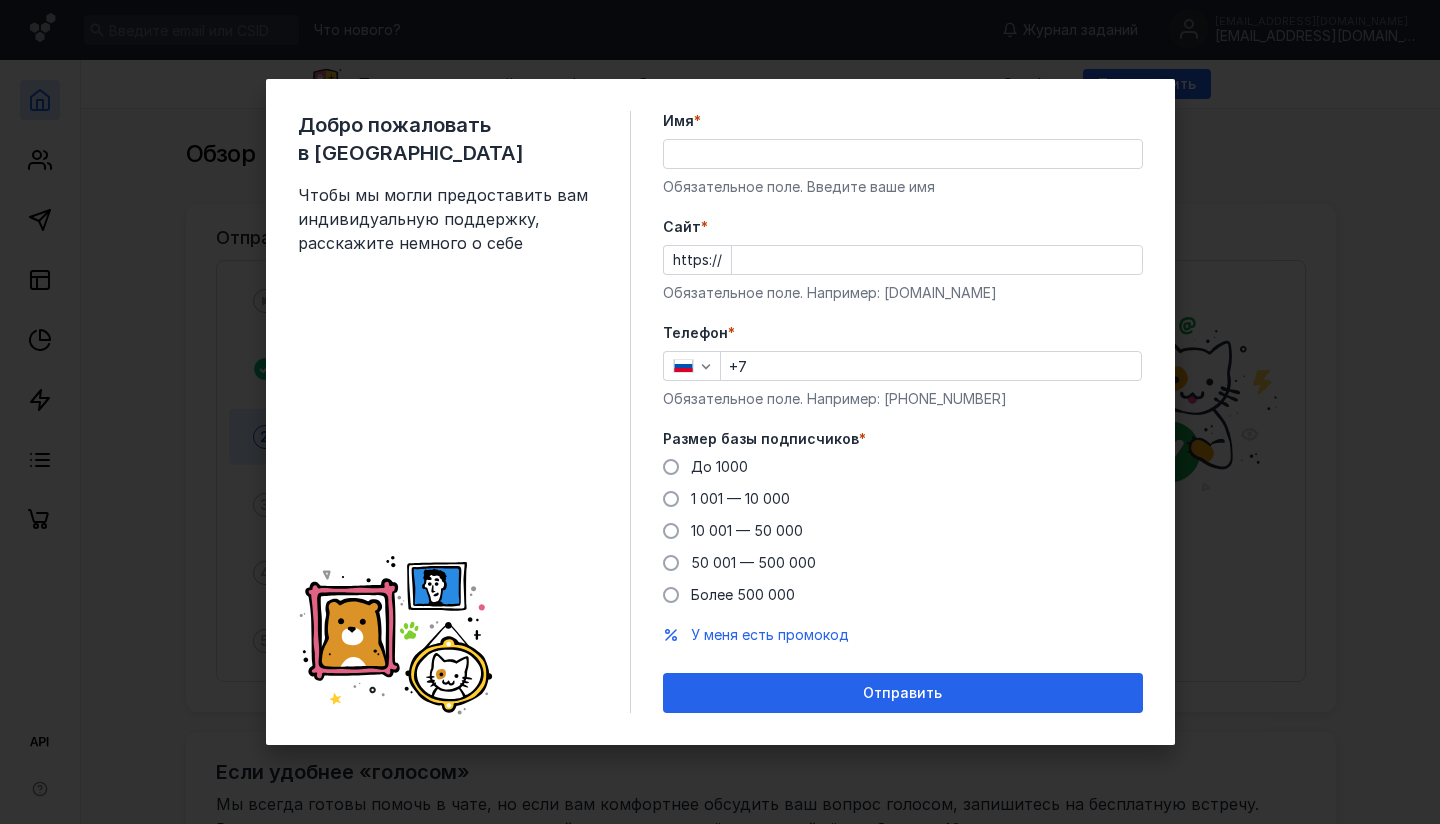 scroll, scrollTop: 0, scrollLeft: 0, axis: both 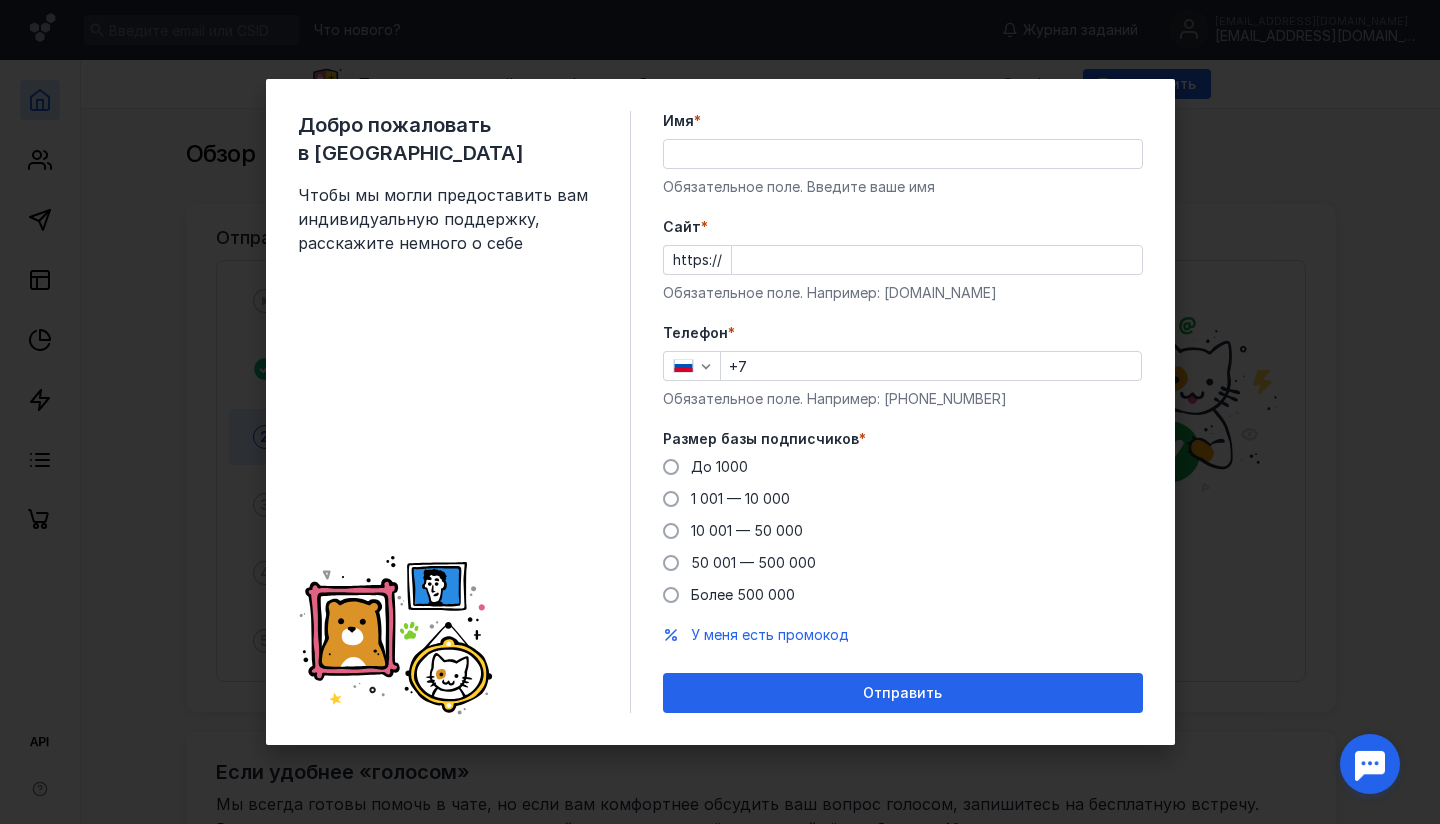 click on "Имя  *" at bounding box center (903, 154) 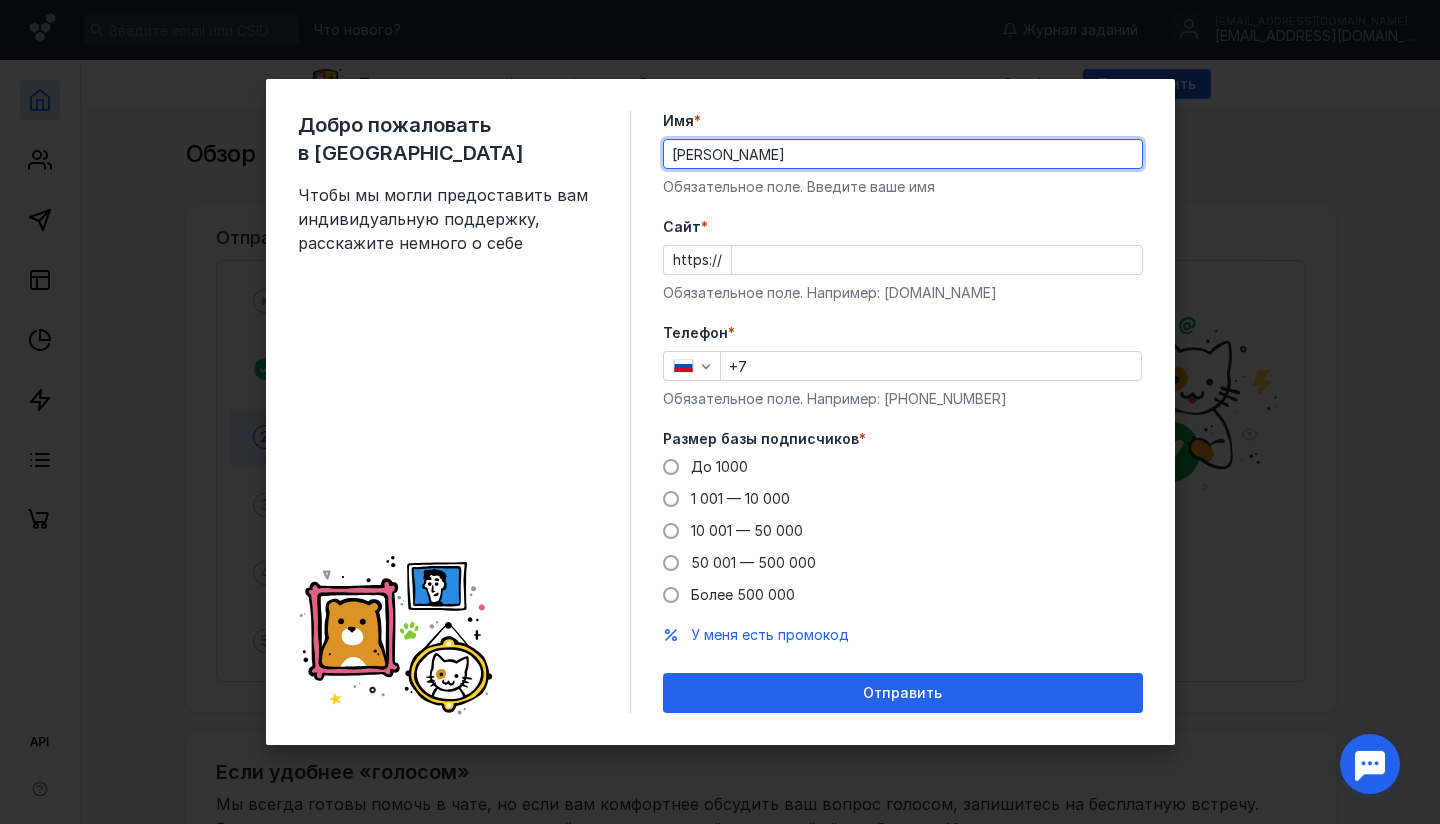 drag, startPoint x: 902, startPoint y: 161, endPoint x: 588, endPoint y: 126, distance: 315.9446 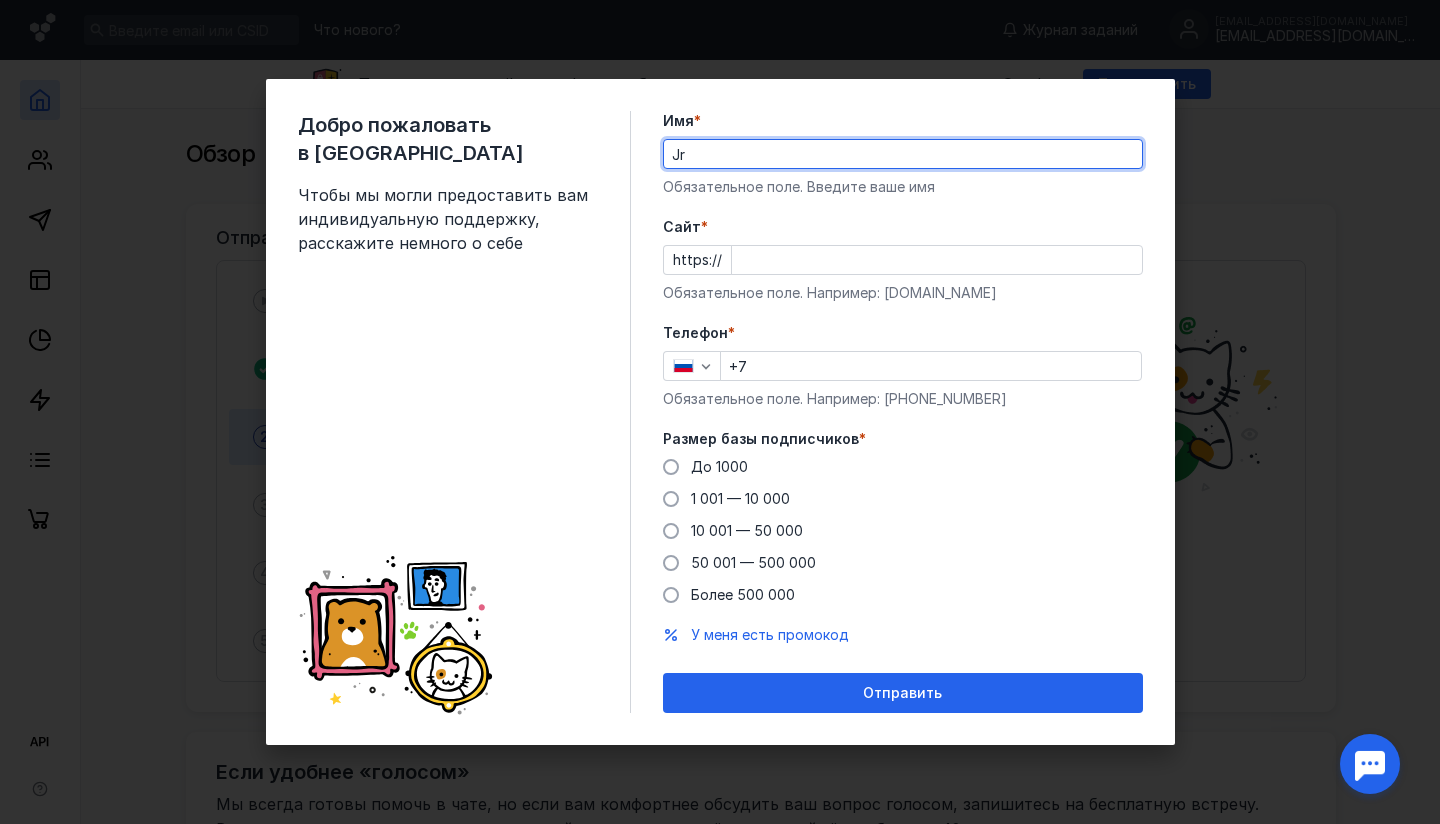 type on "J" 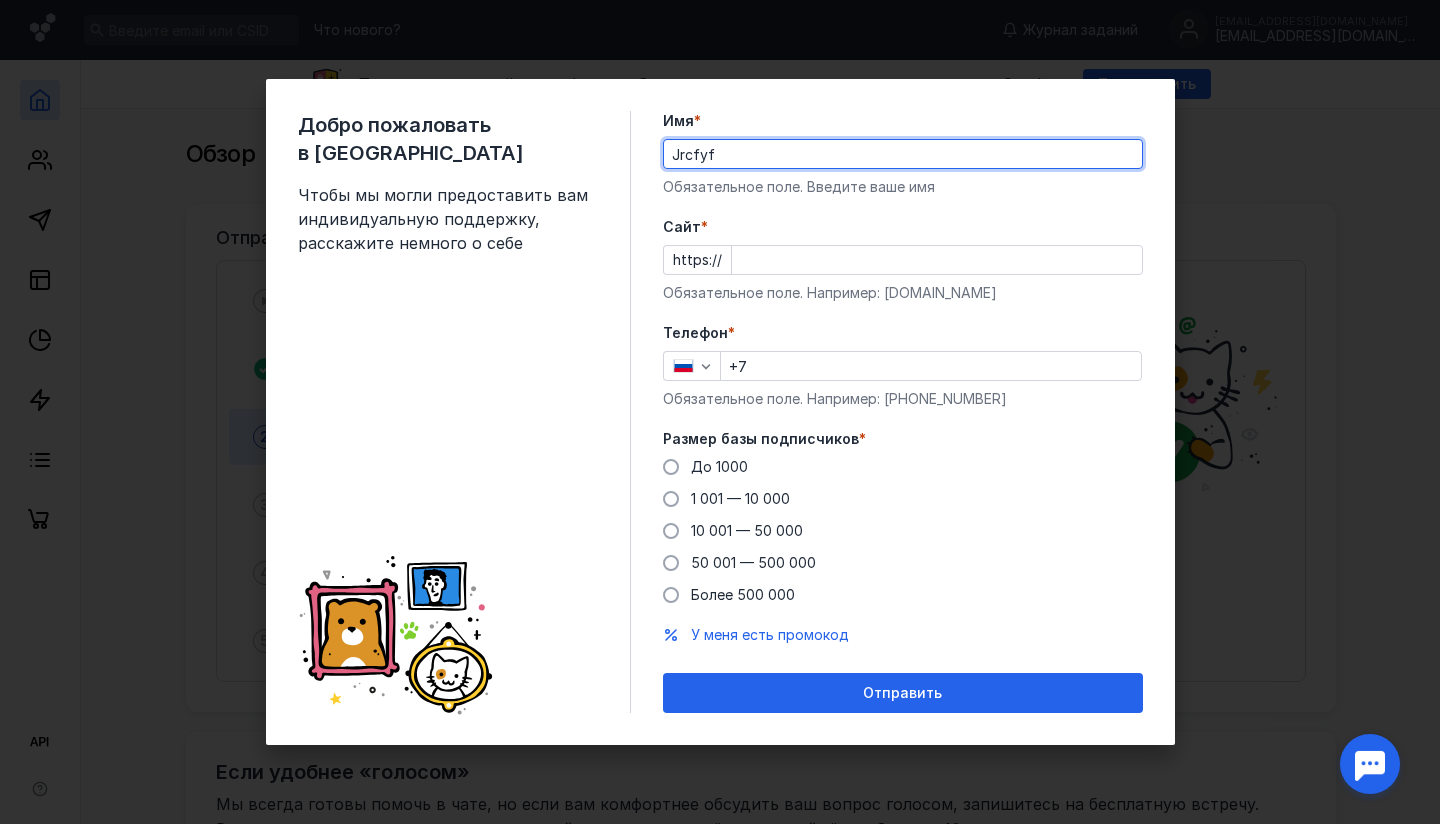 drag, startPoint x: 742, startPoint y: 150, endPoint x: 624, endPoint y: 150, distance: 118 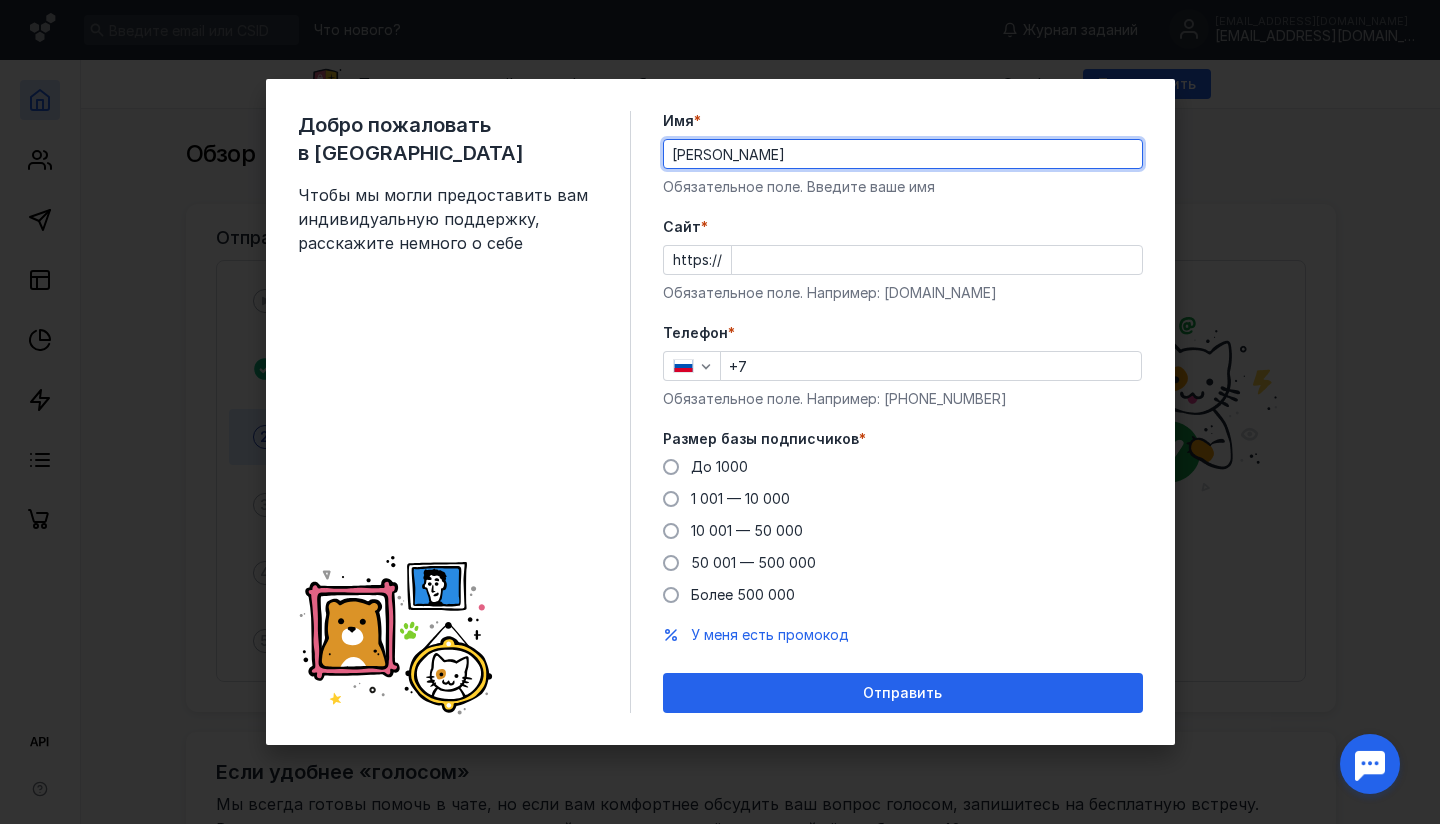 type on "[PERSON_NAME]" 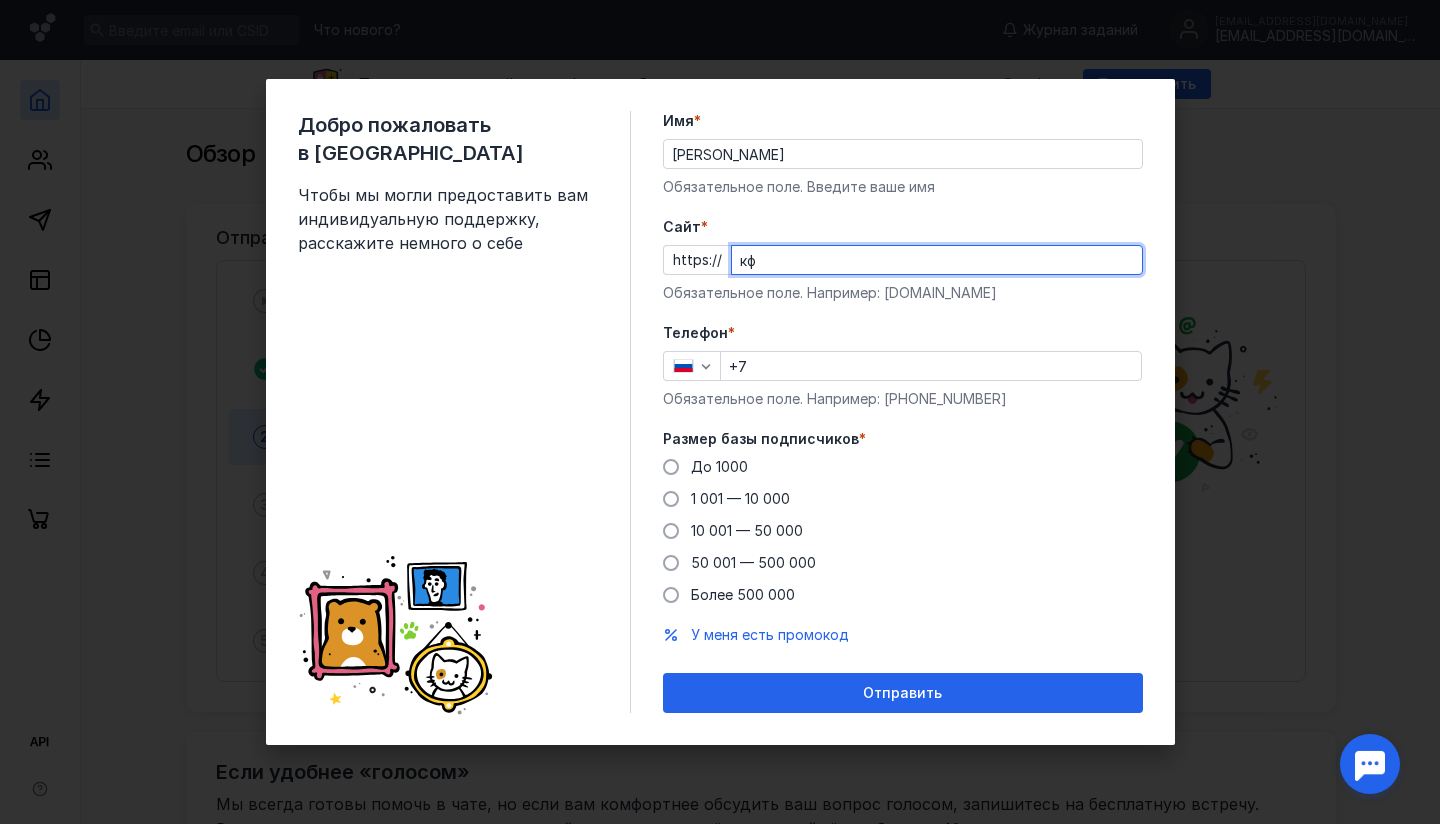 type on "к" 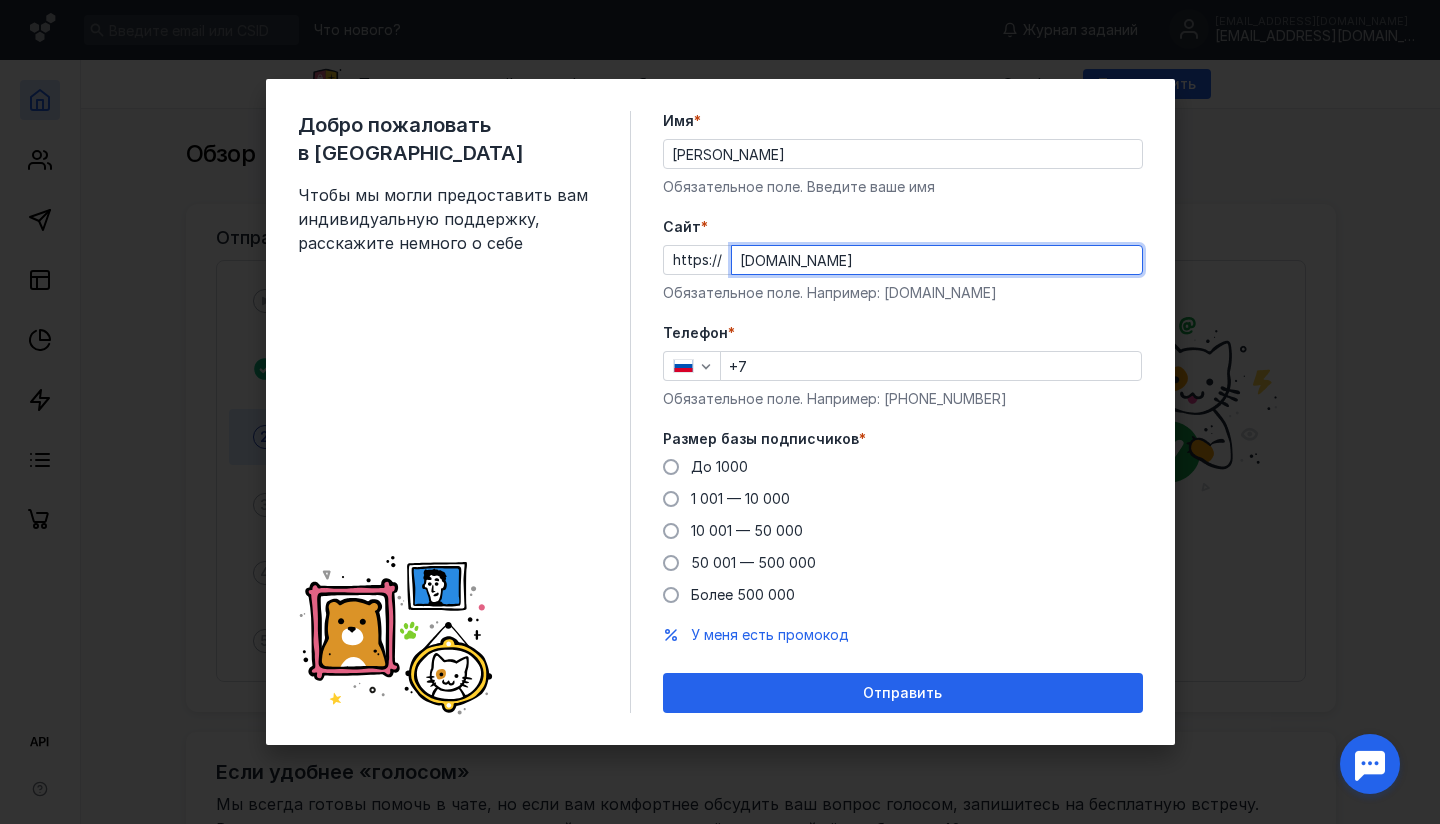 type on "[DOMAIN_NAME]" 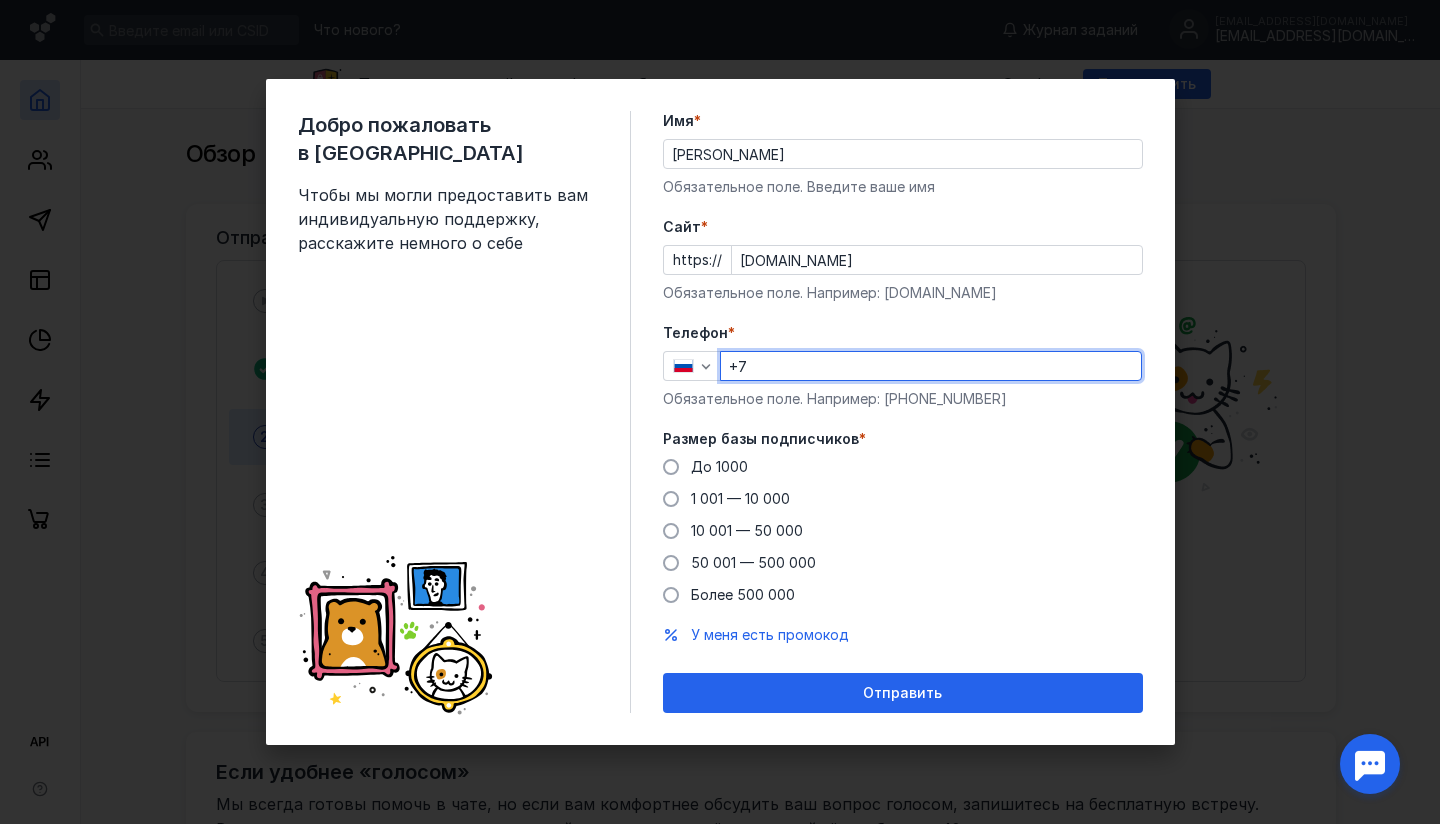 click on "+7" at bounding box center [931, 366] 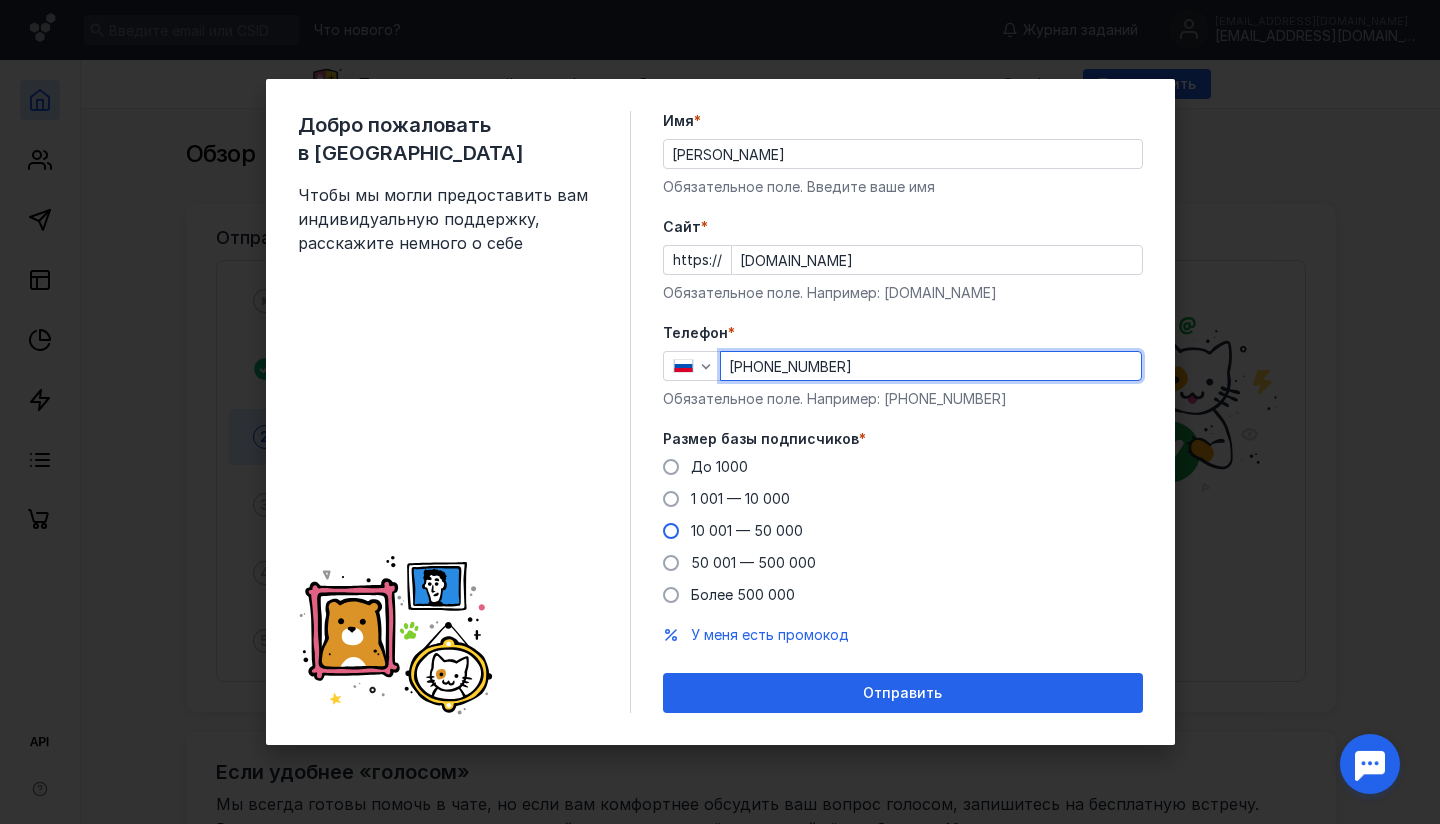 click at bounding box center [671, 531] 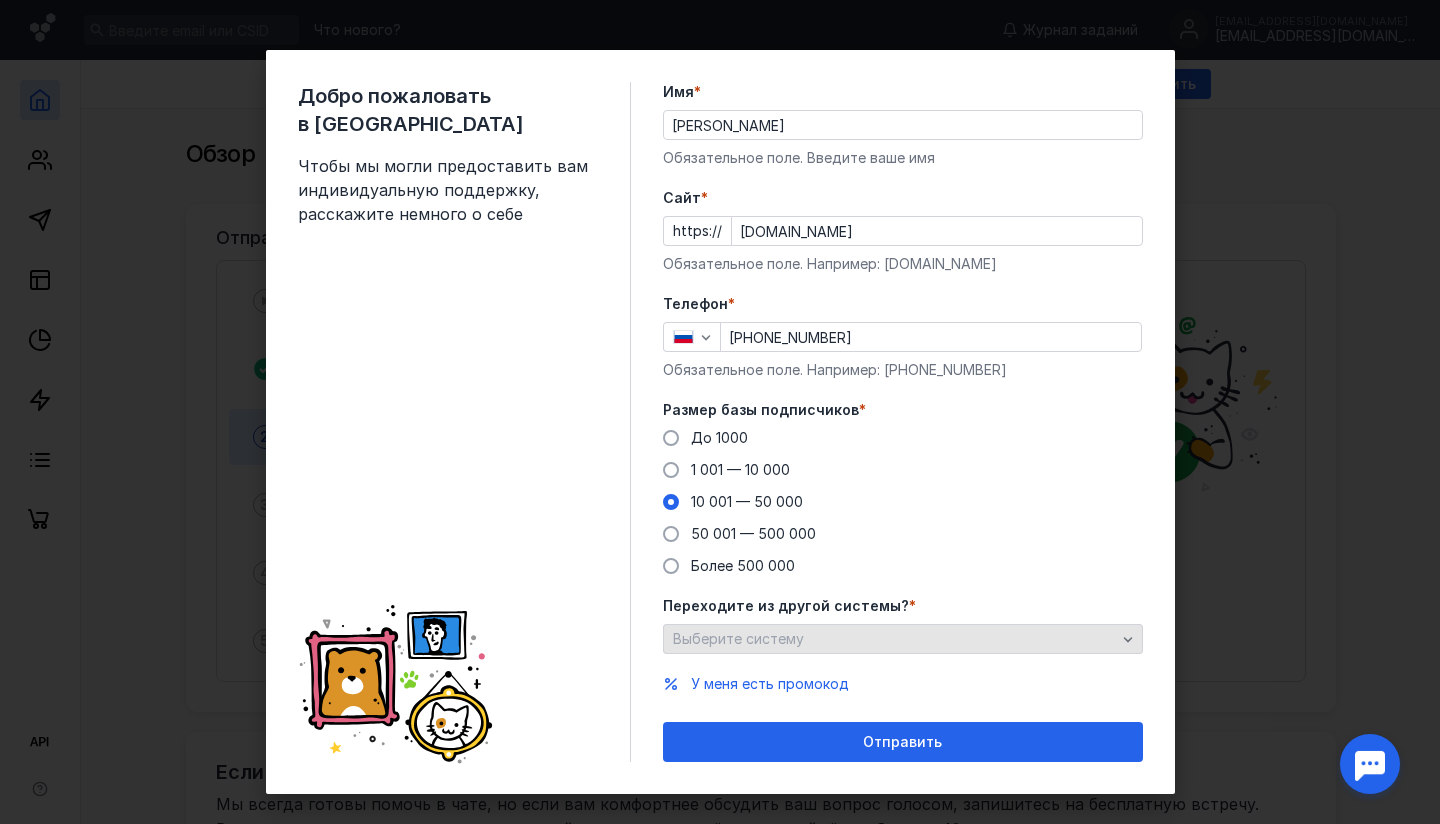 click on "Выберите систему" at bounding box center (903, 639) 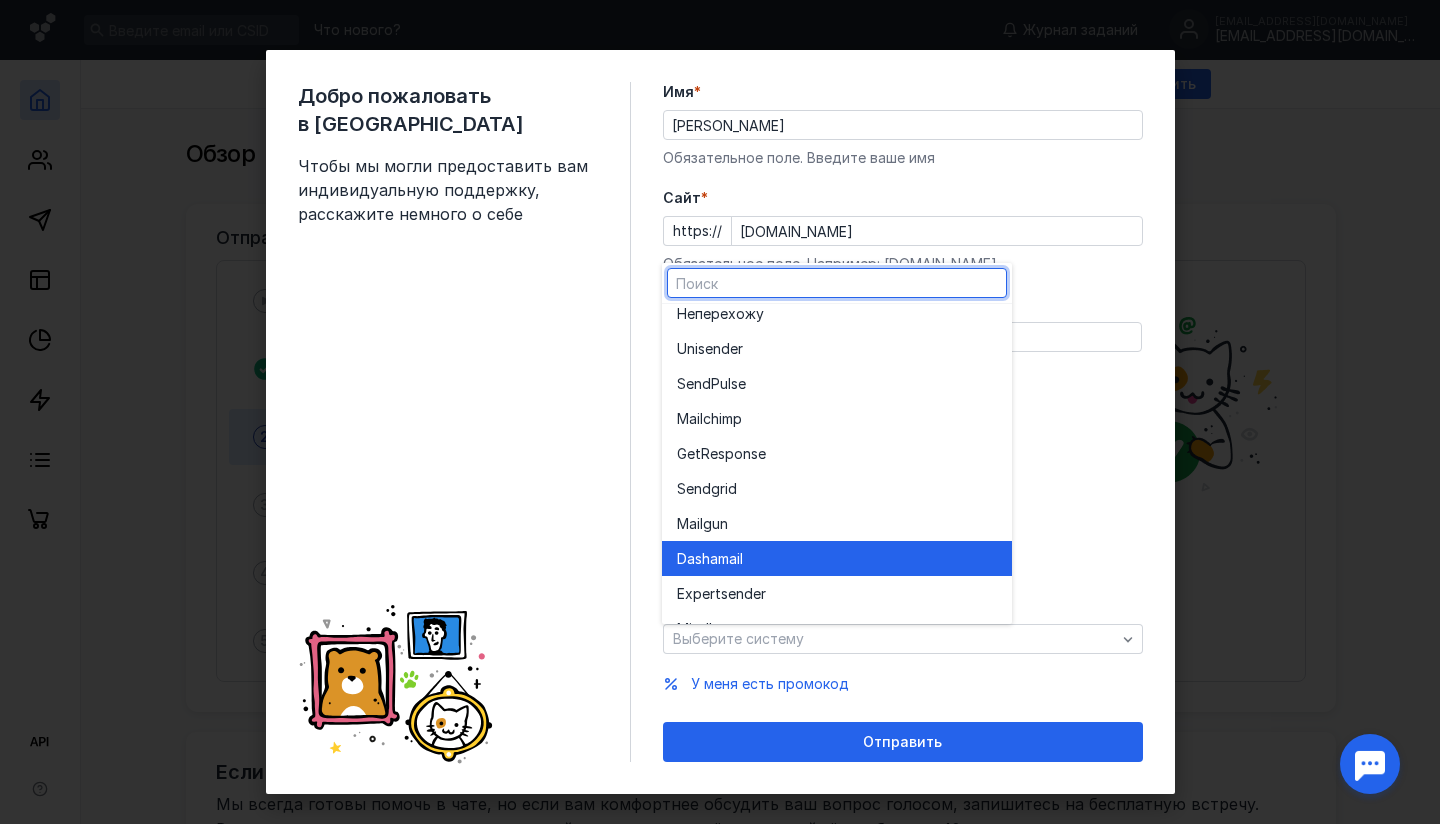 scroll, scrollTop: 0, scrollLeft: 0, axis: both 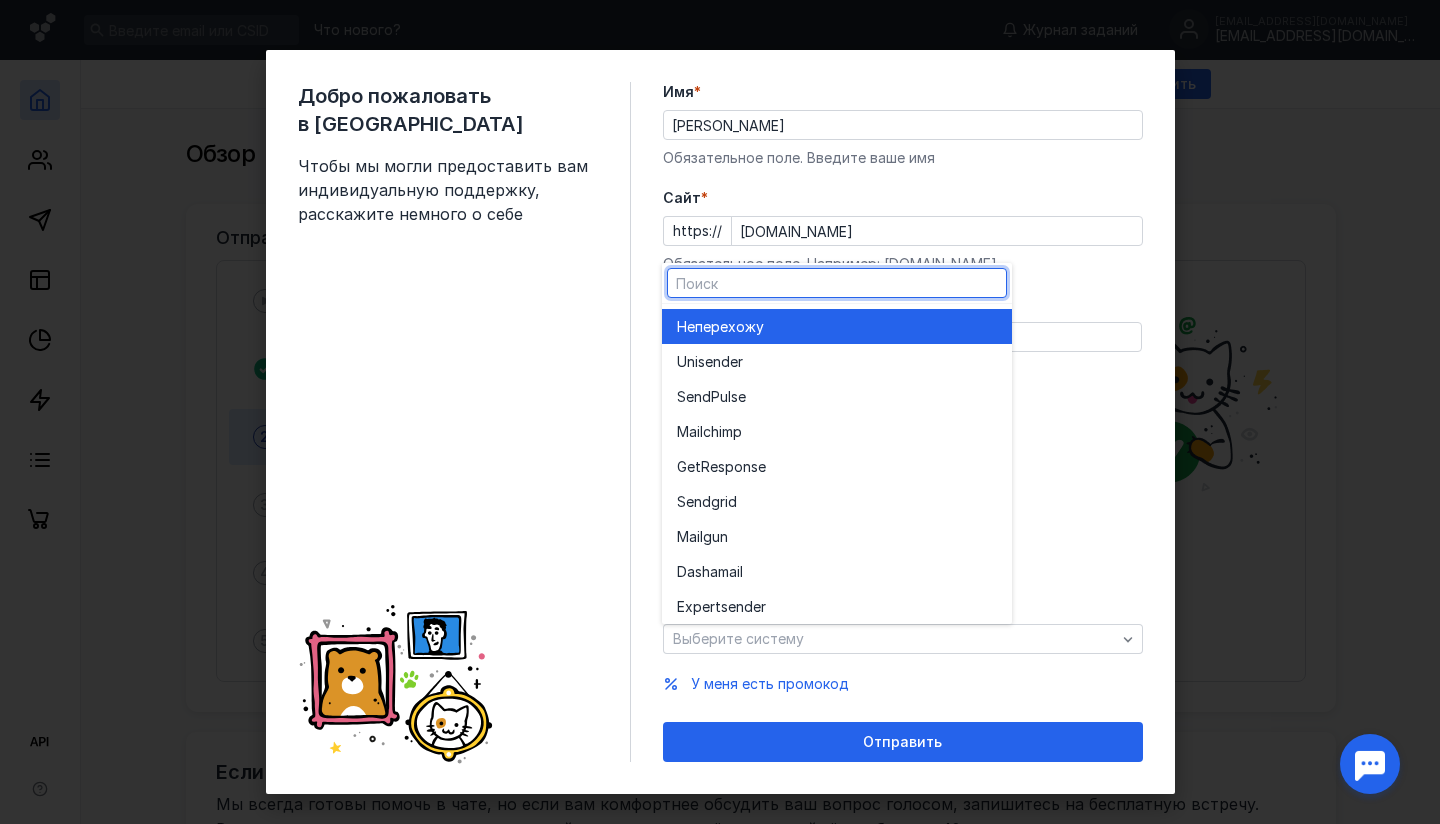 click on "перехожу" at bounding box center (729, 327) 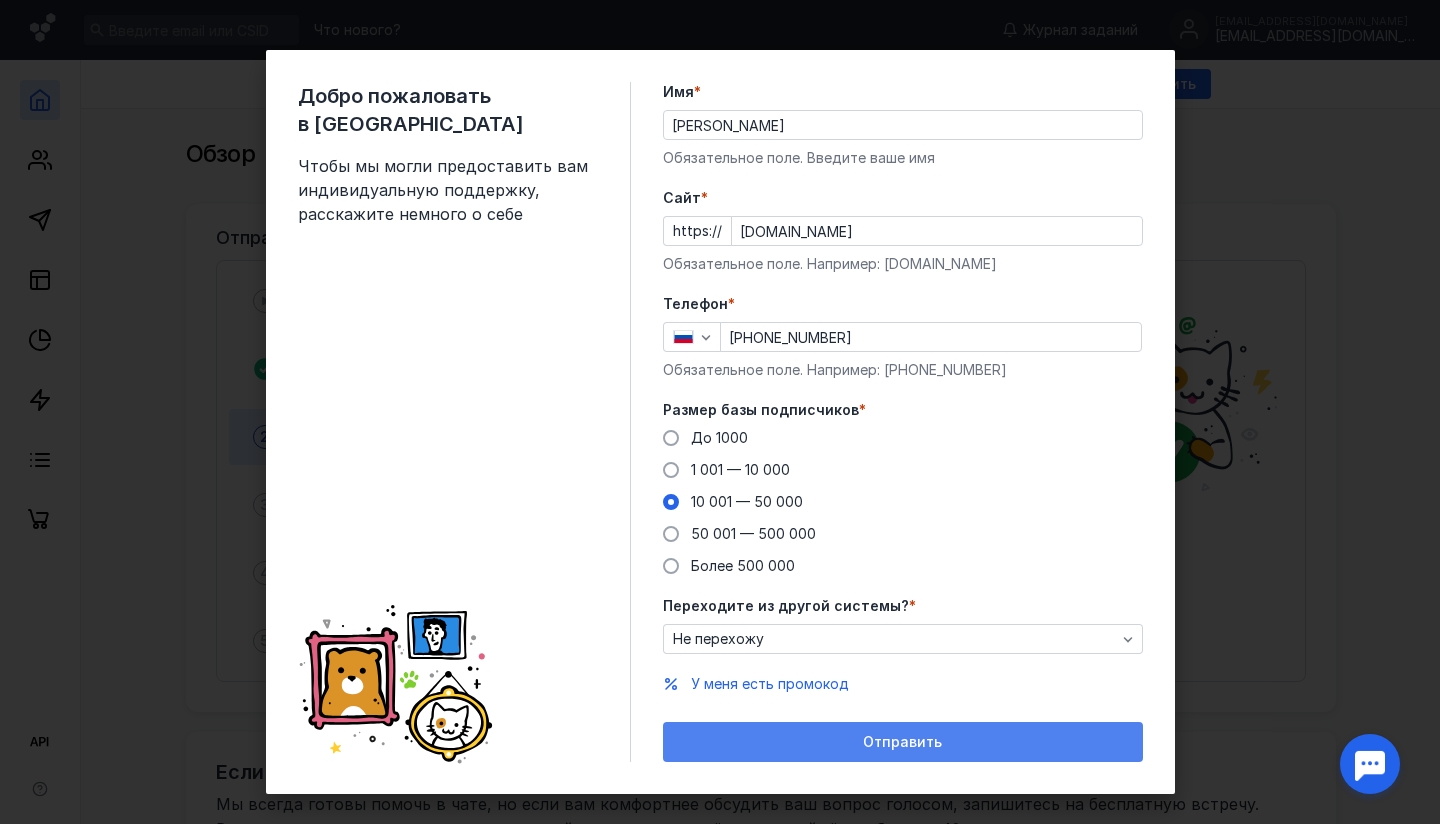 click on "Отправить" at bounding box center [903, 742] 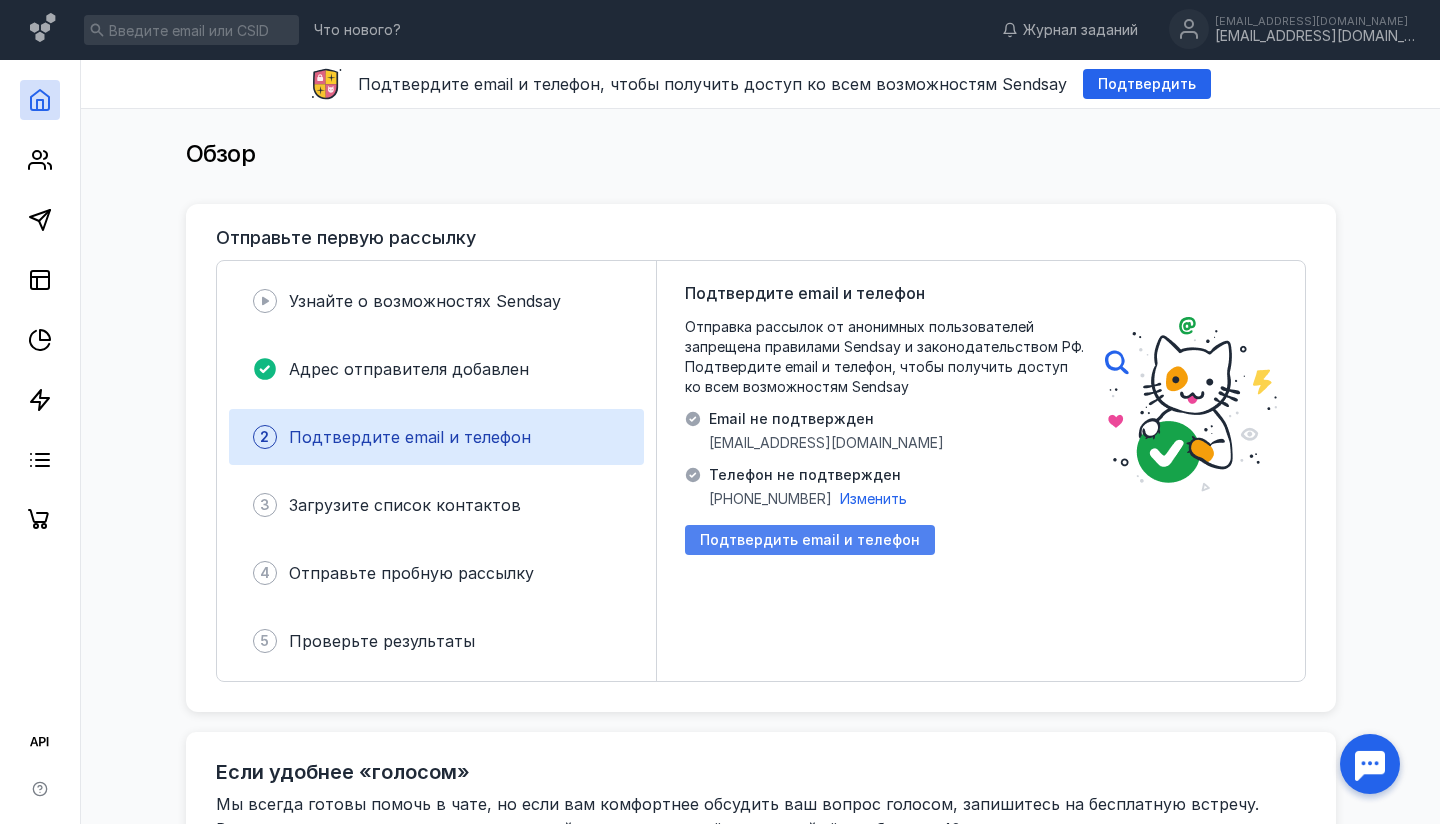 click on "Подтвердить email и телефон" at bounding box center [810, 540] 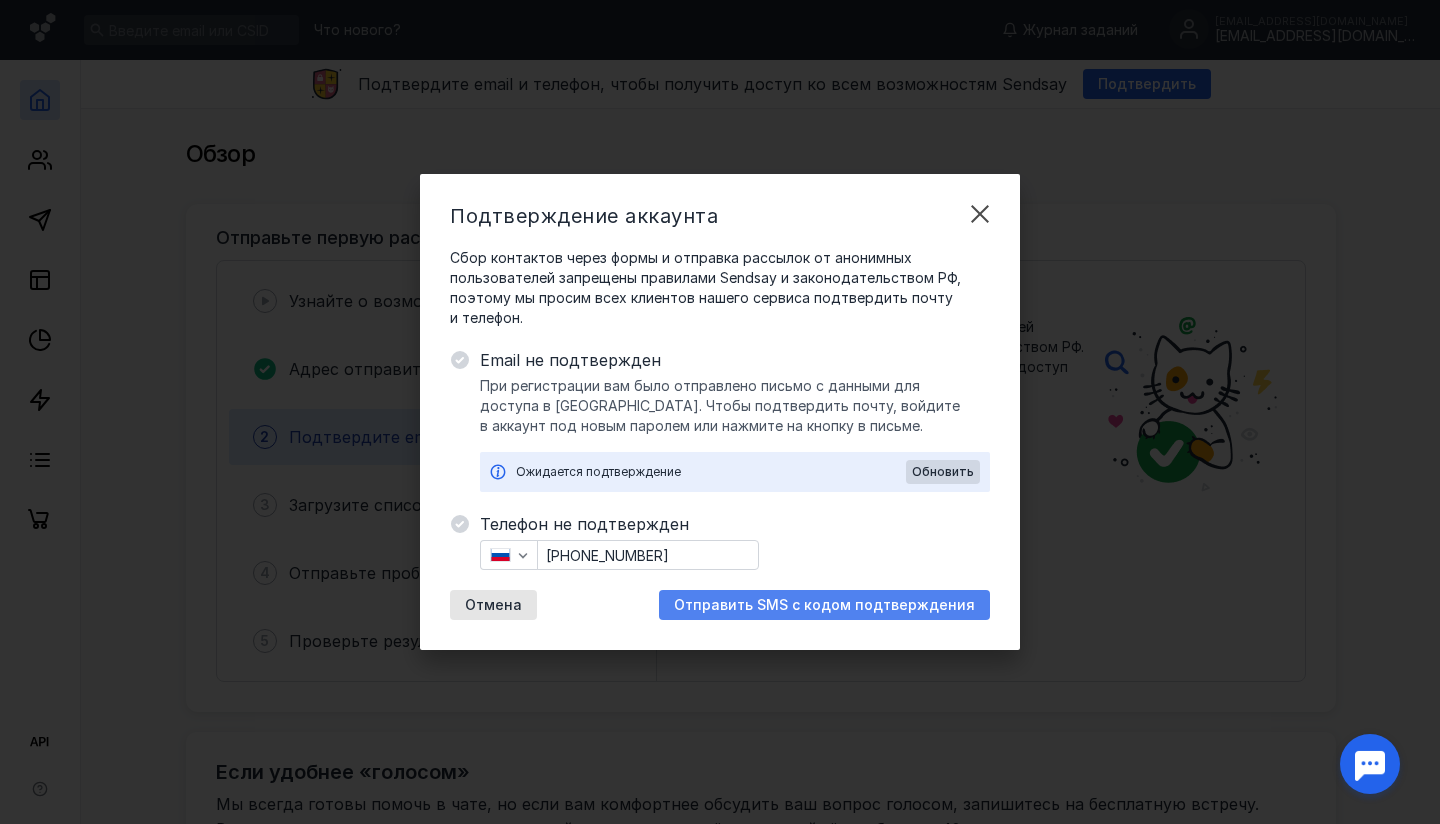 click on "Отправить SMS с кодом подтверждения" at bounding box center (824, 605) 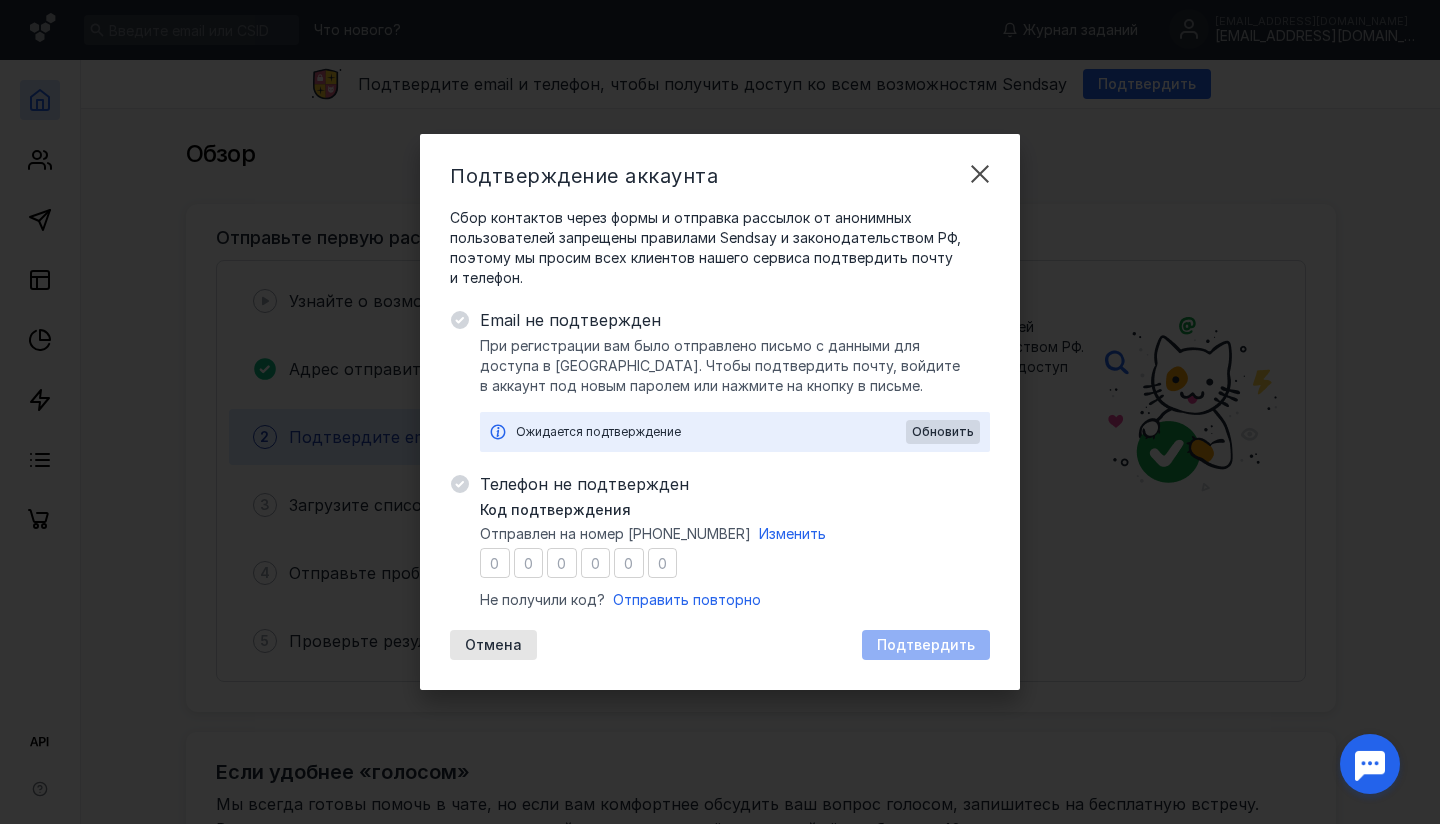 type on "1" 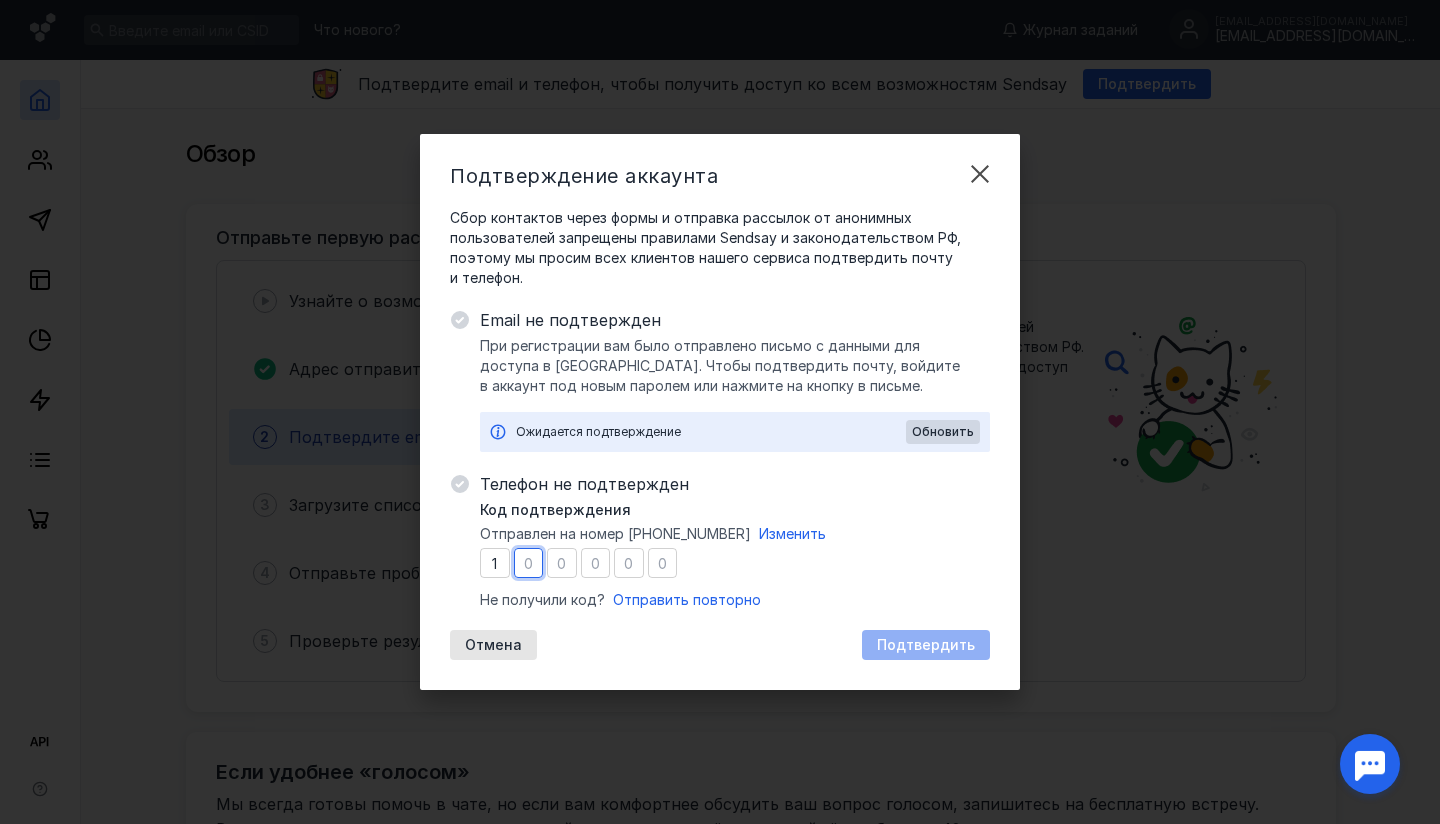 type on "9" 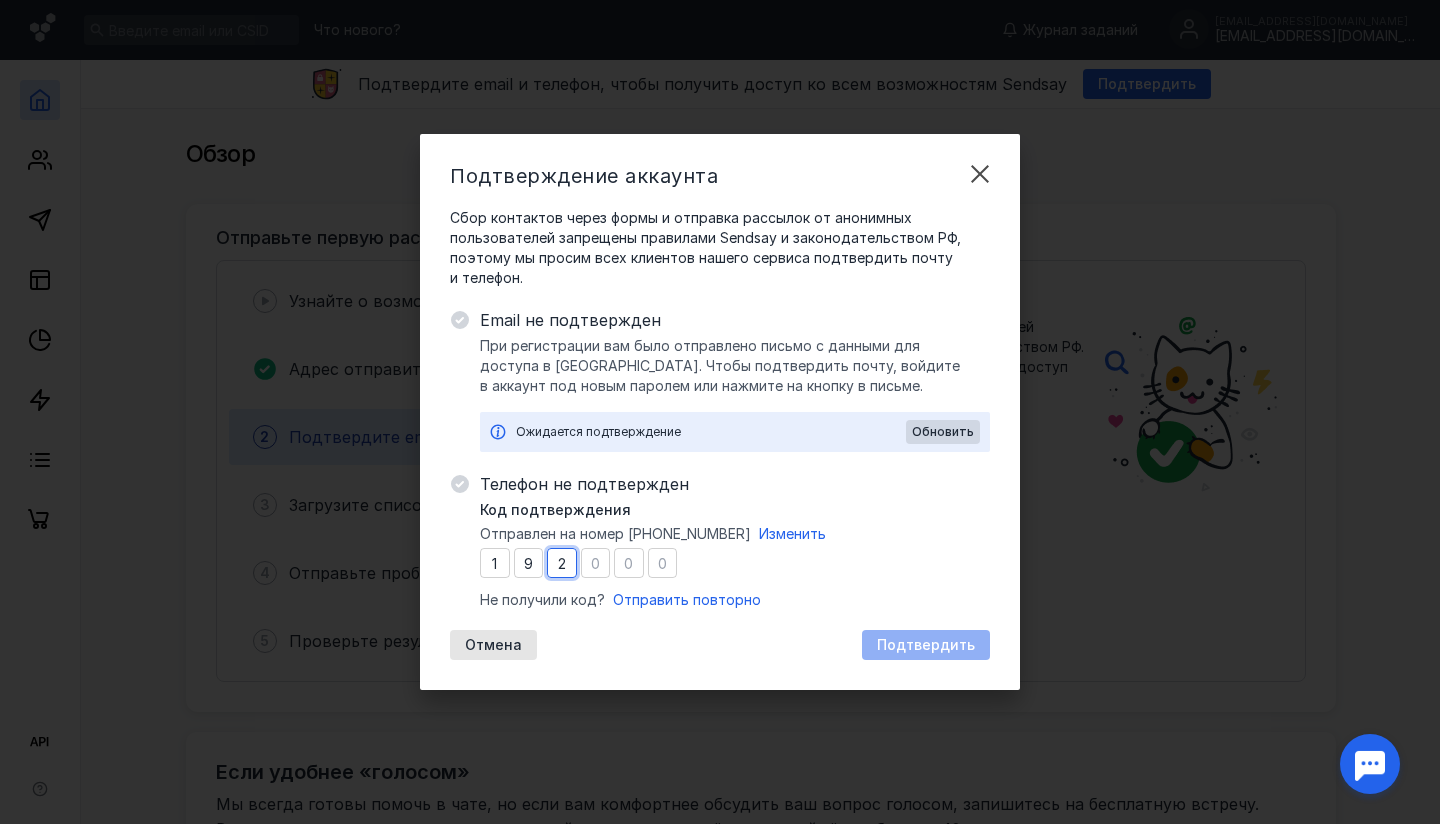 type on "3" 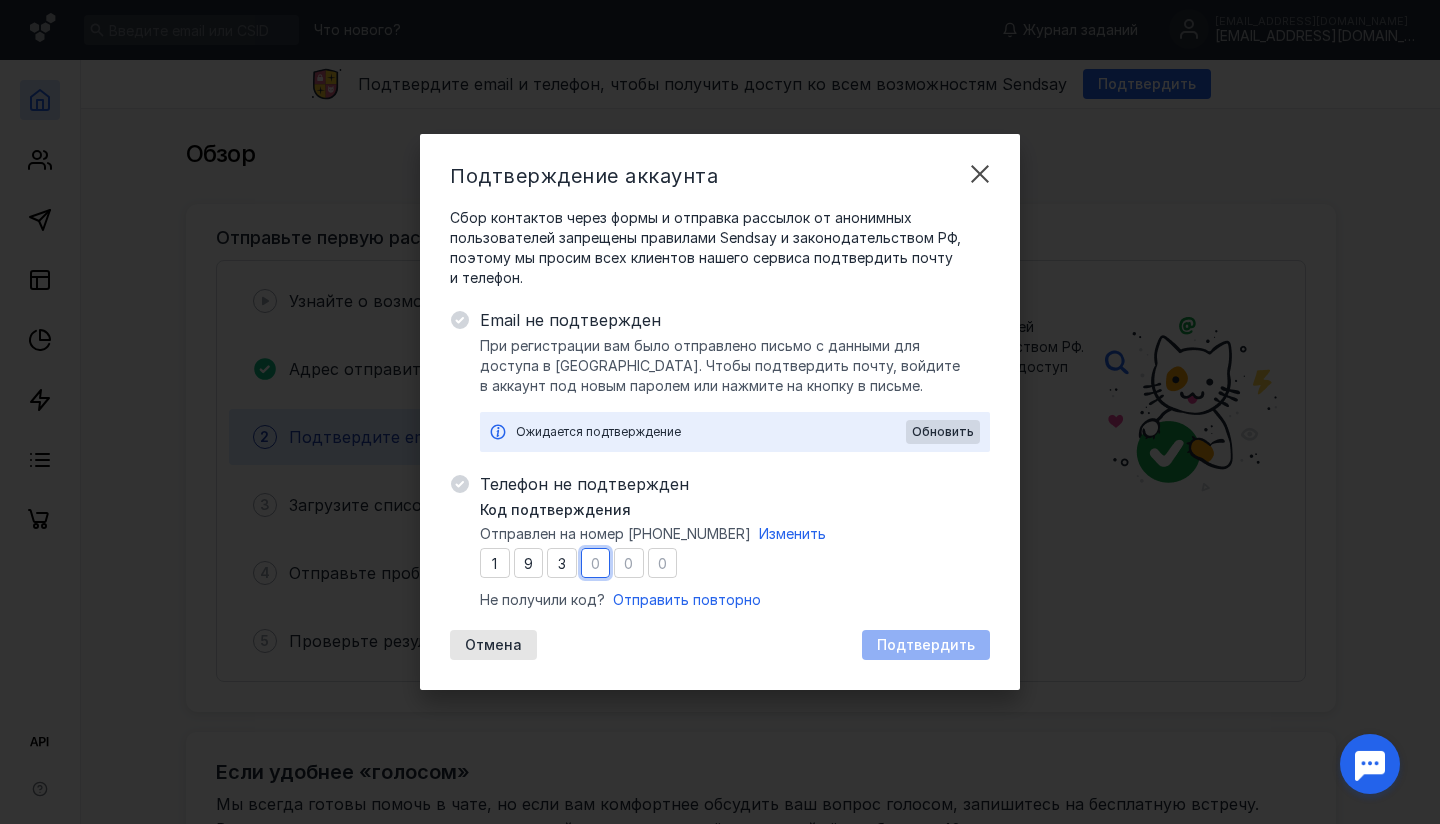 type on "9" 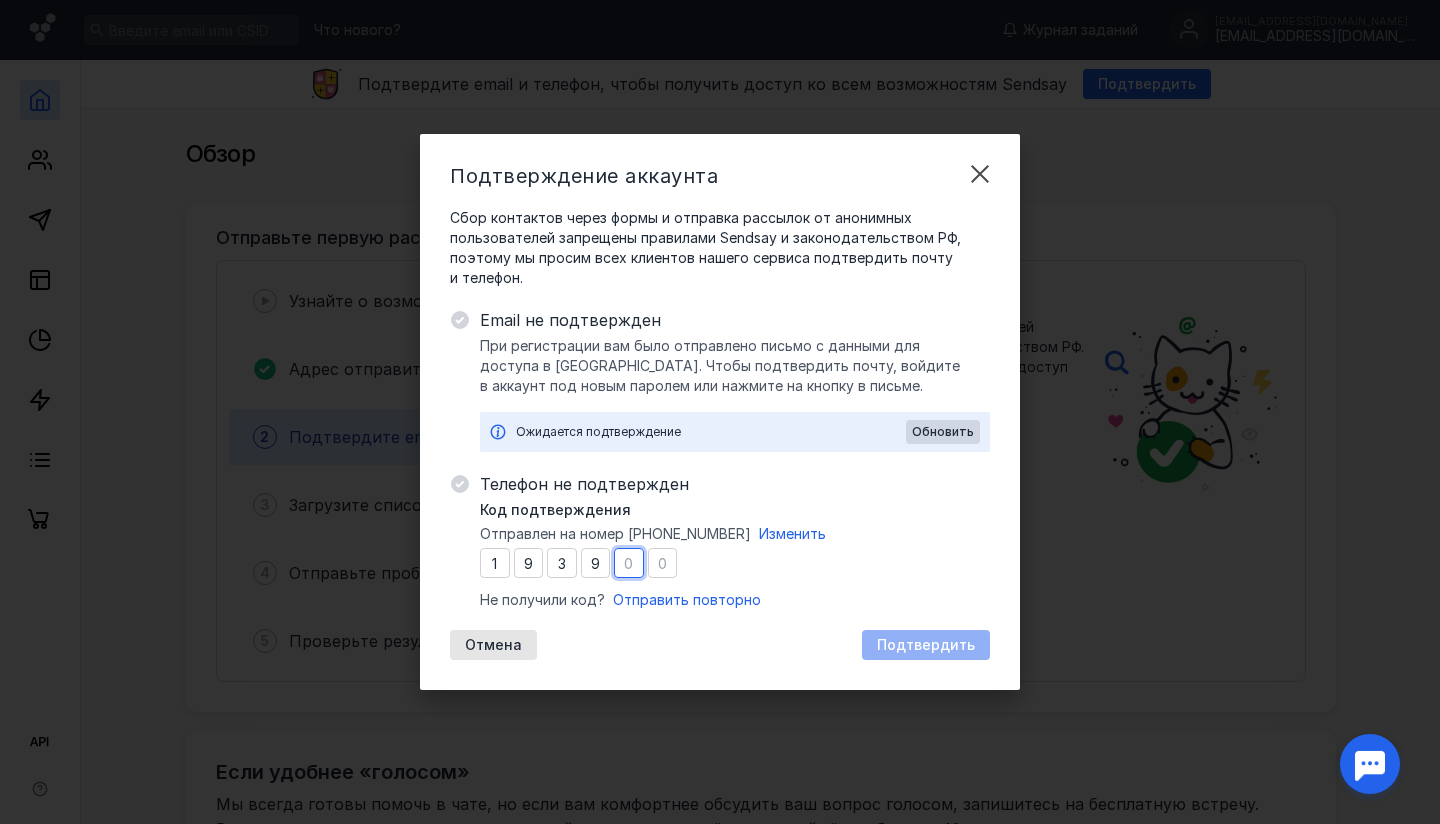 type on "0" 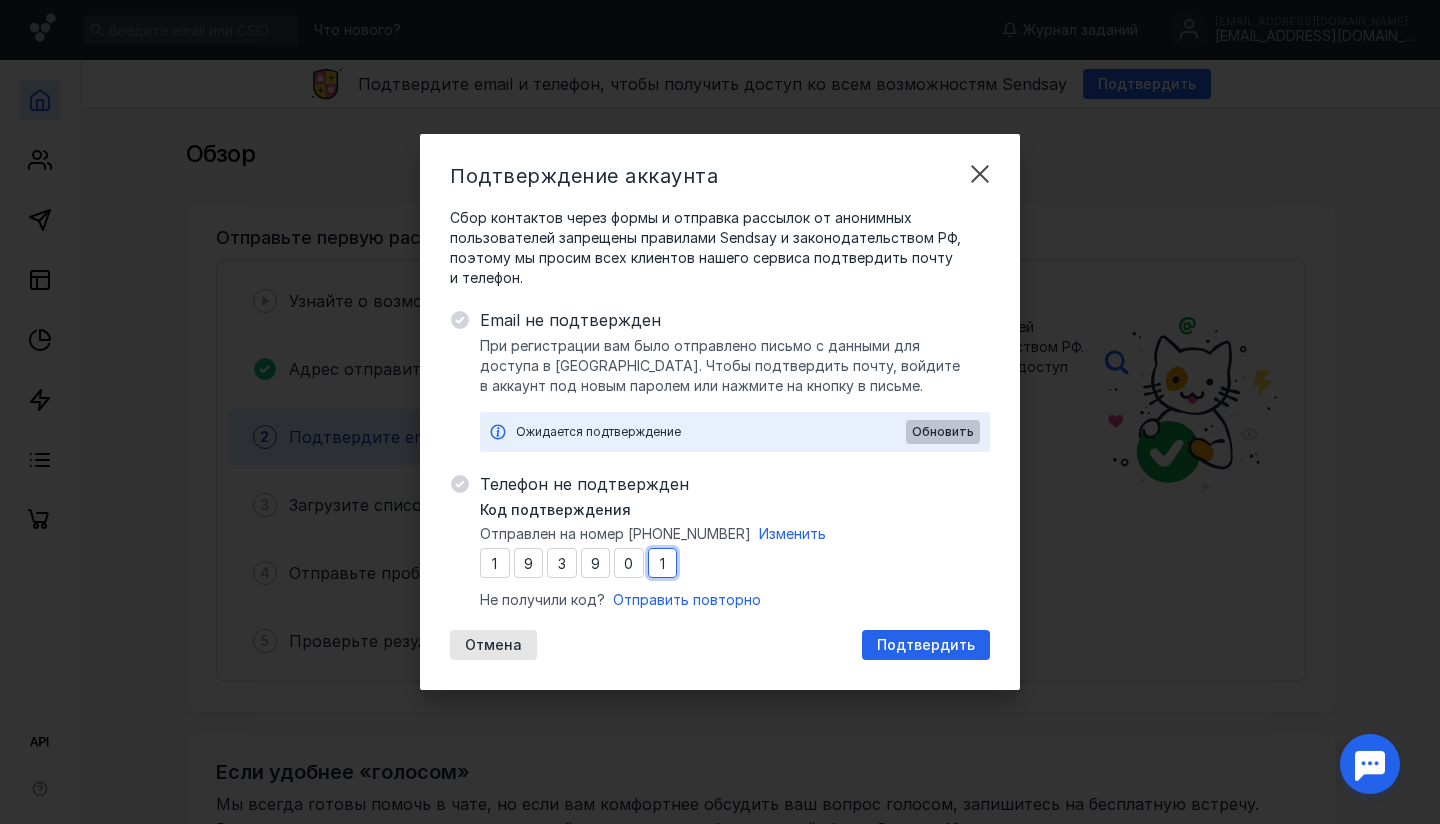 type on "1" 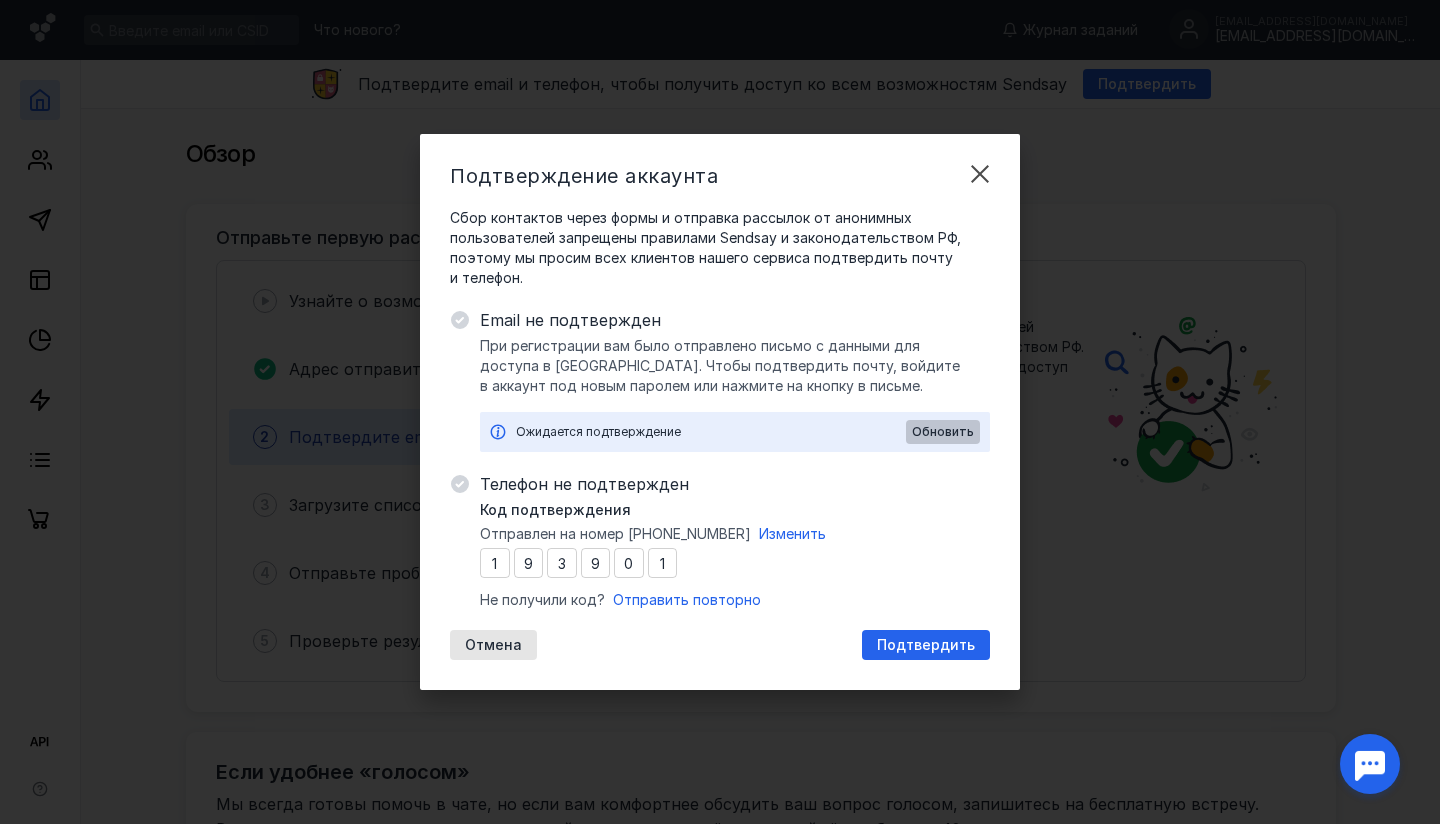click on "Обновить" at bounding box center [943, 432] 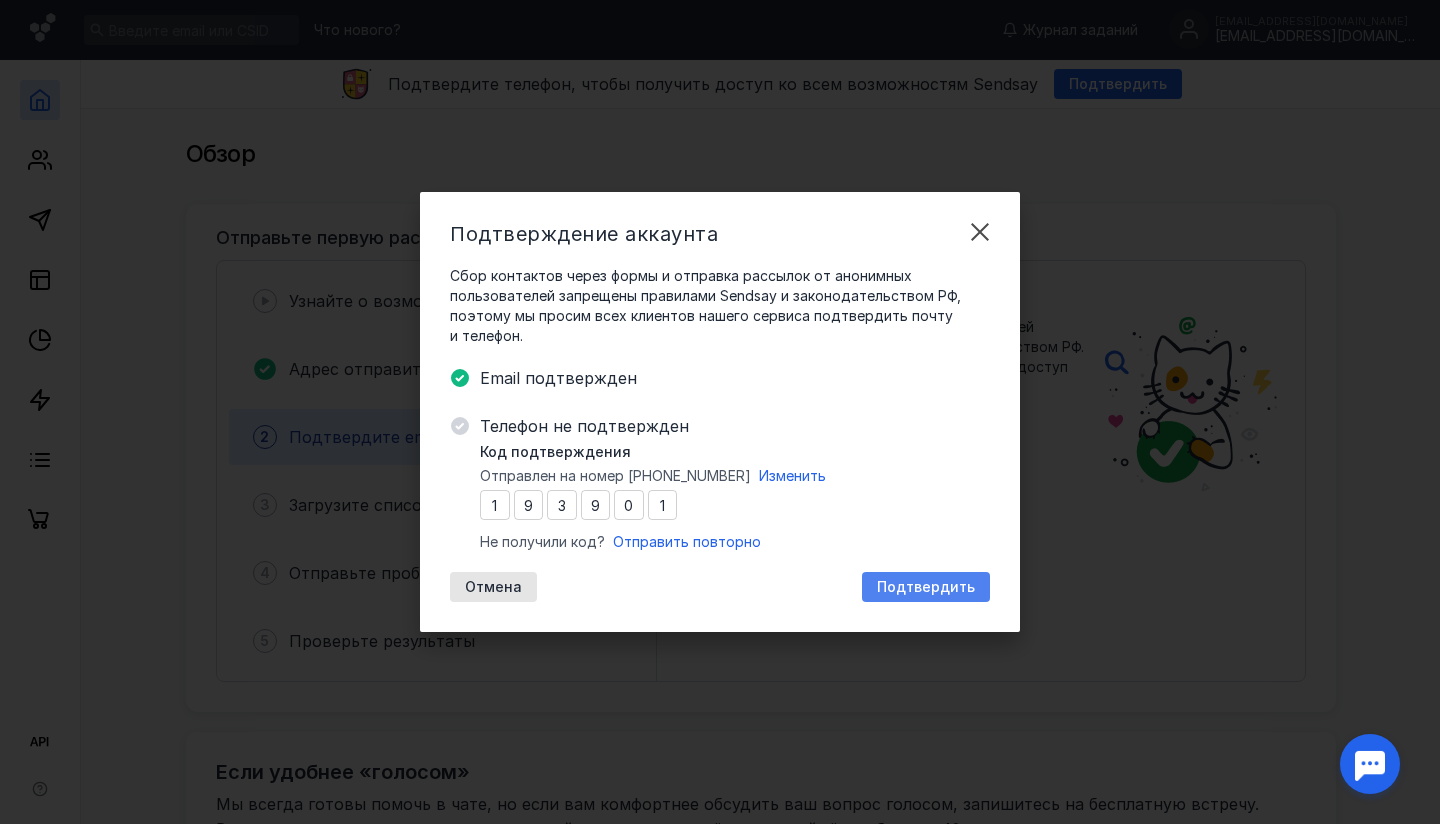 click on "Подтвердить" at bounding box center (926, 587) 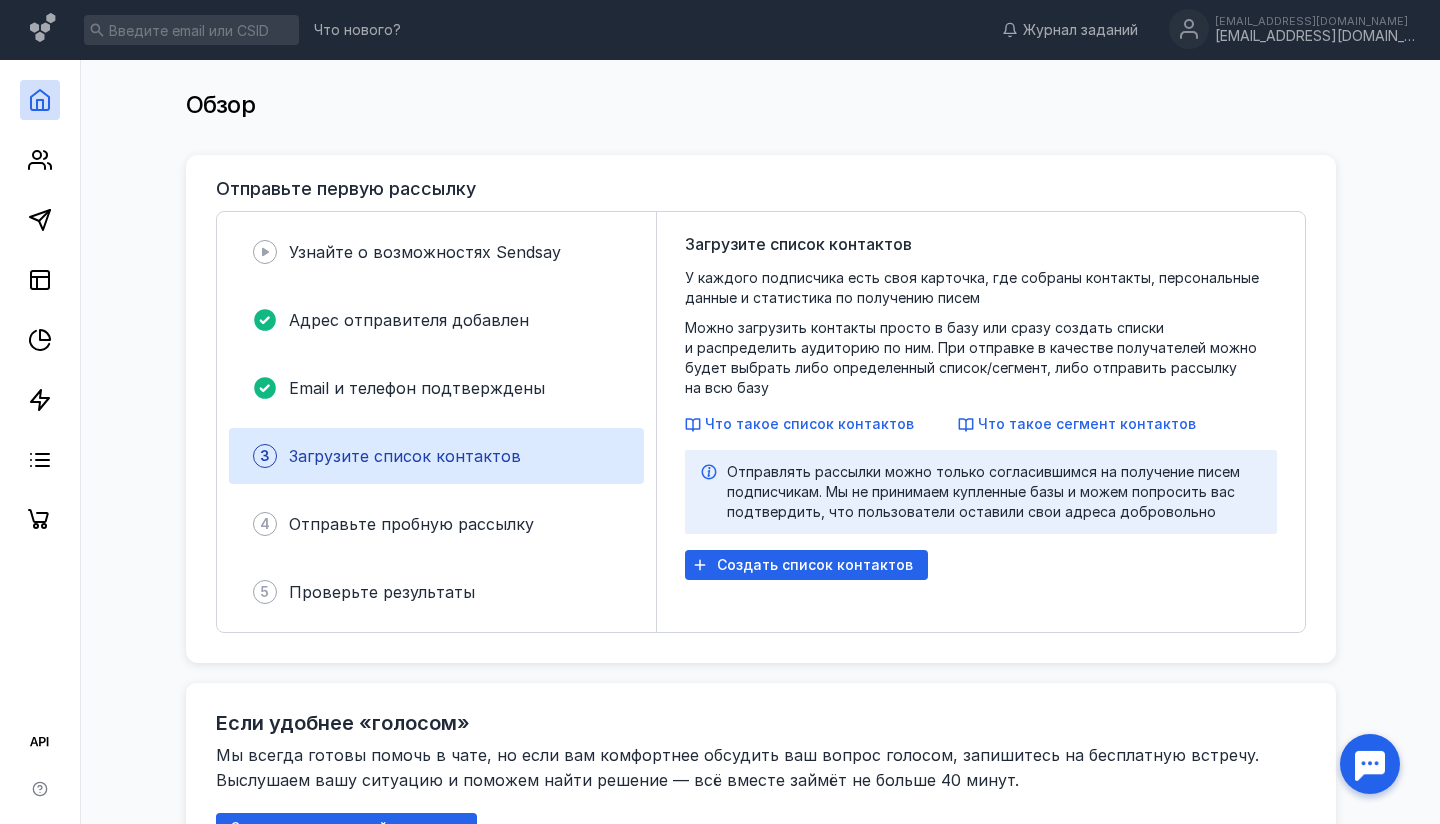 click on "Загрузите список контактов" at bounding box center (405, 456) 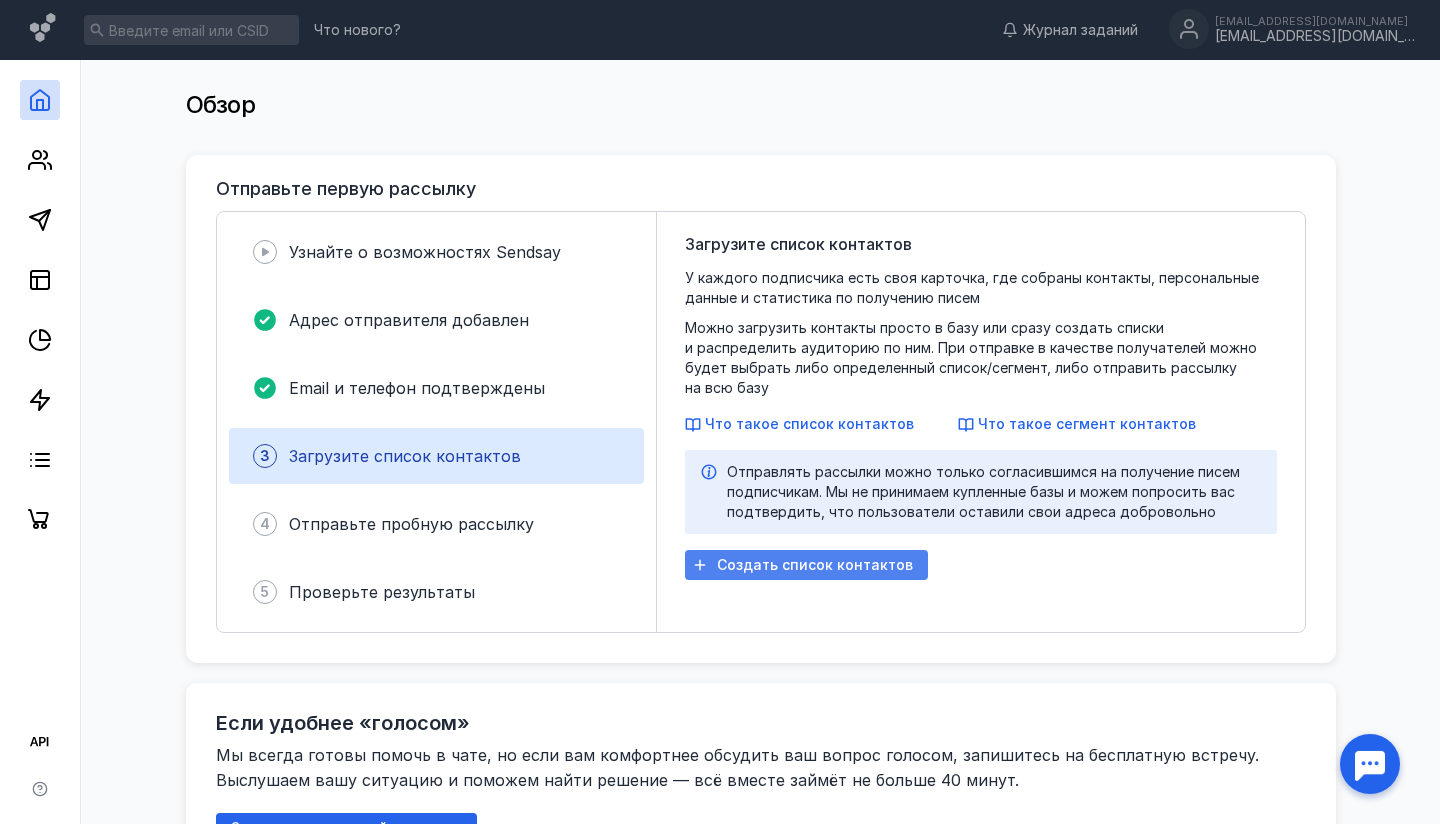 click on "Создать список контактов" at bounding box center (815, 565) 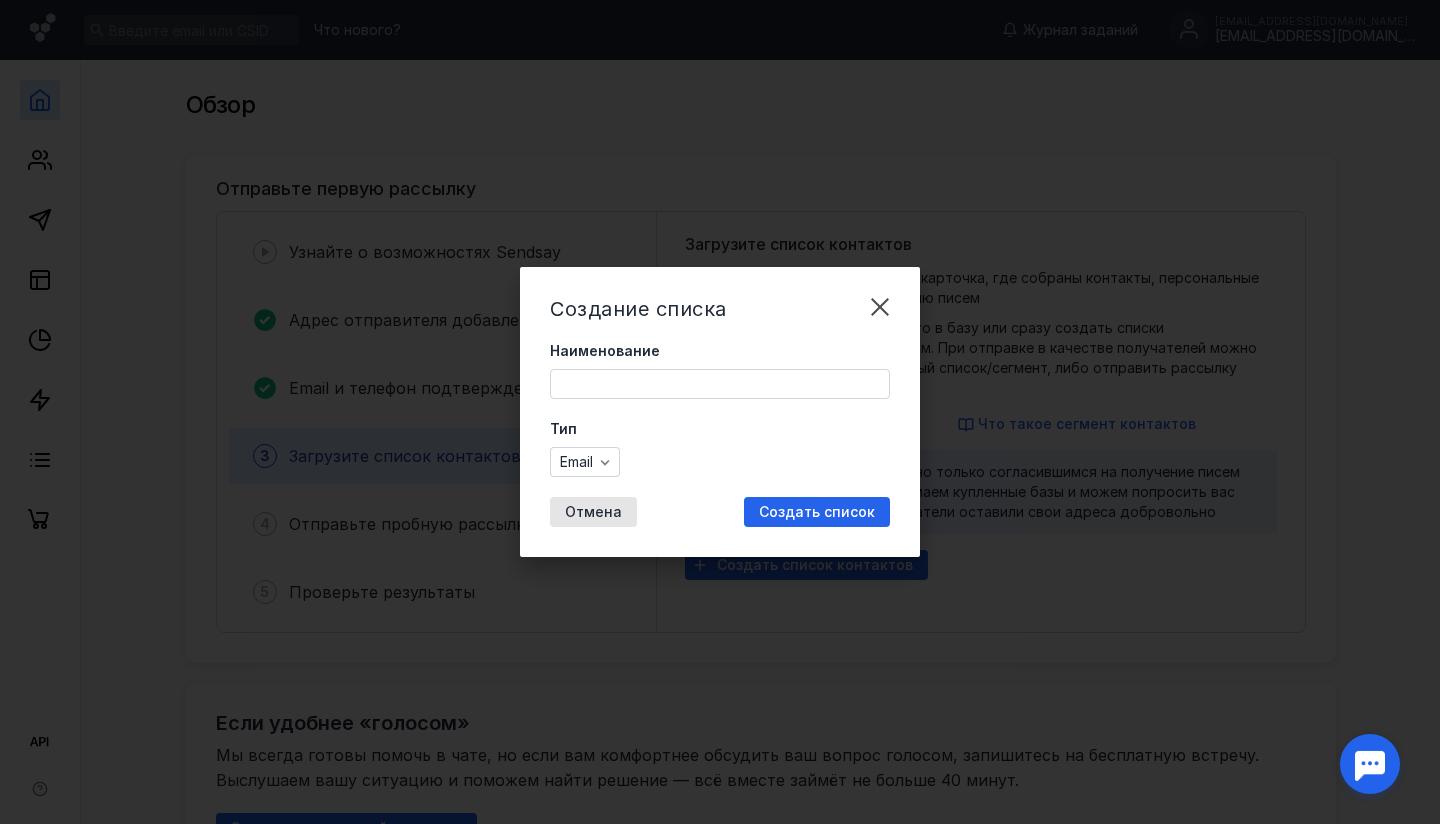 click on "Наименование" at bounding box center (720, 384) 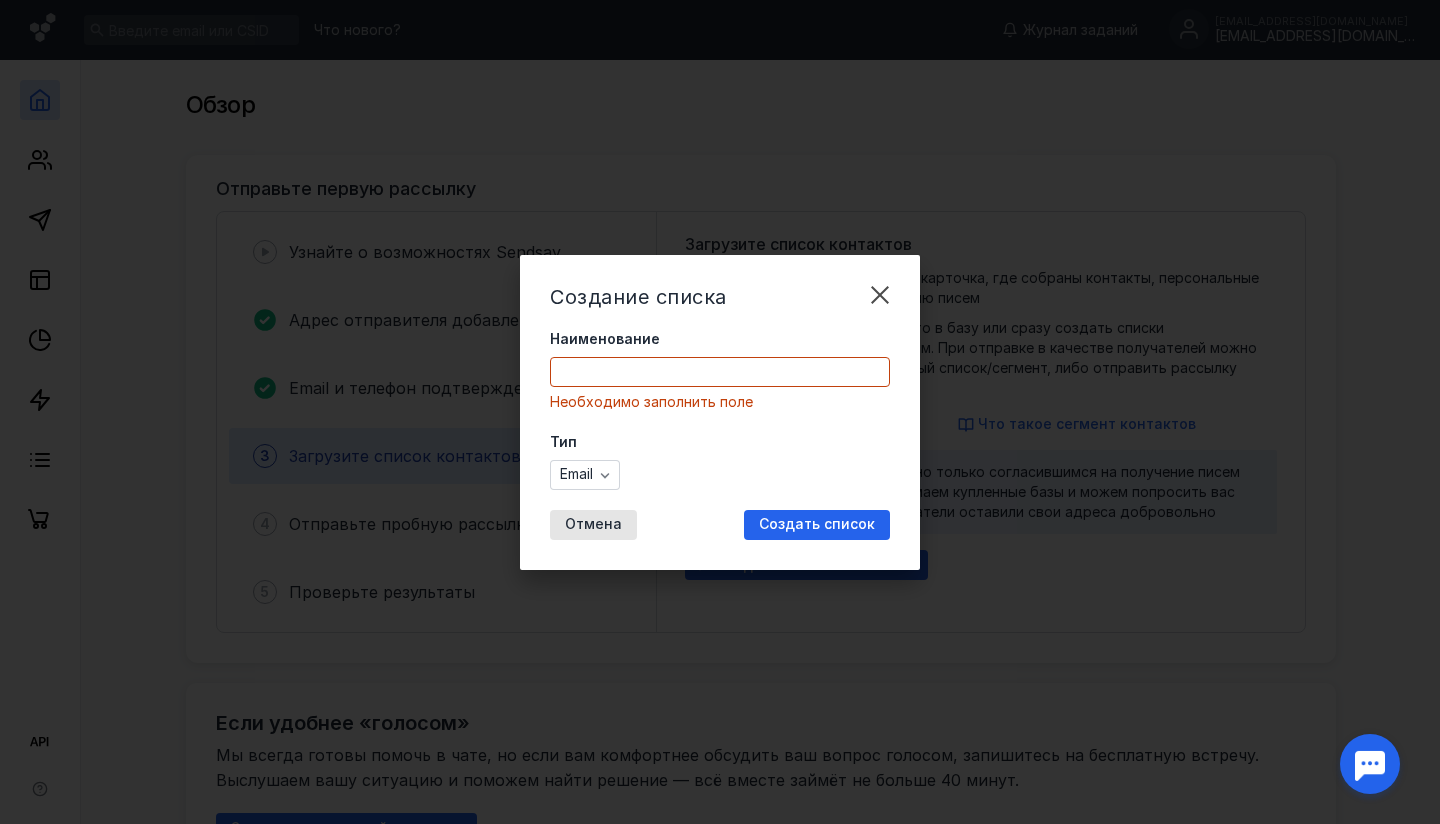 click on "Наименование Необходимо заполнить поле Тип Email" at bounding box center [720, 409] 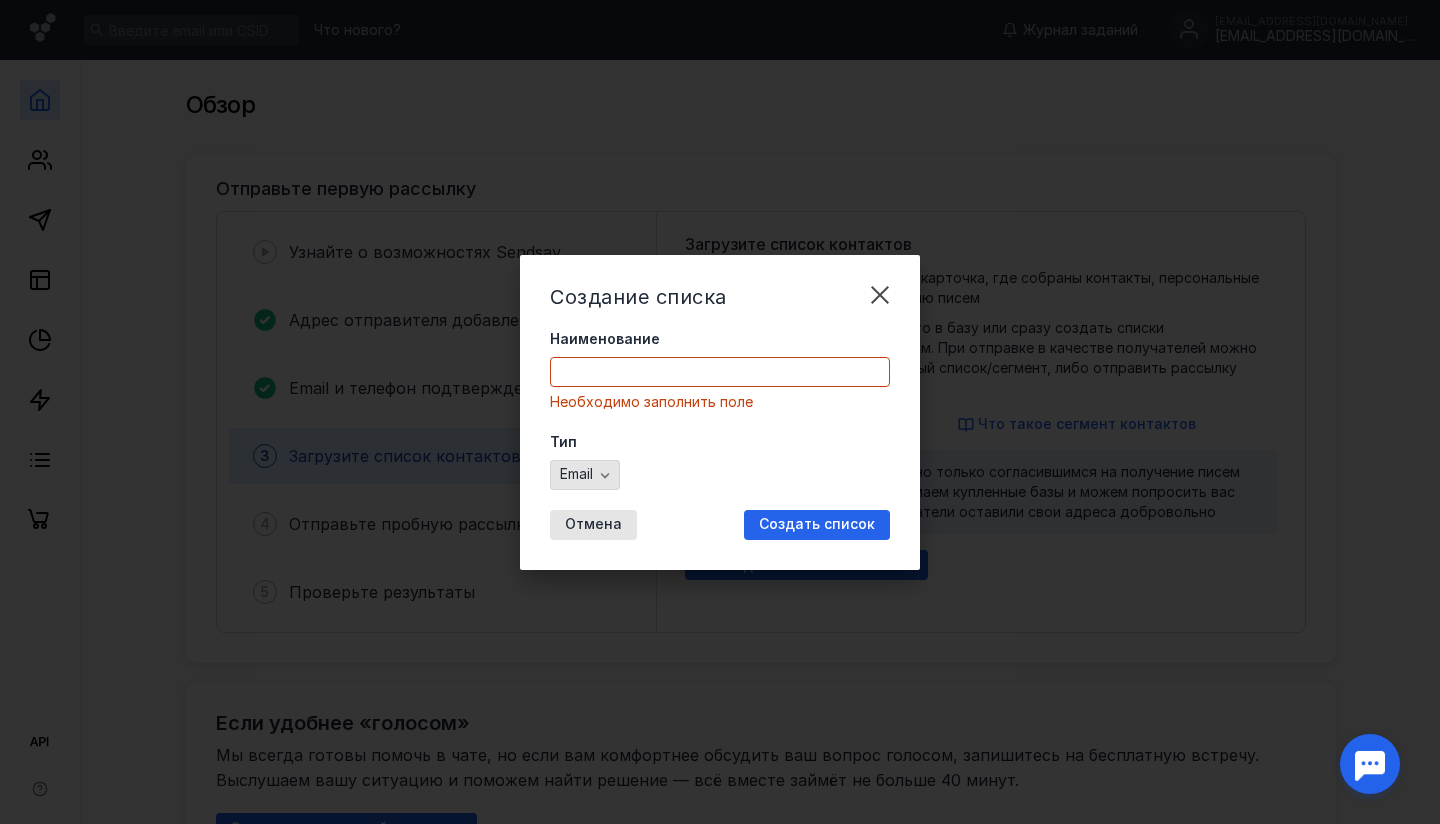 click on "Email" at bounding box center [576, 474] 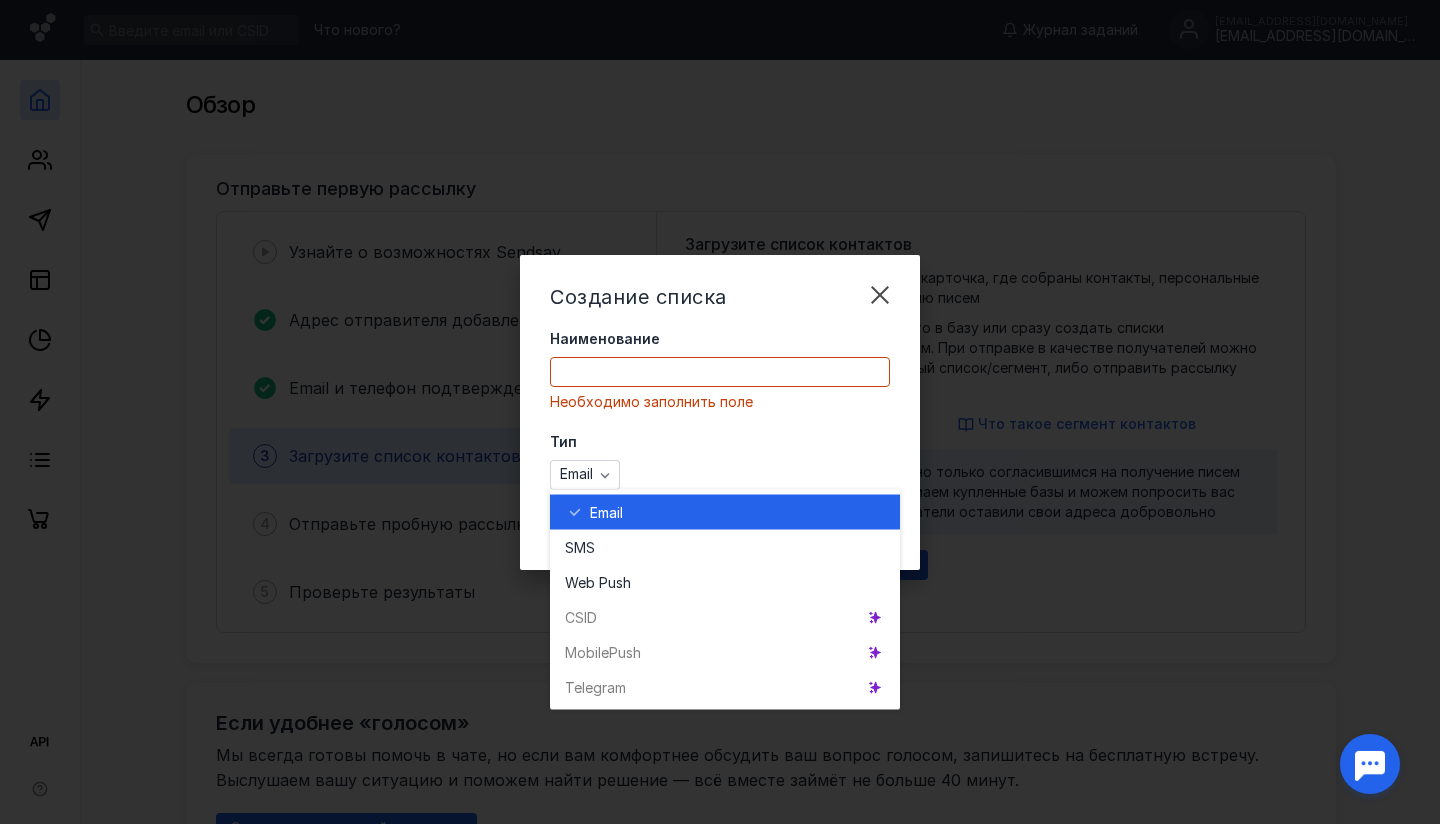 click on "Тип" at bounding box center (720, 442) 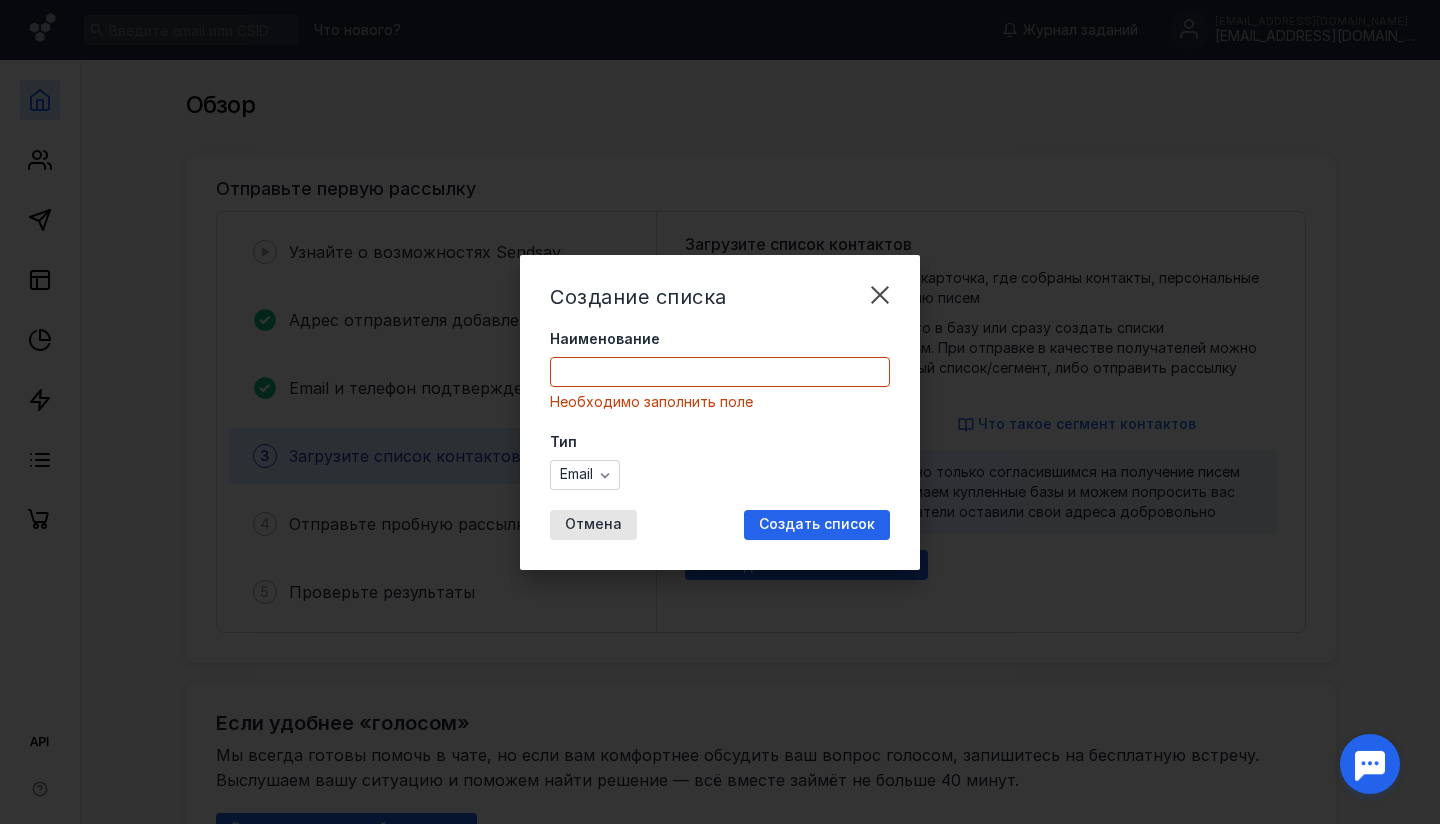 click on "Наименование" at bounding box center [720, 372] 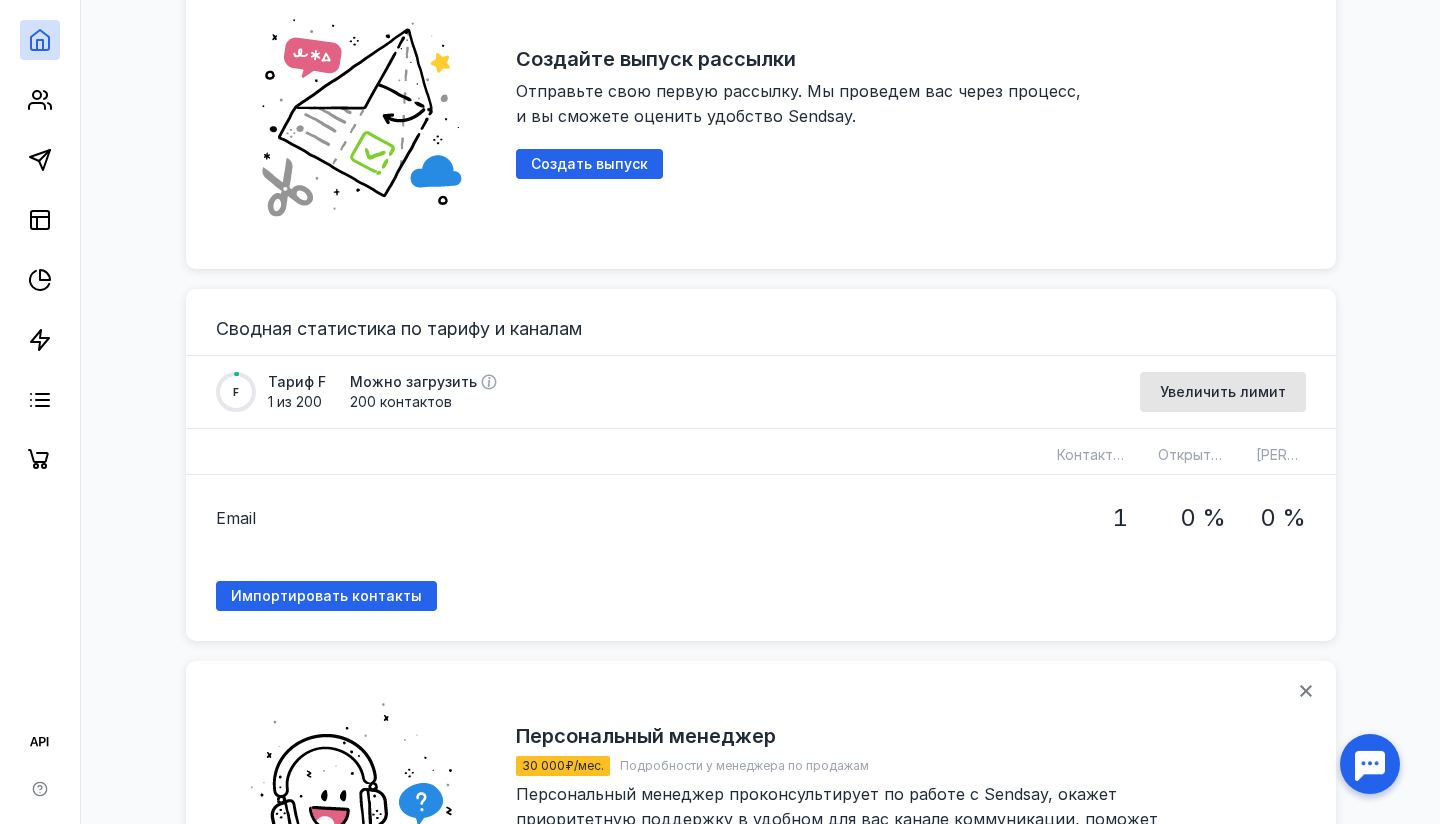 scroll, scrollTop: 0, scrollLeft: 0, axis: both 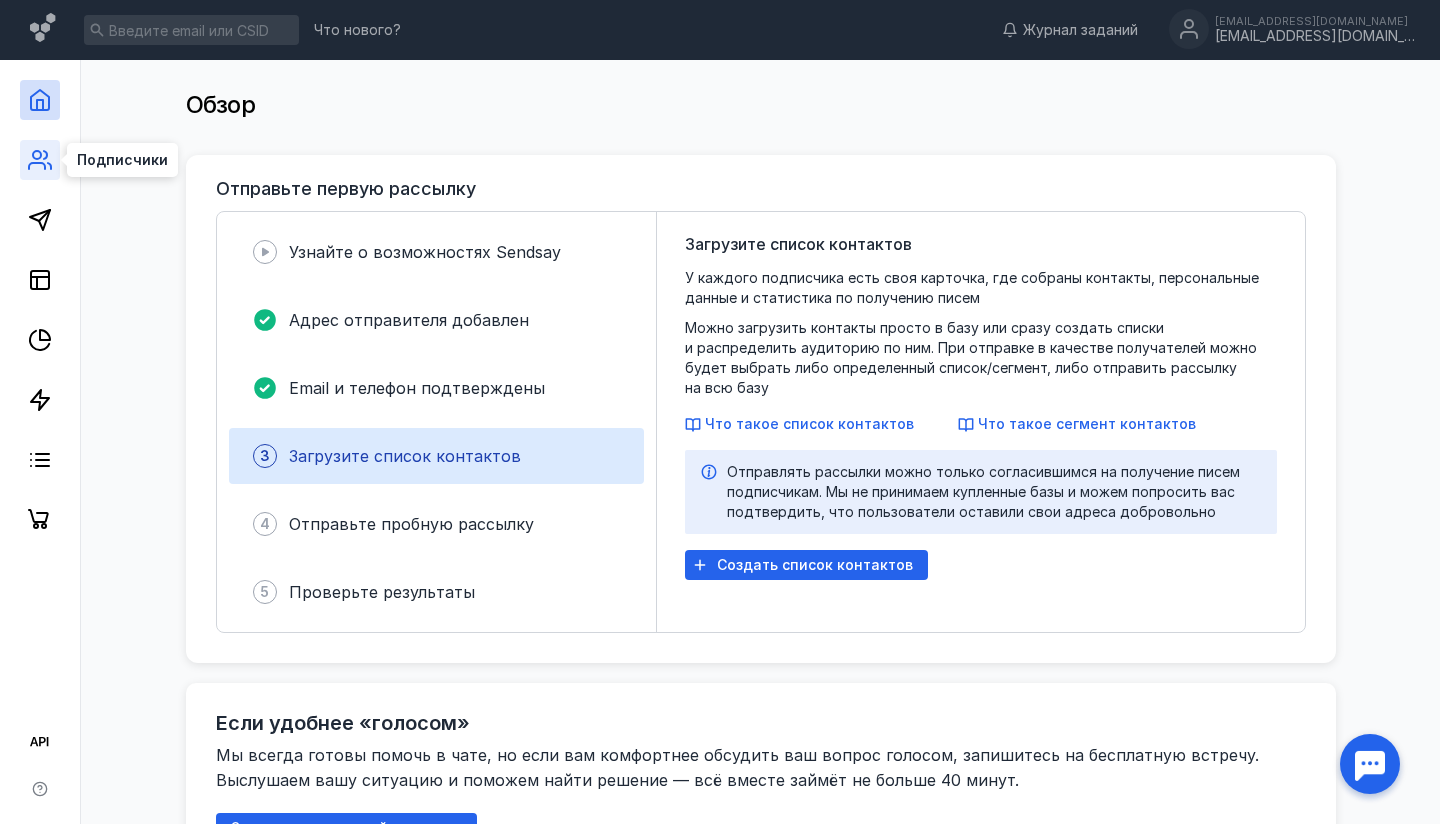 click 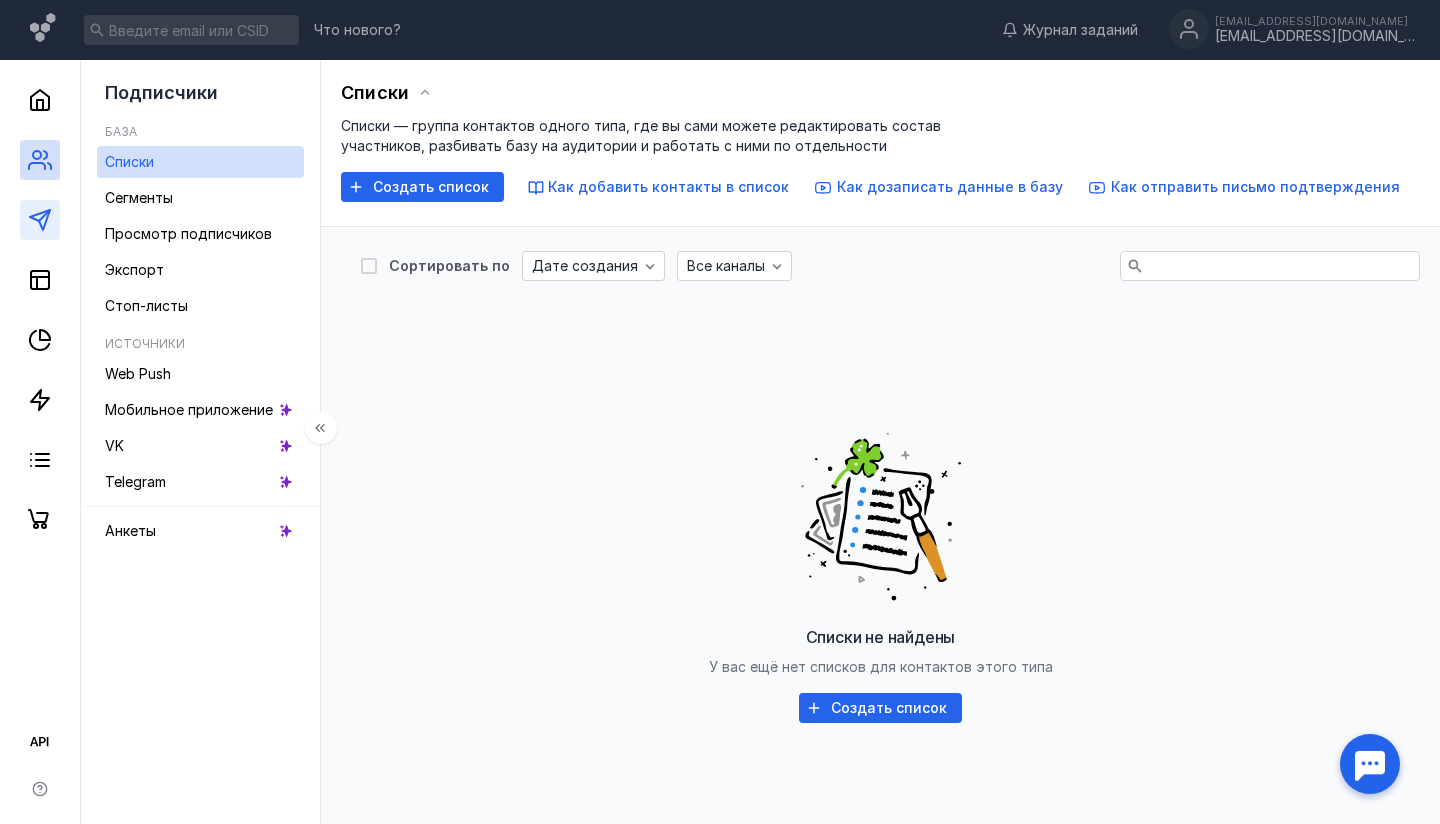 click at bounding box center (40, 220) 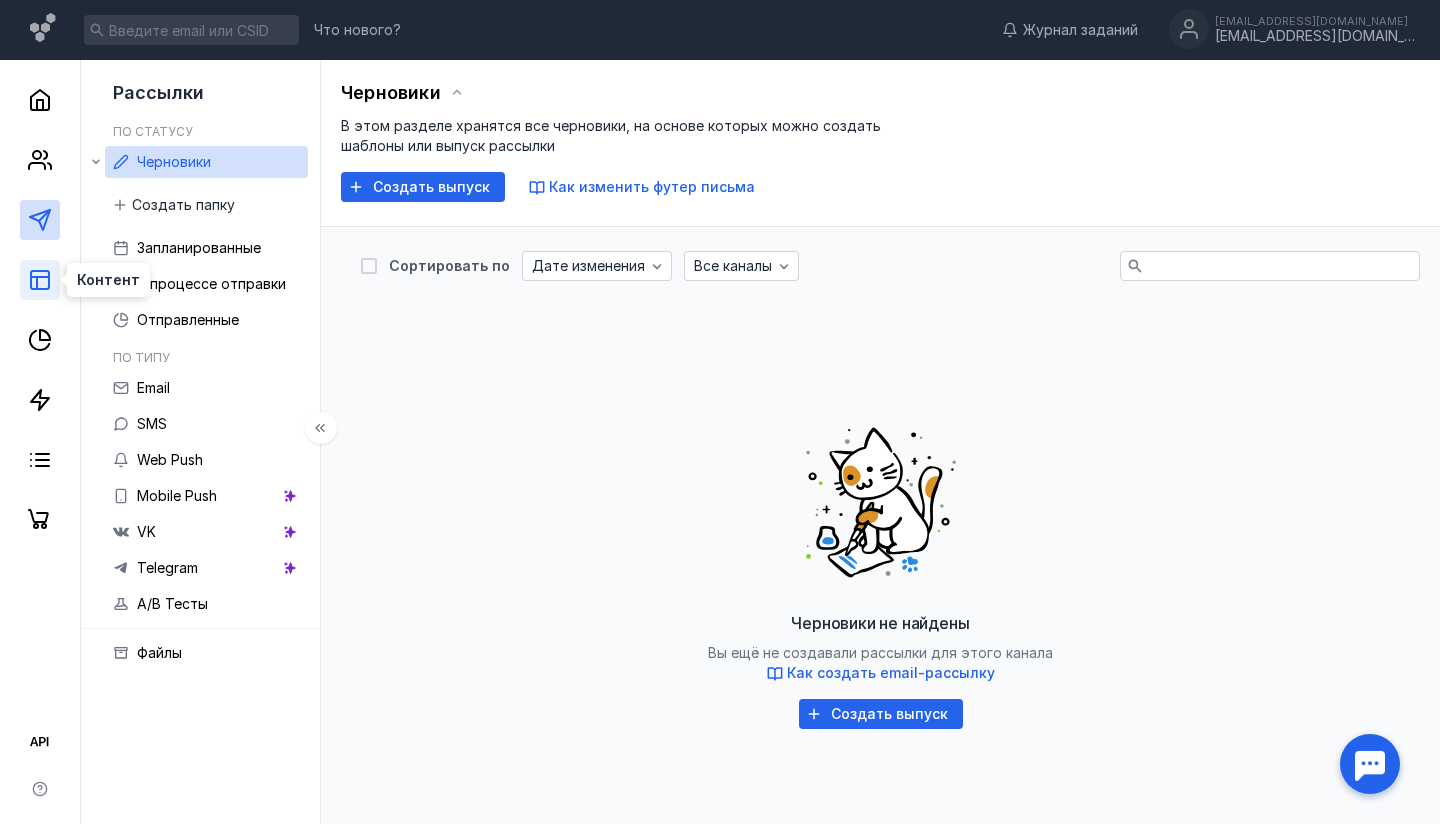 click 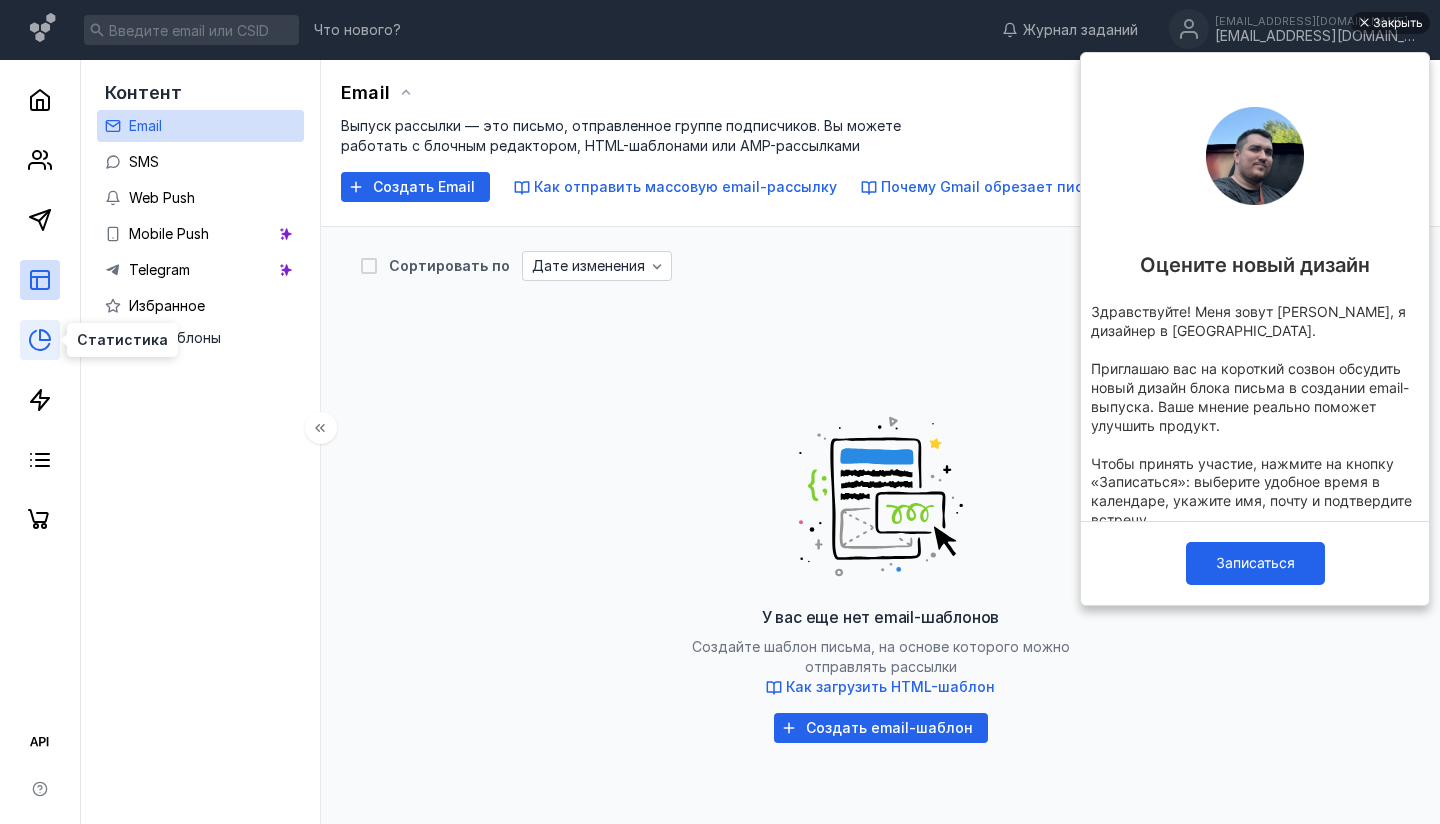scroll, scrollTop: 0, scrollLeft: 0, axis: both 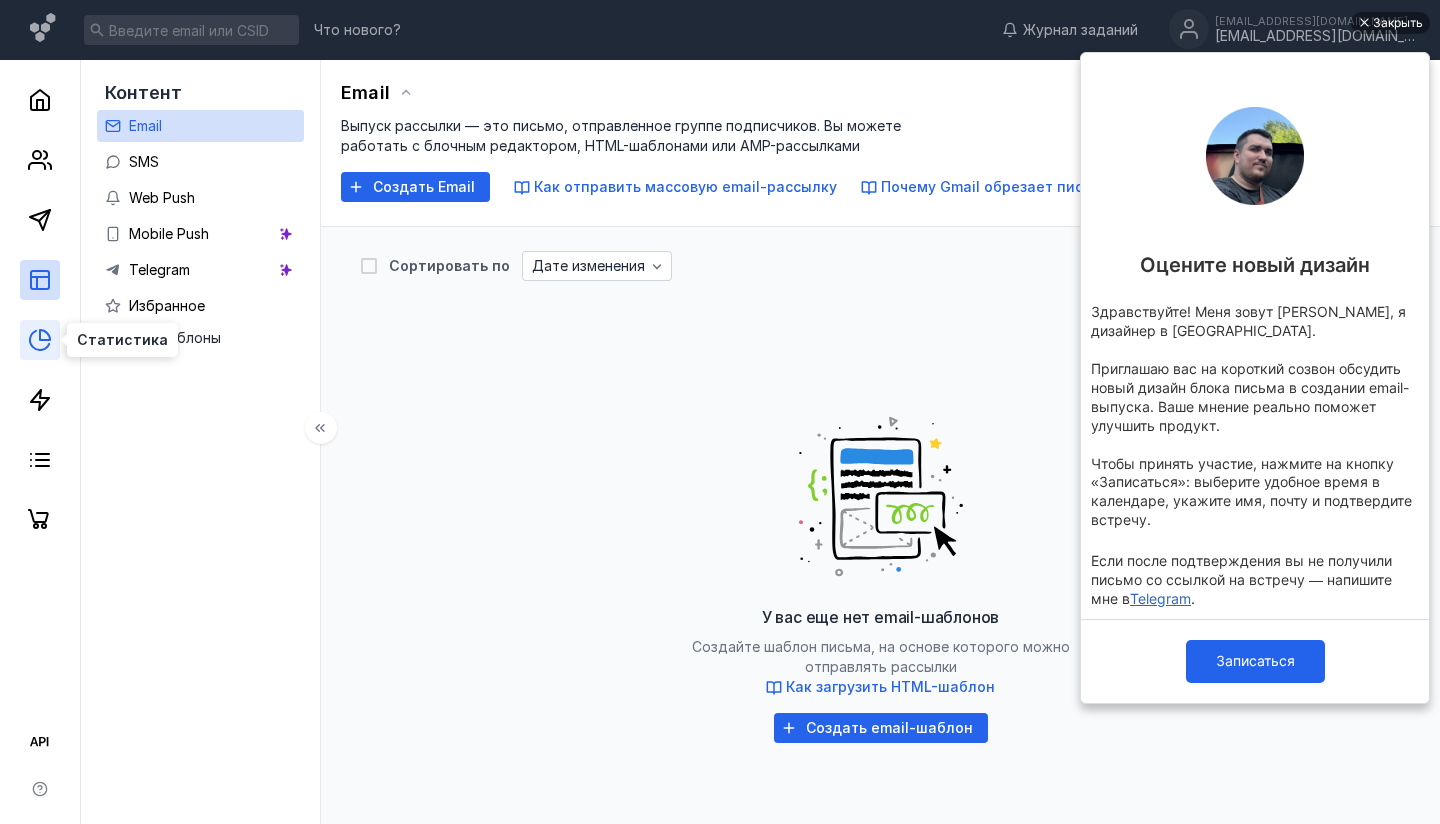 click 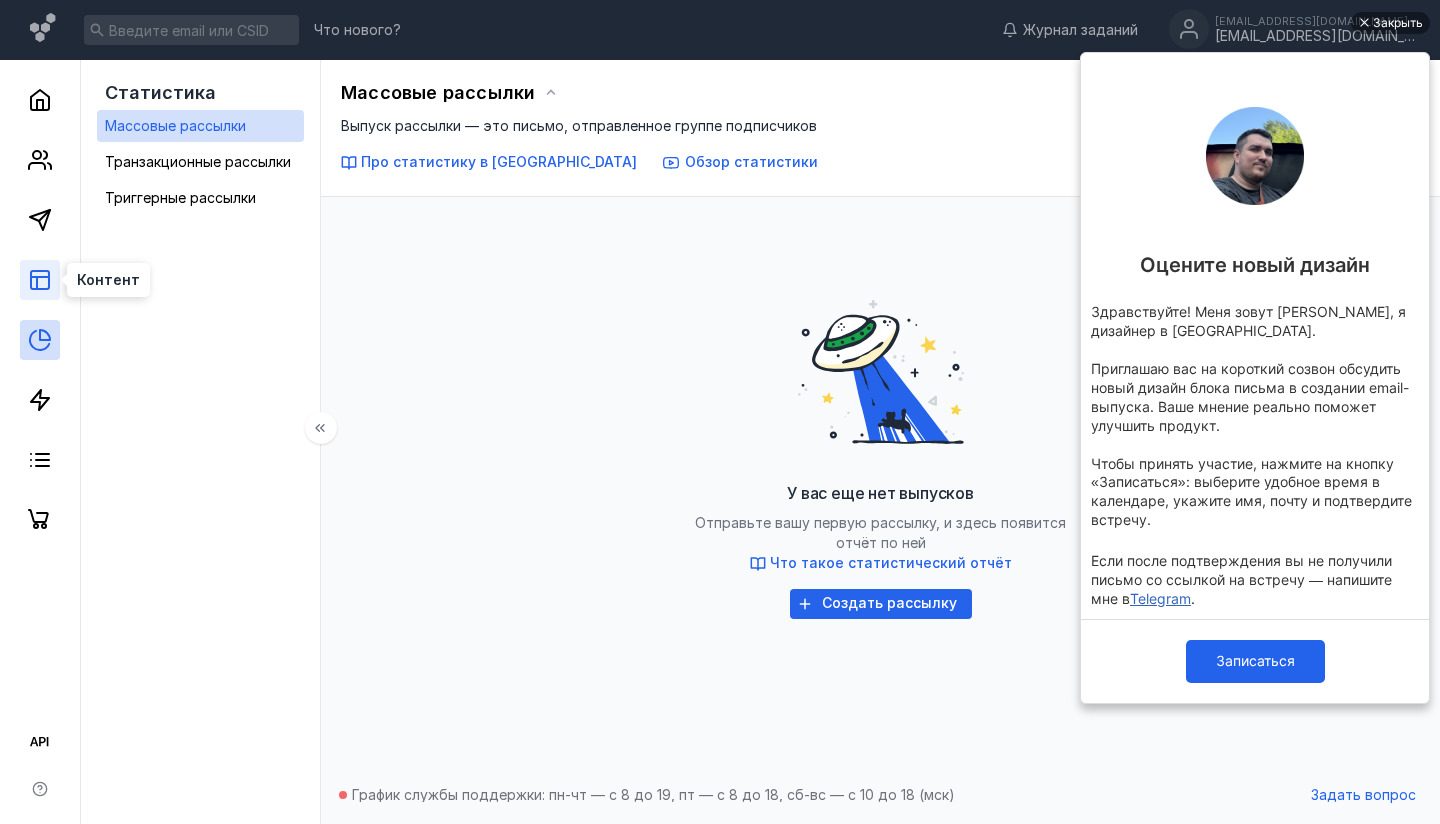 click 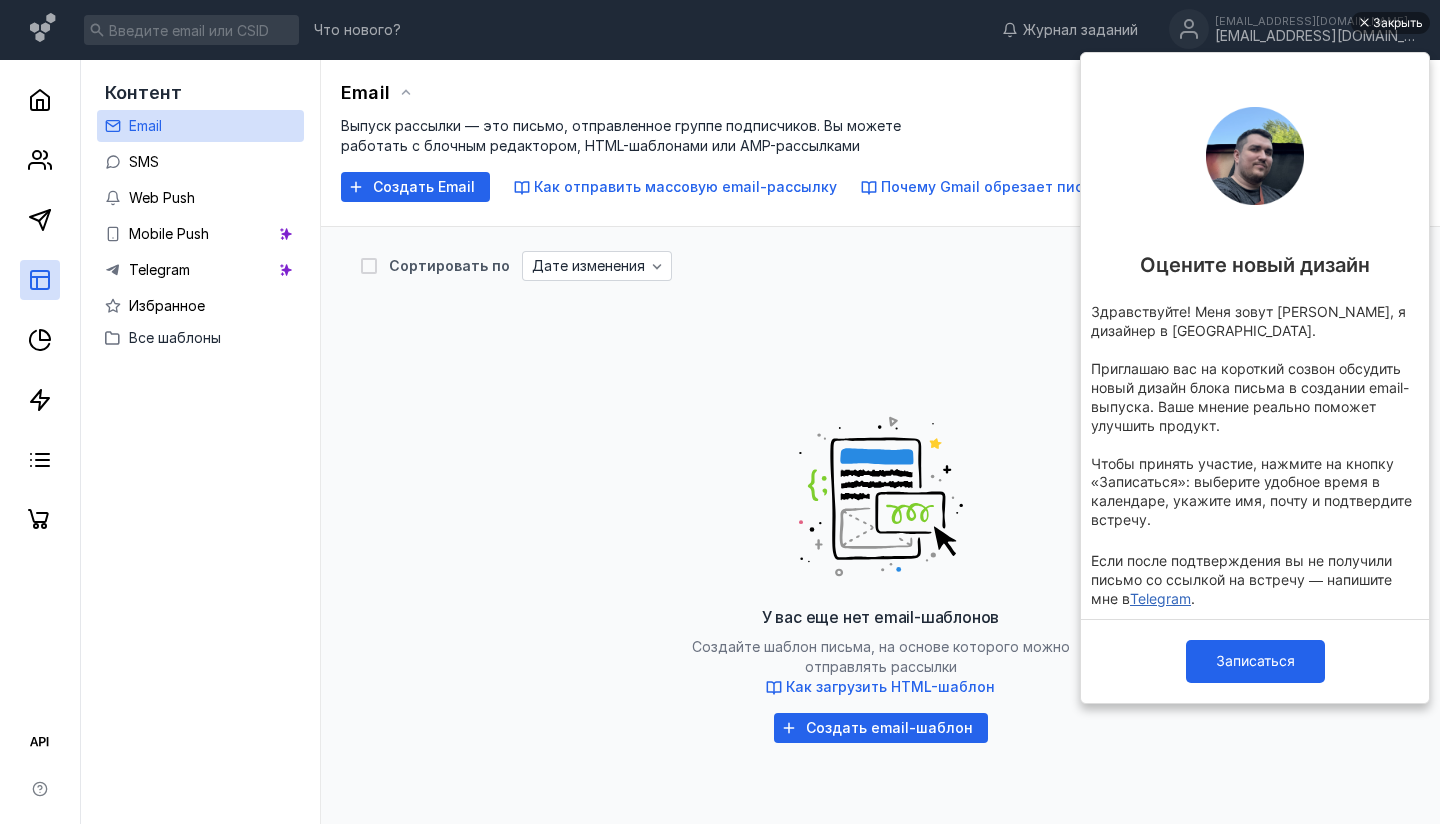 click at bounding box center [881, 497] 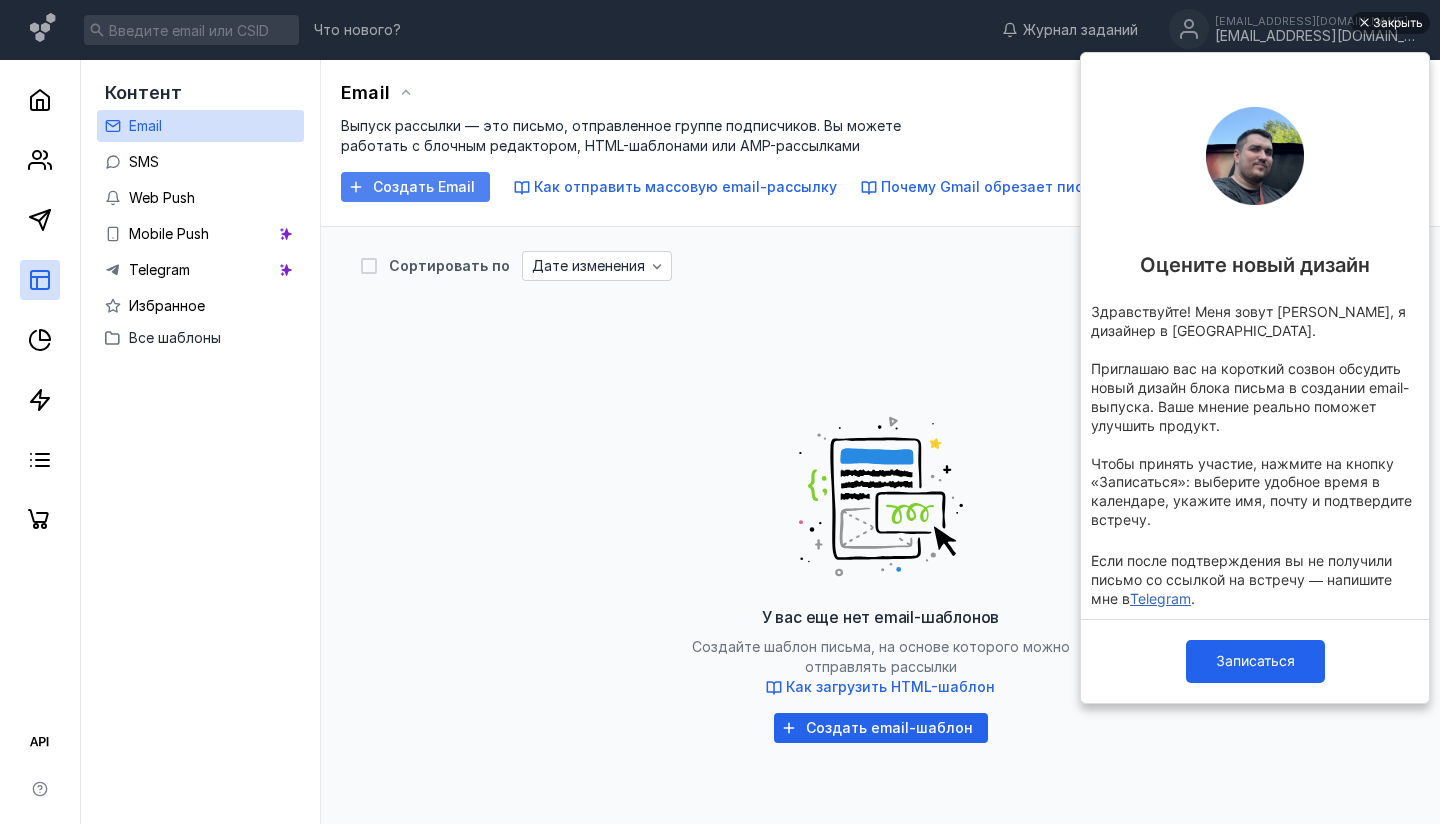 click on "Создать Email" at bounding box center (424, 187) 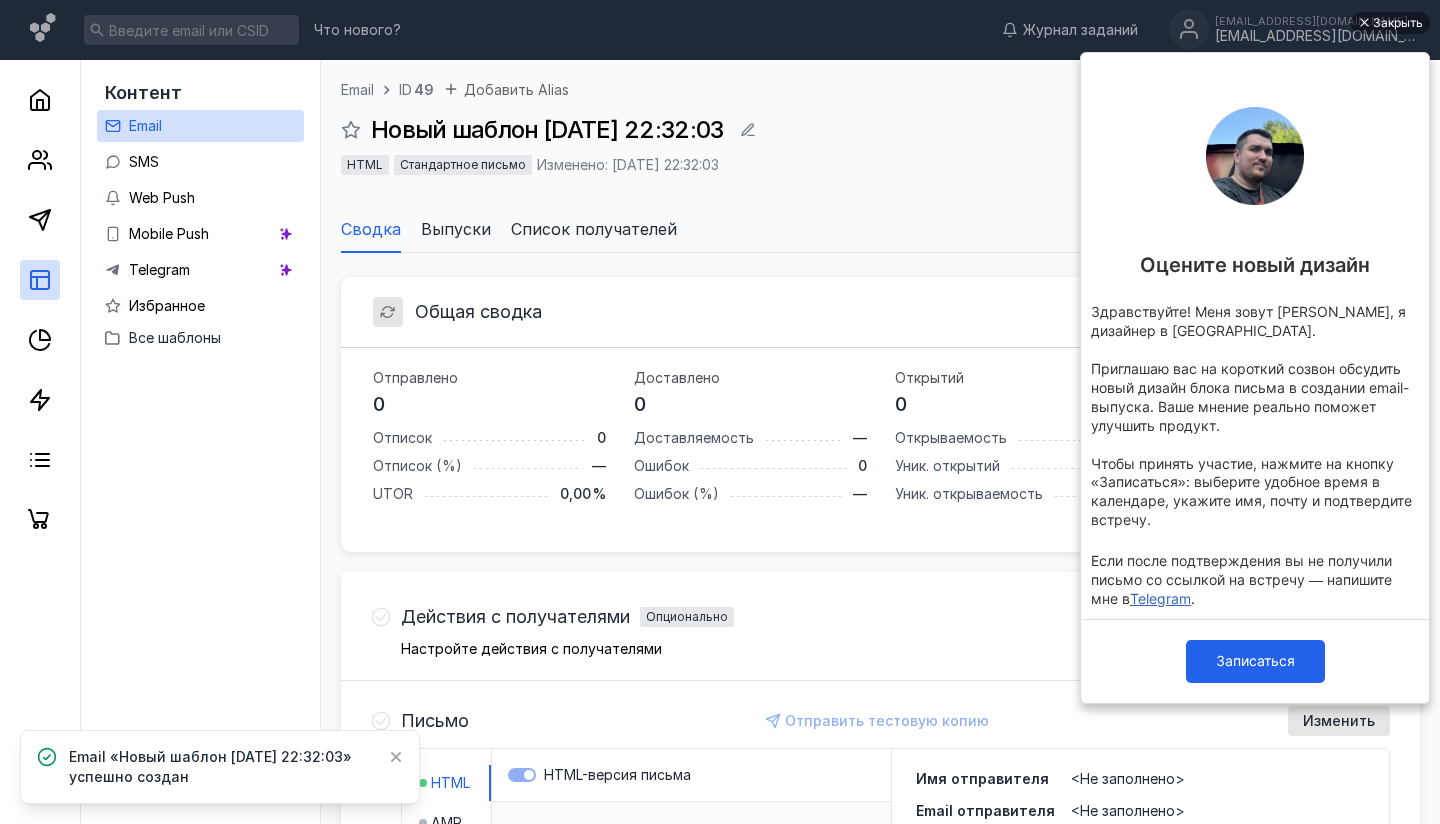 click on "Email ID 49 Добавить Alias Новый шаблон [DATE] 22:32:03 Создать выпуск HTML Стандартное письмо Изменено: [DATE] 22:32:03" at bounding box center [880, 137] 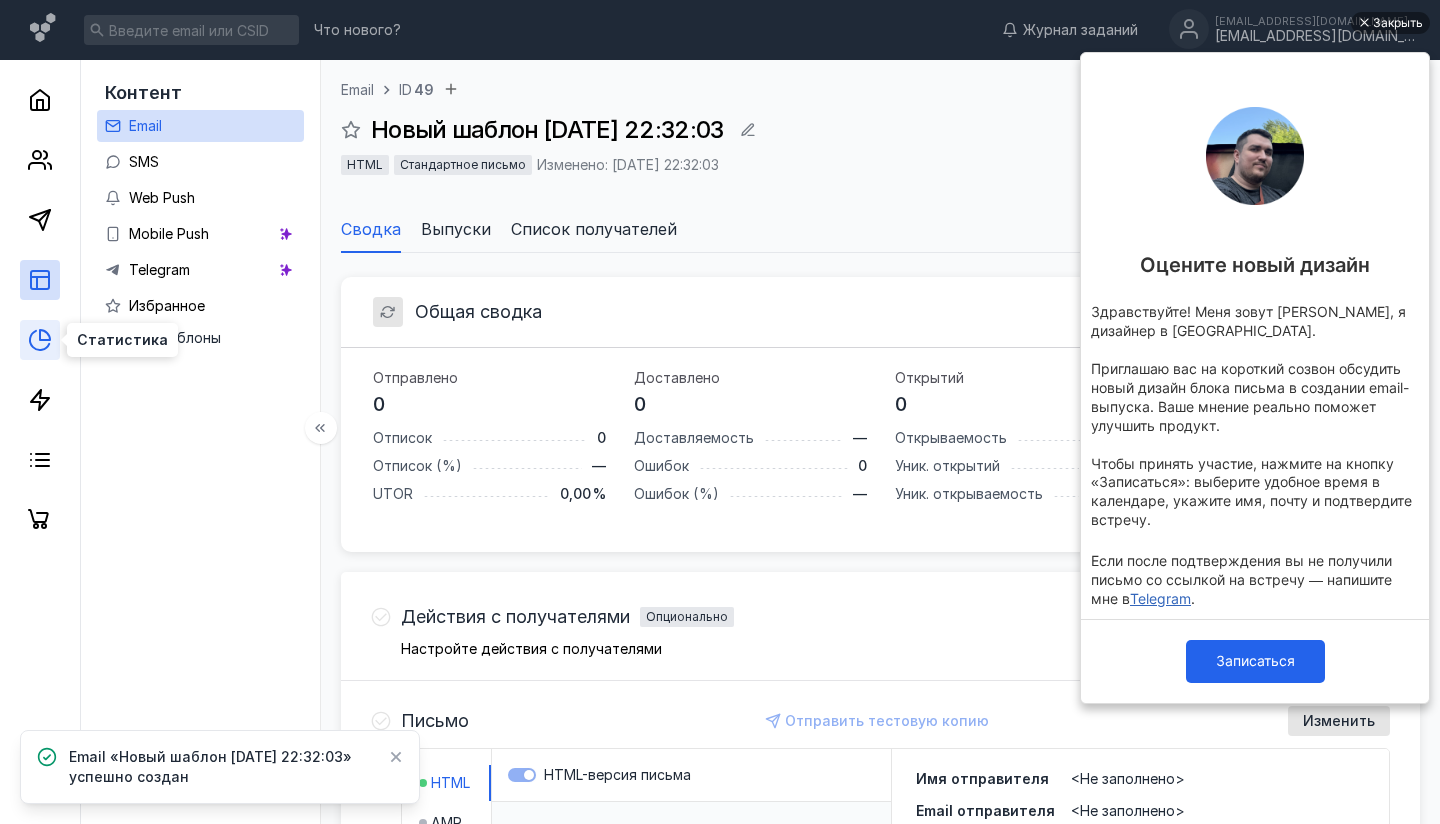 click 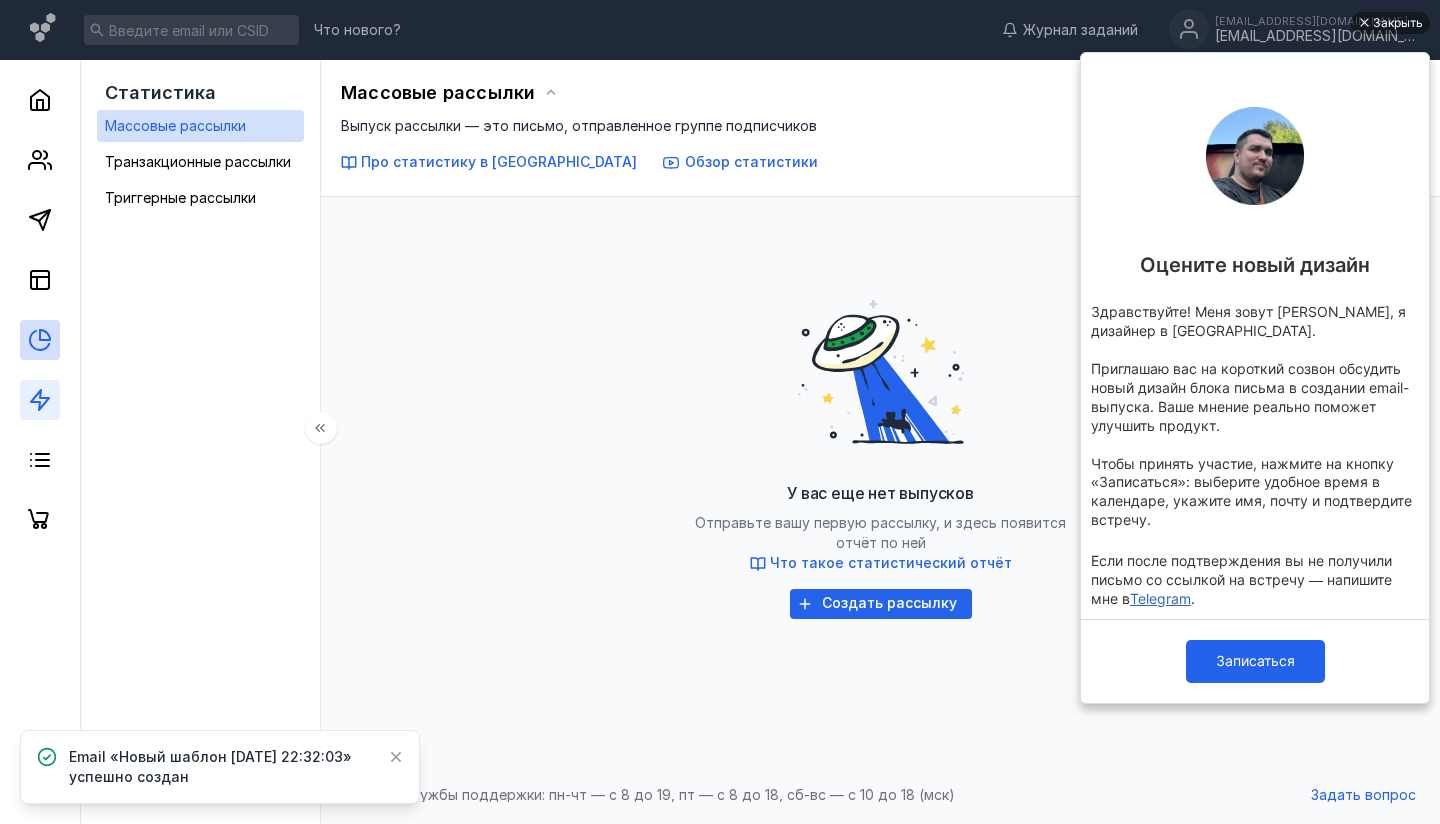 click at bounding box center [40, 400] 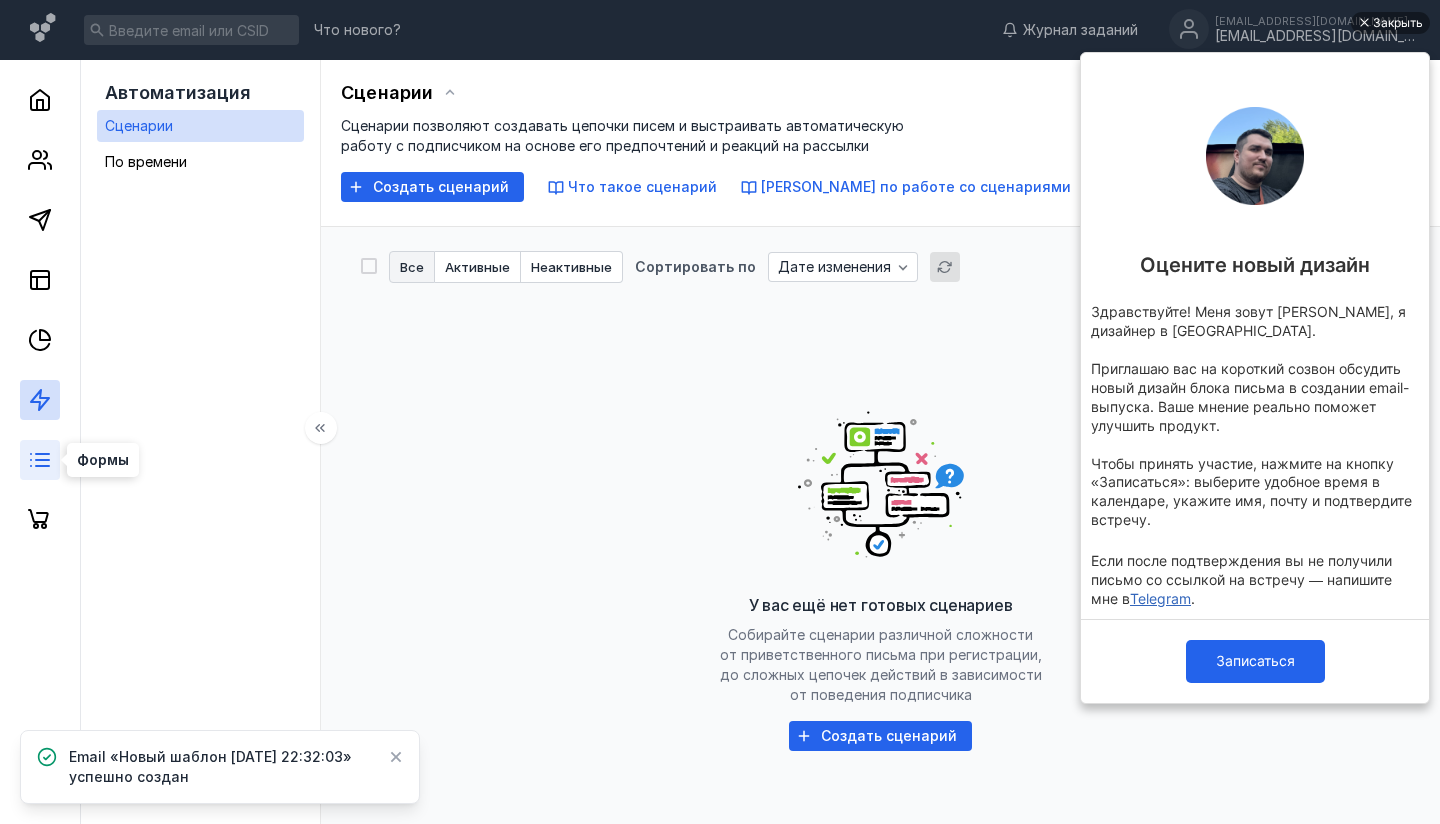 click 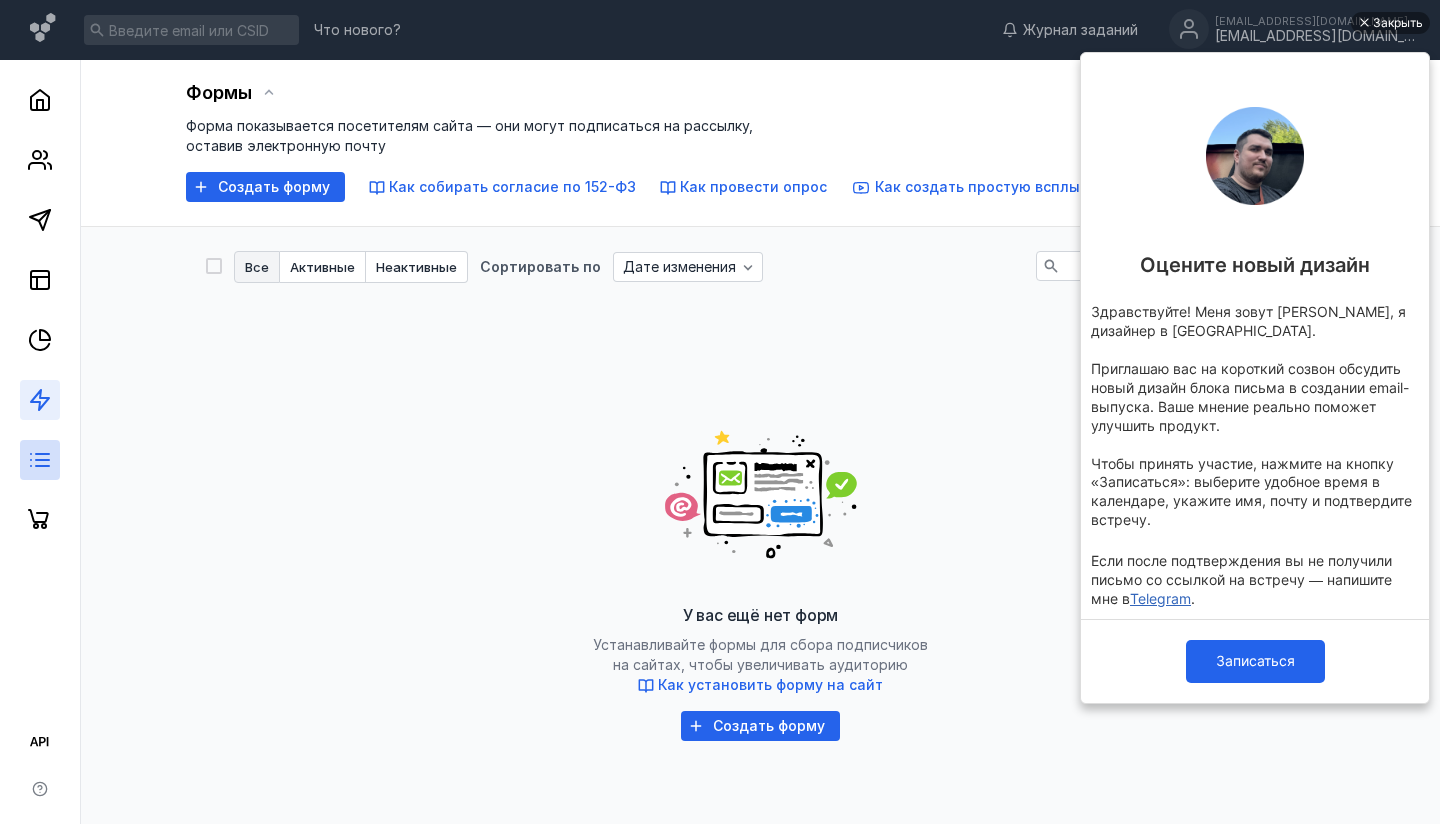 click at bounding box center [40, 400] 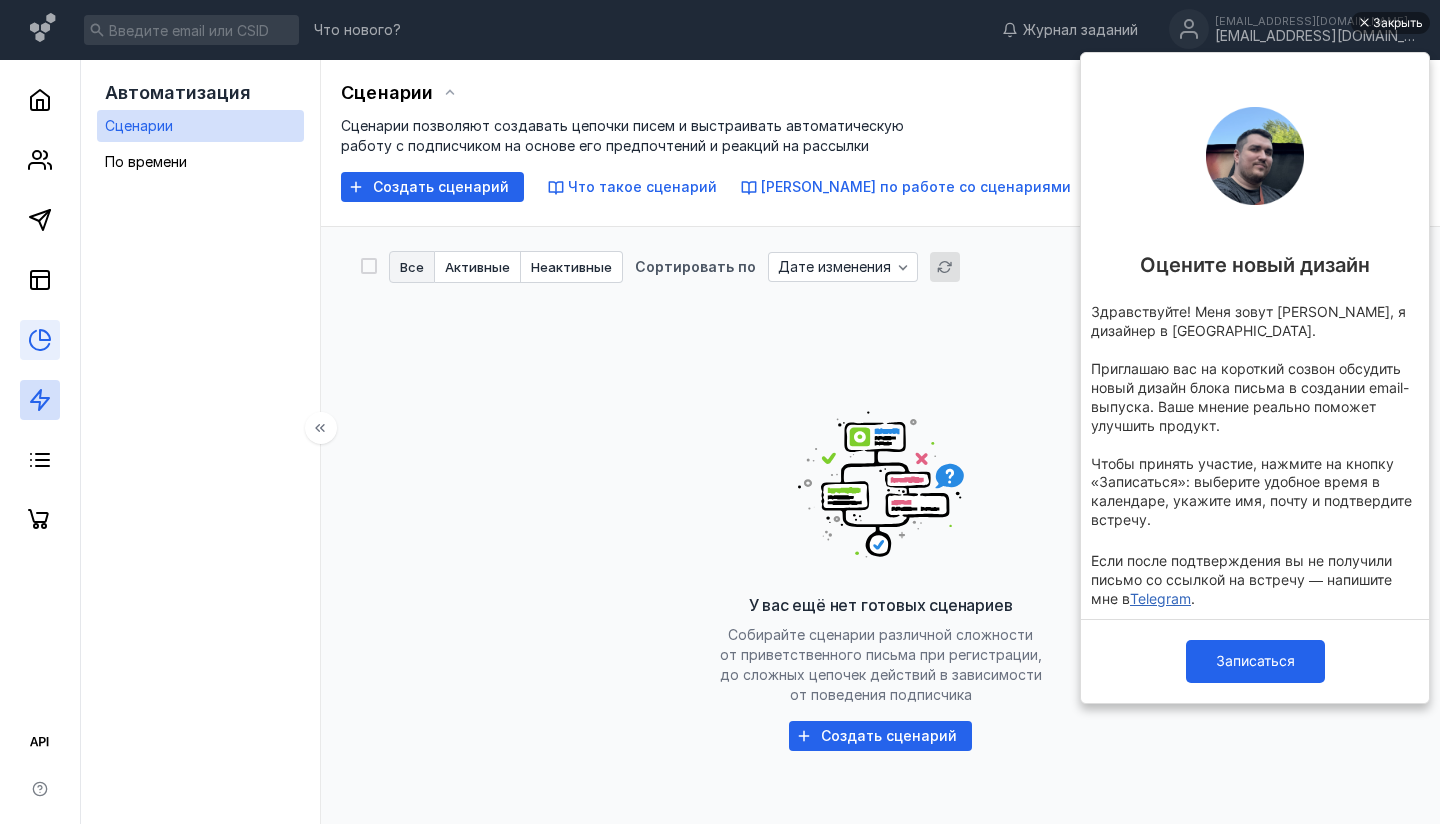 click at bounding box center [40, 340] 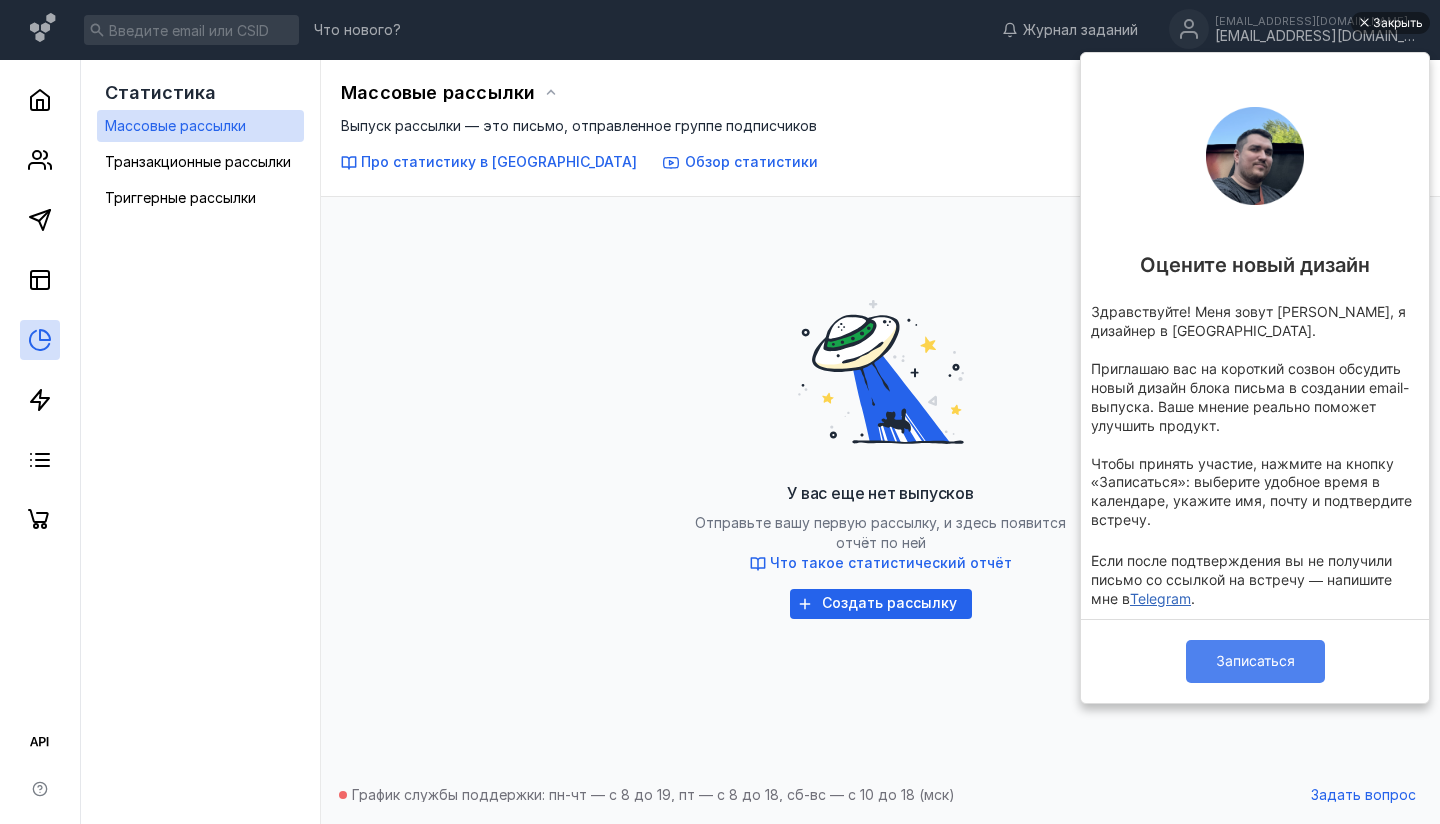 click on "Записаться" at bounding box center (1255, 661) 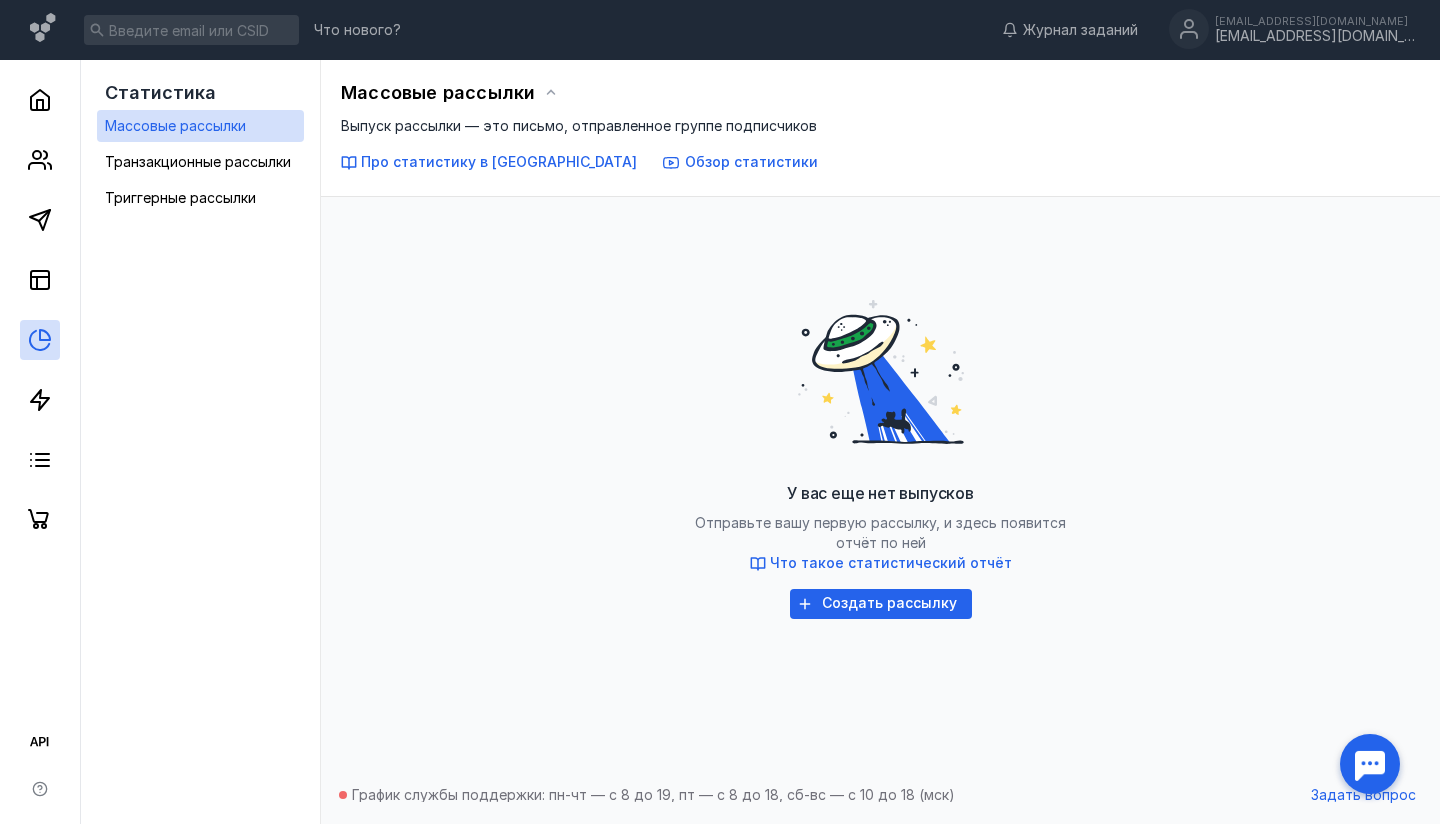 scroll, scrollTop: 0, scrollLeft: 0, axis: both 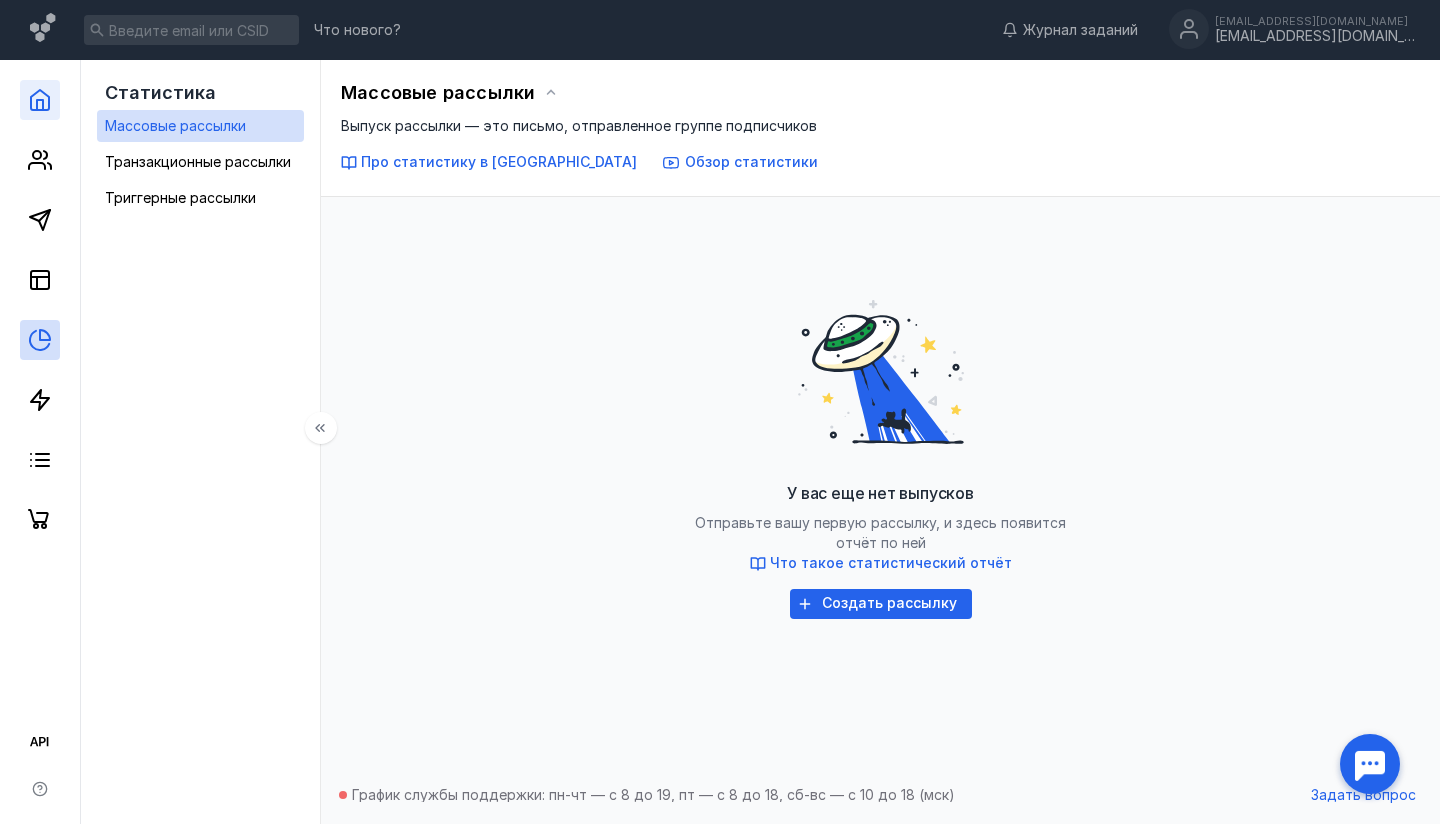 click at bounding box center [40, 100] 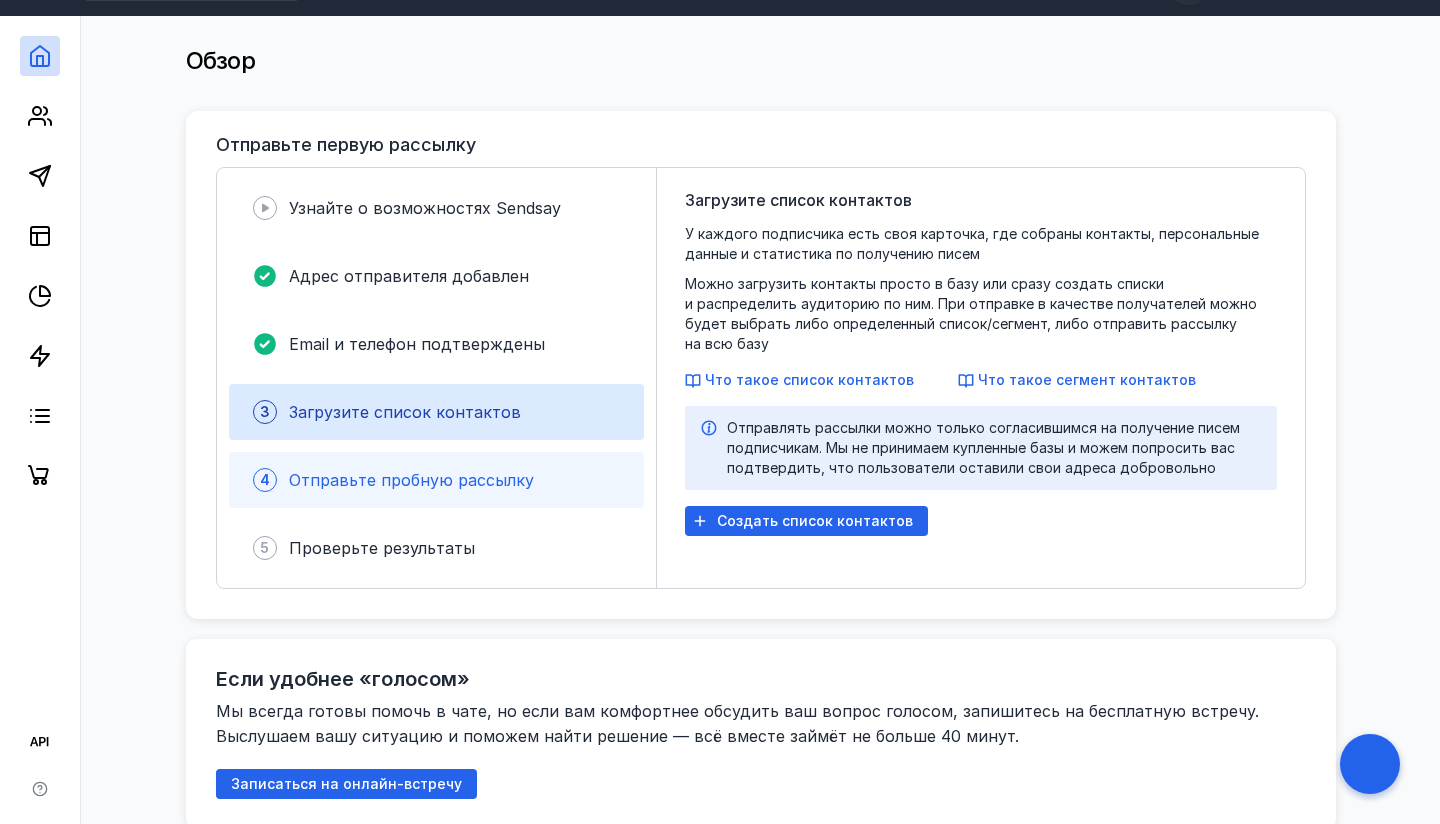scroll, scrollTop: 0, scrollLeft: 0, axis: both 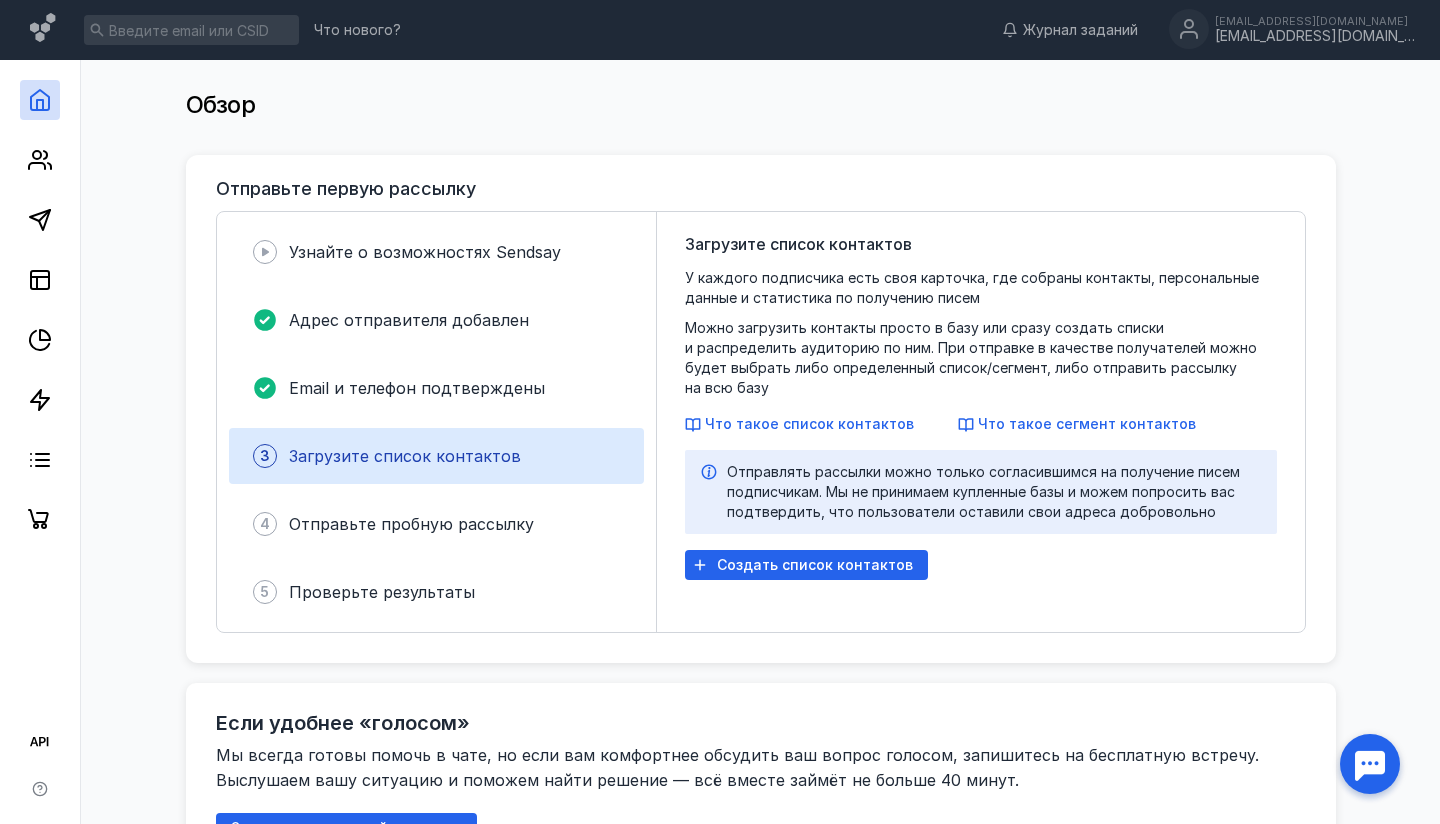 click on "Загрузите список контактов" at bounding box center (405, 456) 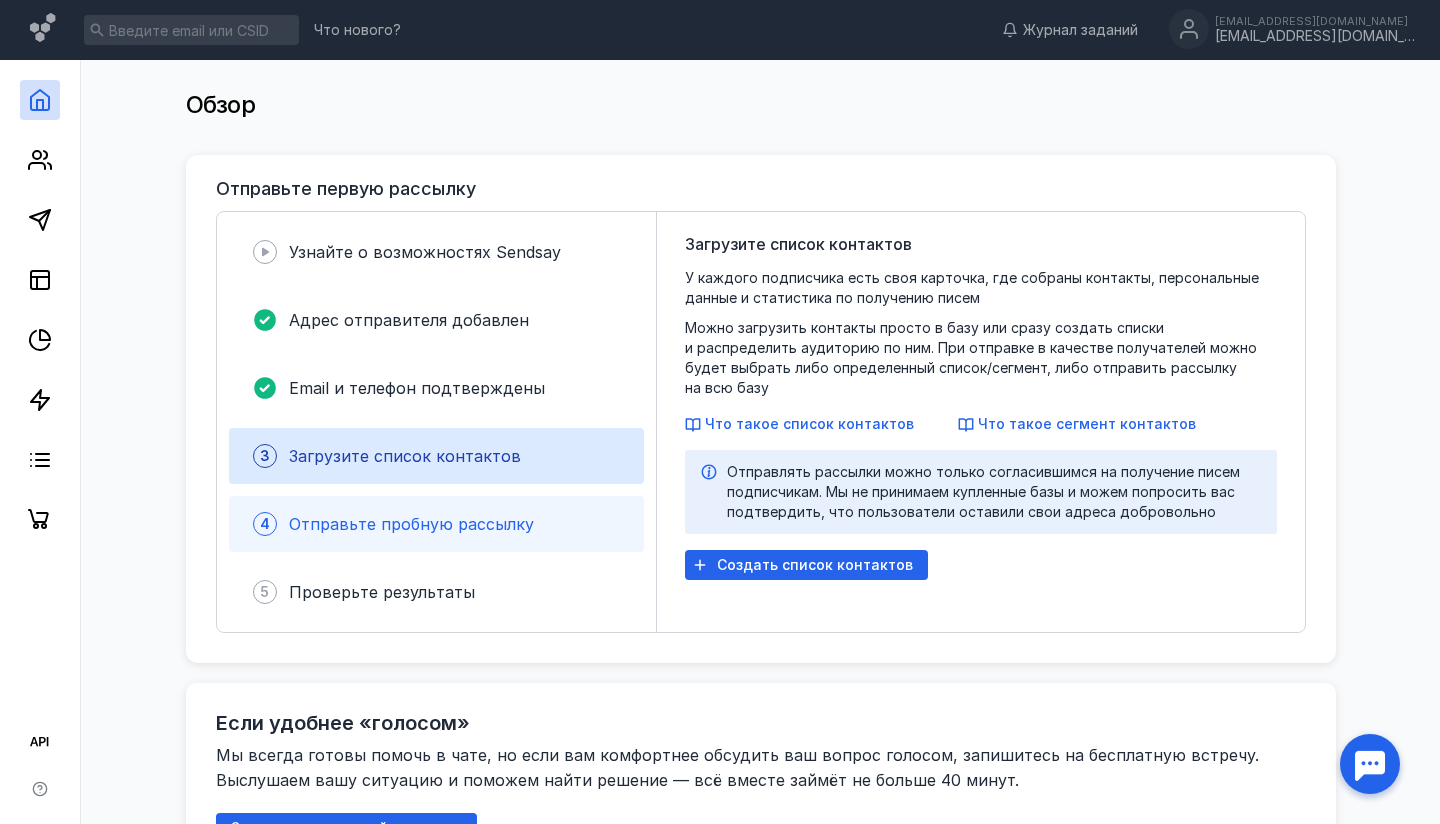 click on "4 Отправьте пробную рассылку" at bounding box center [436, 524] 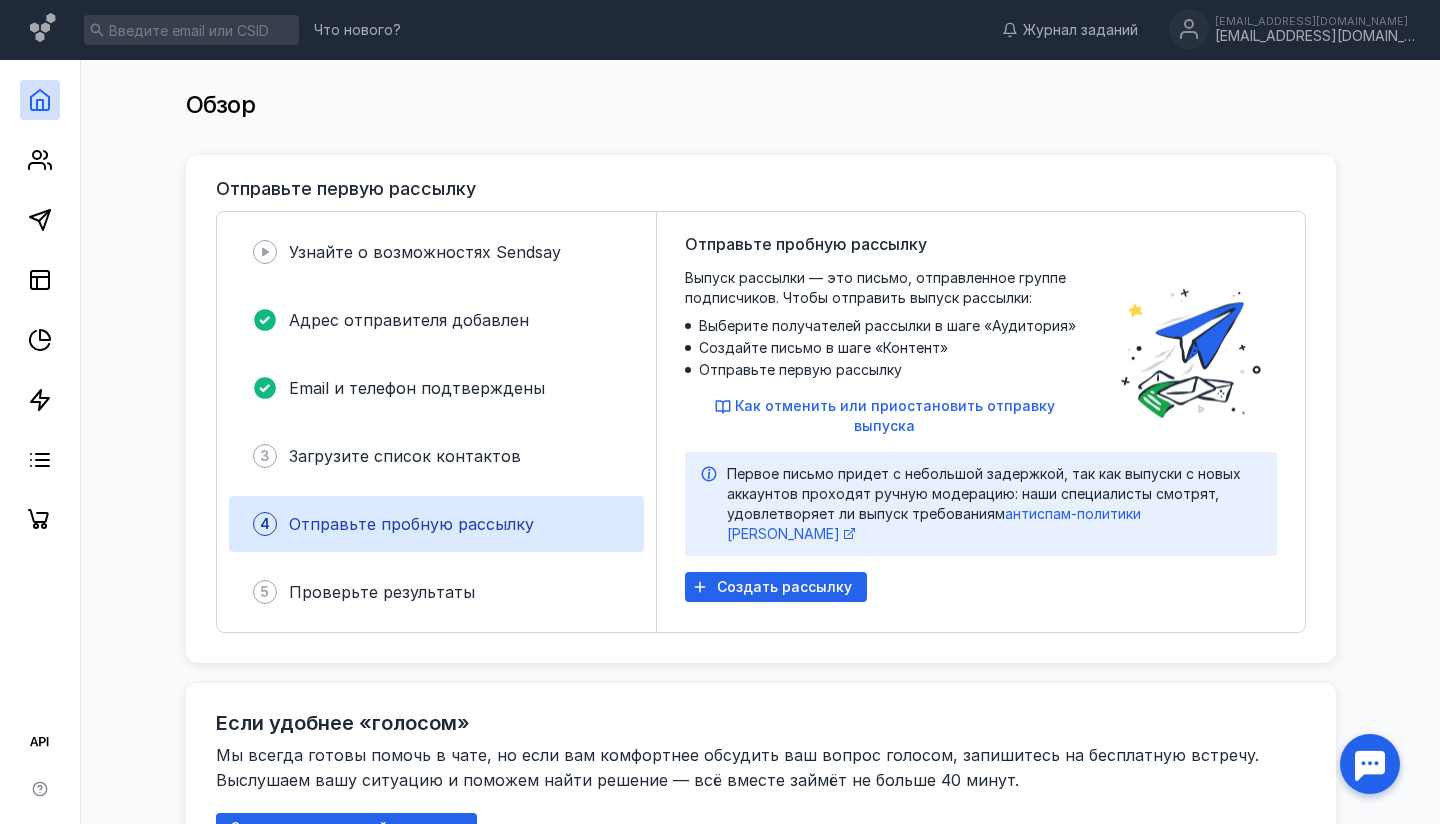click on "Узнайте о возможностях Sendsay Адрес отправителя добавлен Email и телефон подтверждены 3 Загрузите список контактов 4 Отправьте пробную рассылку 5 Проверьте результаты" at bounding box center [437, 422] 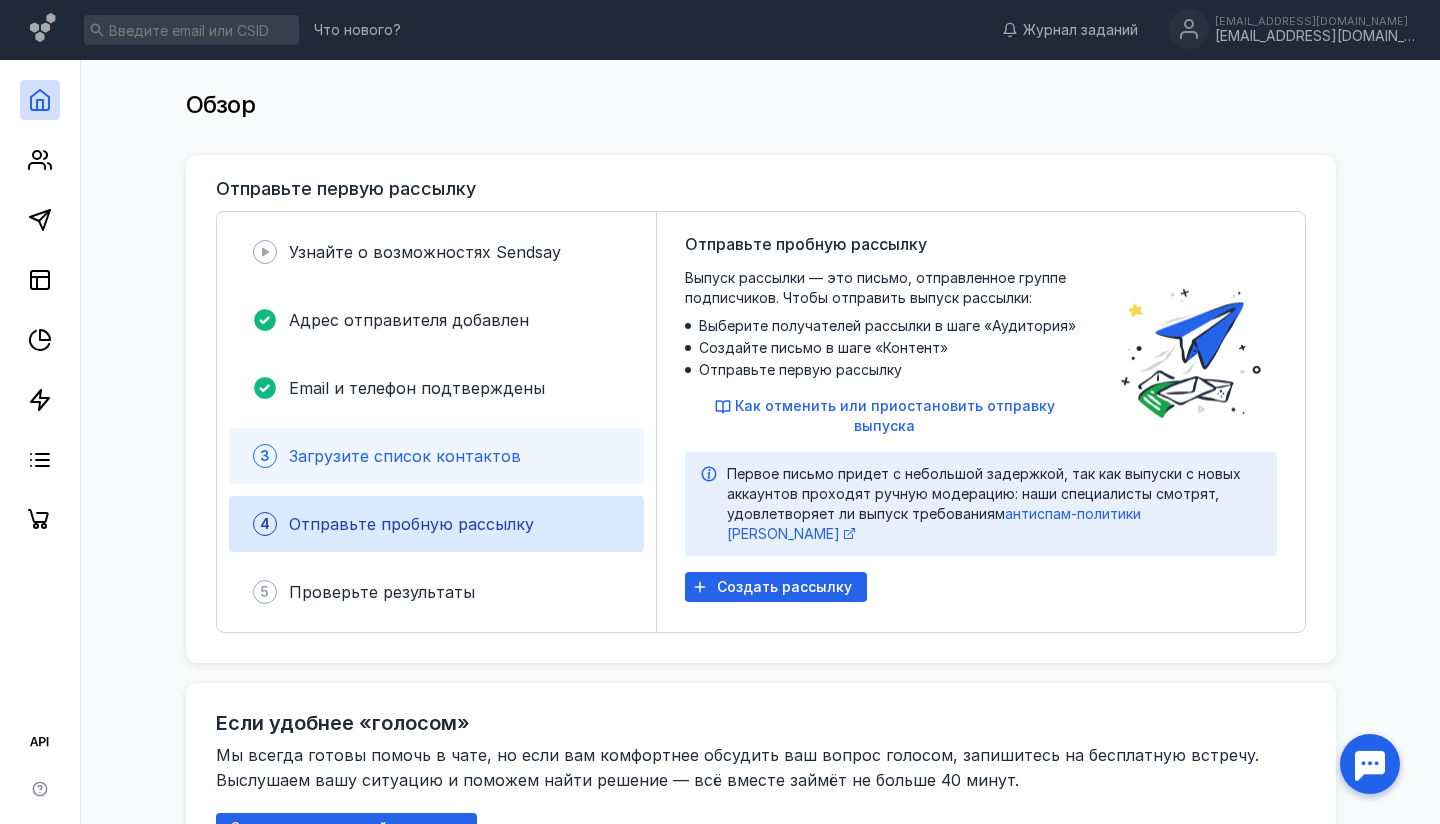 click on "3 Загрузите список контактов" at bounding box center [436, 456] 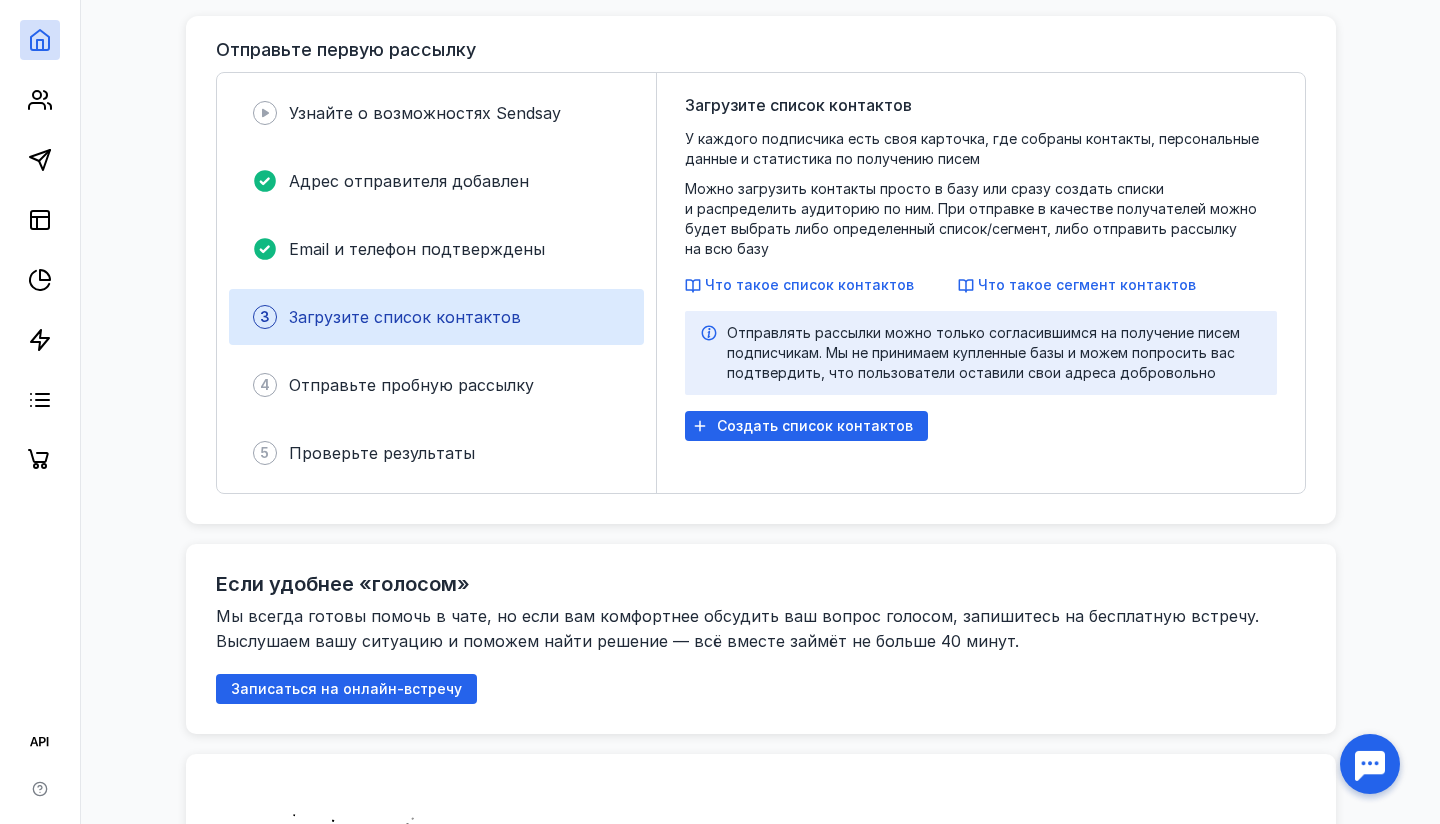 scroll, scrollTop: 0, scrollLeft: 0, axis: both 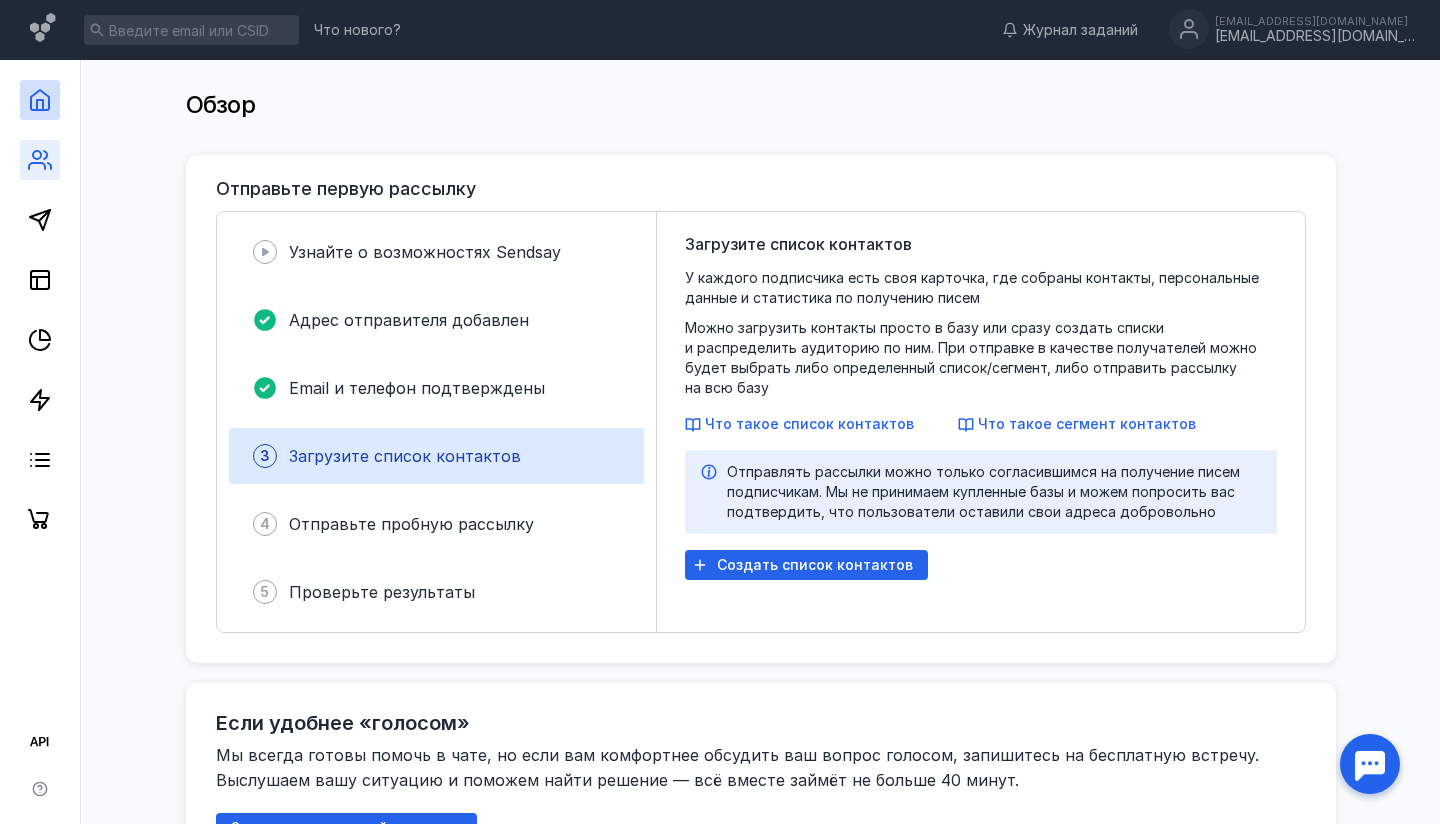 click at bounding box center (40, 160) 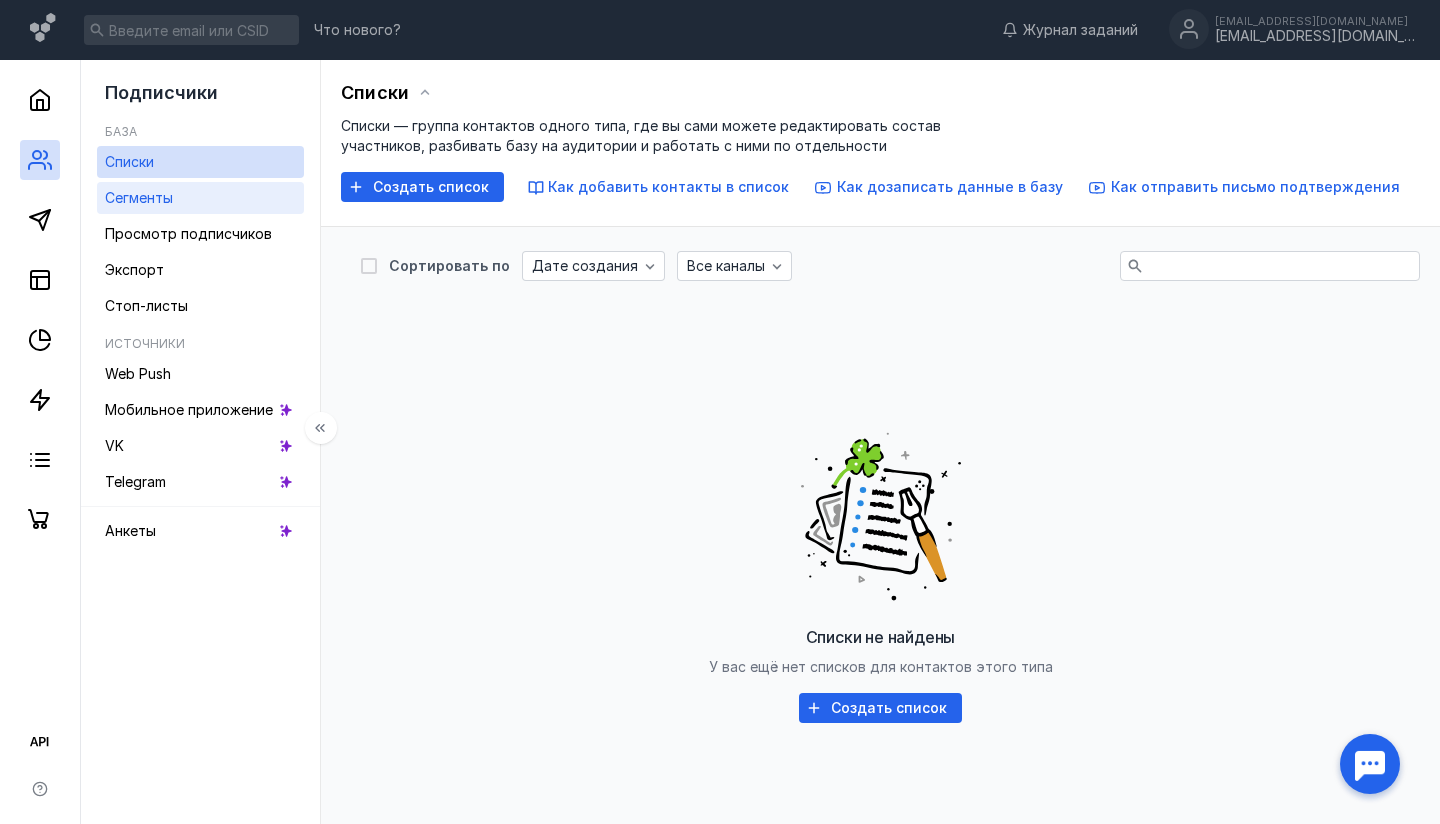 click on "Сегменты" at bounding box center (200, 198) 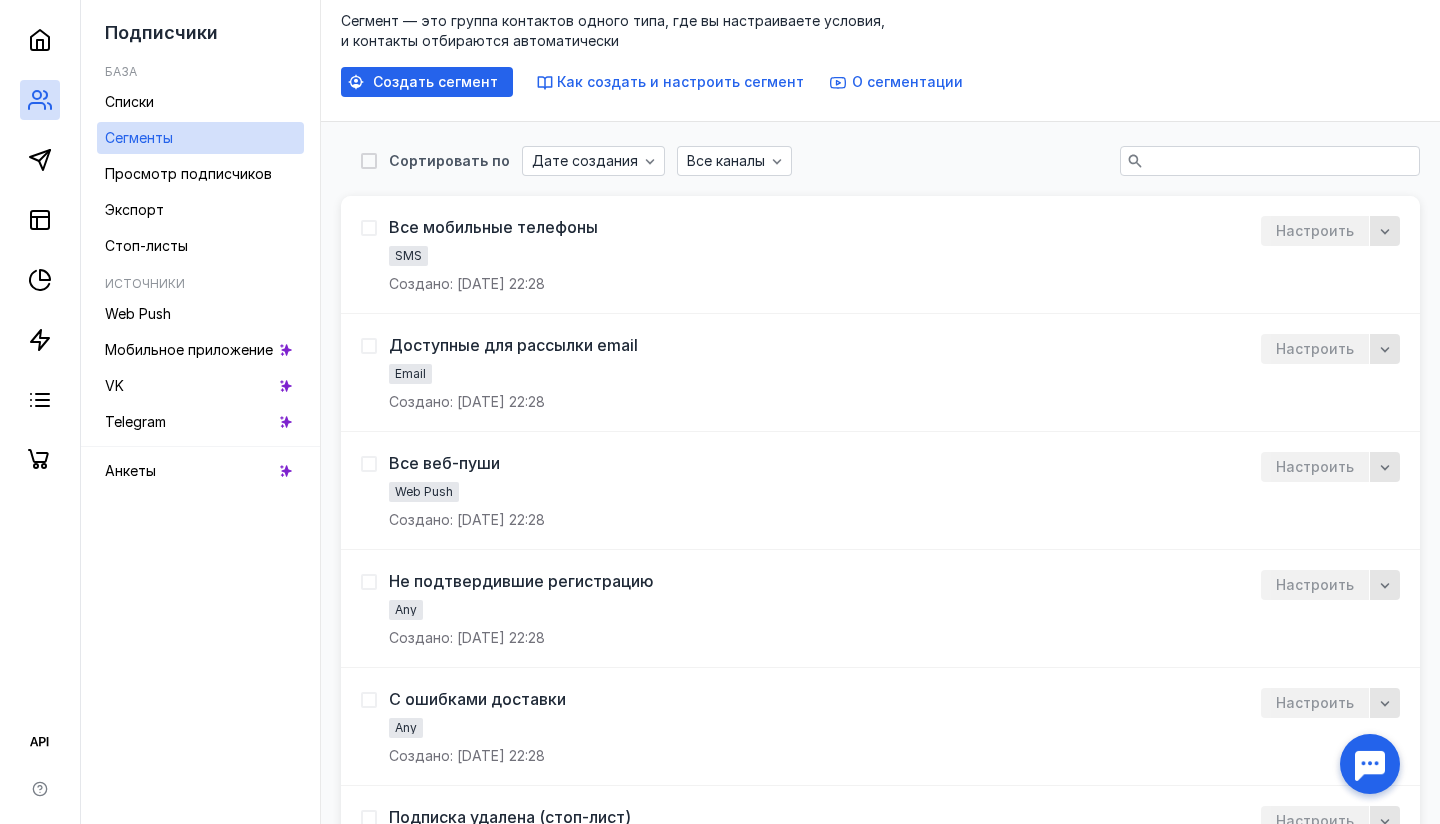 scroll, scrollTop: 0, scrollLeft: 0, axis: both 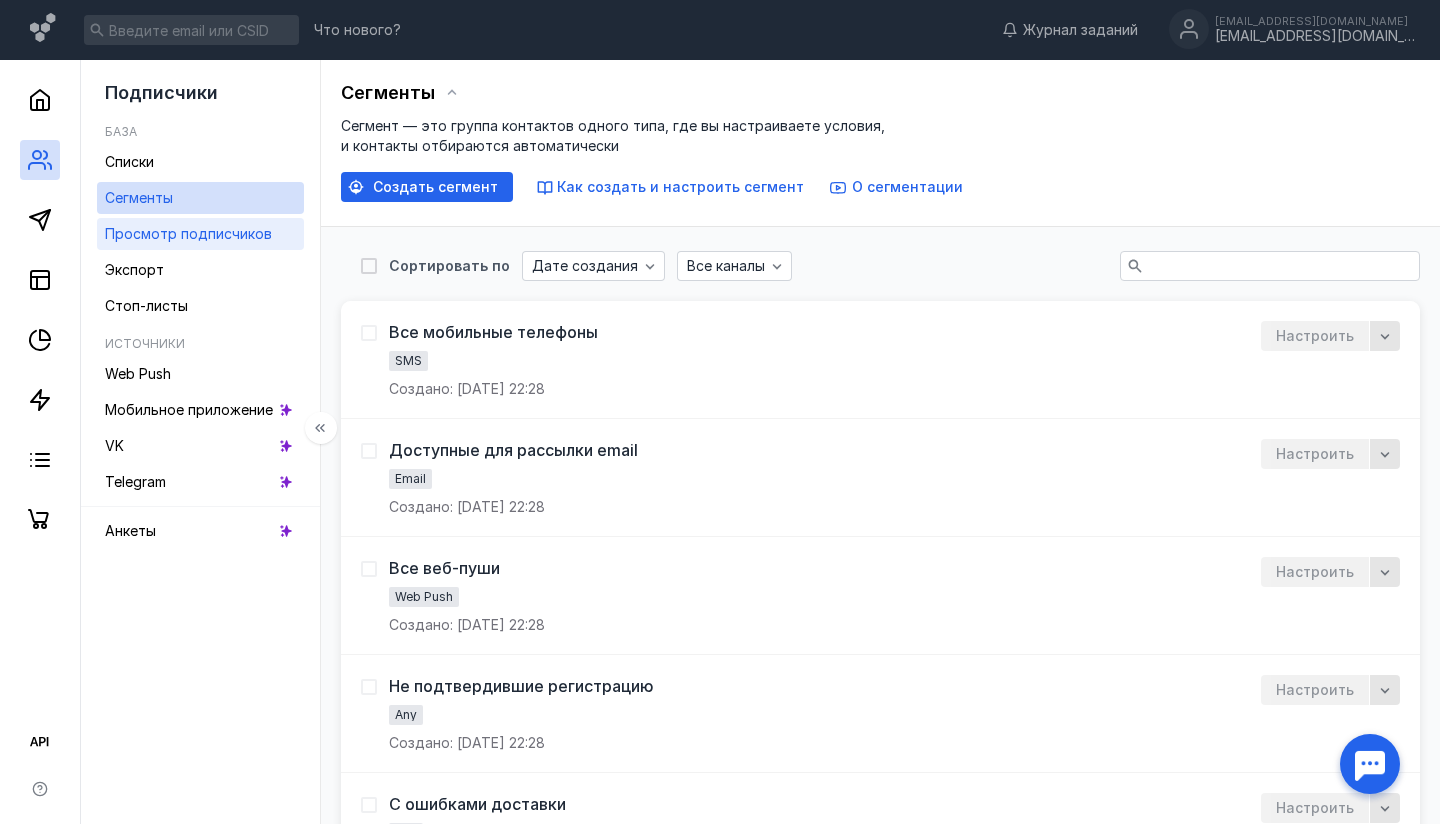 click on "Просмотр подписчиков" at bounding box center [188, 233] 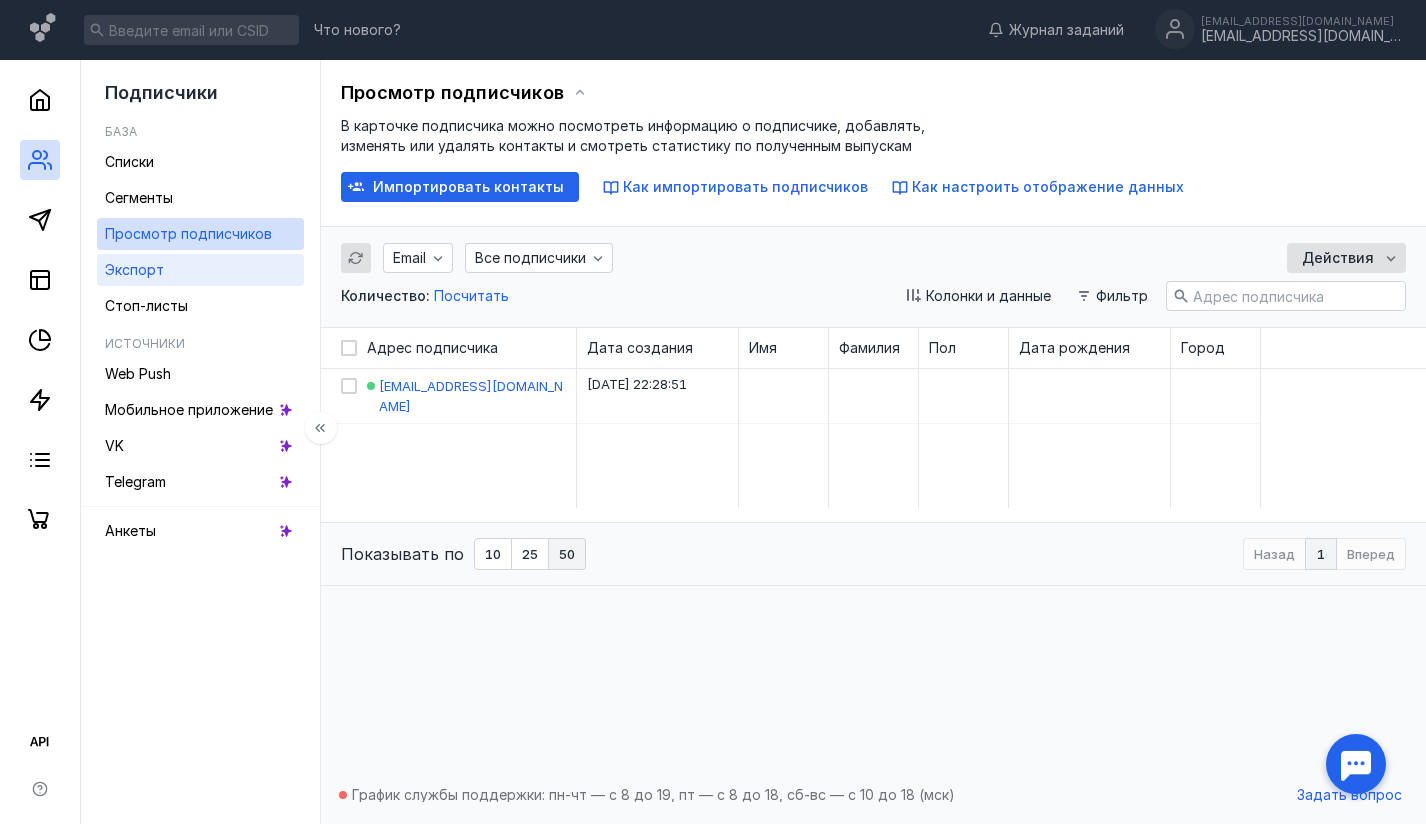 click on "Экспорт" at bounding box center (200, 270) 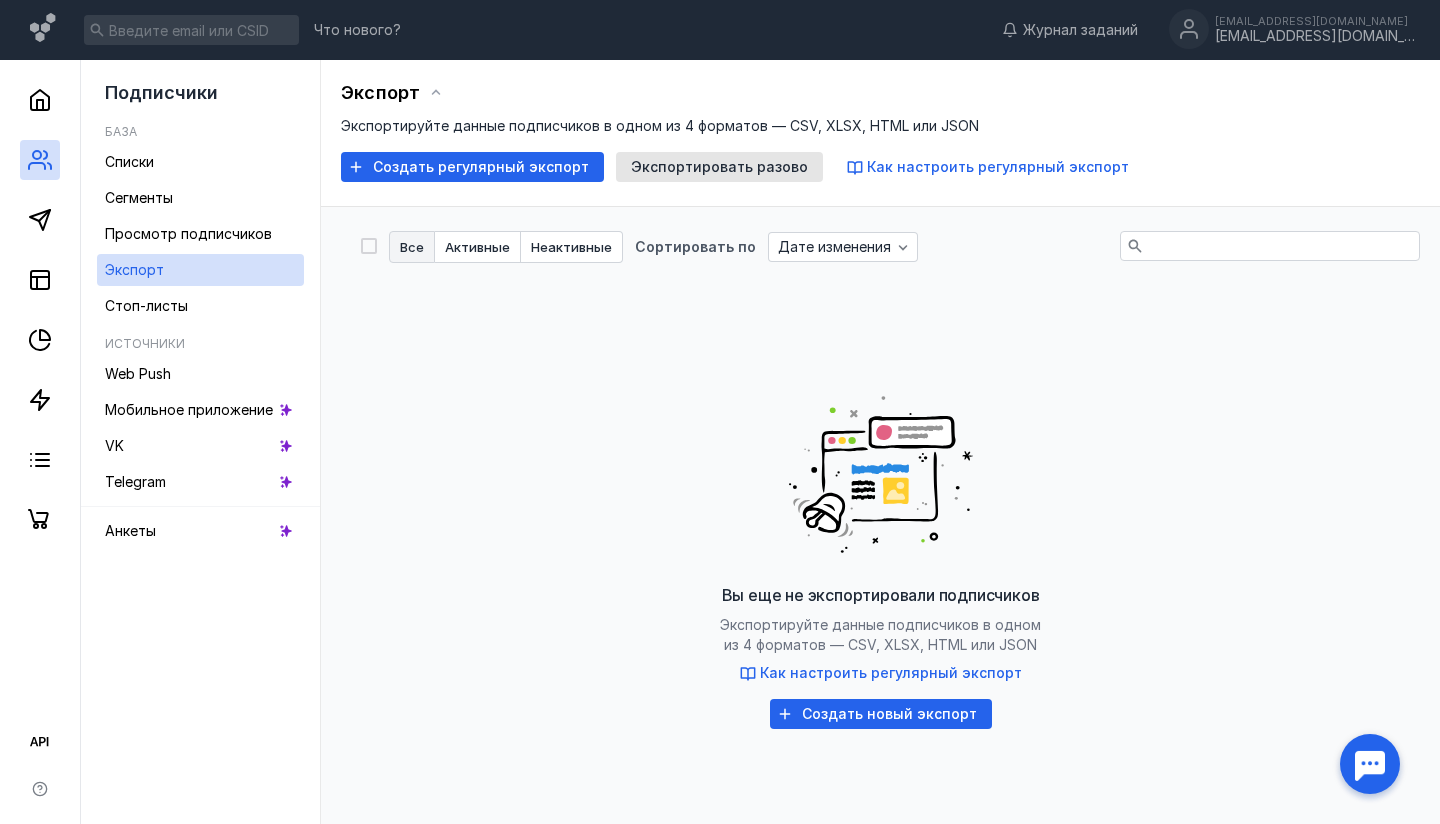 click on "Экспортируйте данные подписчиков в одном из 4 форматов — CSV, XLSX, HTML или JSON" at bounding box center (660, 125) 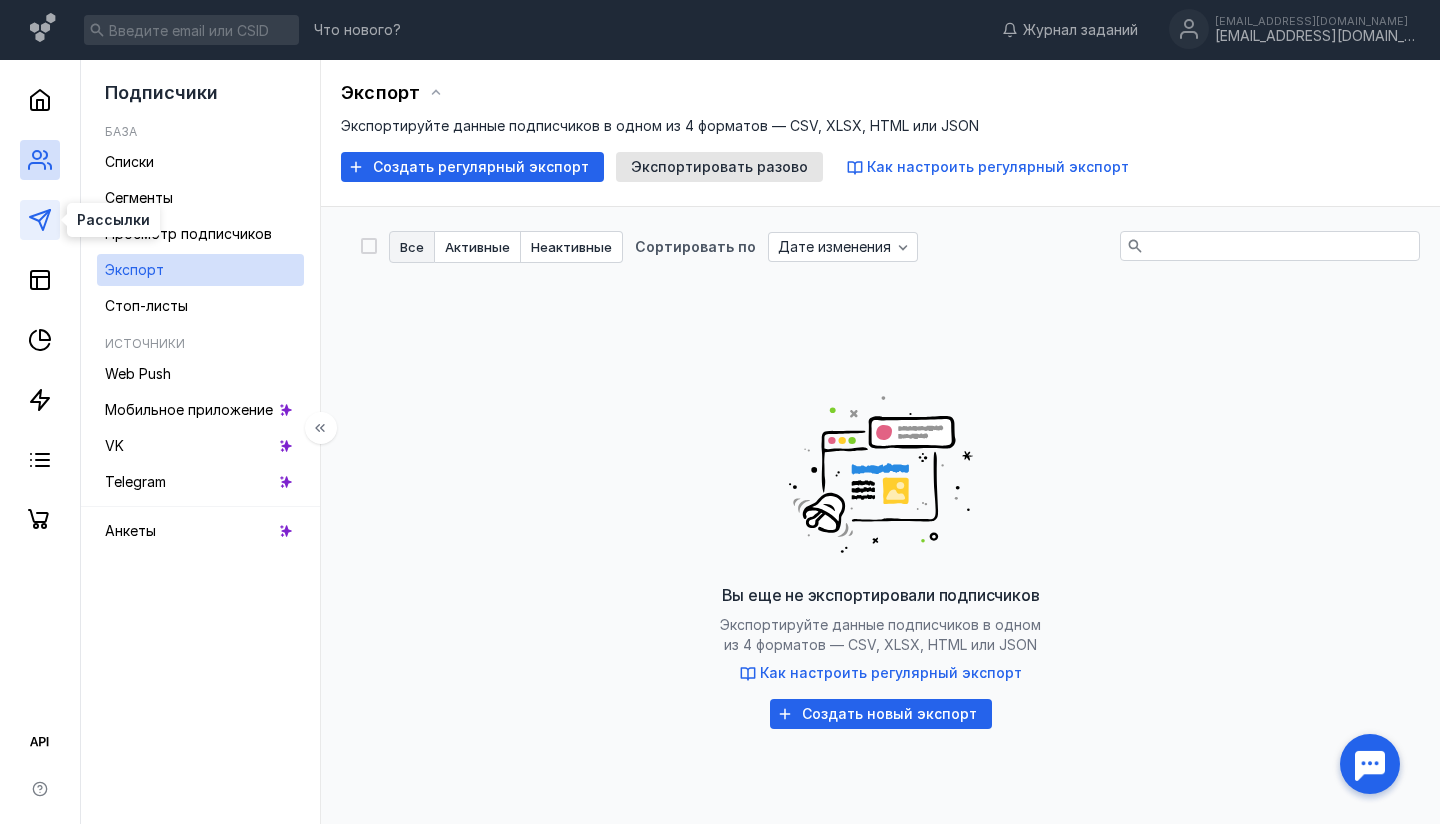 click 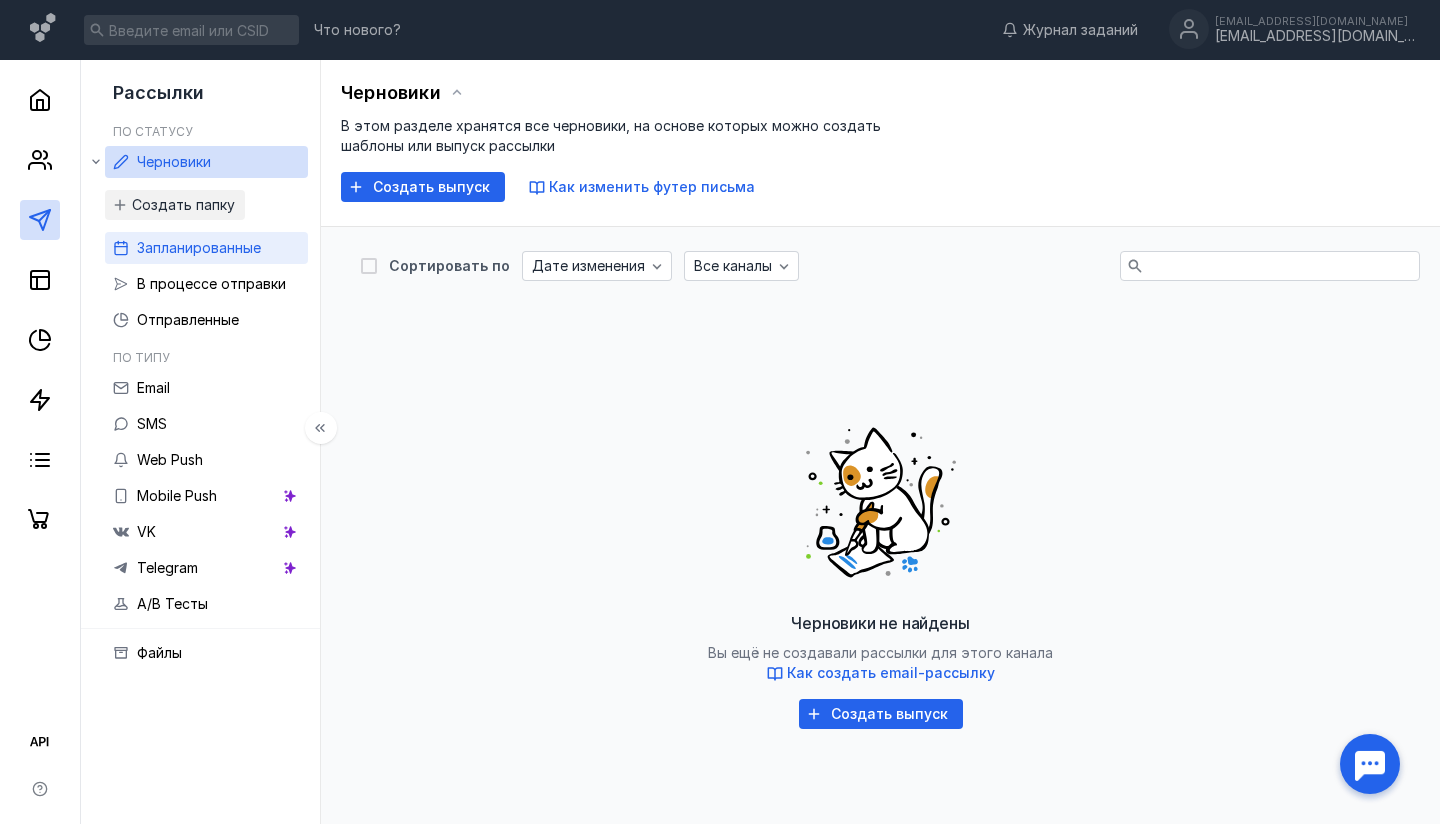 click on "Запланированные" at bounding box center [199, 247] 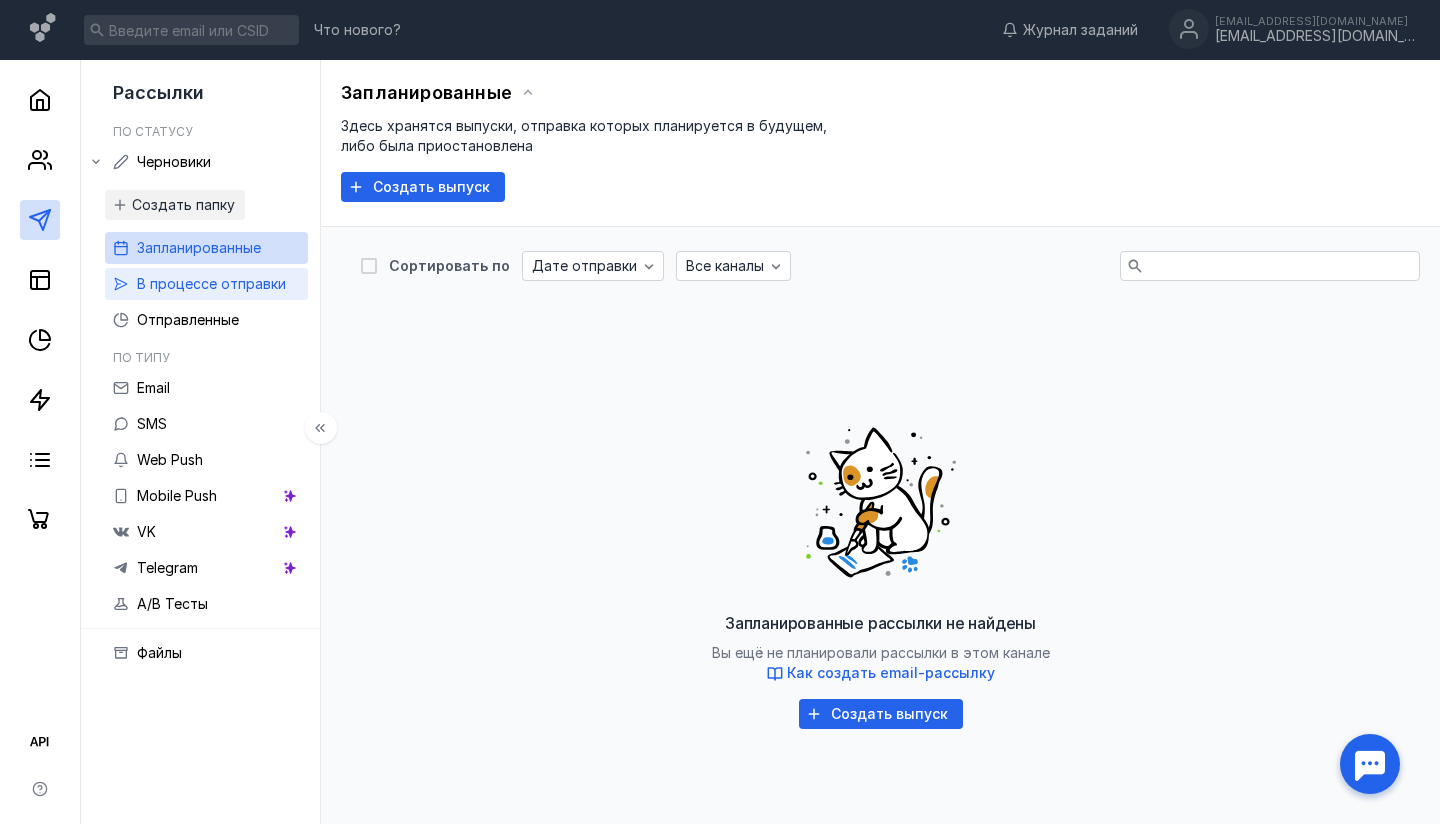 click on "В процессе отправки" at bounding box center [211, 283] 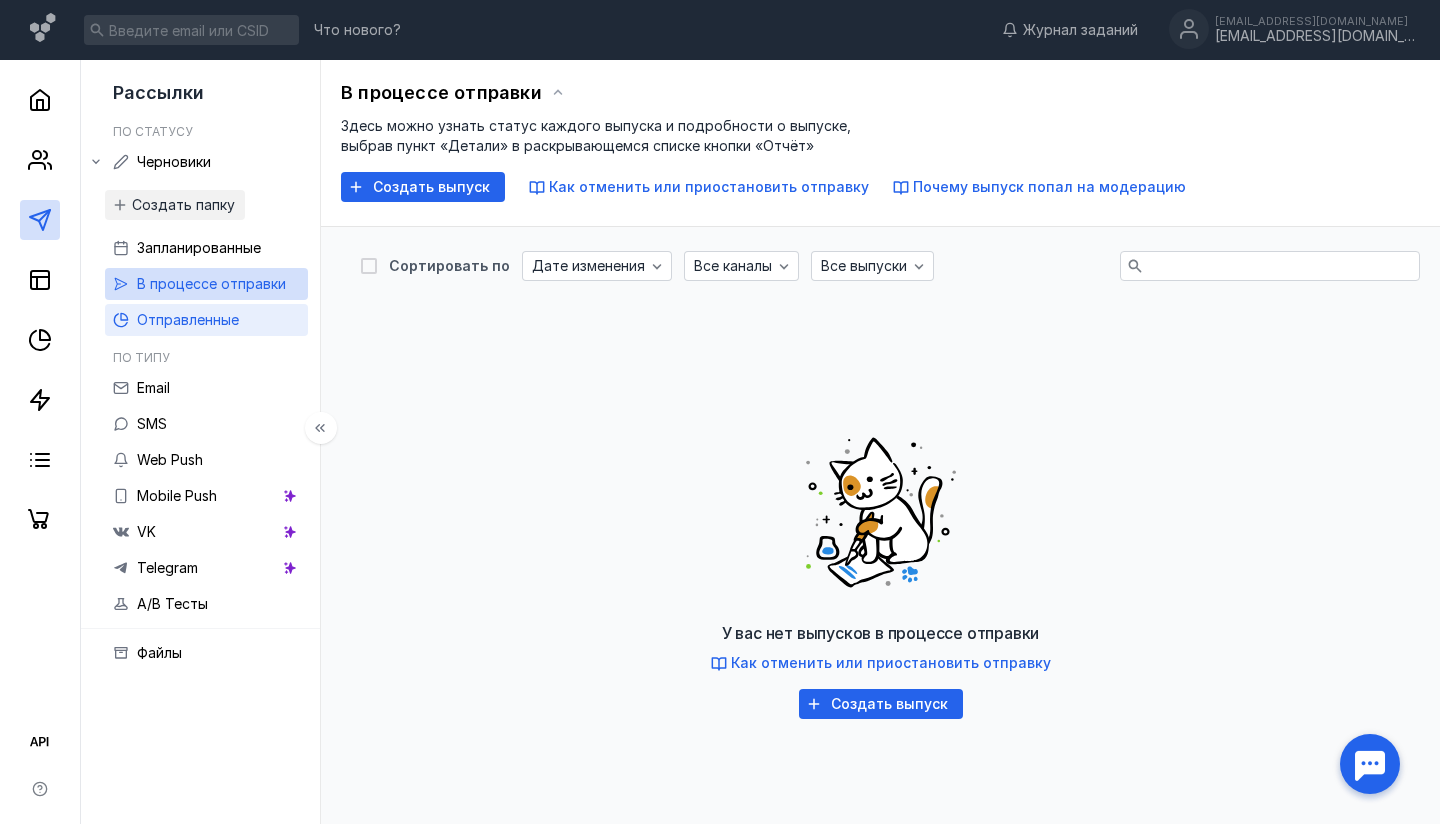 click on "Отправленные" at bounding box center (188, 319) 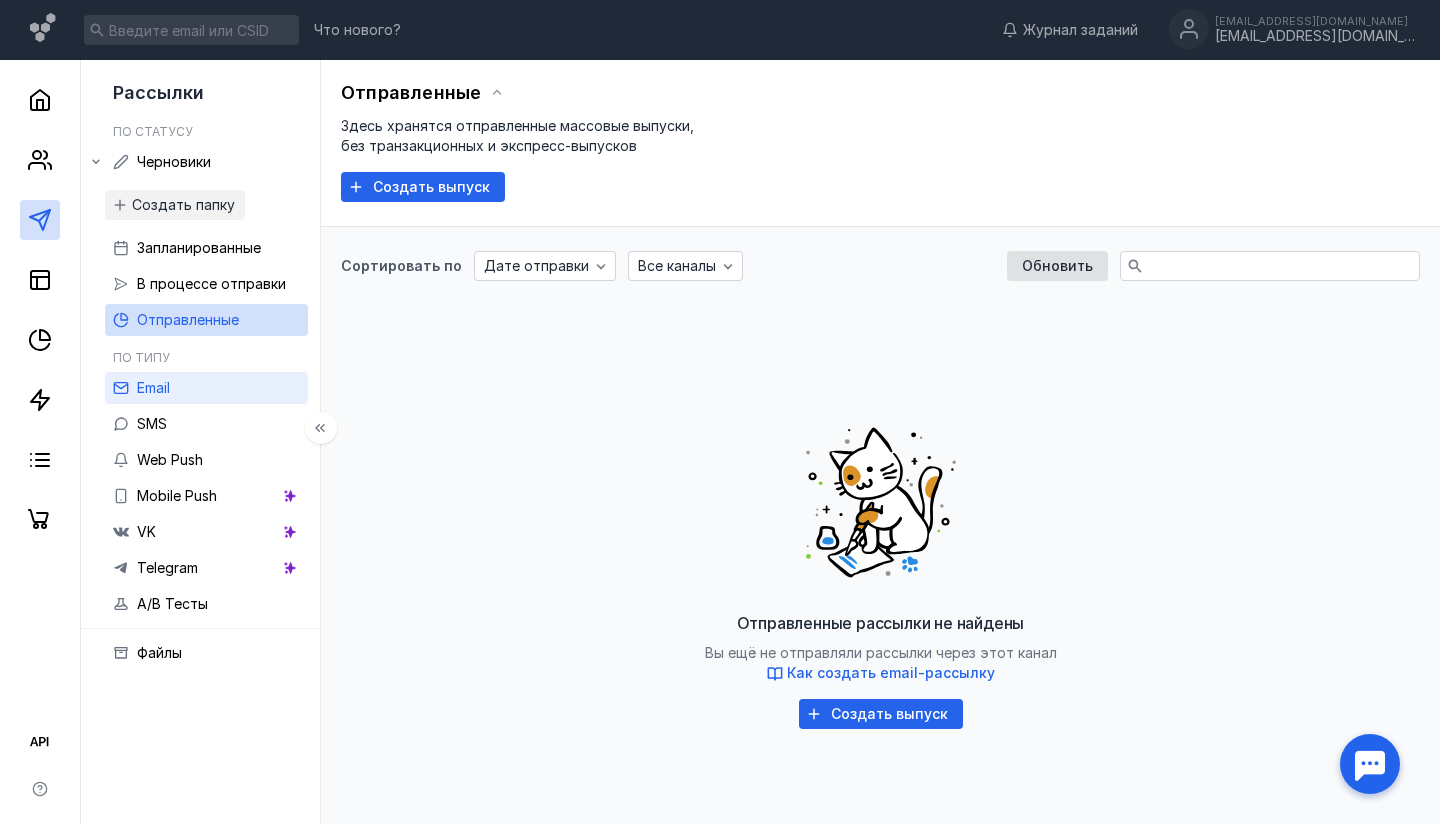 click on "Email" at bounding box center (206, 388) 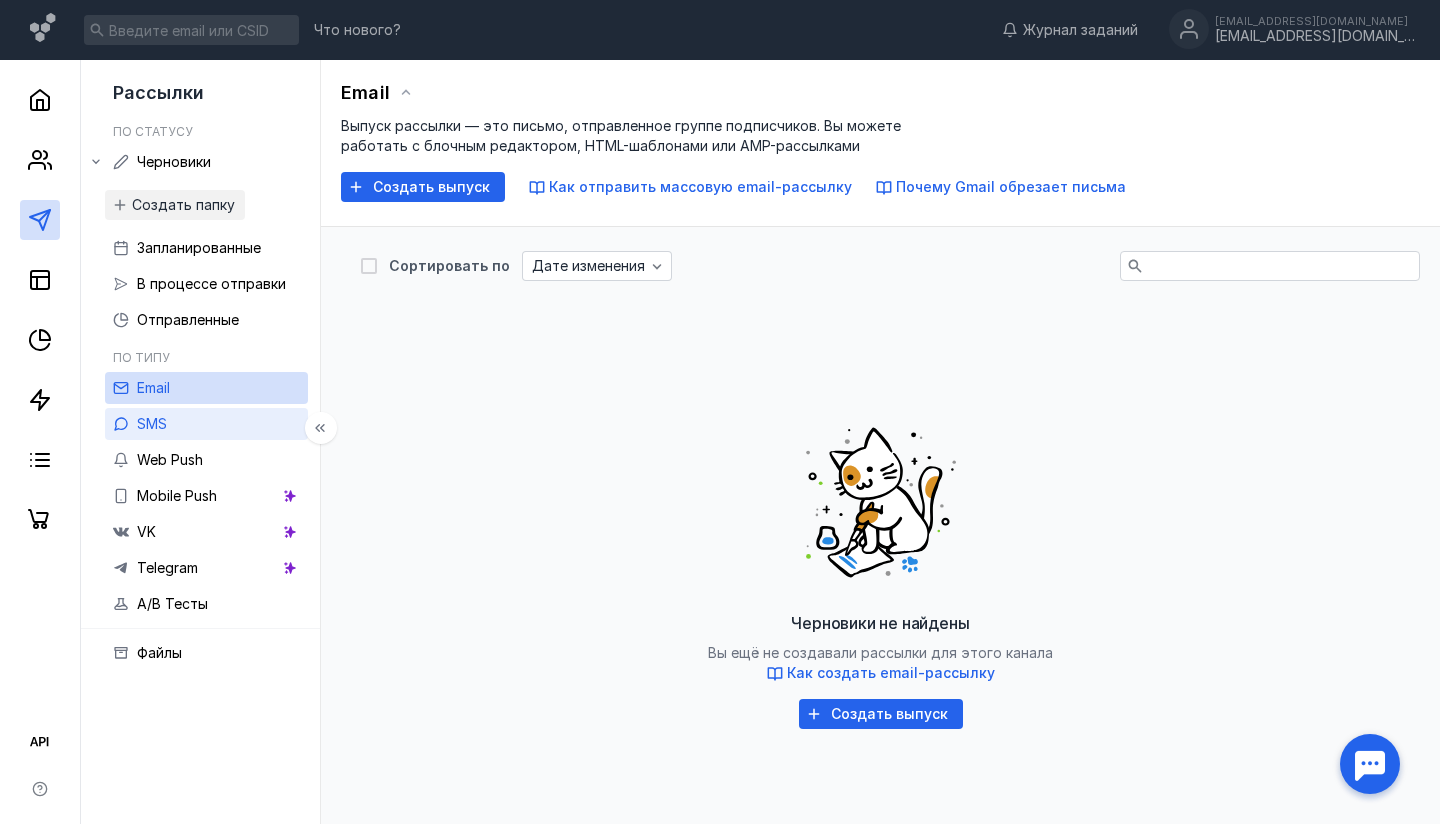 click on "SMS" at bounding box center (152, 423) 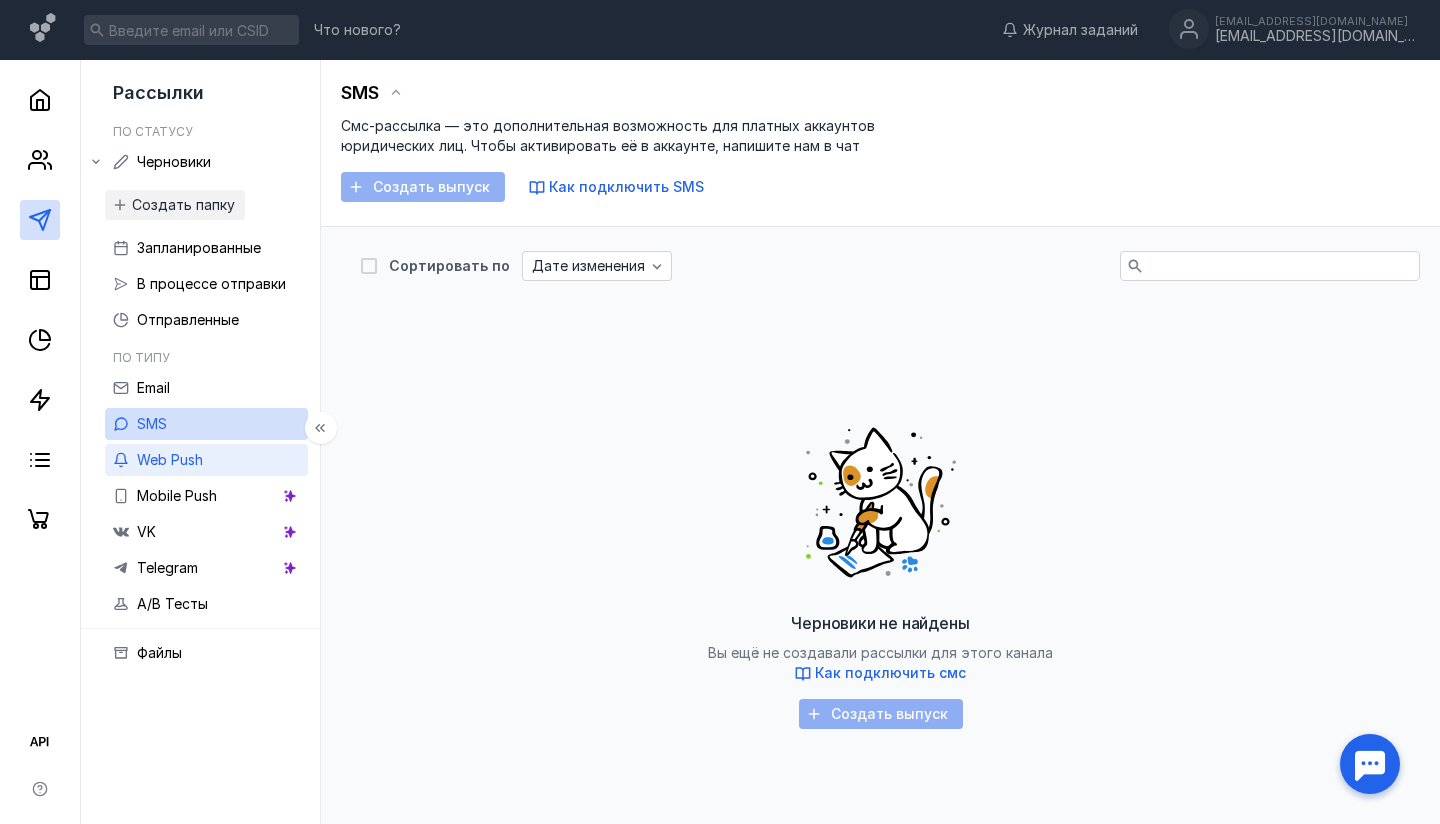 click on "Web Push" at bounding box center [170, 460] 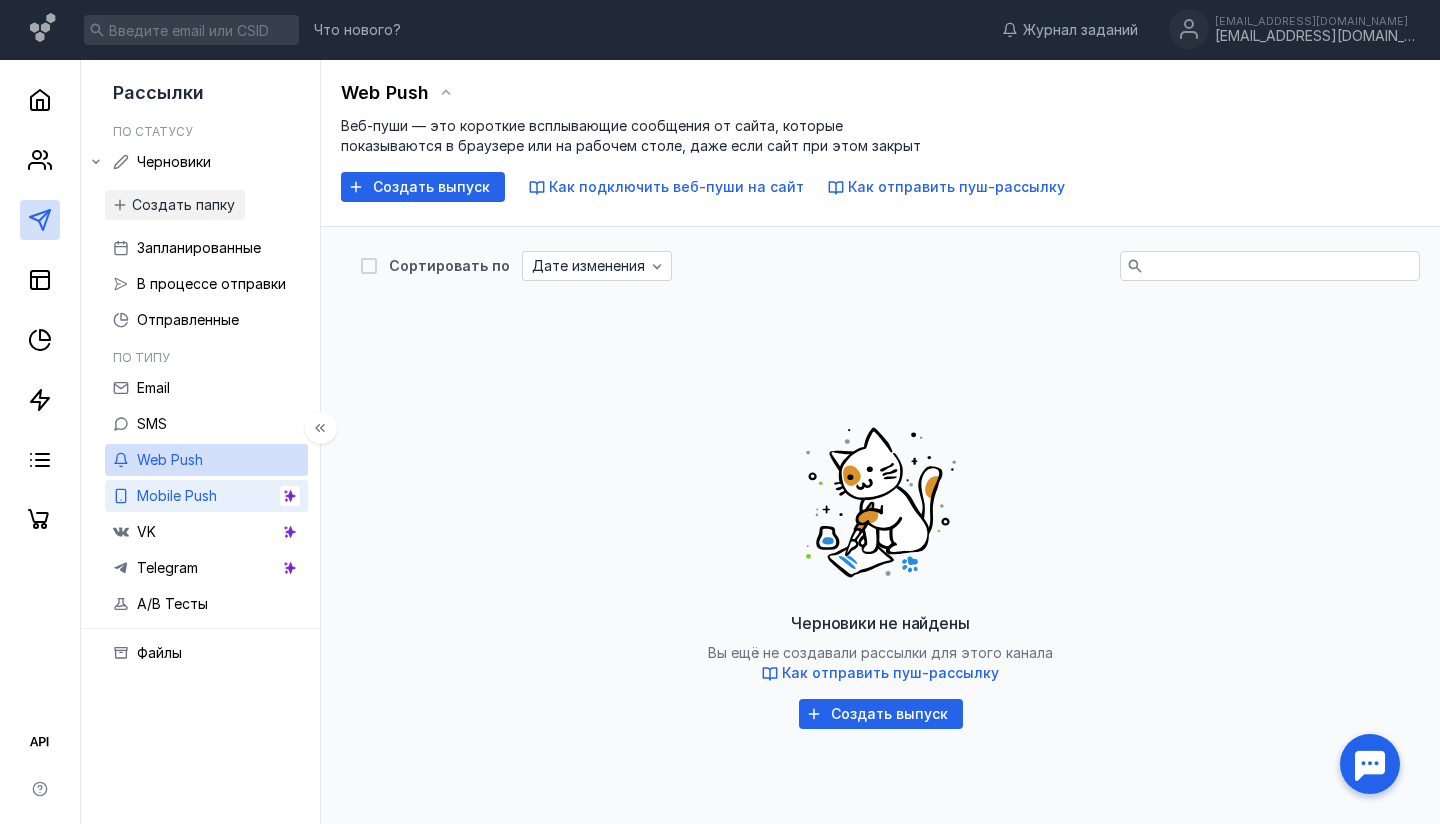 click on "Mobile Push" at bounding box center (206, 496) 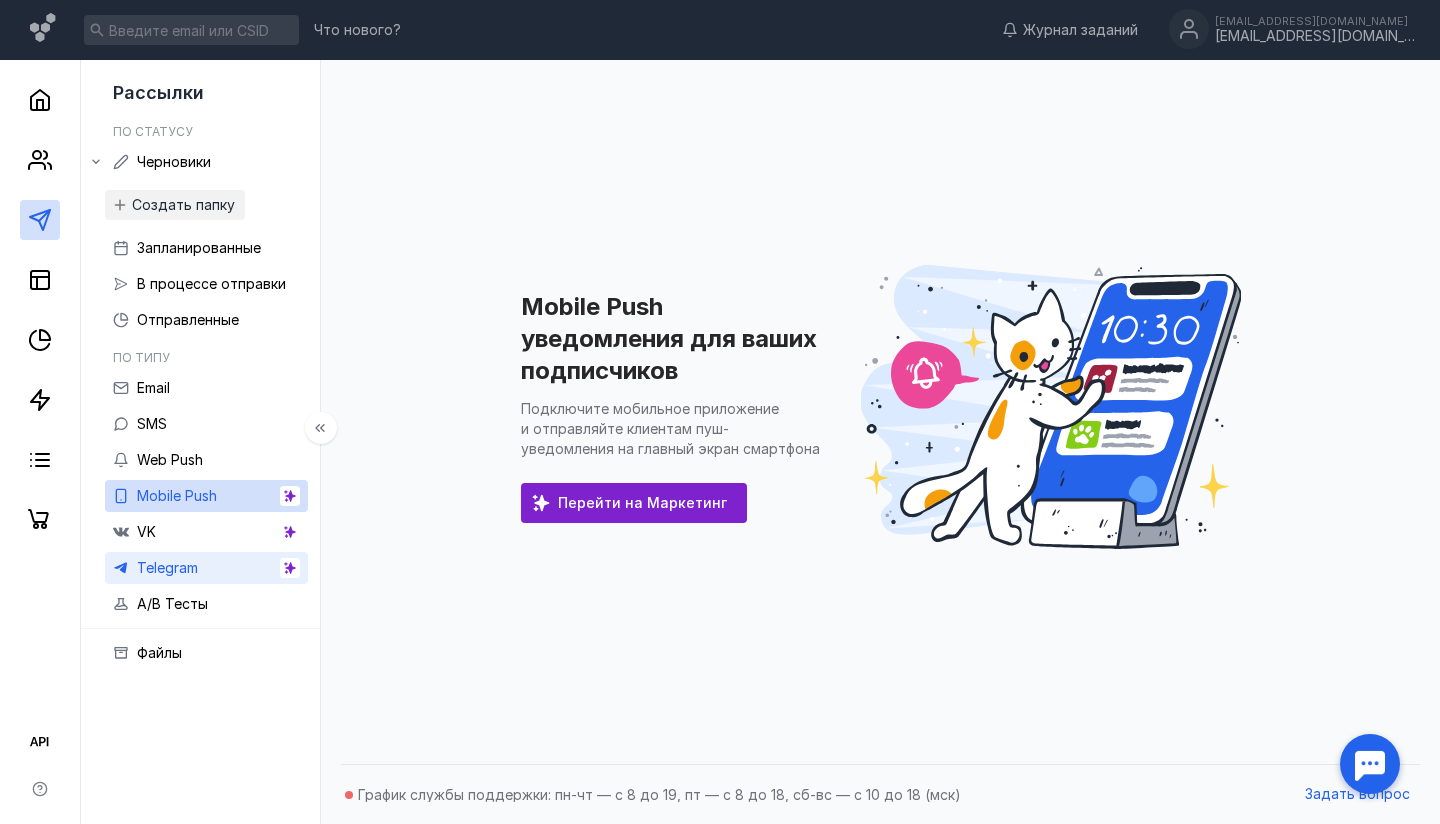 click on "Telegram" at bounding box center (206, 568) 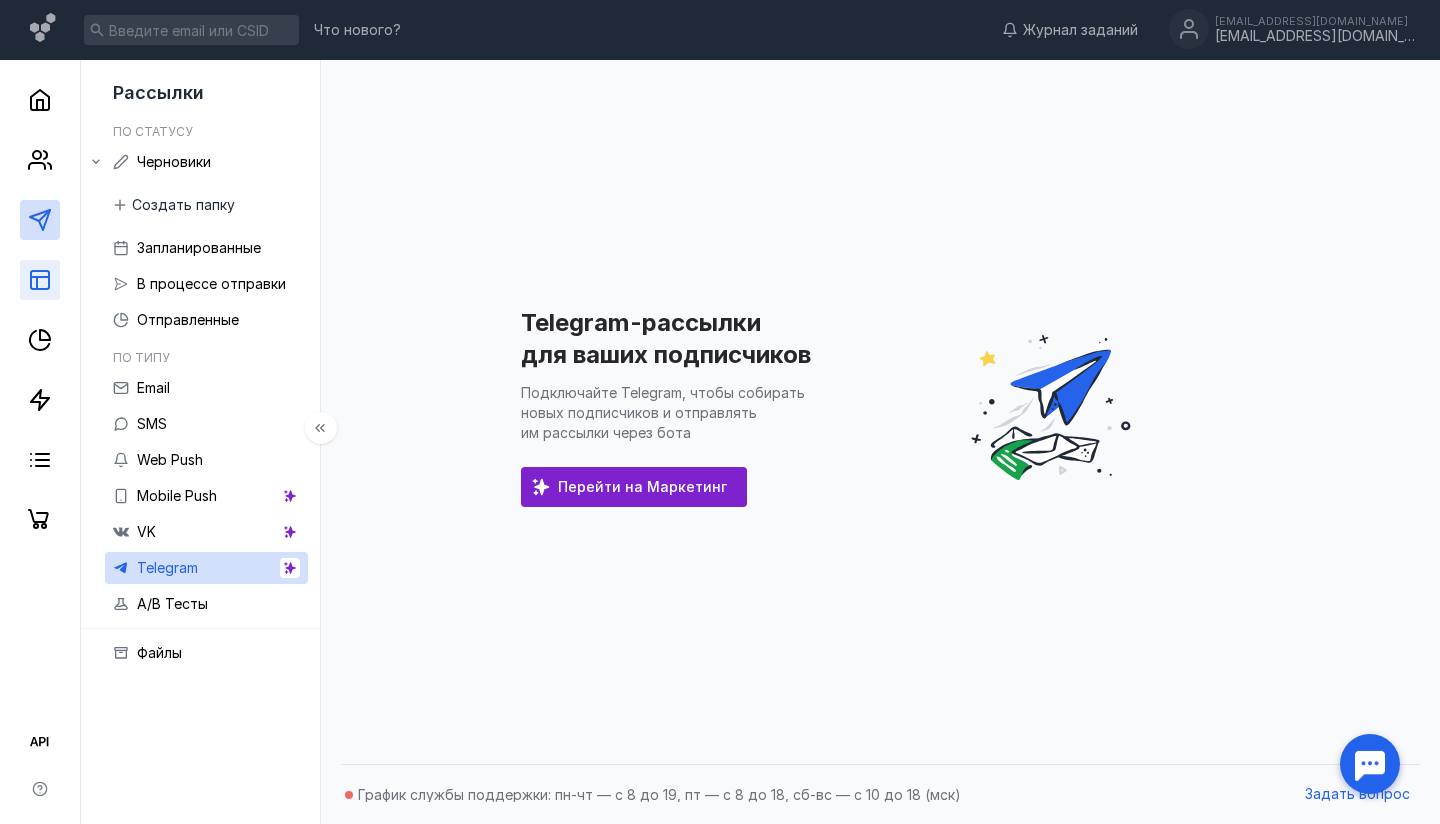 click at bounding box center (40, 280) 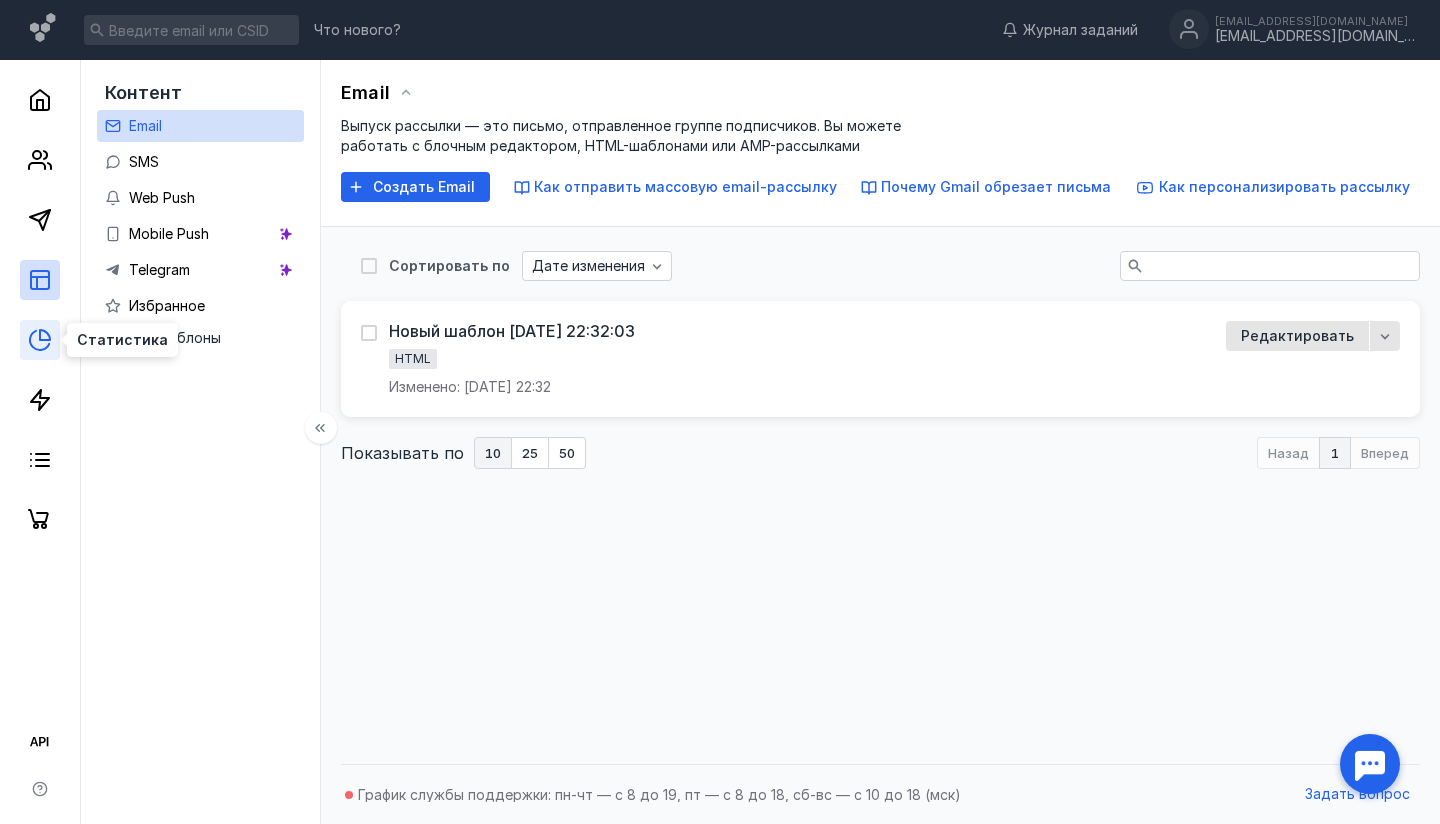 click 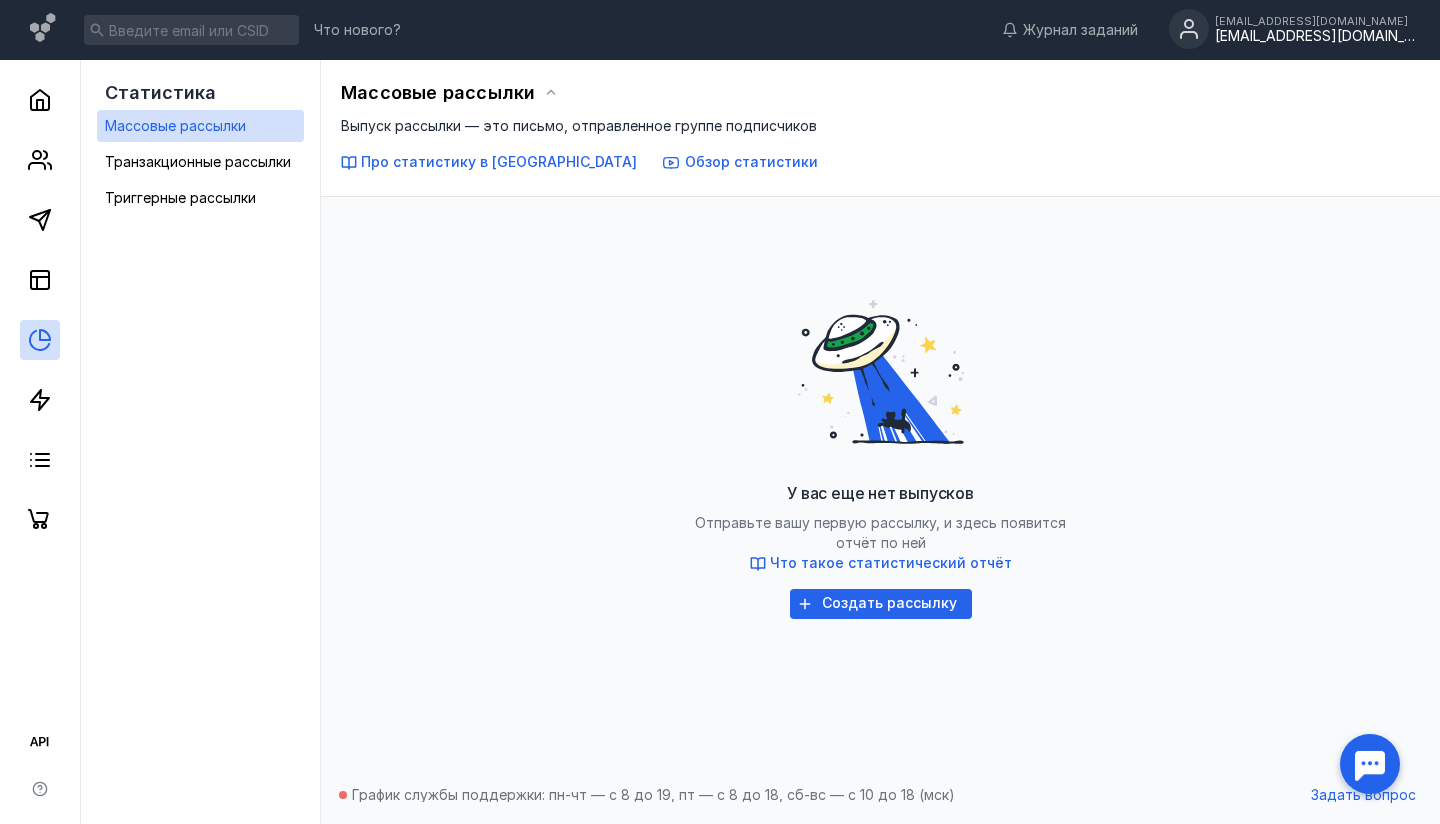 click on "[EMAIL_ADDRESS][DOMAIN_NAME]" at bounding box center (1315, 36) 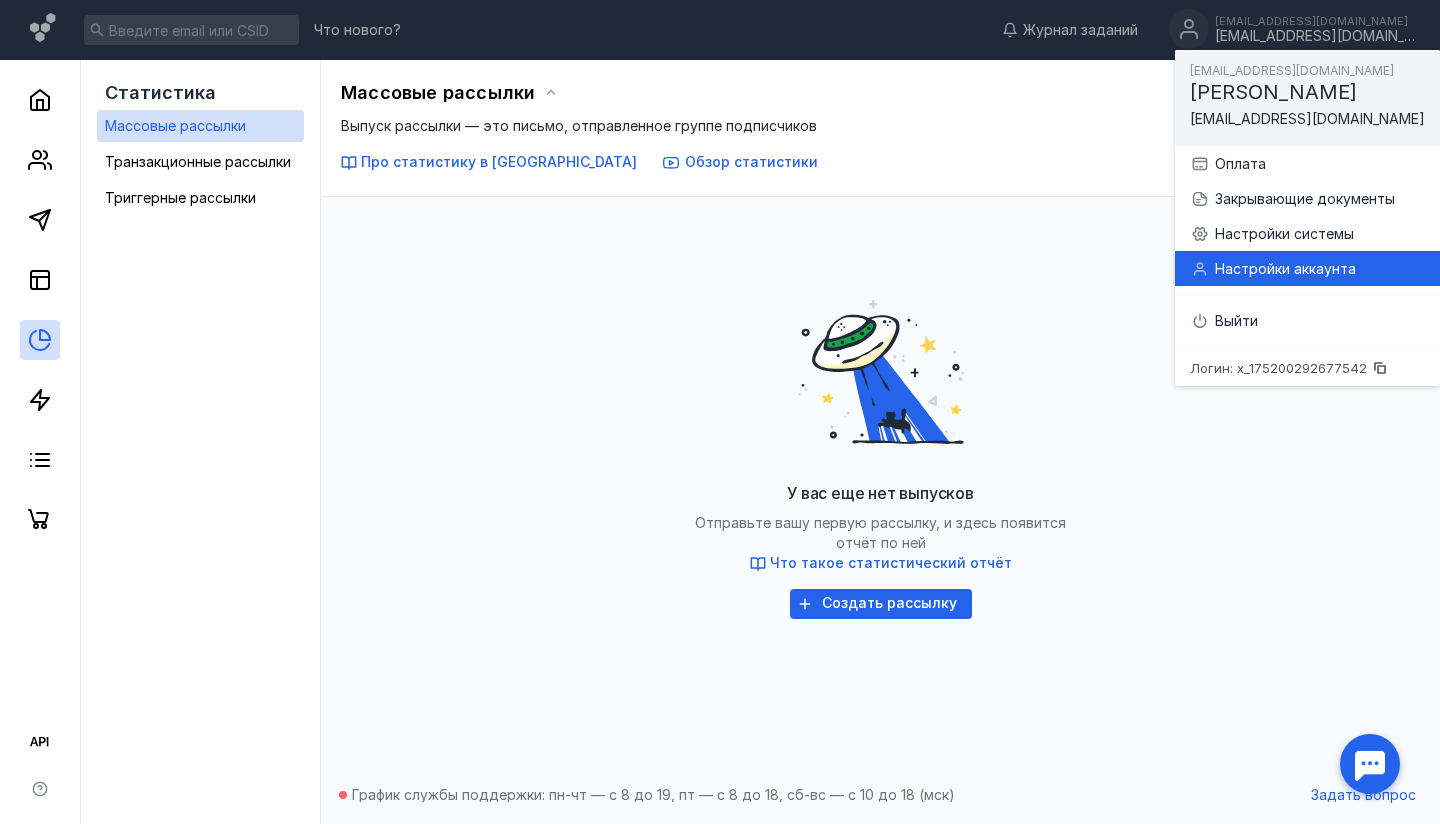 click on "Настройки аккаунта" at bounding box center [1320, 269] 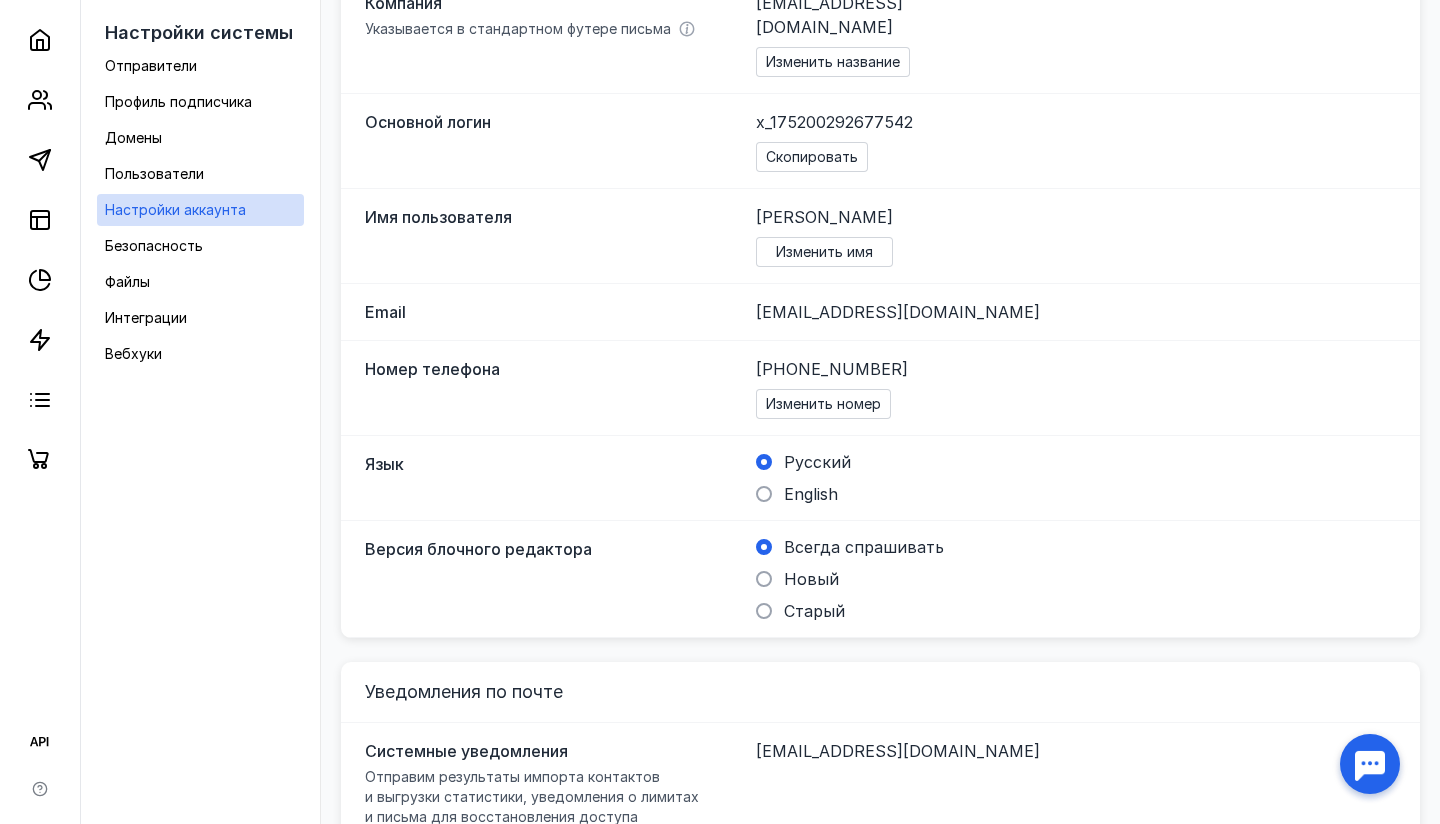 scroll, scrollTop: 0, scrollLeft: 0, axis: both 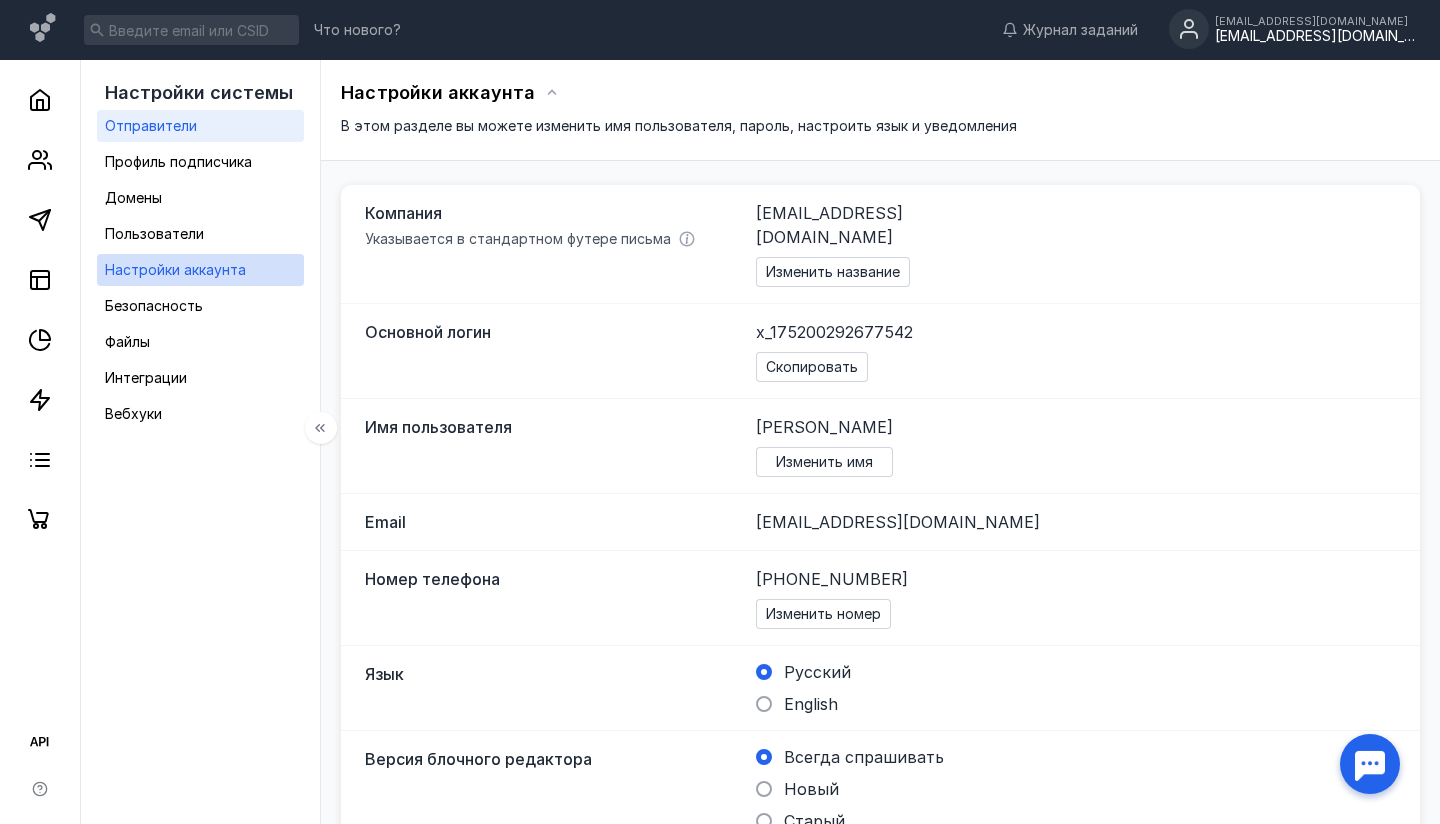 click on "Отправители" at bounding box center (151, 126) 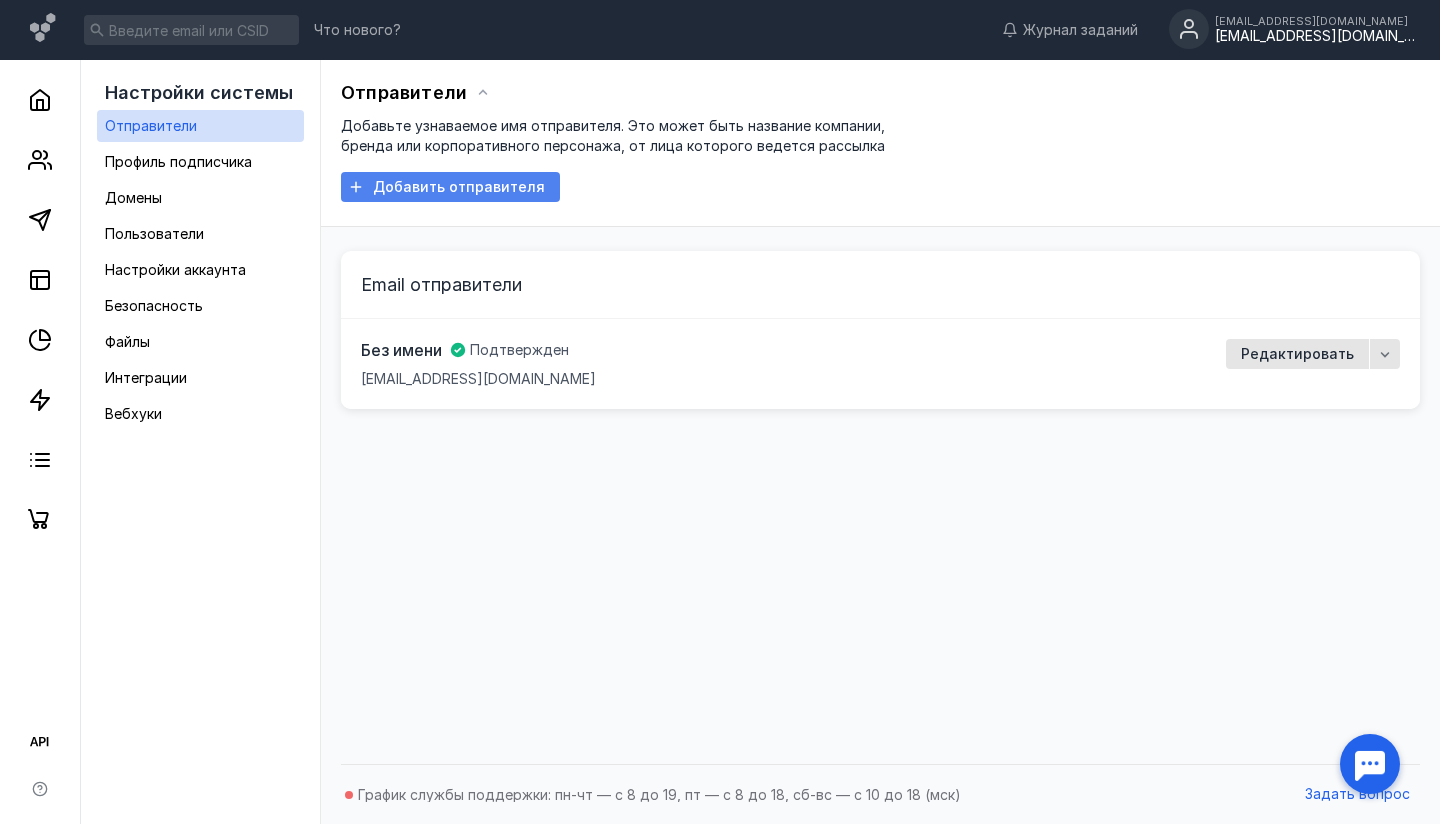 click on "Добавить отправителя" at bounding box center [459, 187] 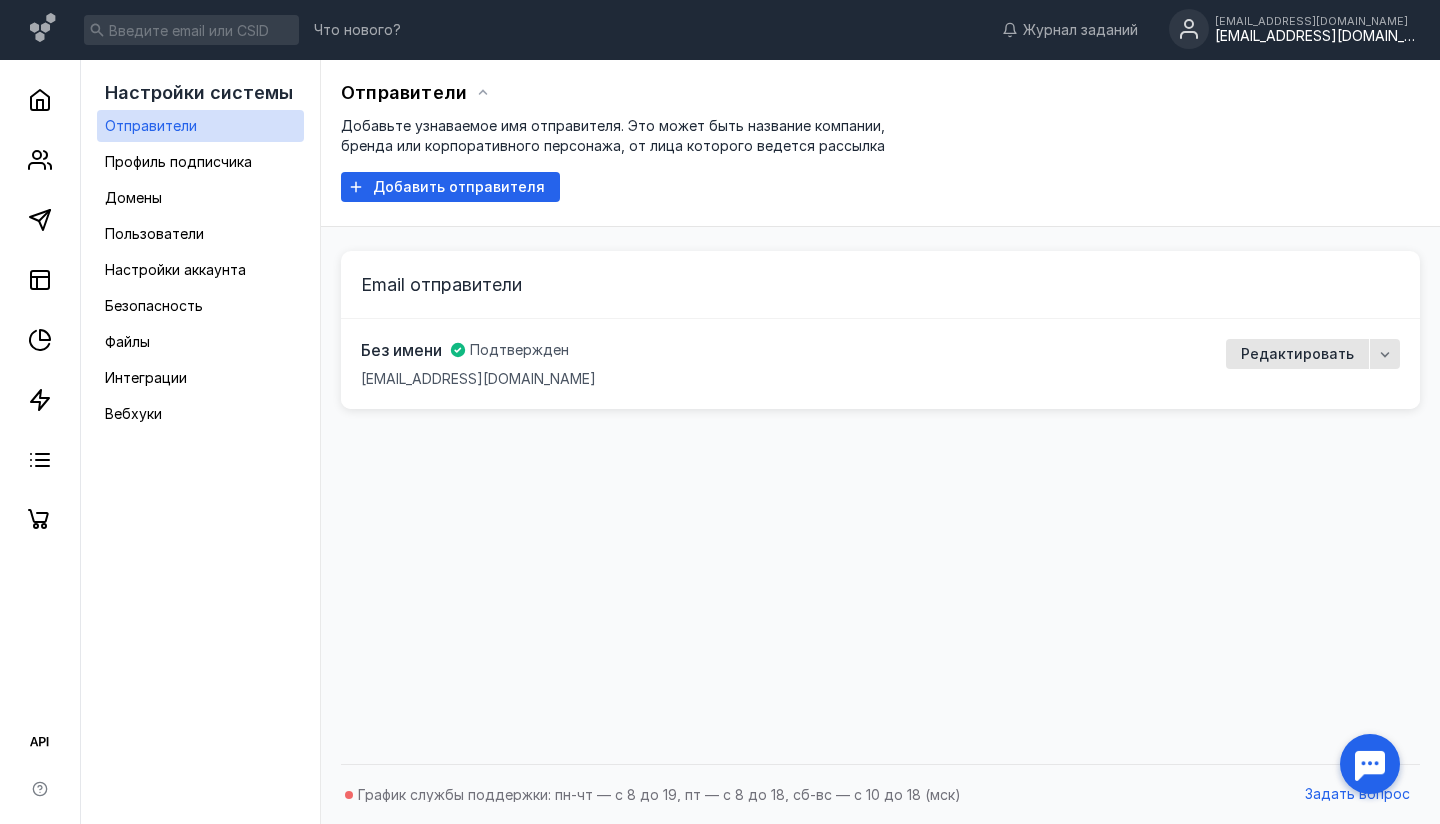 click on "Отправители Добавьте узнаваемое имя отправителя. Это может быть название компании, бренда или корпоративного персонажа, от лица которого ведется рассылка Добавить отправителя Email отправители Без имени Подтвержден [EMAIL_ADDRESS][DOMAIN_NAME] Редактировать" at bounding box center [880, 407] 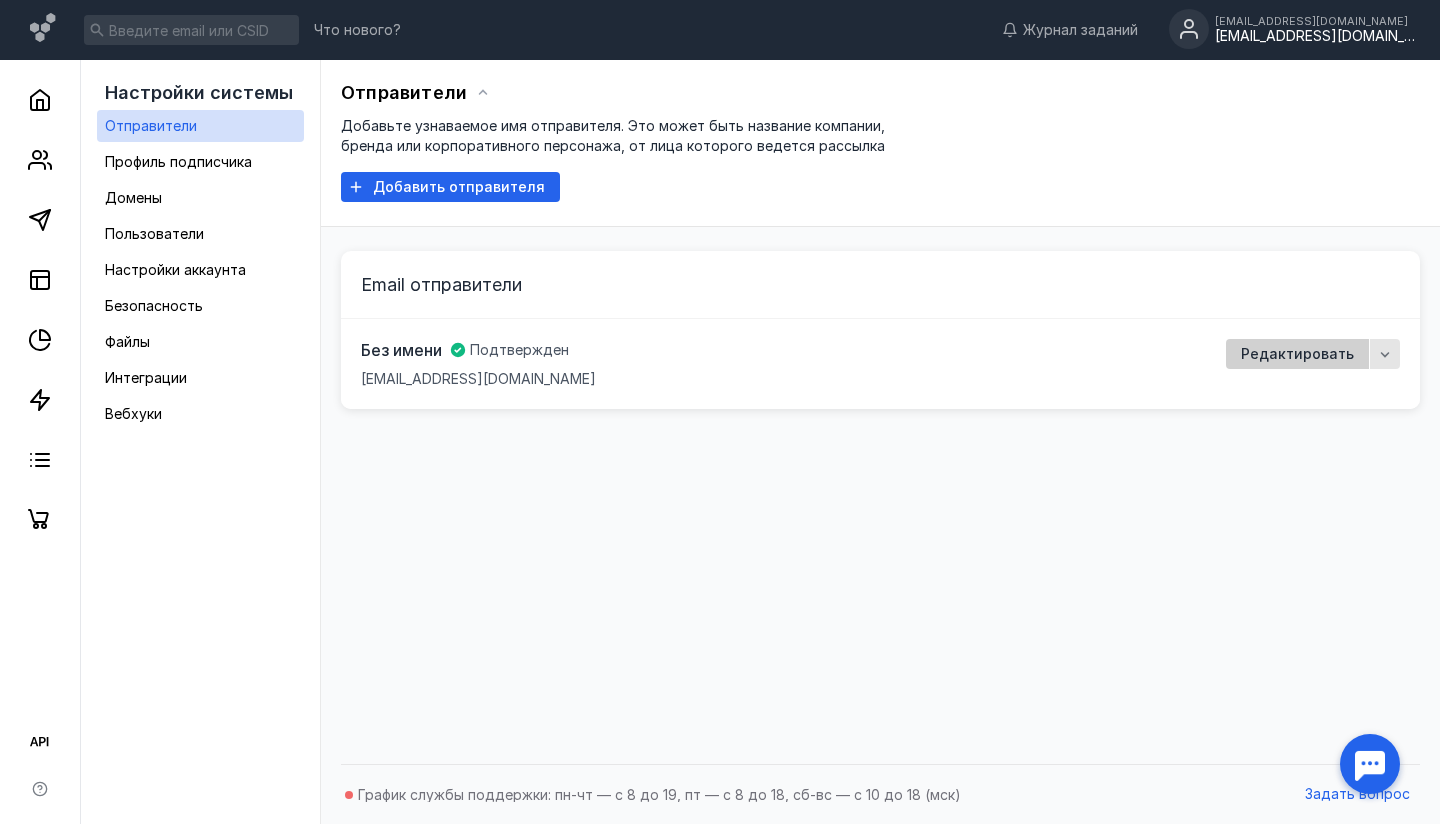 click on "Редактировать" at bounding box center [1297, 354] 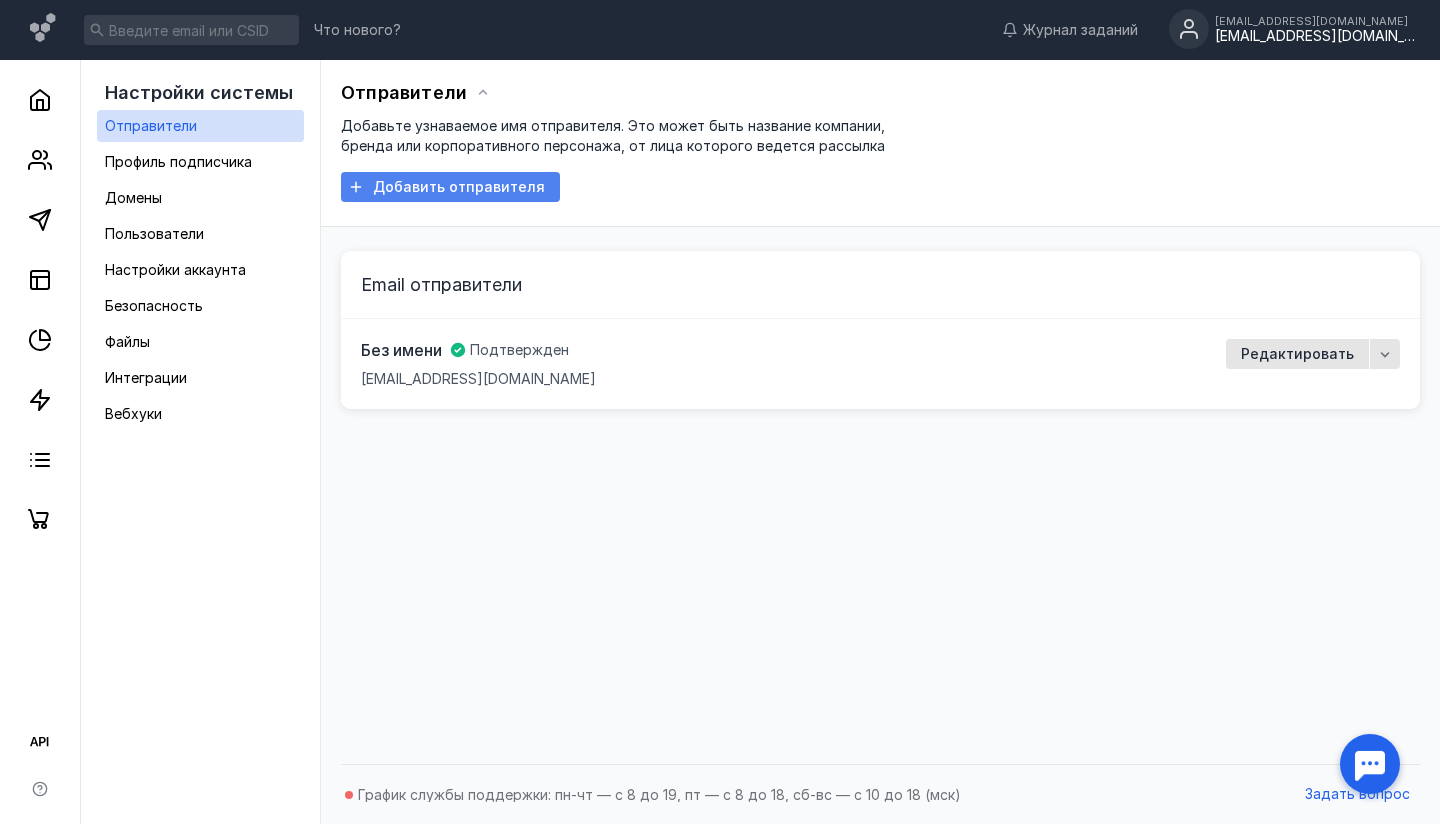 click on "Добавить отправителя" at bounding box center [450, 187] 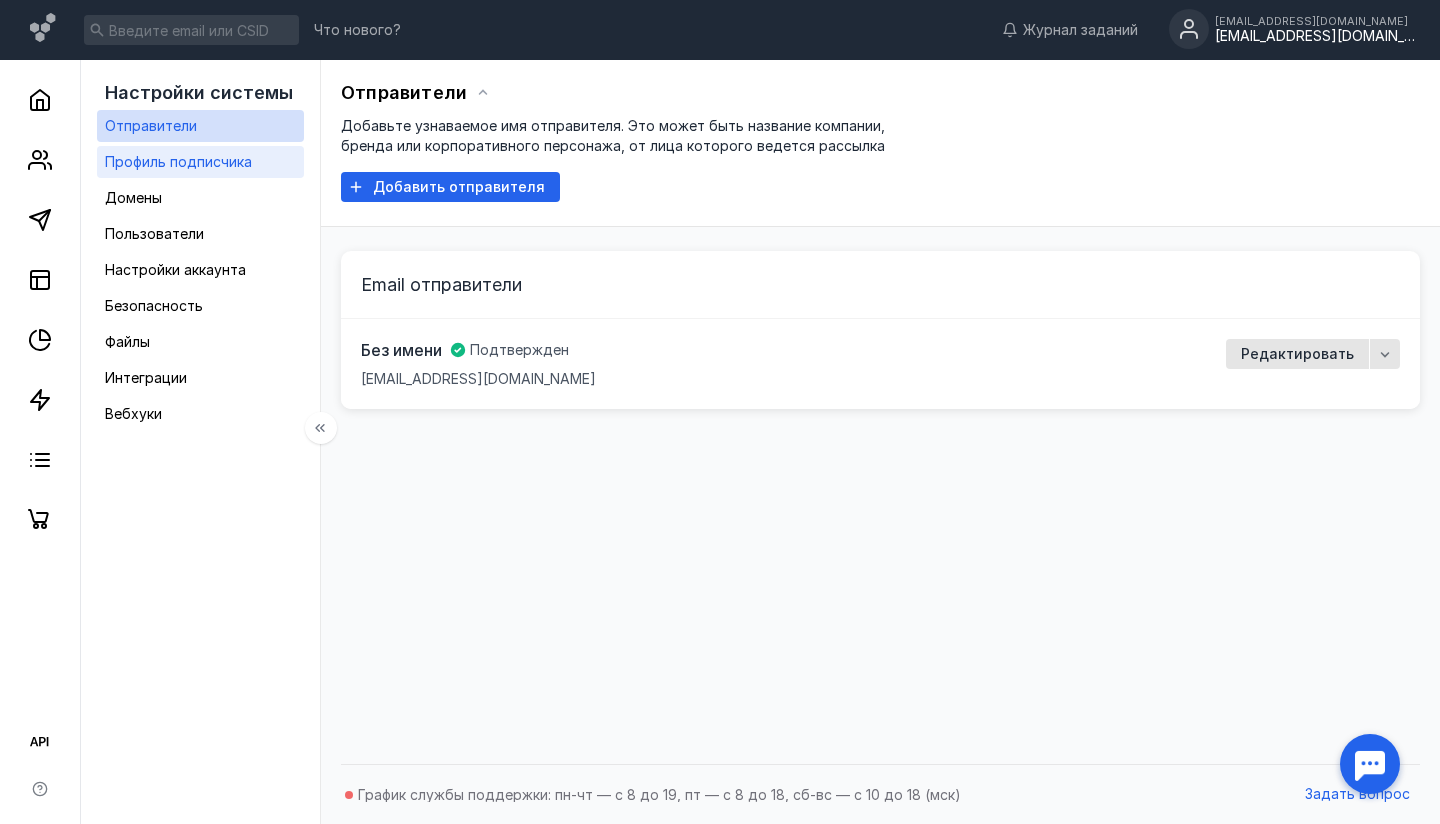 click on "Профиль подписчика" at bounding box center (178, 161) 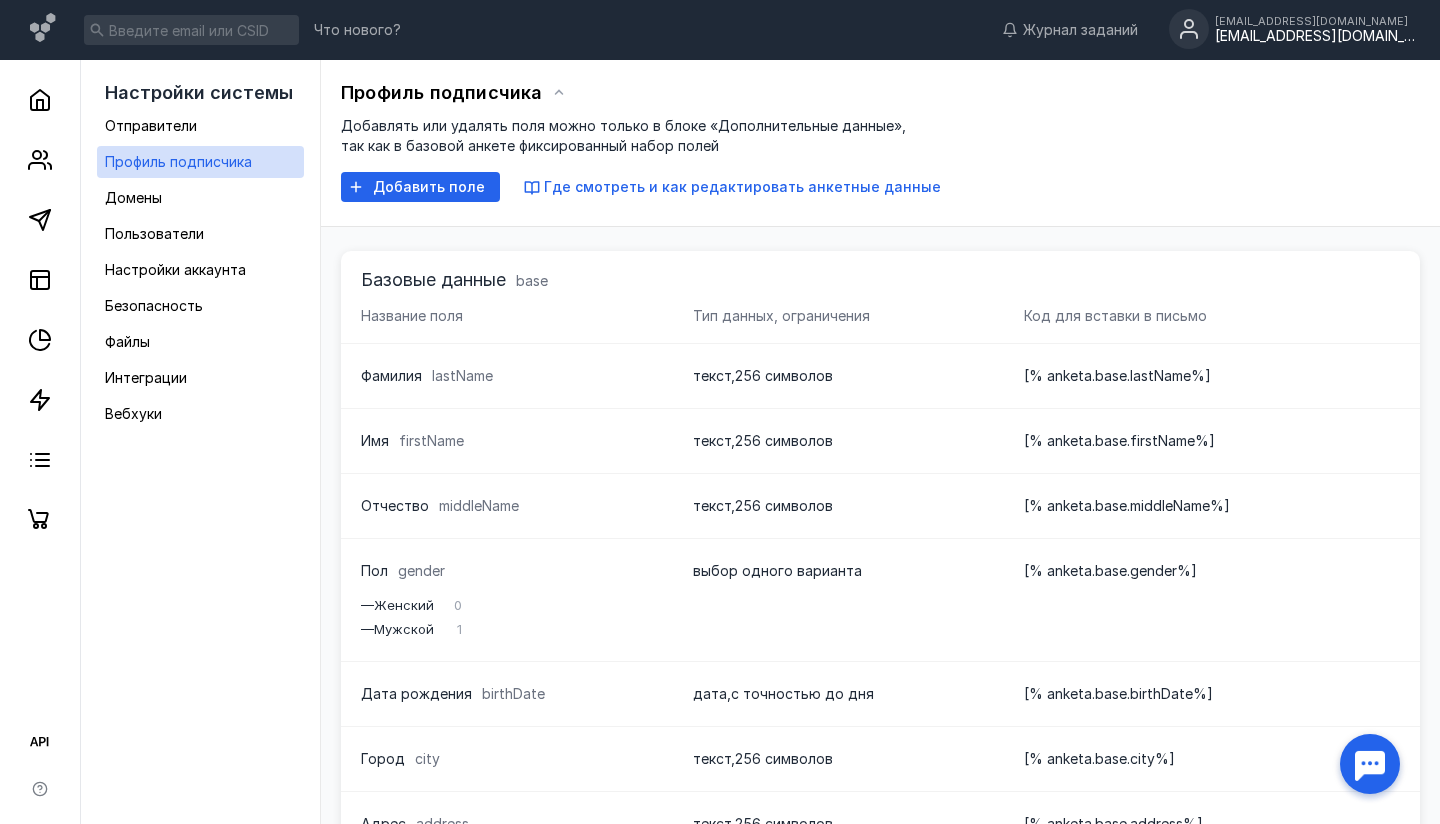 scroll, scrollTop: 737, scrollLeft: 0, axis: vertical 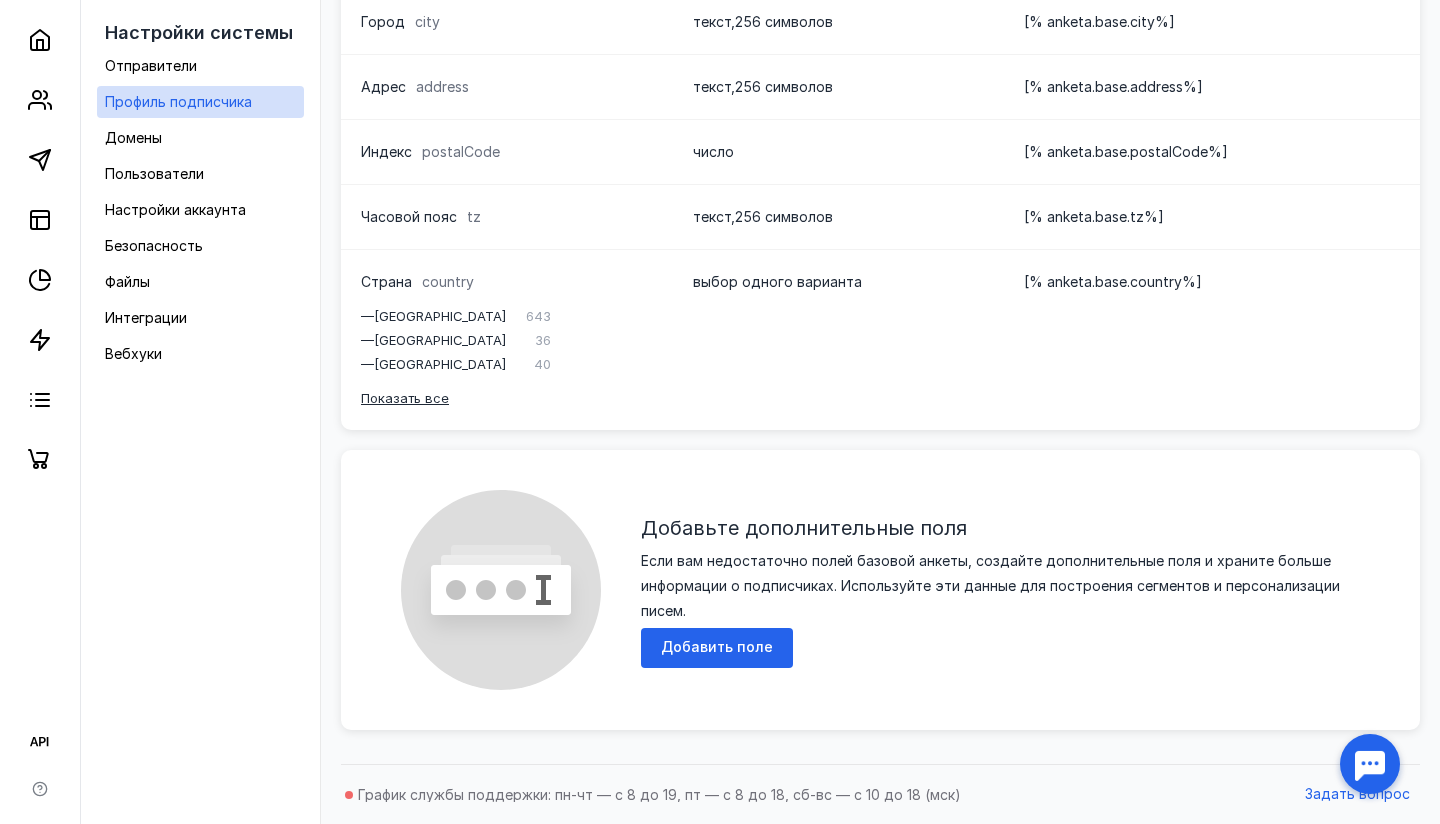 click on "Отправители Профиль подписчика Домены Пользователи Настройки аккаунта Безопасность Файлы Интеграции Вебхуки" at bounding box center [200, 210] 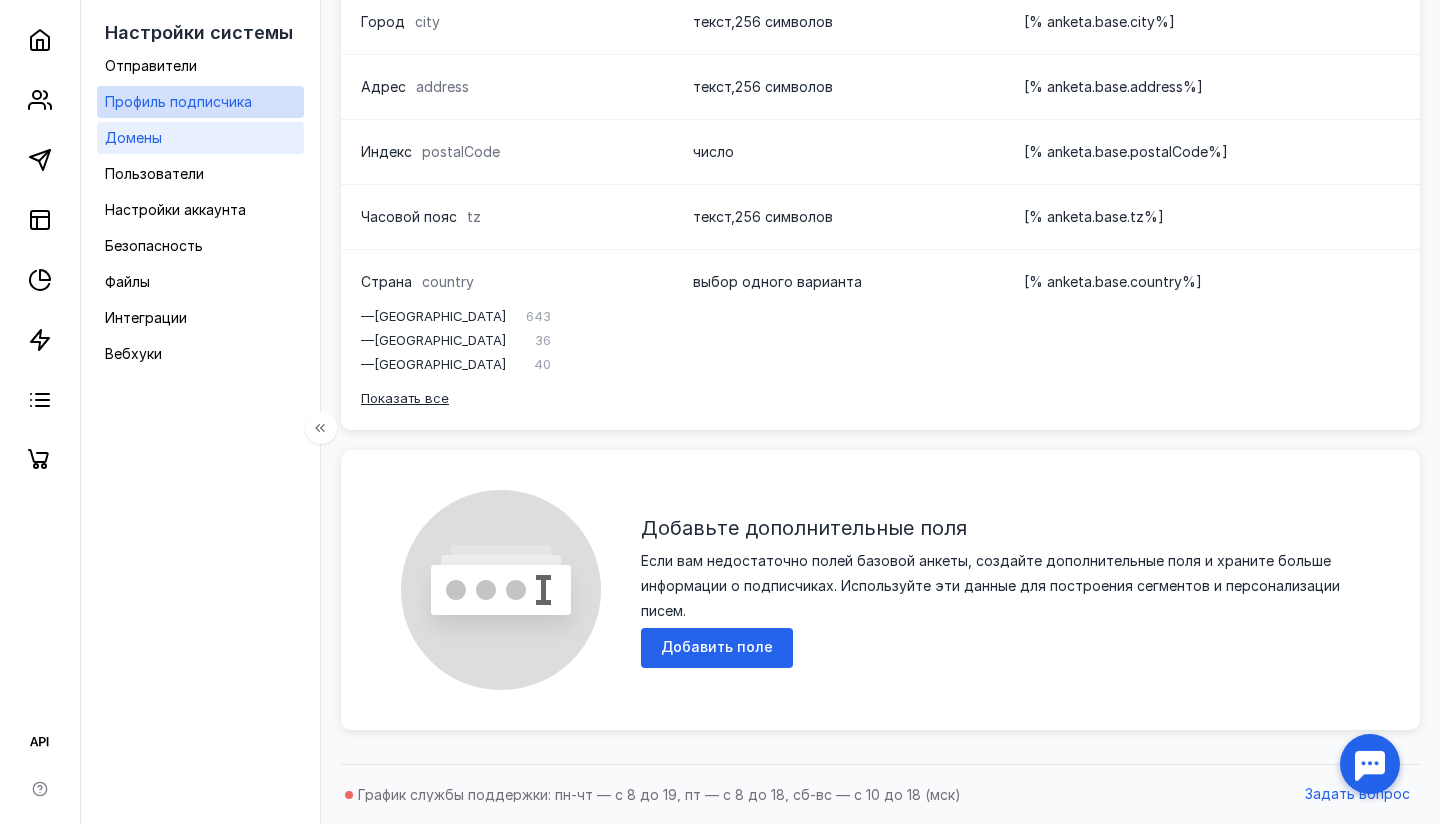 click on "Домены" at bounding box center (200, 138) 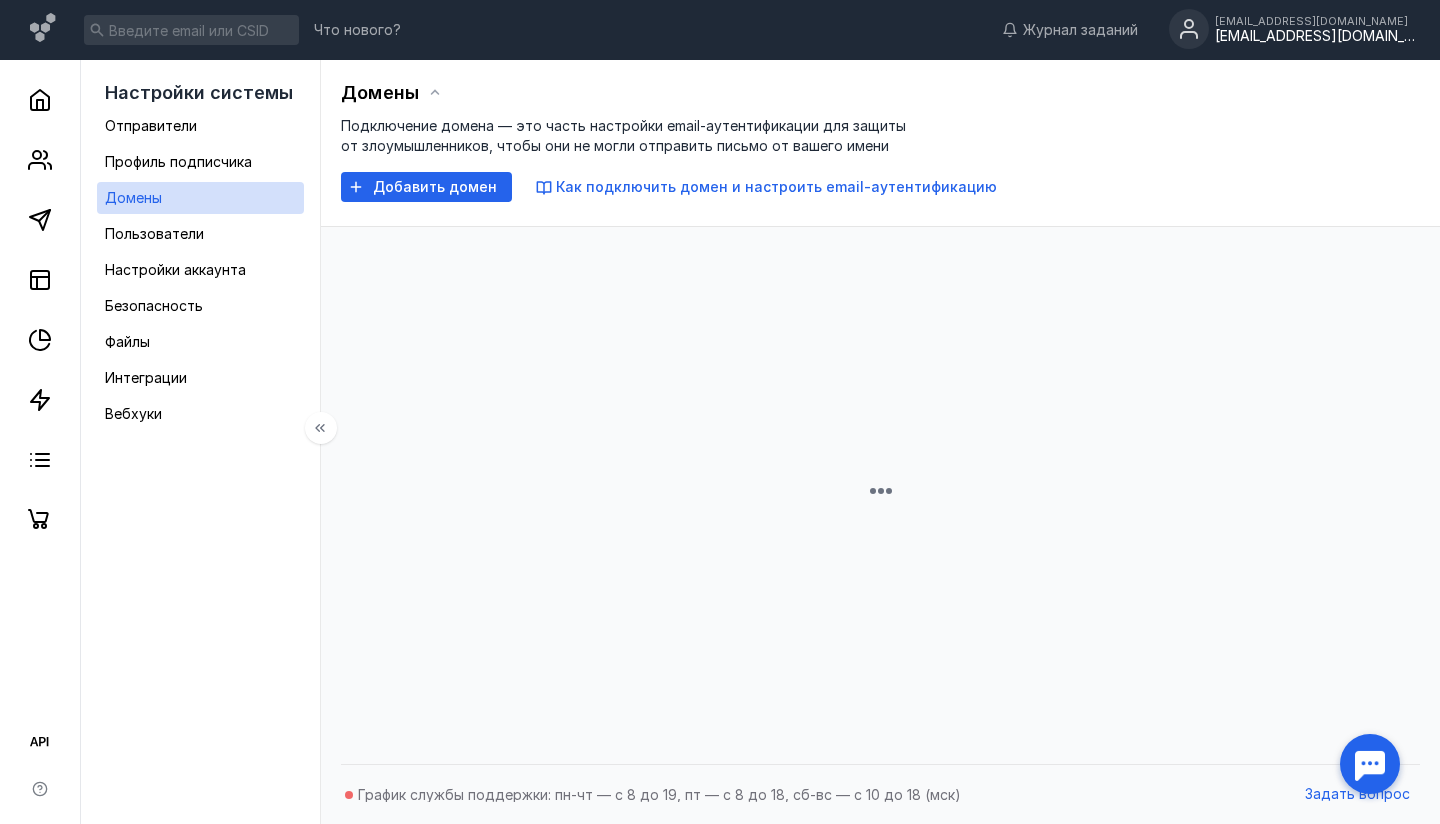 scroll, scrollTop: 0, scrollLeft: 0, axis: both 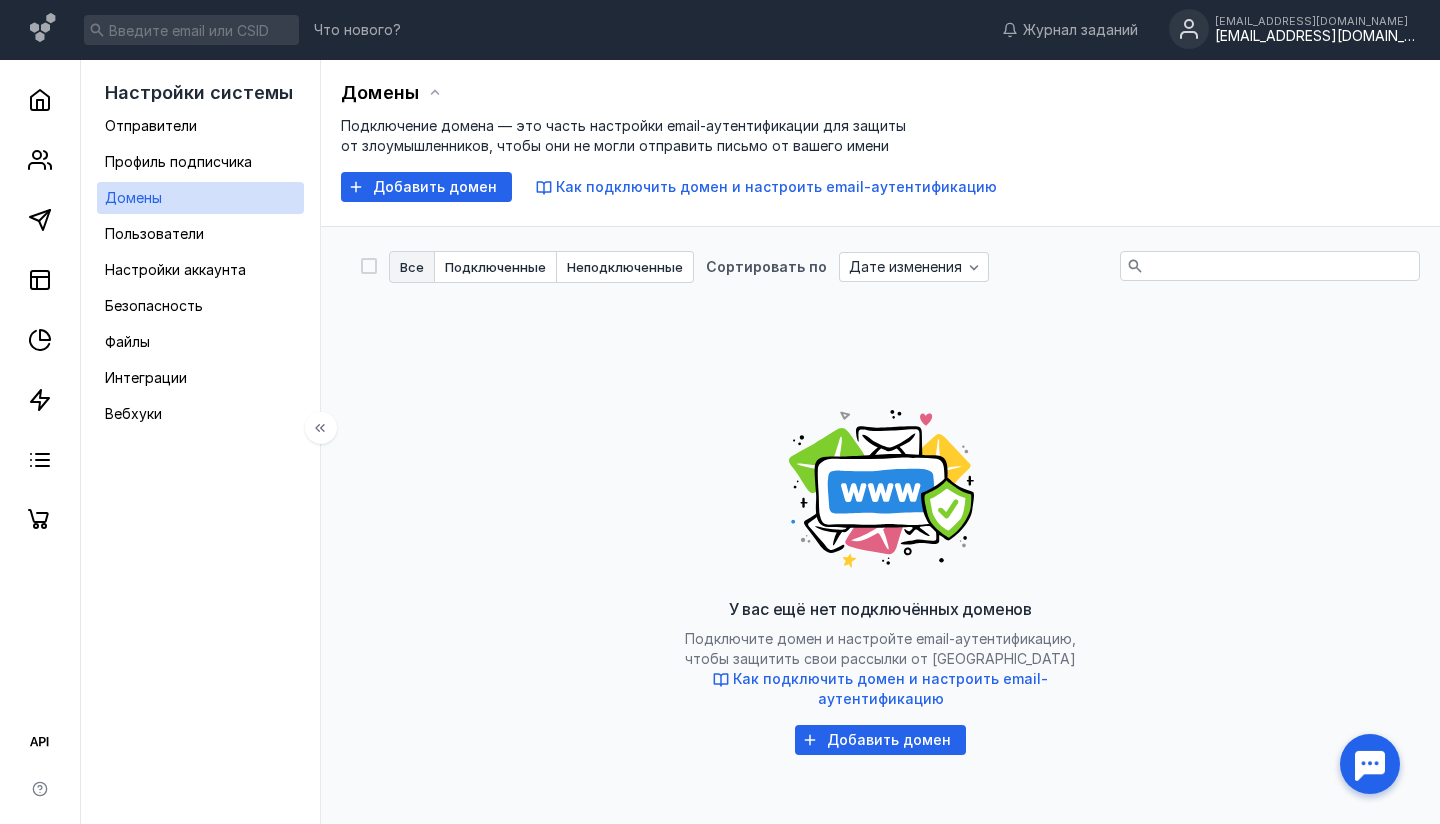 click on "Отправители Профиль подписчика Домены Пользователи Настройки аккаунта Безопасность Файлы Интеграции Вебхуки" at bounding box center [200, 270] 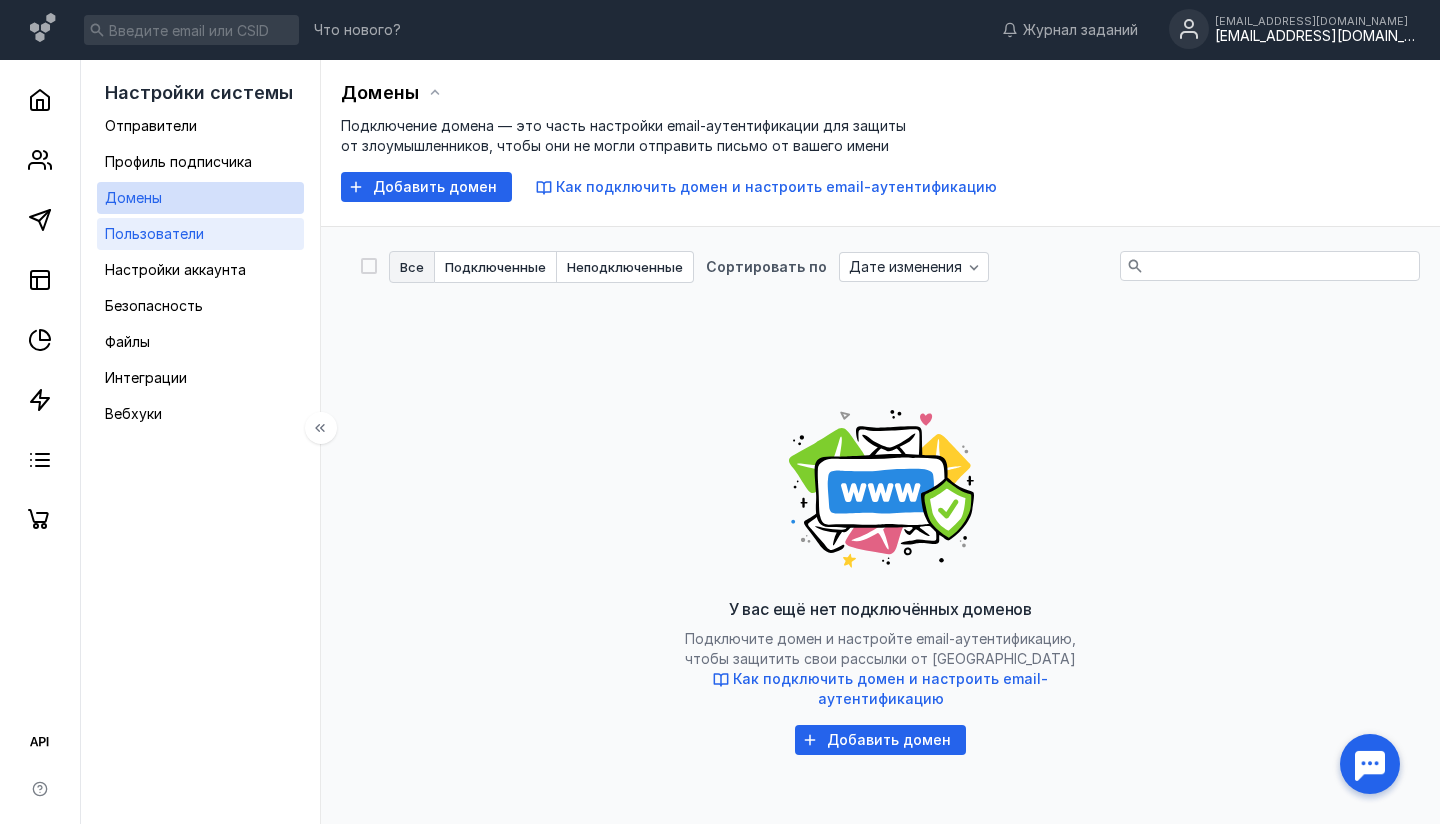click on "Пользователи" at bounding box center [154, 233] 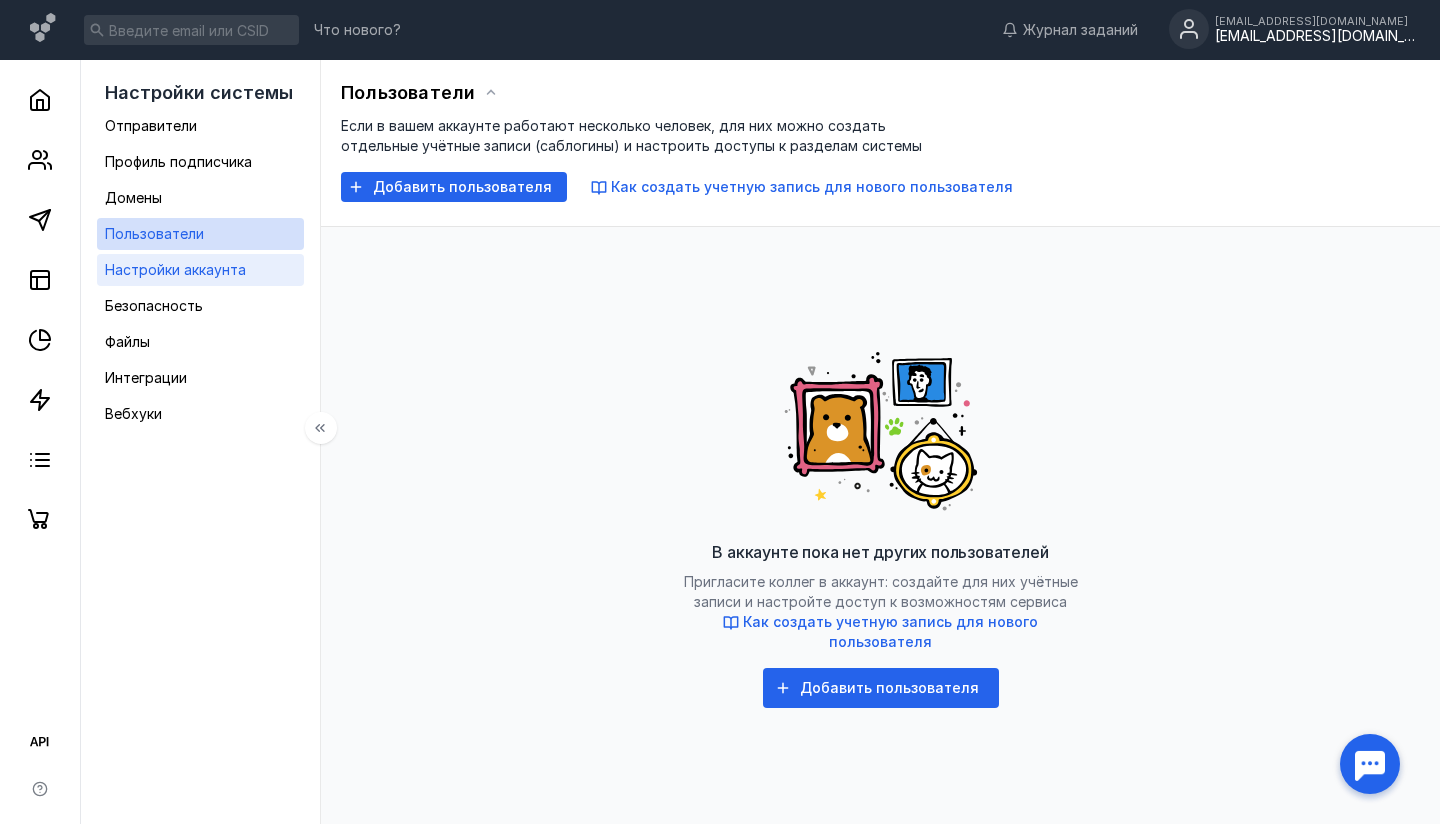 click on "Настройки аккаунта" at bounding box center (175, 269) 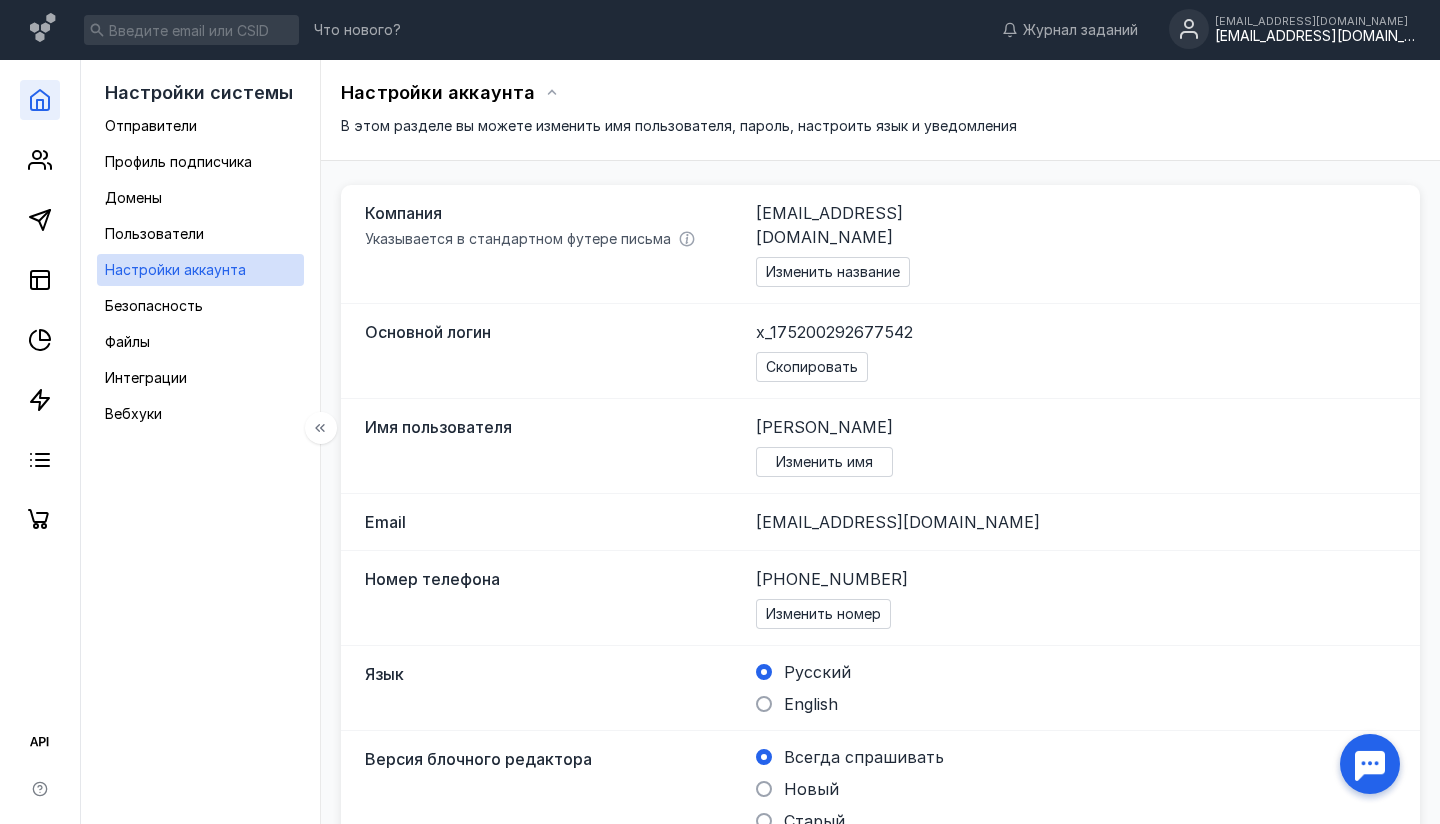 click 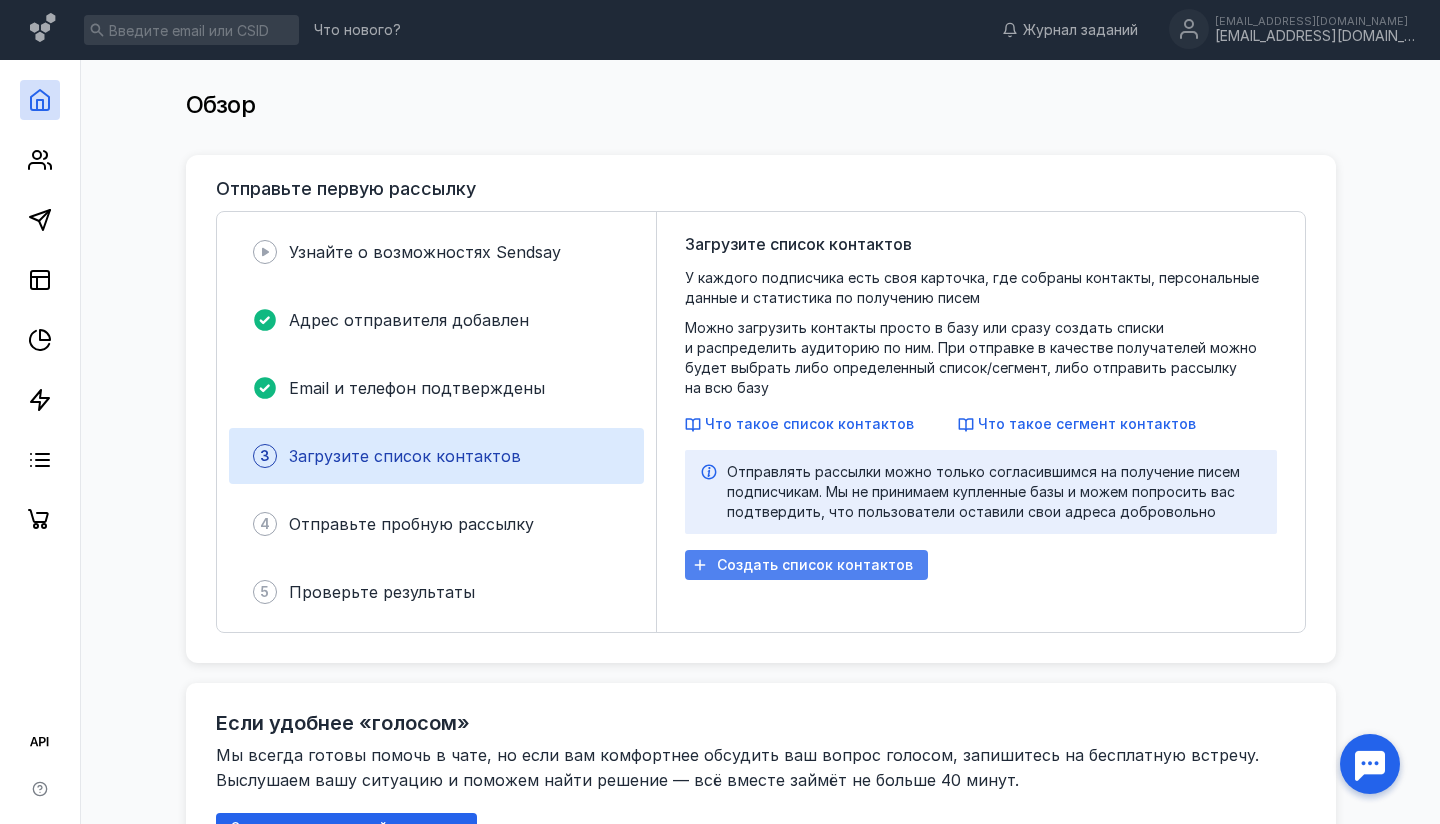 click on "Создать список контактов" at bounding box center [815, 565] 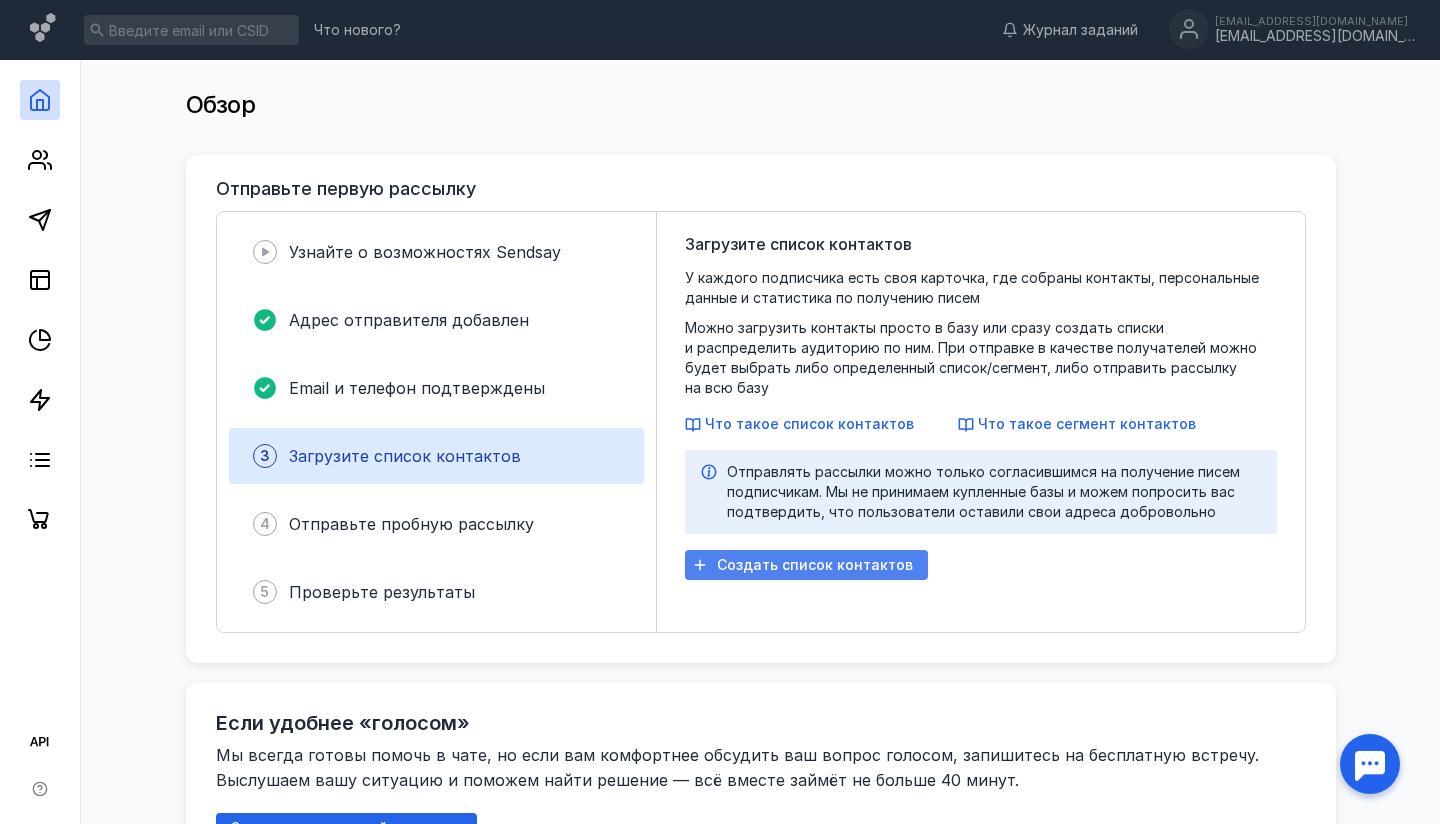 click on "Создать список контактов" at bounding box center [815, 565] 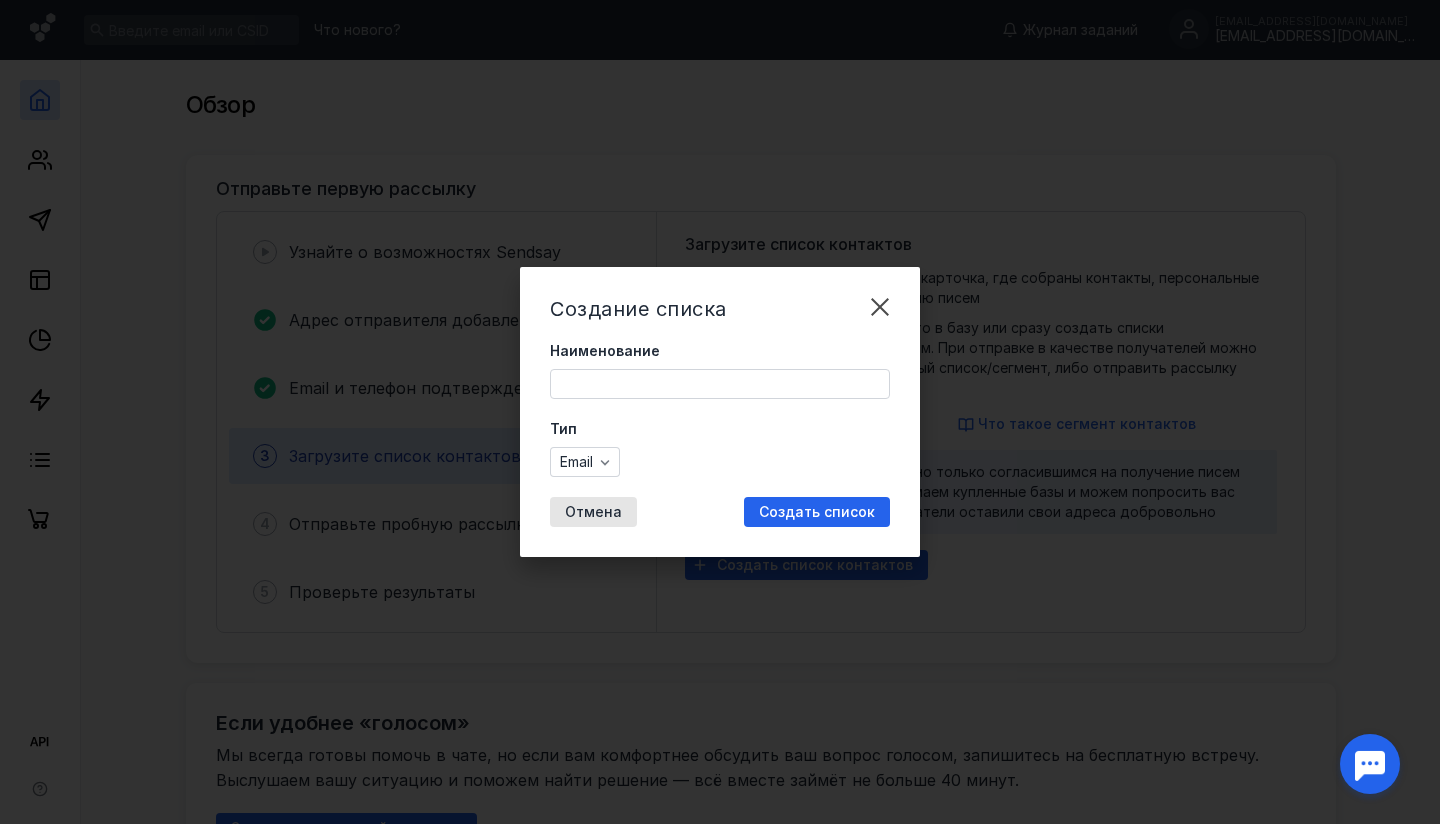 click on "Наименование" at bounding box center [720, 384] 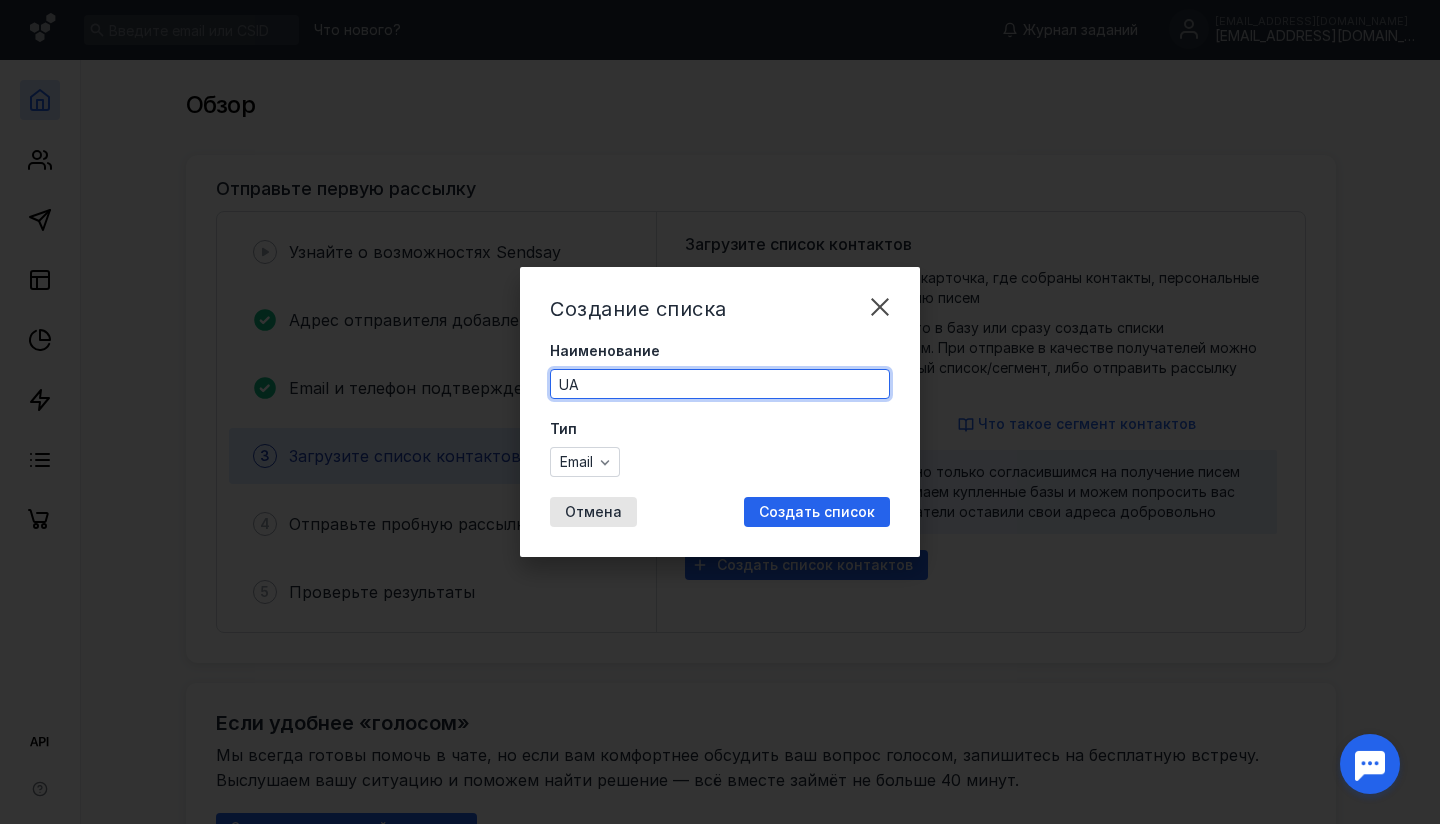 type on "U" 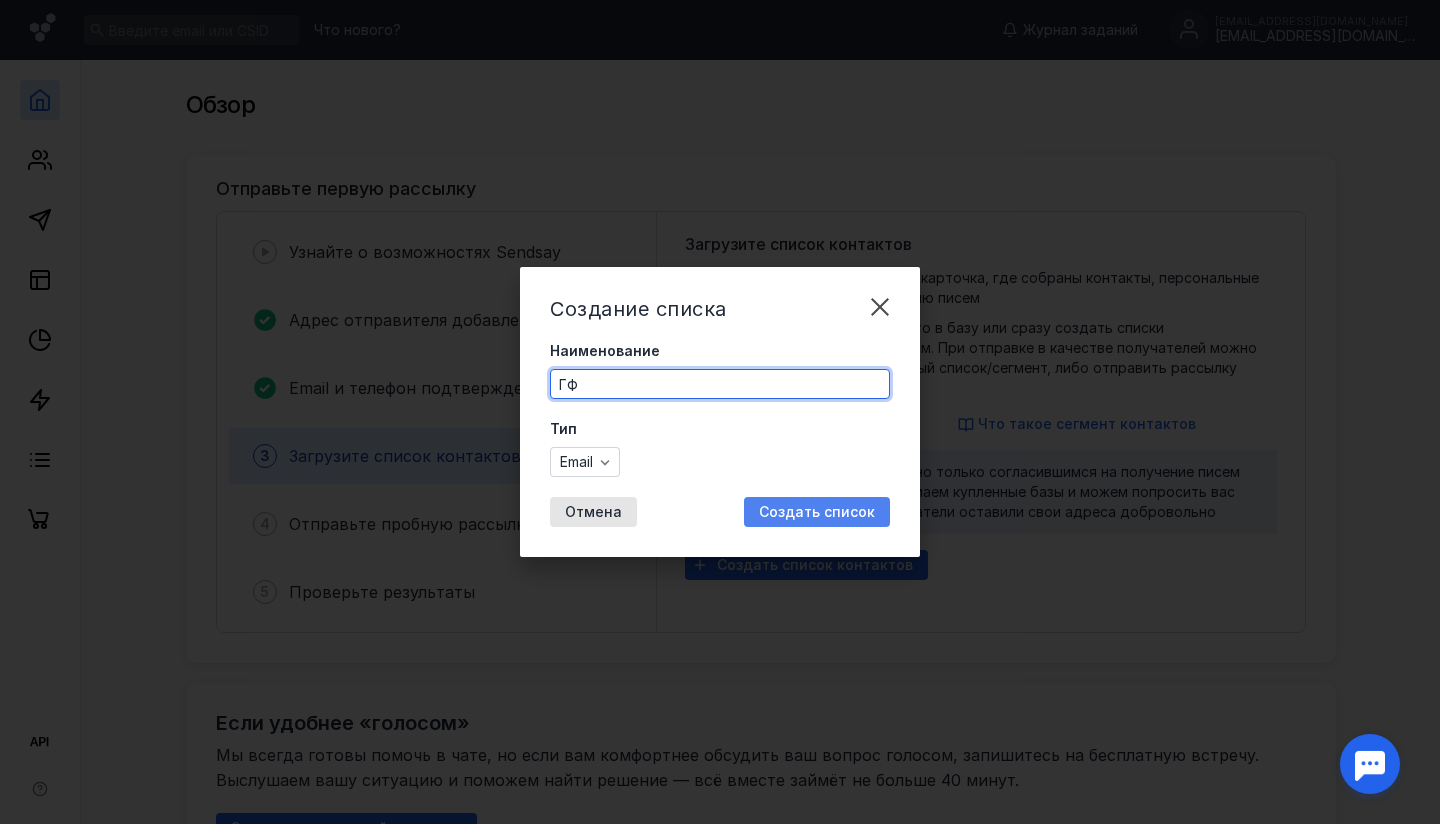 type on "ГФ" 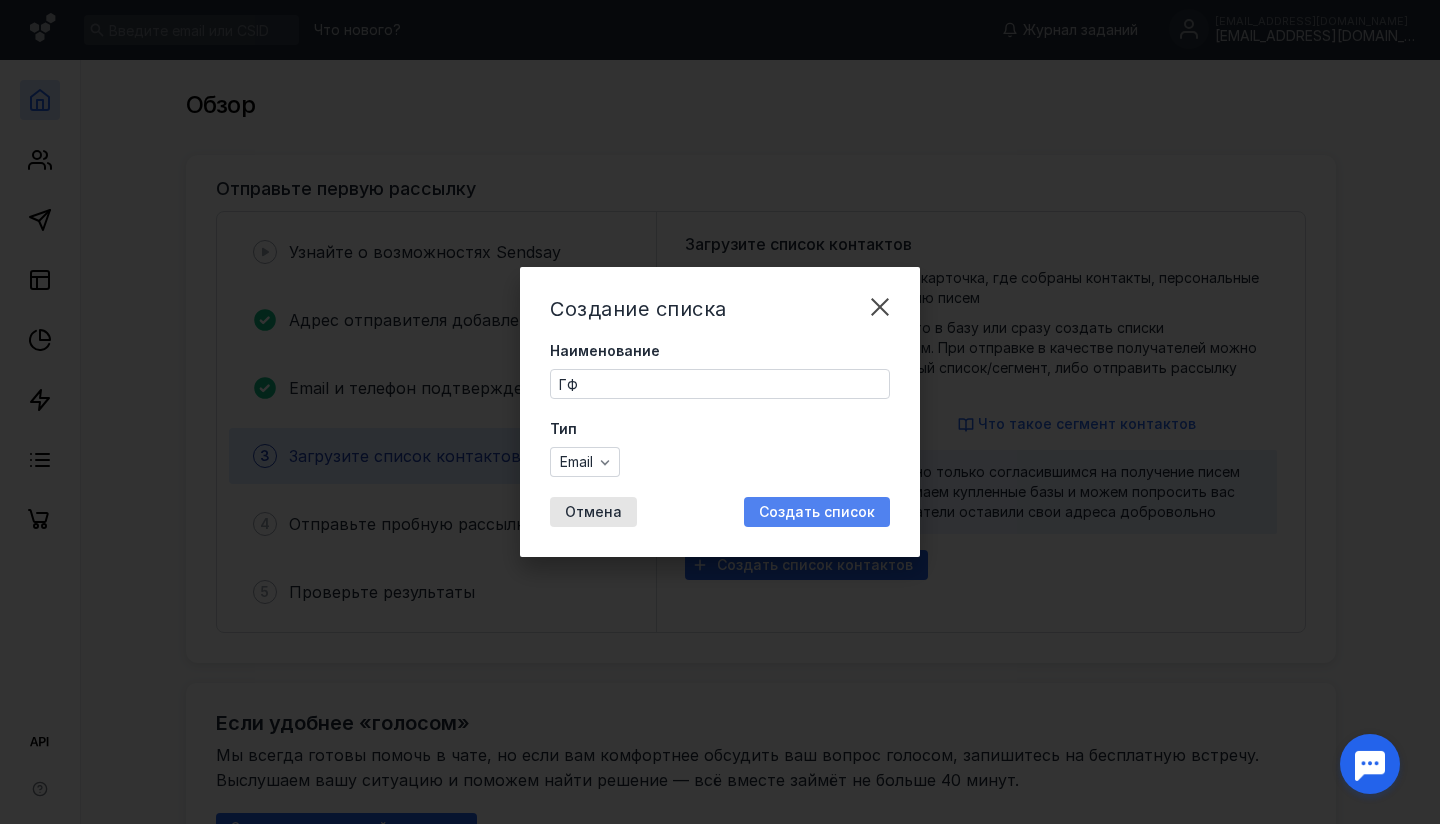 click on "Создать список" at bounding box center [817, 512] 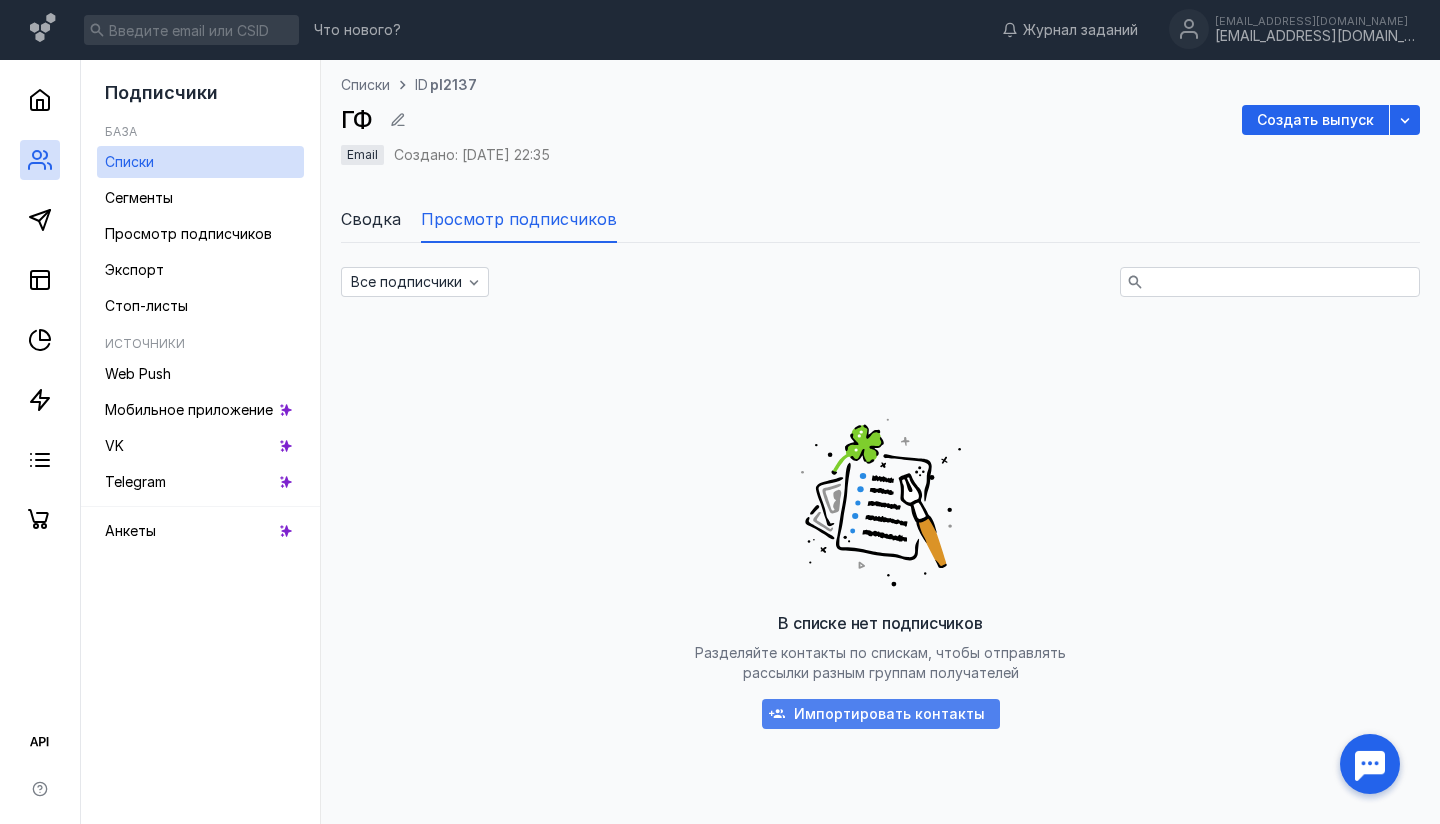 click on "Импортировать контакты" at bounding box center (889, 714) 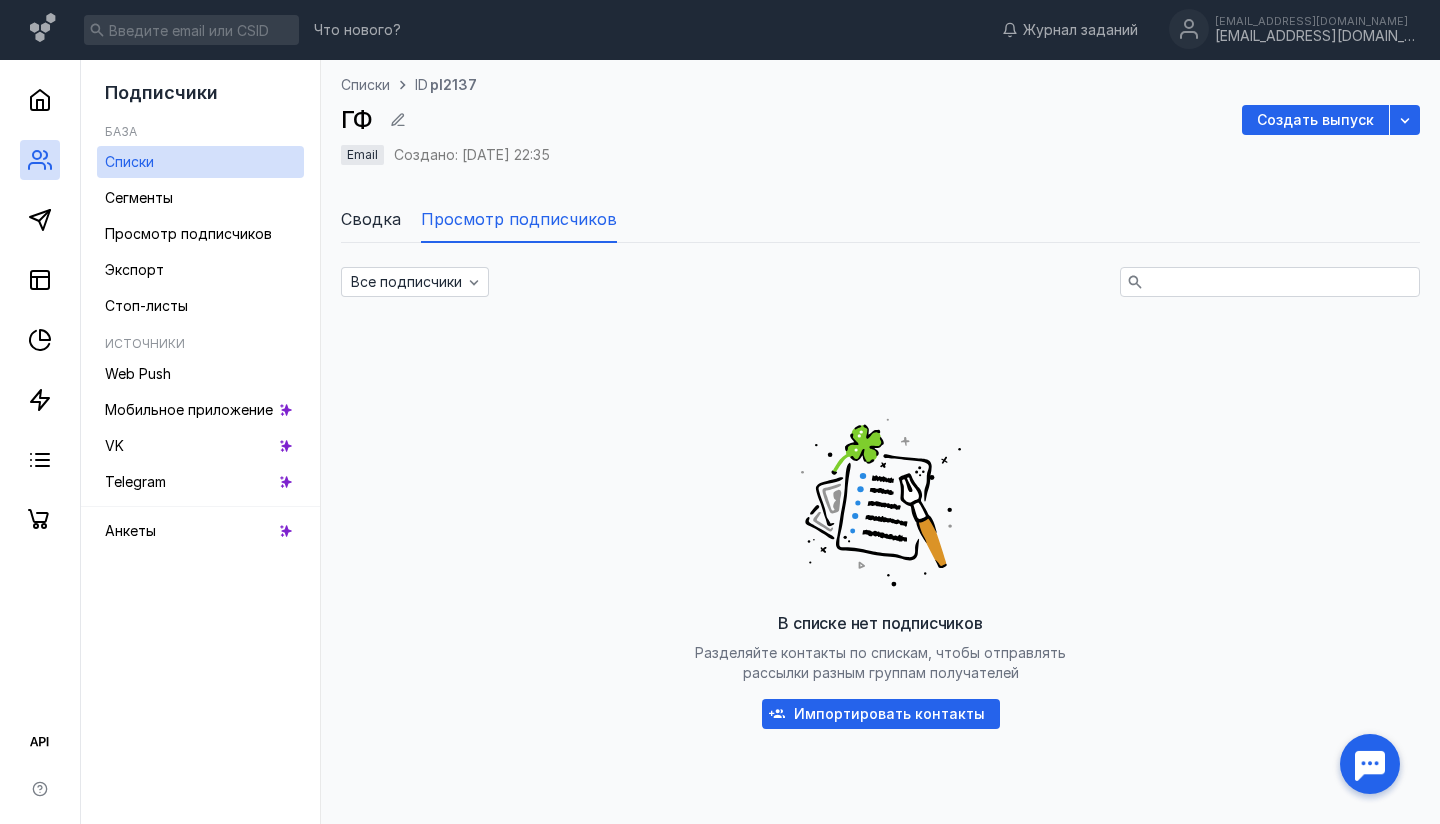 click on "Сводка" at bounding box center (371, 219) 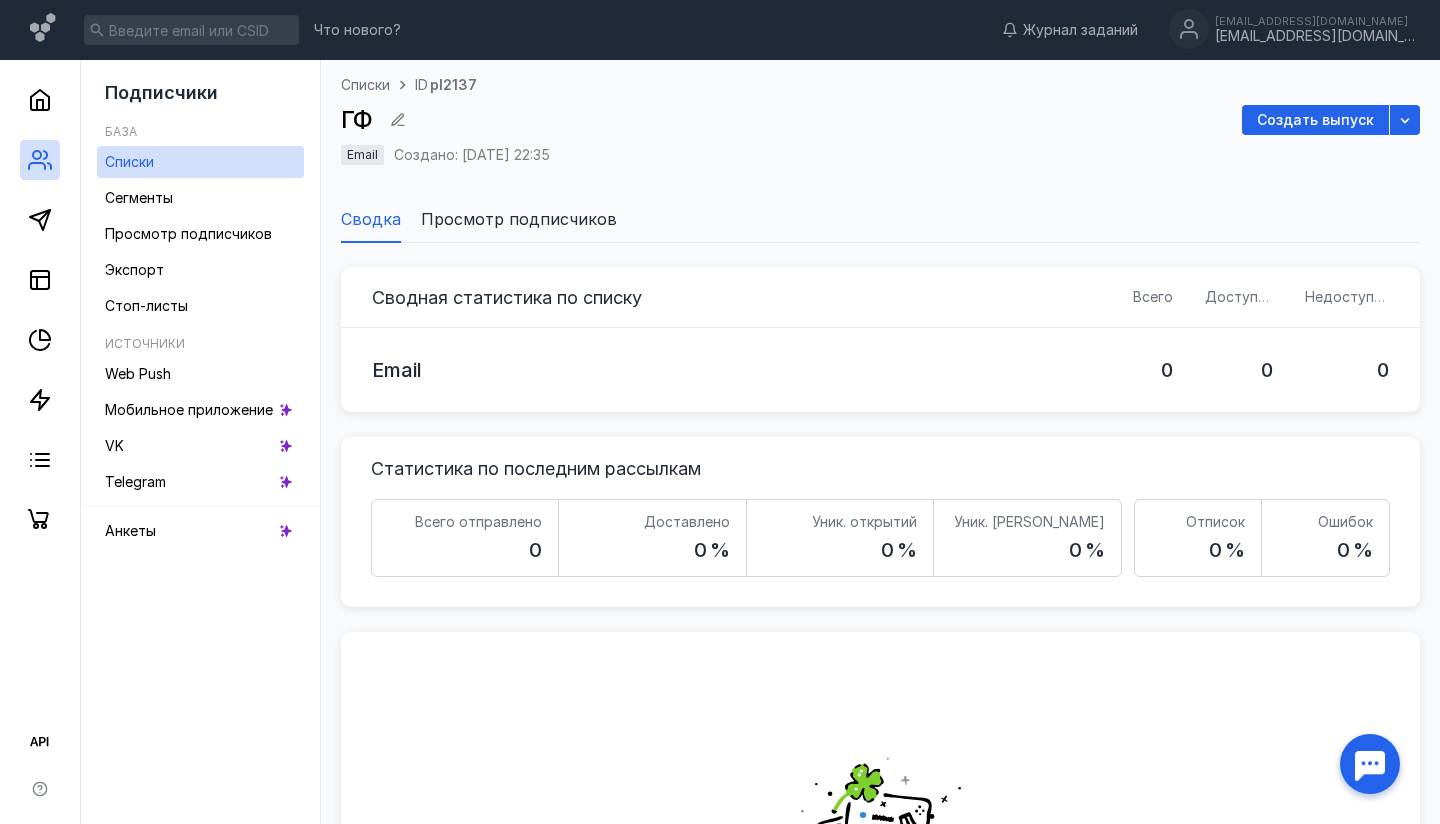 click on "Просмотр подписчиков" at bounding box center [519, 219] 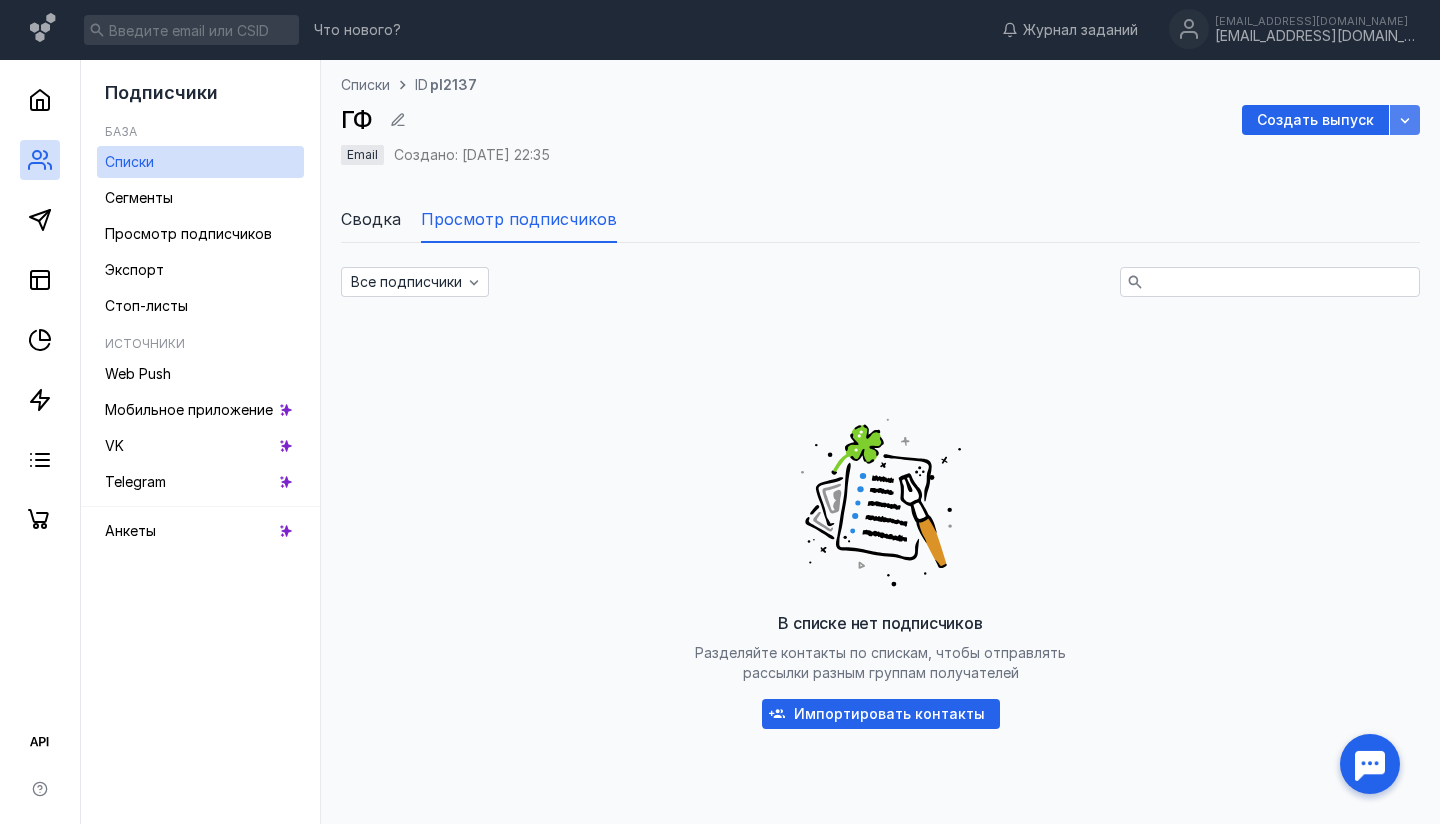 click 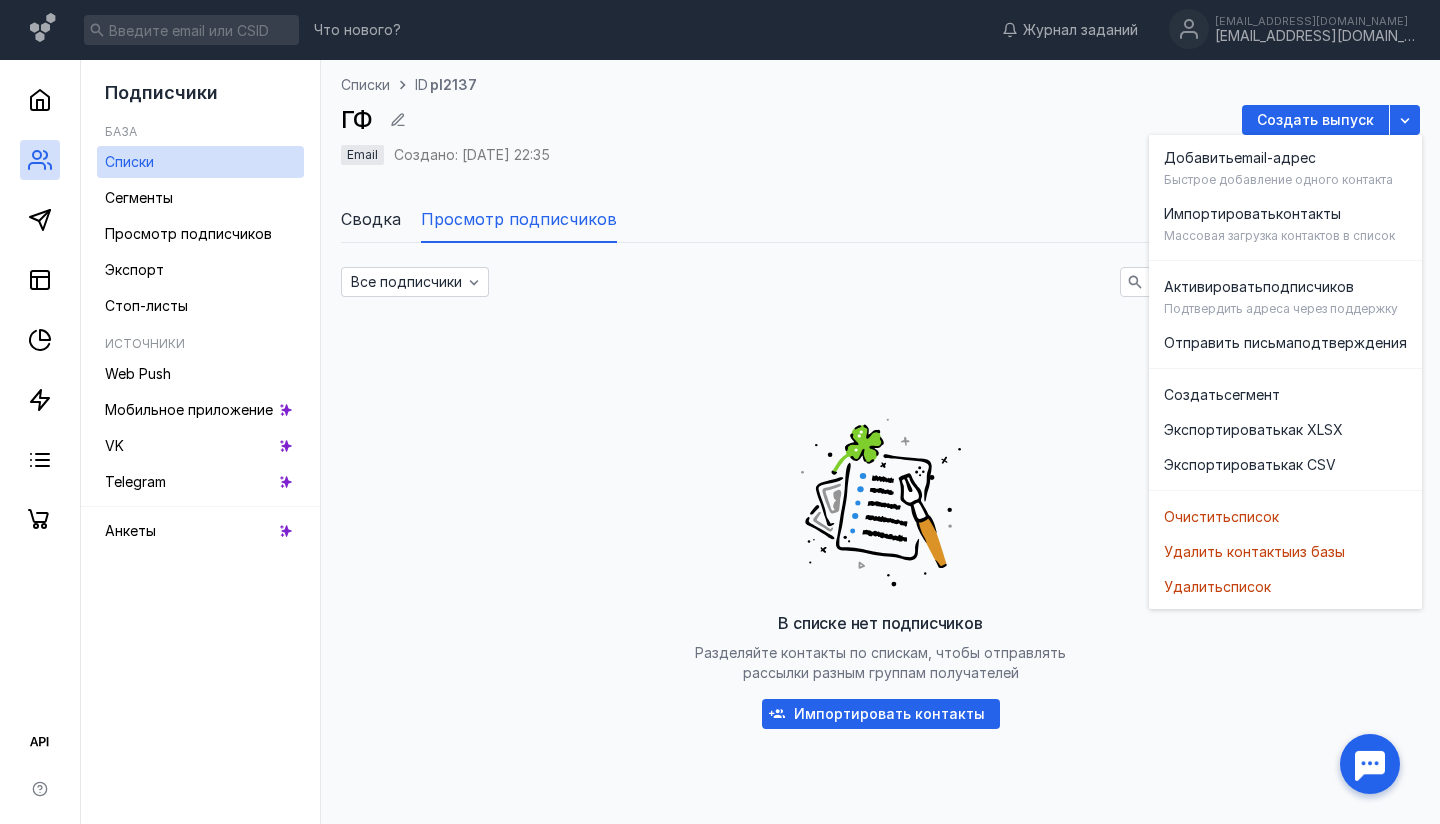 click on "В списке нет подписчиков Разделяйте контакты по спискам, чтобы отправлять рассылки разным группам получателей Импортировать контакты" at bounding box center (880, 567) 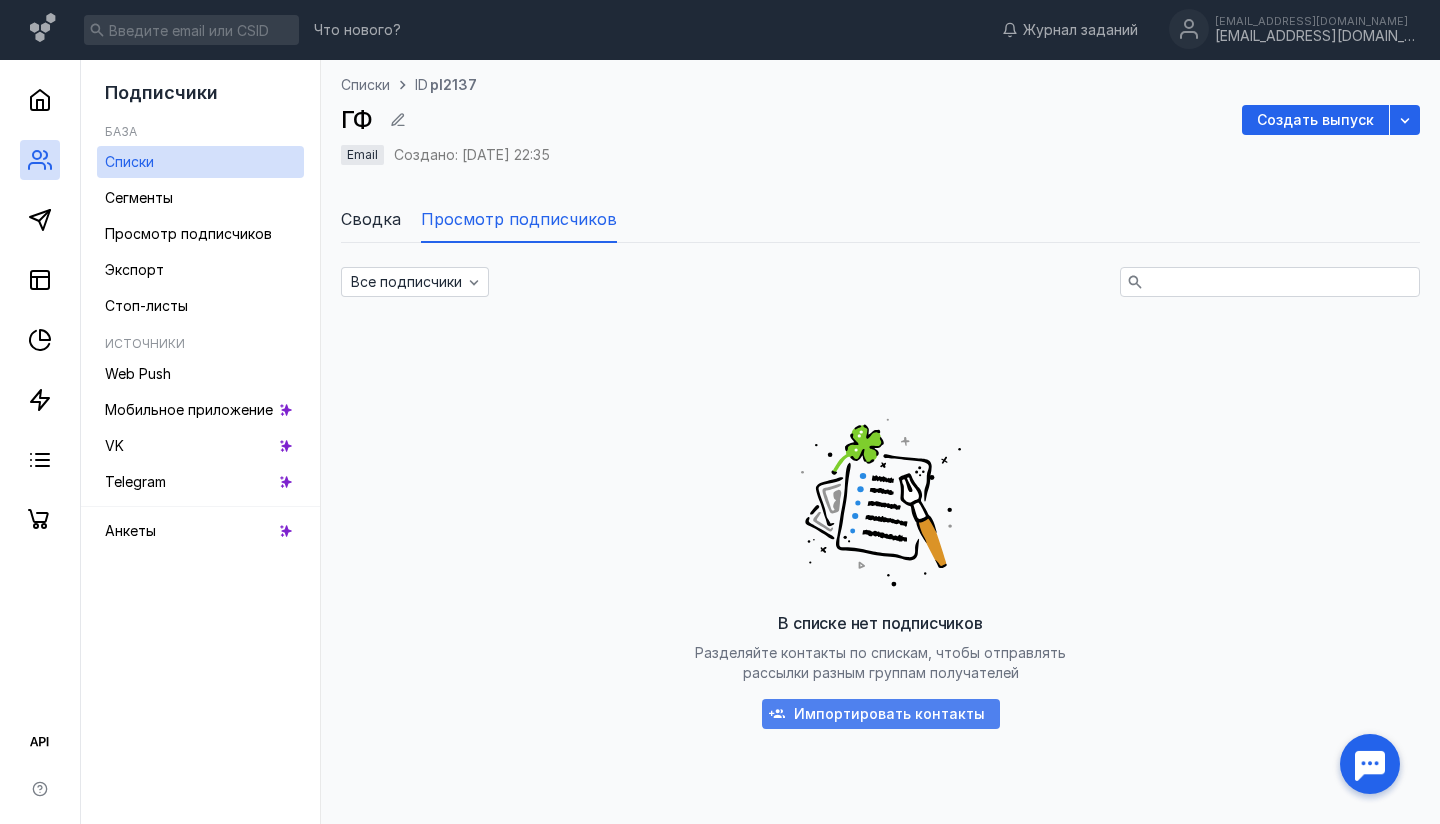 click on "Импортировать контакты" at bounding box center (889, 714) 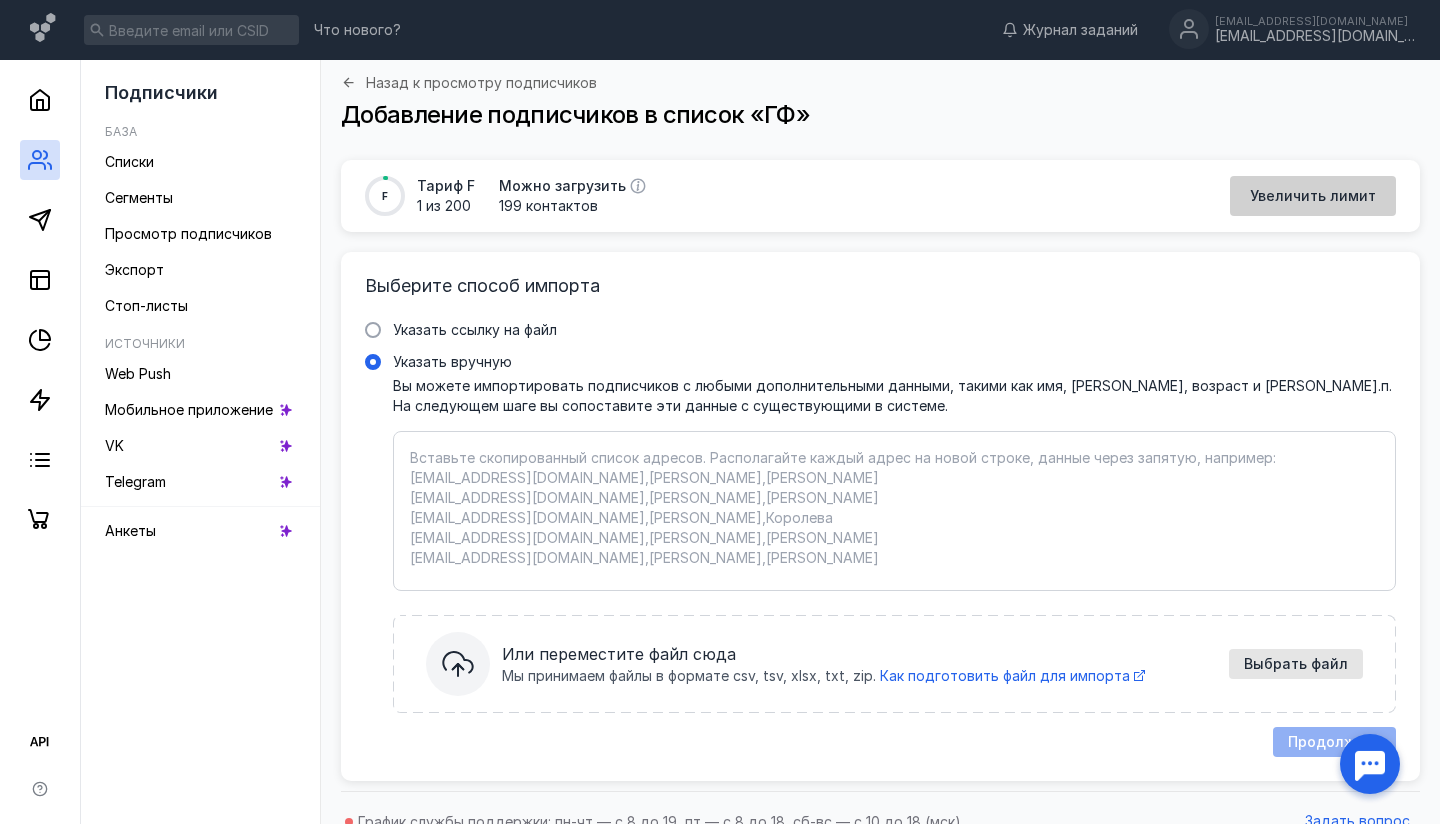 click on "Увеличить лимит" at bounding box center (1313, 196) 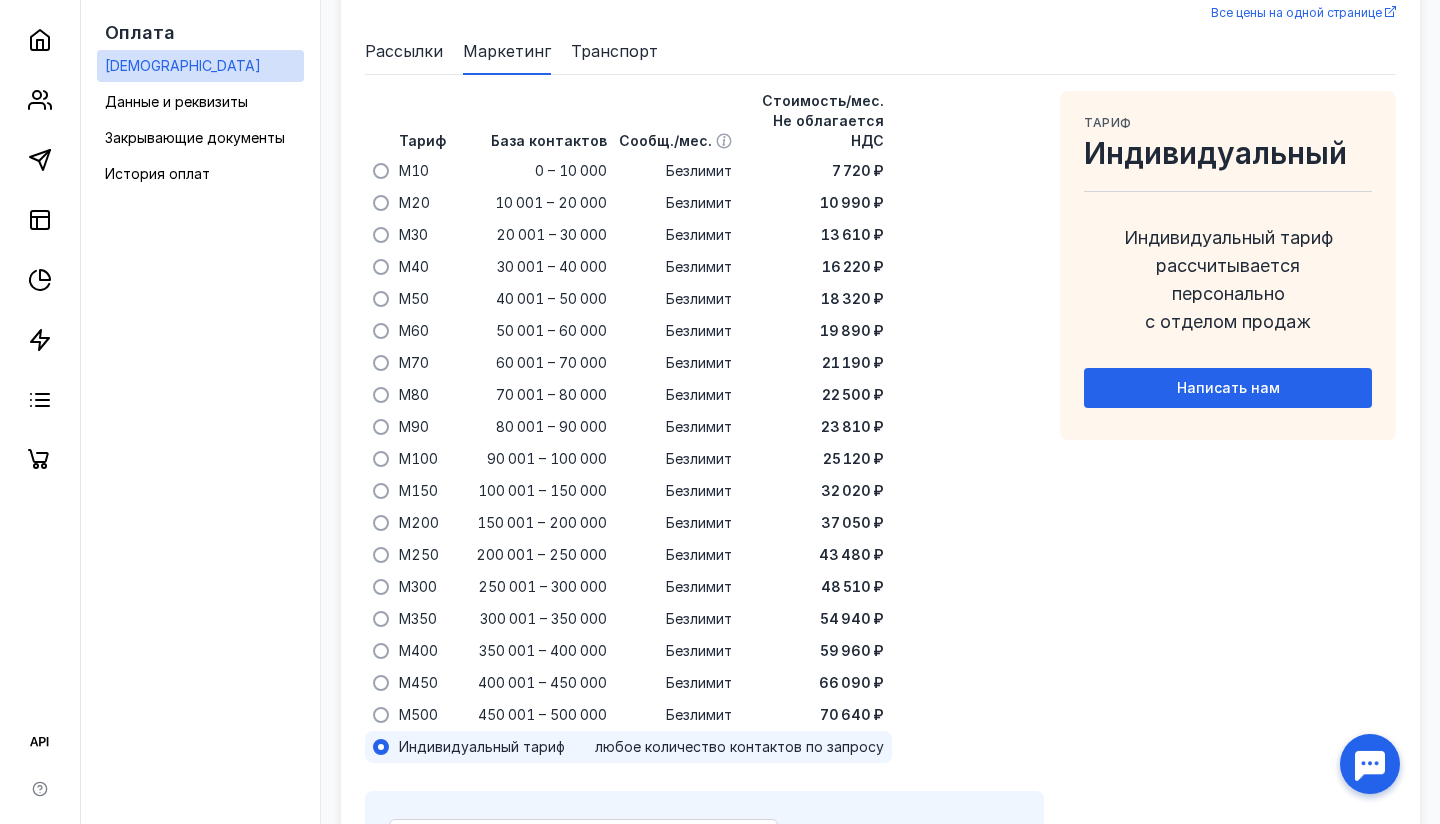 scroll, scrollTop: 1346, scrollLeft: 0, axis: vertical 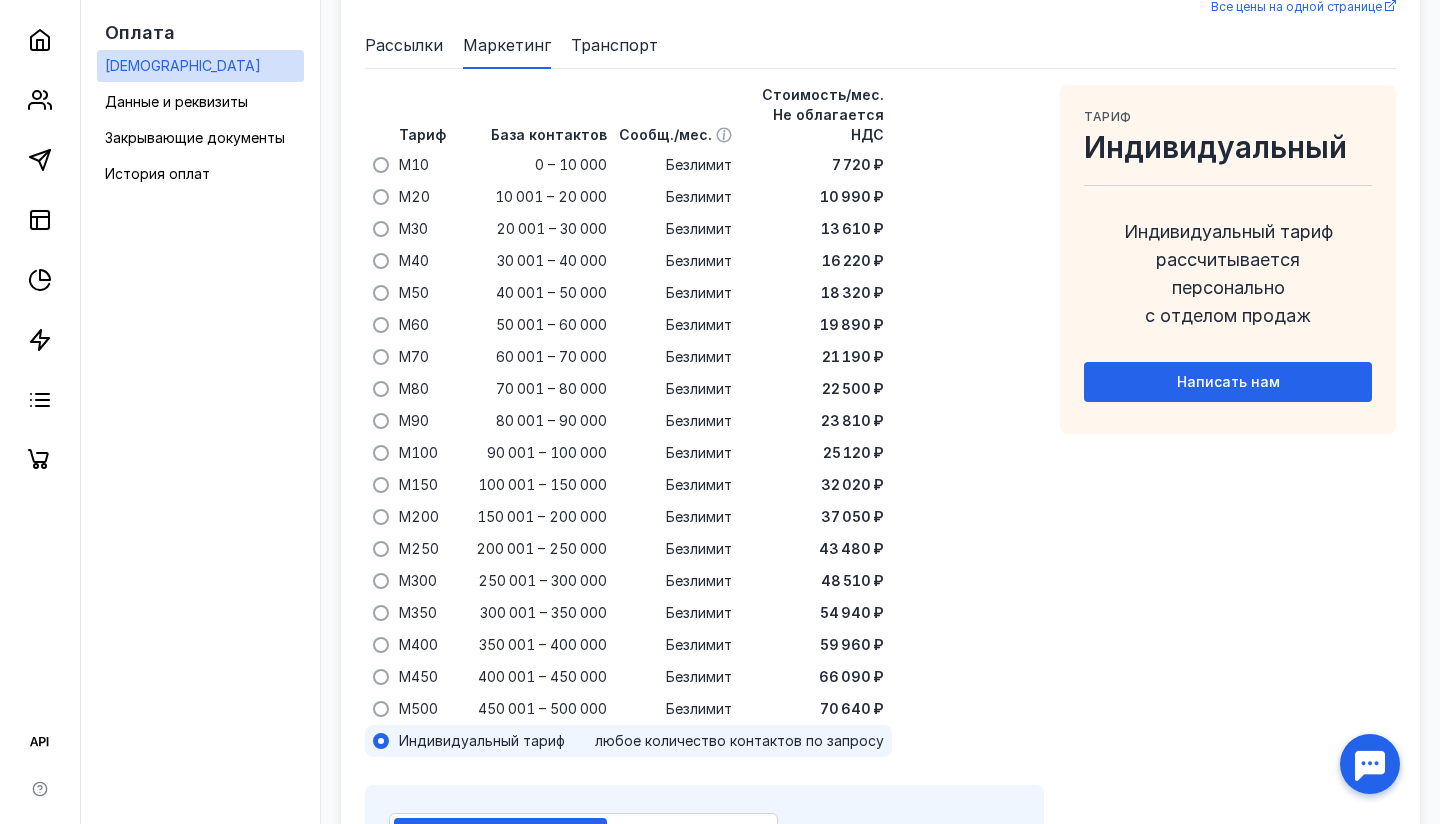 click on "Рассылки" at bounding box center [404, 45] 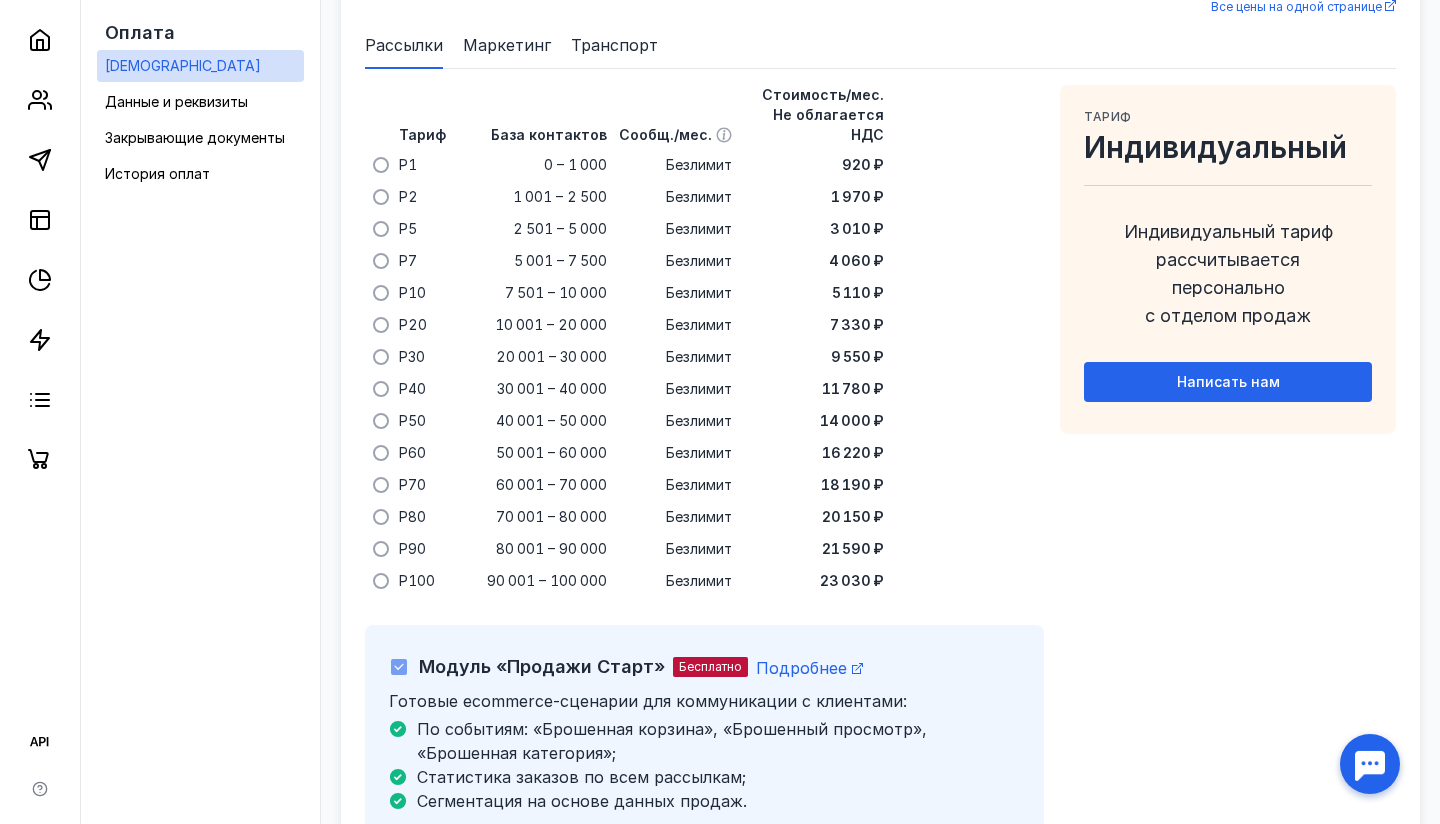 click on "Транспорт" at bounding box center (614, 45) 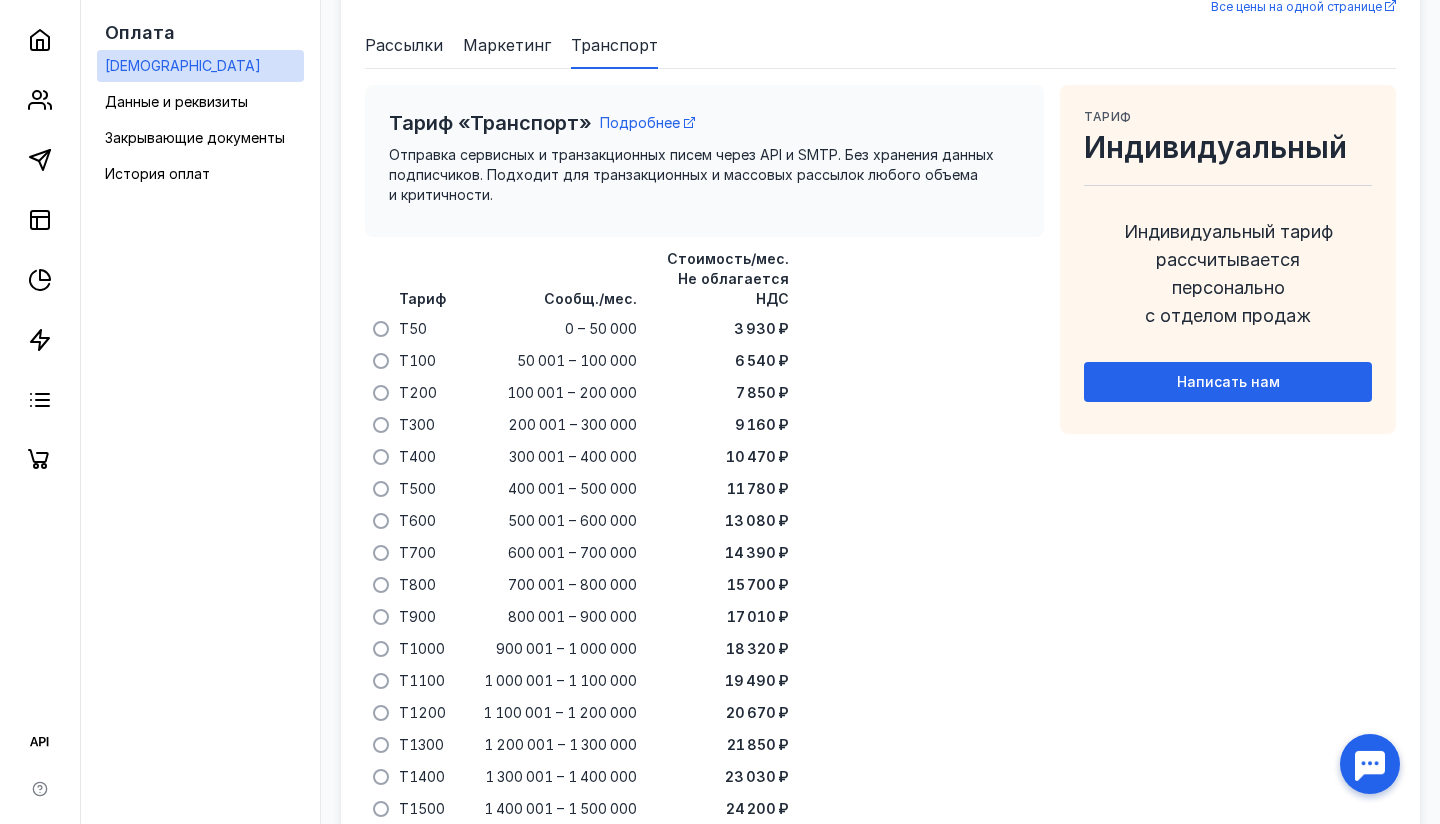 click on "Рассылки" at bounding box center (404, 45) 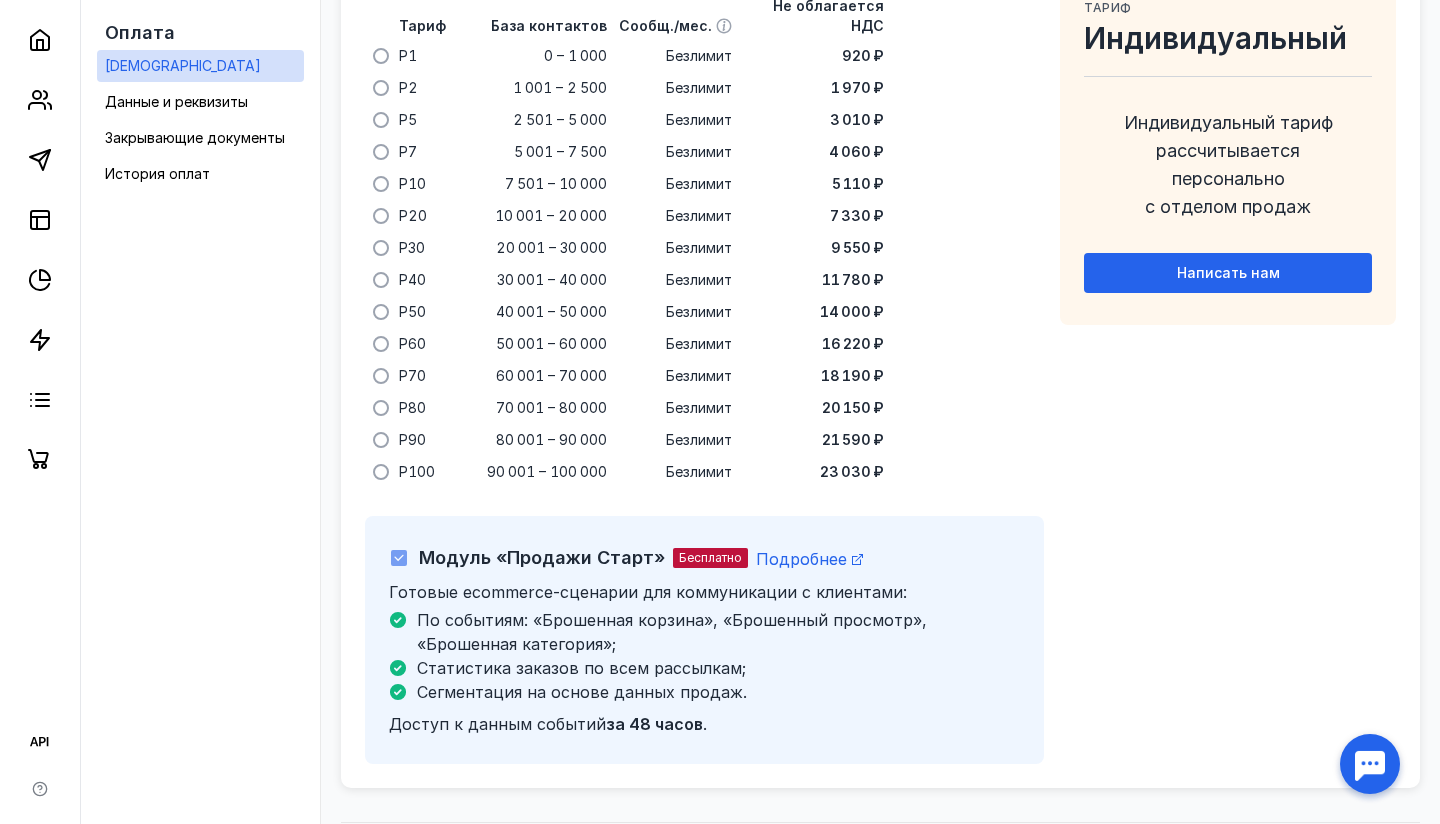 scroll, scrollTop: 0, scrollLeft: 0, axis: both 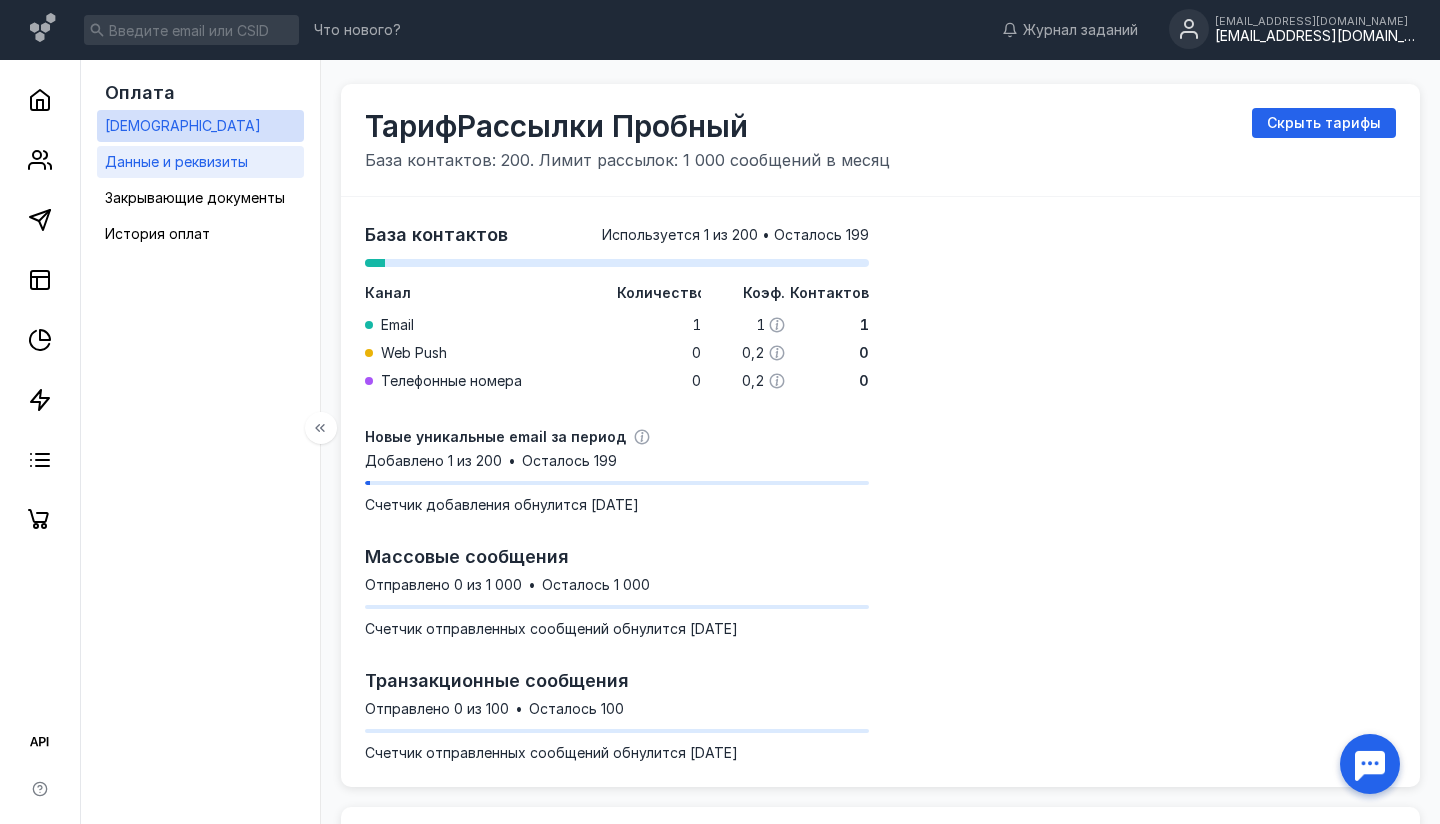 click on "Данные и реквизиты" at bounding box center (176, 162) 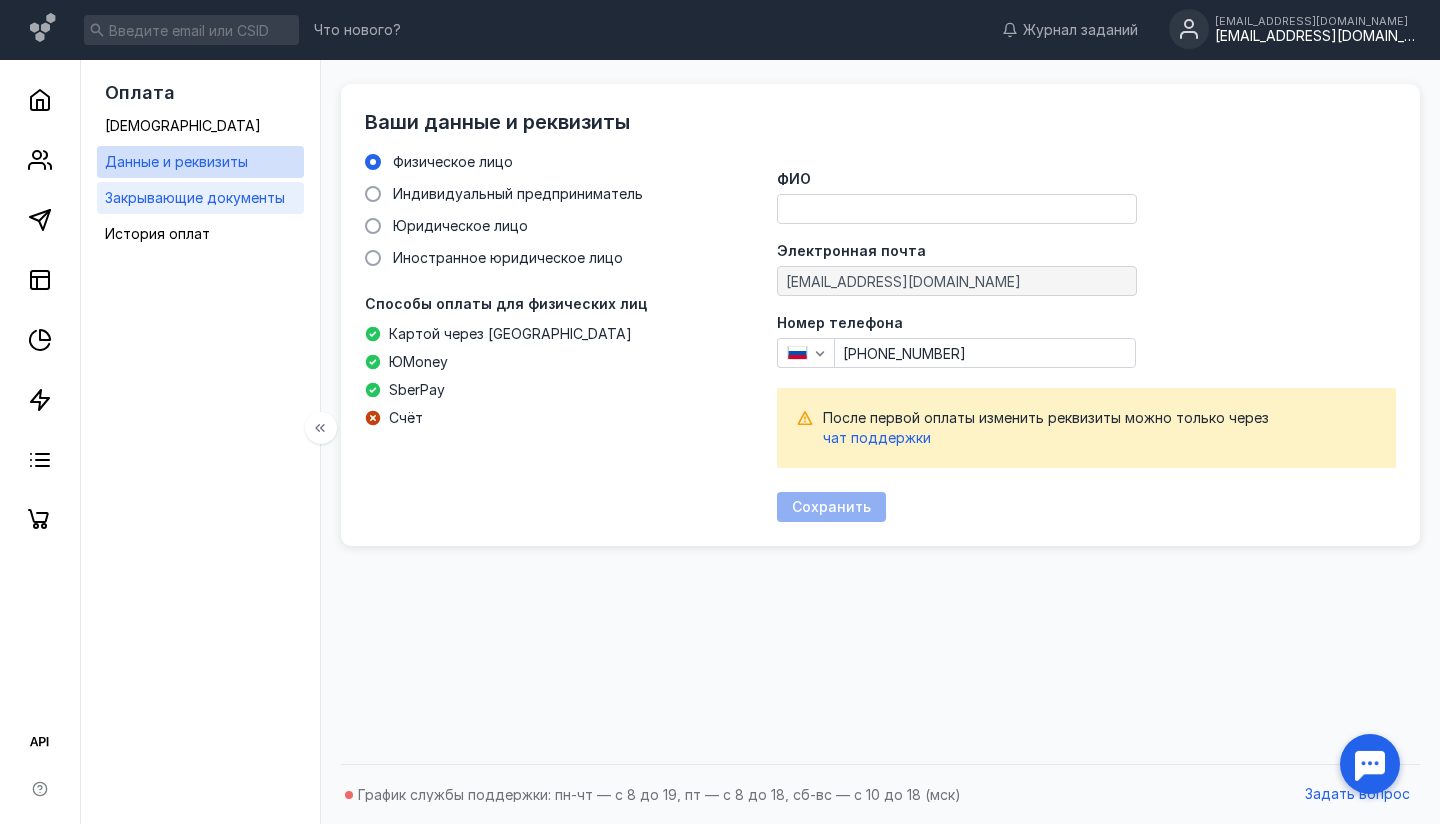 click on "Закрывающие документы" at bounding box center (195, 197) 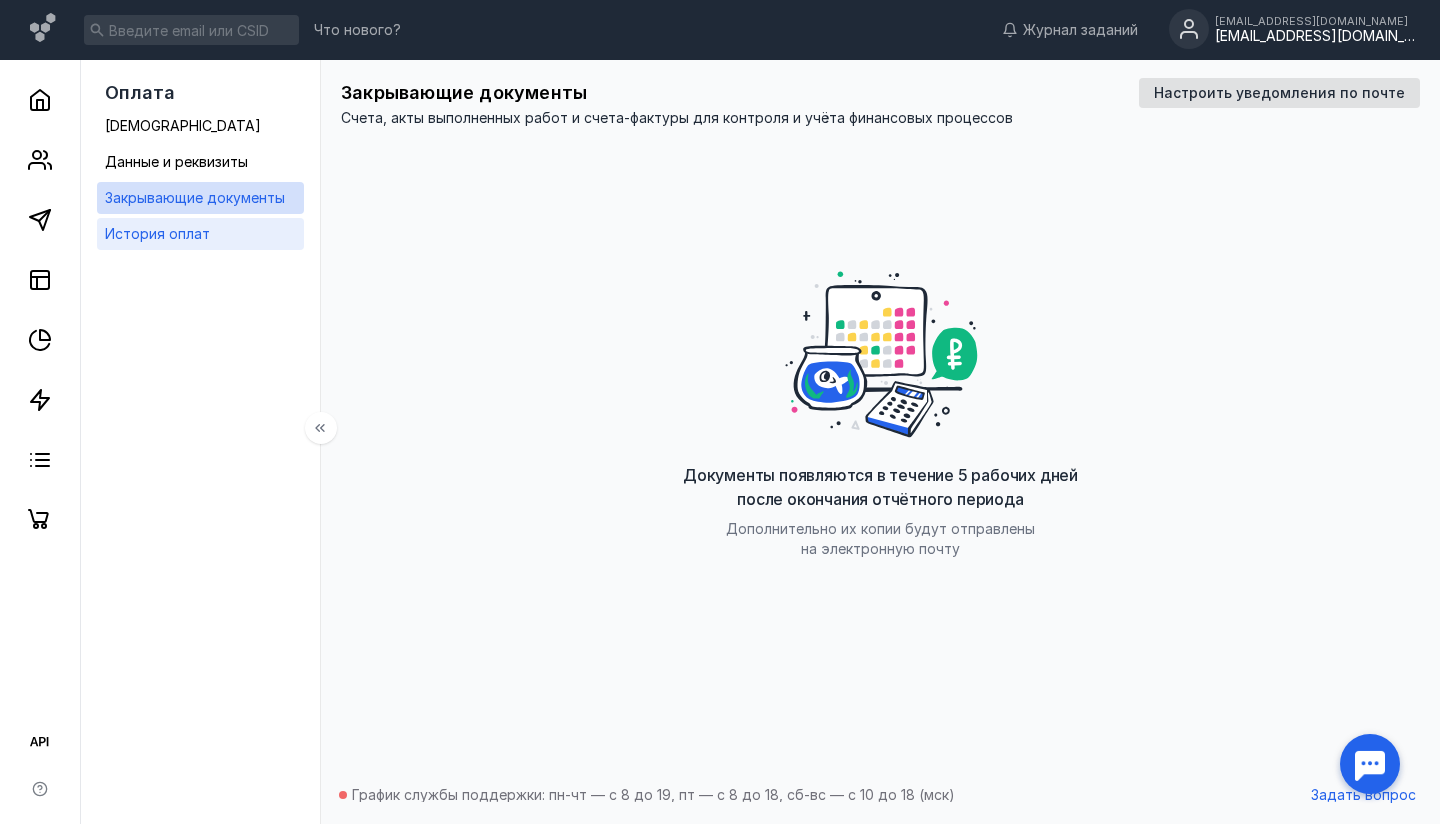click on "История оплат" at bounding box center (157, 233) 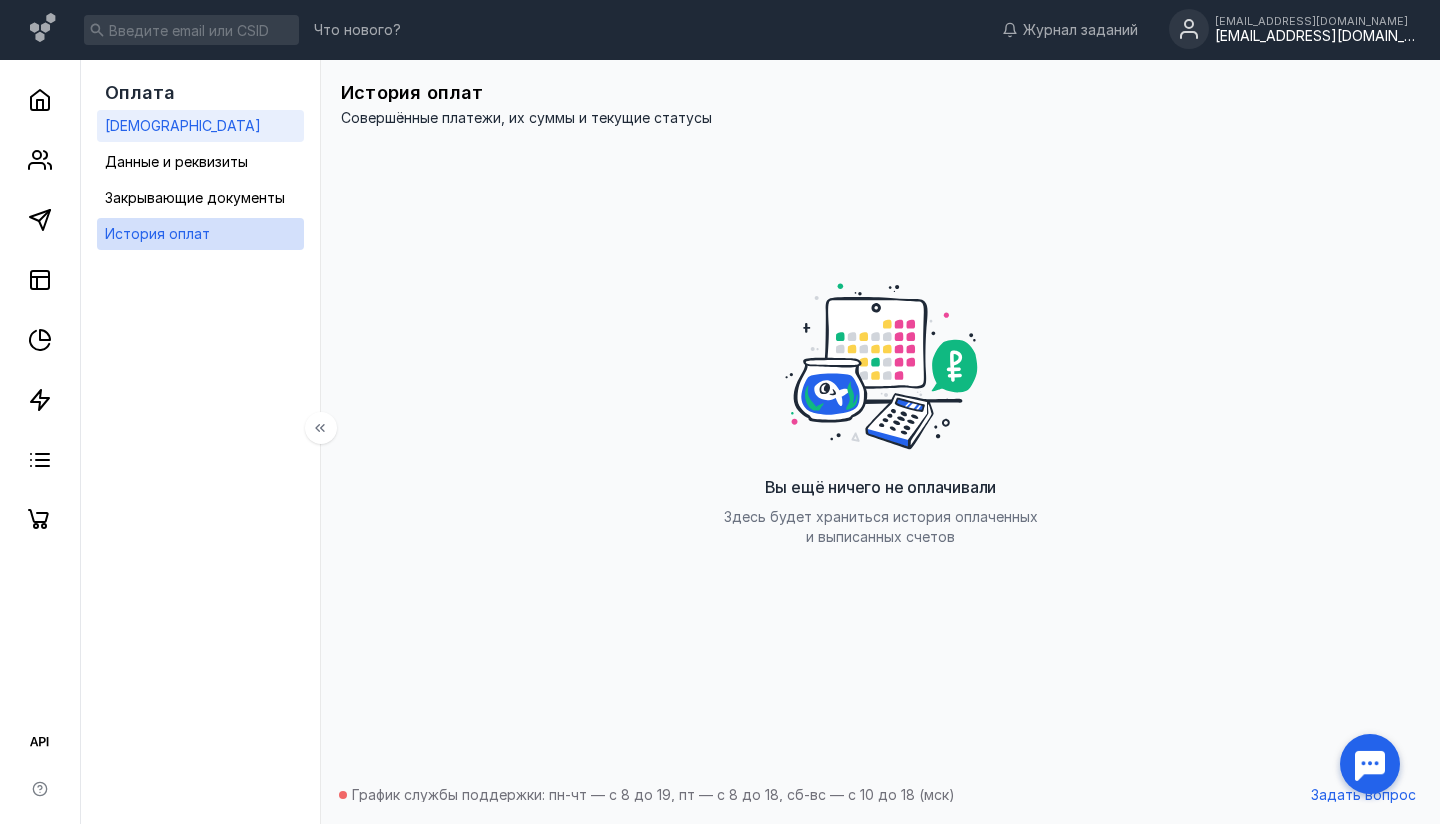 click on "[DEMOGRAPHIC_DATA]" at bounding box center [183, 125] 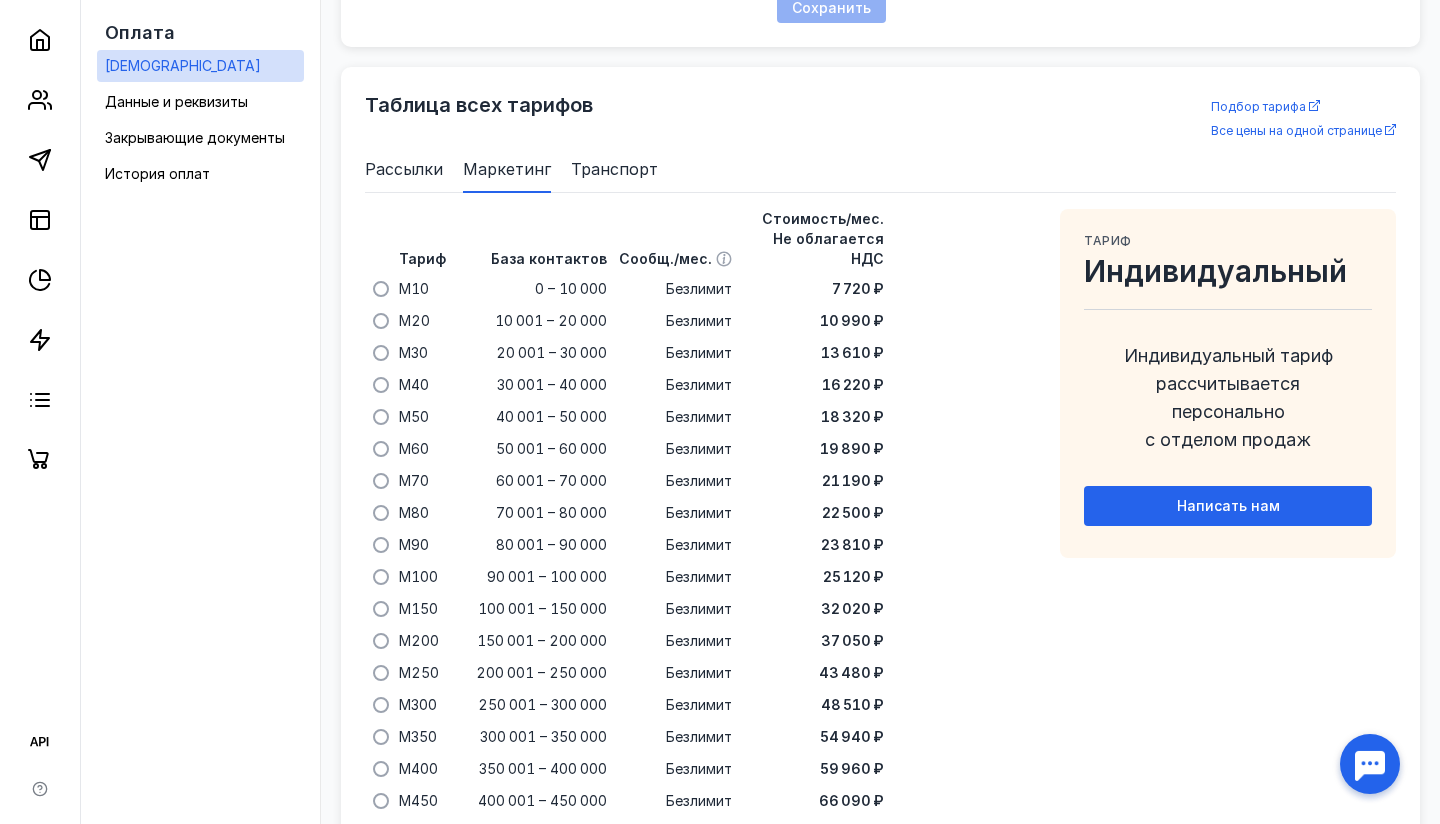 scroll, scrollTop: 0, scrollLeft: 0, axis: both 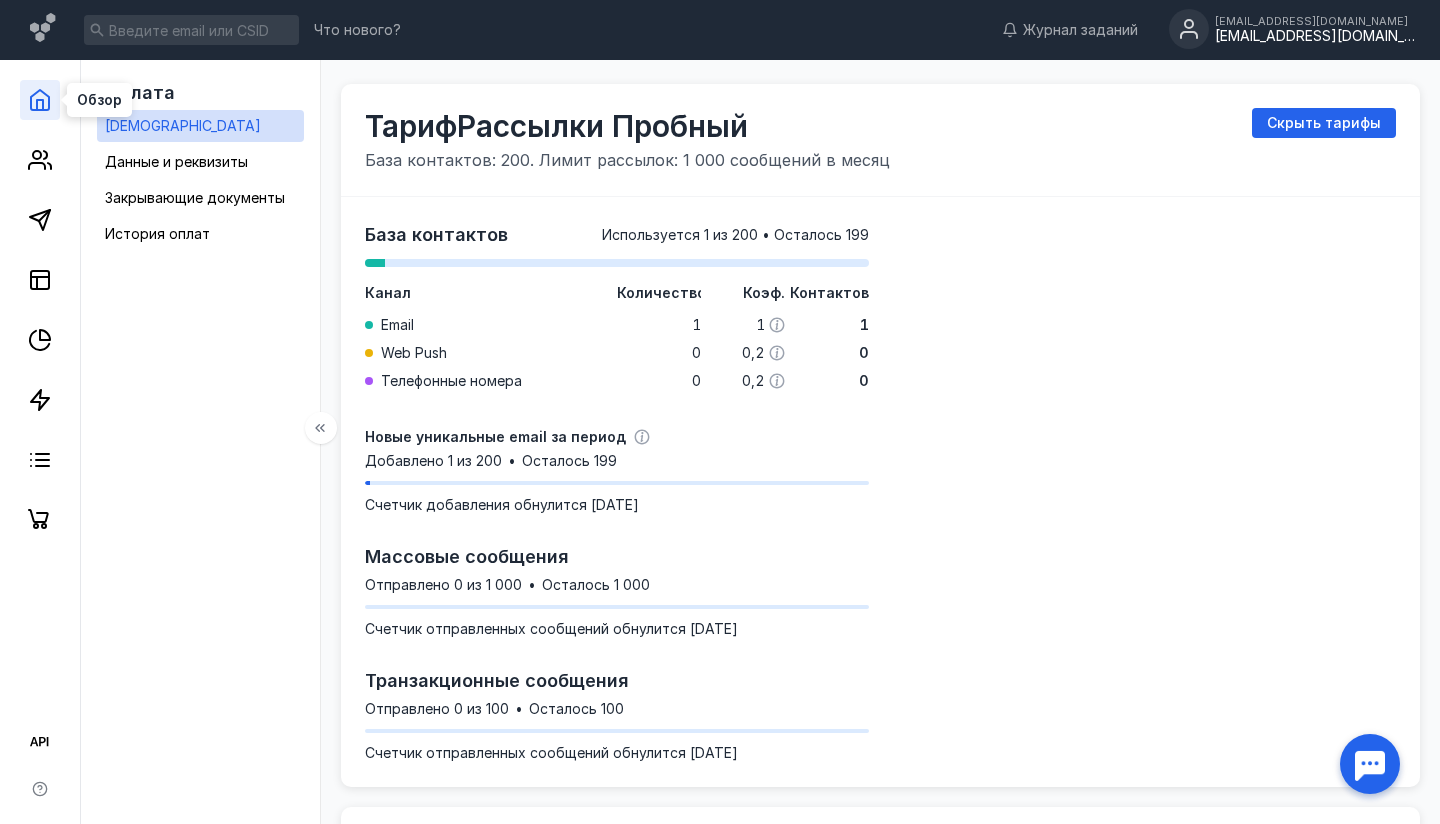 click 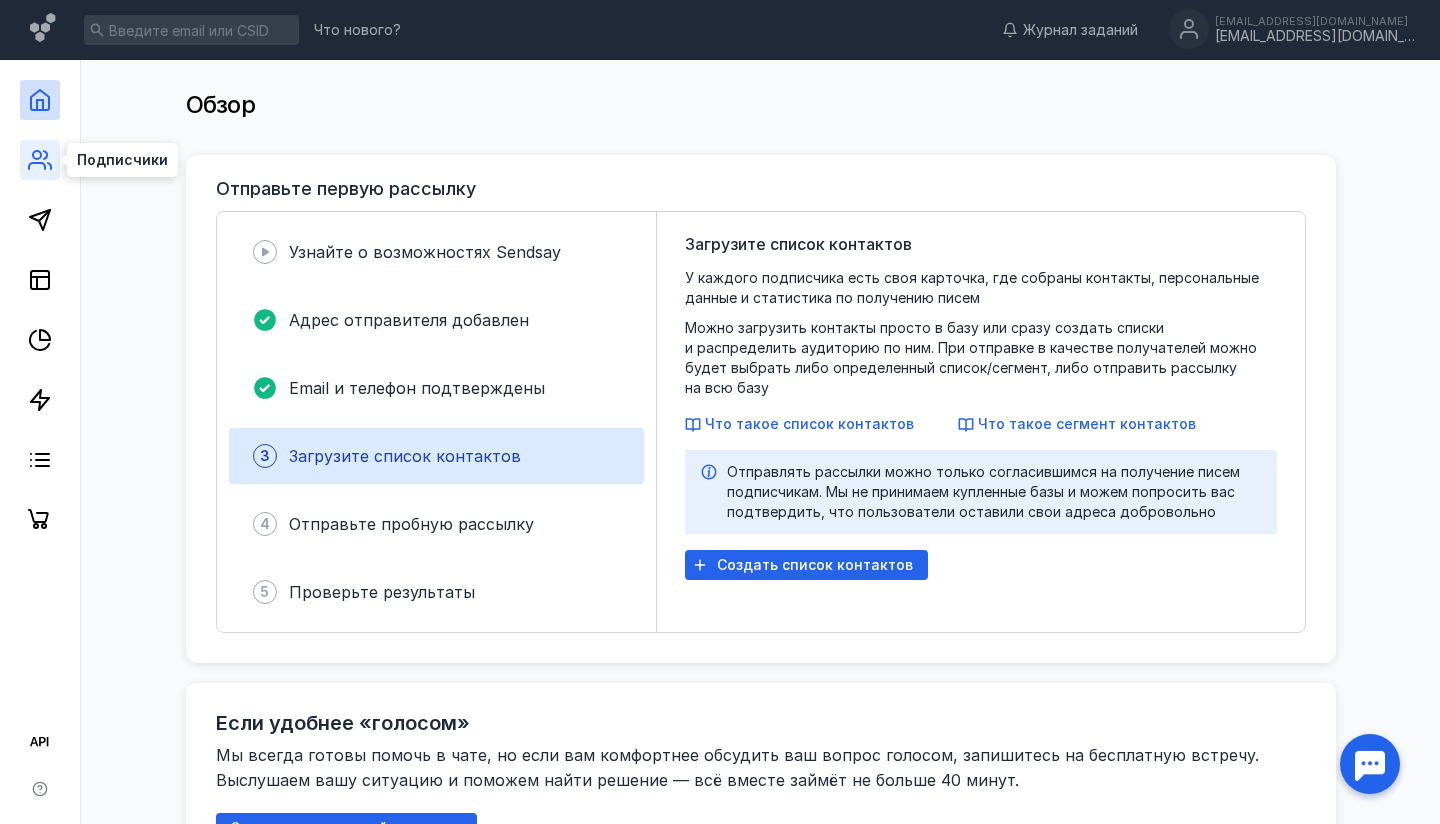 click 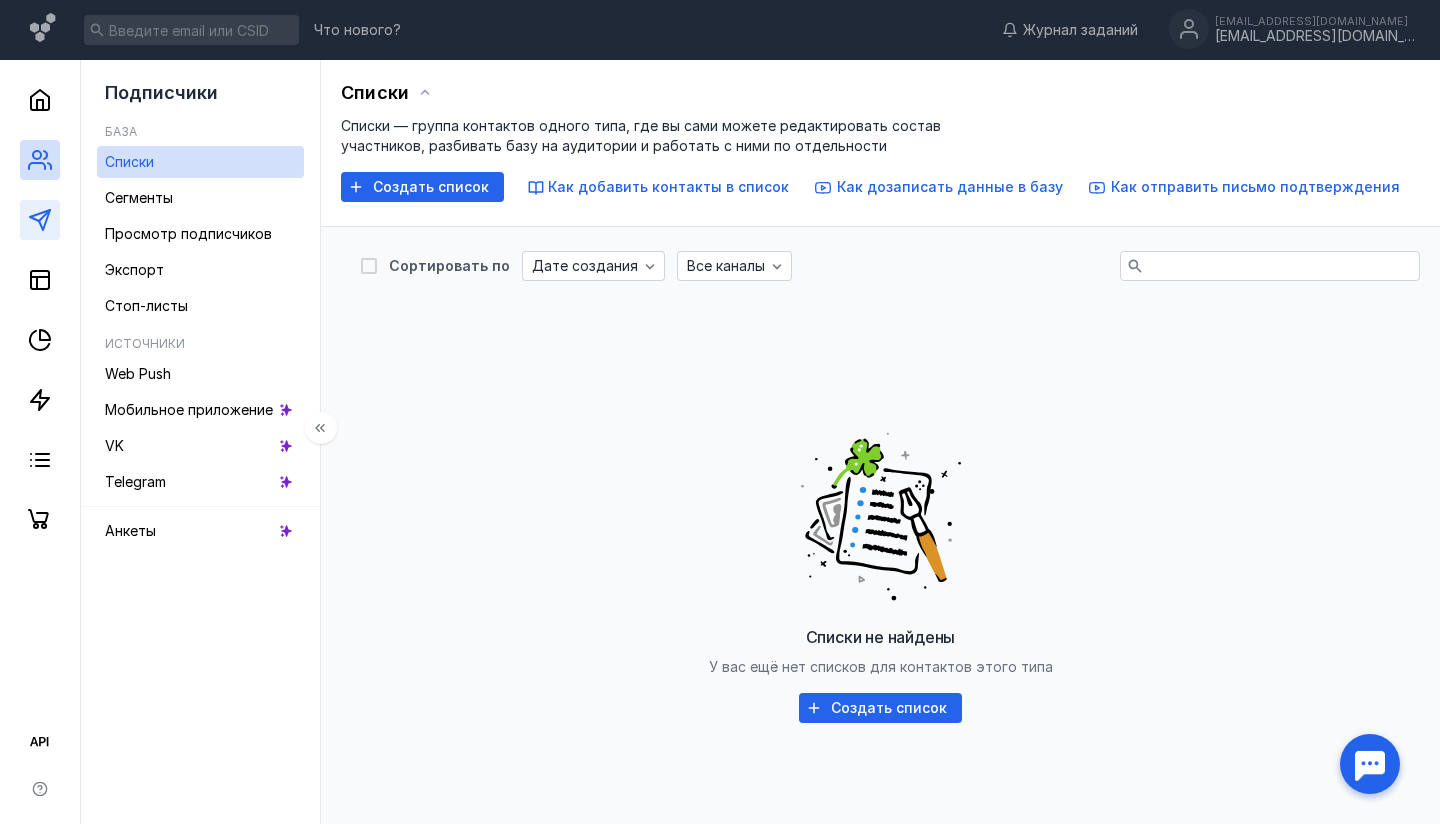 click at bounding box center (40, 220) 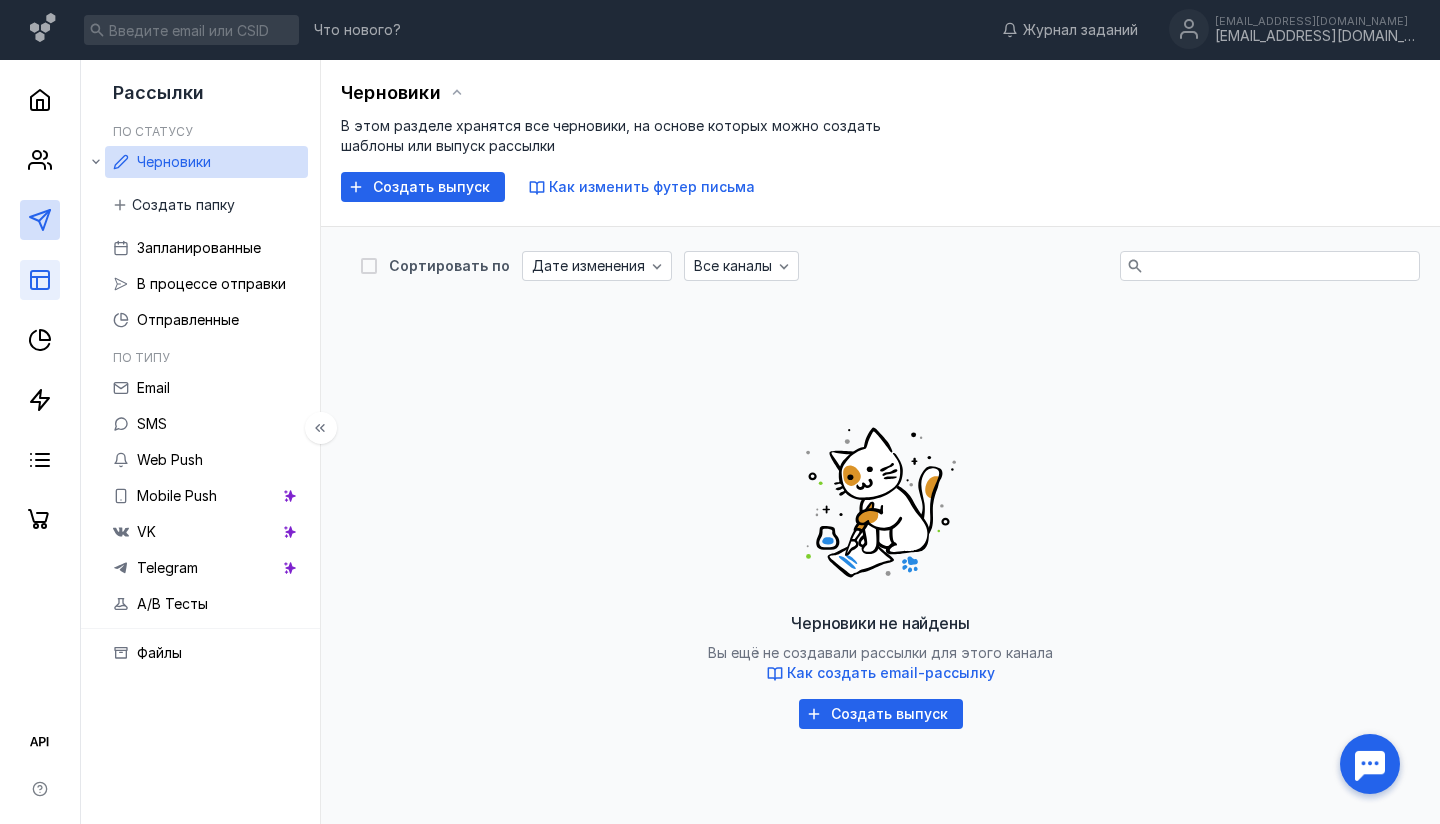 click at bounding box center (40, 280) 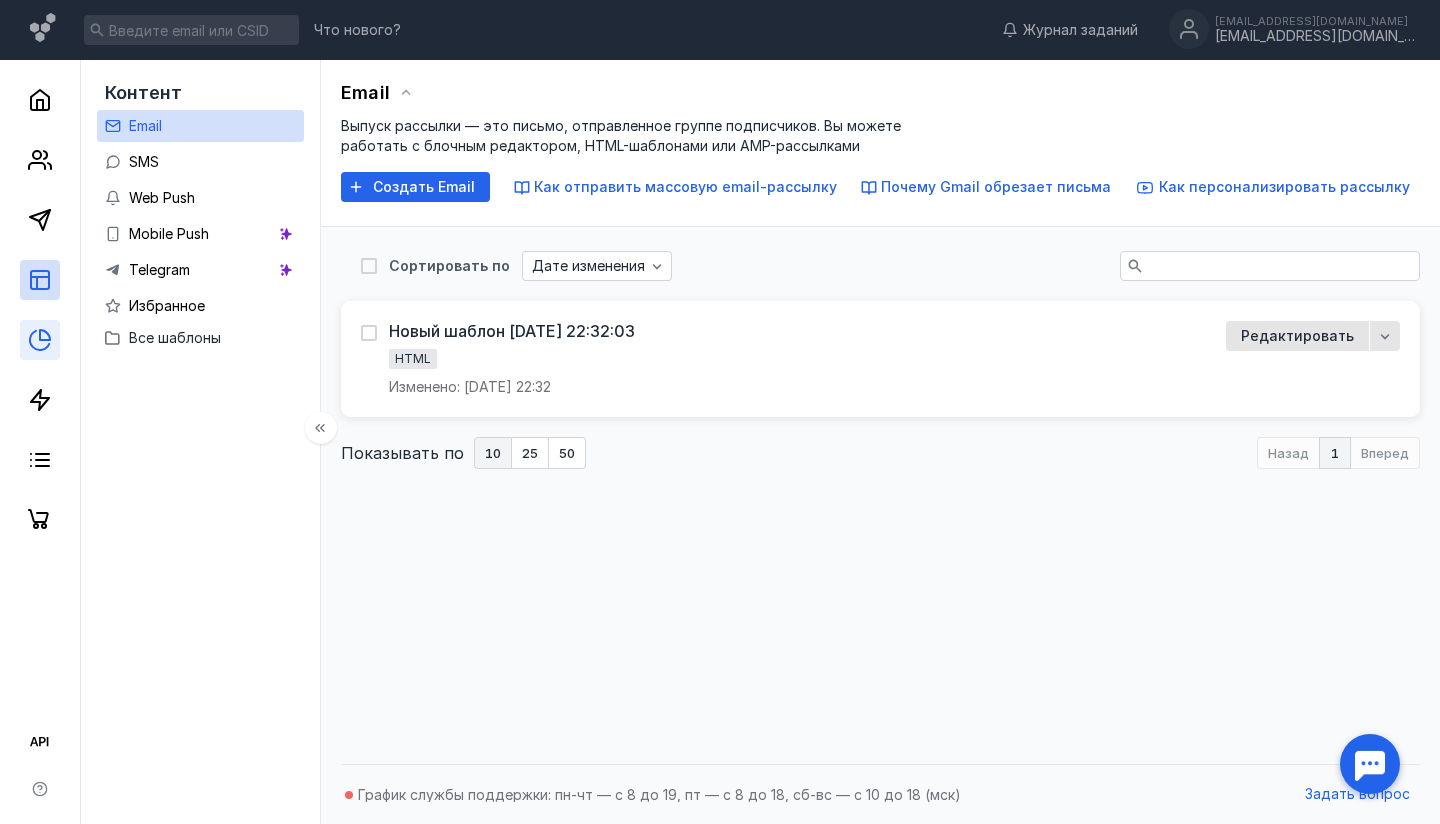 click at bounding box center (40, 340) 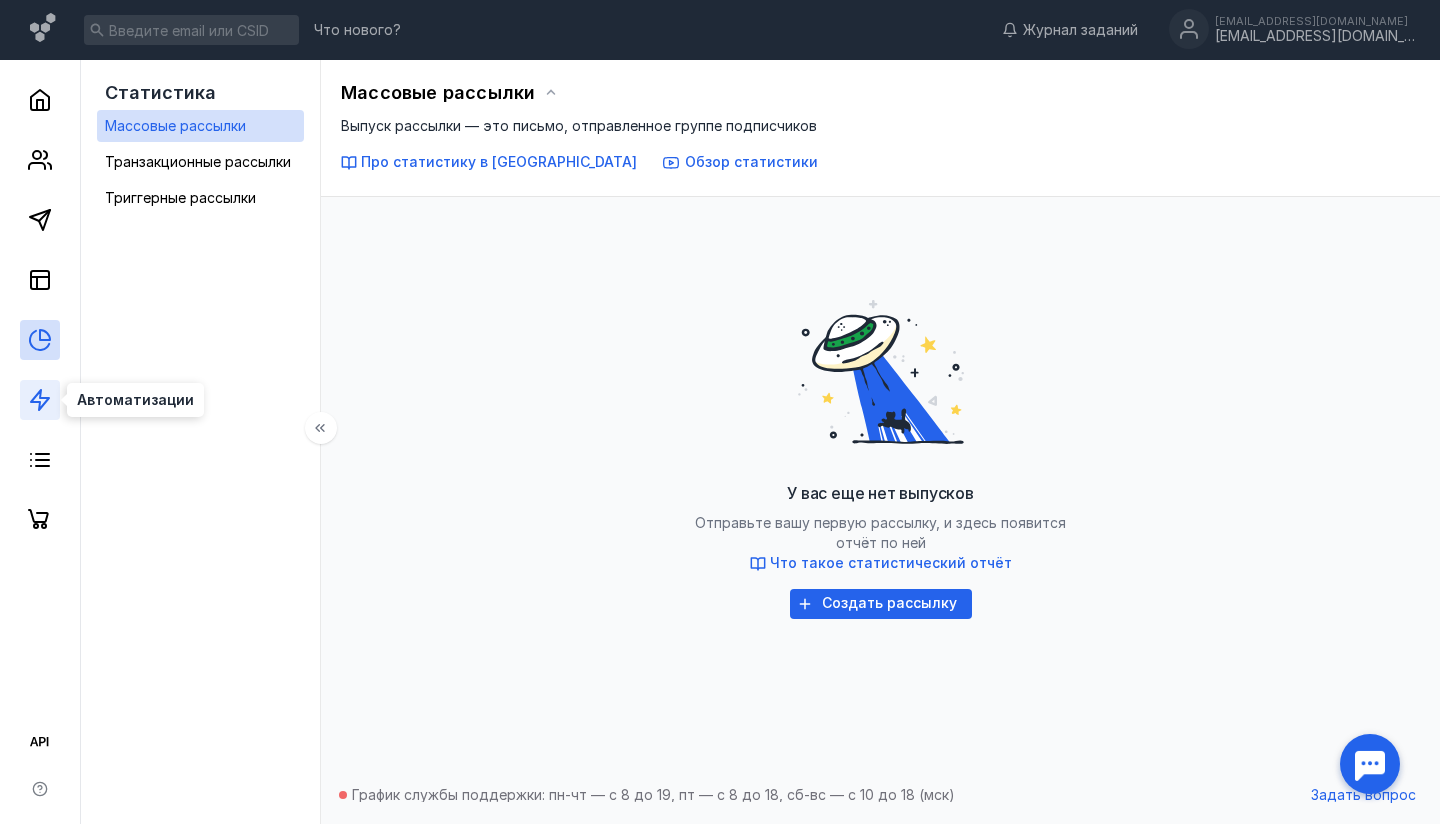 click 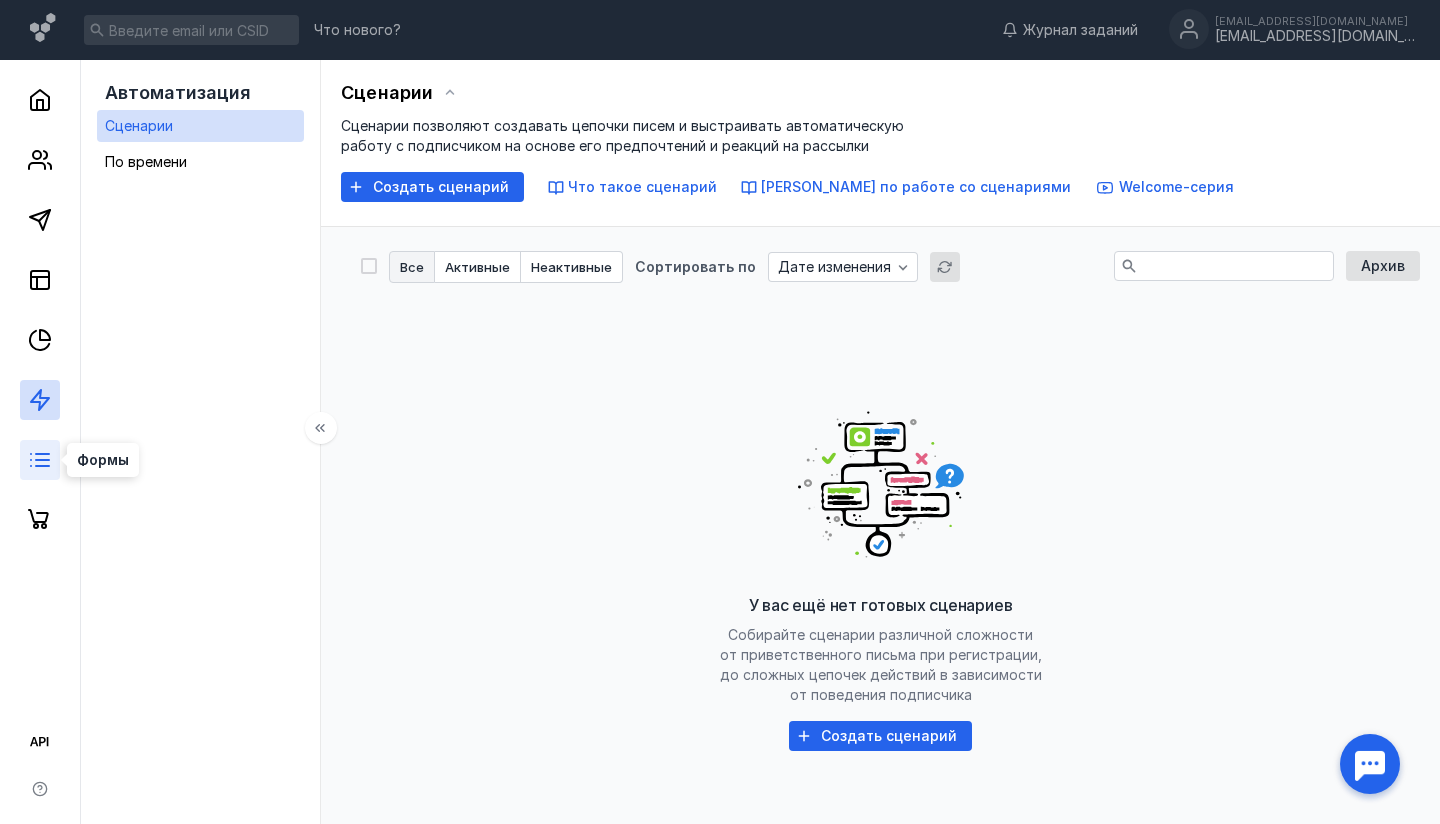 click 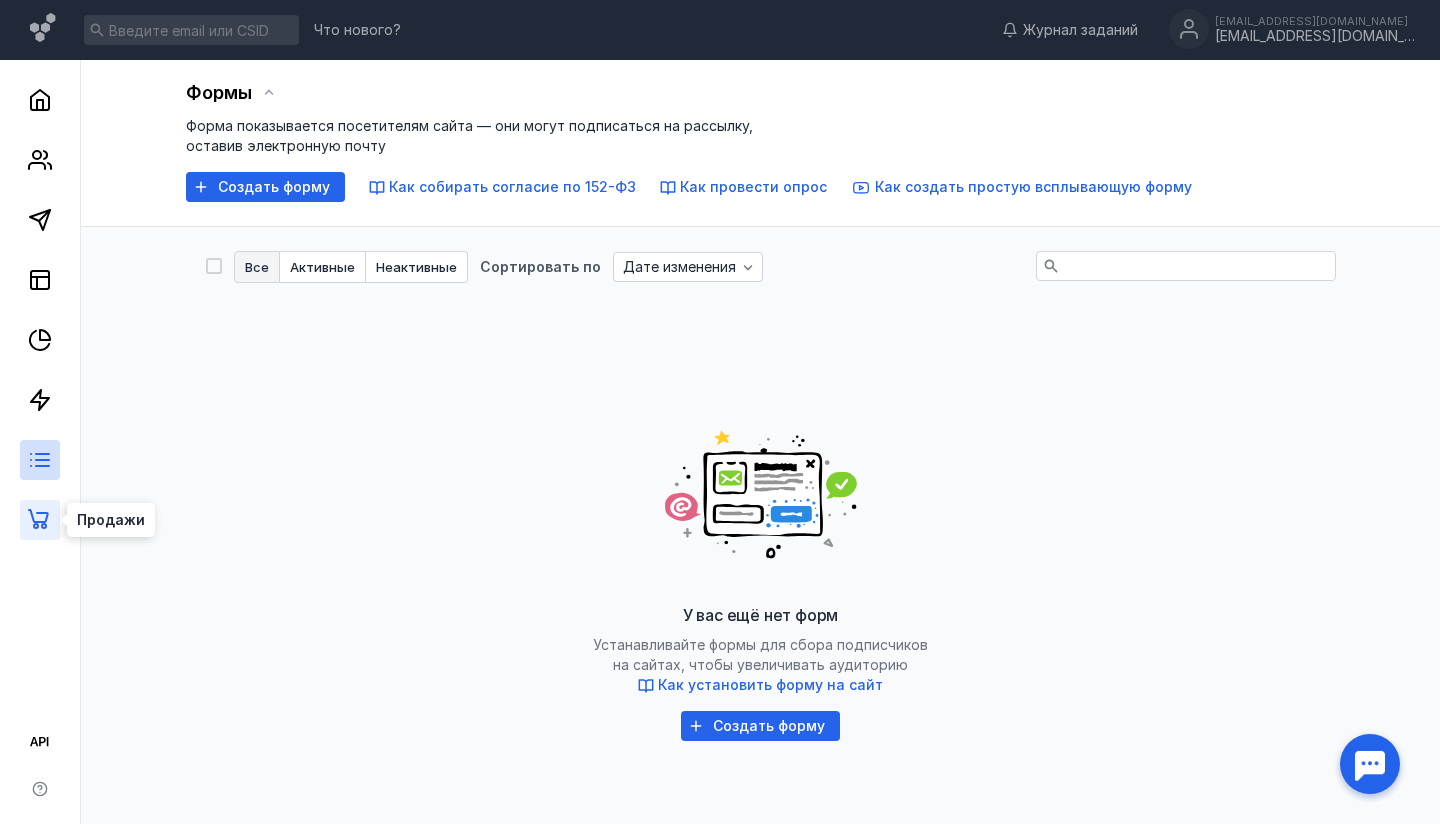 click 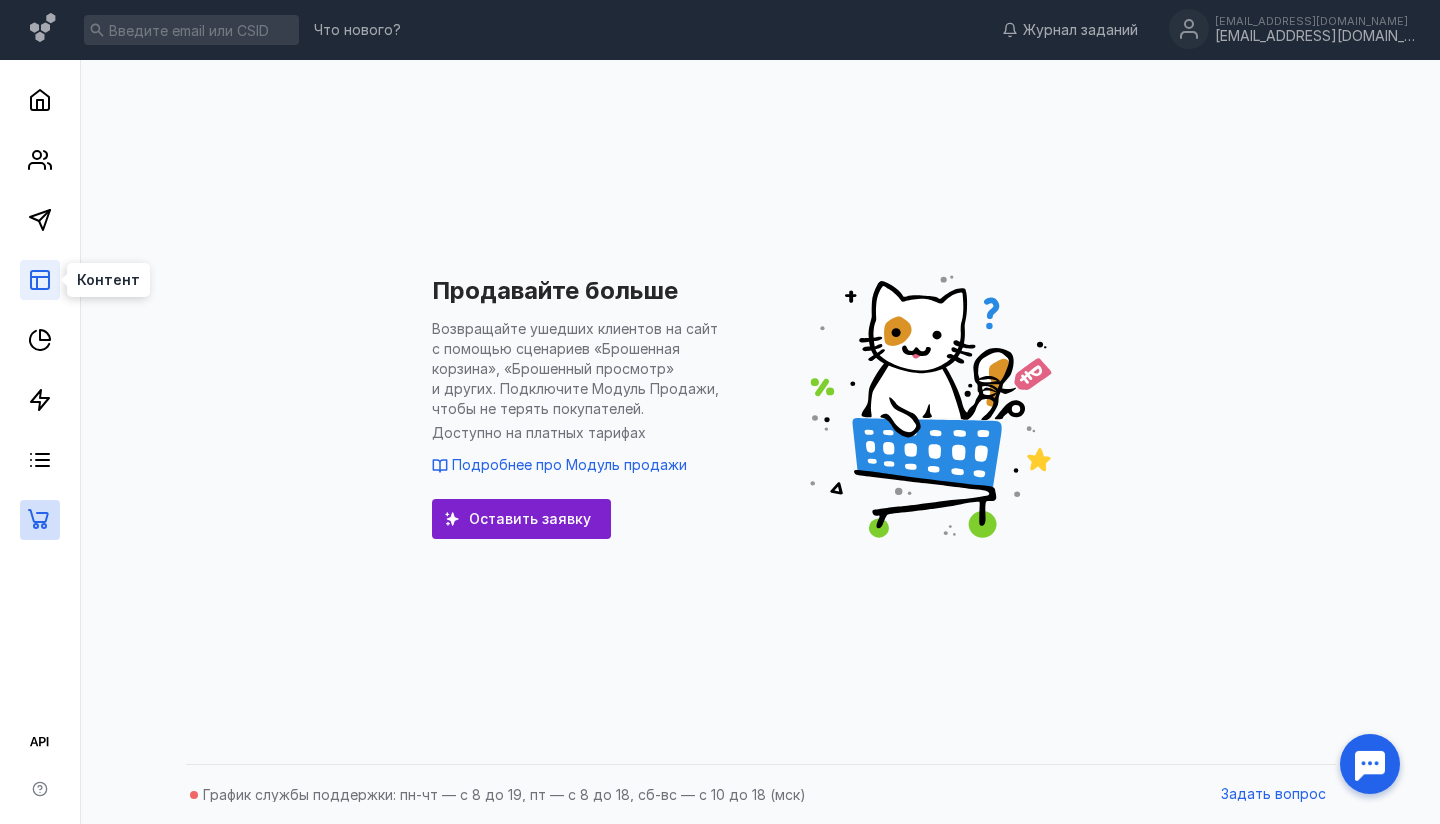 click 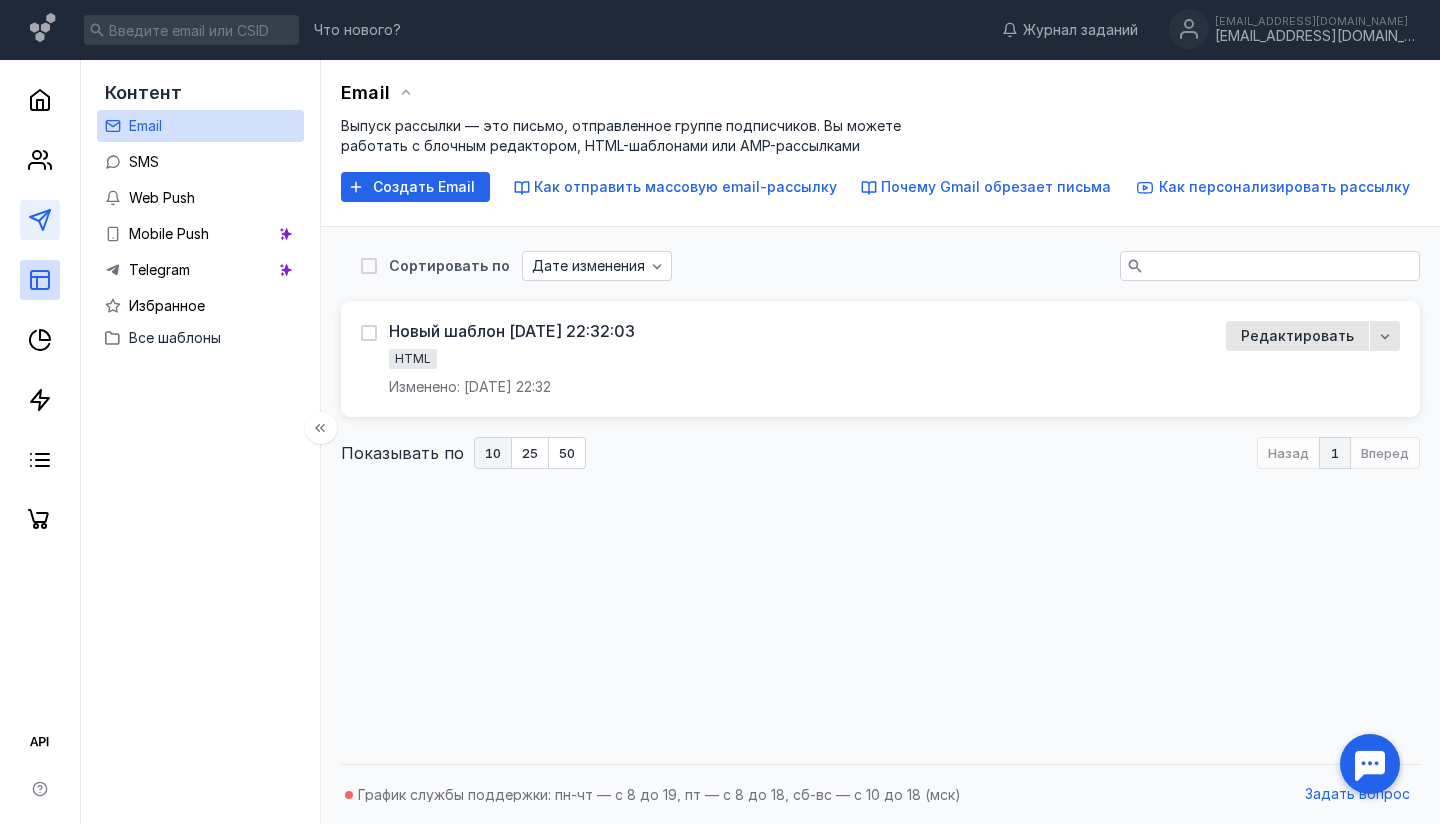 click at bounding box center [40, 220] 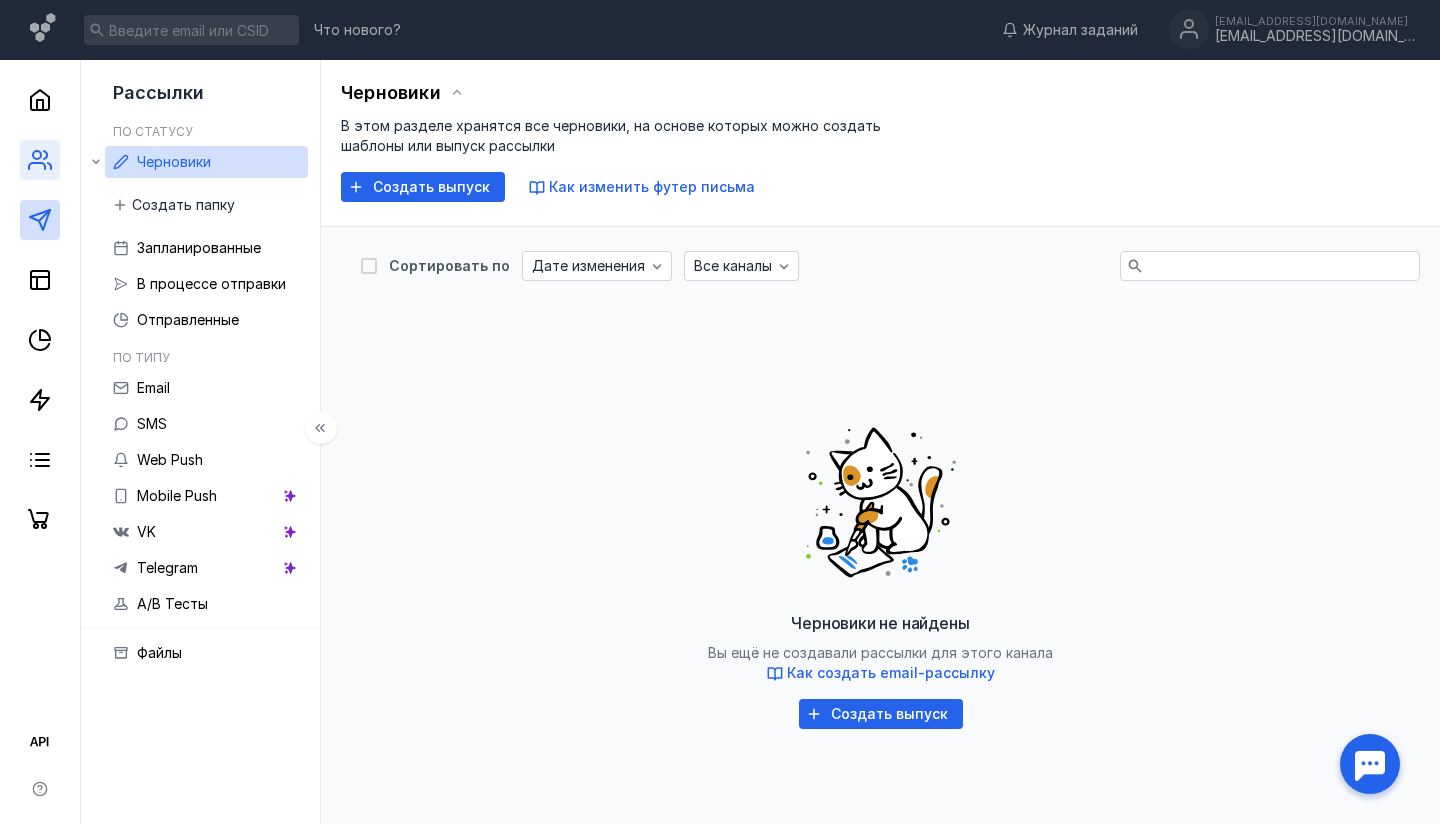 click at bounding box center [40, 160] 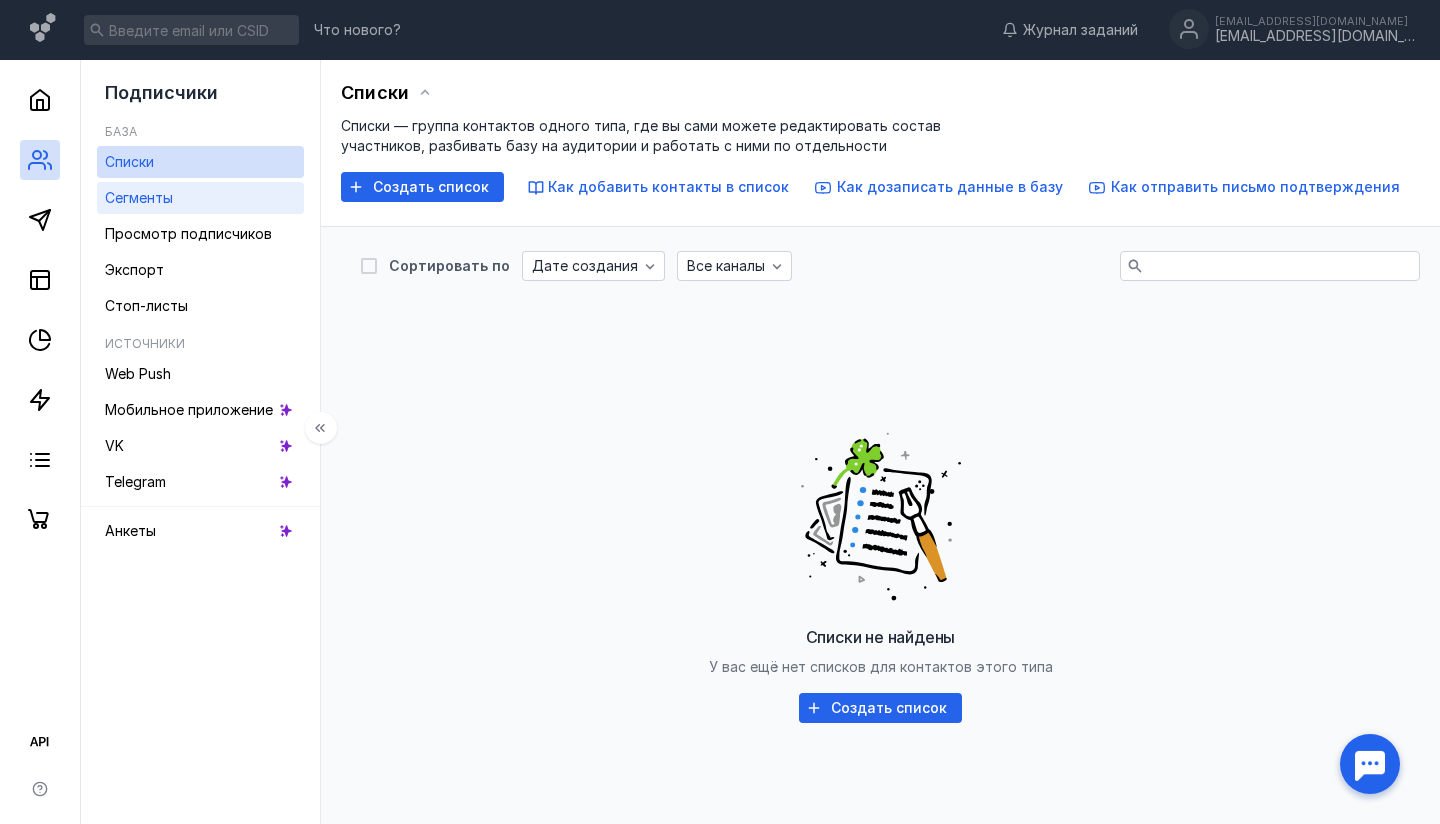 click on "Сегменты" at bounding box center (200, 198) 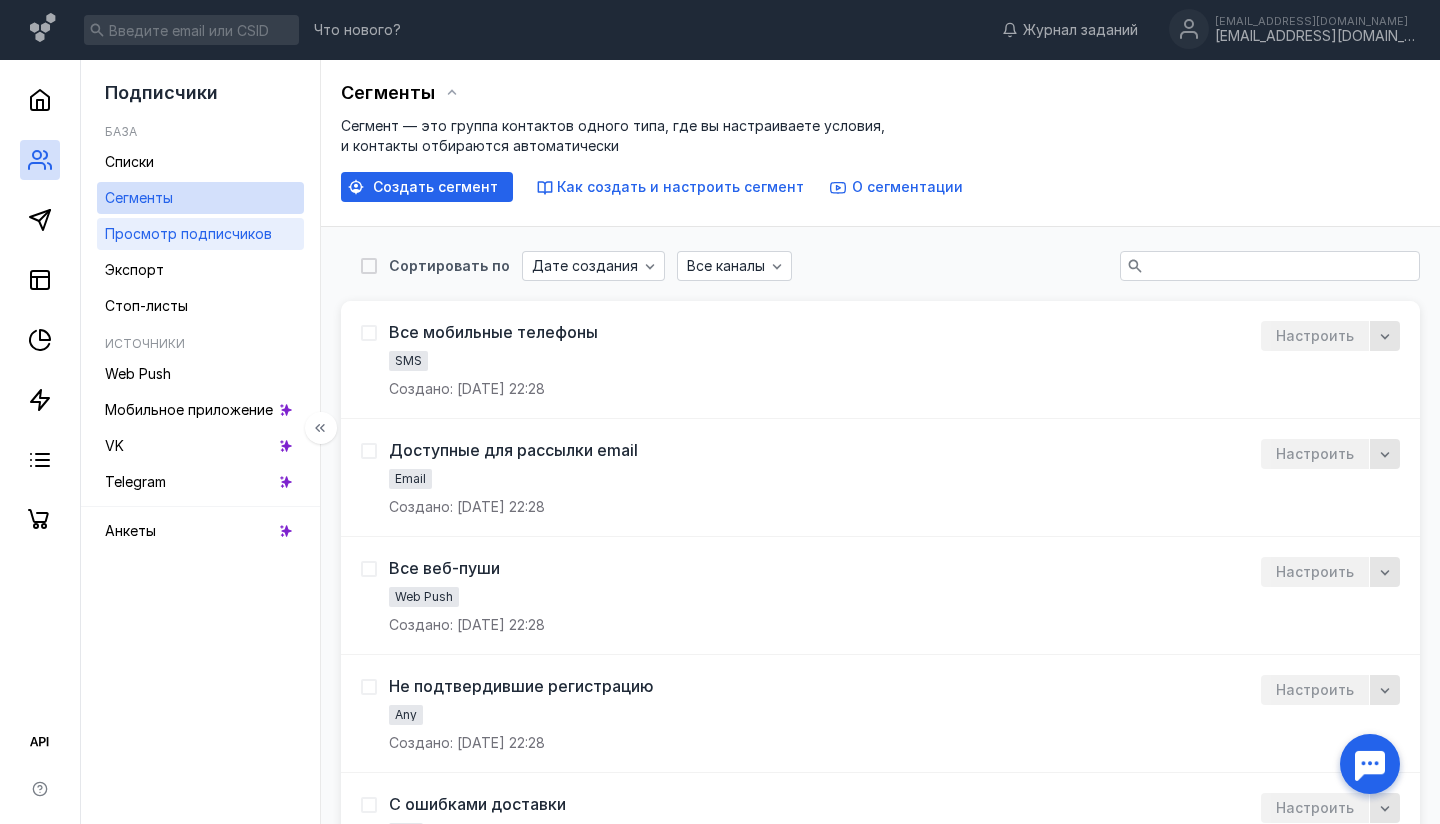click on "Просмотр подписчиков" at bounding box center [188, 233] 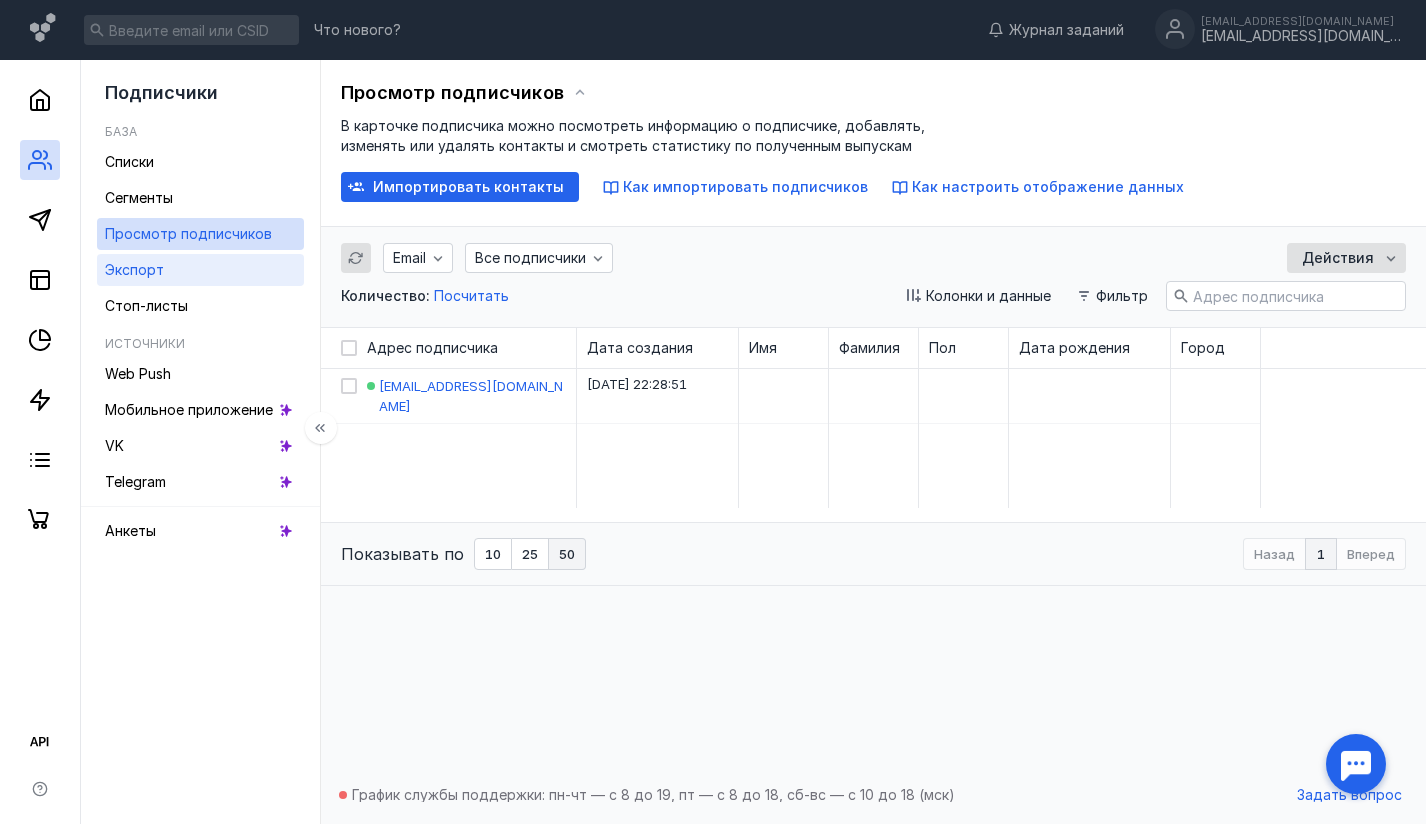 click on "Экспорт" at bounding box center [134, 270] 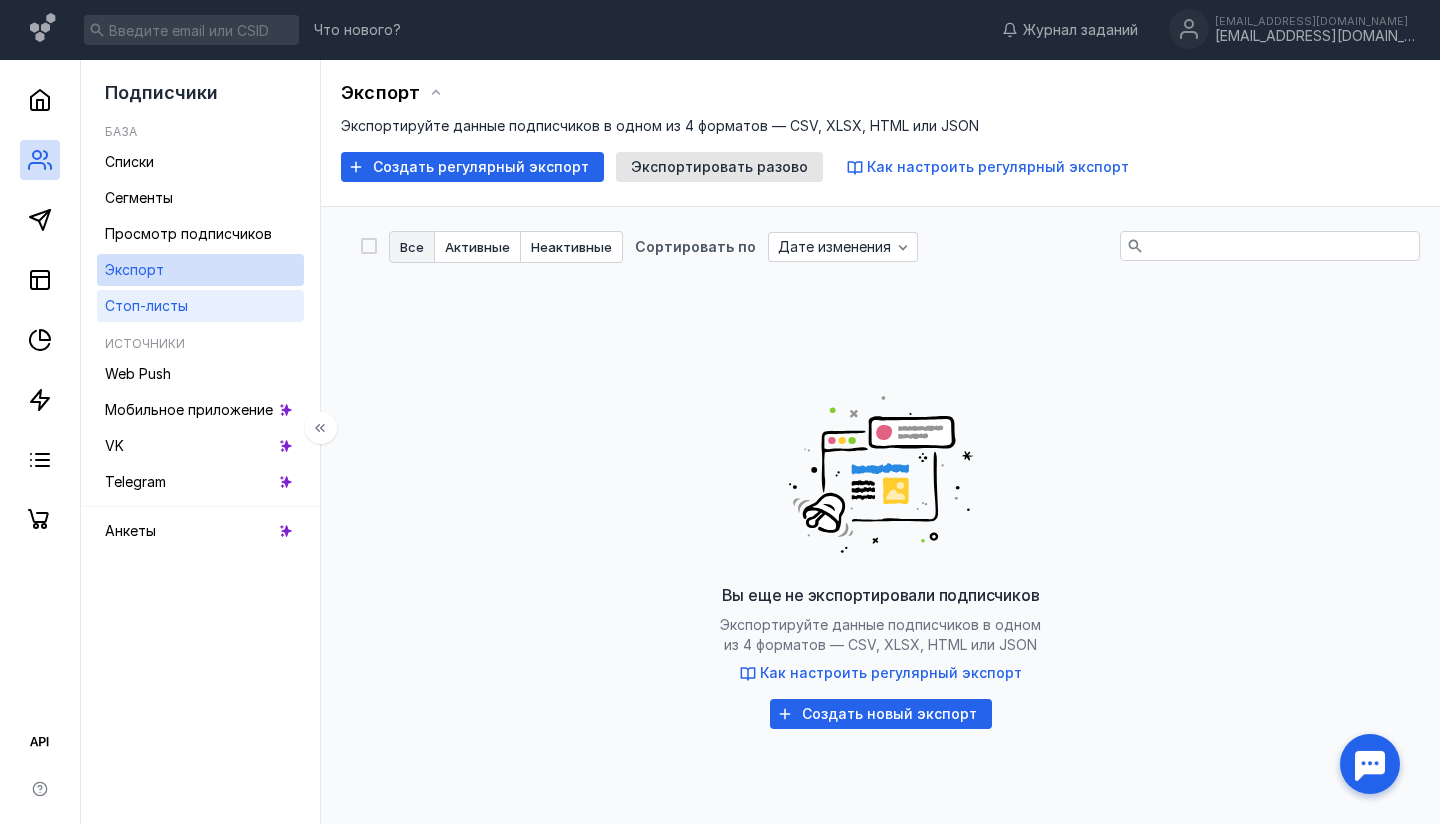 click on "Стоп-листы" at bounding box center [146, 305] 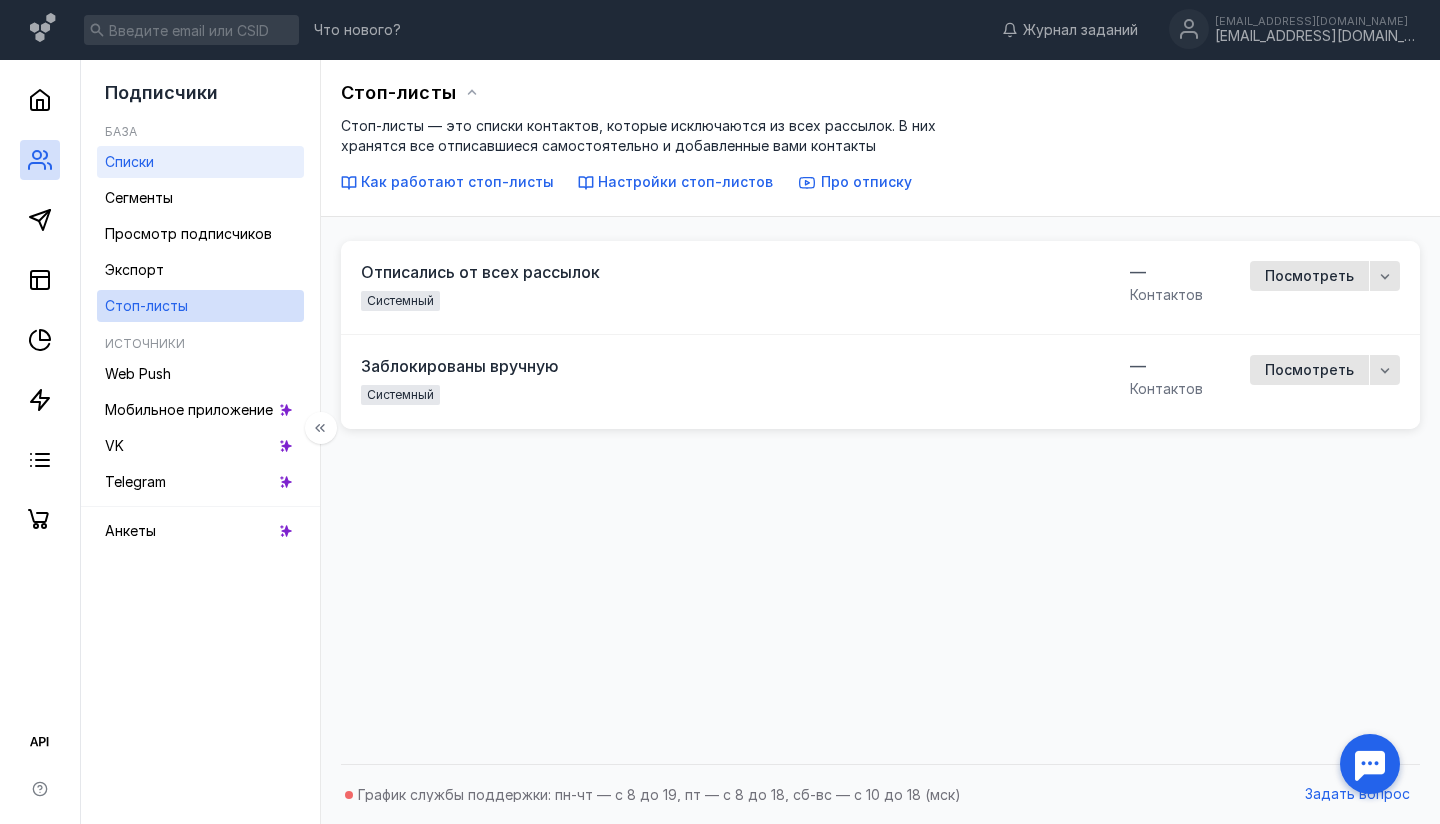 click on "Списки" at bounding box center (129, 161) 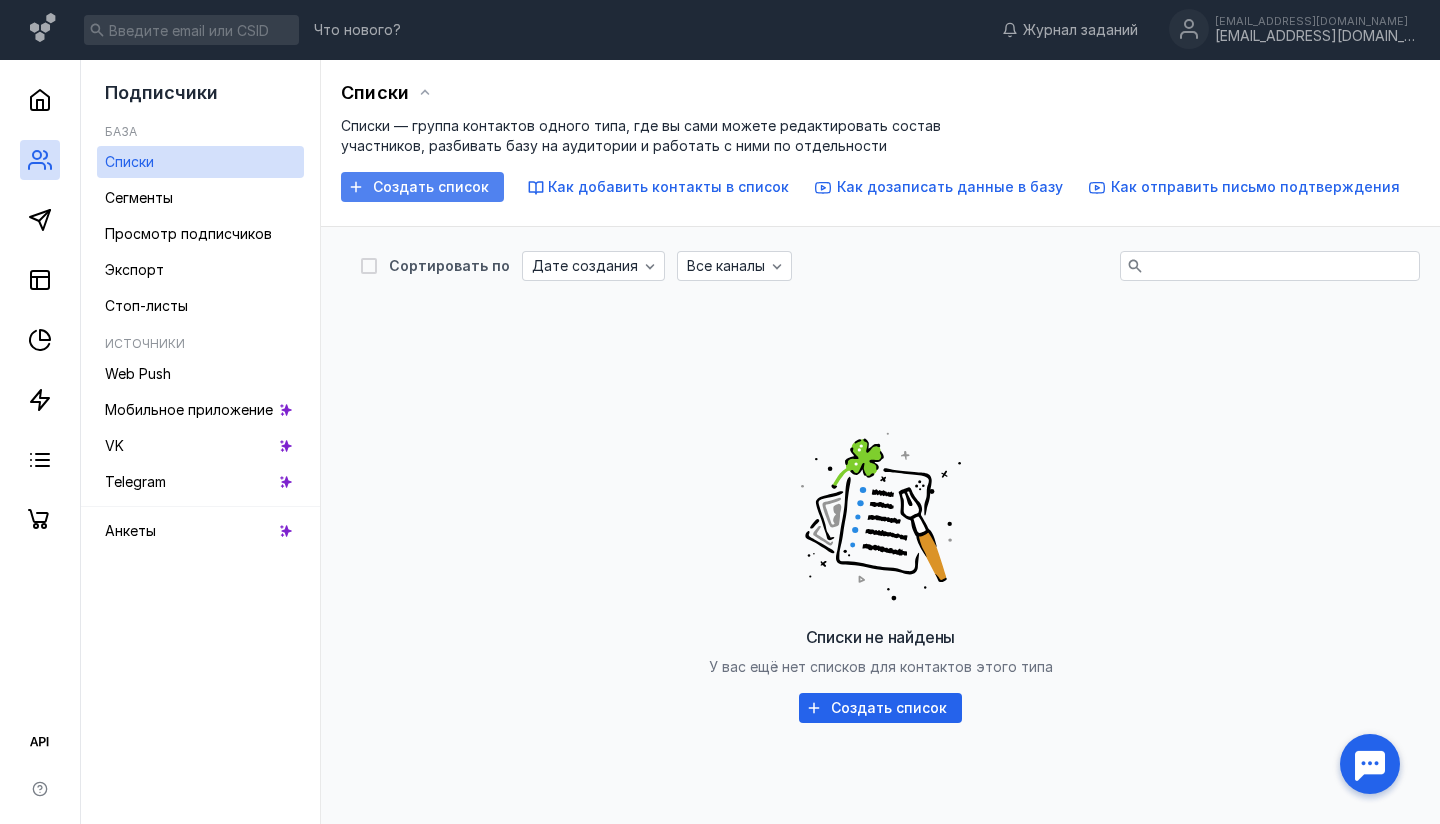 click on "Создать список" at bounding box center [431, 187] 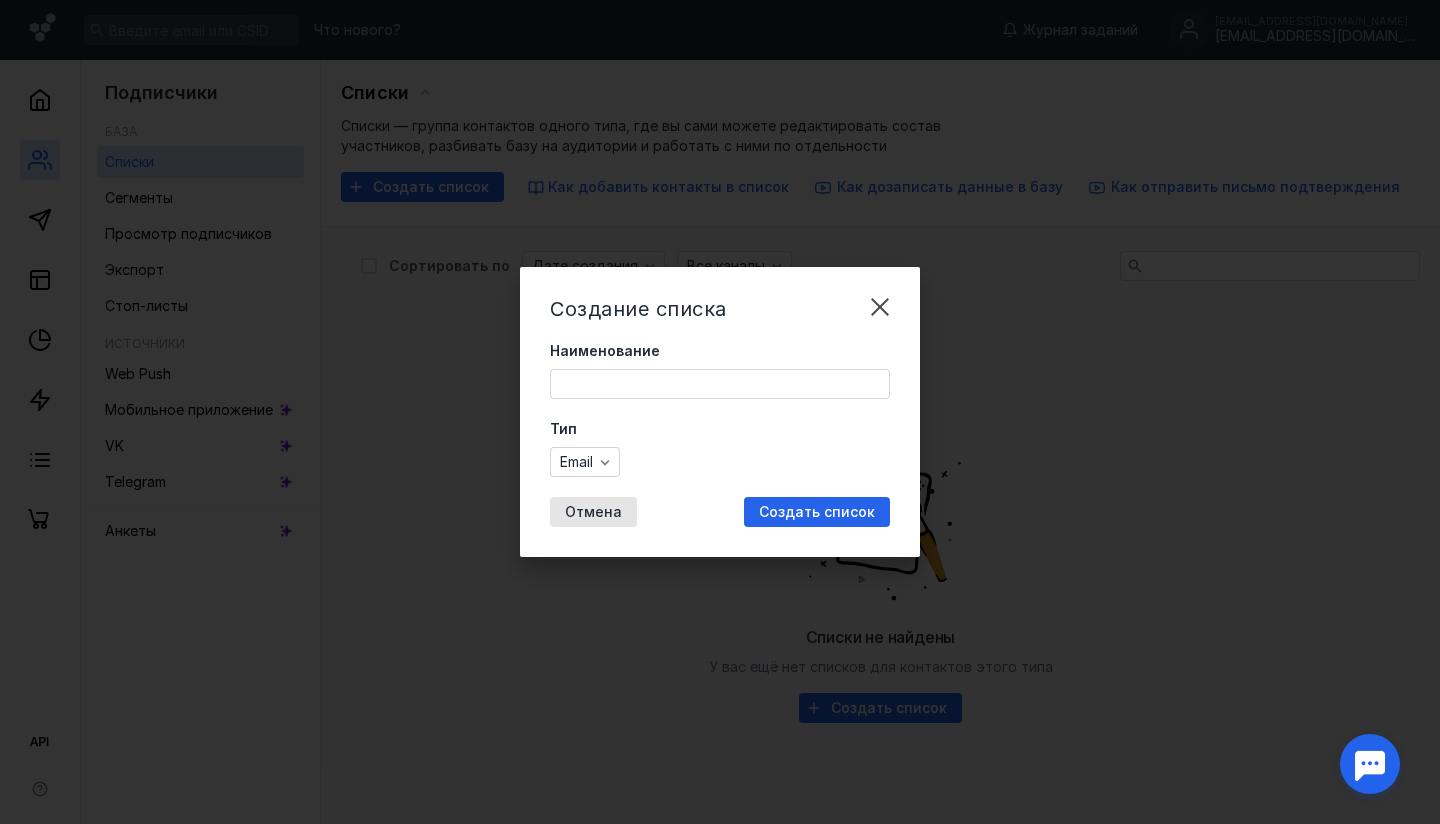 click on "Наименование" at bounding box center (720, 384) 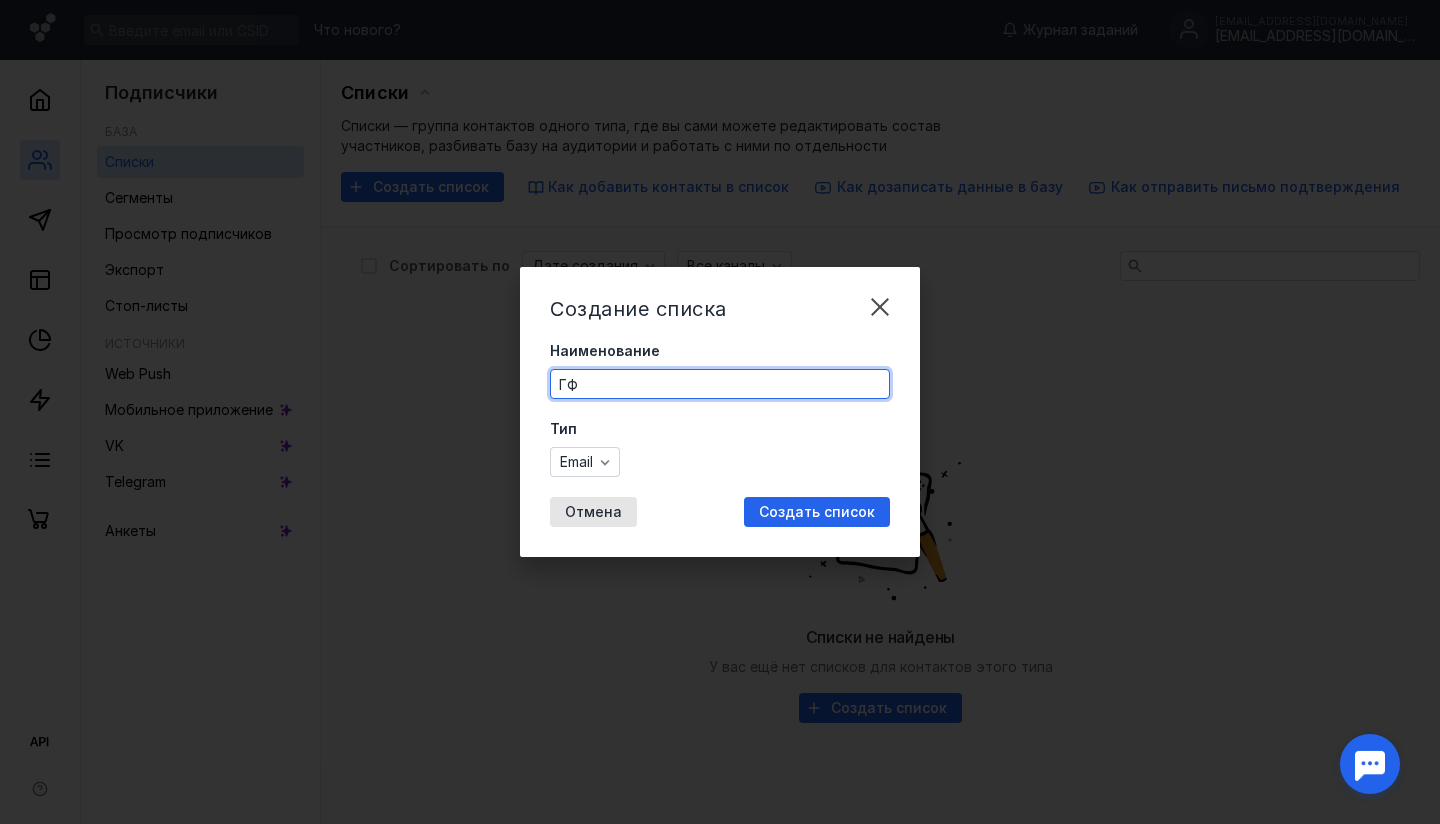 type on "ГФ" 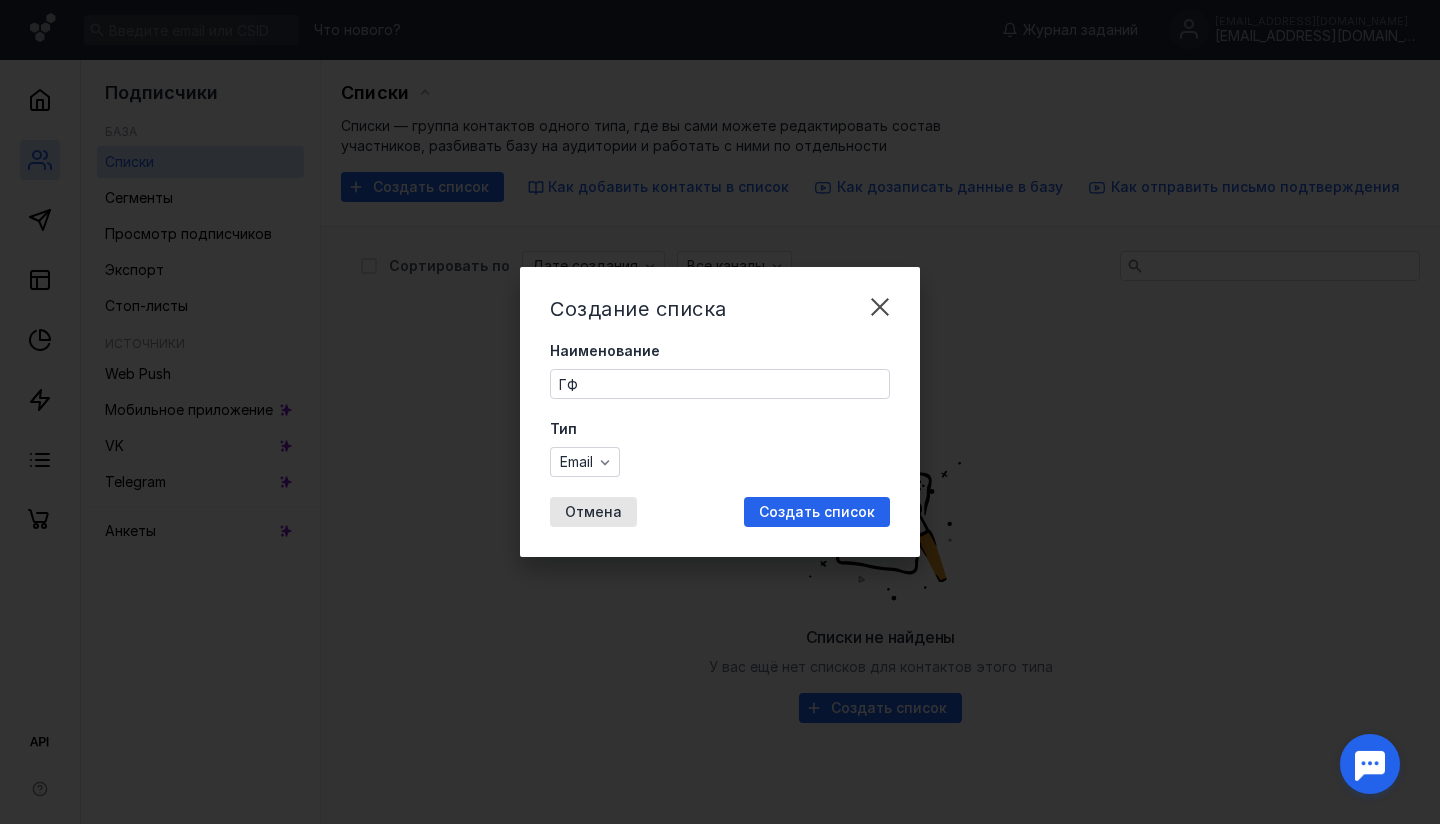 click on "Создание списка Наименование ГФ Тип Email Отмена Создать список" at bounding box center [720, 412] 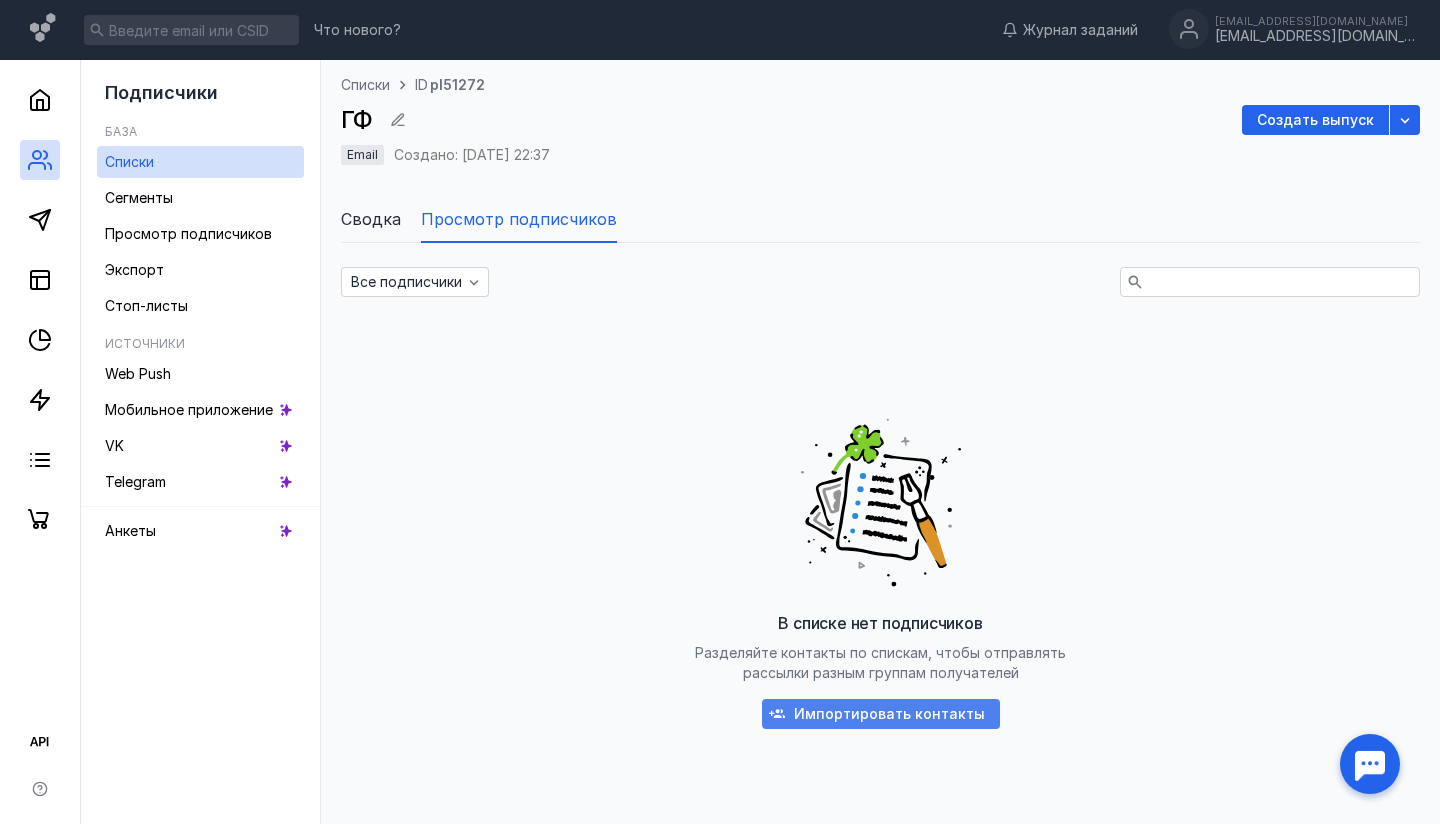 click on "Импортировать контакты" at bounding box center (889, 714) 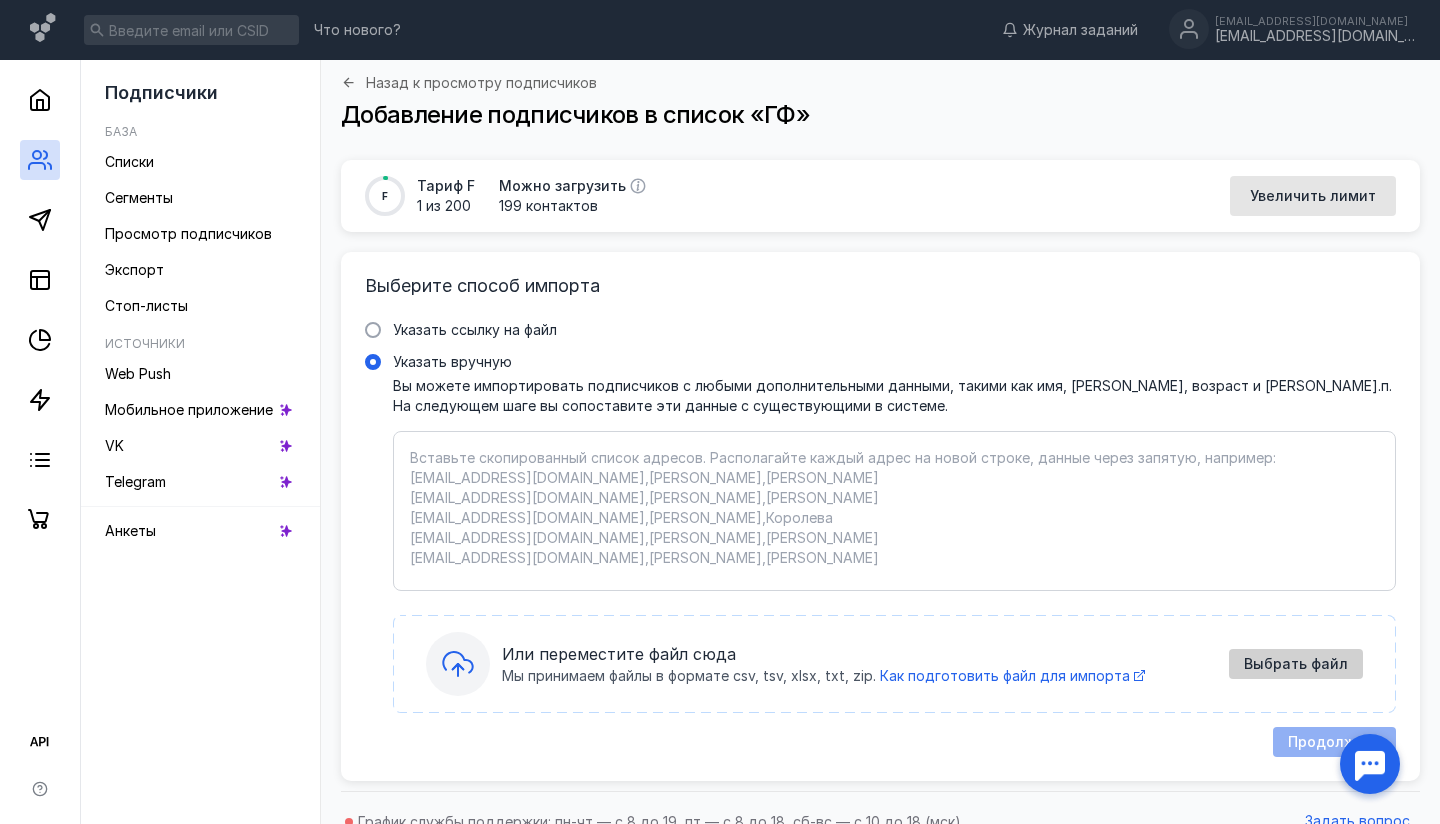click on "Выбрать файл" at bounding box center (1296, 664) 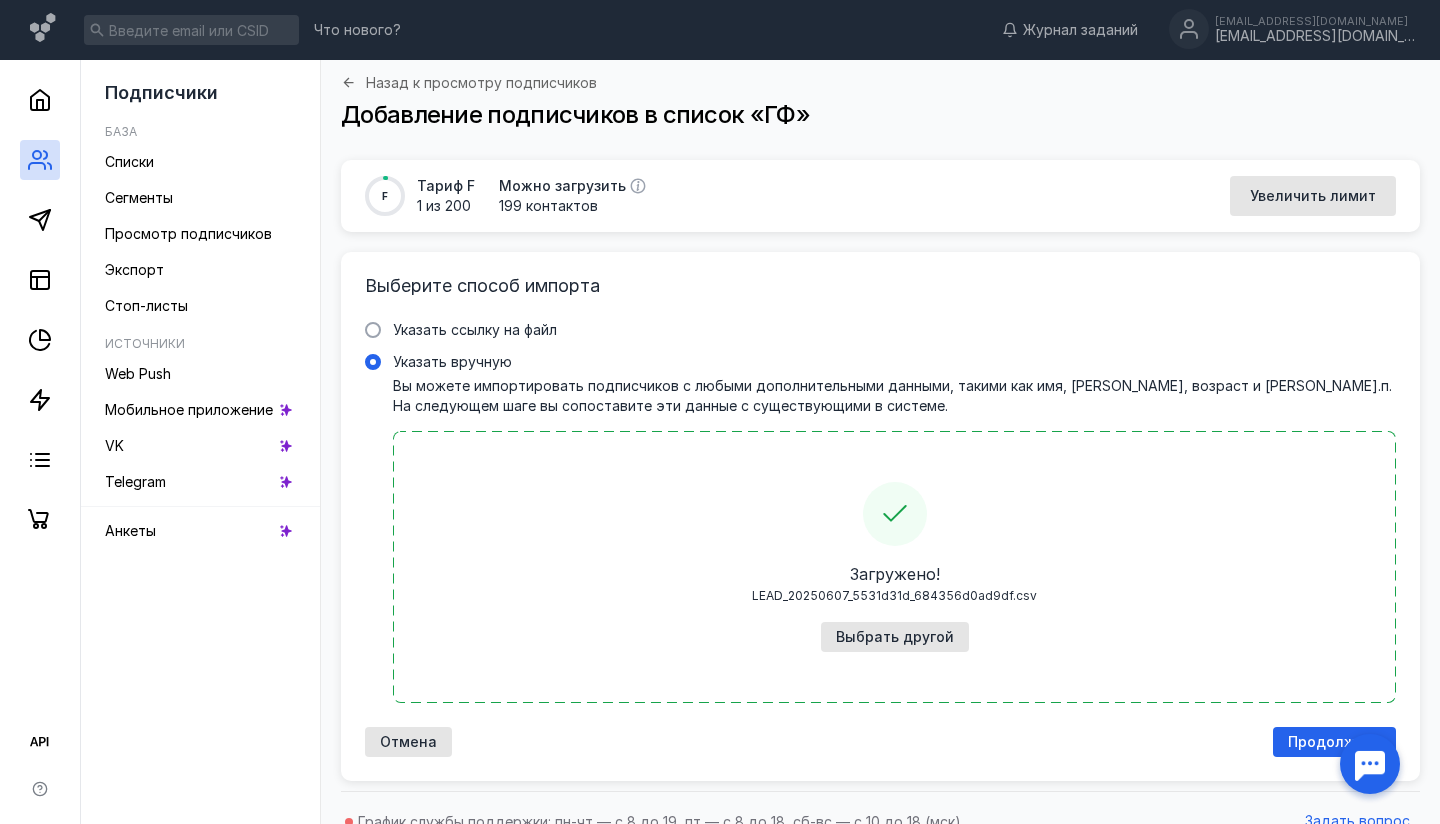 scroll, scrollTop: 27, scrollLeft: 0, axis: vertical 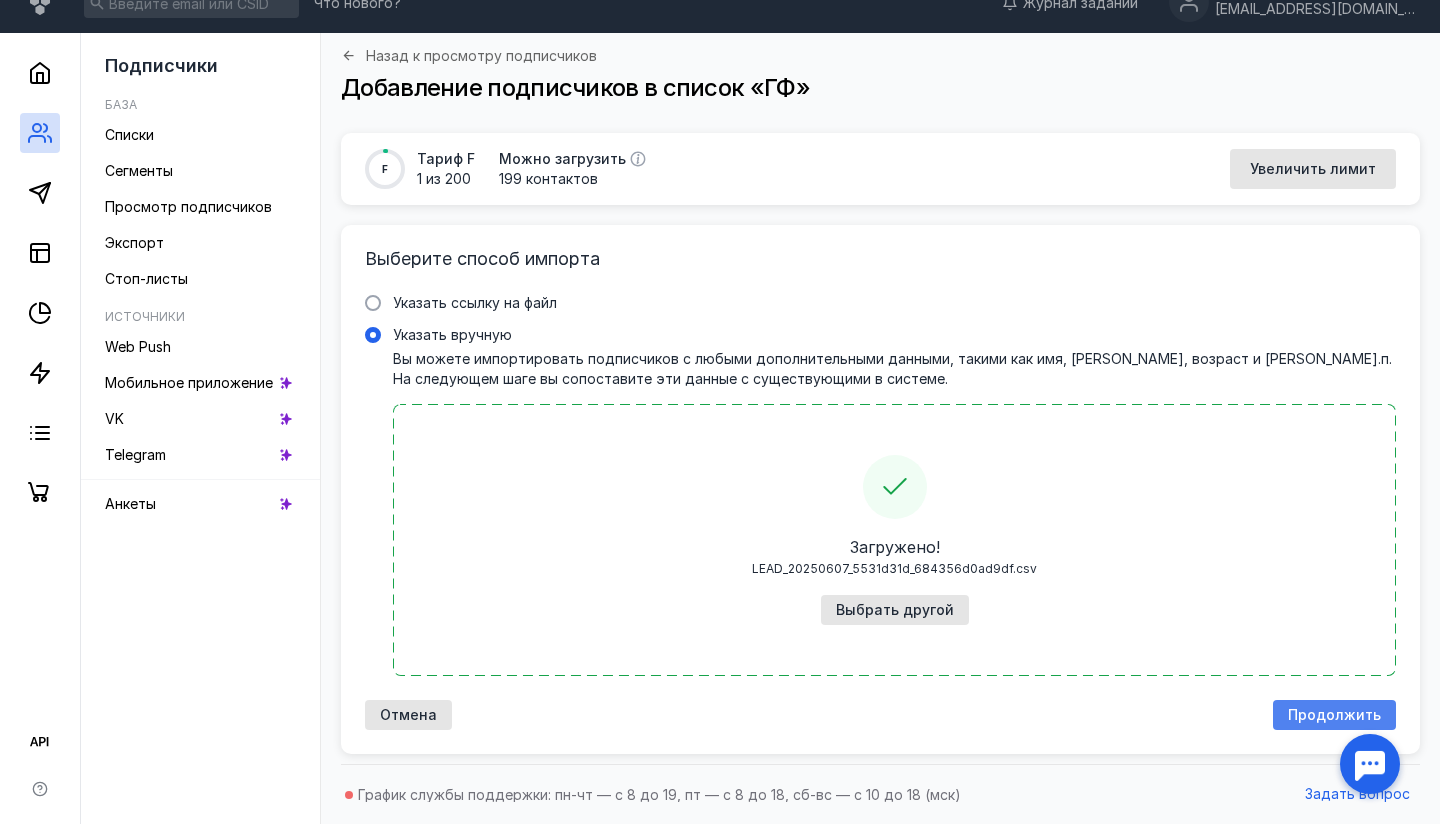 click on "Продолжить" at bounding box center (1334, 715) 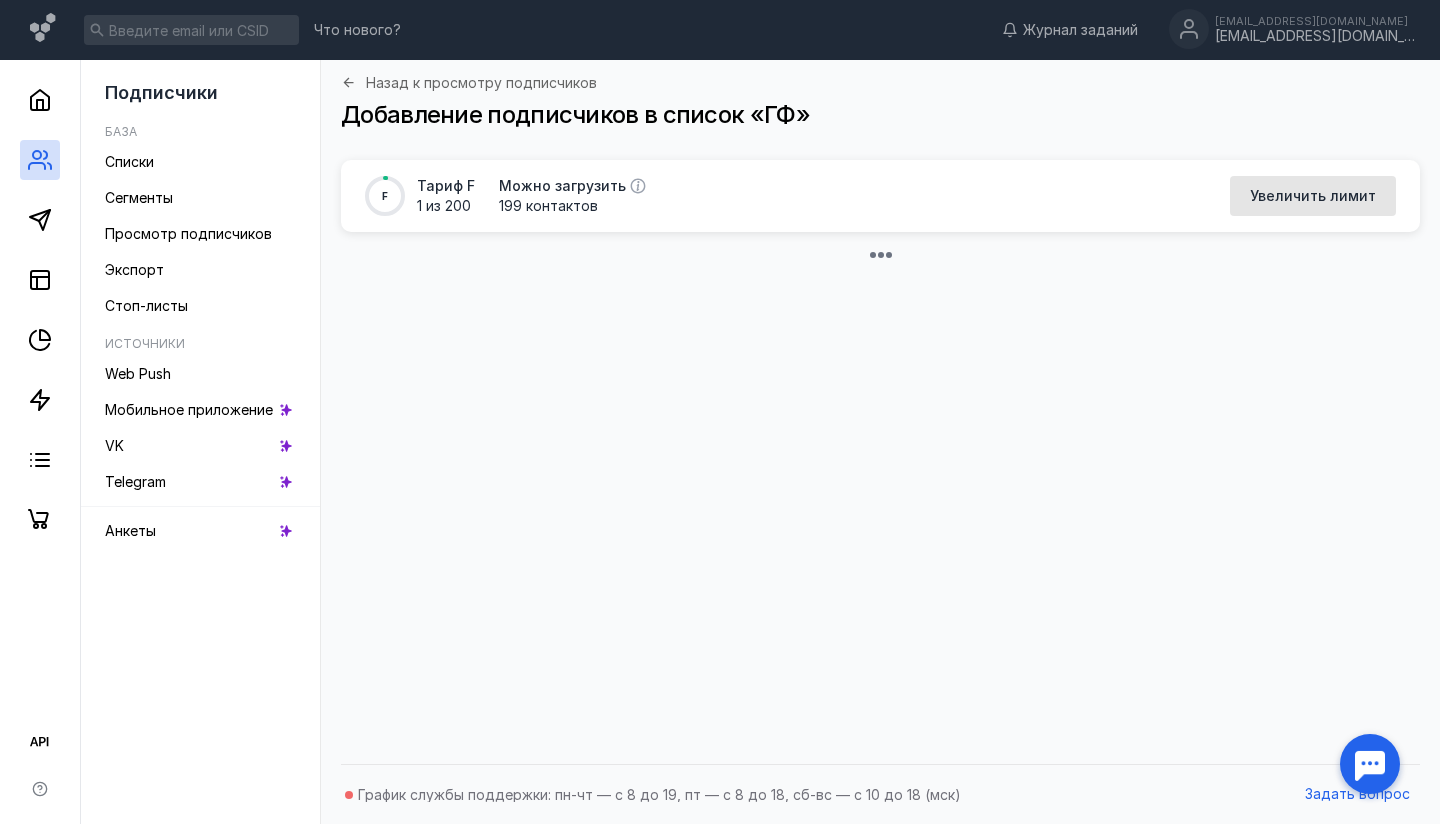 scroll, scrollTop: 0, scrollLeft: 0, axis: both 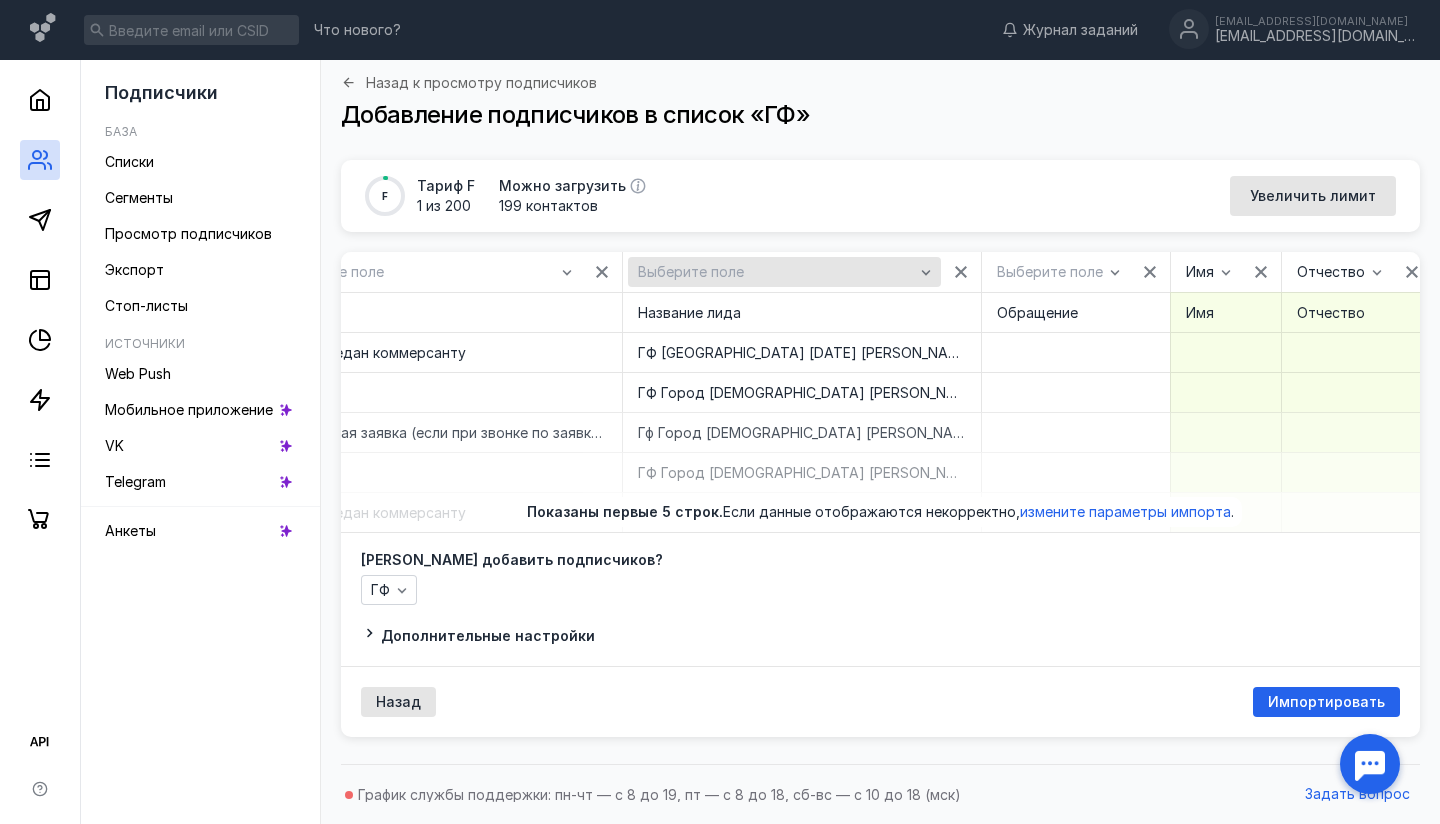 click on "Выберите поле" at bounding box center (776, 272) 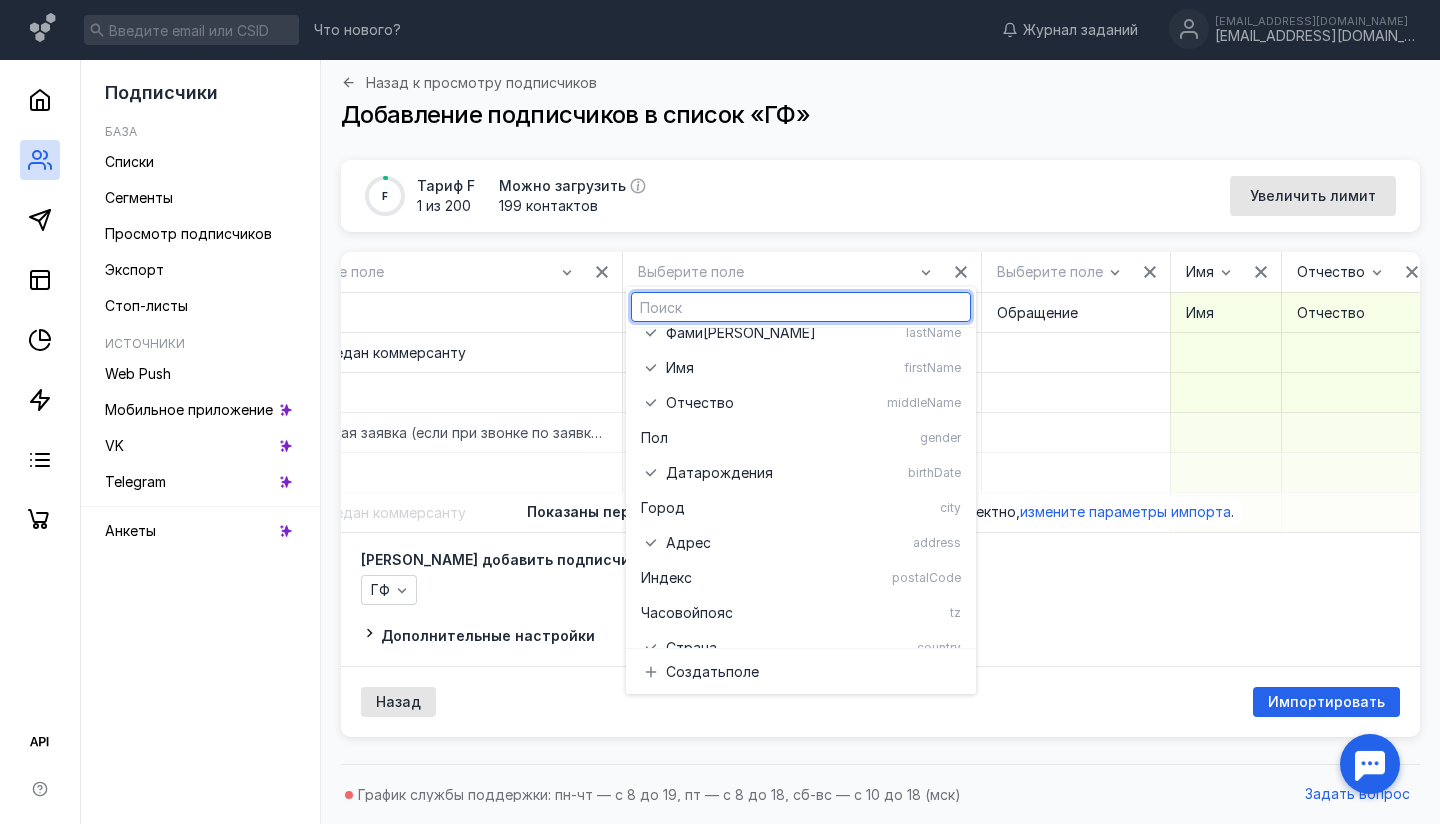 scroll, scrollTop: 249, scrollLeft: 0, axis: vertical 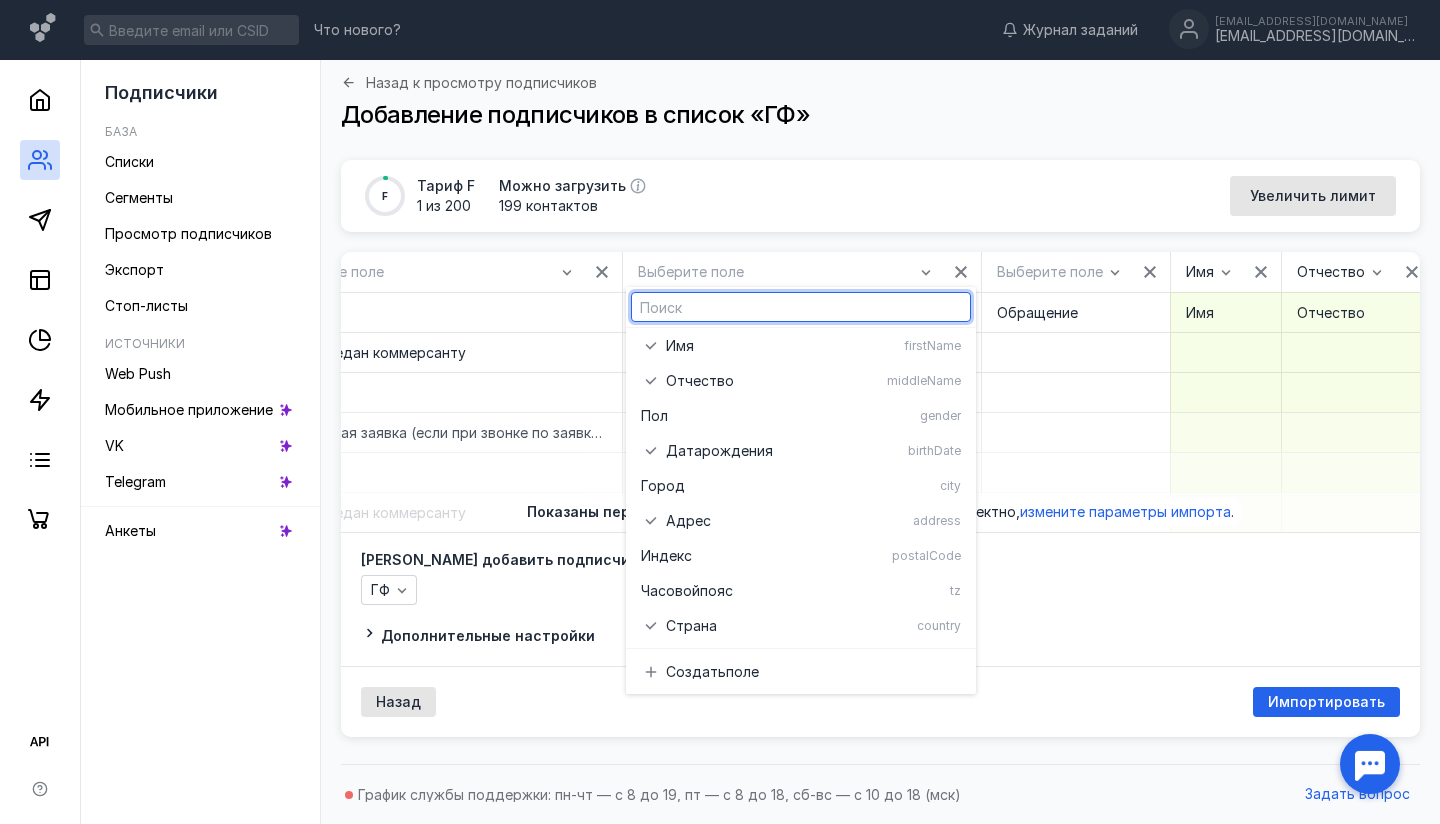 click on "Назад Импортировать" at bounding box center [880, 702] 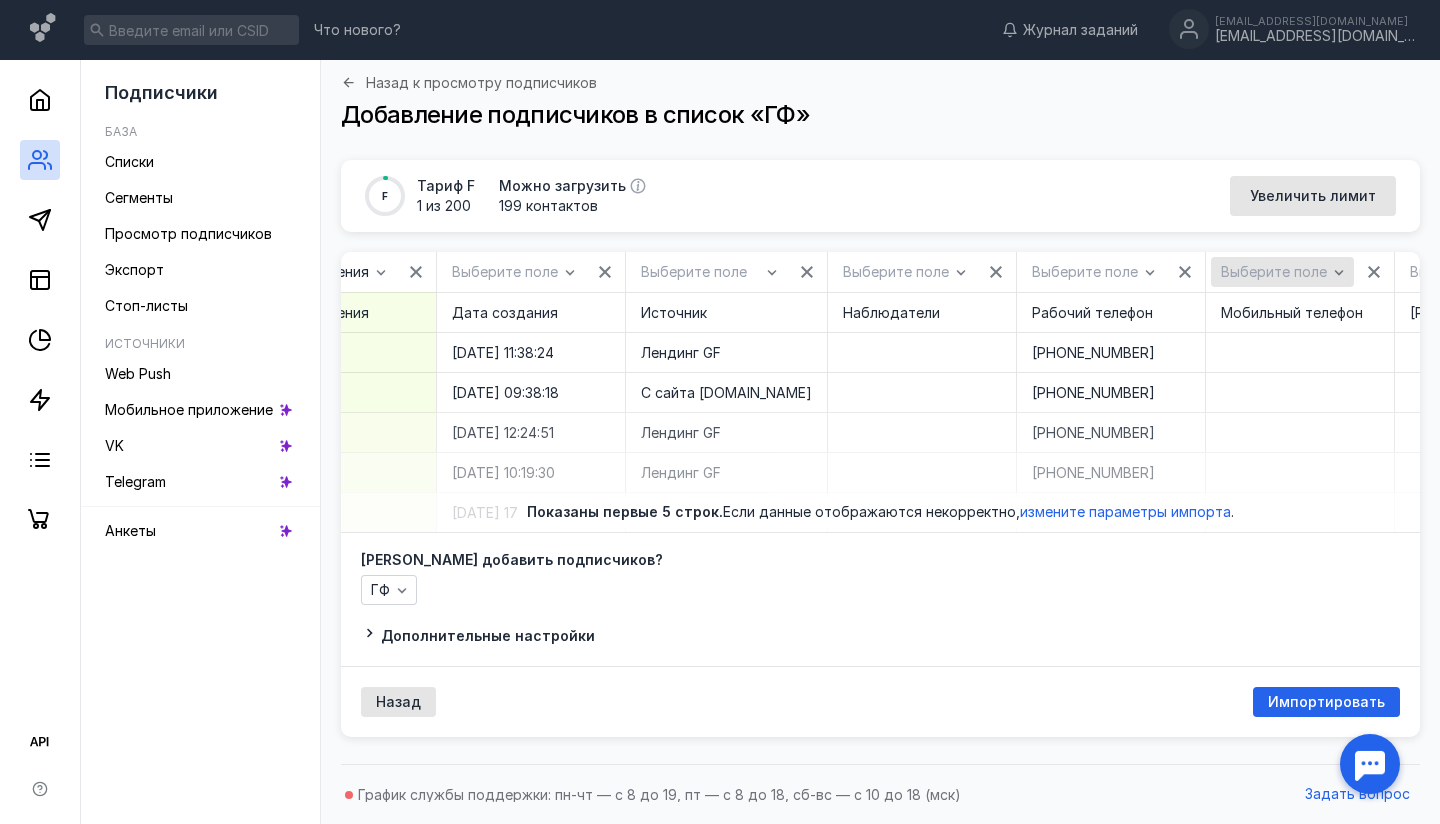 scroll, scrollTop: 0, scrollLeft: 1619, axis: horizontal 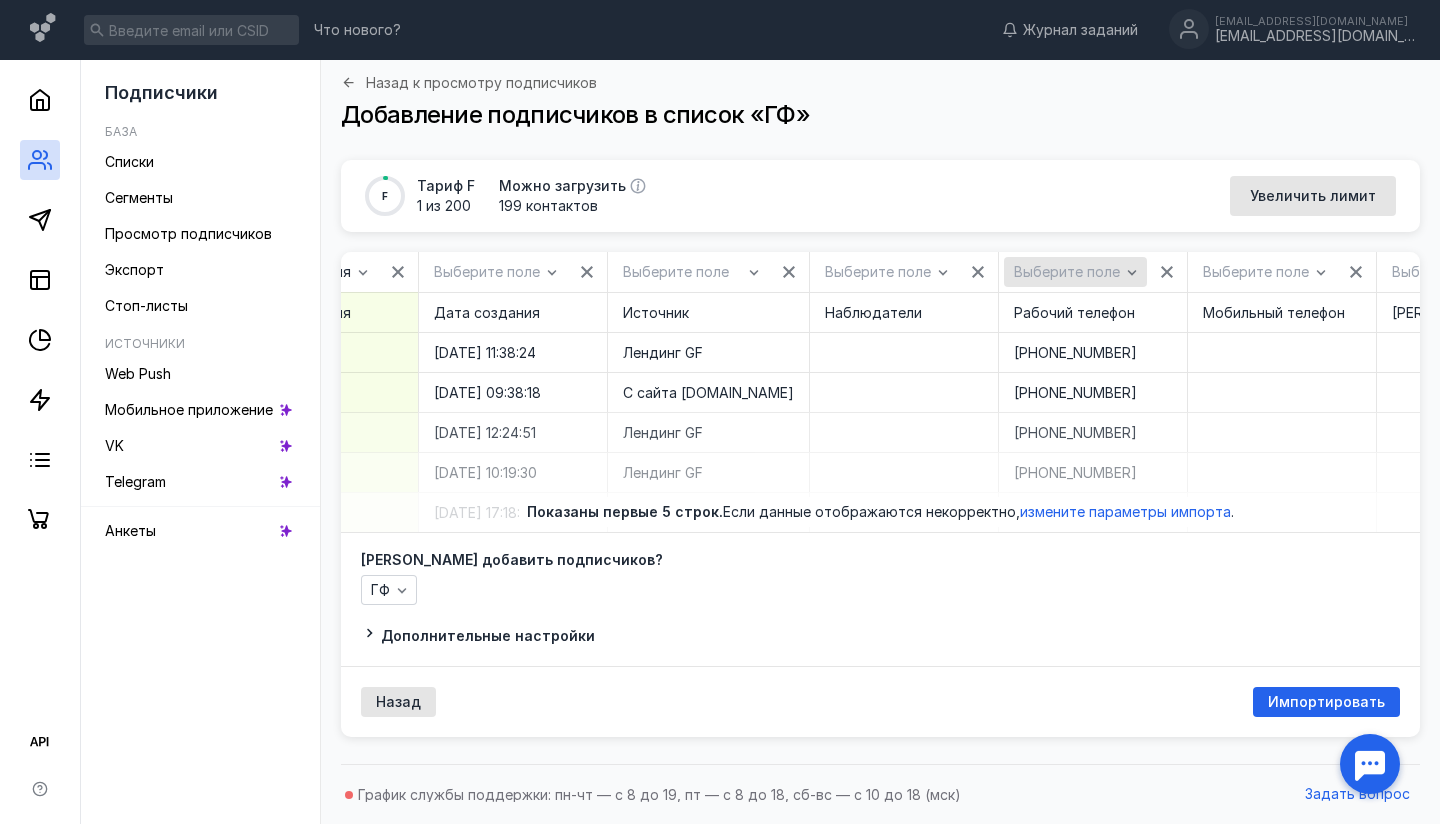 click 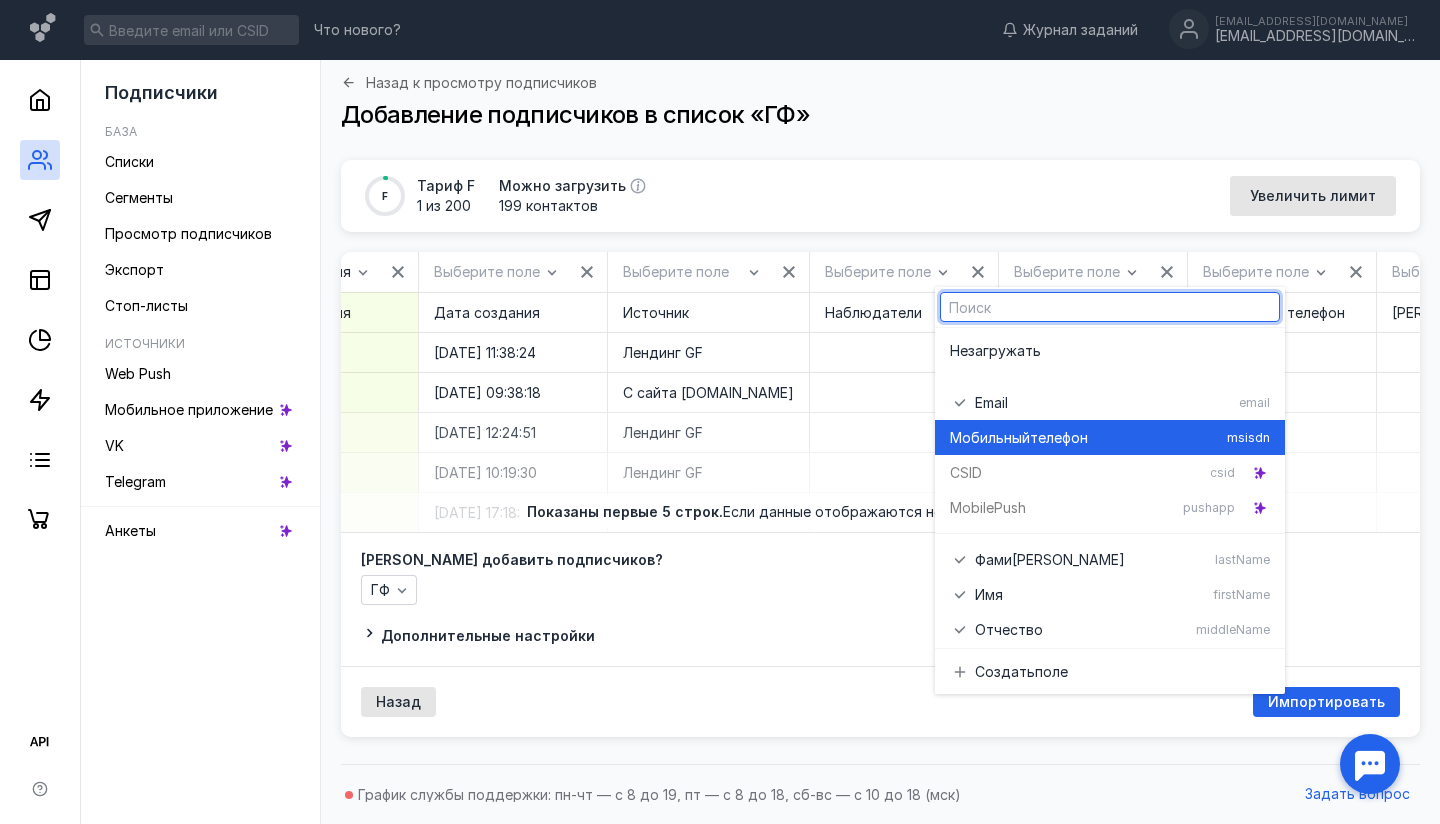 click on "телефон" at bounding box center (1059, 438) 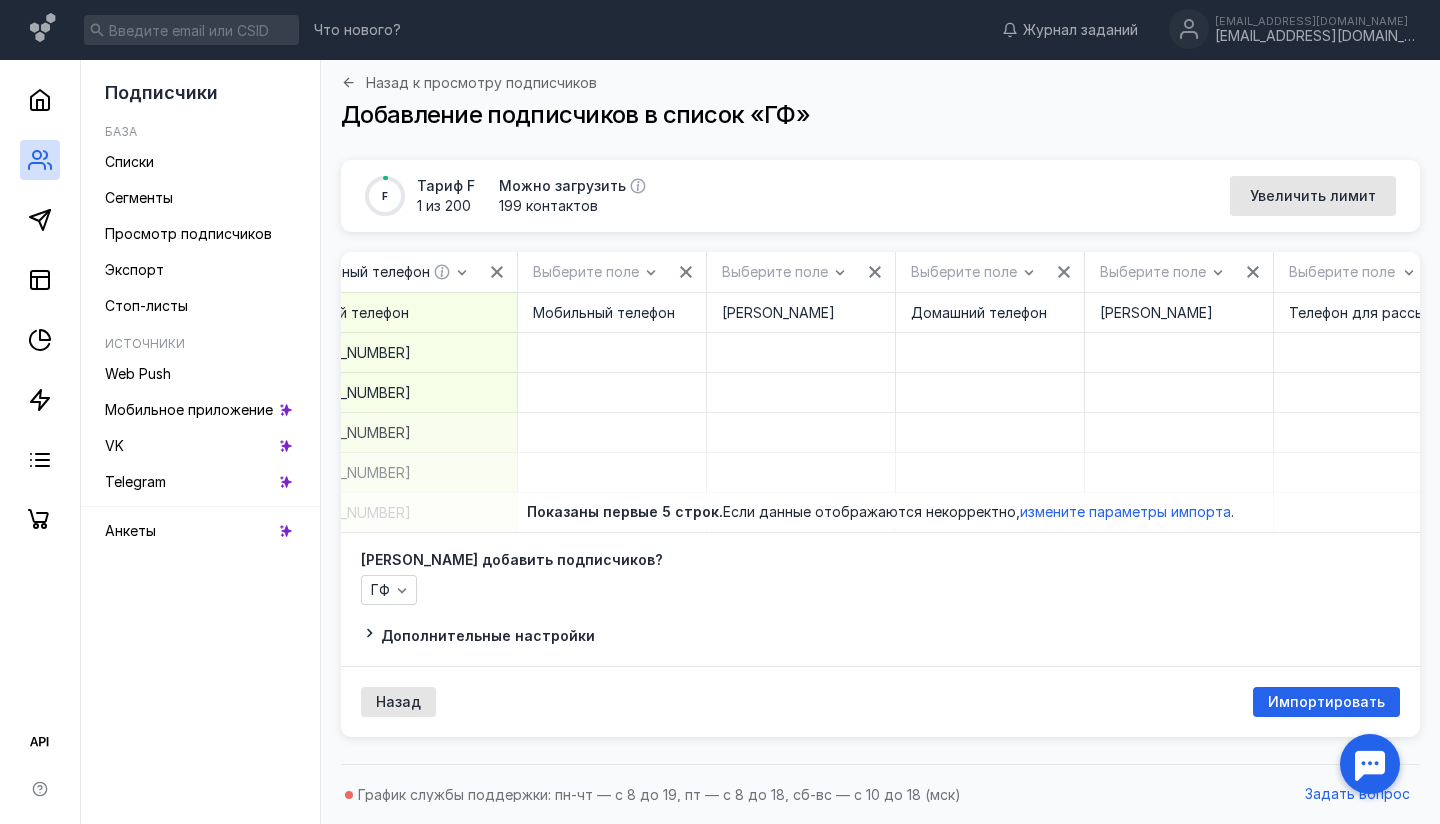 scroll, scrollTop: 0, scrollLeft: 2348, axis: horizontal 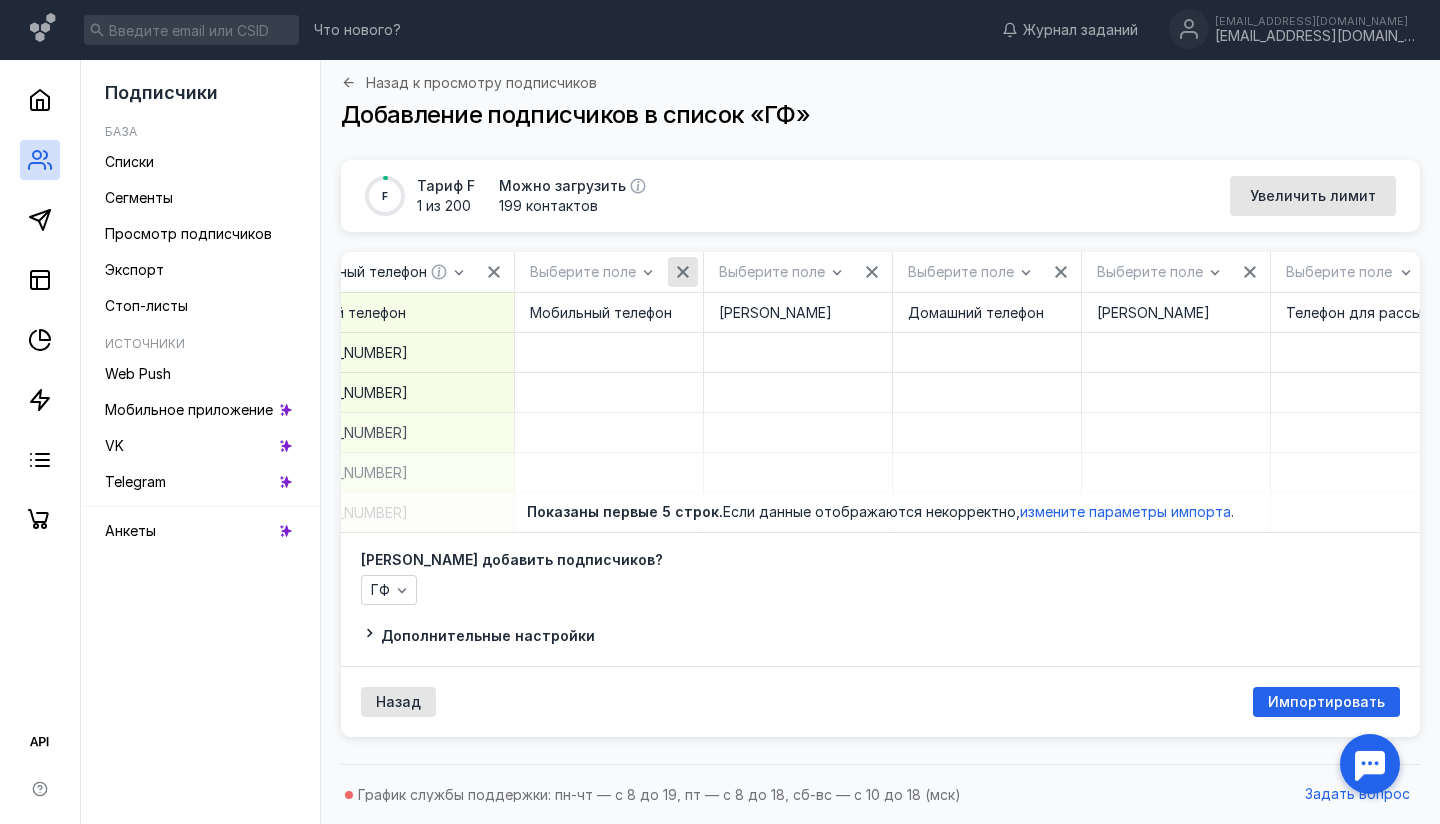 click 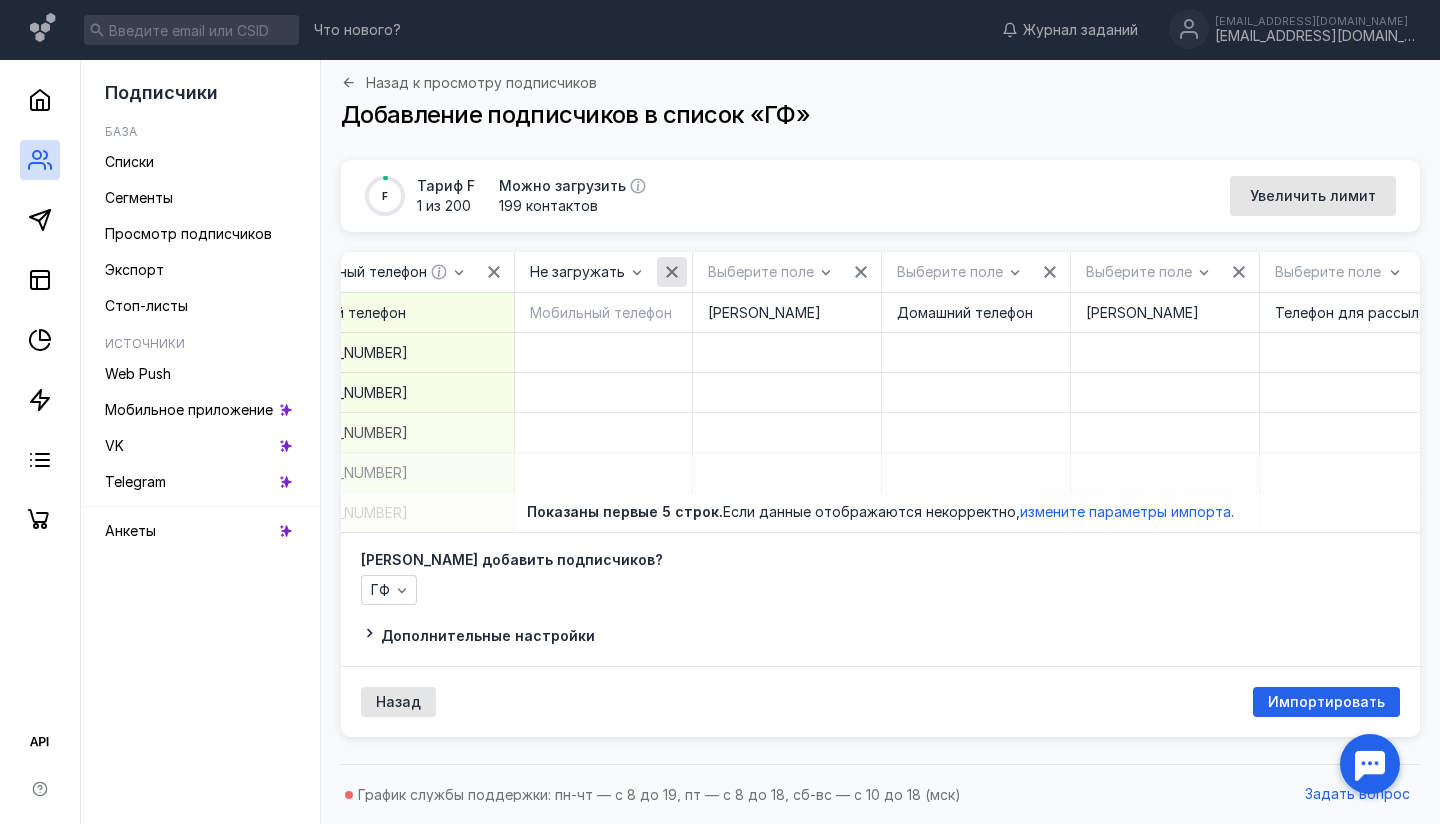 click 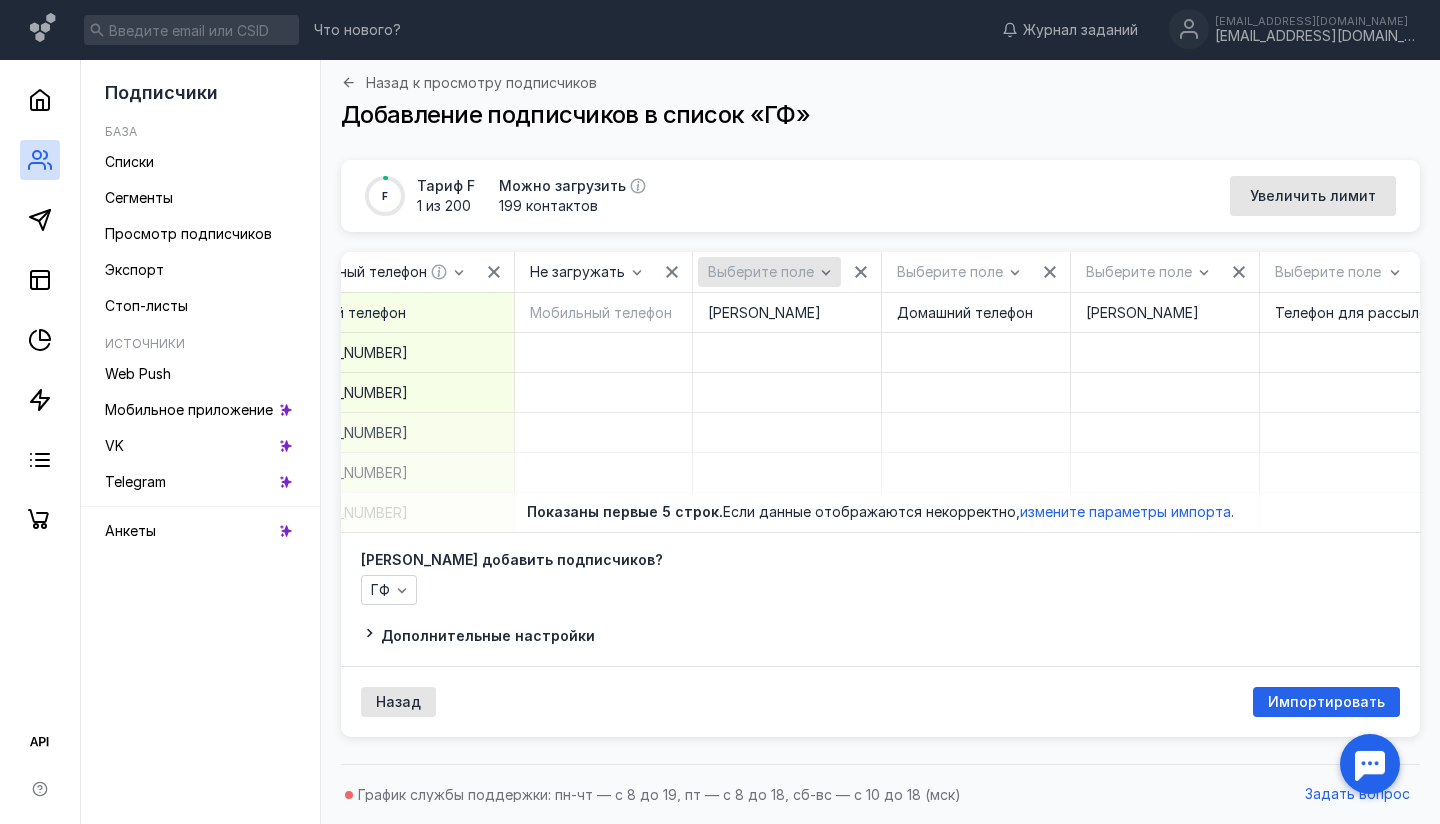 click 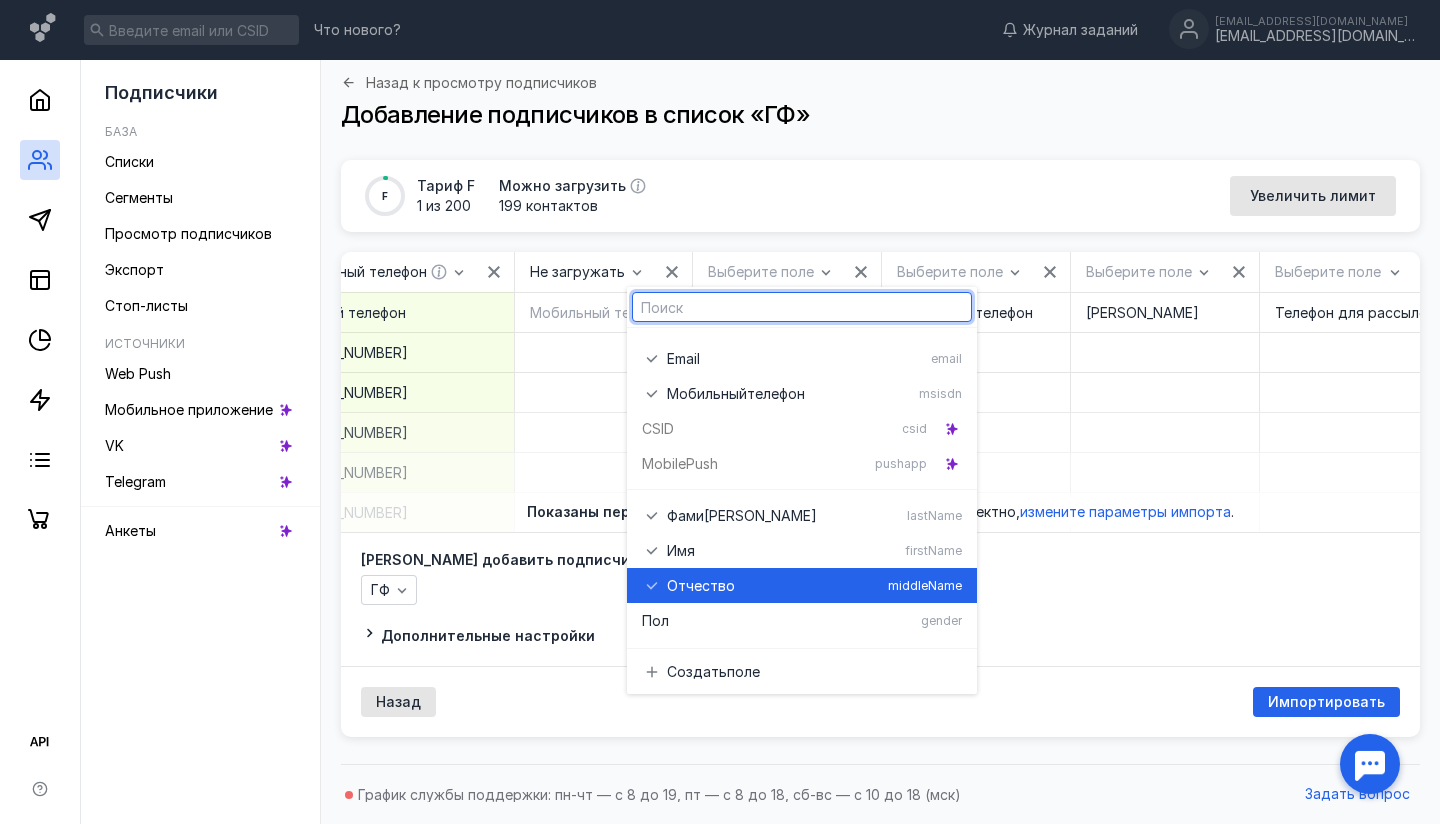 scroll, scrollTop: 0, scrollLeft: 0, axis: both 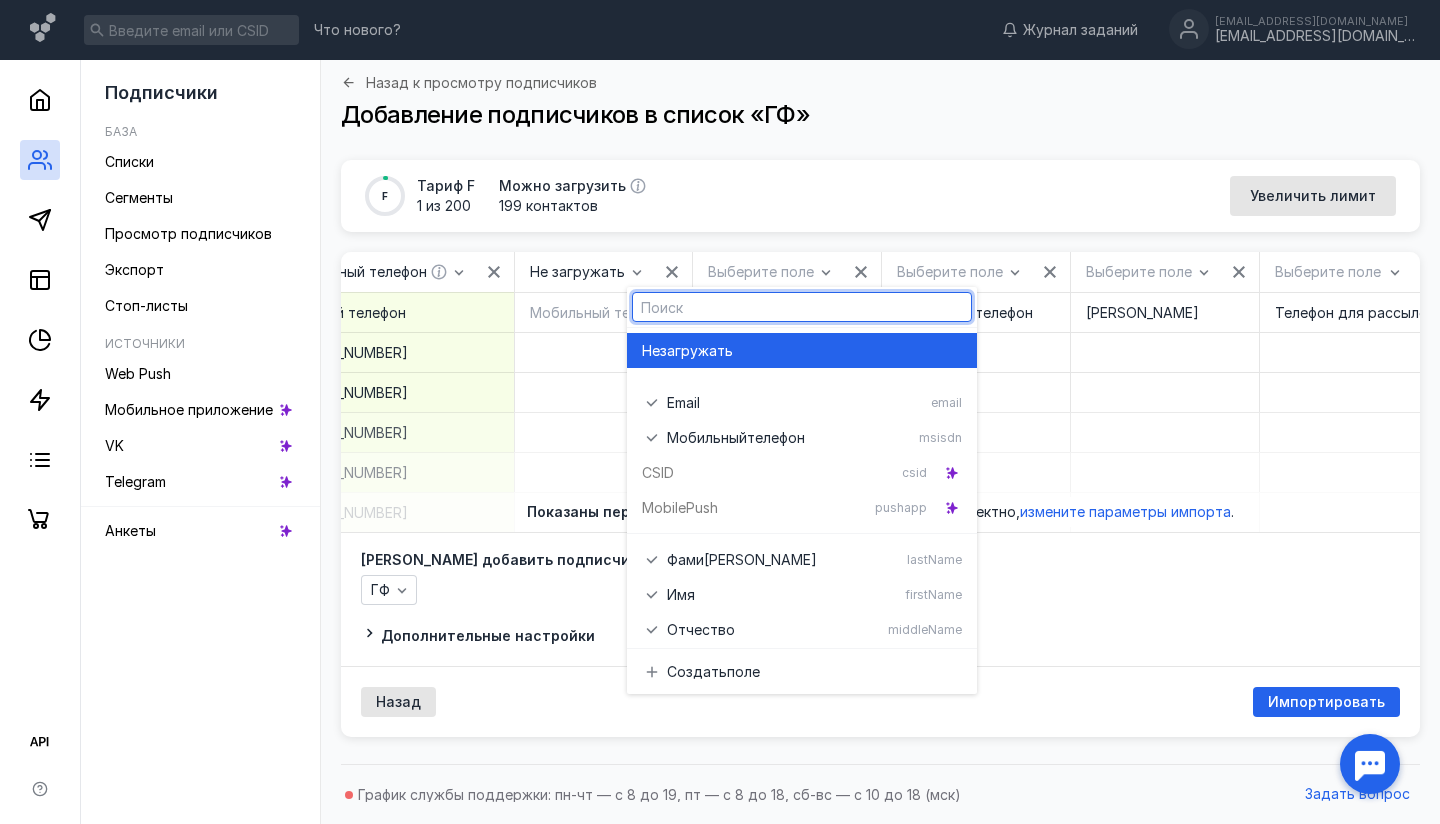 click on "загружать" at bounding box center (696, 351) 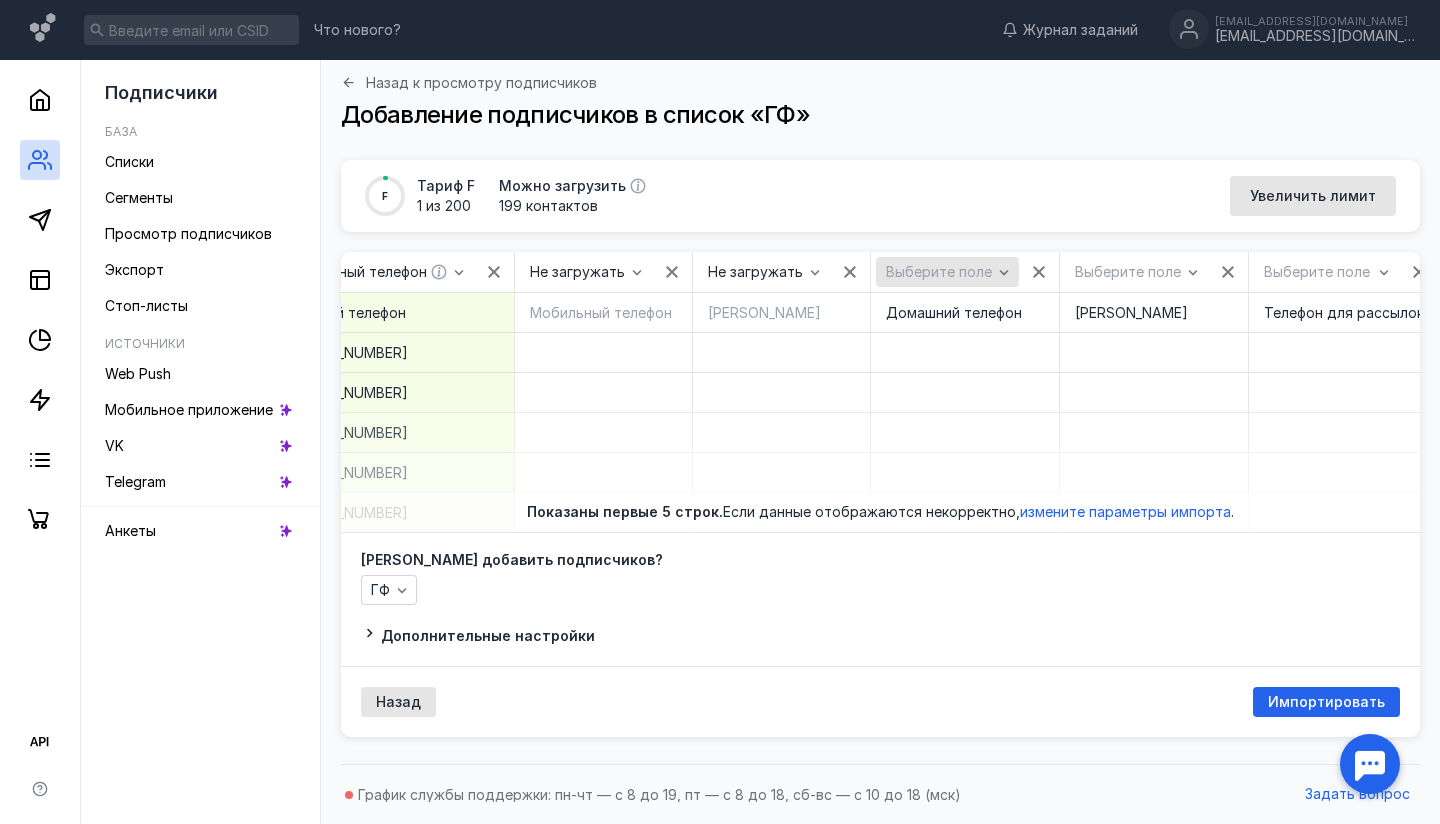click on "Выберите поле" at bounding box center [939, 272] 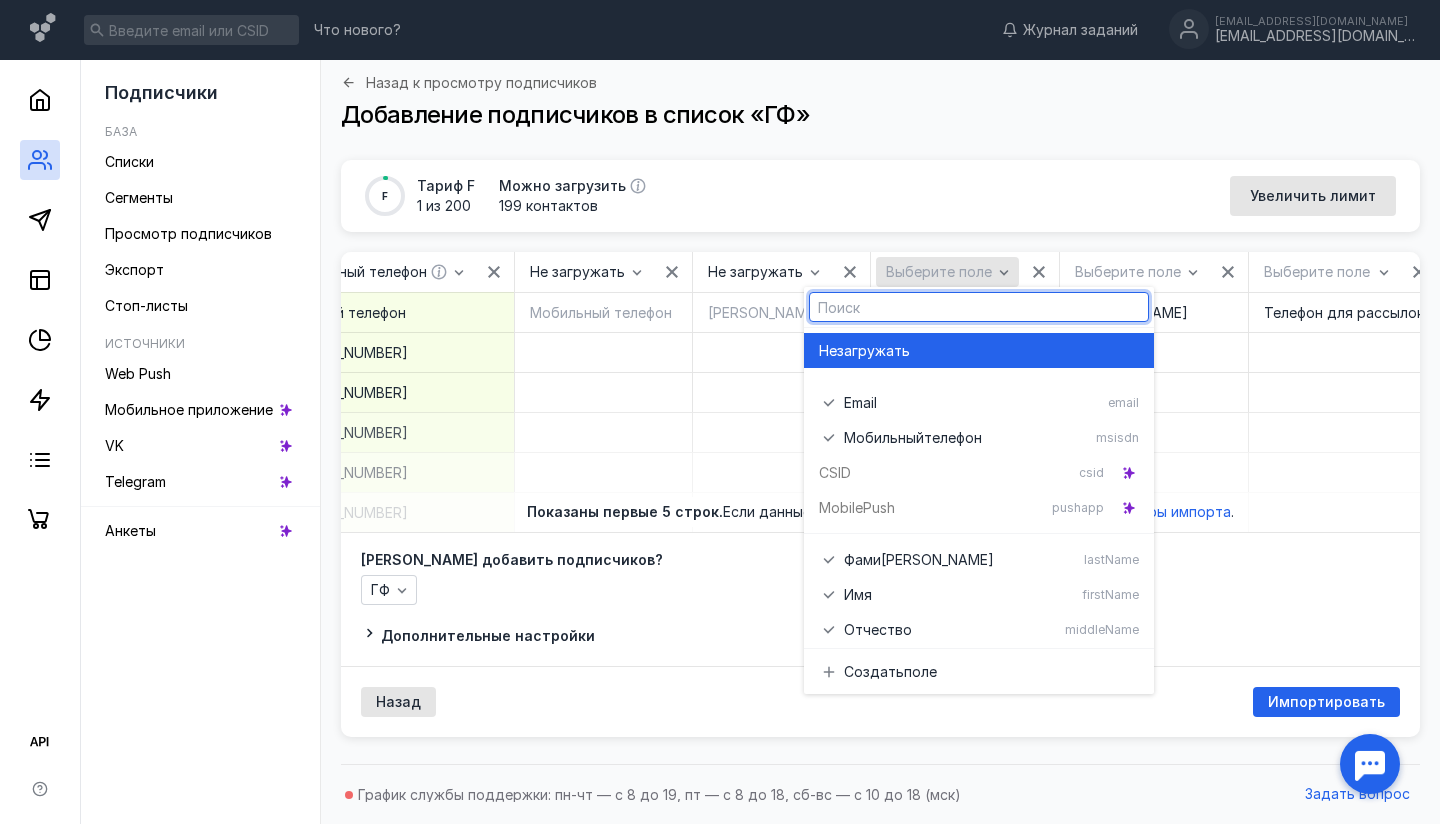 click on "Выберите поле" at bounding box center (939, 272) 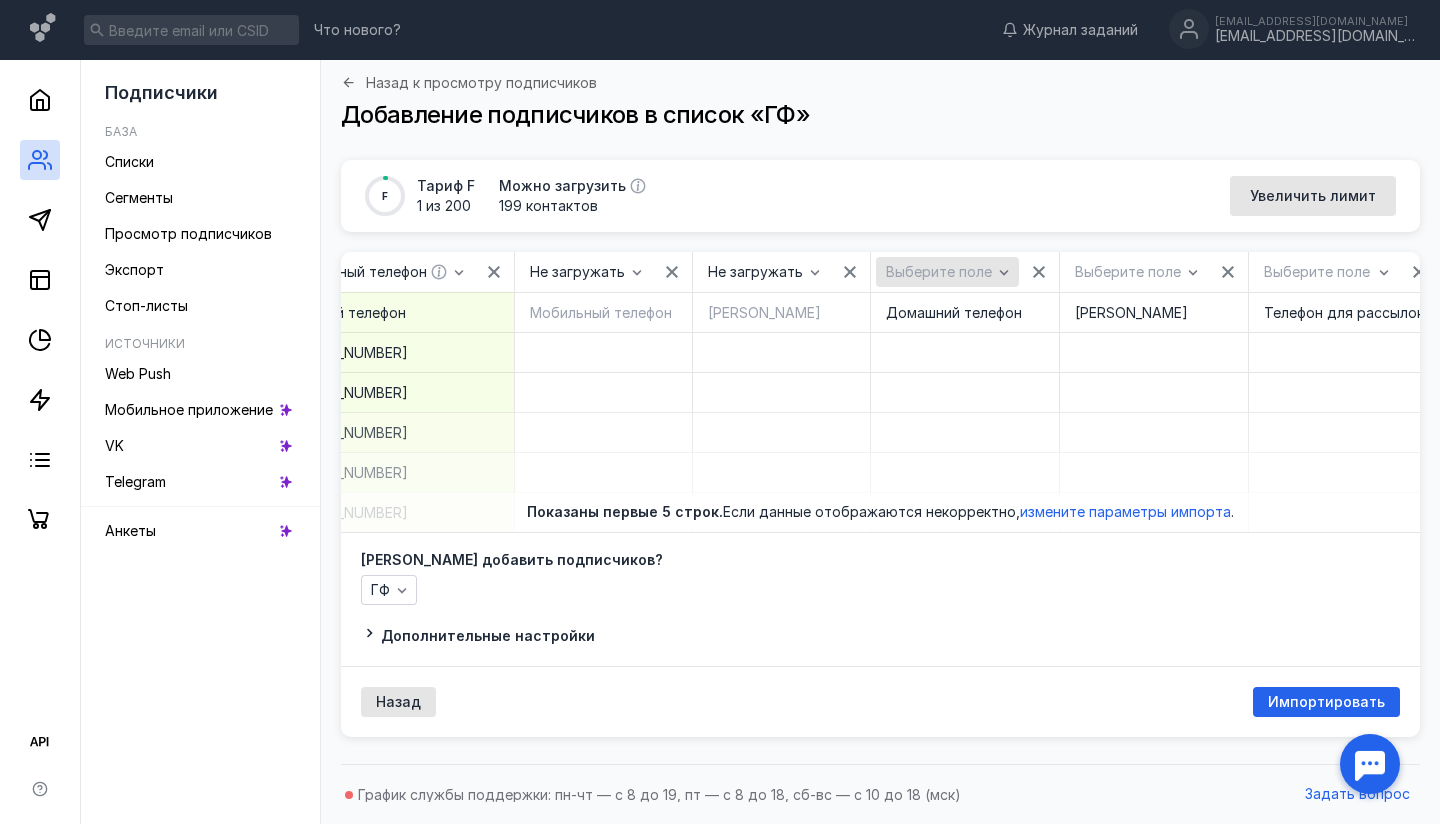 click on "Выберите поле" at bounding box center (939, 272) 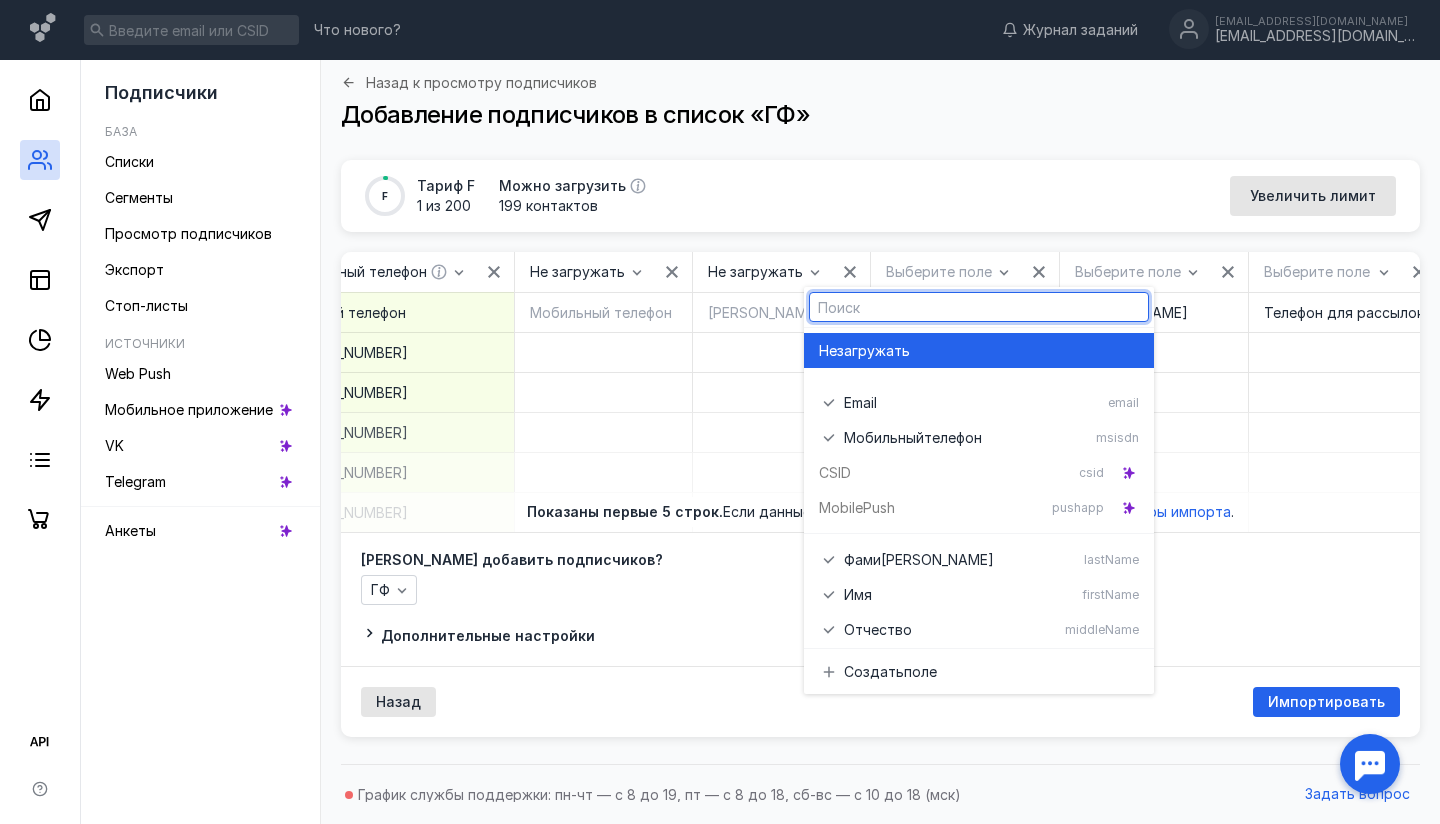 click on "загружать" at bounding box center [873, 351] 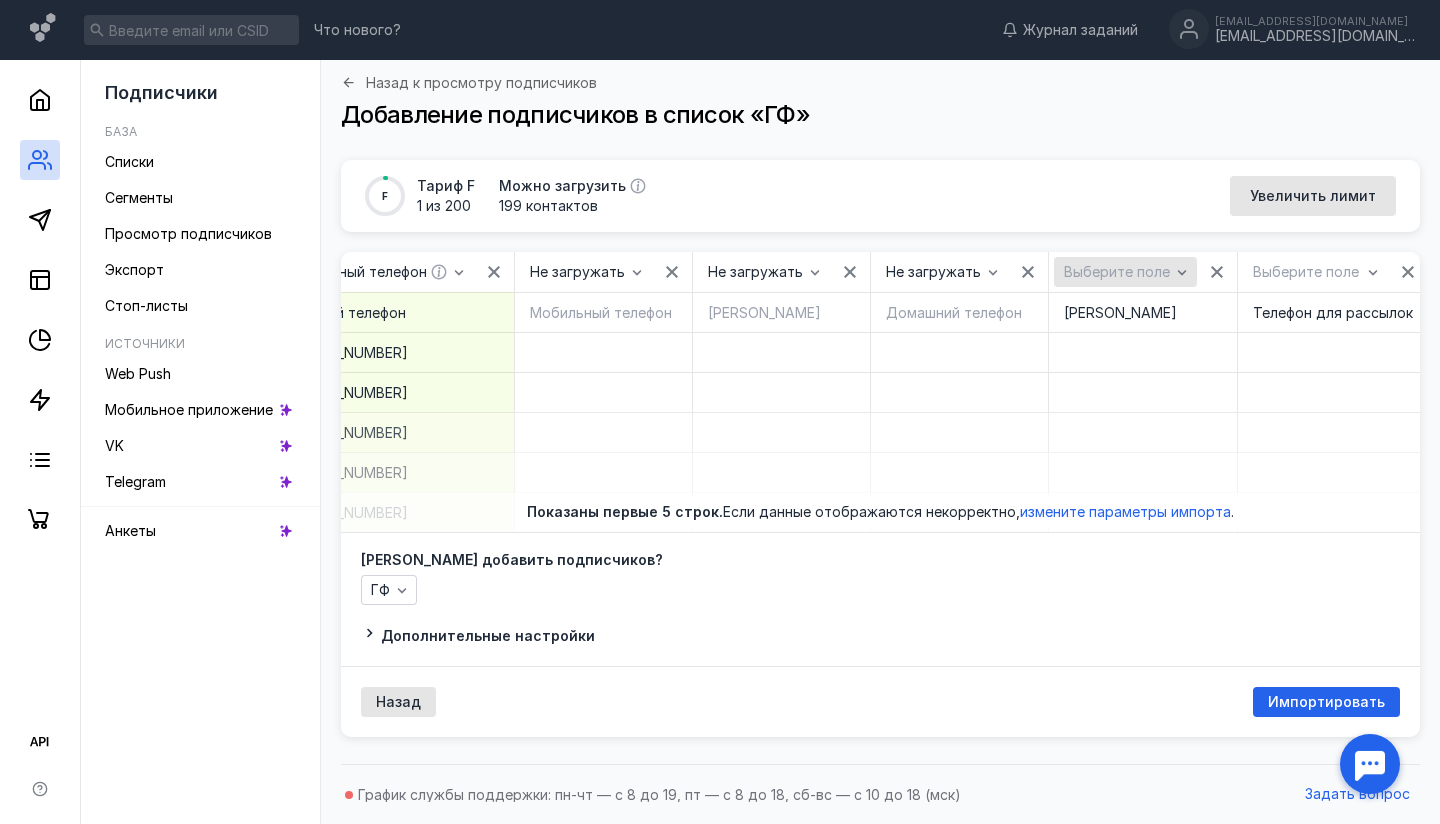 click on "Выберите поле" at bounding box center (1117, 272) 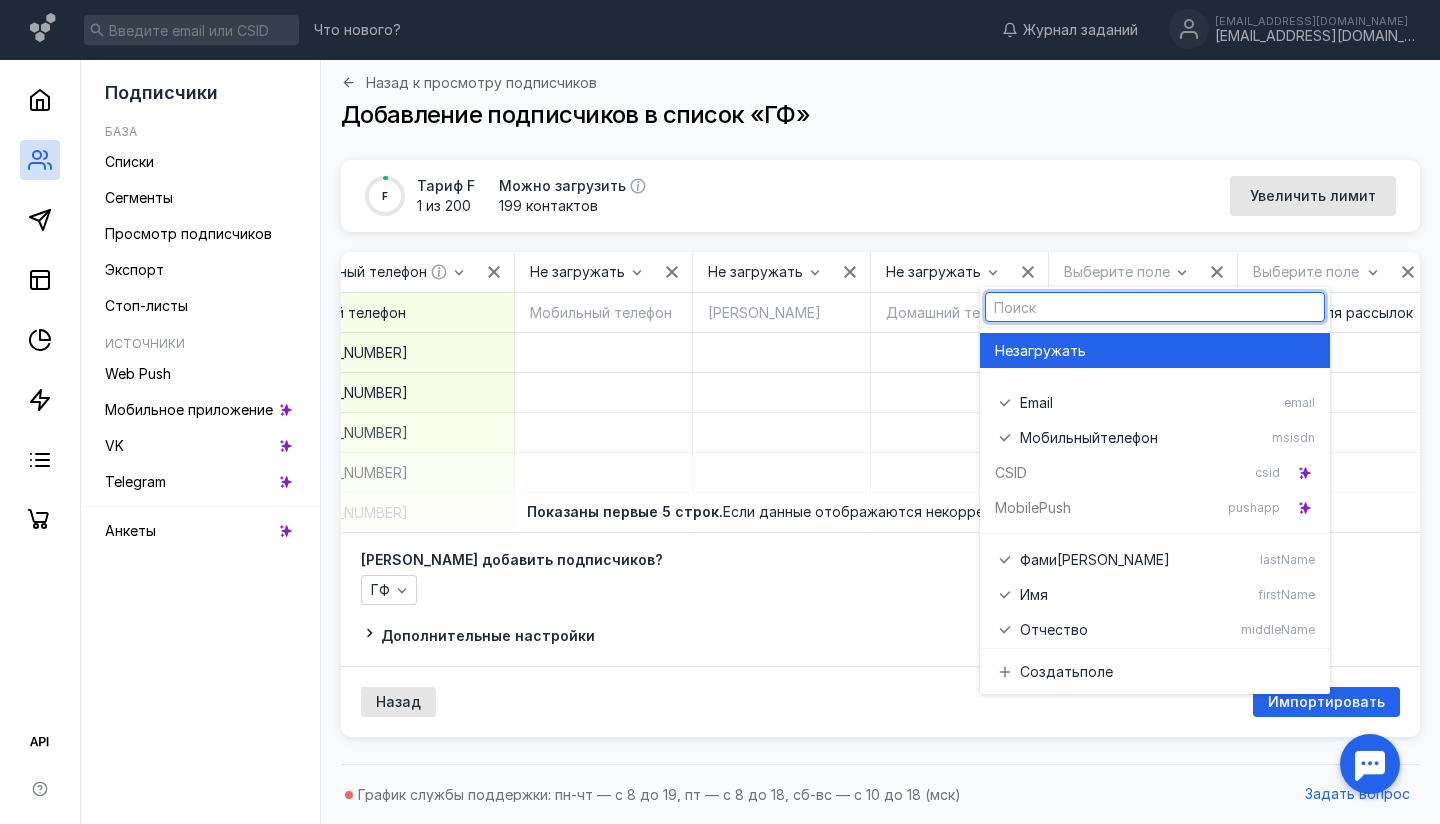 click on "Не" at bounding box center [1004, 351] 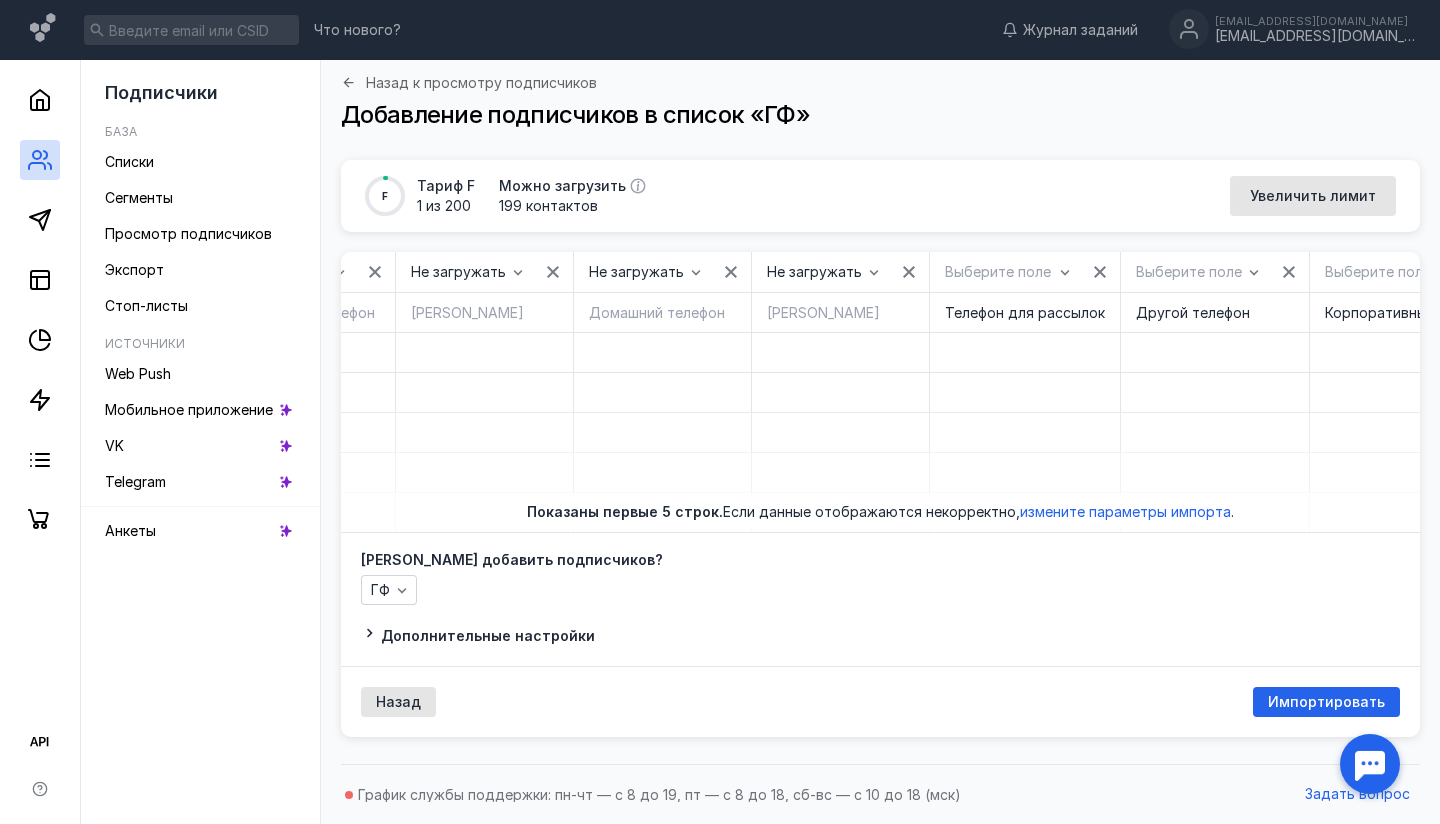 scroll, scrollTop: 0, scrollLeft: 2657, axis: horizontal 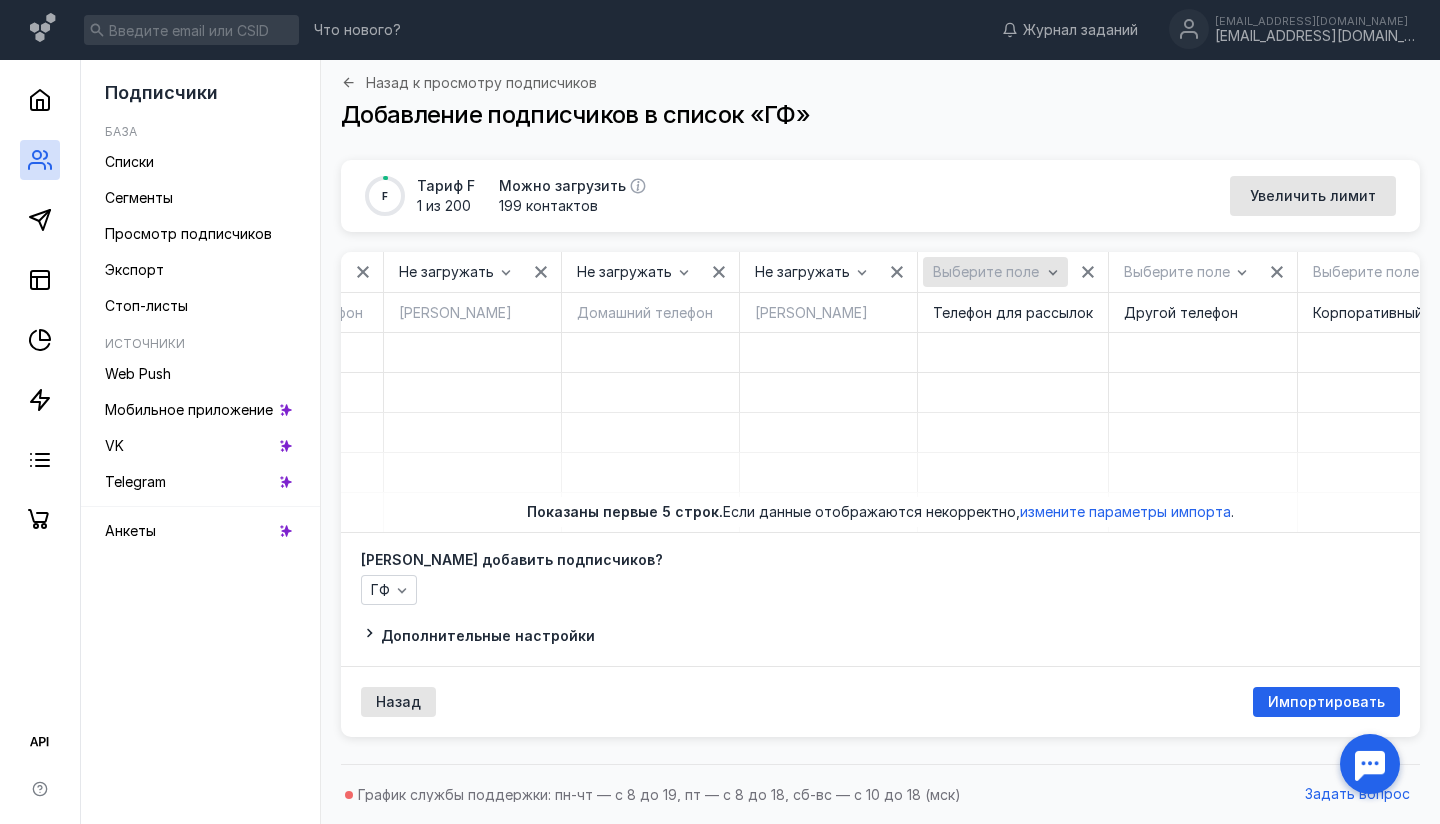 click on "Выберите поле" at bounding box center (995, 272) 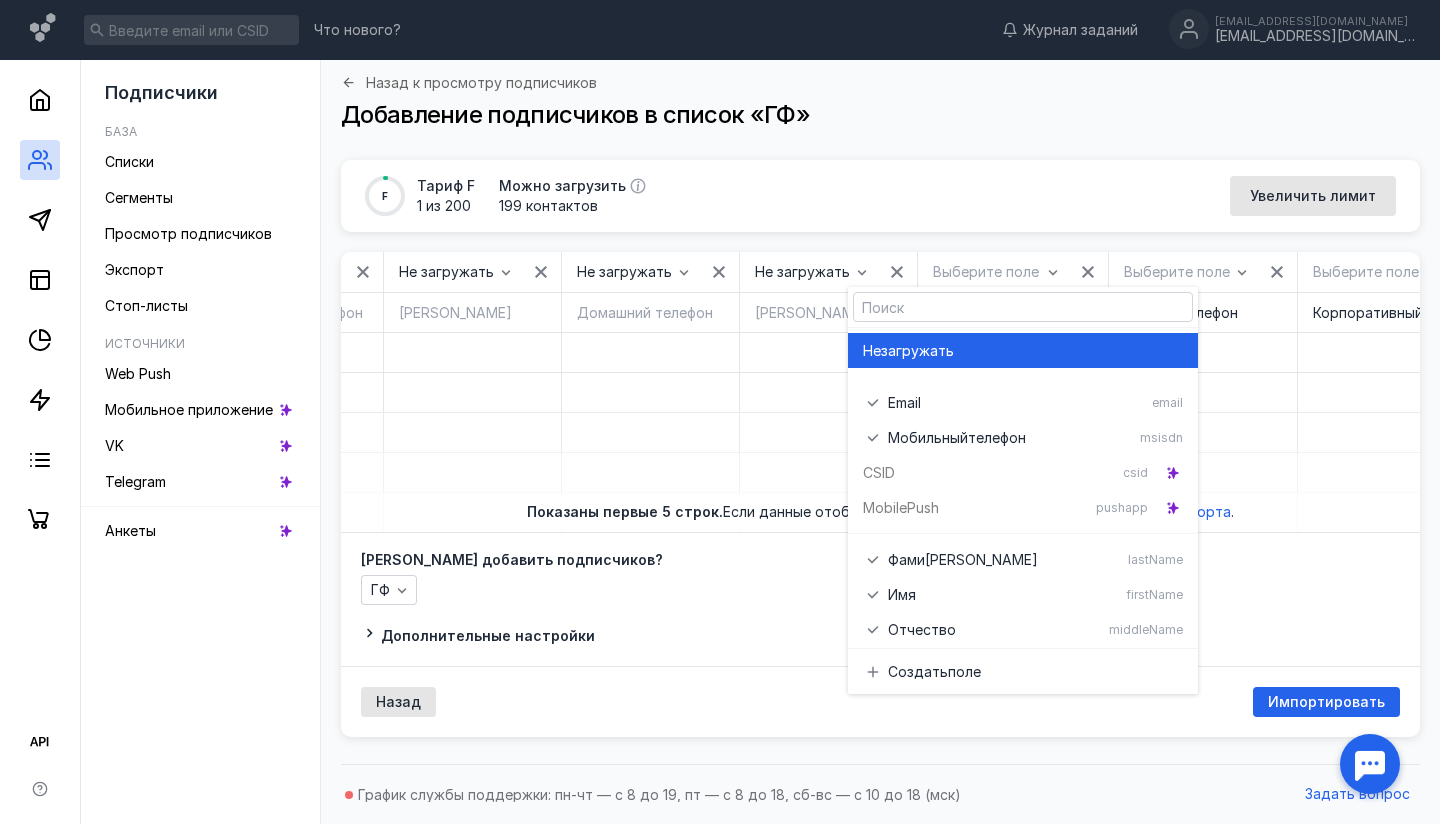 click on "загружать" at bounding box center [917, 351] 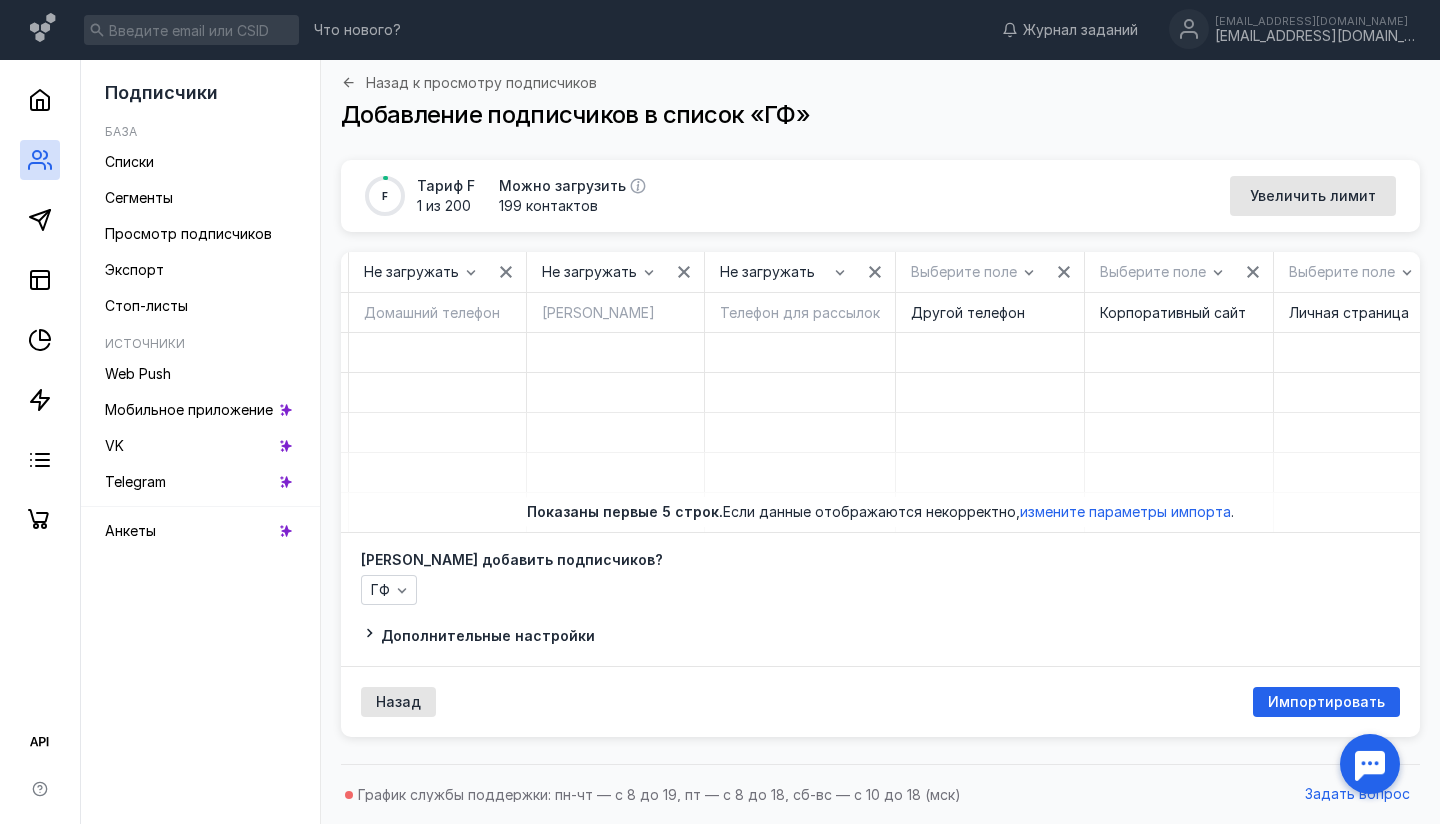 scroll, scrollTop: 0, scrollLeft: 2914, axis: horizontal 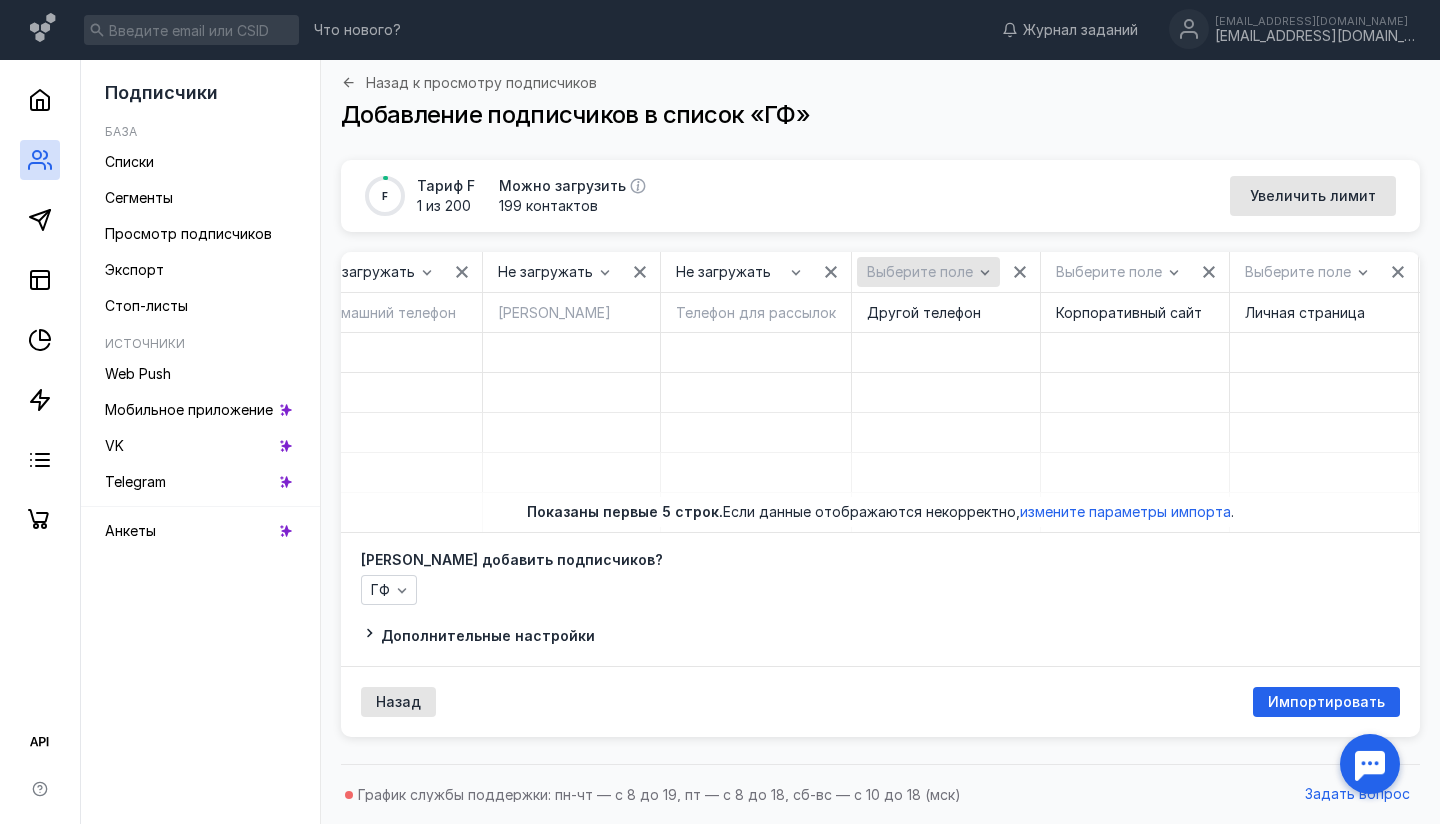 click on "Выберите поле" at bounding box center [920, 272] 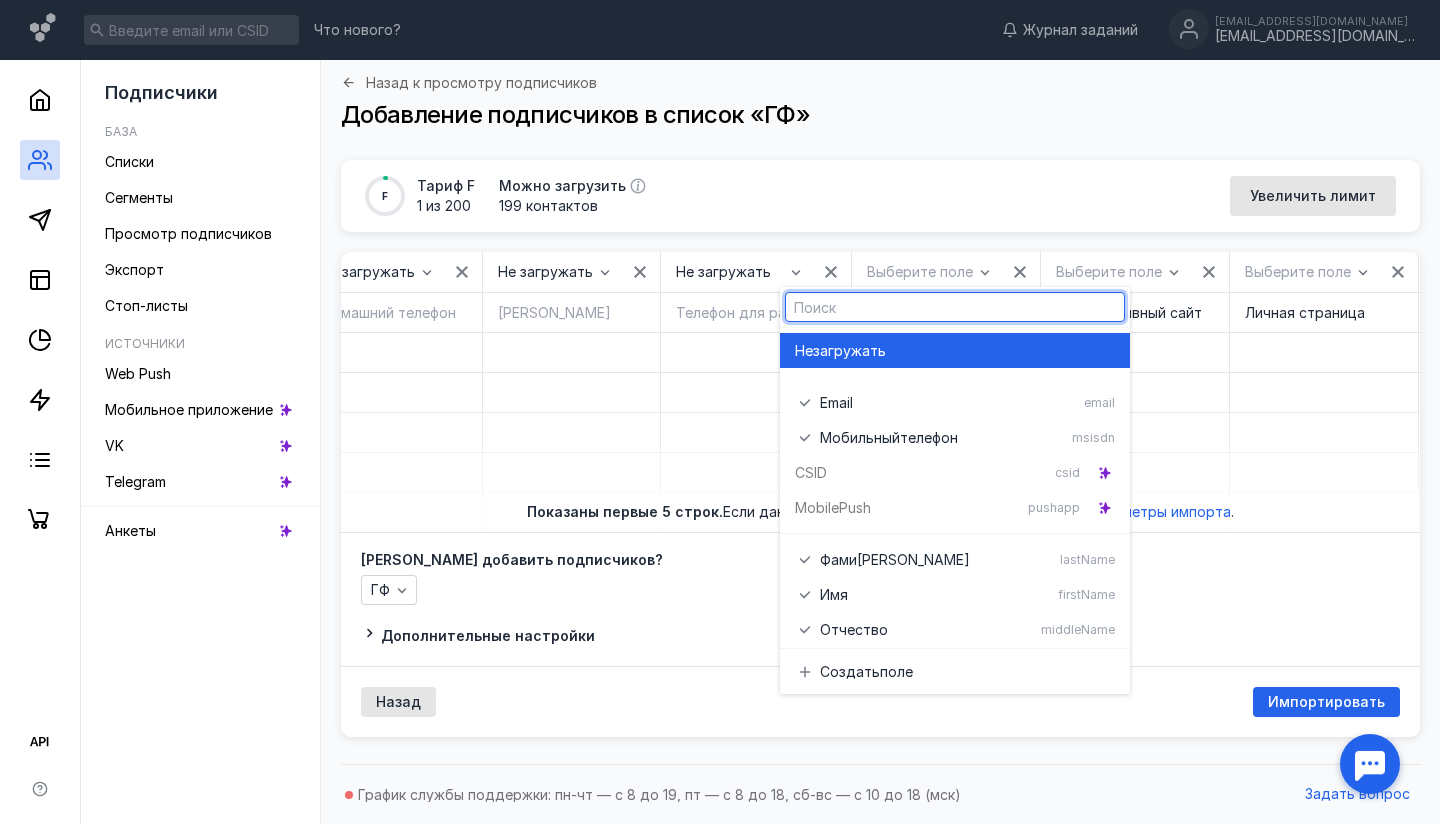 click on "загружать" at bounding box center (849, 351) 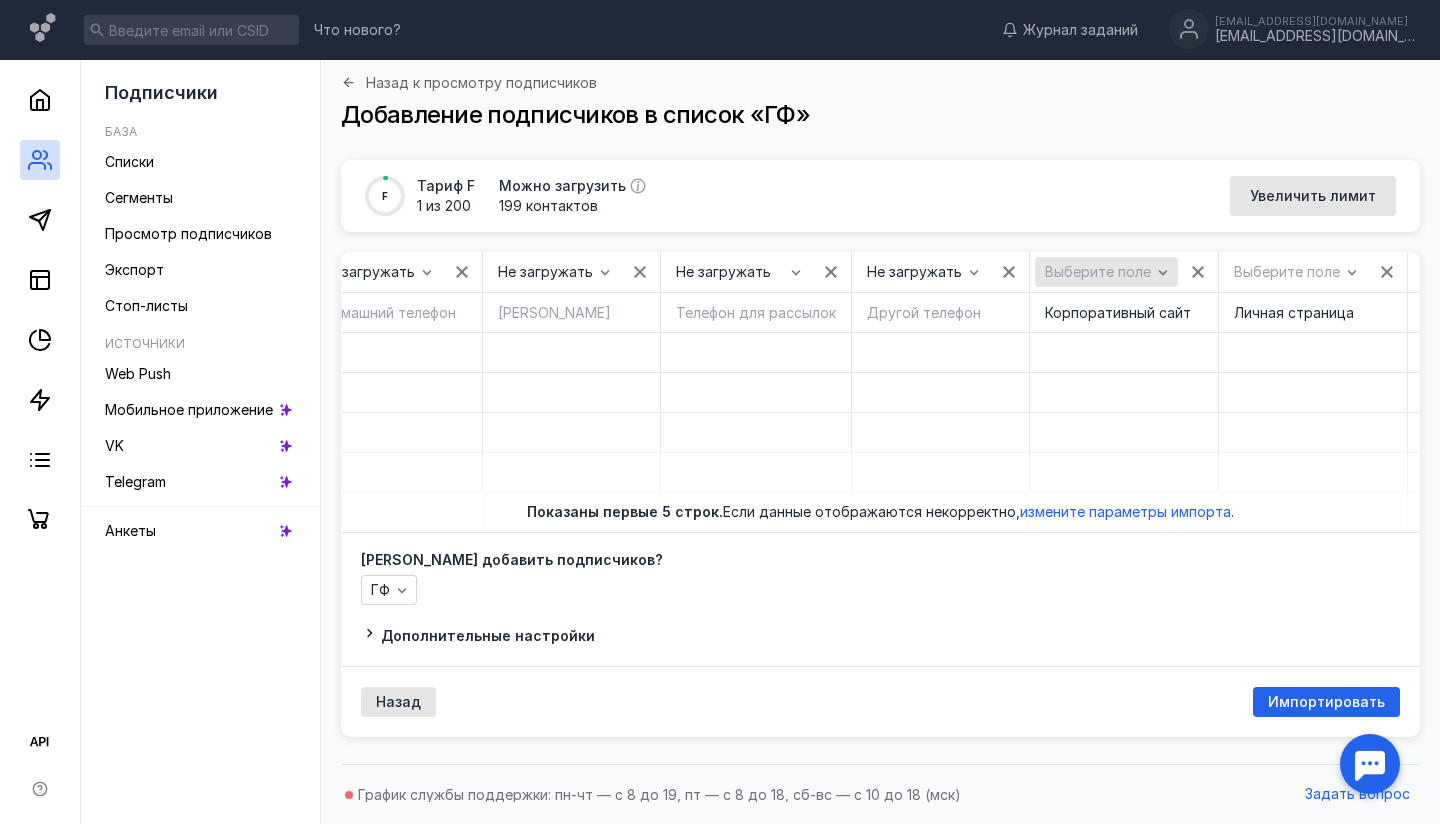click on "Выберите поле" at bounding box center (1098, 272) 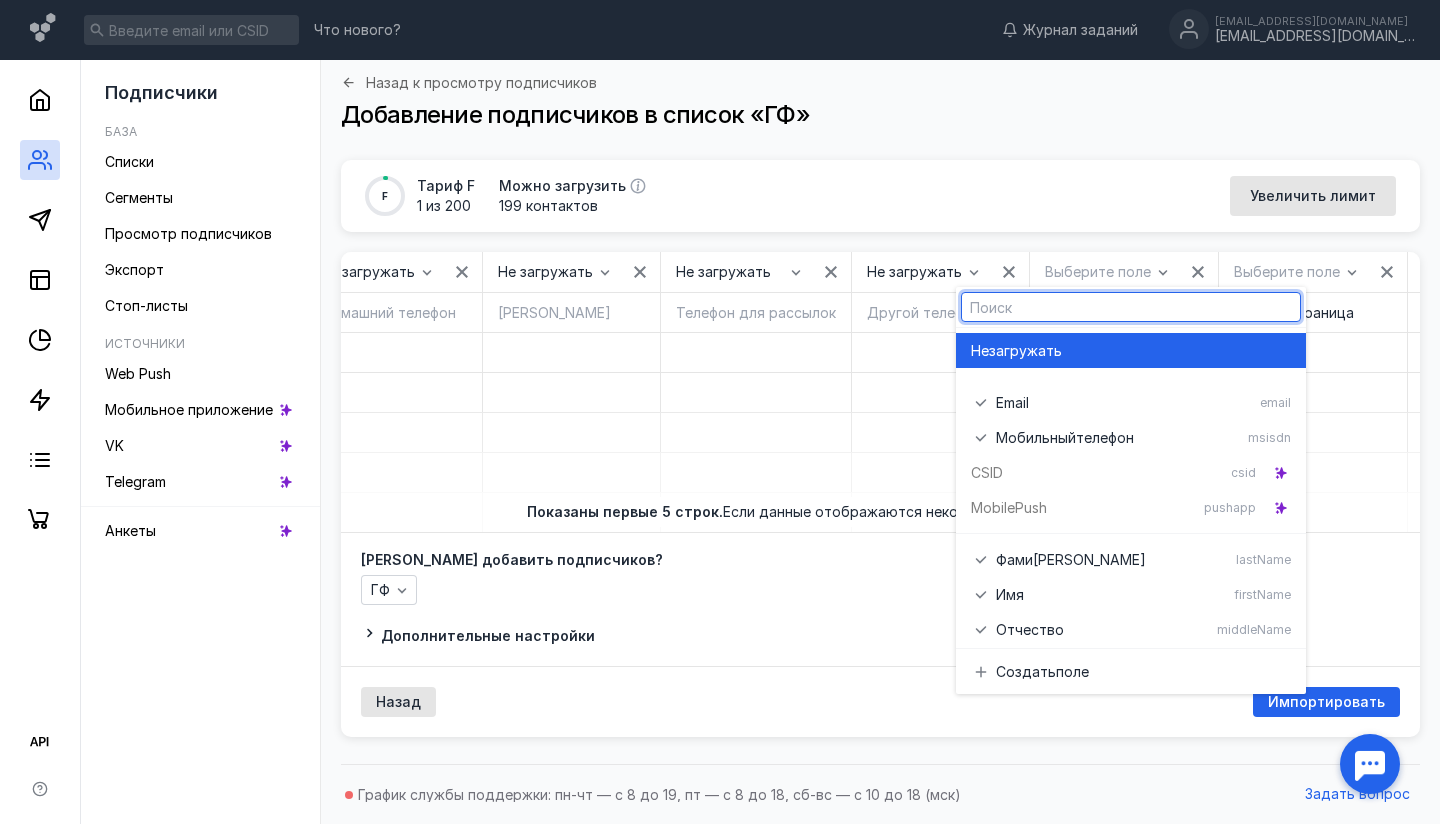 click on "Не  загружать" at bounding box center [1131, 350] 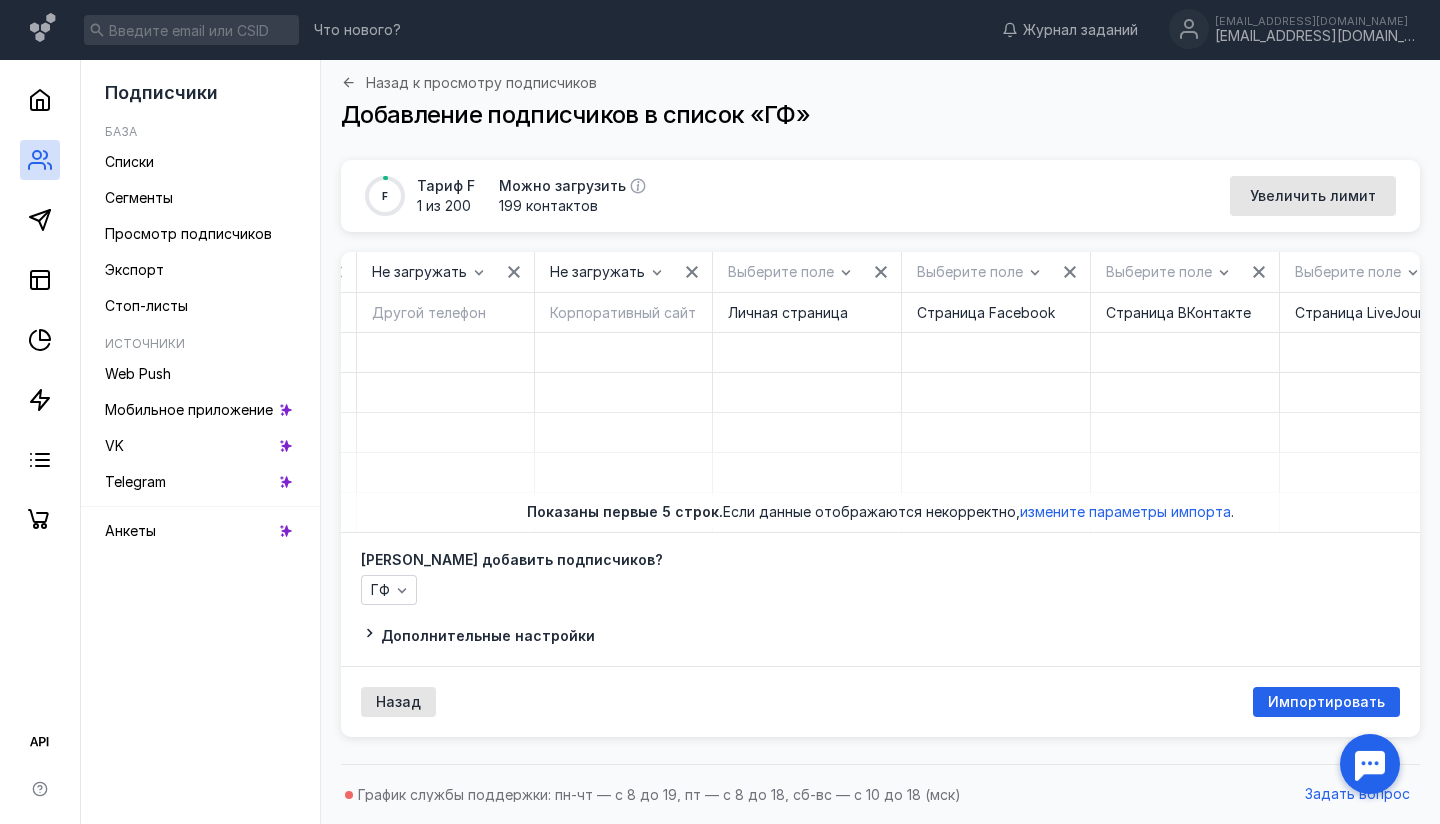 scroll, scrollTop: 0, scrollLeft: 3460, axis: horizontal 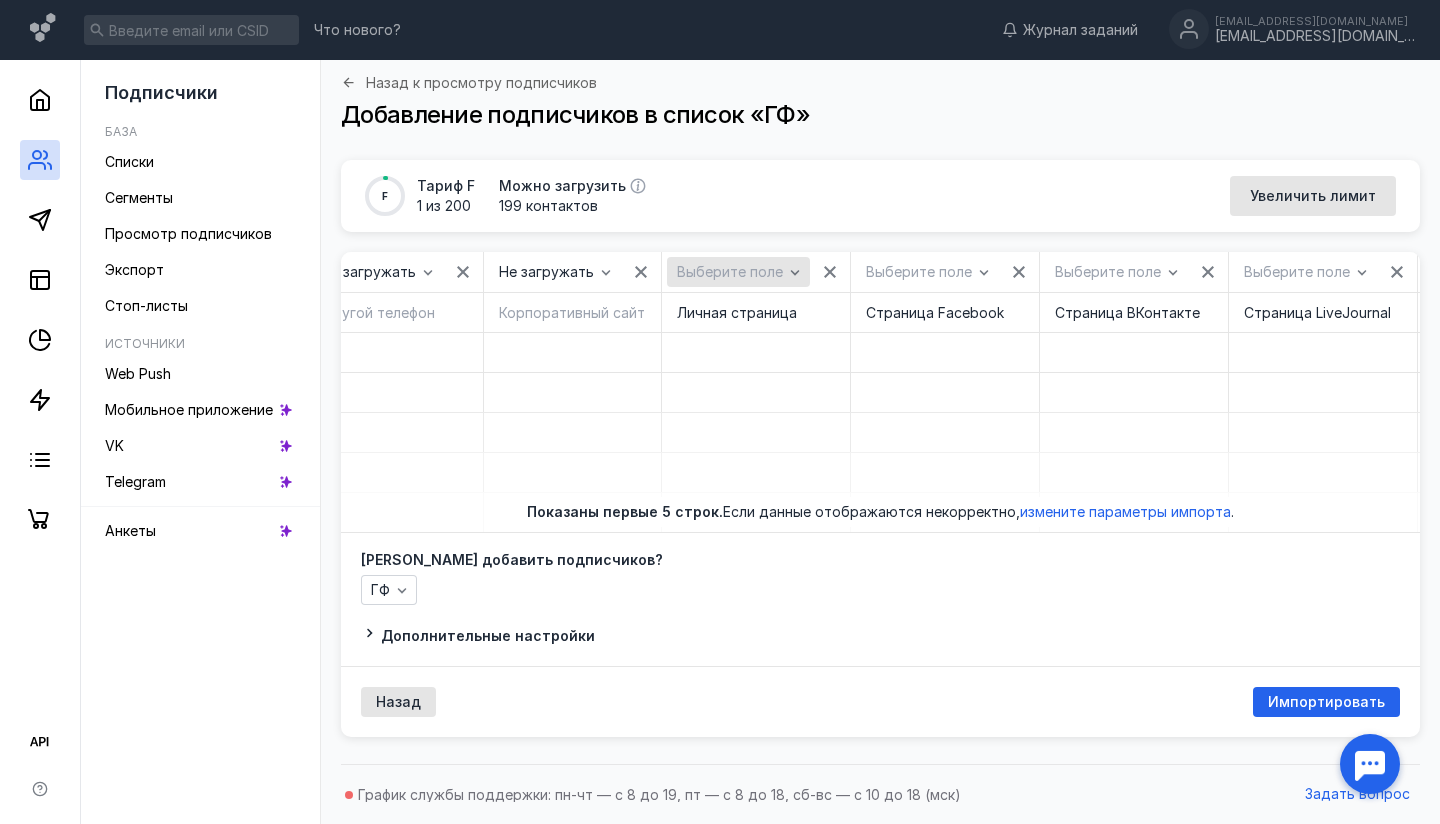 click on "Выберите поле" at bounding box center [738, 272] 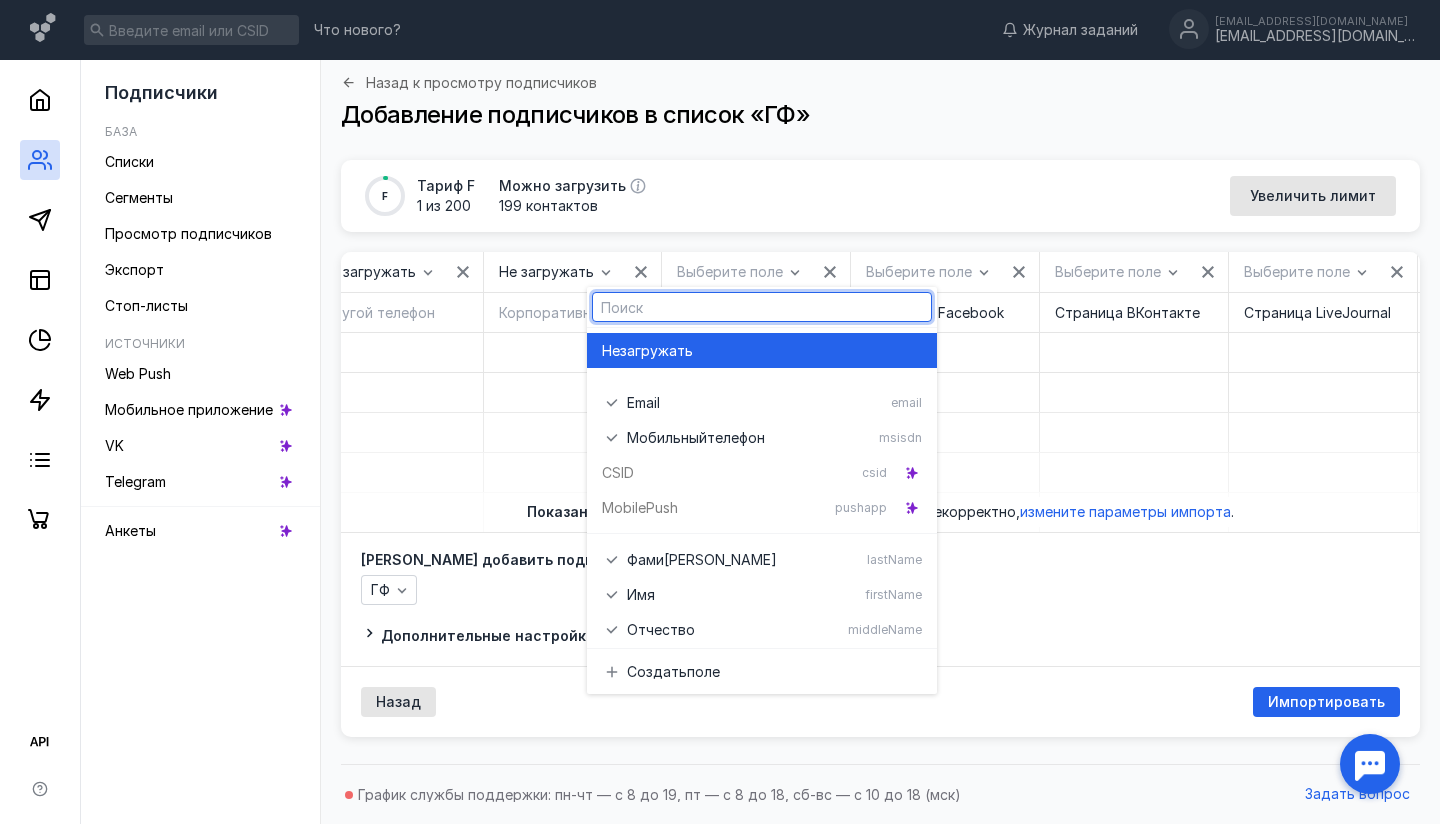 click on "загружать" at bounding box center [656, 351] 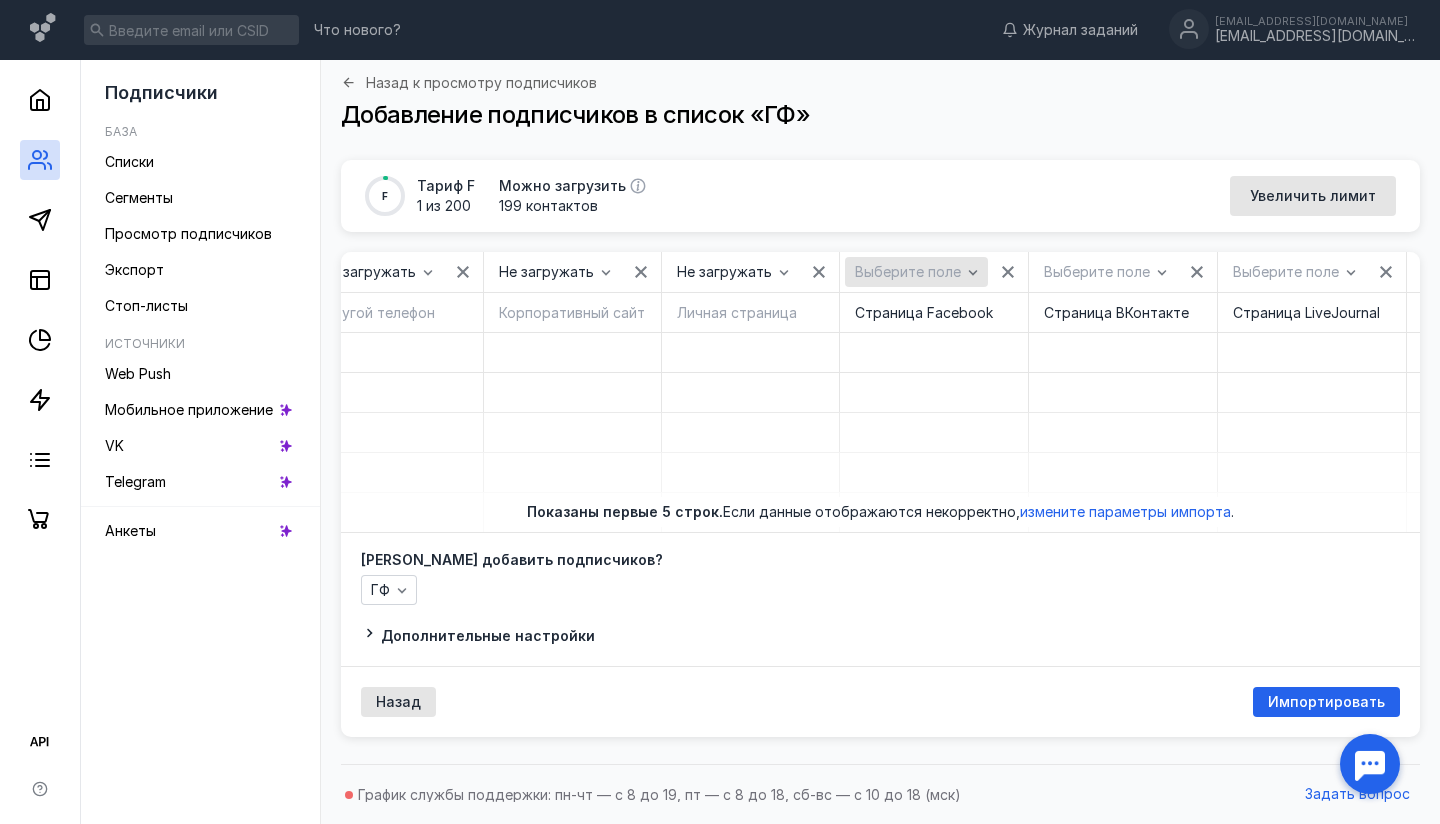 click on "Выберите поле" at bounding box center [916, 272] 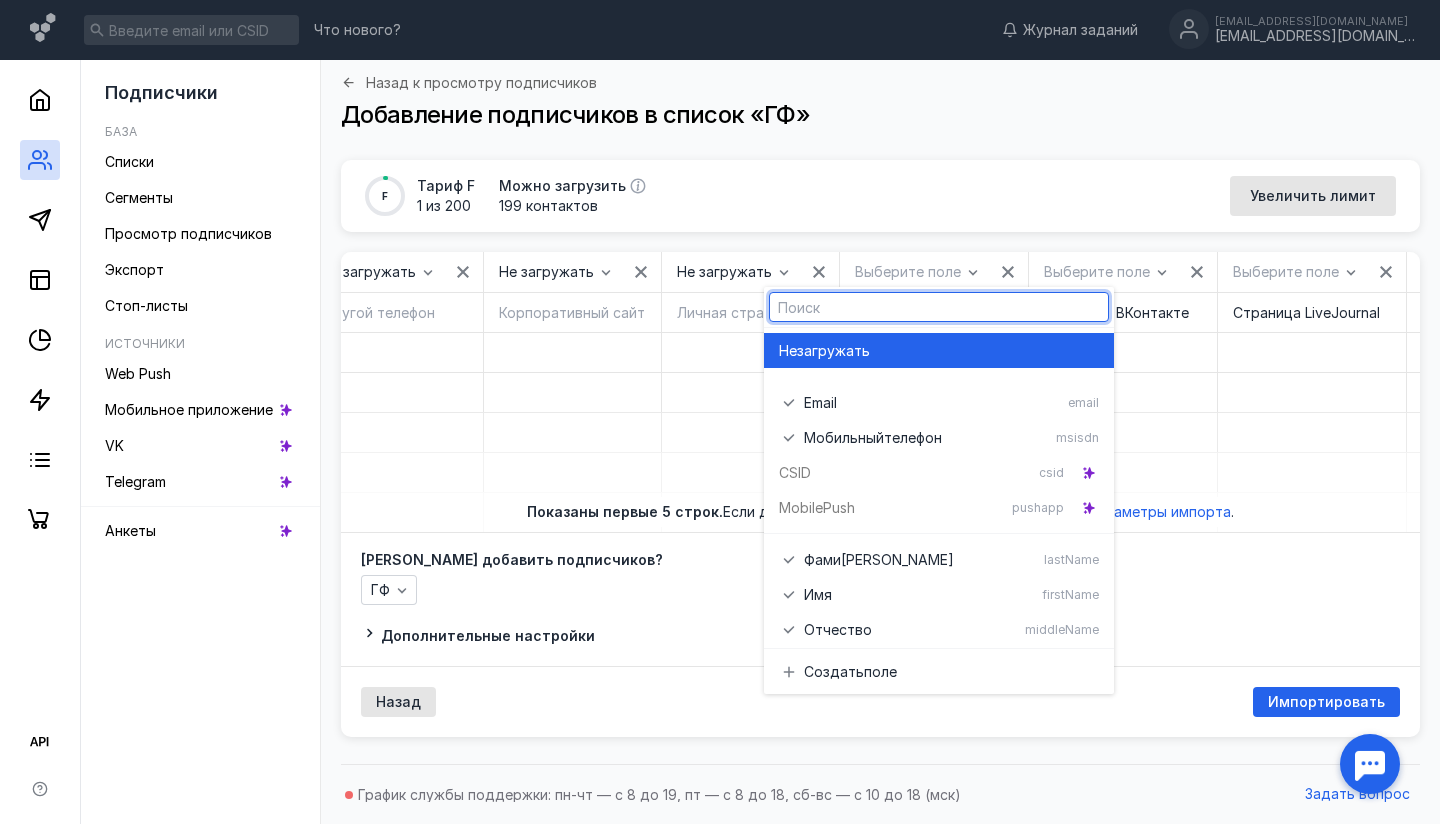 click on "загружать" at bounding box center [833, 351] 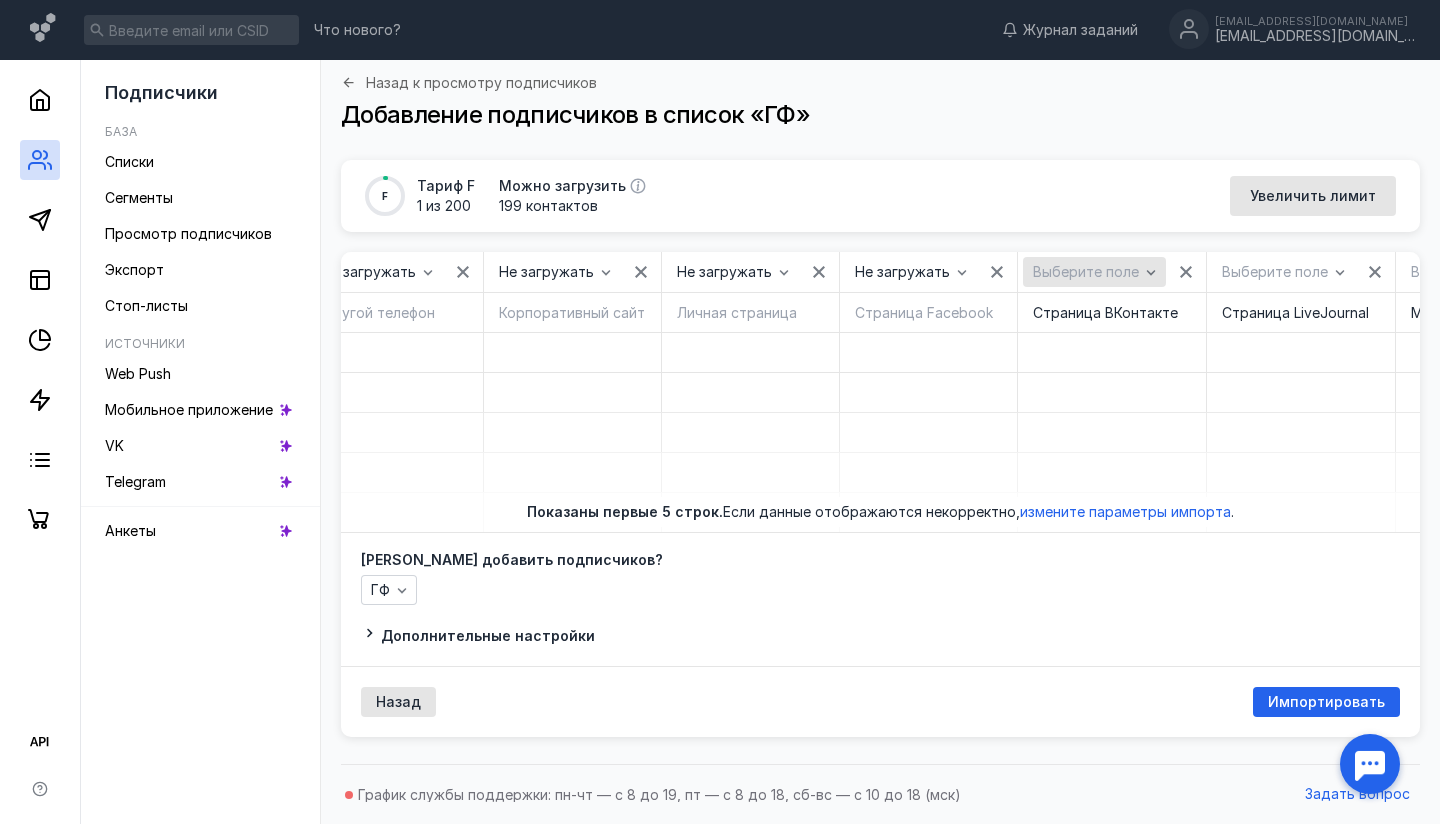click on "Выберите поле" at bounding box center (1086, 272) 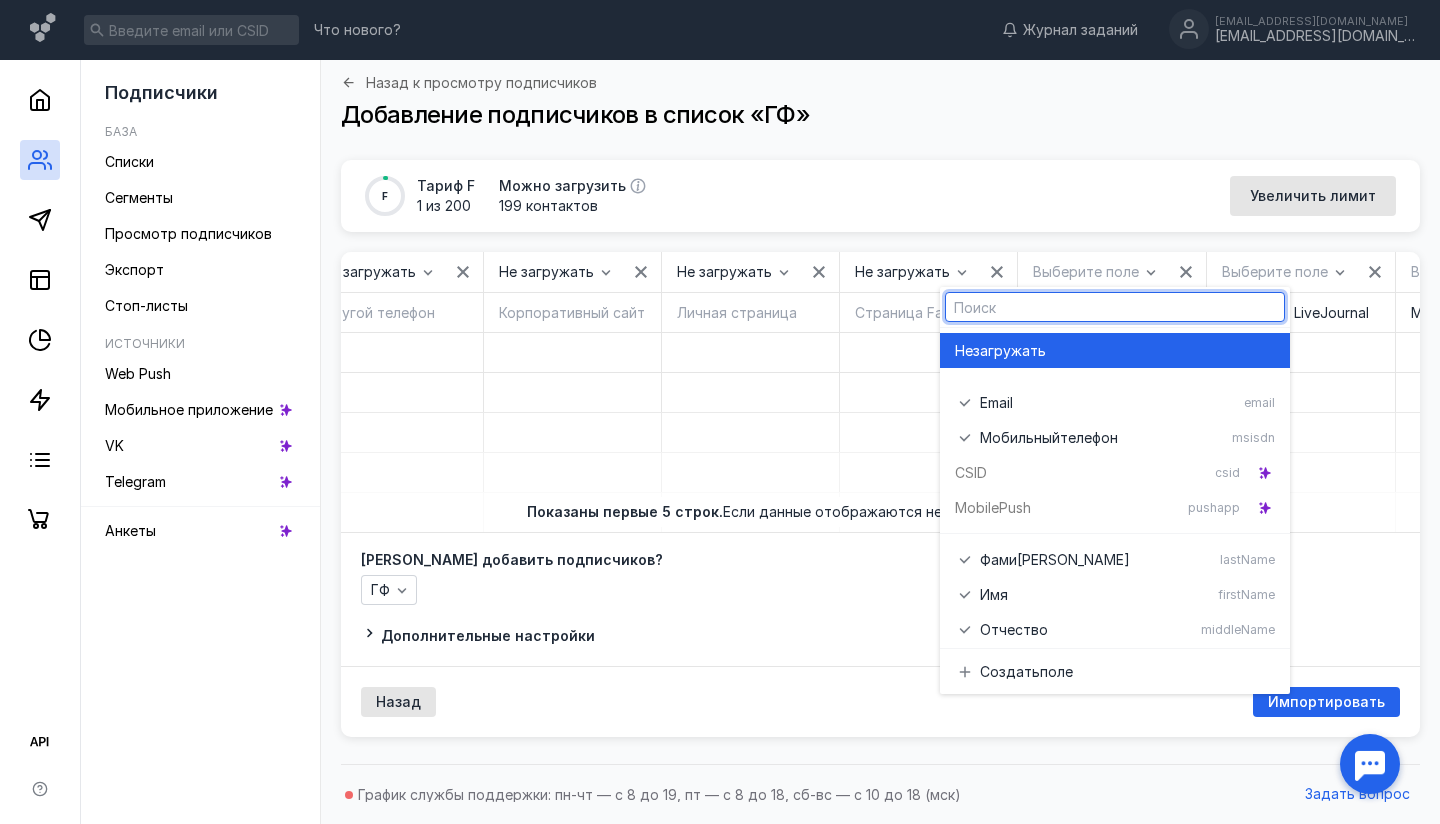 click on "Не  загружать" at bounding box center [1115, 350] 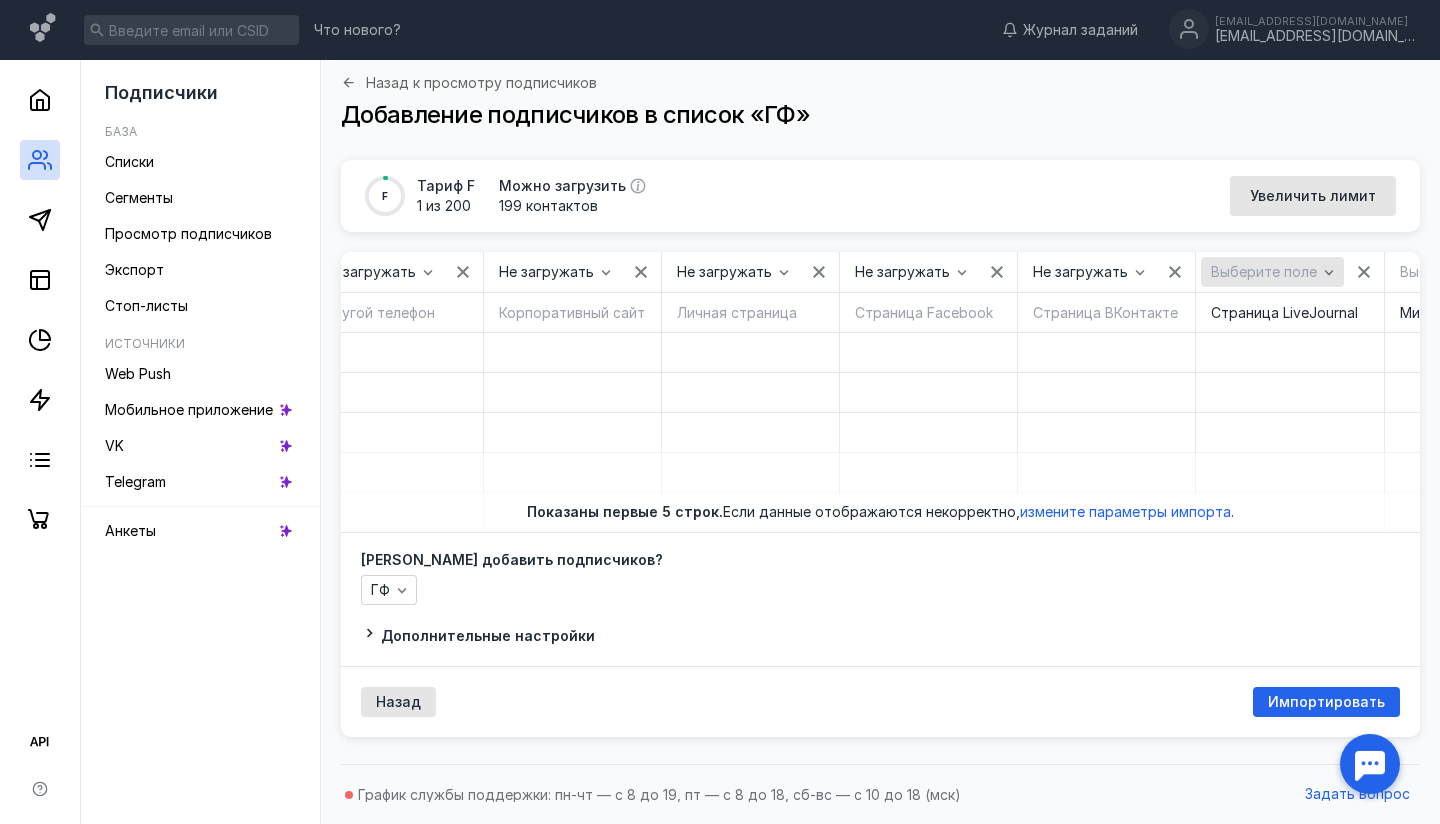 click on "Выберите поле" at bounding box center (1272, 272) 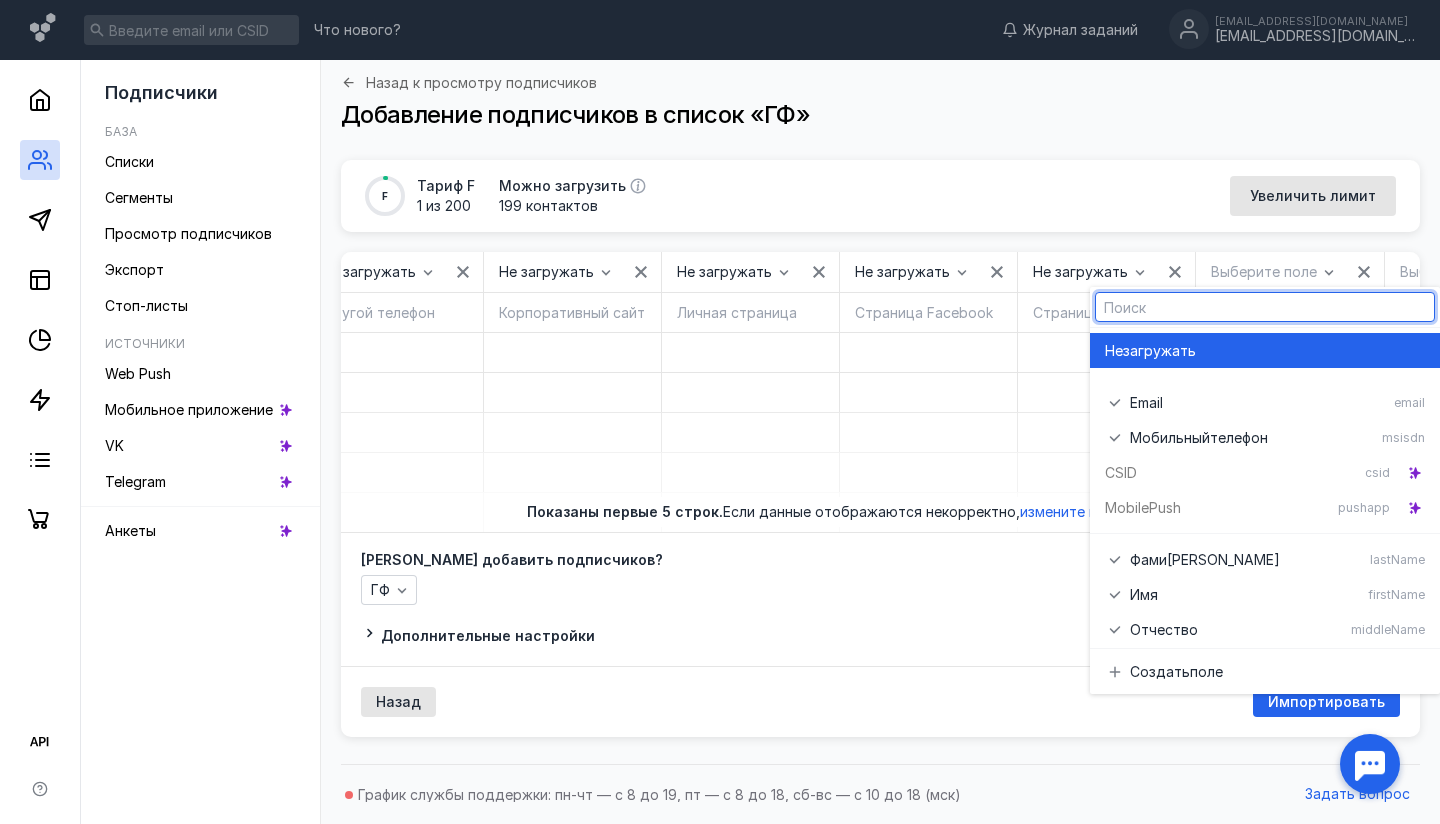 click on "загружать" at bounding box center [1159, 351] 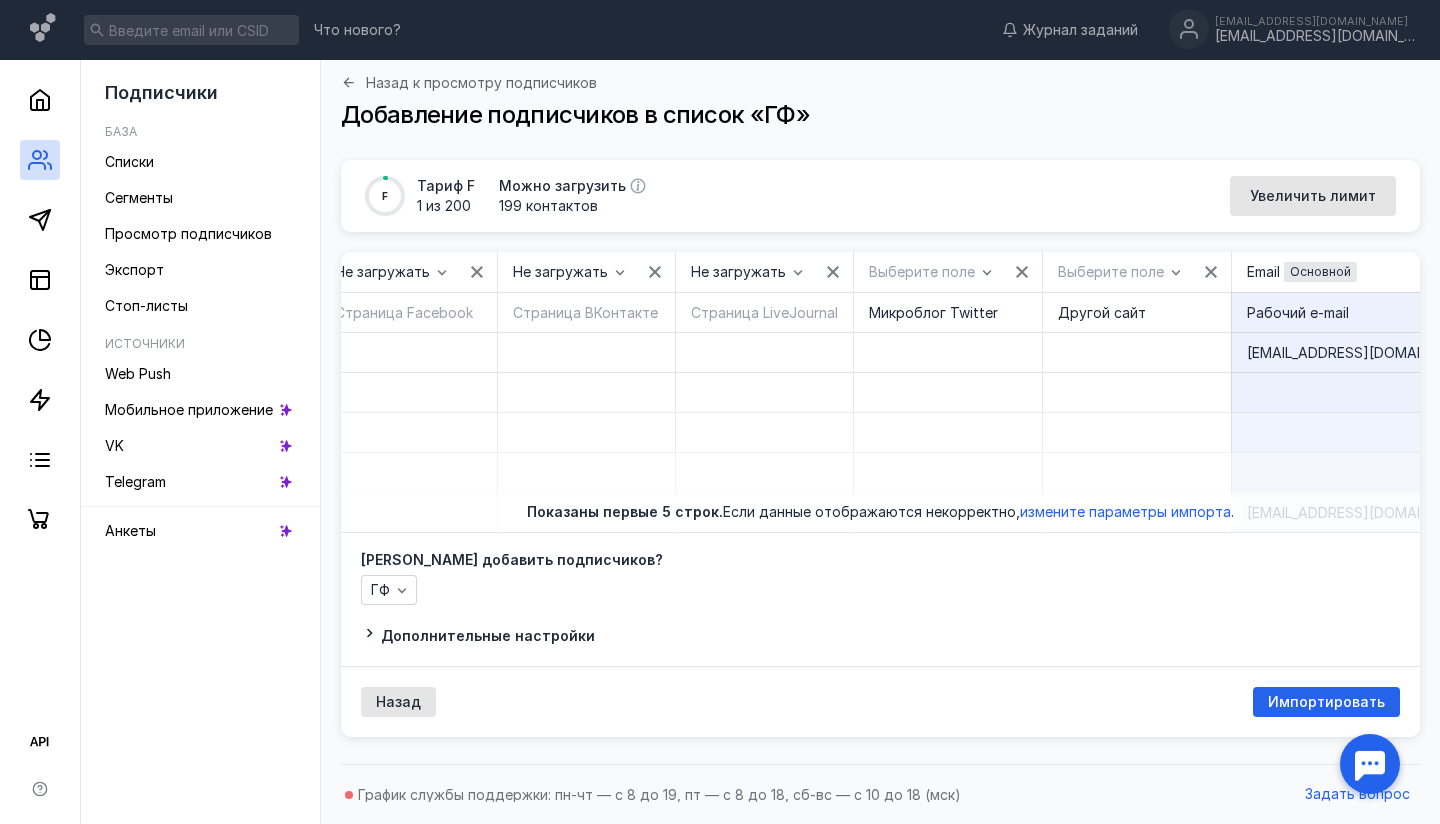 scroll, scrollTop: 0, scrollLeft: 3985, axis: horizontal 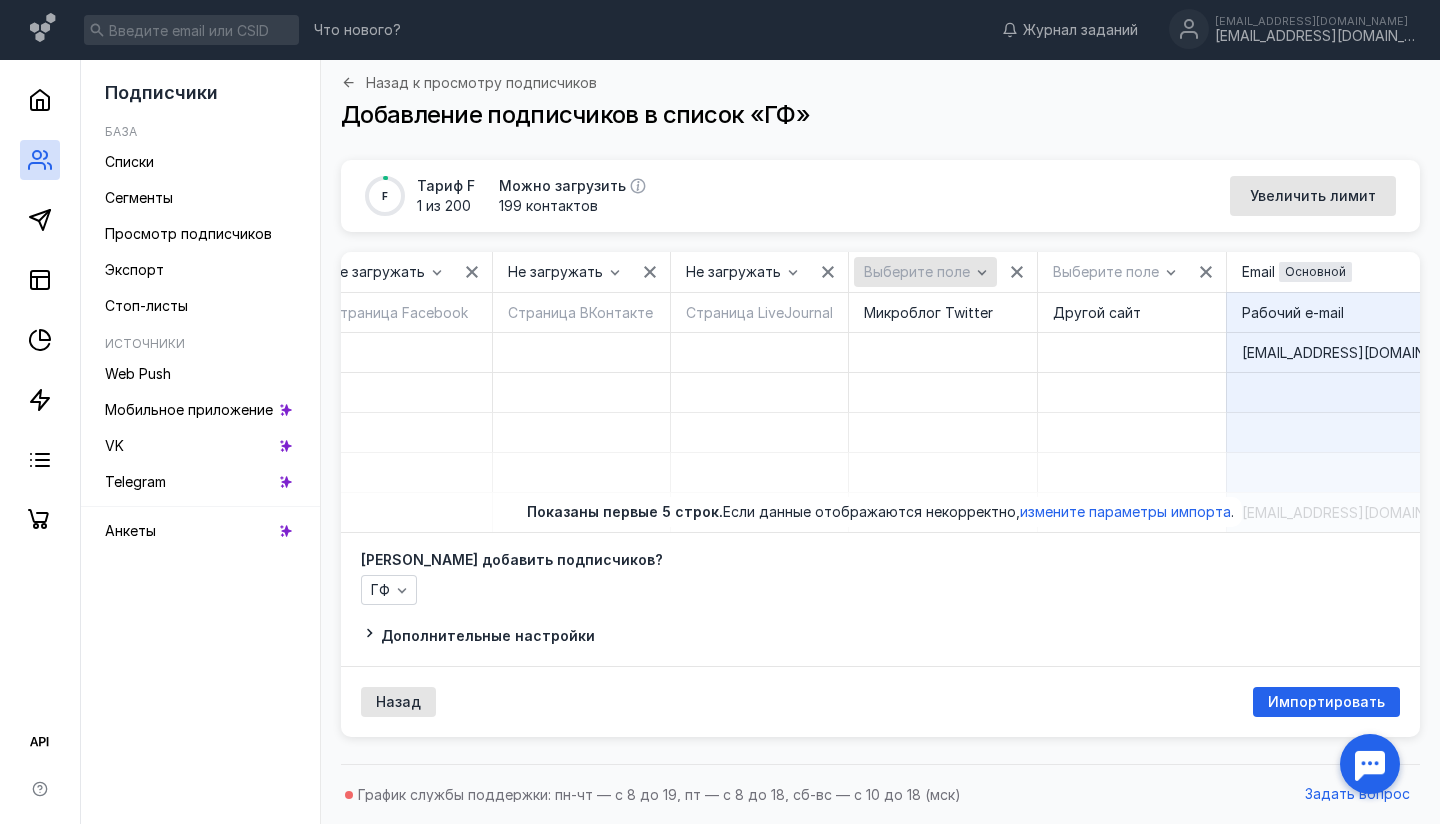 click on "Выберите поле" at bounding box center (925, 272) 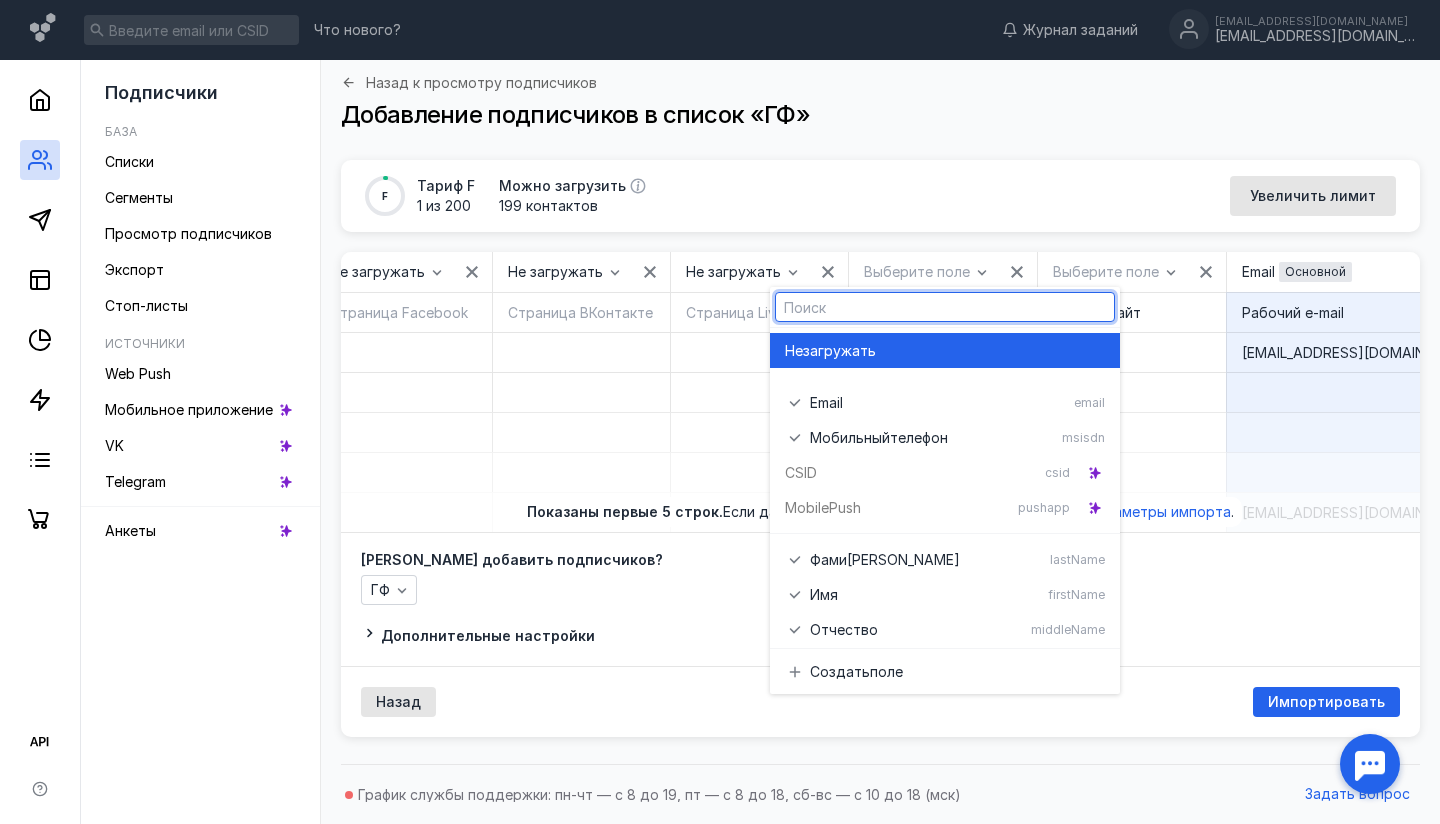 click on "загружать" at bounding box center (839, 351) 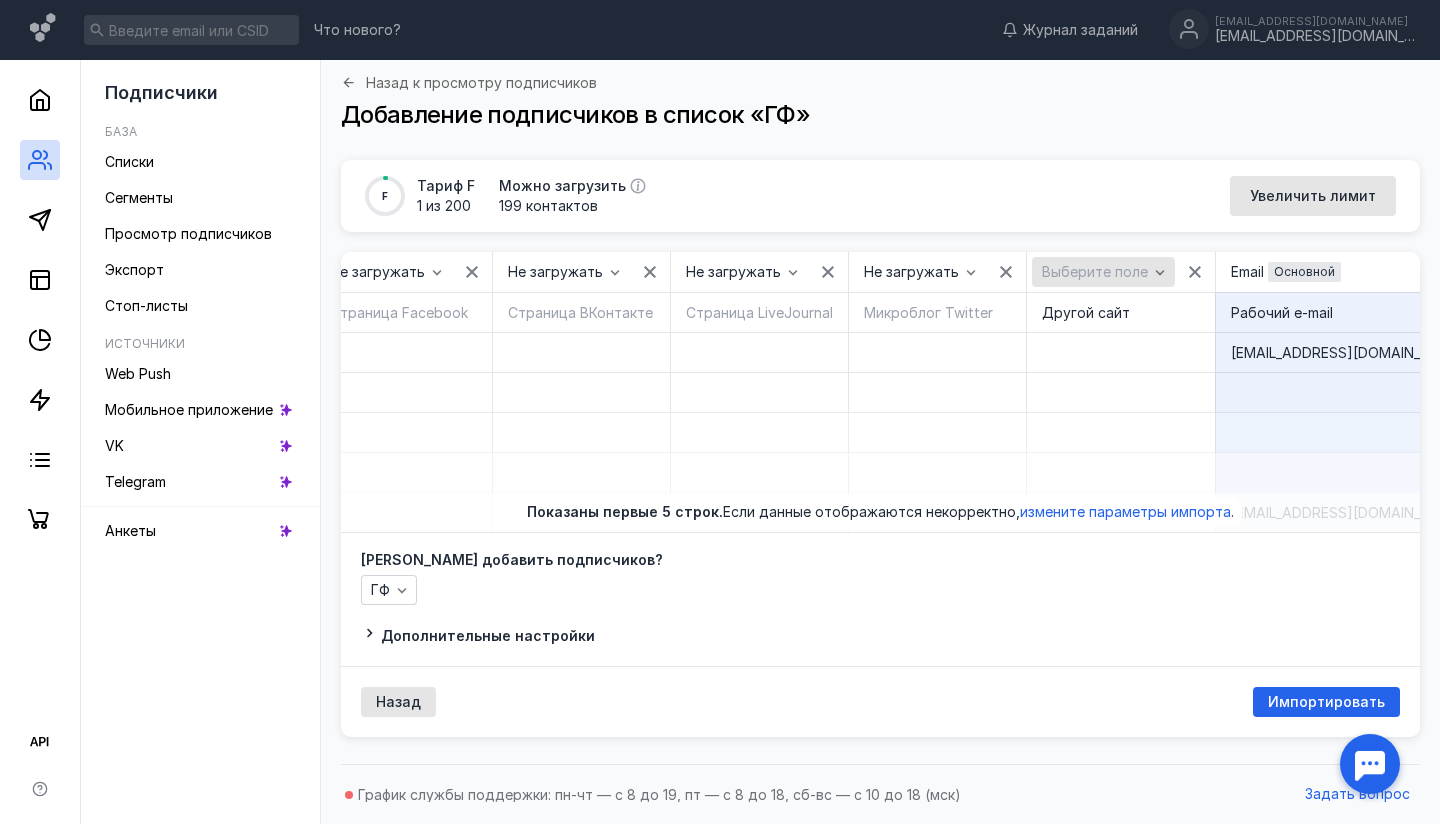 click on "Выберите поле" at bounding box center [1103, 272] 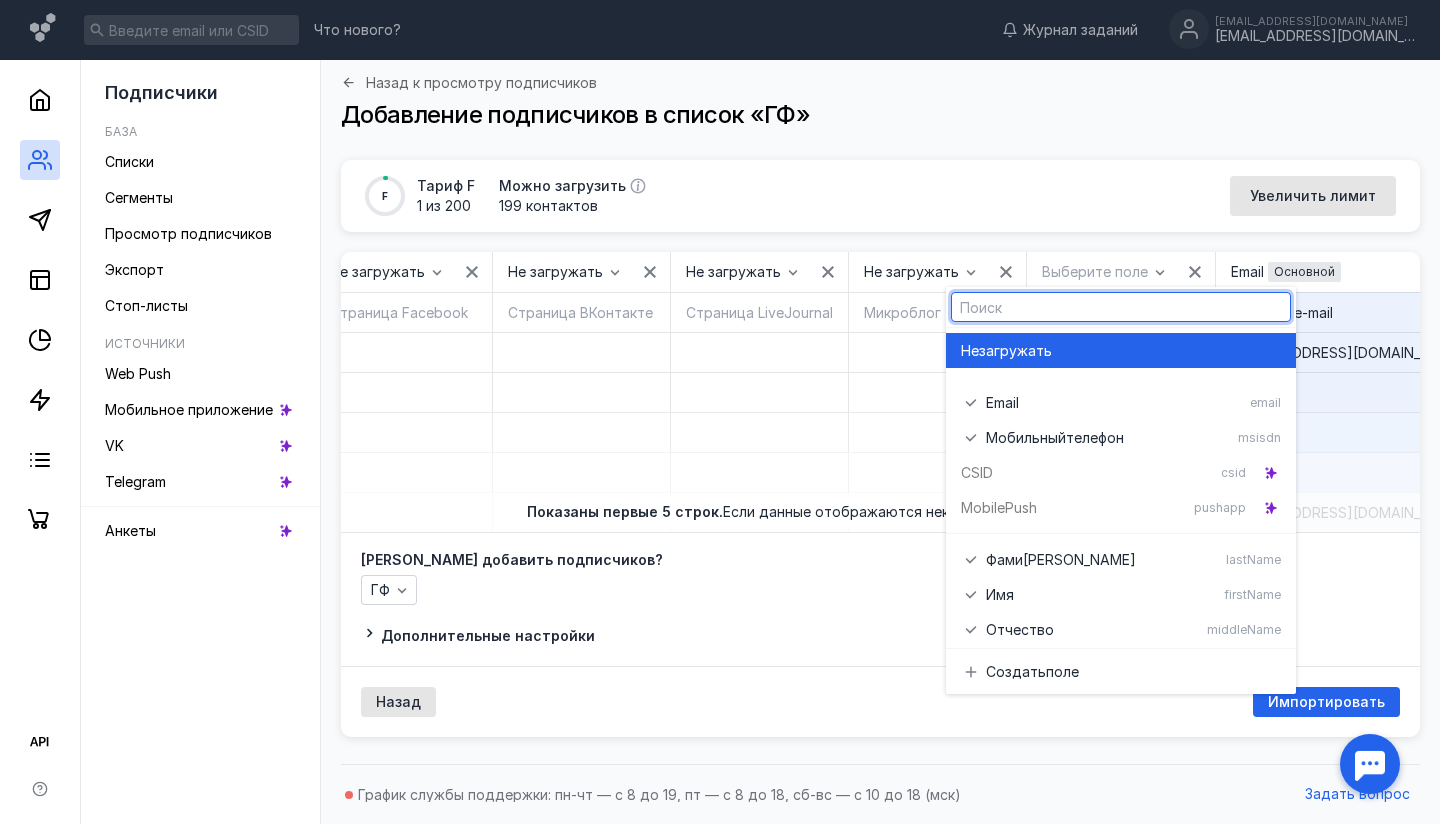 click on "загружать" at bounding box center (1015, 351) 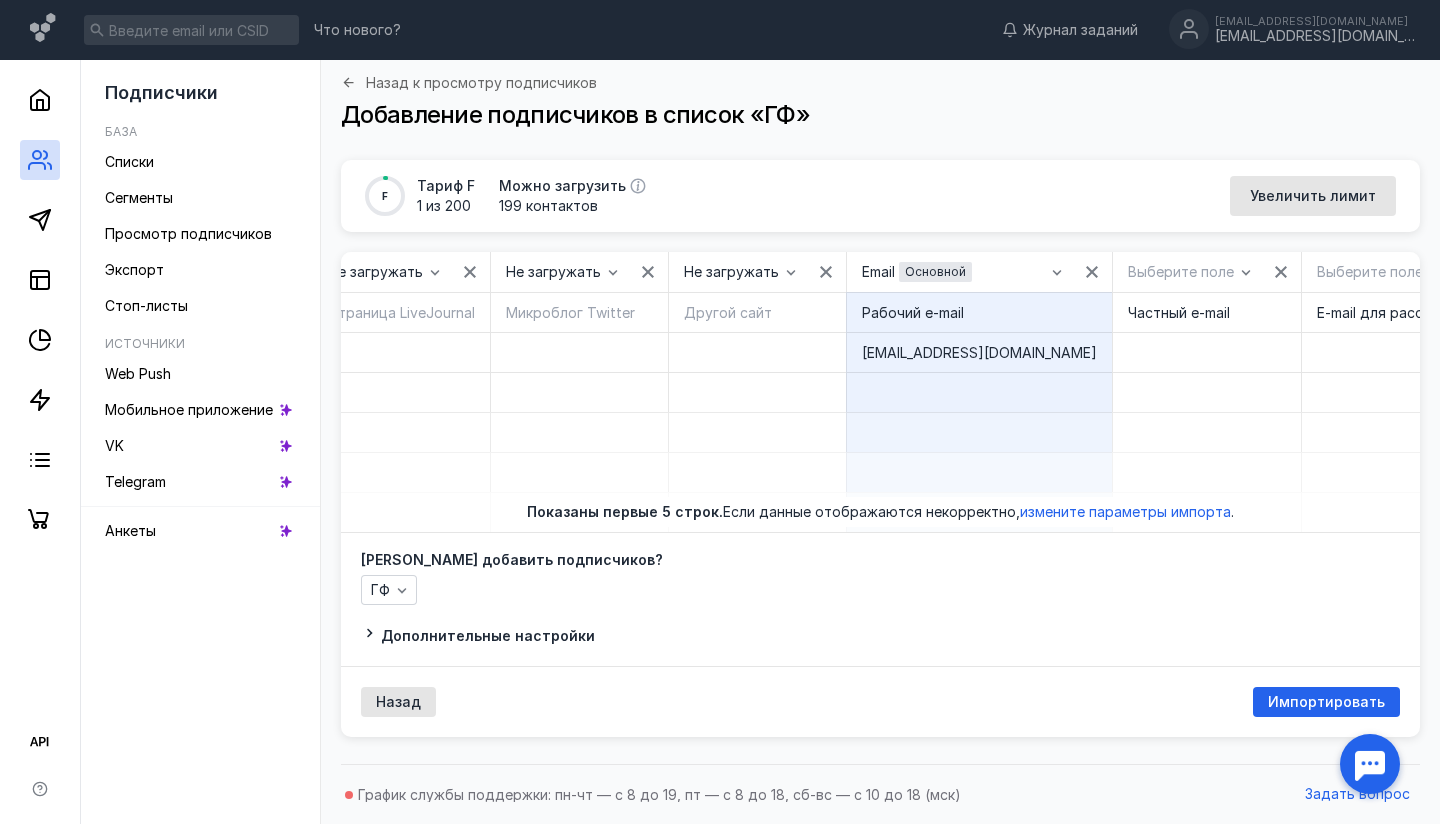scroll, scrollTop: 0, scrollLeft: 4356, axis: horizontal 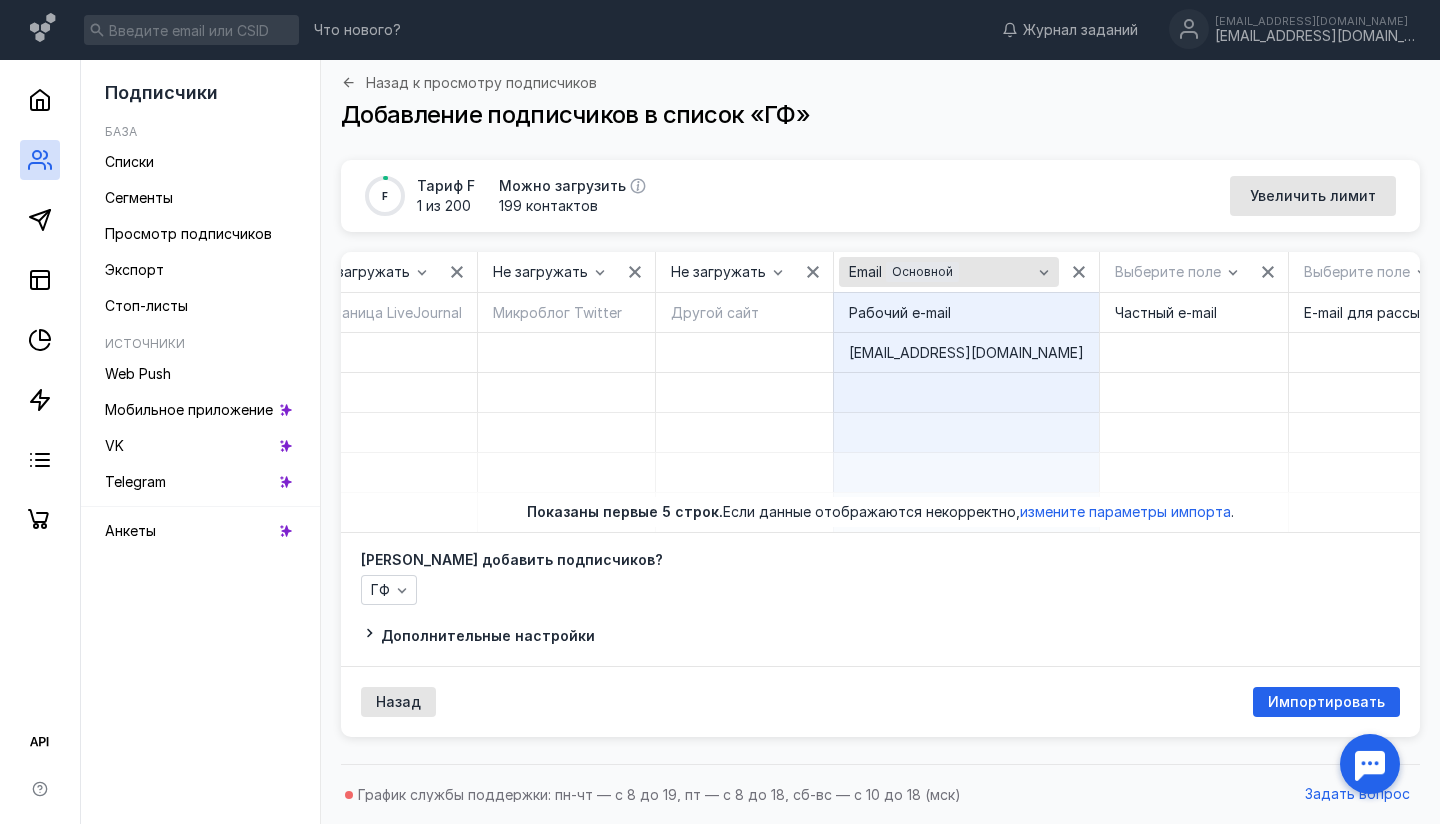 click on "Основной" at bounding box center [922, 272] 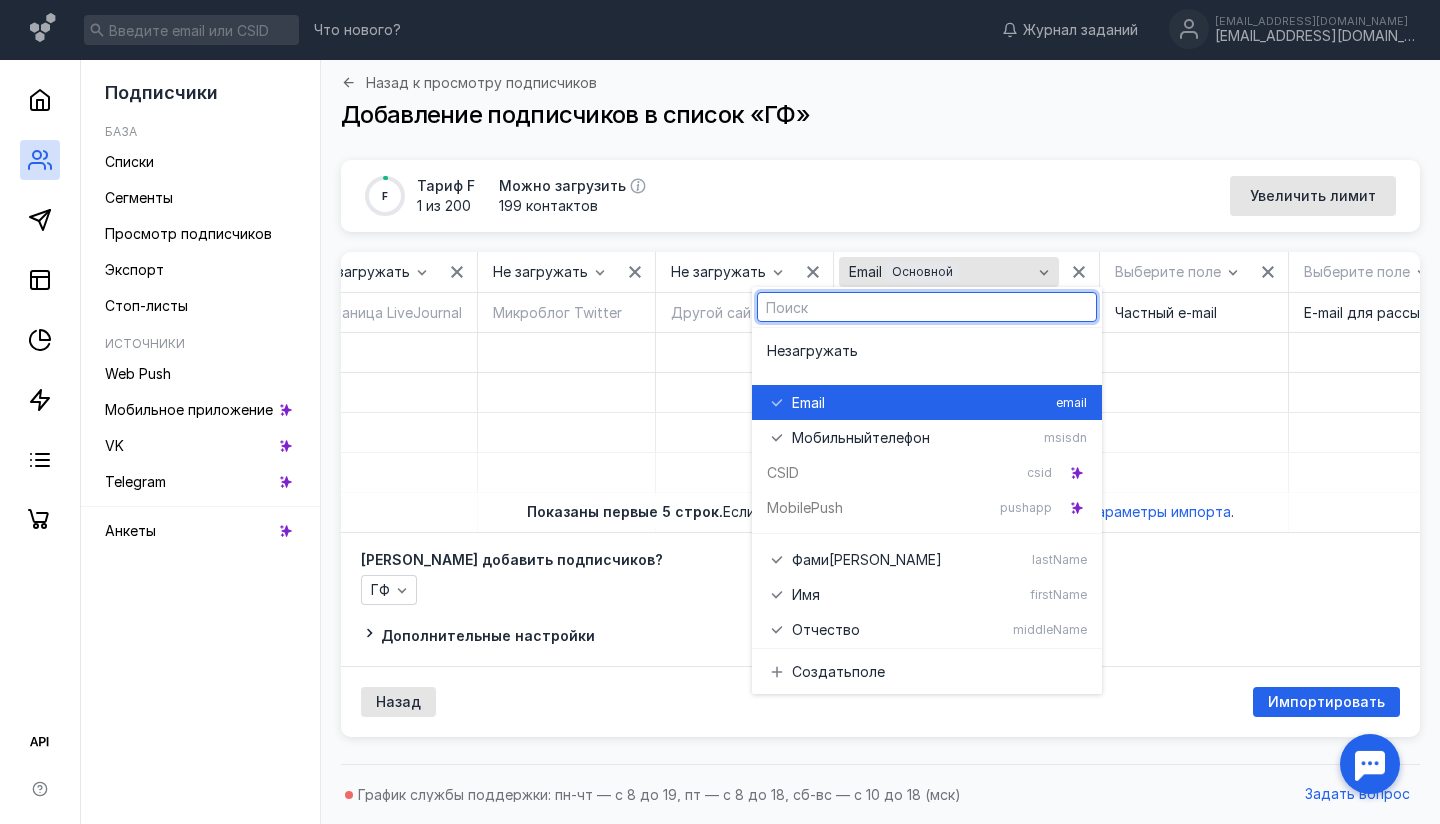 click on "Основной" at bounding box center (922, 272) 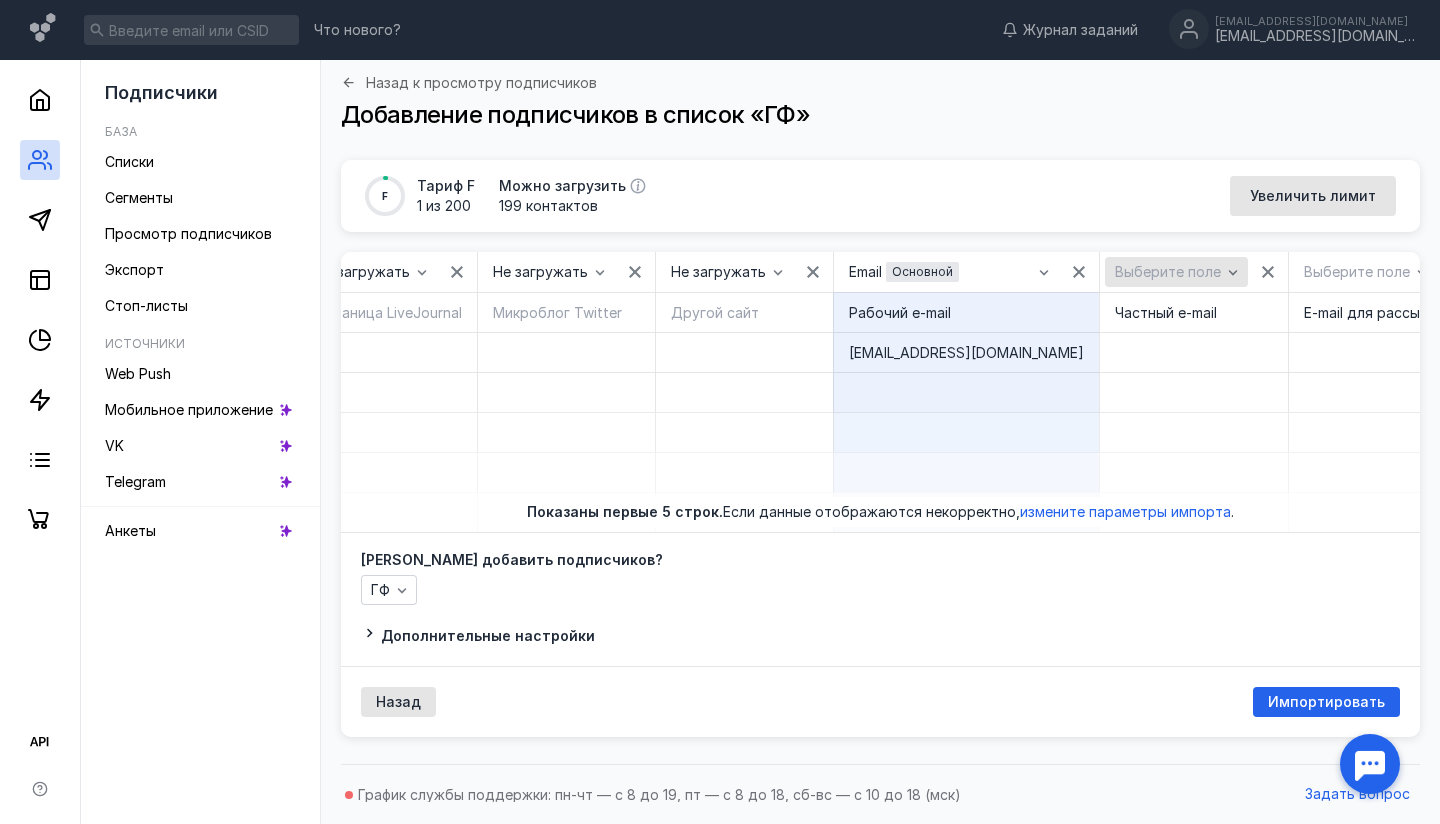 click 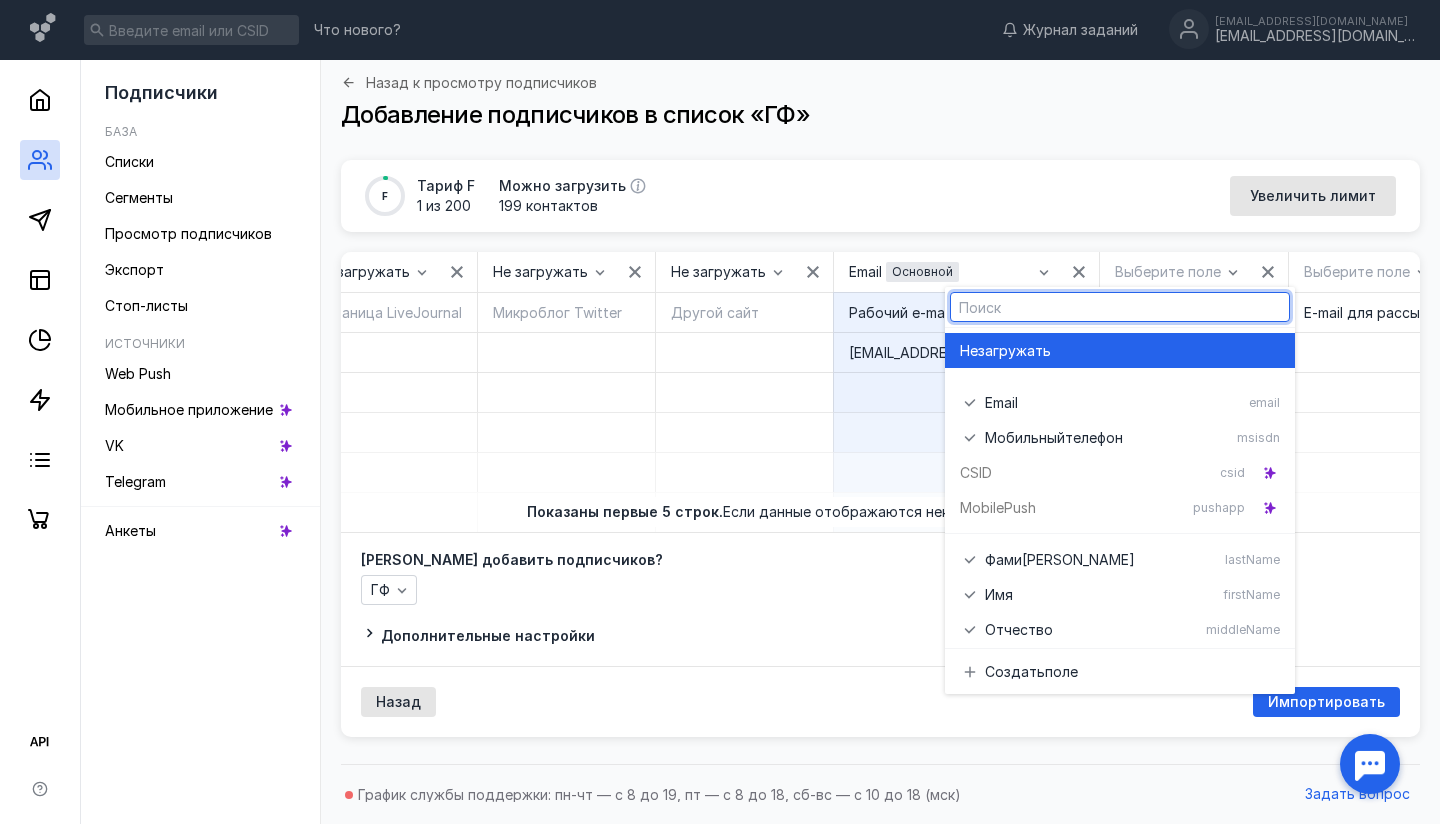 click on "загружать" at bounding box center (1014, 351) 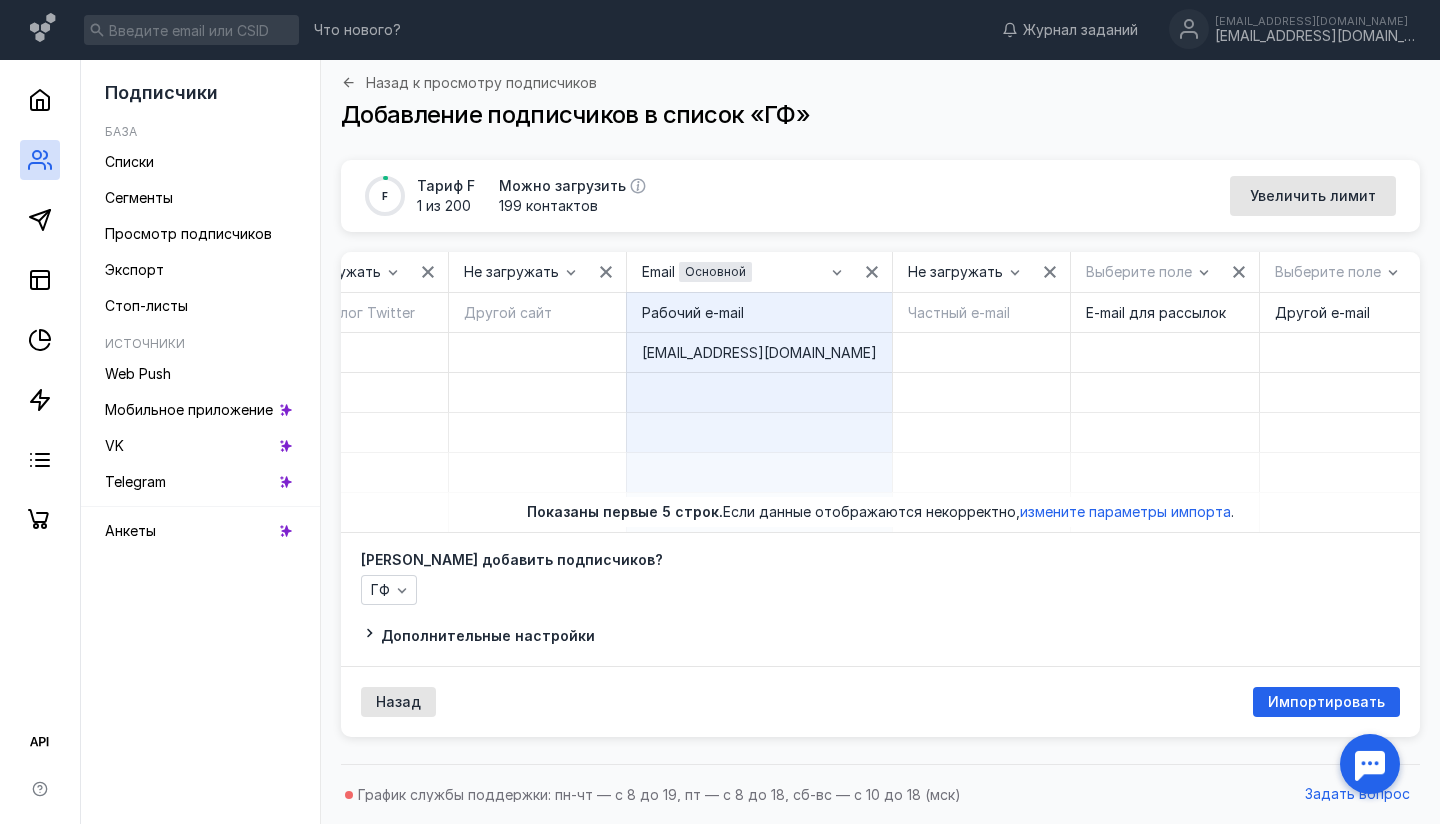 scroll, scrollTop: 0, scrollLeft: 4566, axis: horizontal 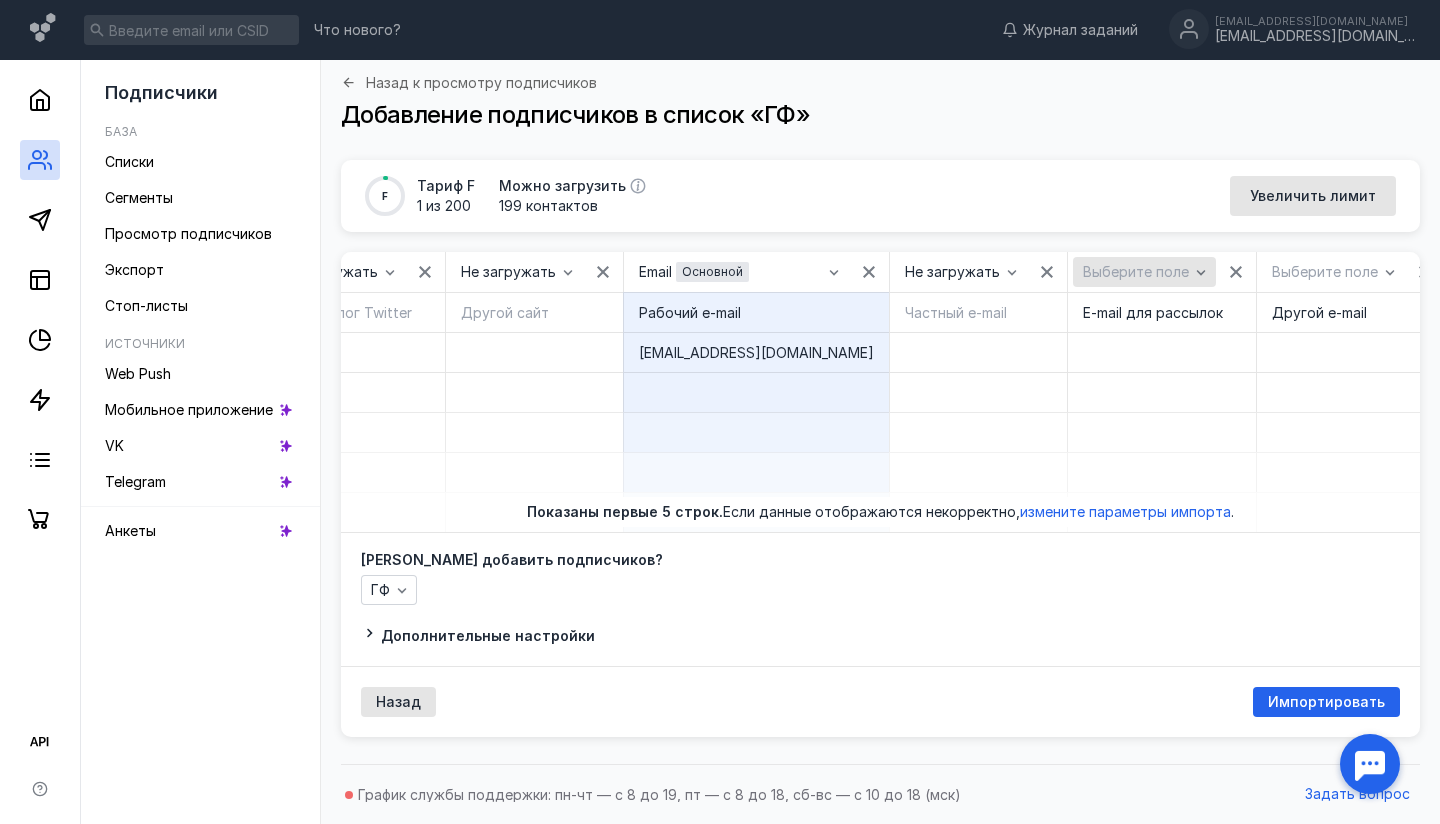 click on "Выберите поле" at bounding box center (1136, 272) 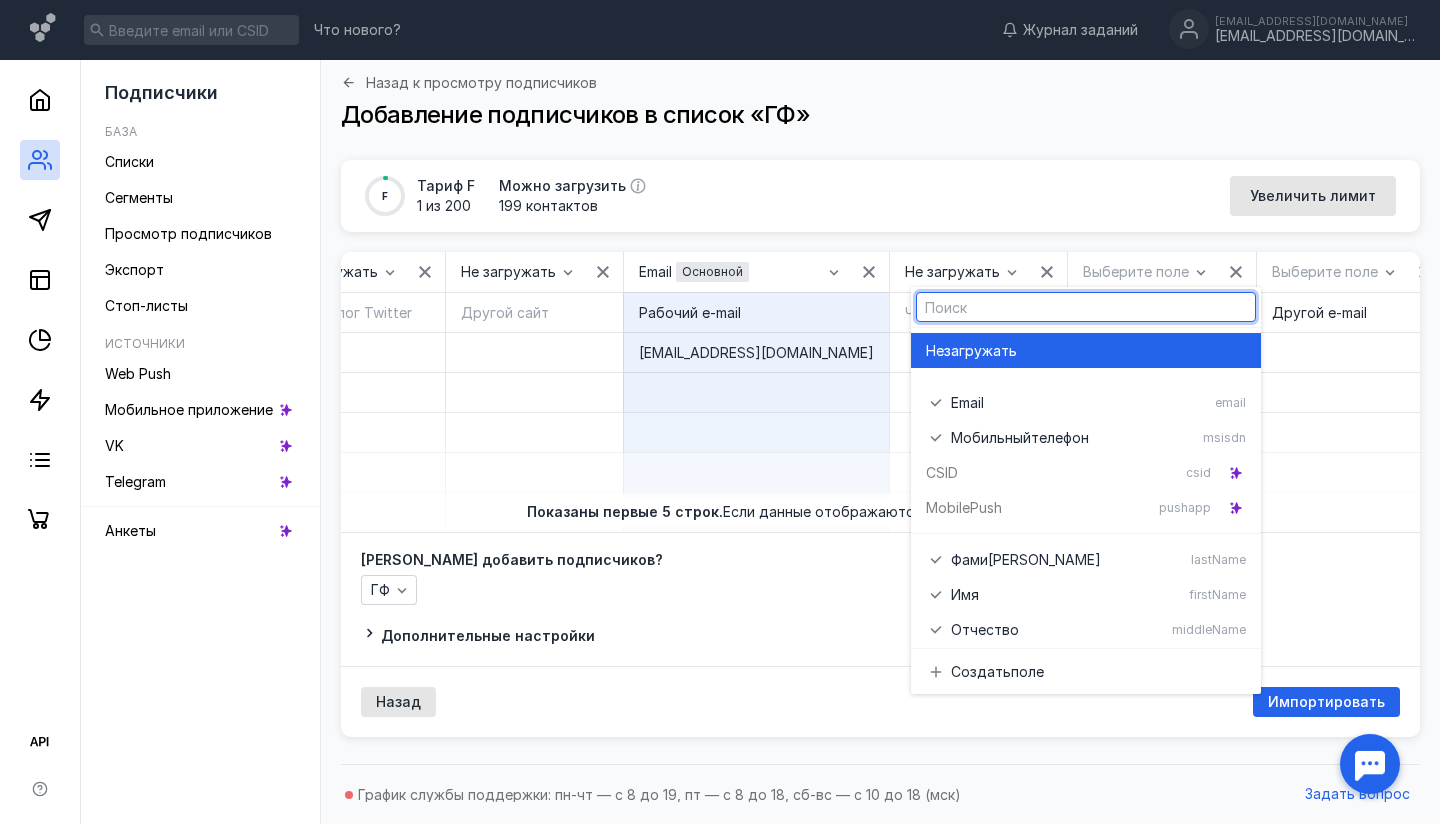 click on "загружать" at bounding box center (980, 351) 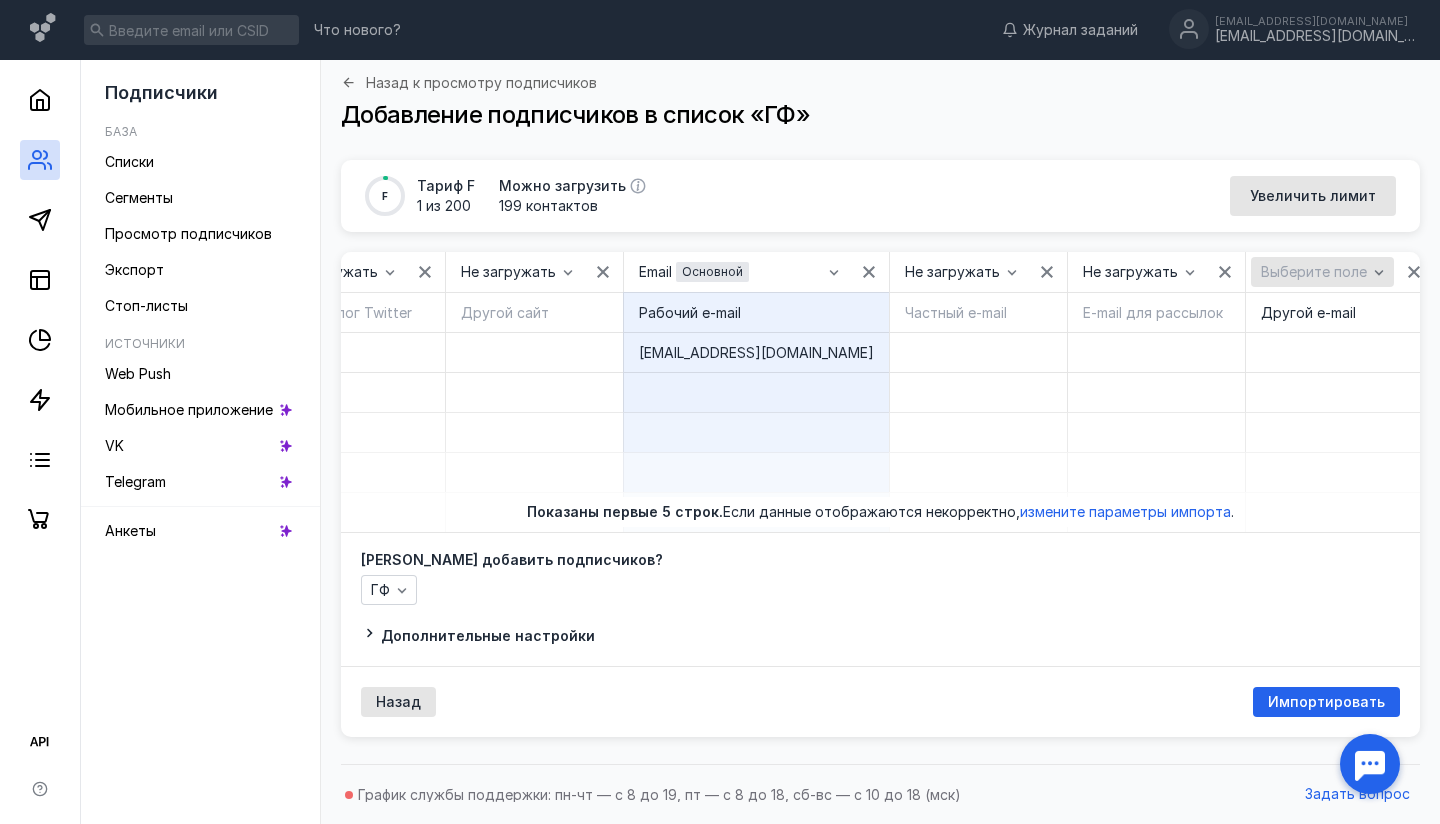 click on "Выберите поле" at bounding box center [1322, 272] 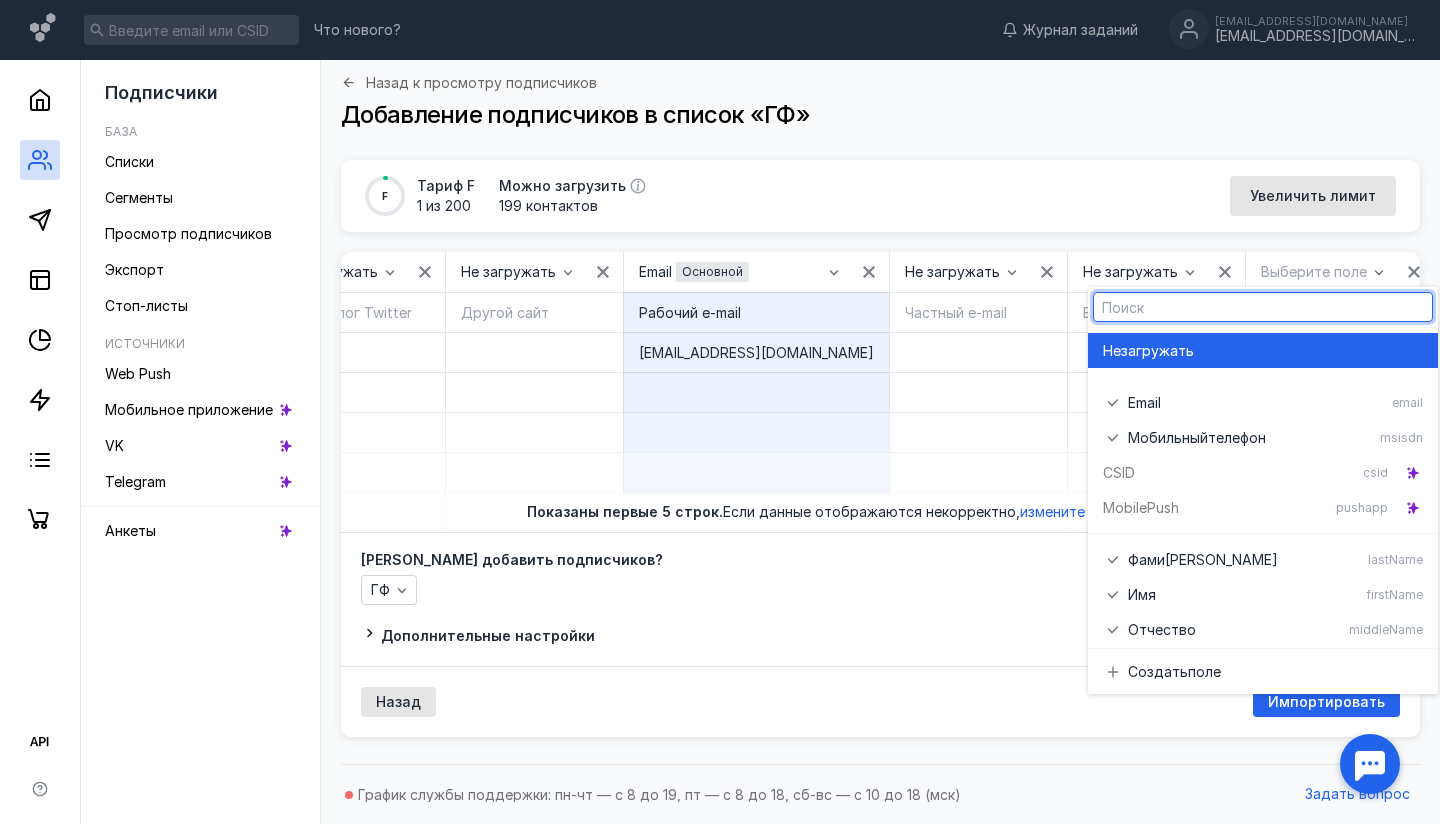 click on "загружать" at bounding box center (1157, 351) 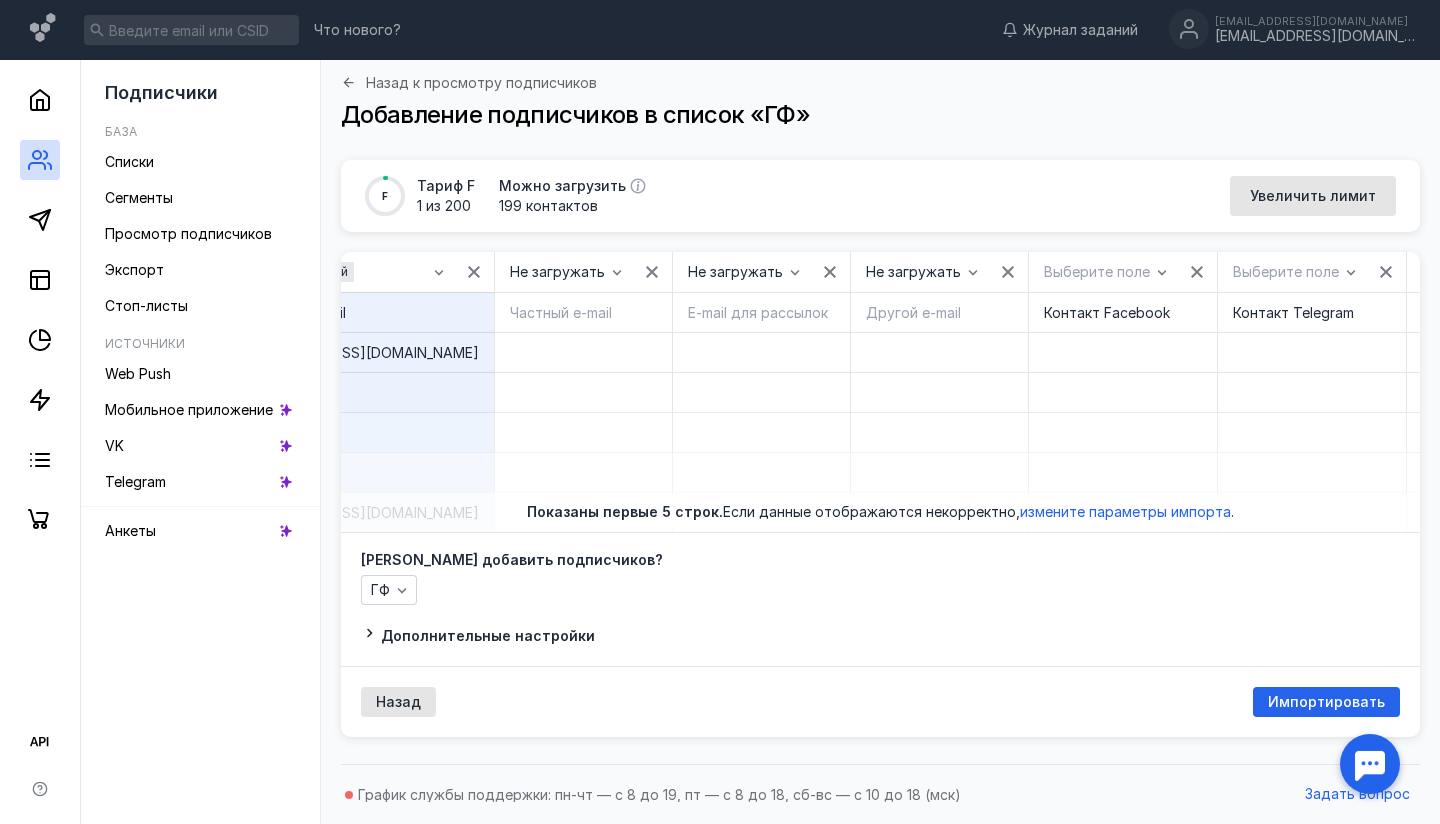 scroll, scrollTop: 0, scrollLeft: 4969, axis: horizontal 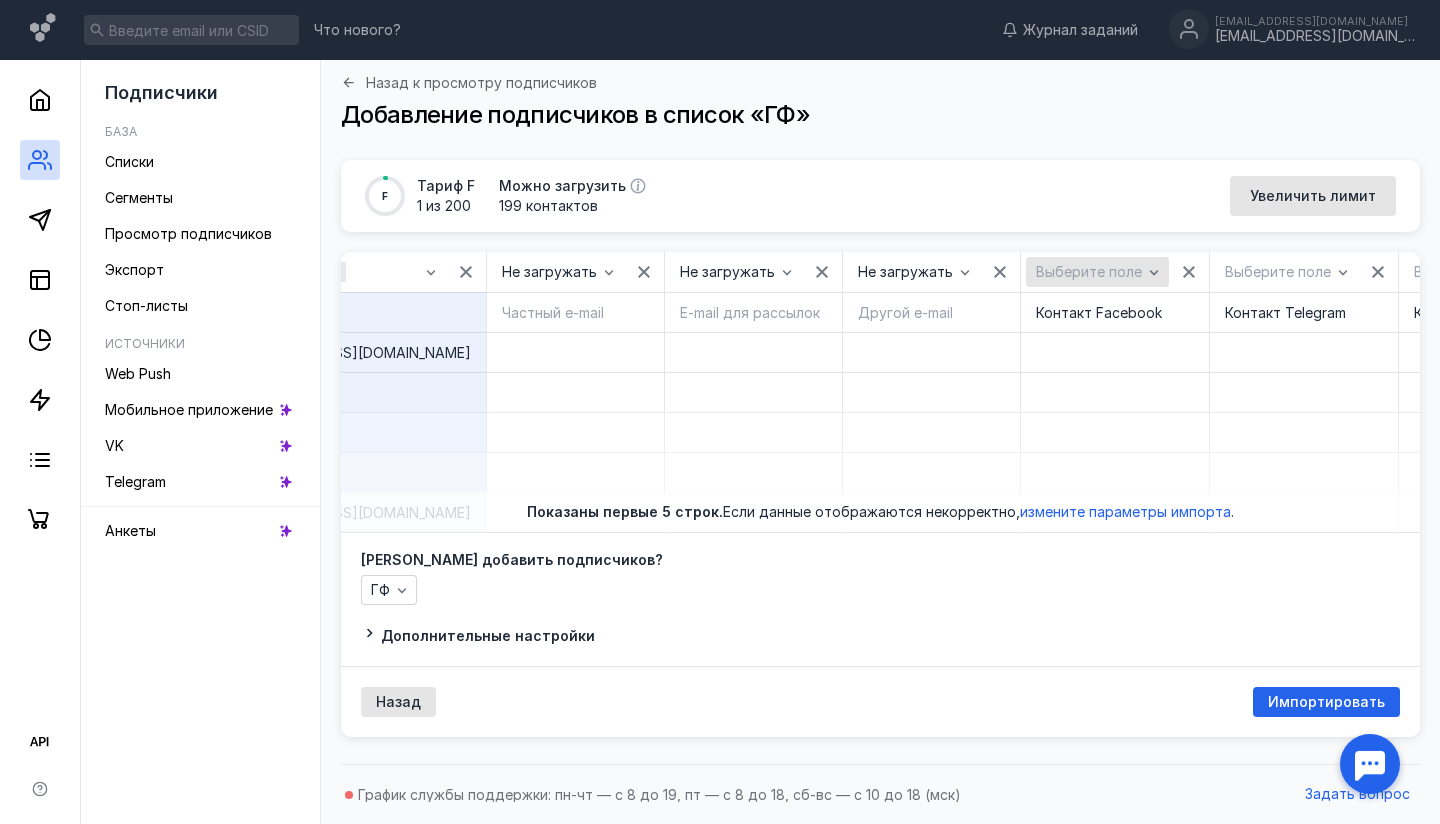 click on "Выберите поле" at bounding box center [1097, 272] 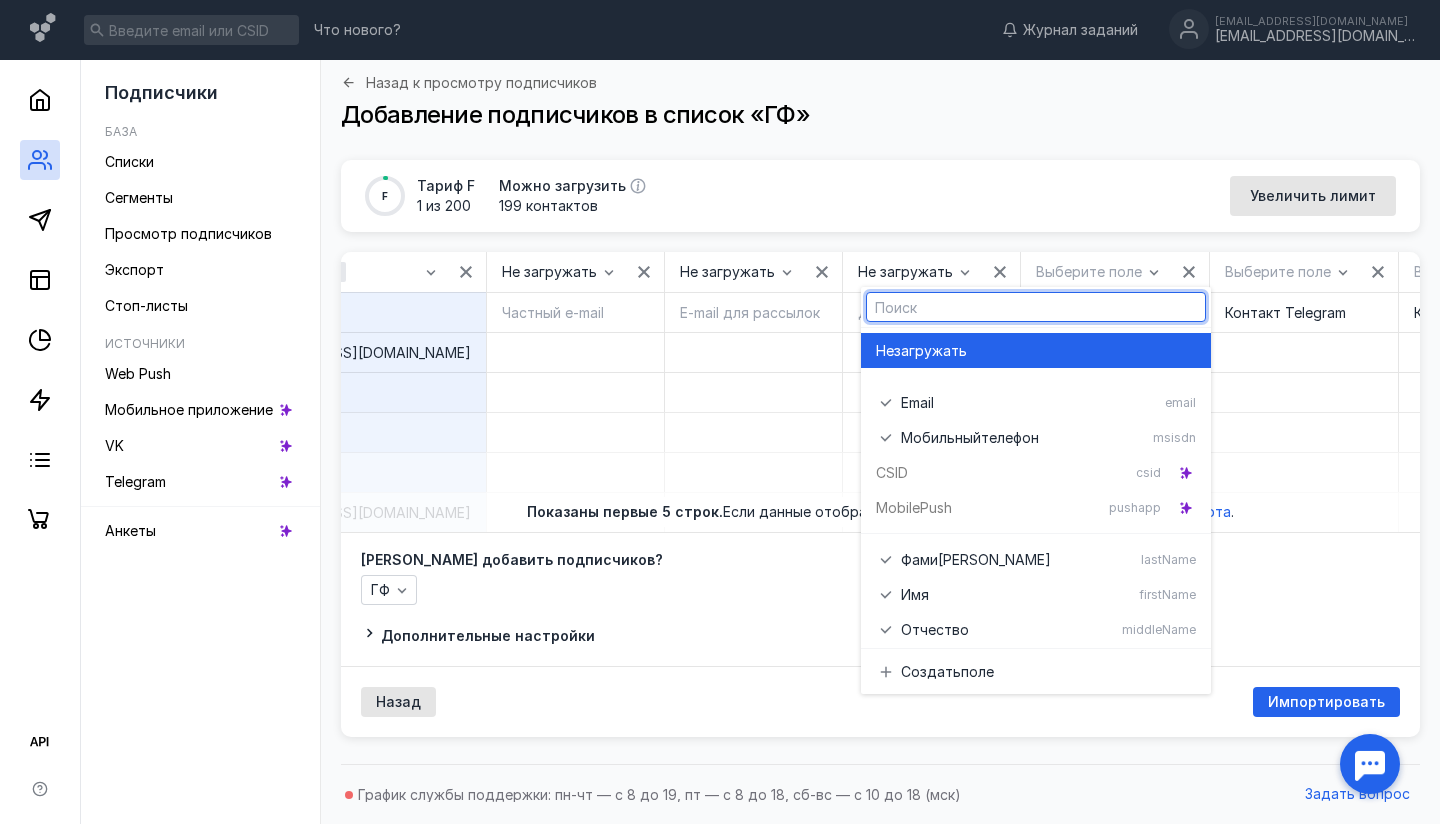 click on "загружать" at bounding box center [930, 351] 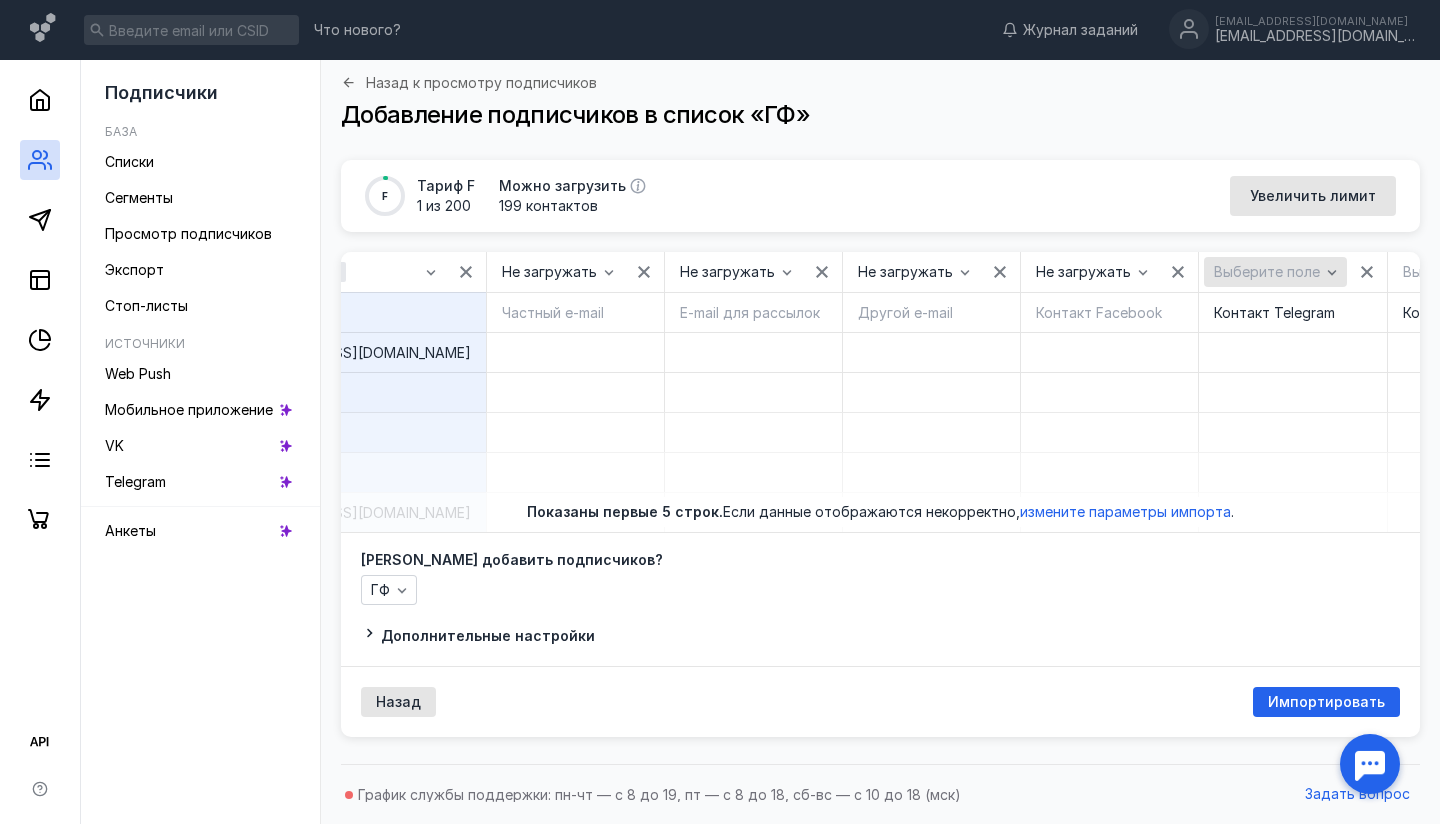 click on "Выберите поле" at bounding box center (1267, 272) 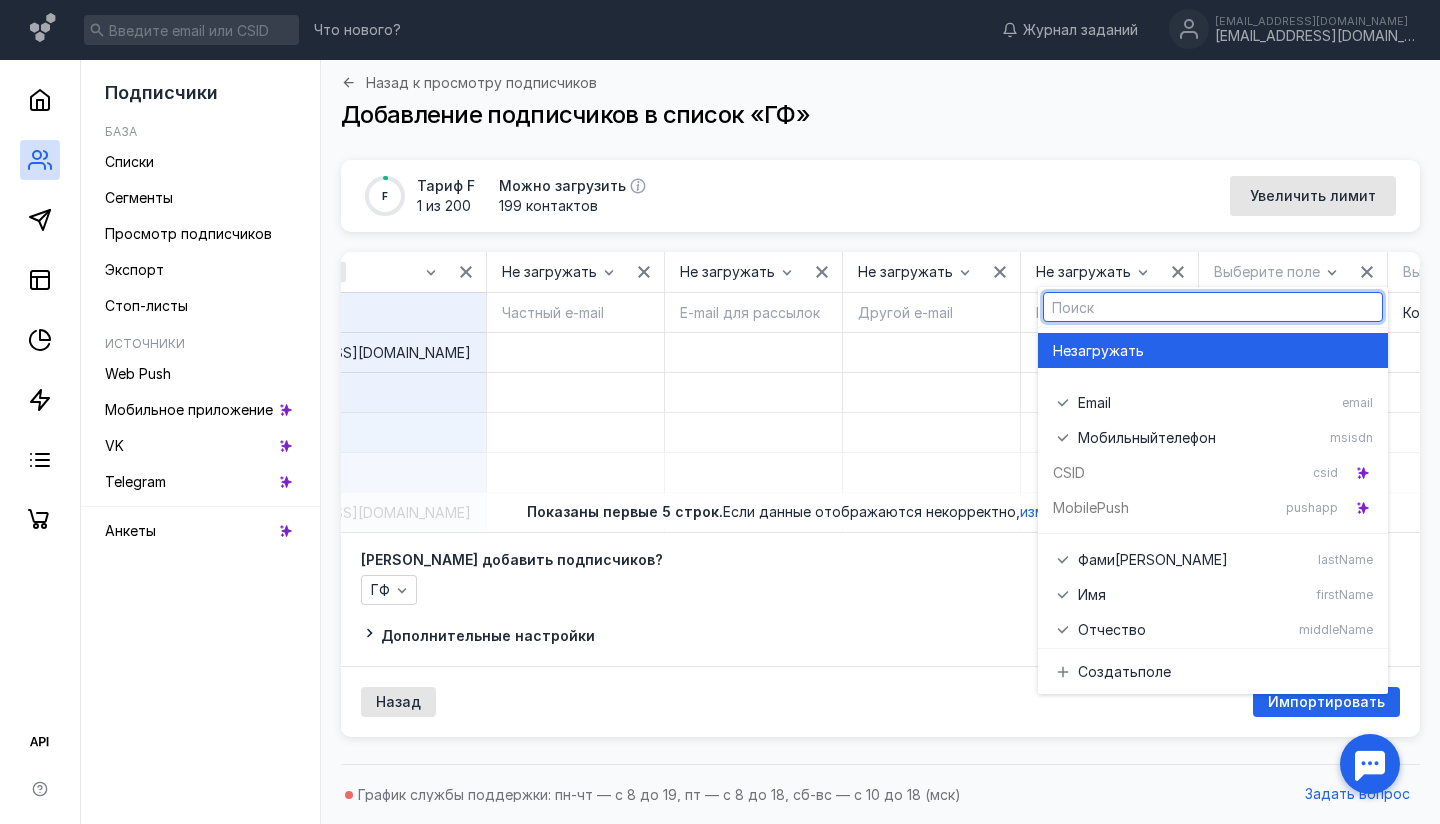 click on "загружать" at bounding box center (1107, 351) 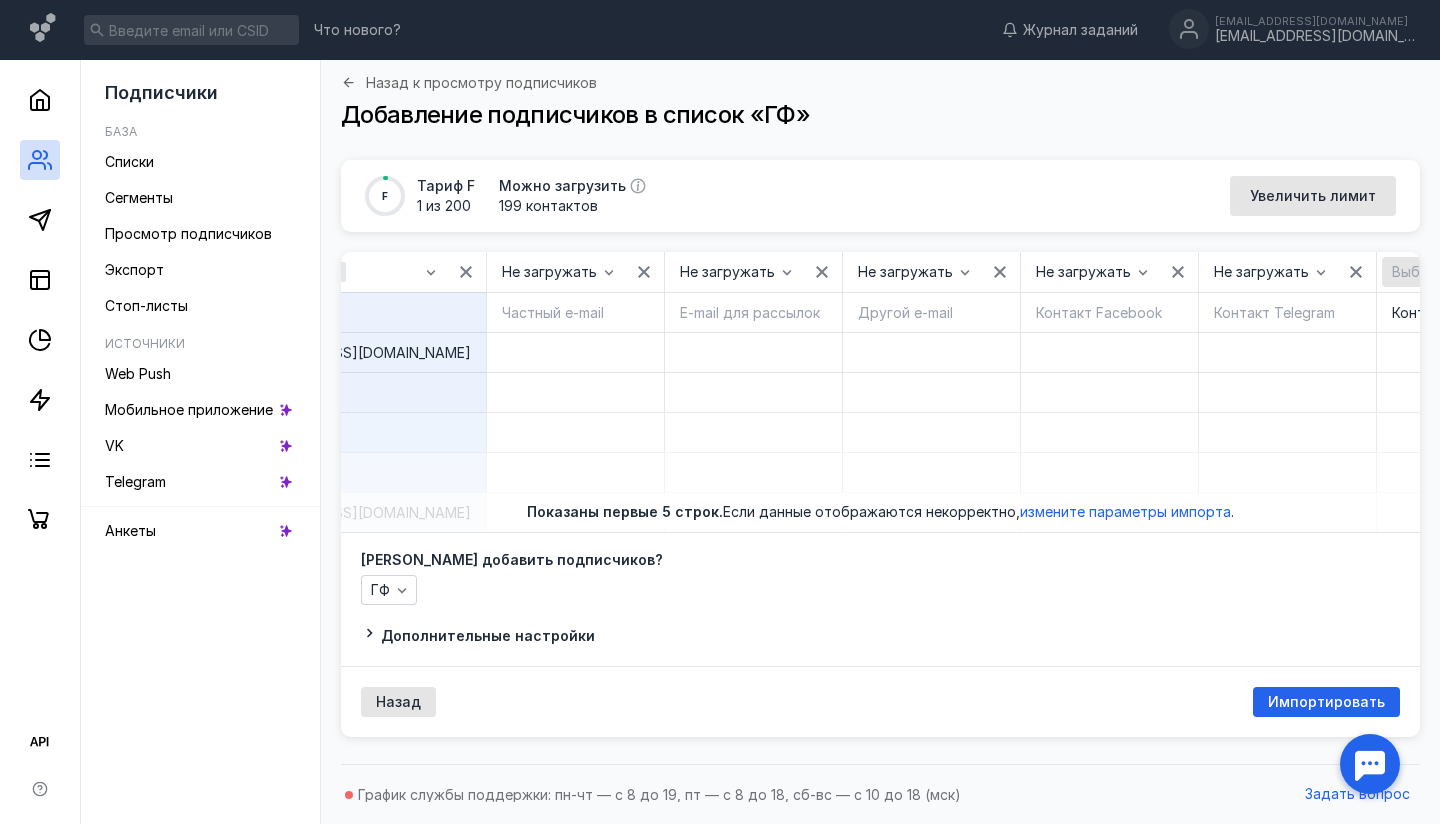 click on "Выберите поле" at bounding box center [1445, 272] 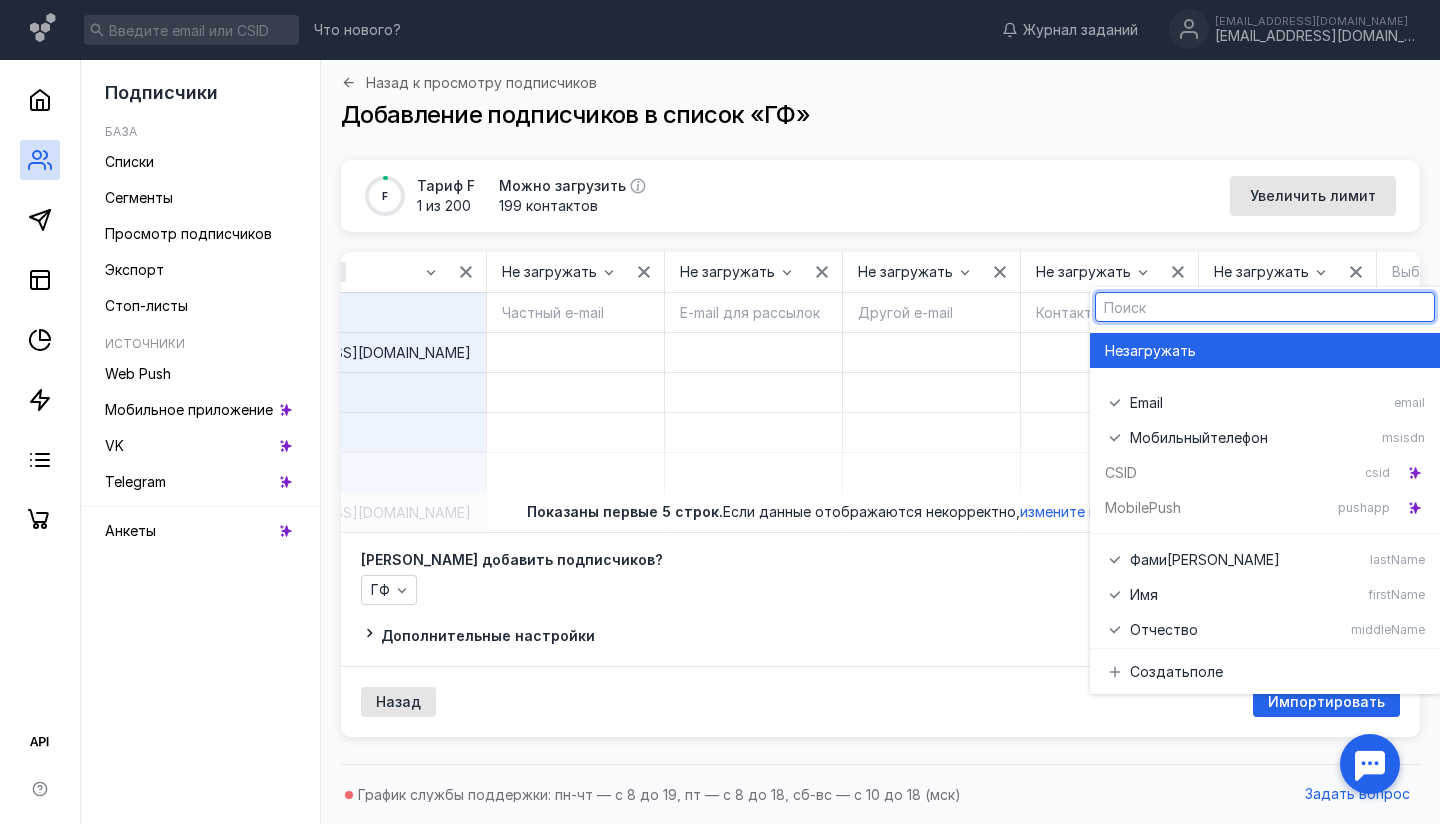 click on "Не  загружать" at bounding box center [1265, 350] 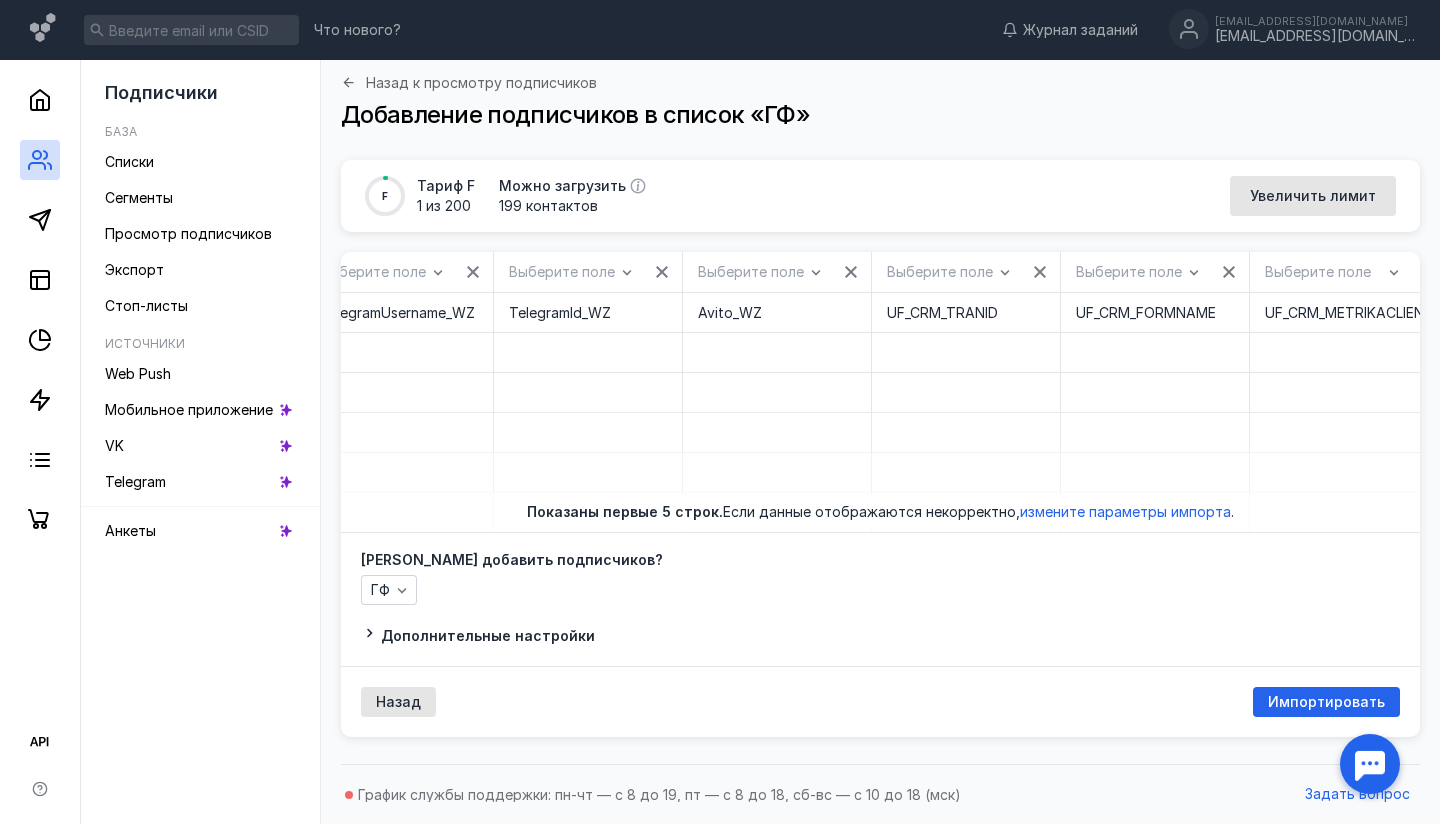 scroll, scrollTop: 0, scrollLeft: 20040, axis: horizontal 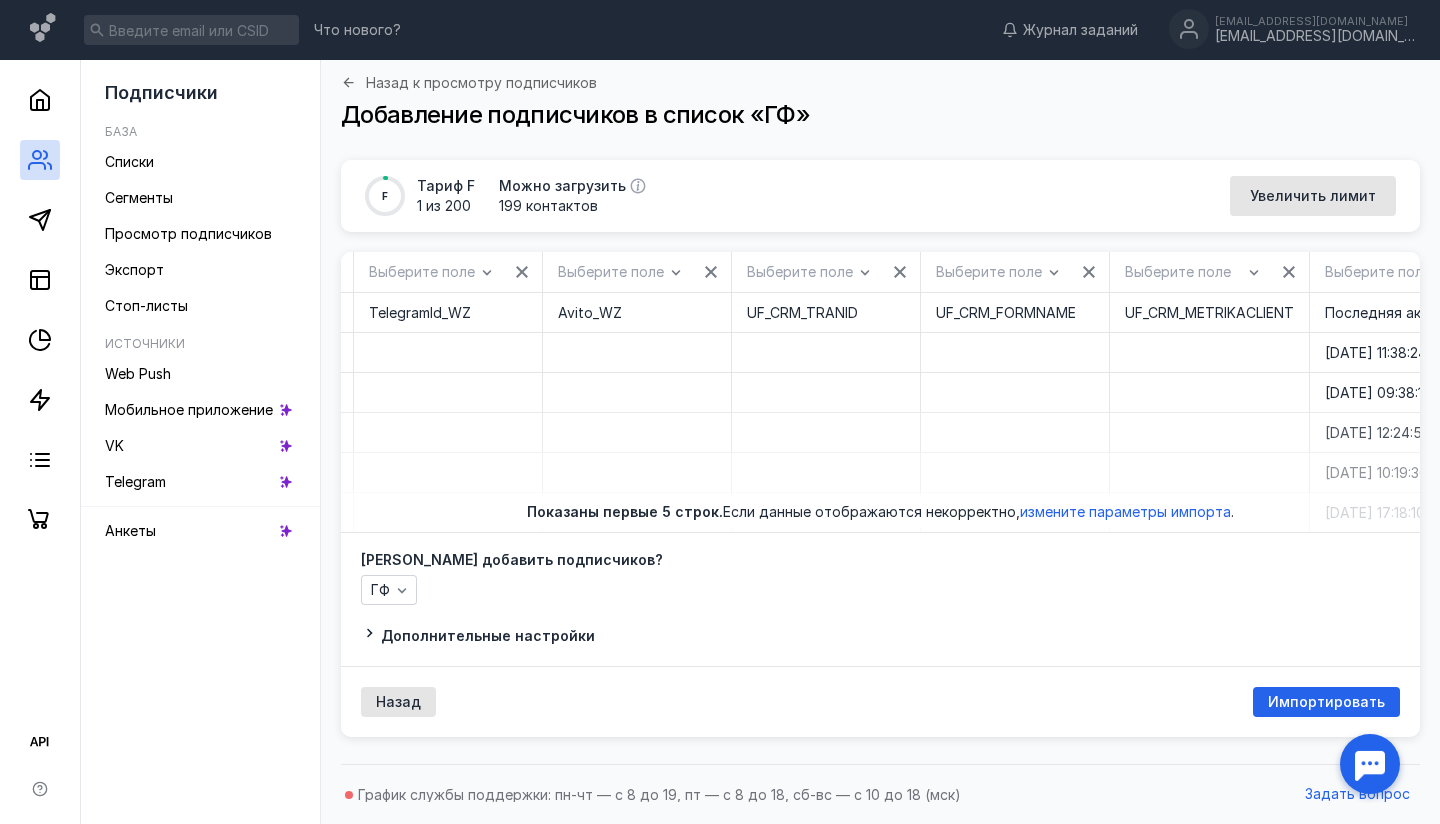 click at bounding box center (1014, 392) 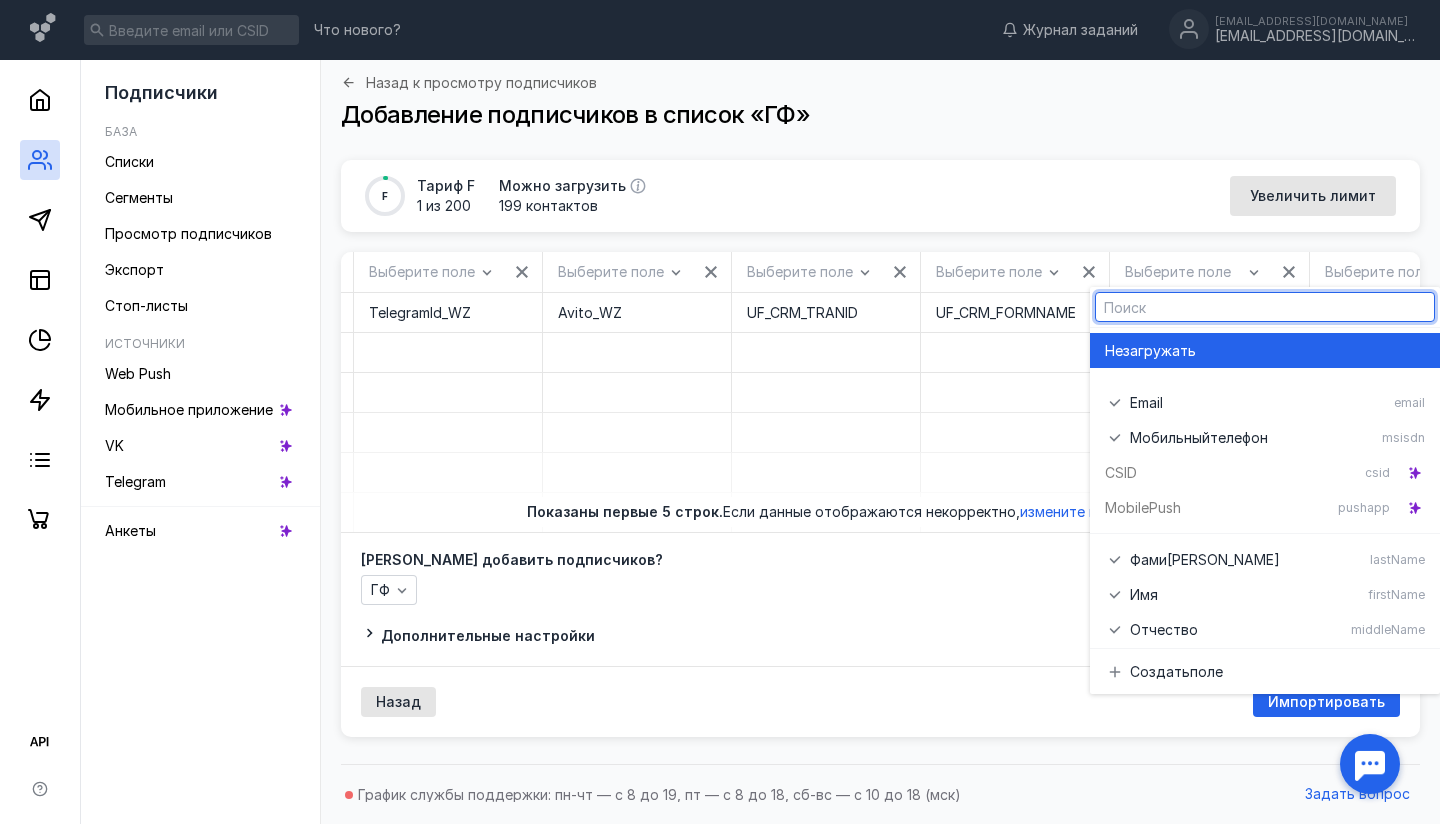 click on "Не  загружать" at bounding box center [1265, 350] 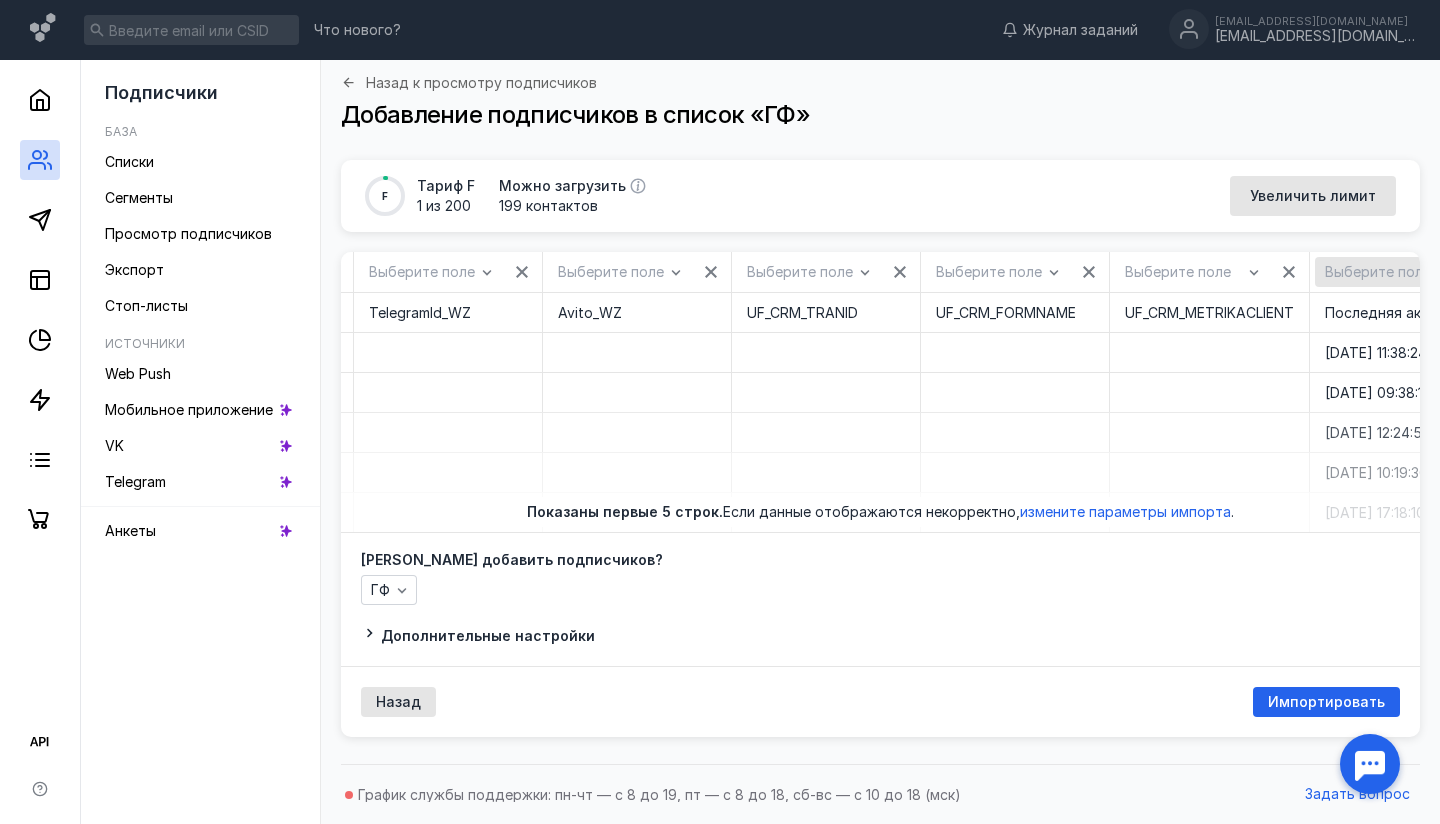 click on "Выберите поле" at bounding box center (1378, 272) 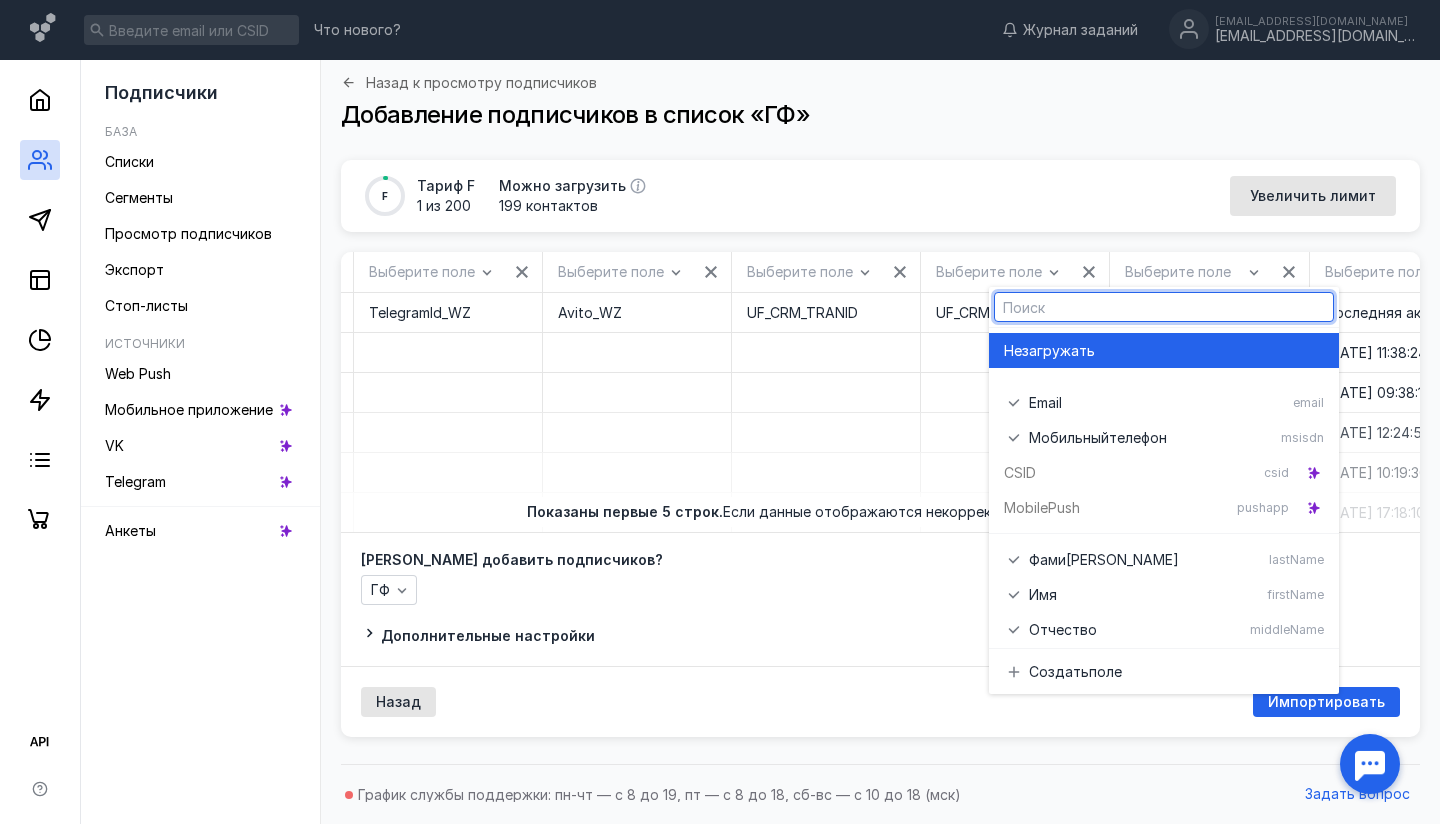 click on "загружать" at bounding box center (1058, 351) 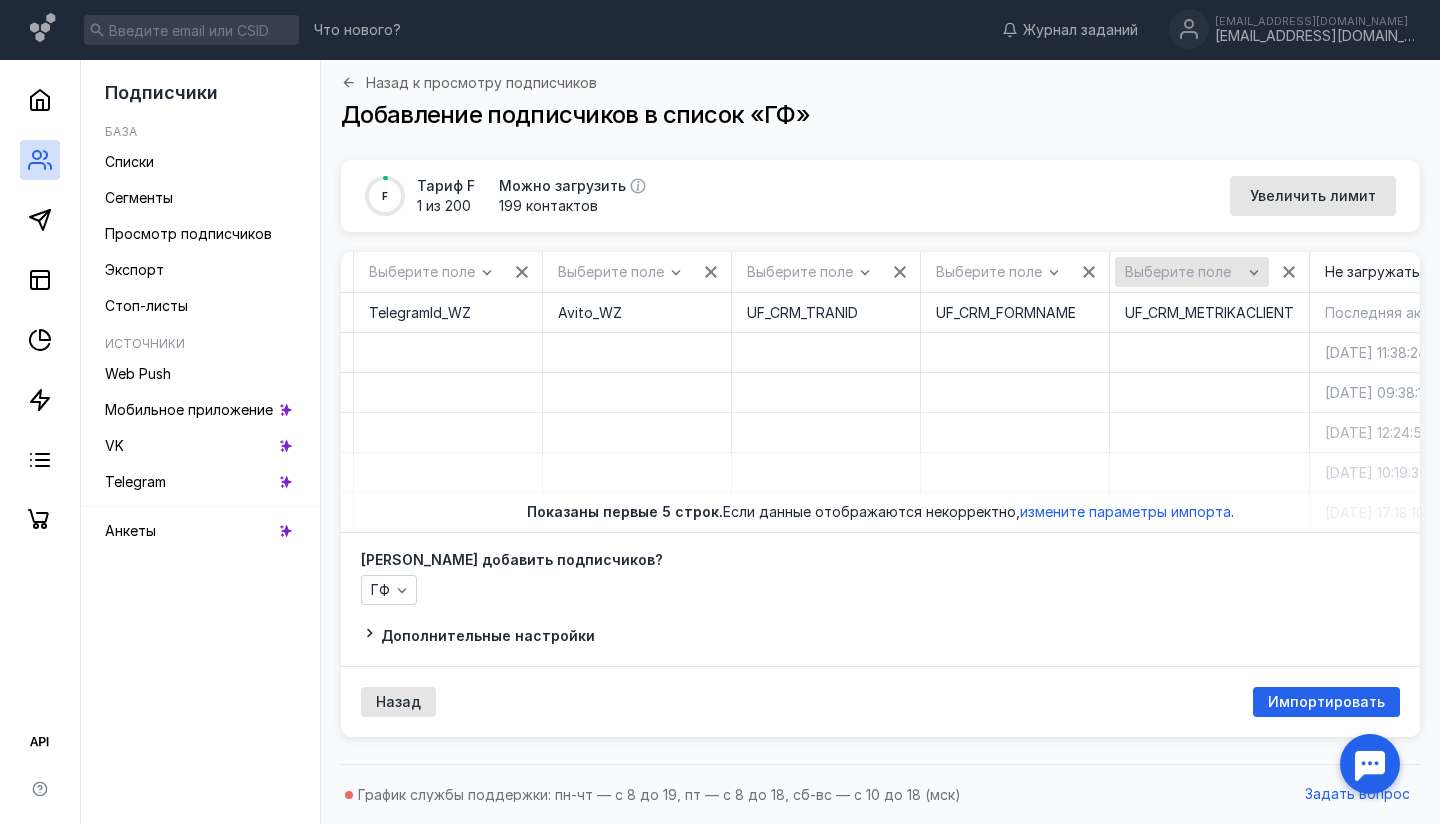 click on "Выберите поле" at bounding box center (1178, 272) 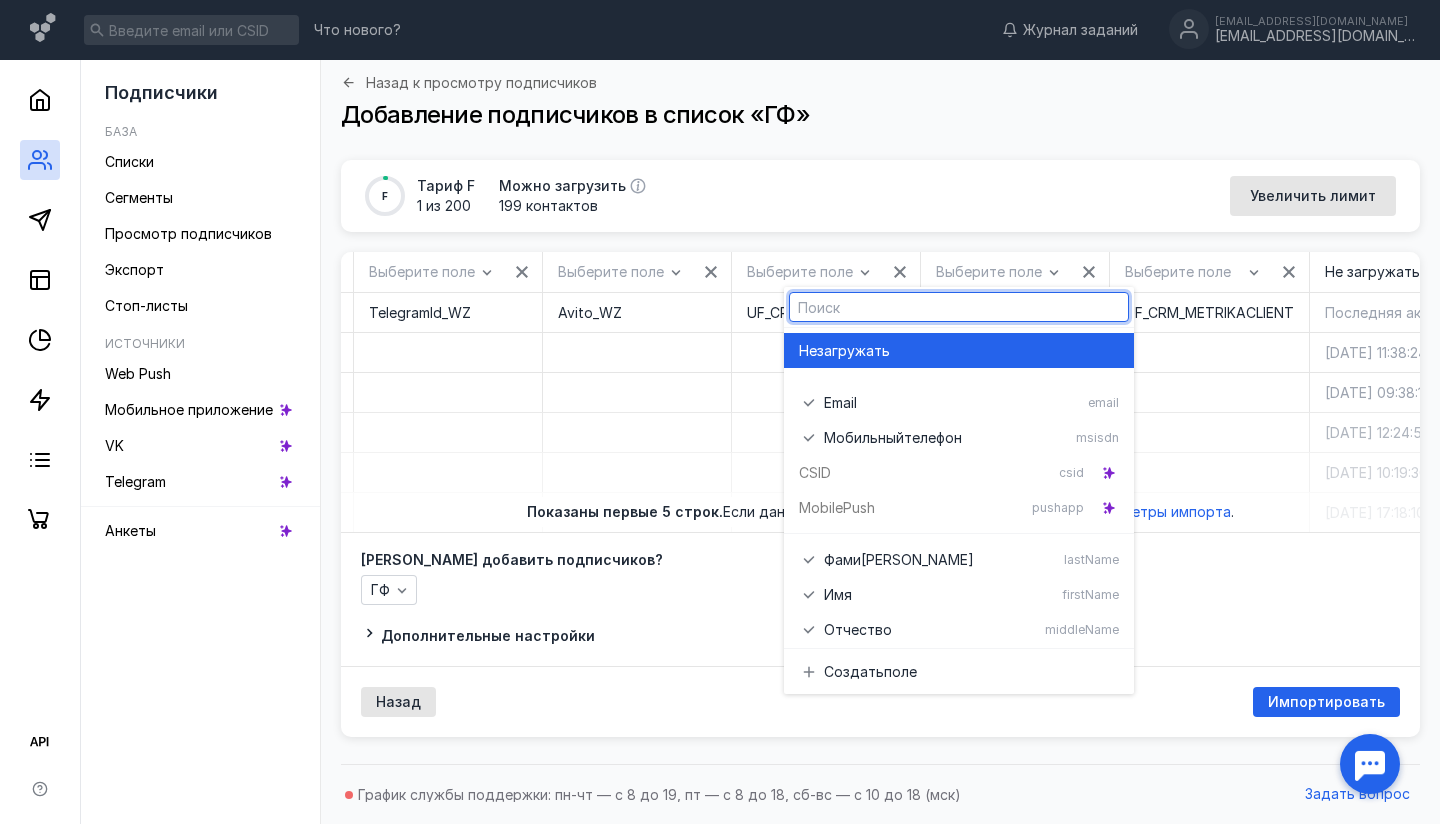 click on "загружать" at bounding box center (853, 351) 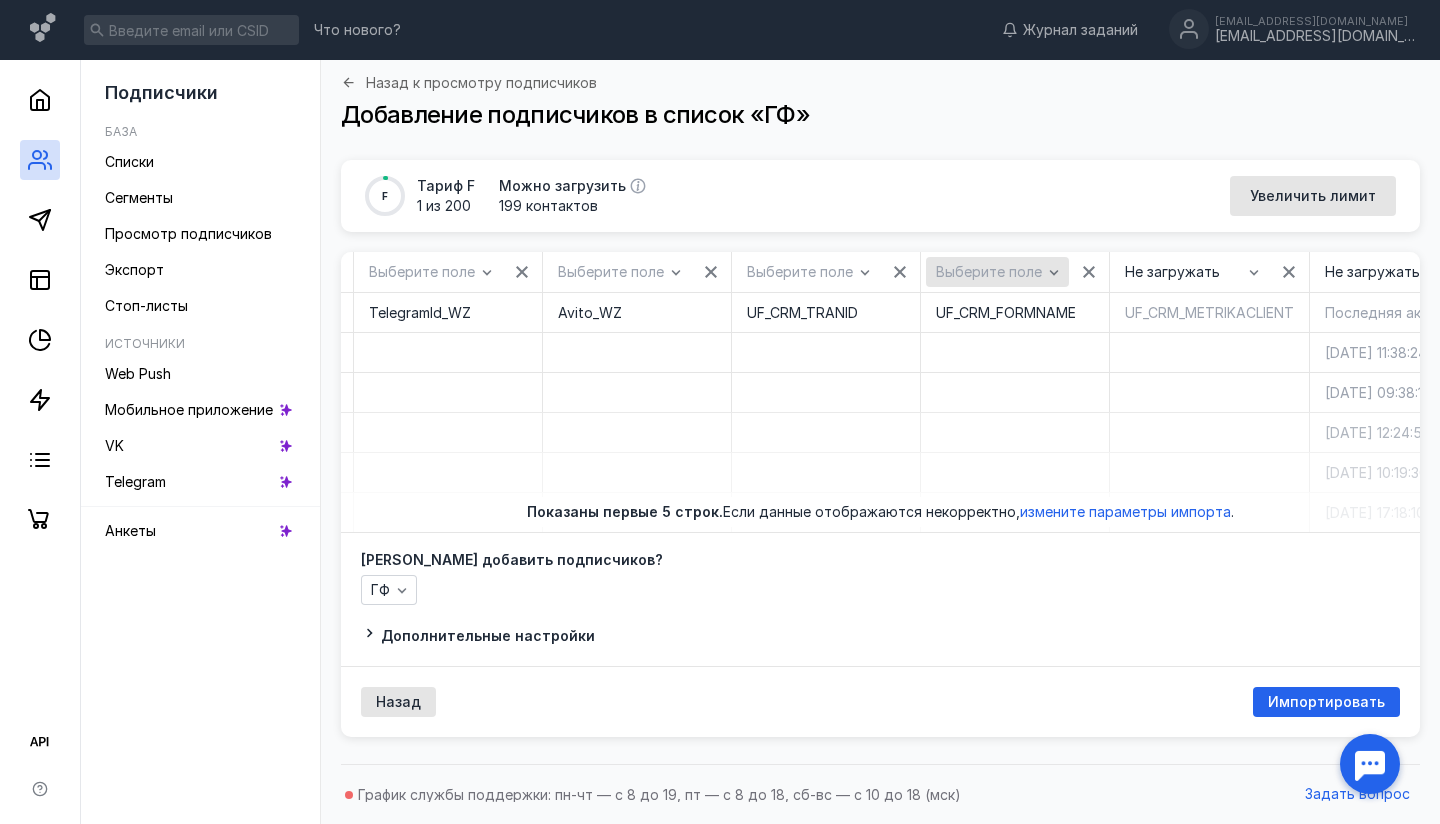 click on "Выберите поле" at bounding box center [989, 272] 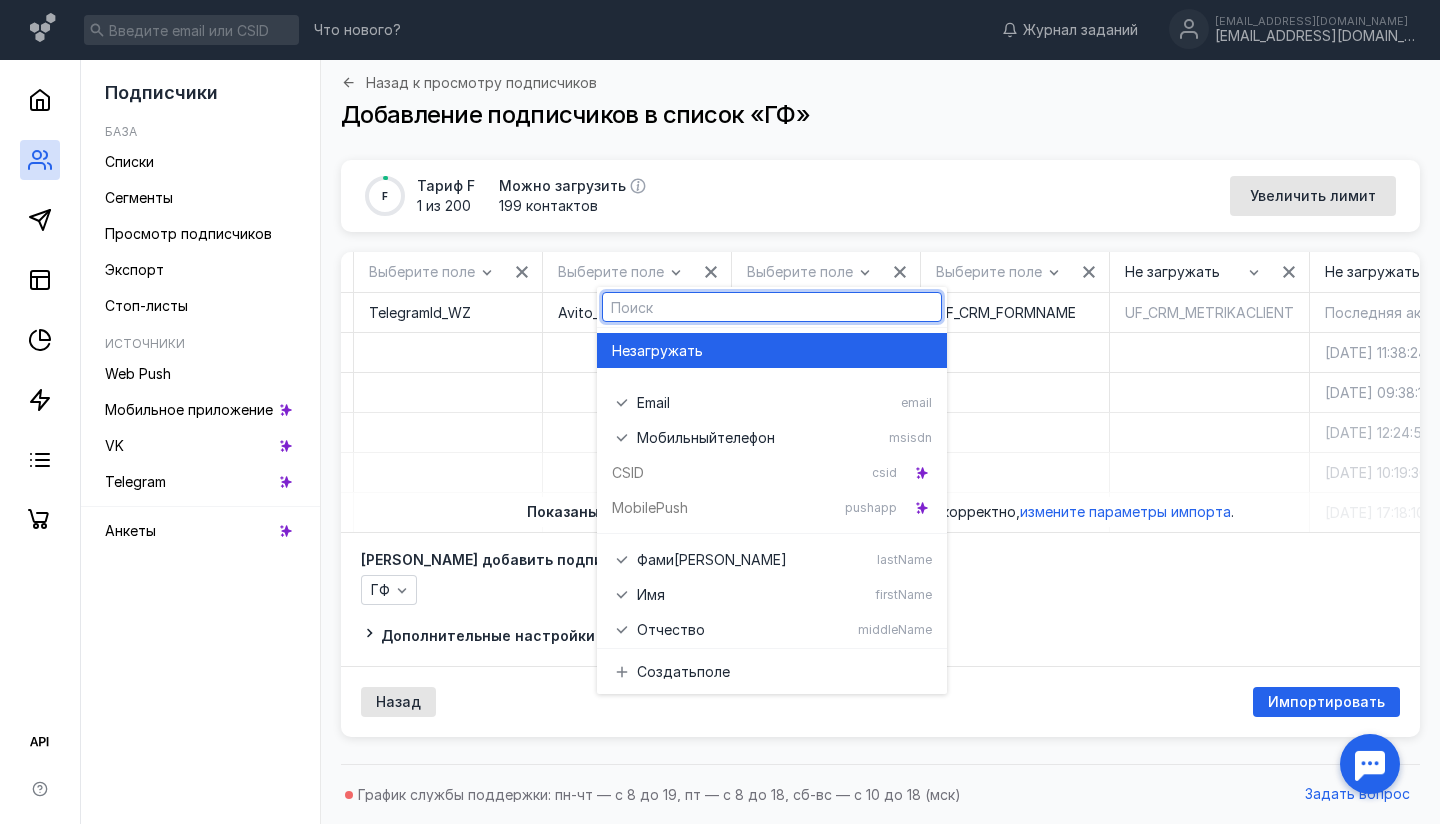 click on "Не  загружать" at bounding box center [772, 350] 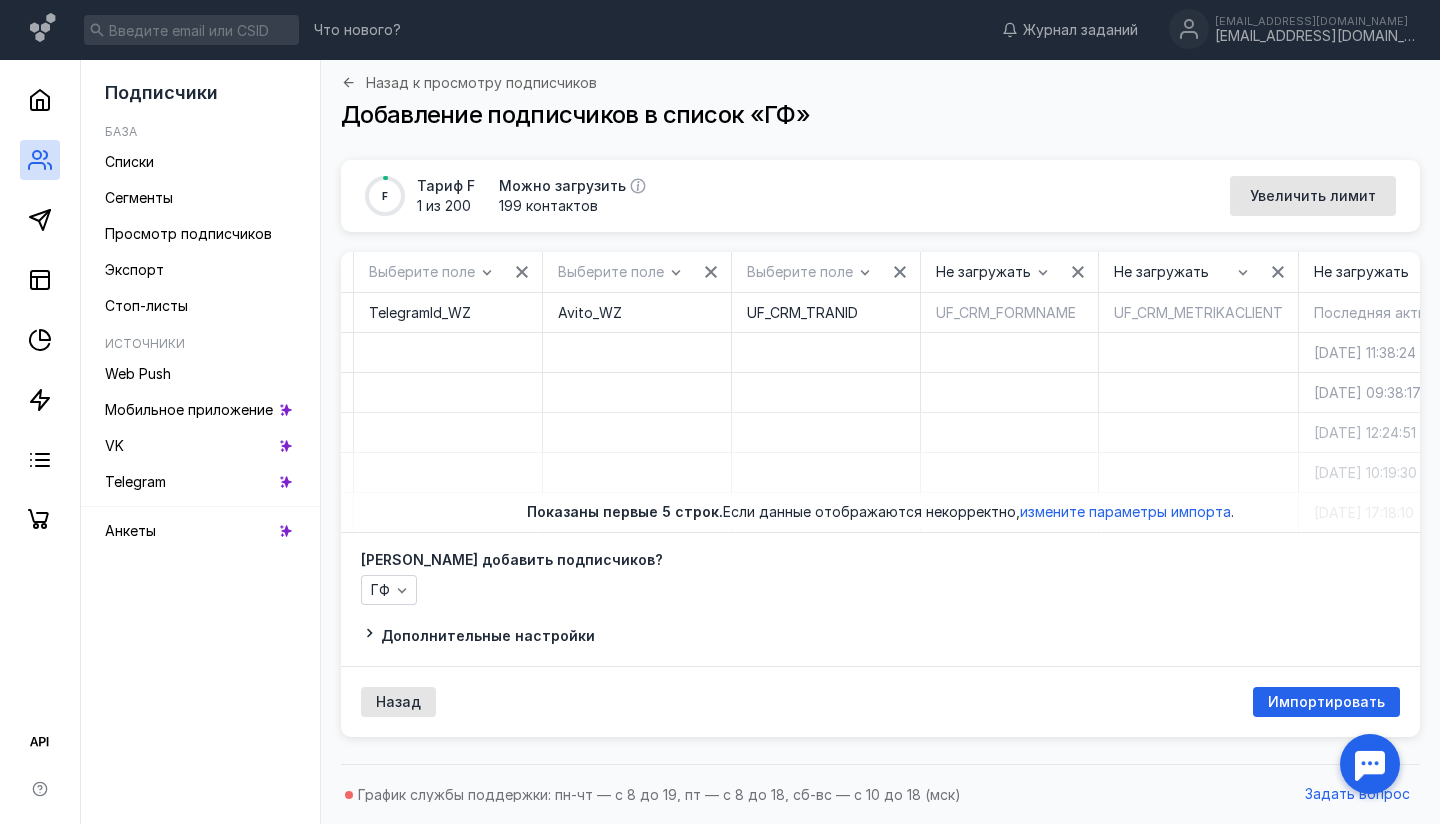 scroll, scrollTop: 0, scrollLeft: 20029, axis: horizontal 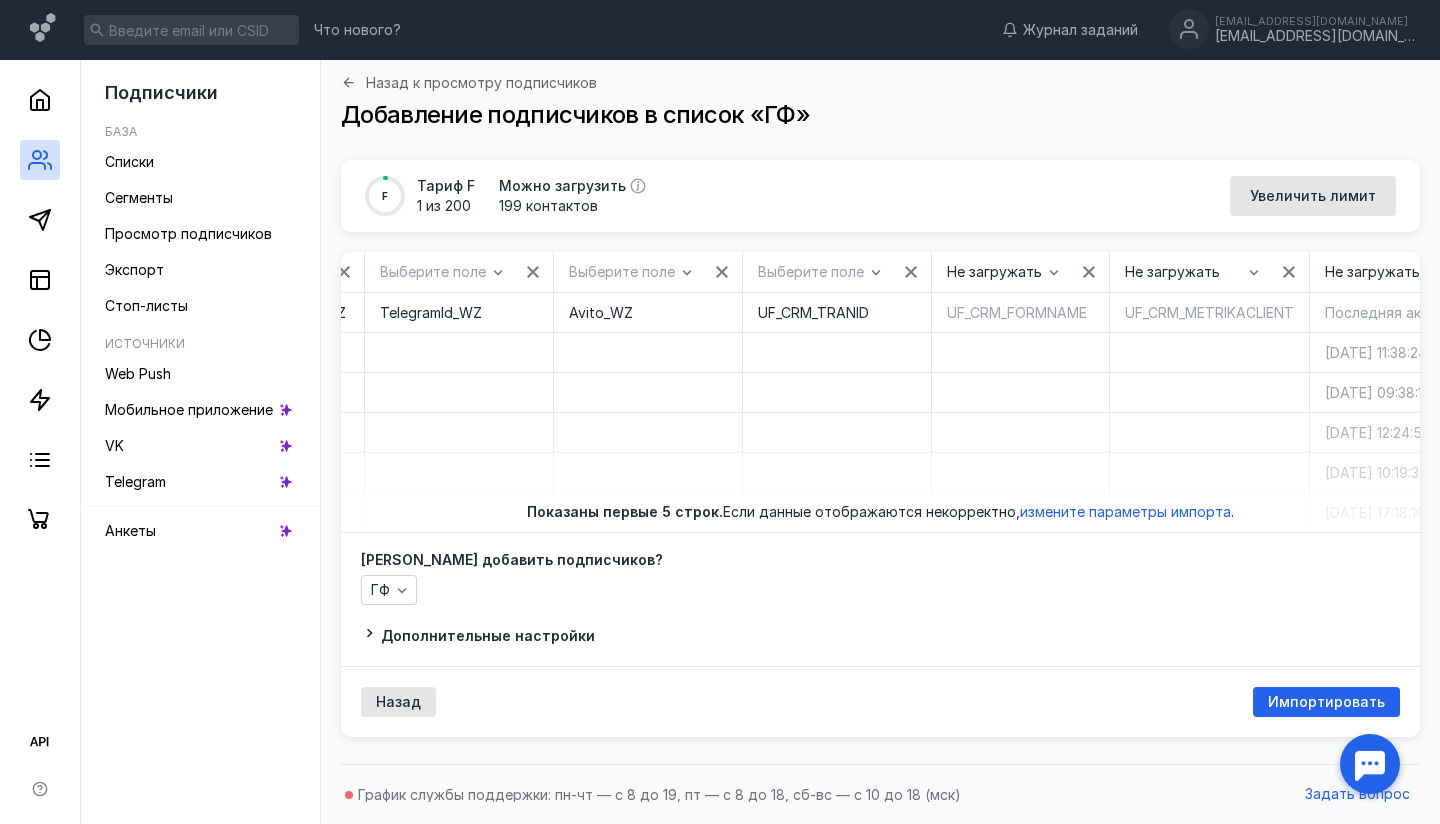 click at bounding box center [911, 272] 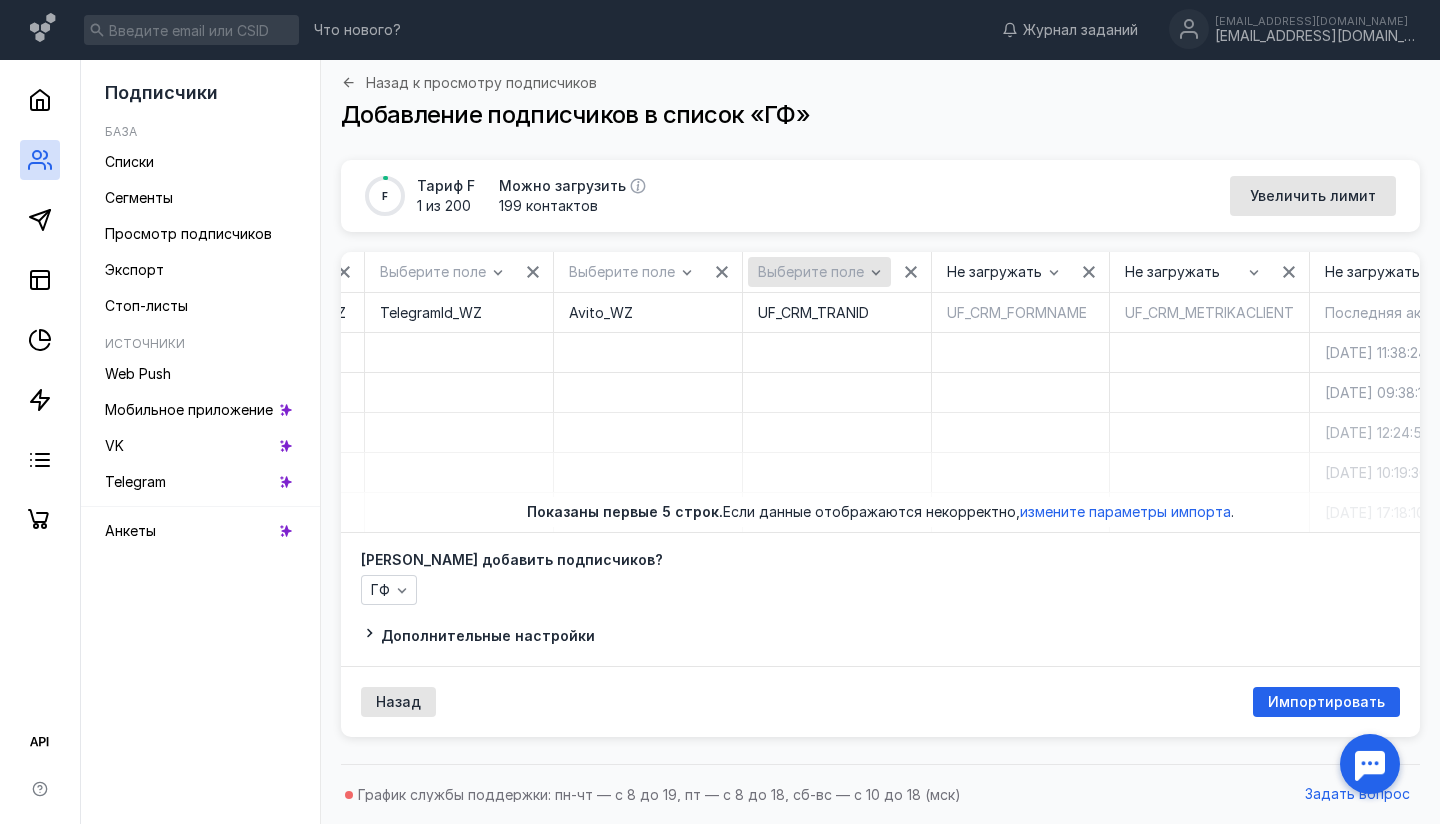 click 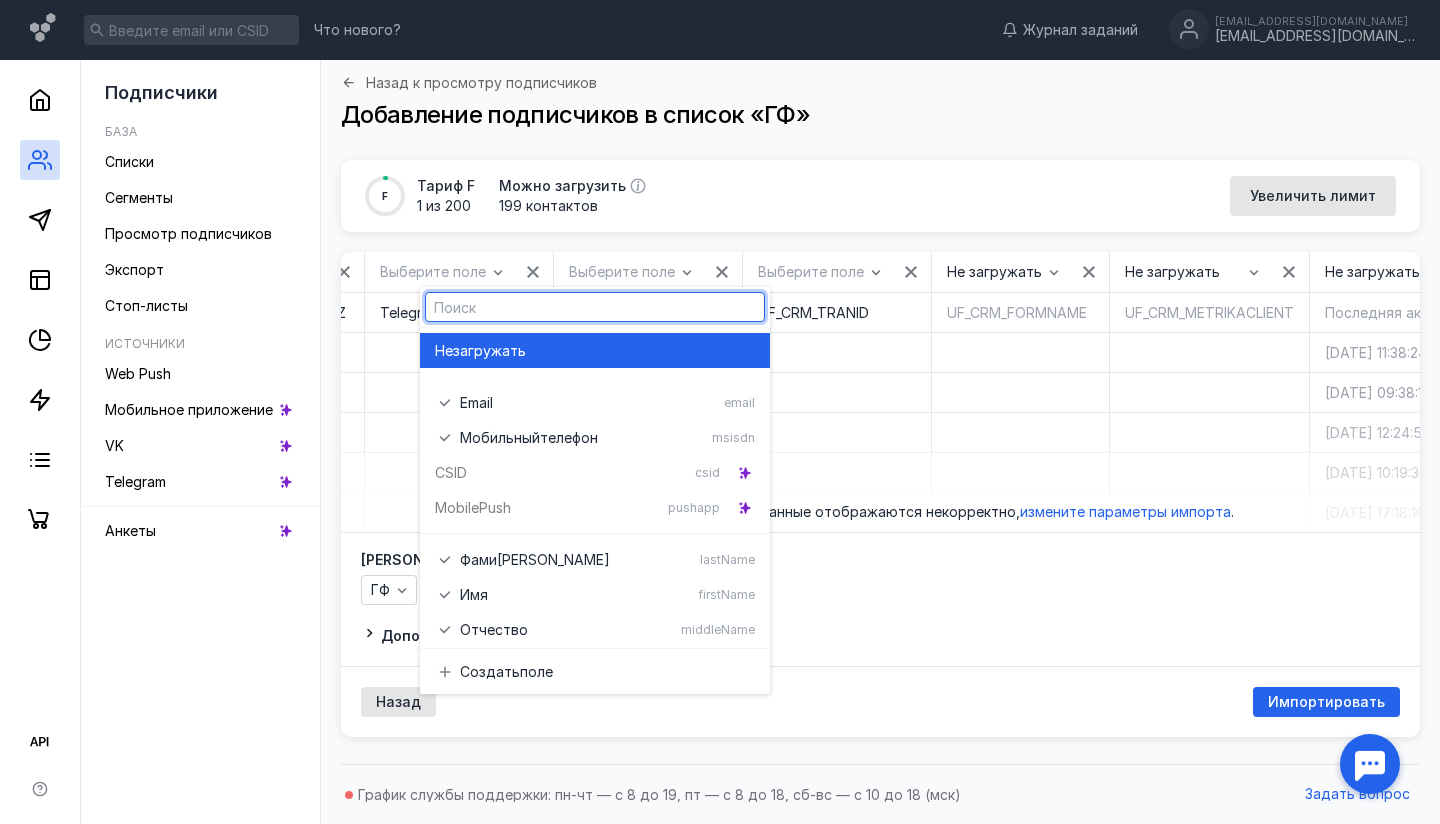 click on "Не  загружать" at bounding box center (595, 351) 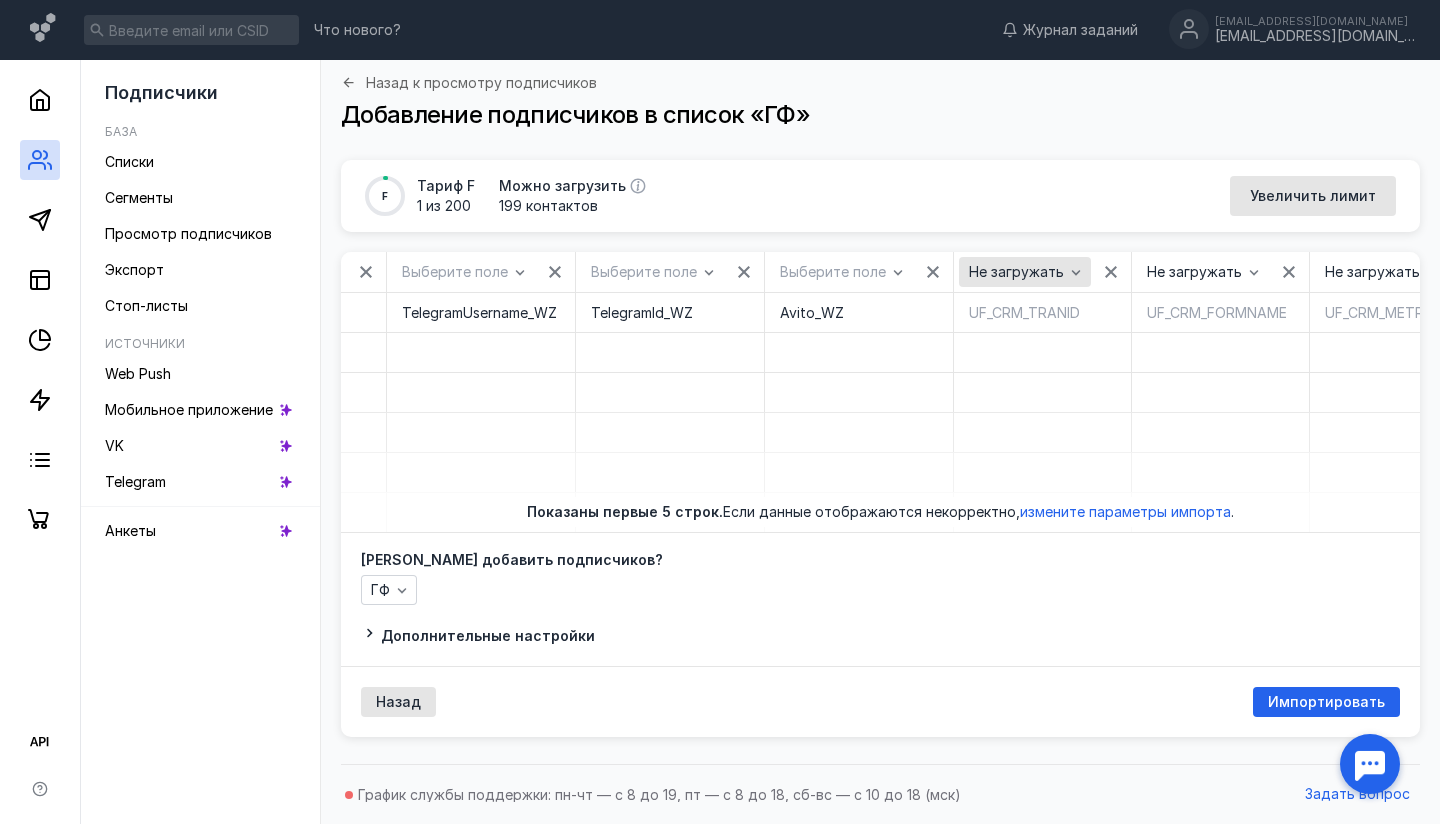 scroll, scrollTop: 0, scrollLeft: 19788, axis: horizontal 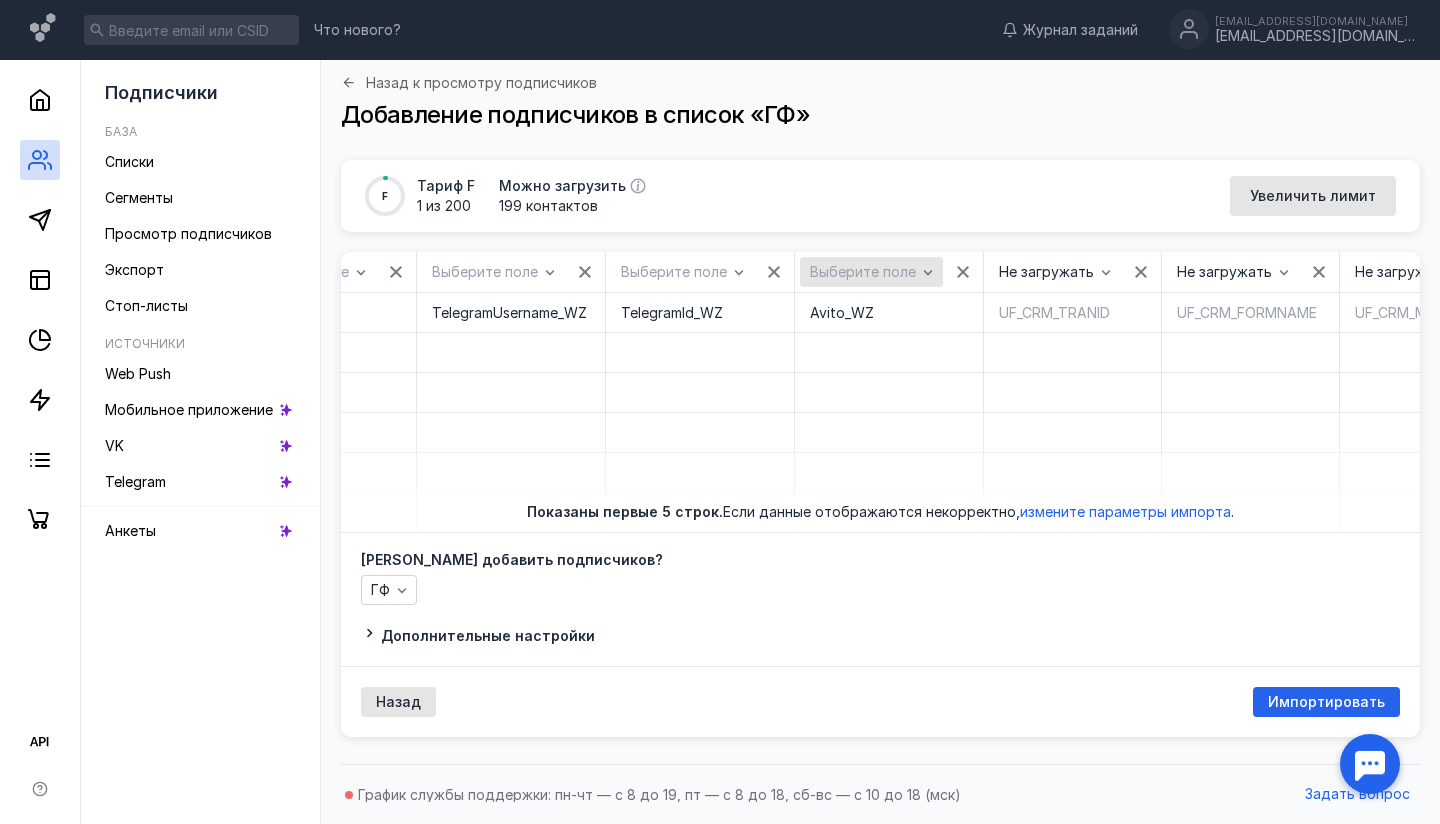 click on "Выберите поле" at bounding box center (871, 272) 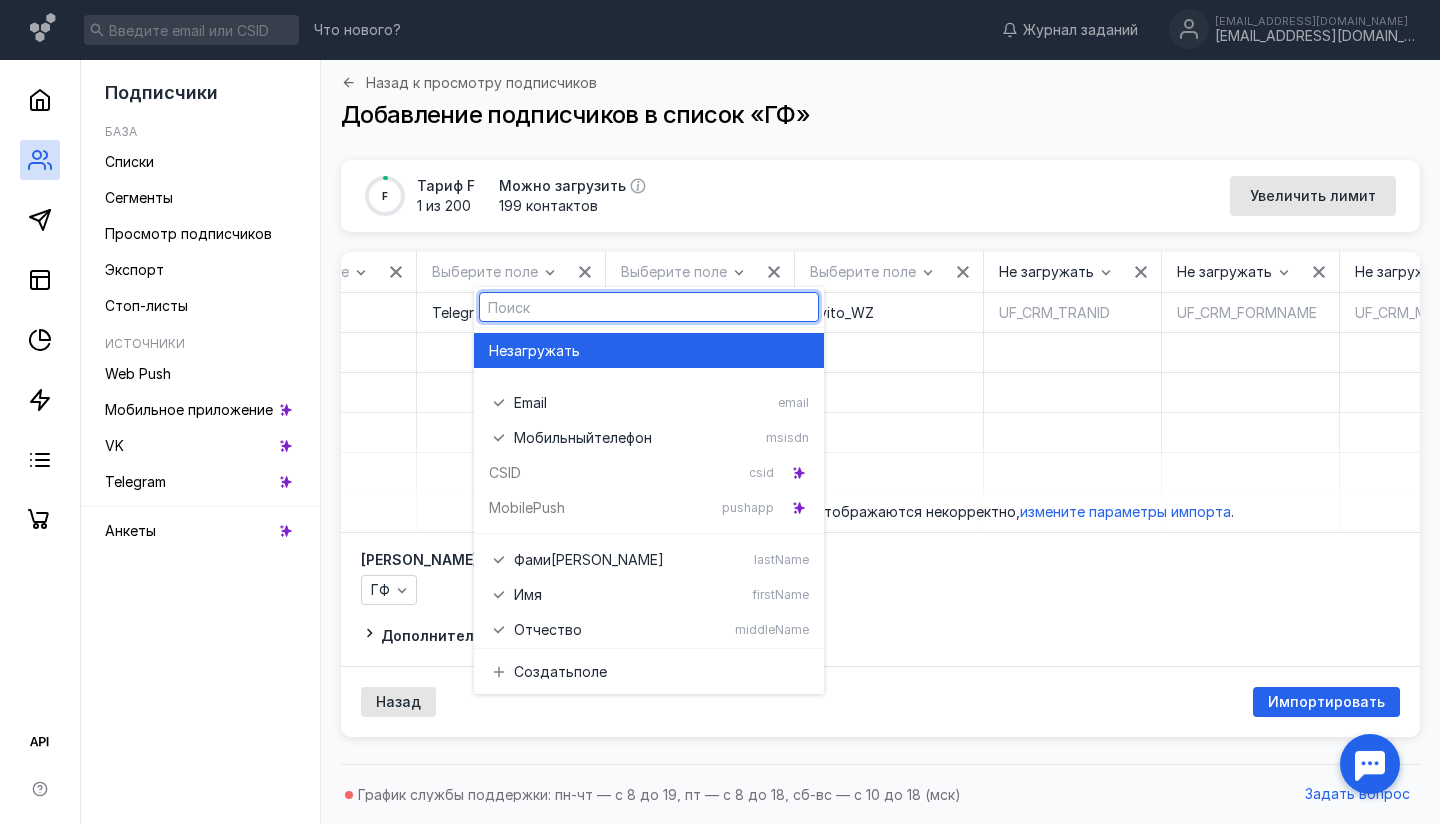 click on "Не  загружать" at bounding box center [649, 350] 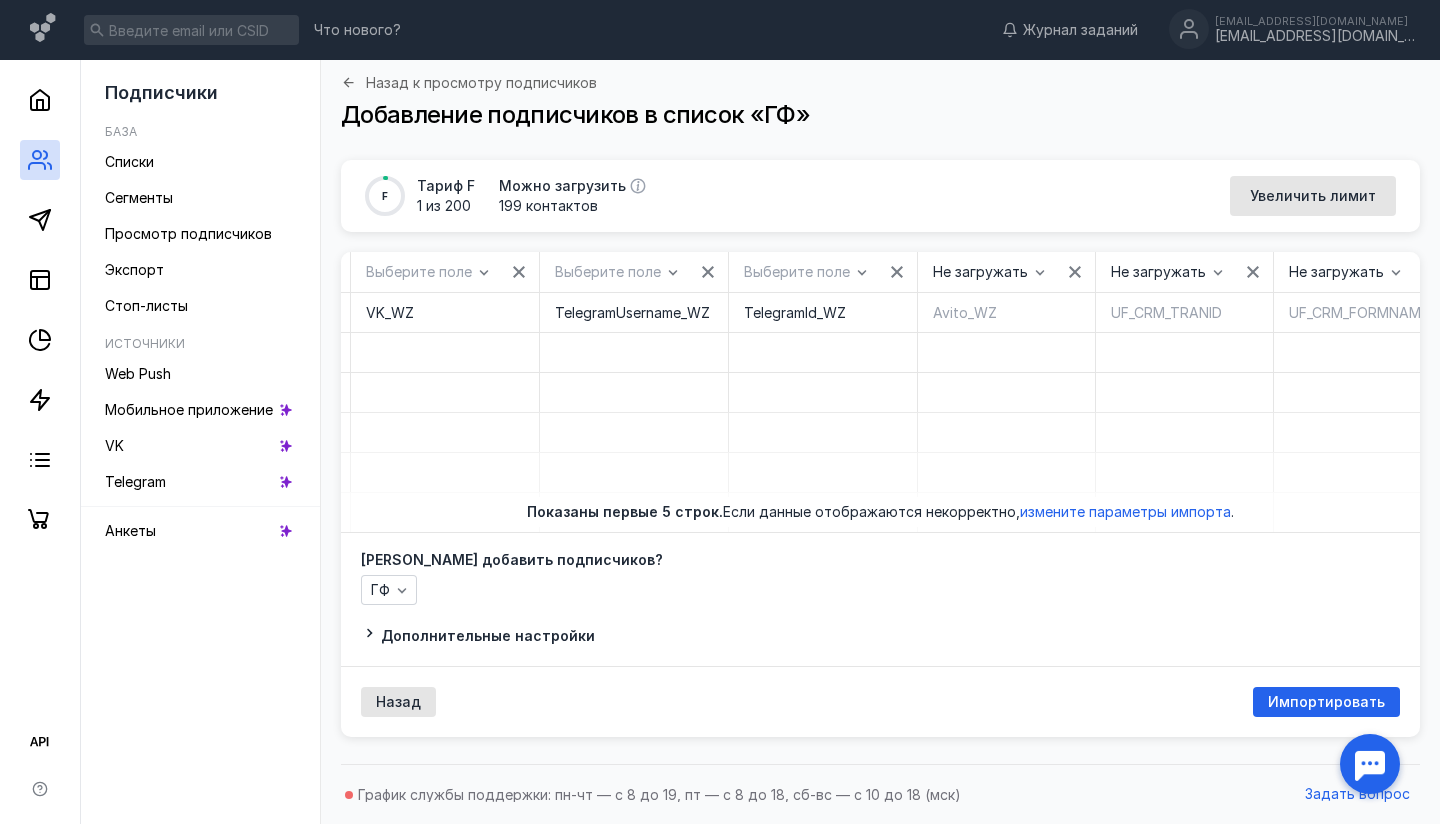 scroll, scrollTop: 0, scrollLeft: 19570, axis: horizontal 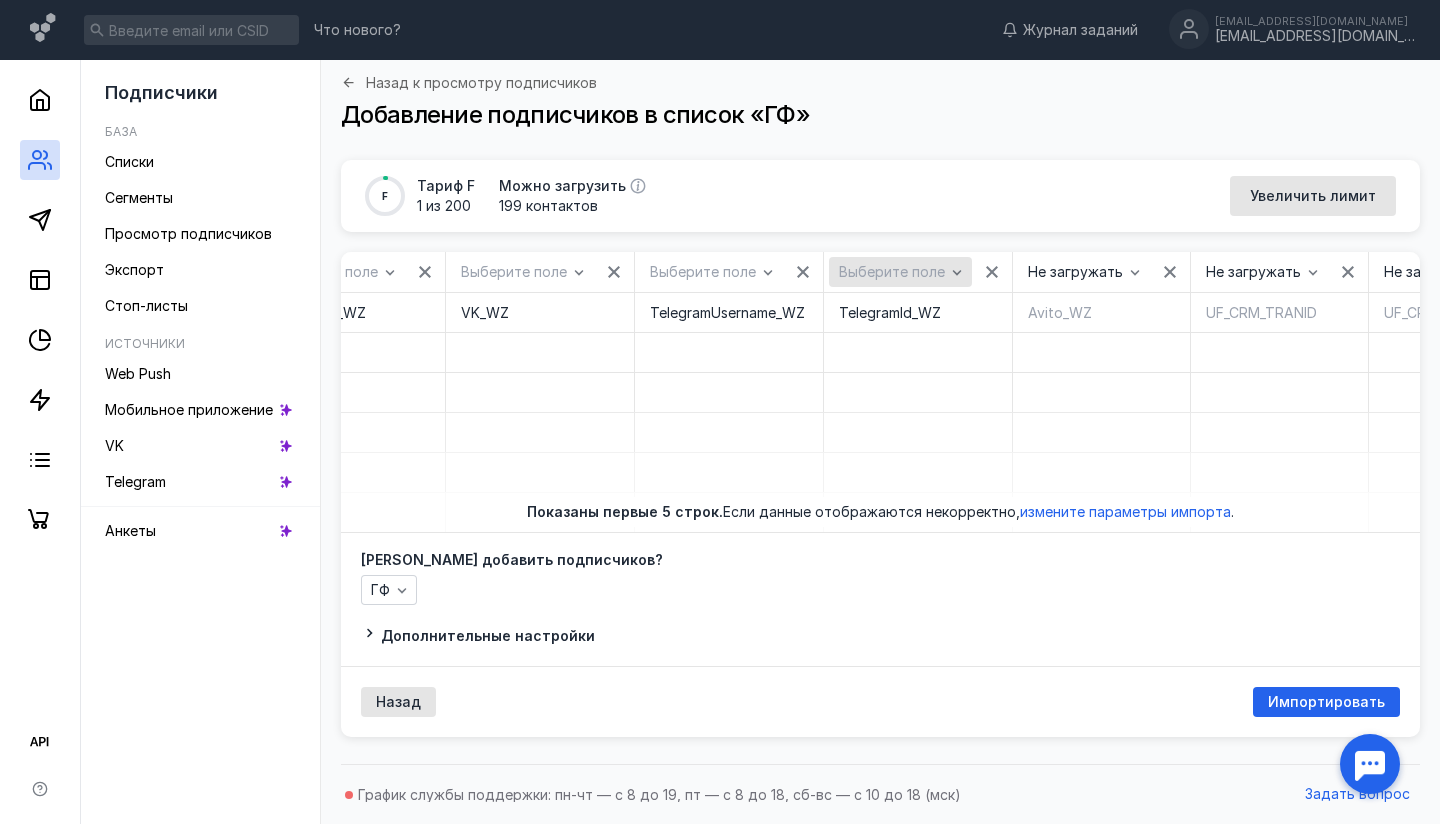 click on "Выберите поле" at bounding box center [900, 272] 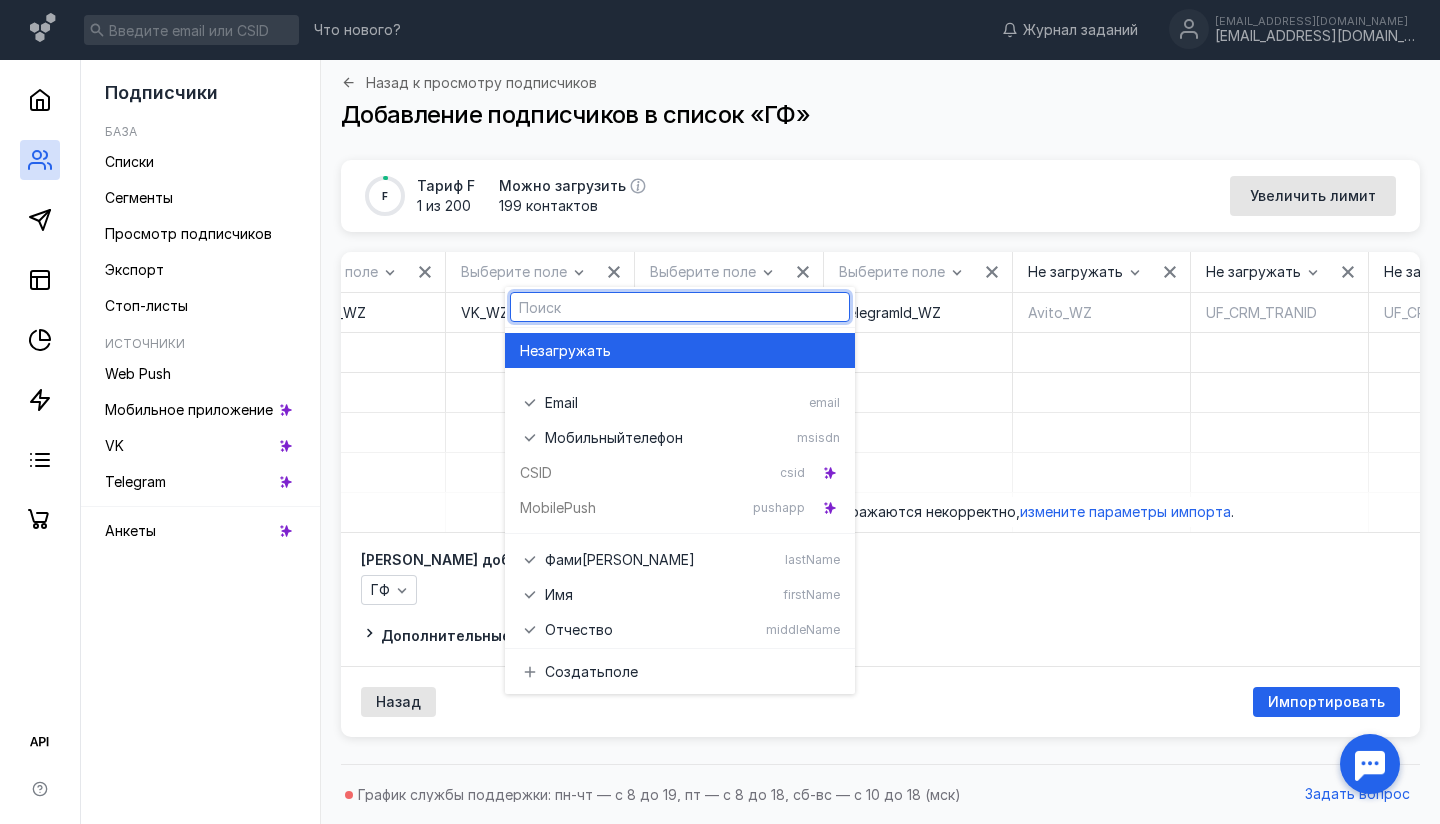 click on "загружать" at bounding box center [574, 351] 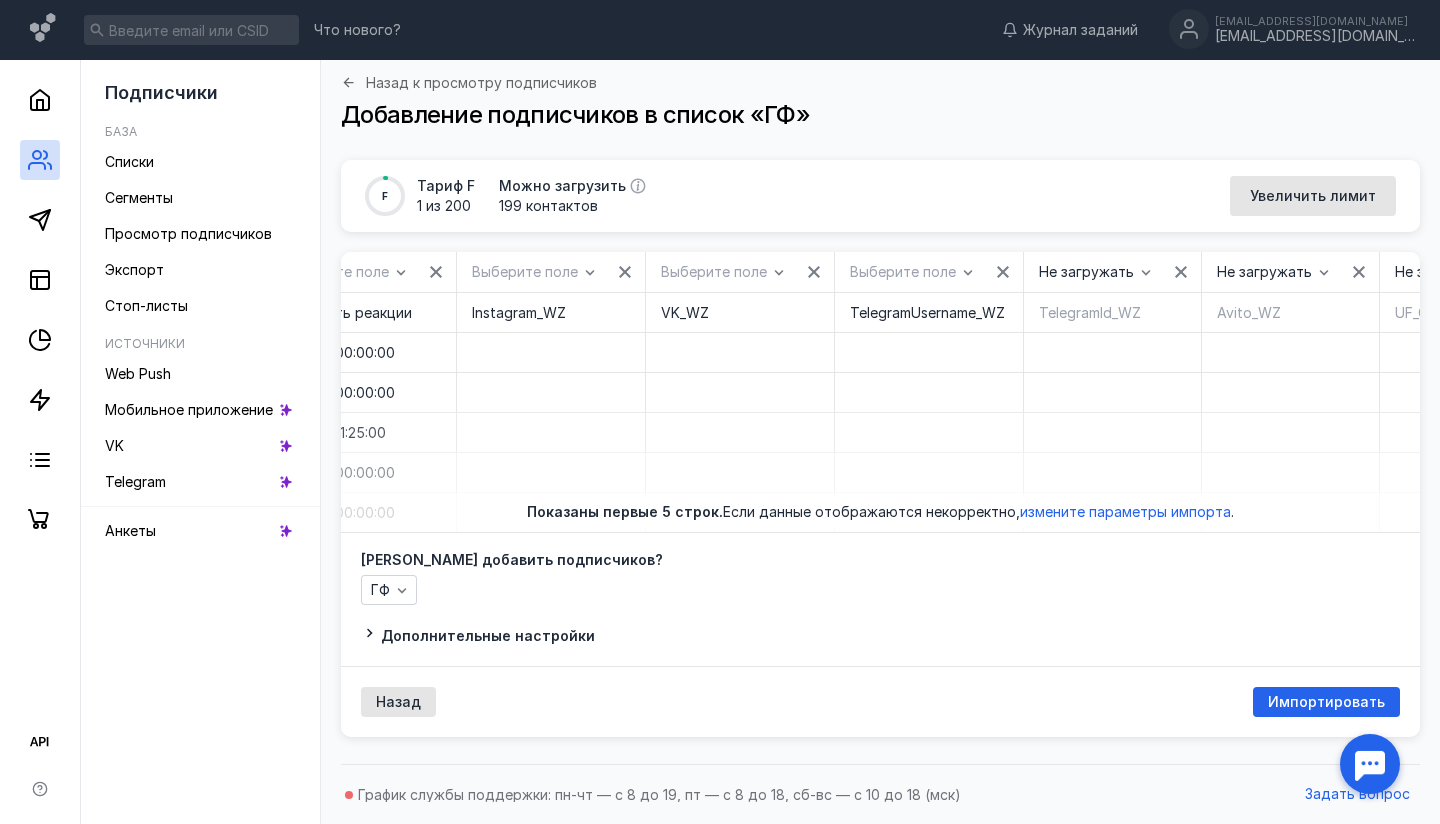 scroll, scrollTop: 0, scrollLeft: 19322, axis: horizontal 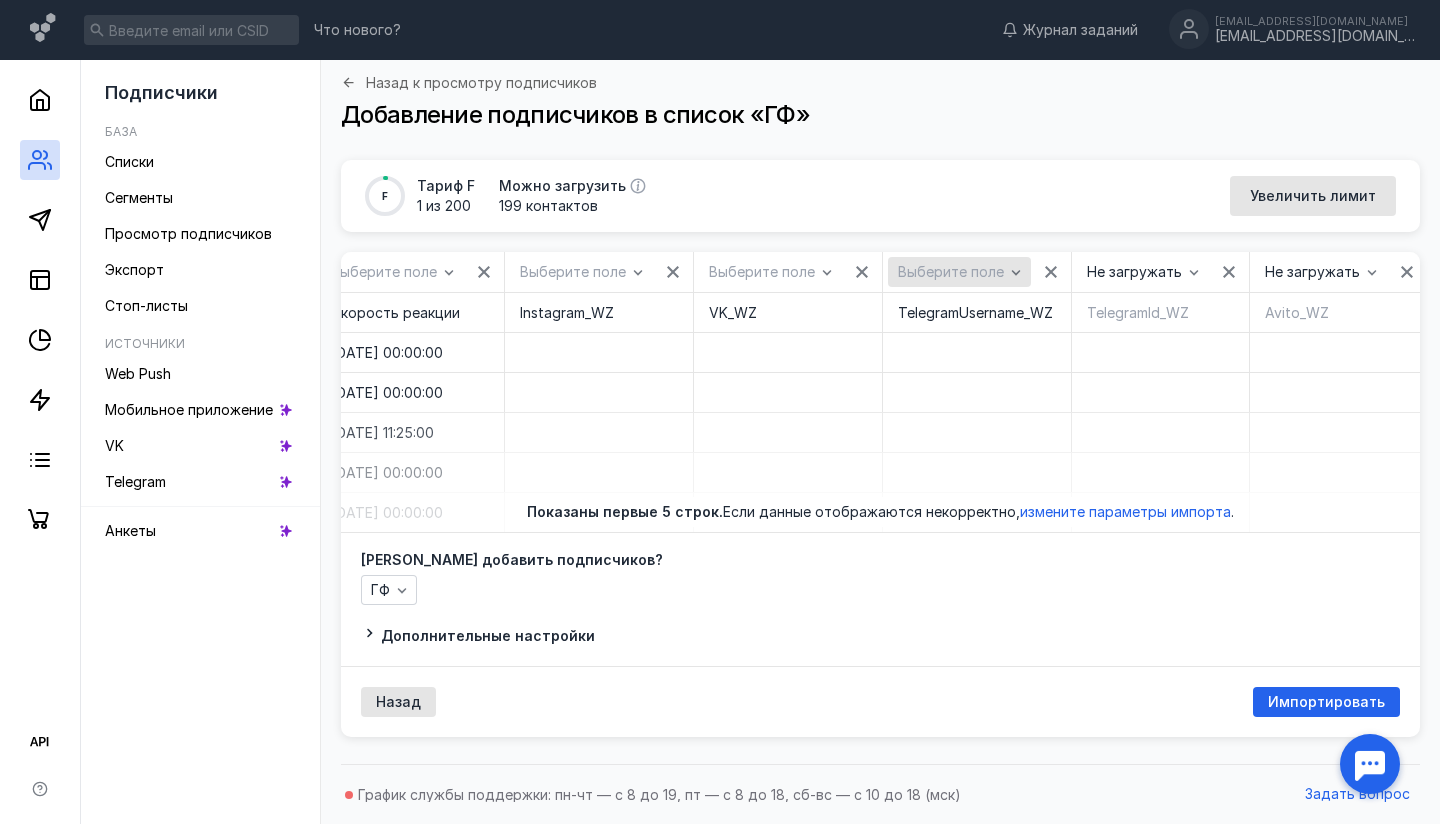 click on "Выберите поле" at bounding box center (951, 272) 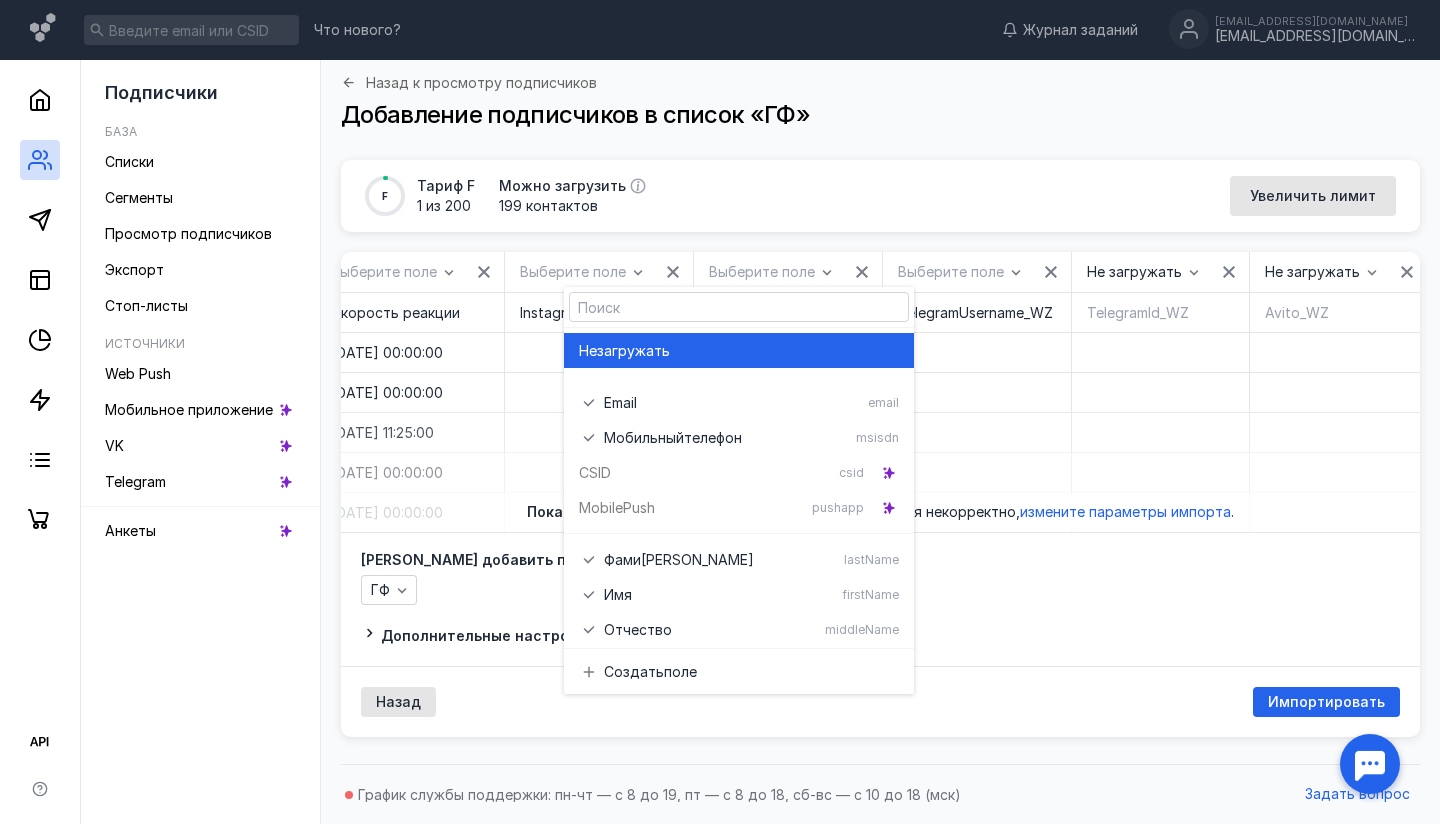 click on "загружать" at bounding box center (633, 351) 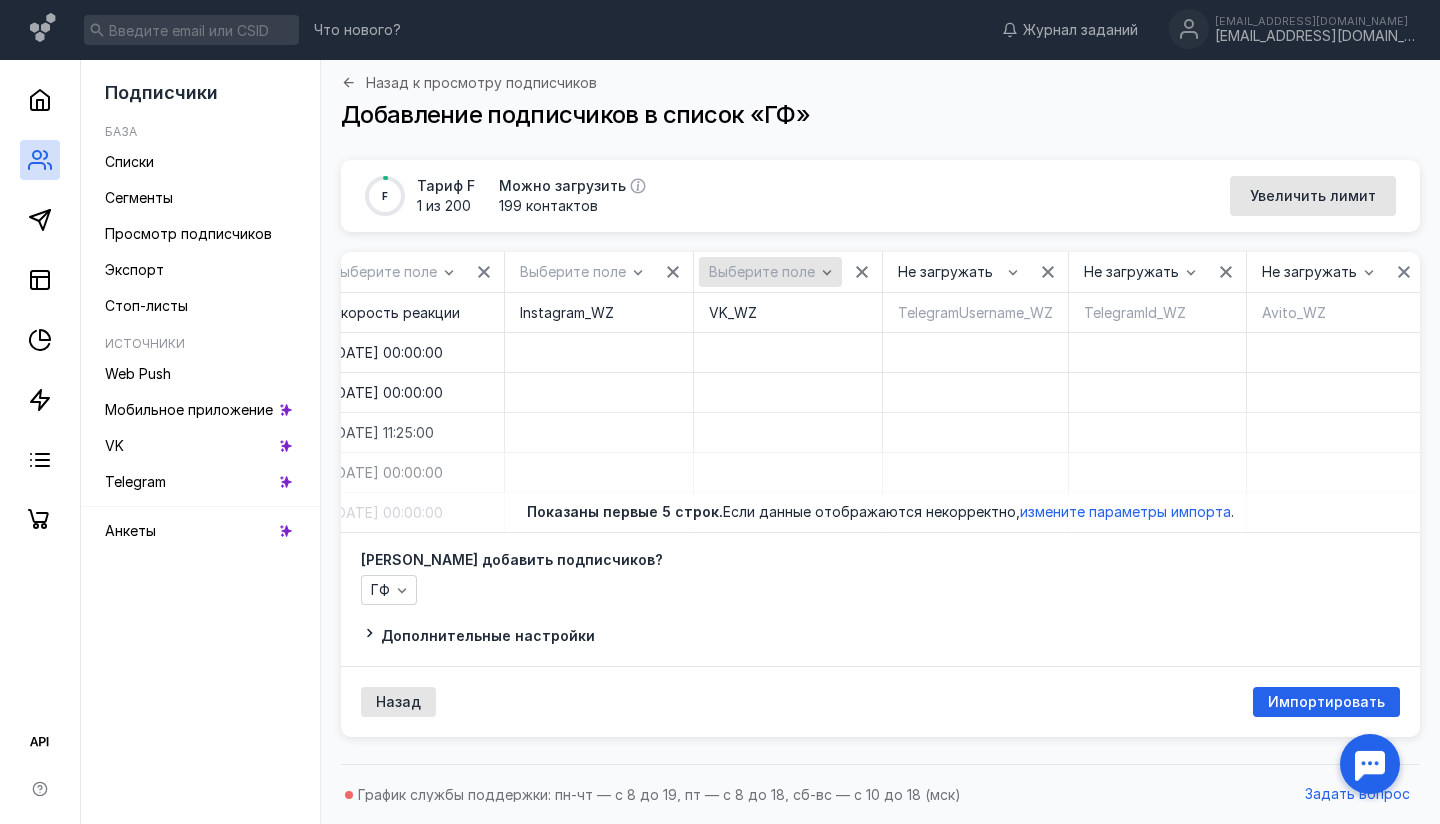 click on "Выберите поле" at bounding box center [770, 272] 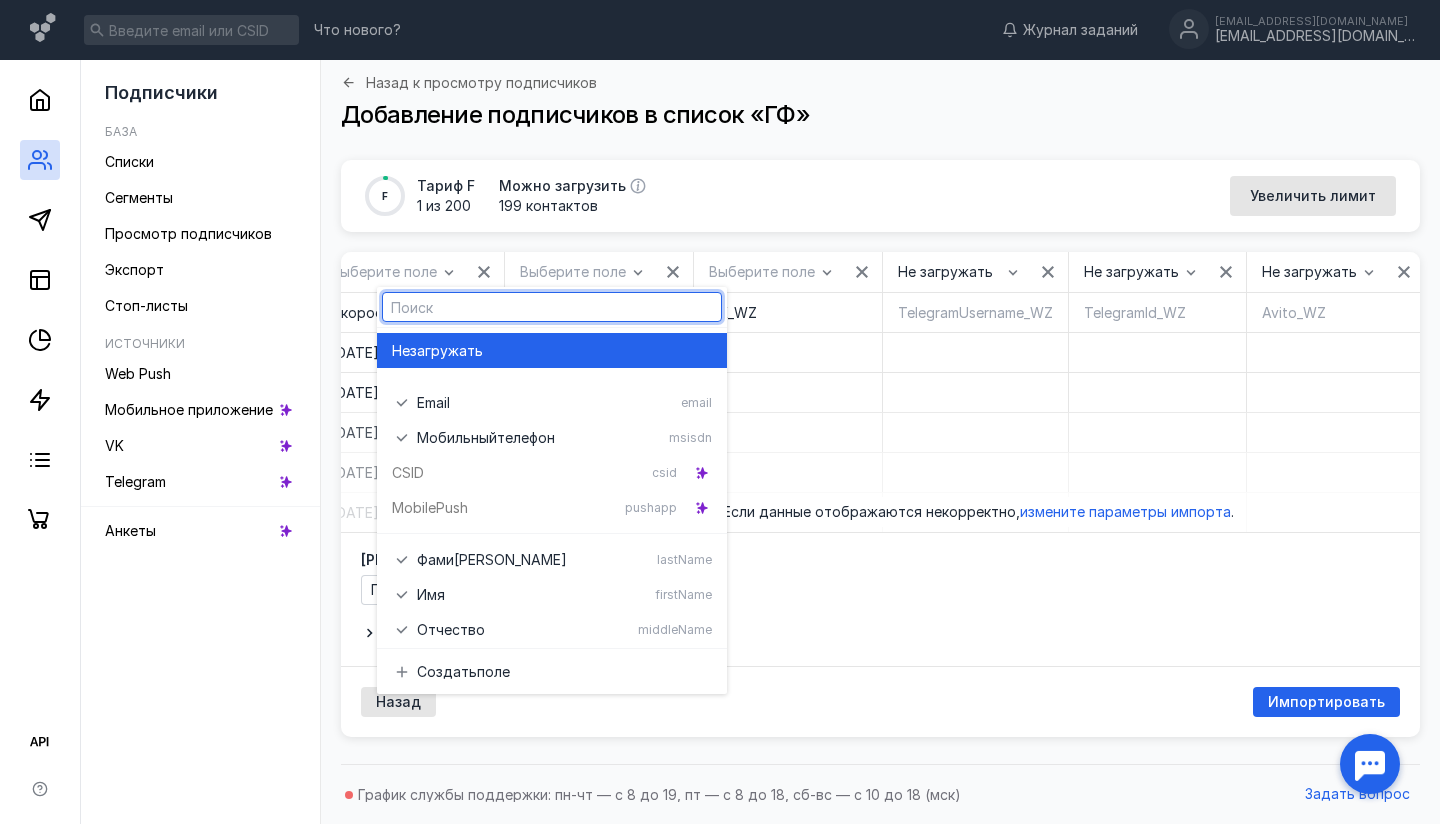 click on "загружать" at bounding box center (446, 351) 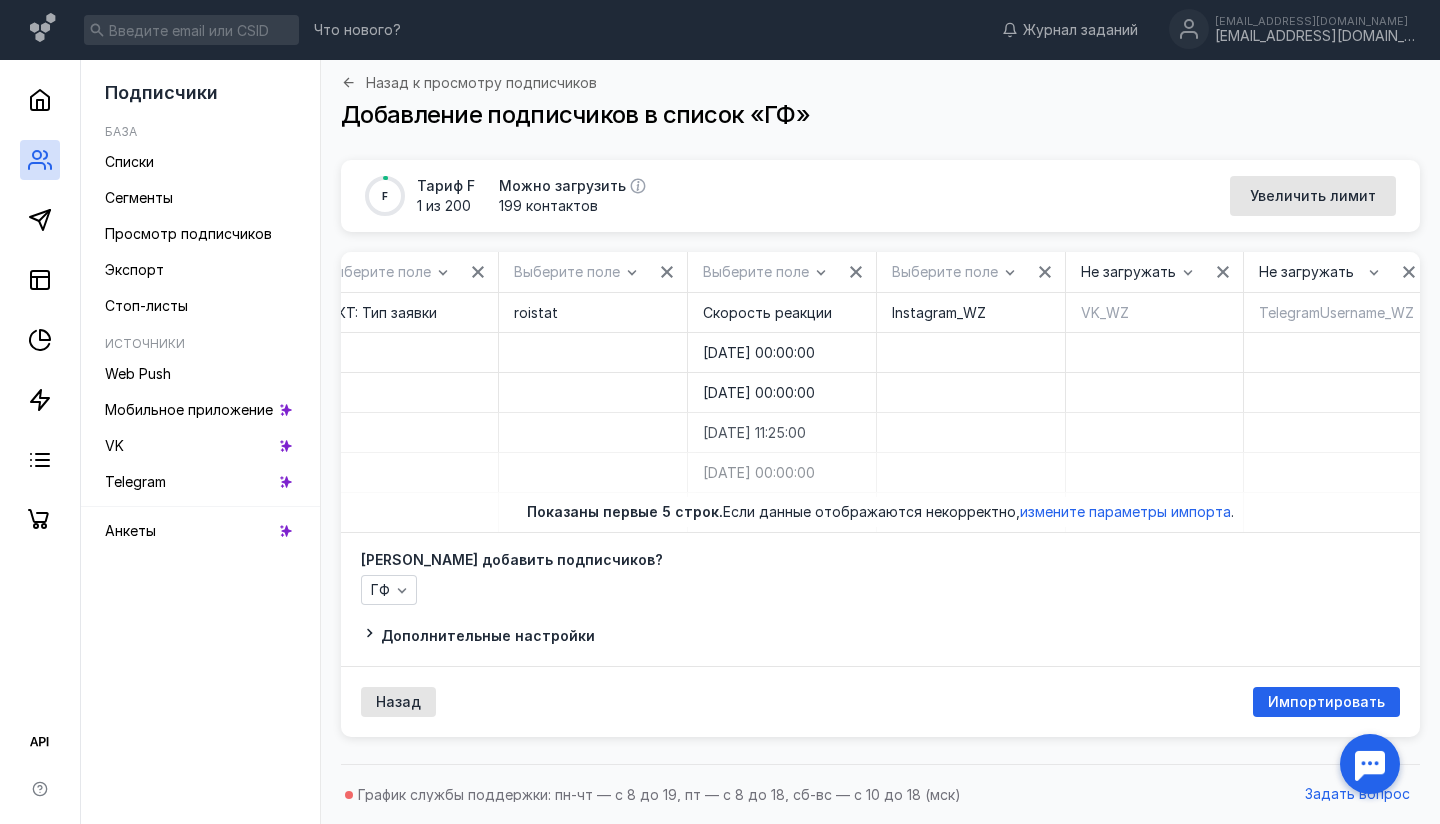 scroll, scrollTop: 0, scrollLeft: 18949, axis: horizontal 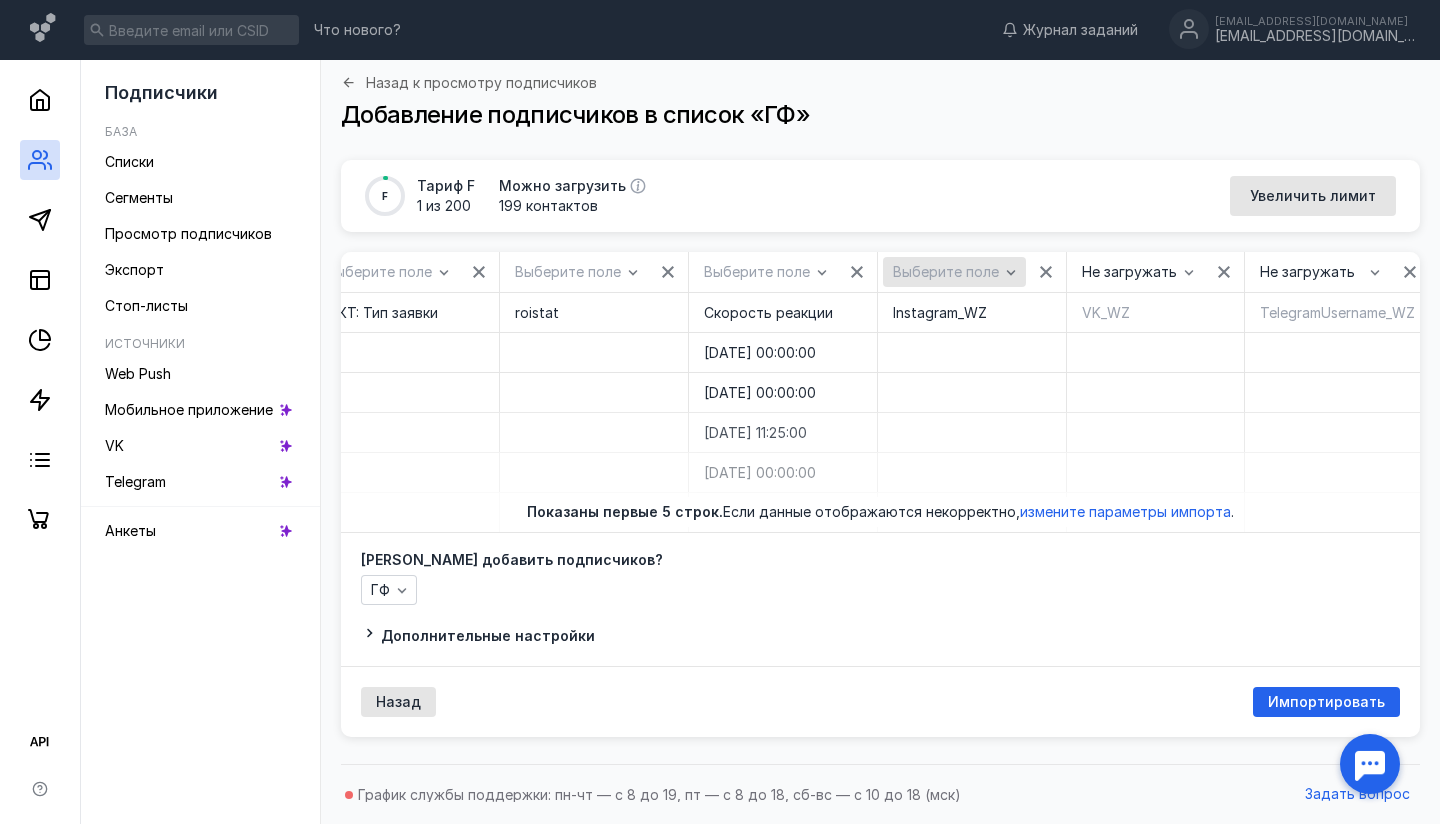click on "Выберите поле" at bounding box center (954, 272) 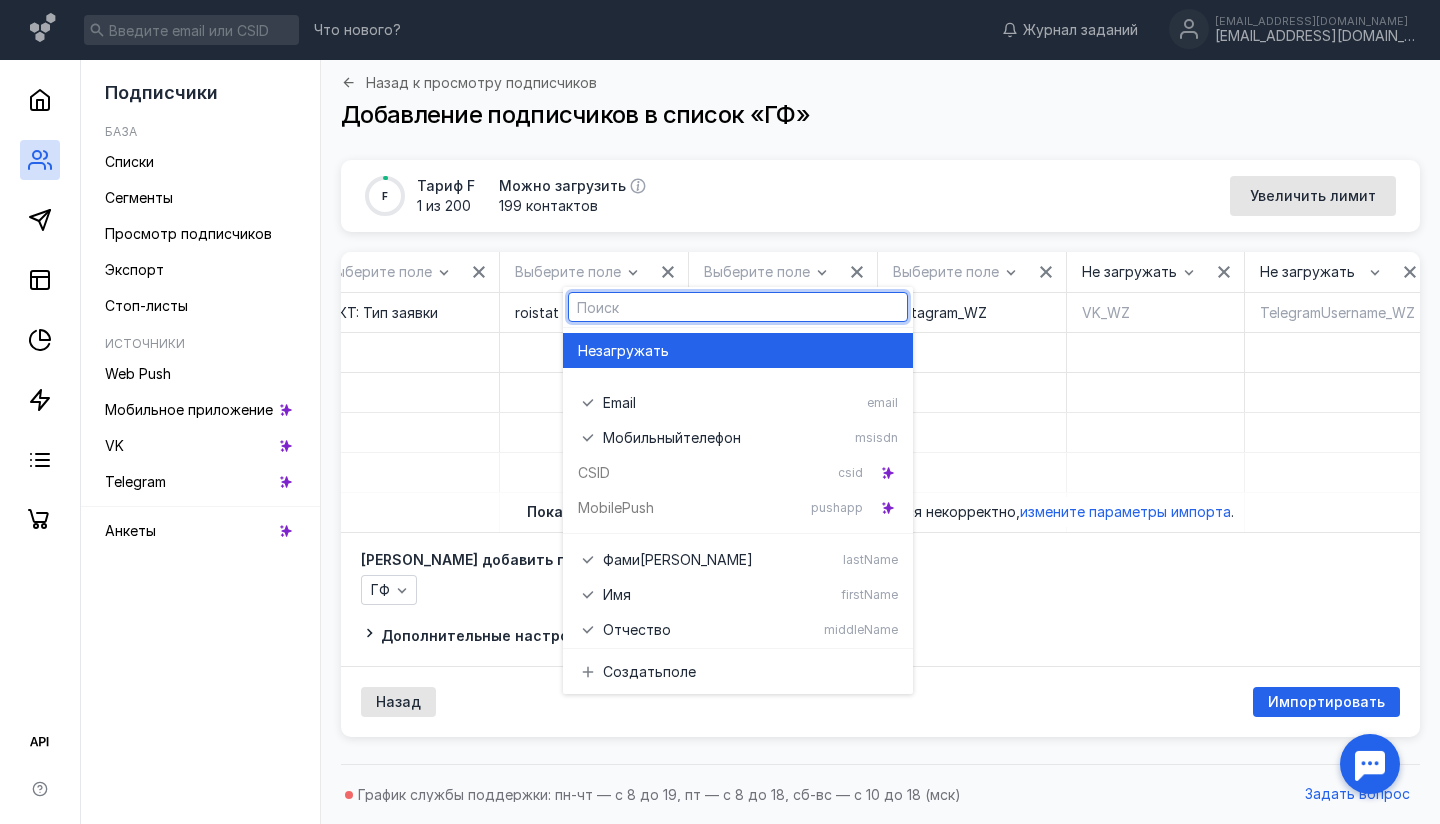 click on "Не  загружать" at bounding box center [738, 350] 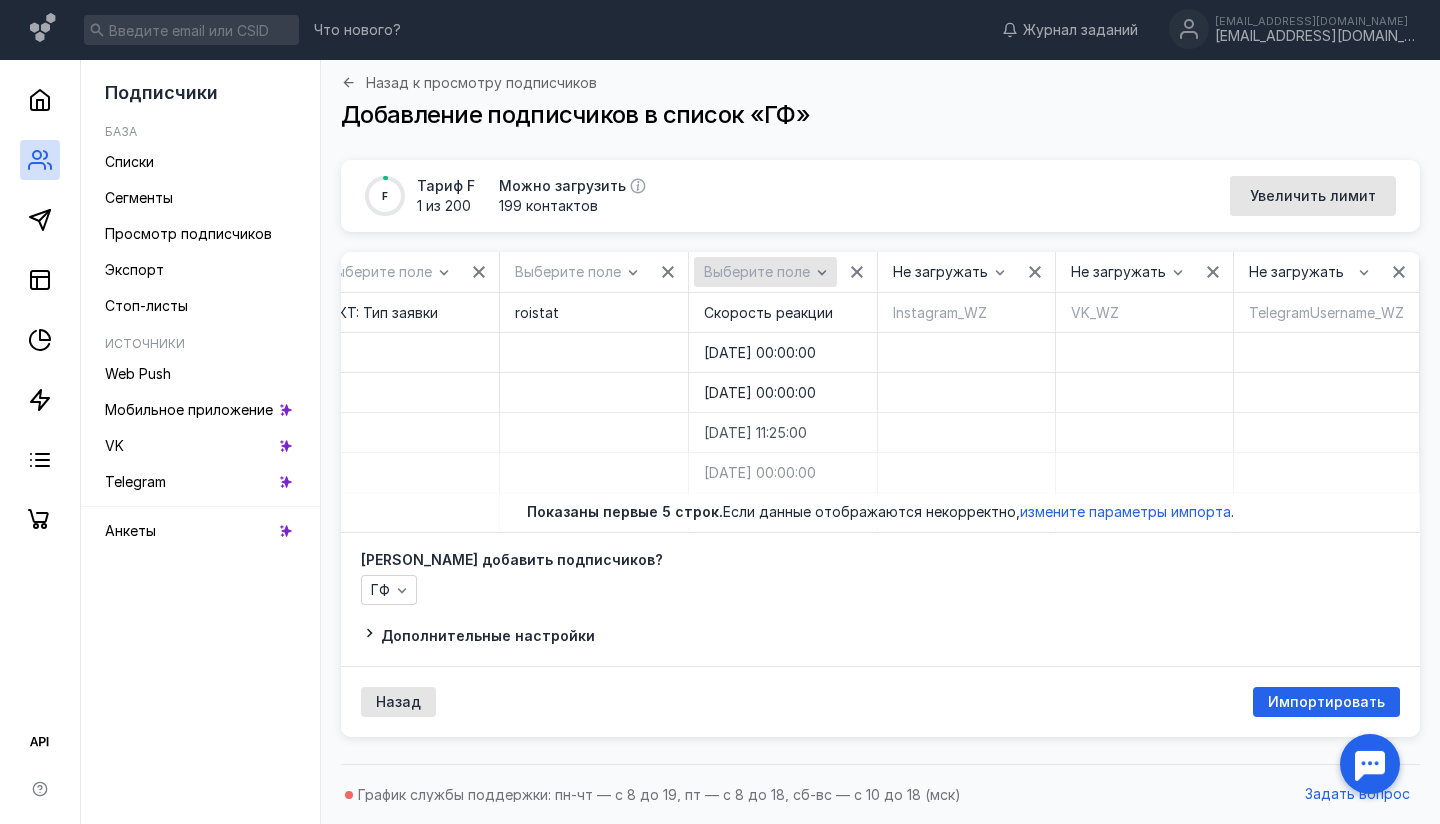 click on "Выберите поле" at bounding box center (765, 272) 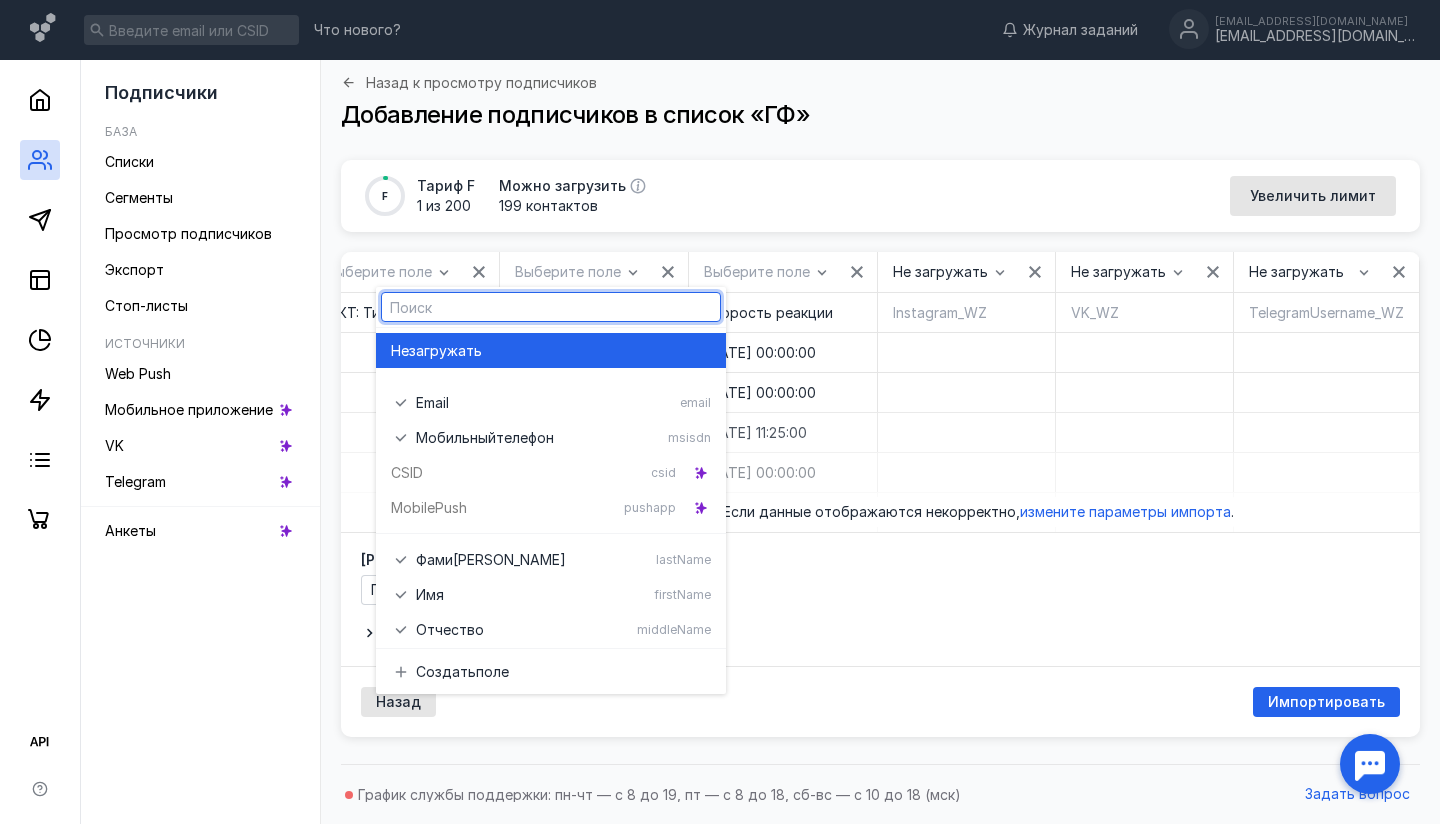 click on "Не  загружать" at bounding box center [551, 350] 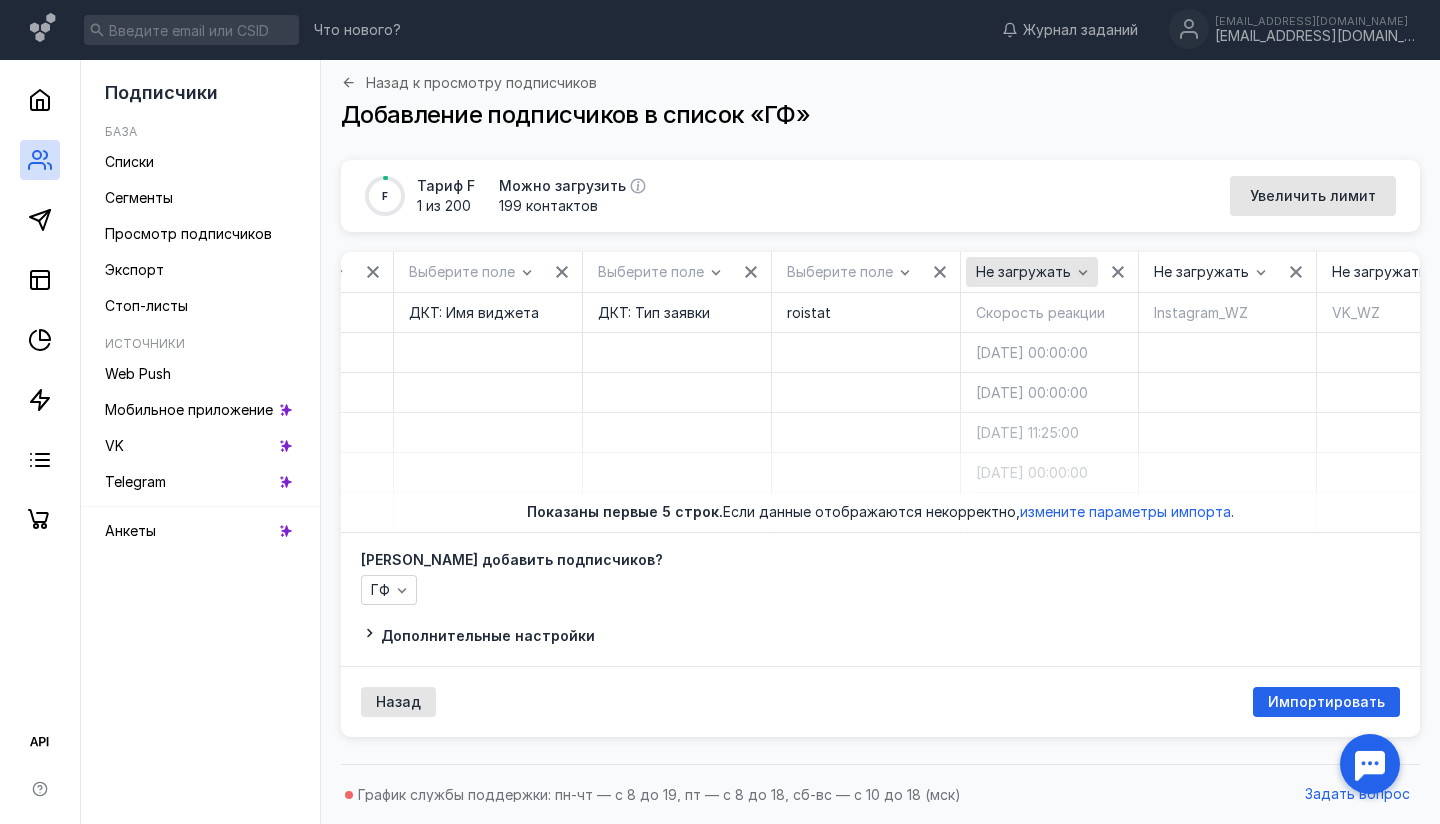 scroll, scrollTop: 0, scrollLeft: 18675, axis: horizontal 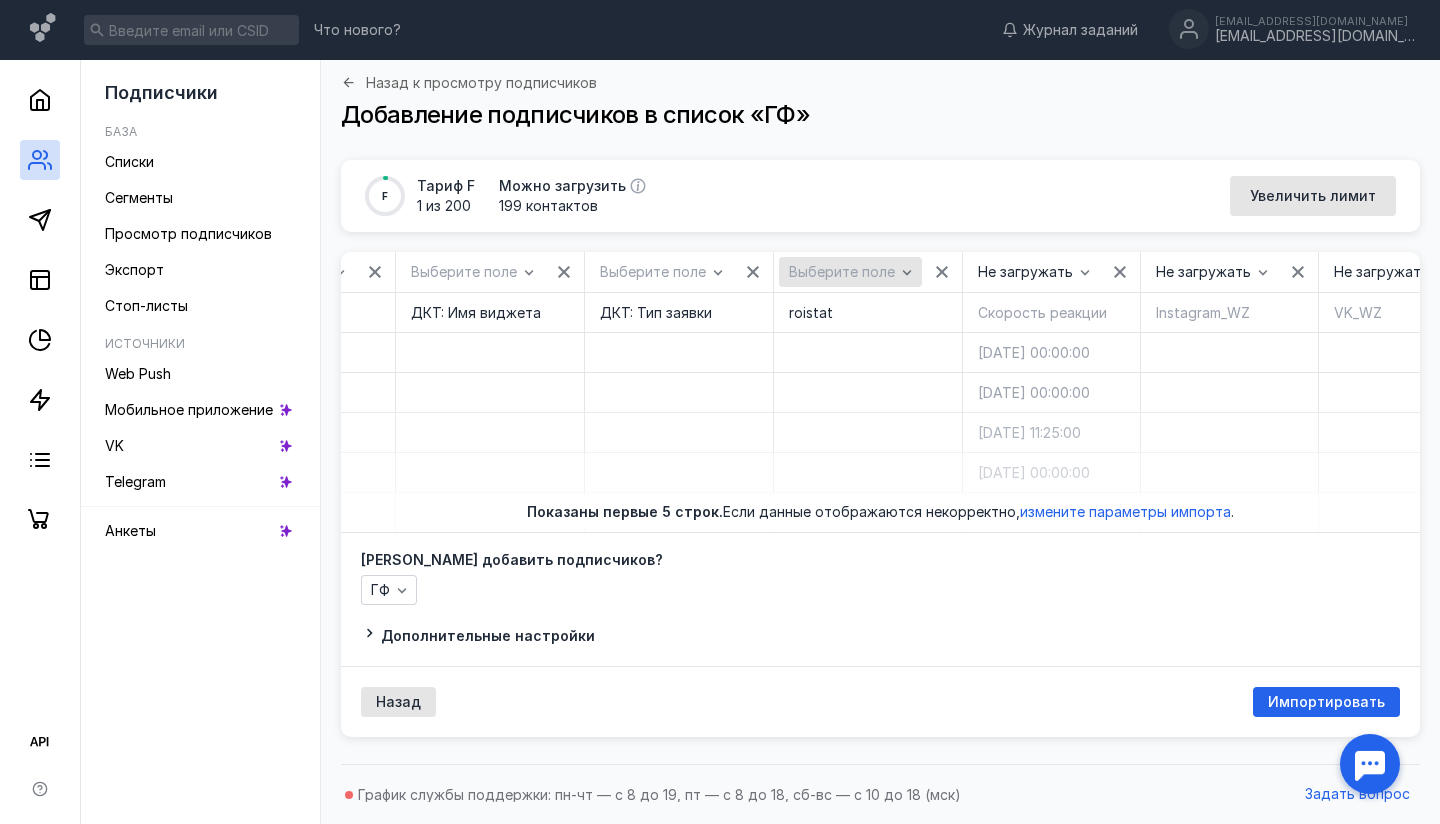click on "Выберите поле" at bounding box center (842, 272) 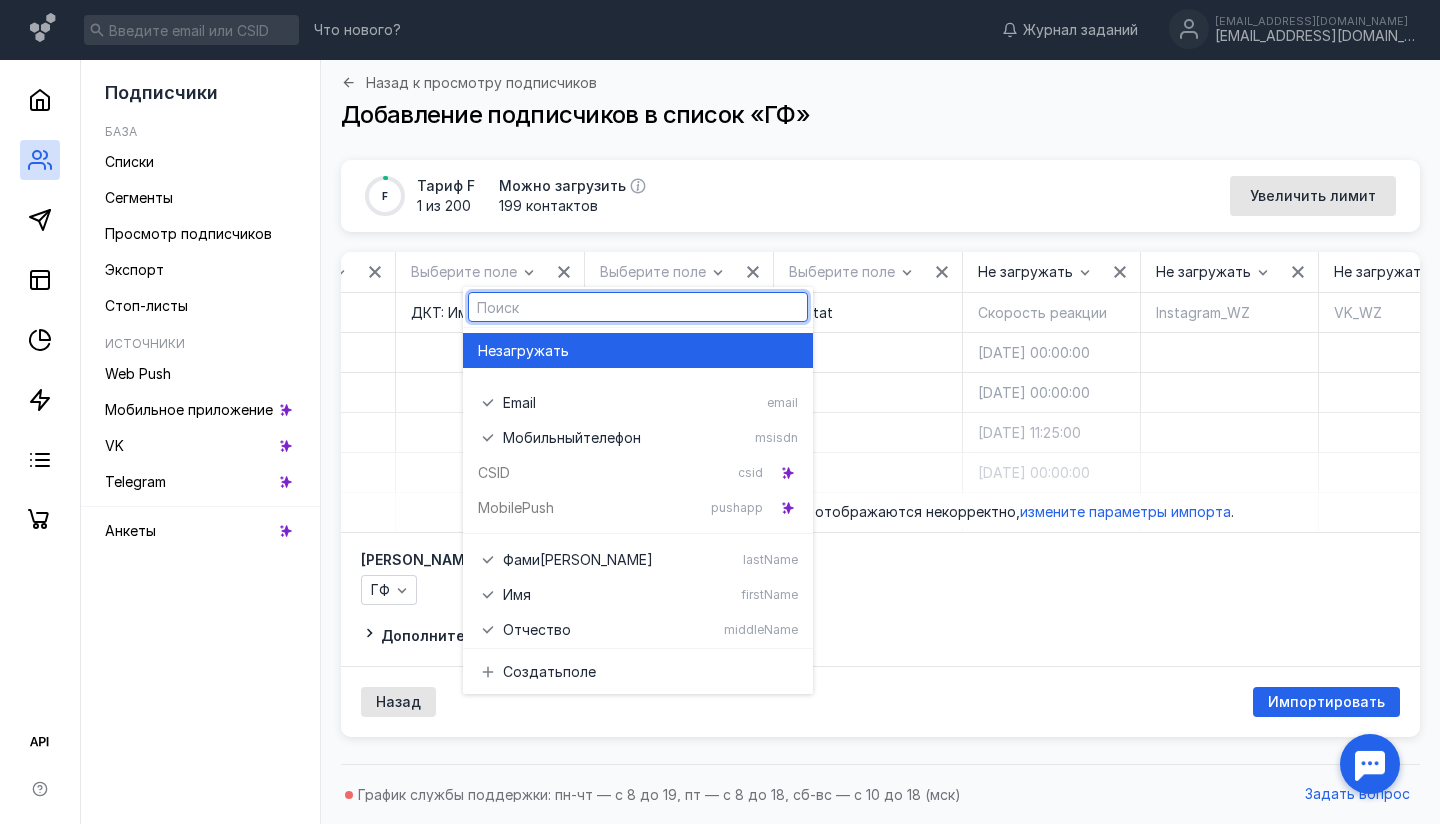 click on "загружать" at bounding box center (532, 351) 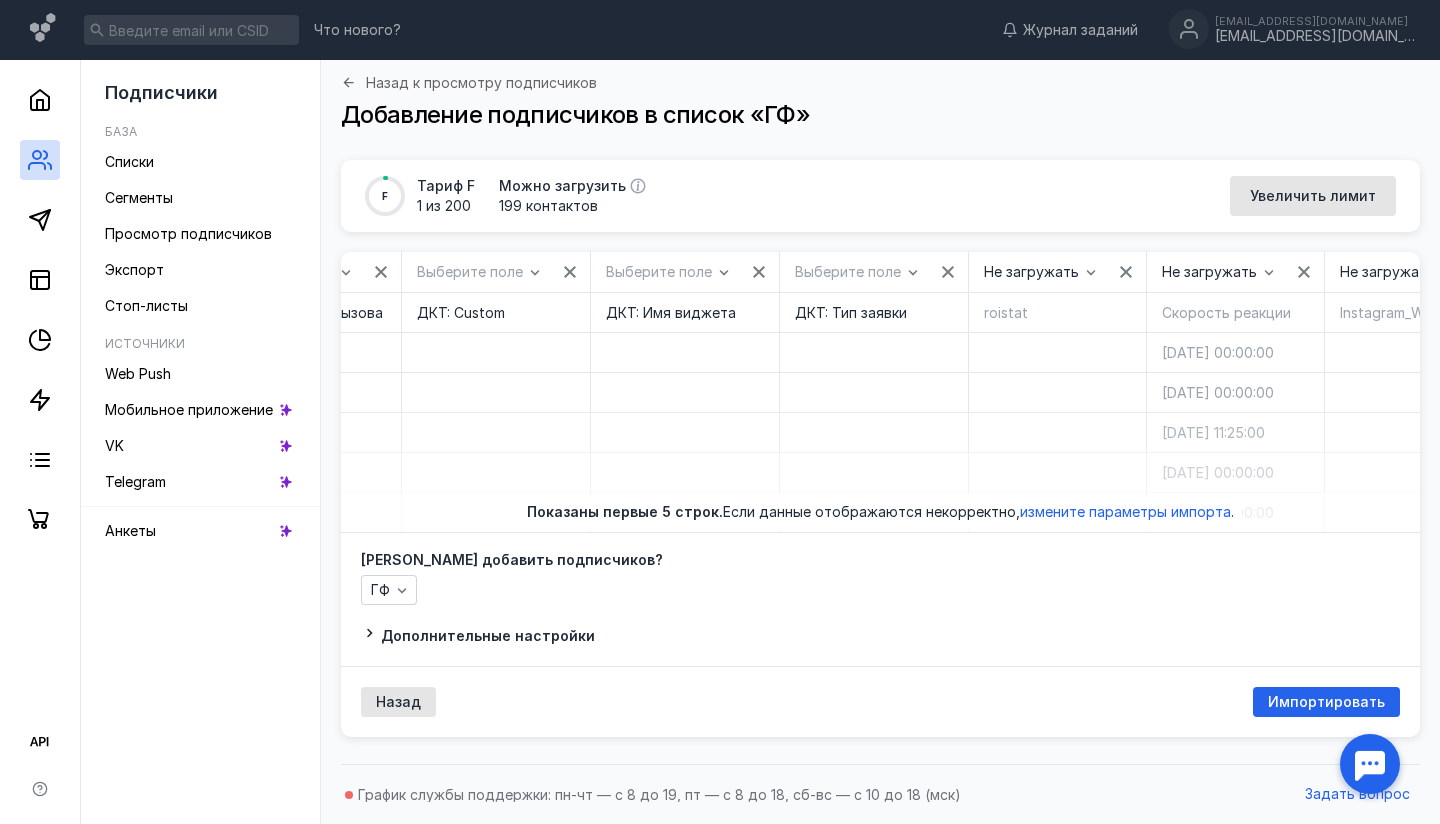 scroll, scrollTop: 0, scrollLeft: 18425, axis: horizontal 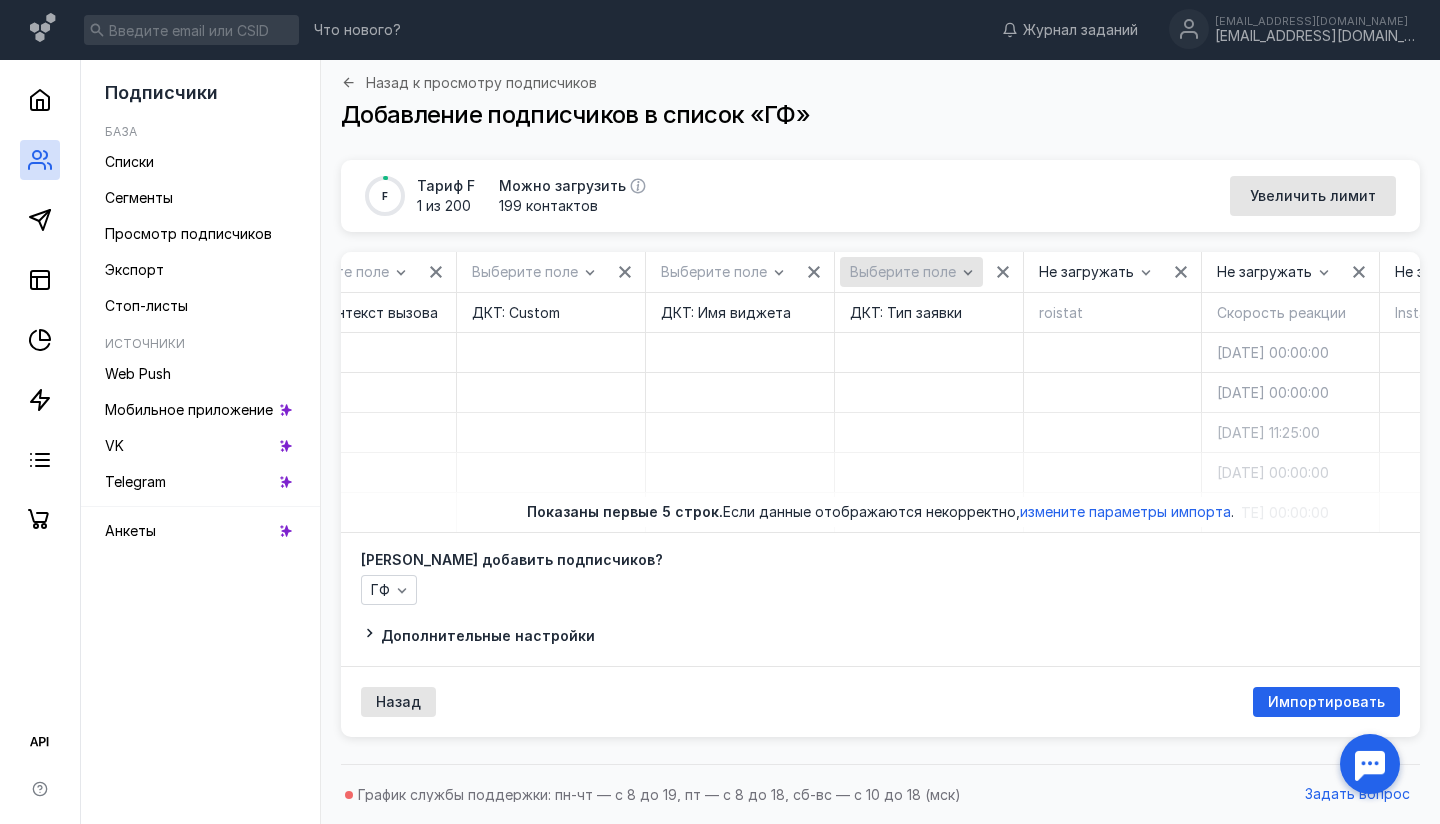 click on "Выберите поле" at bounding box center [903, 272] 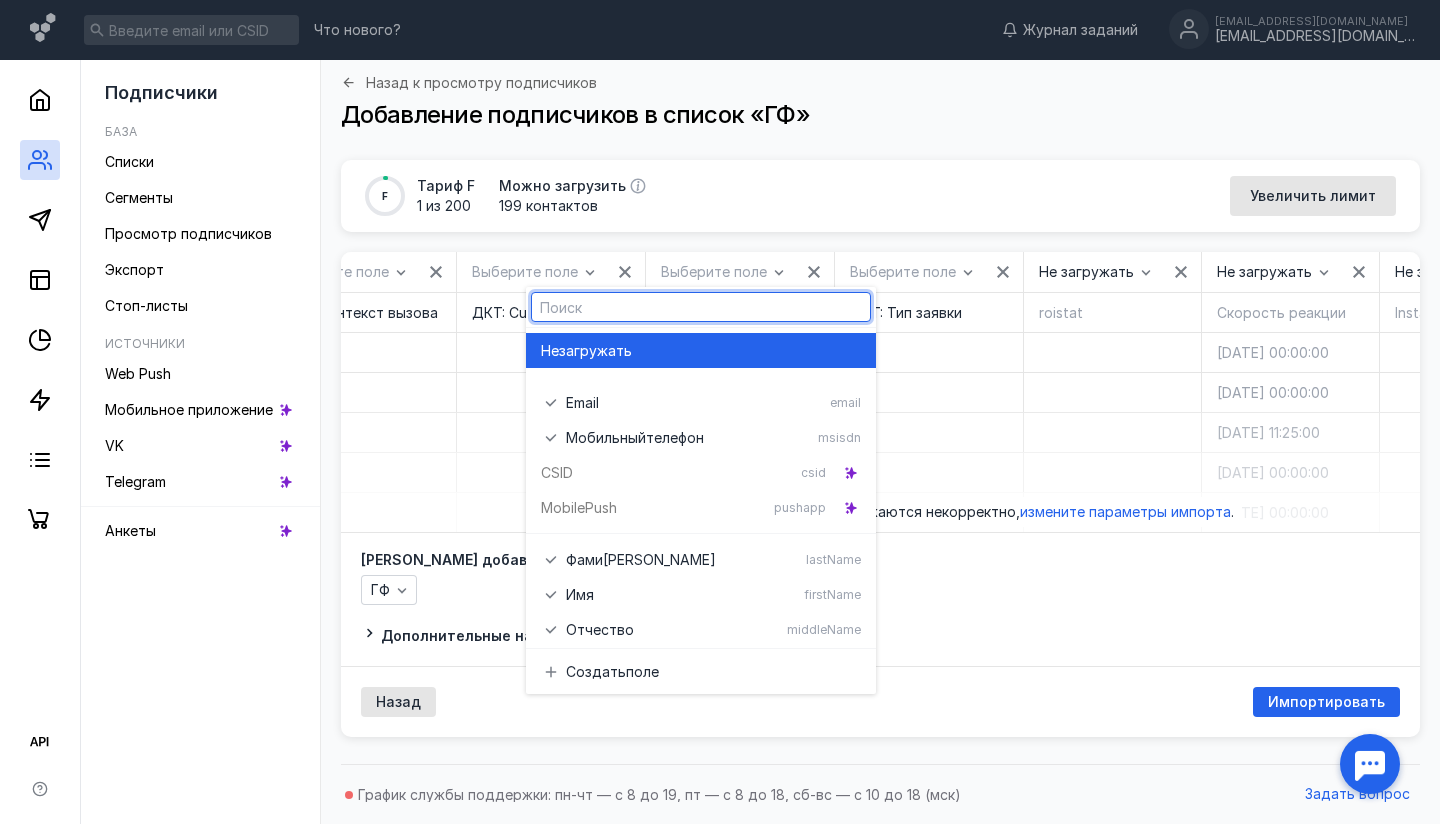 click on "загружать" at bounding box center (595, 351) 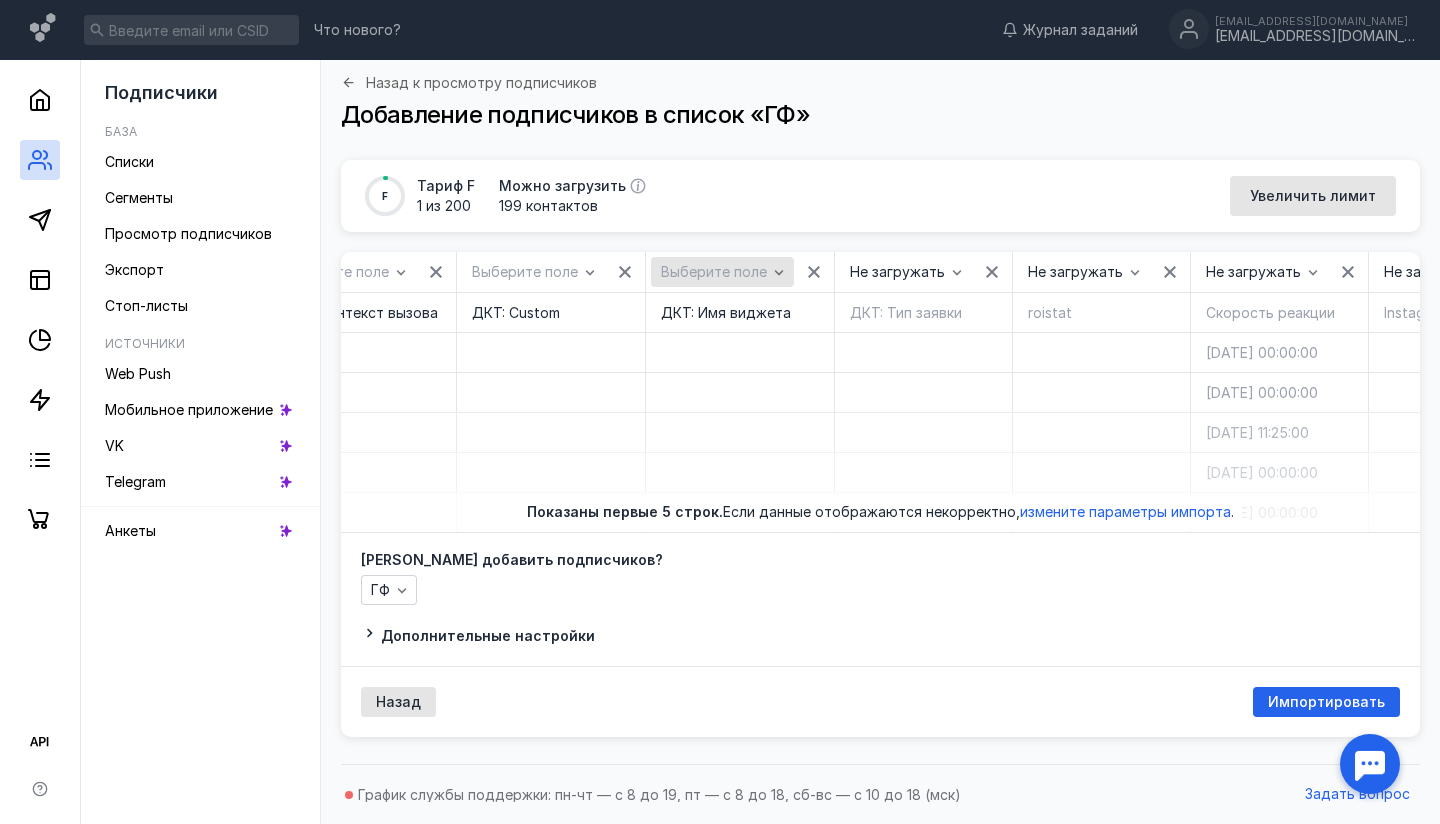 click on "Выберите поле" at bounding box center [714, 272] 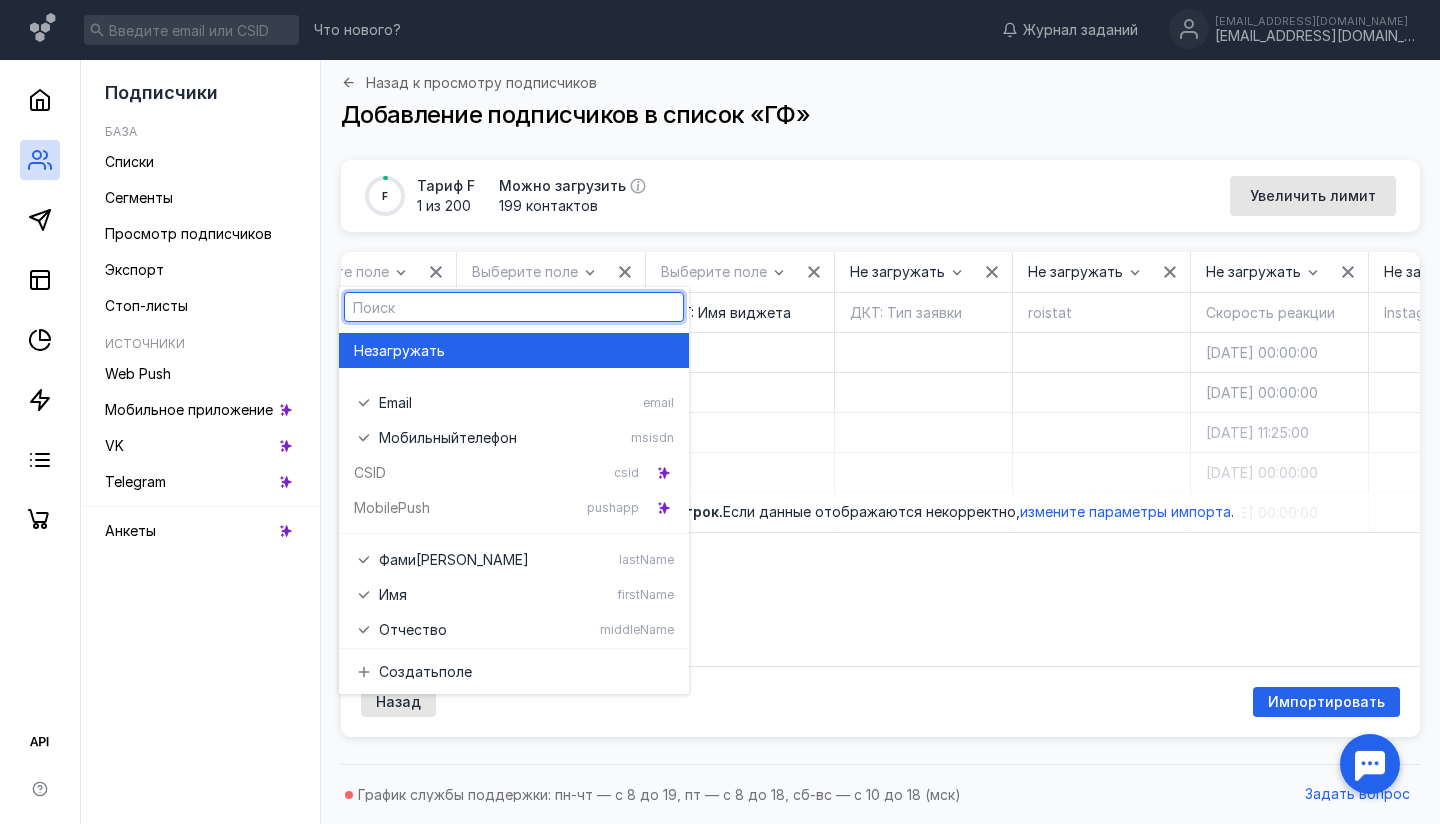 click on "загружать" at bounding box center (408, 351) 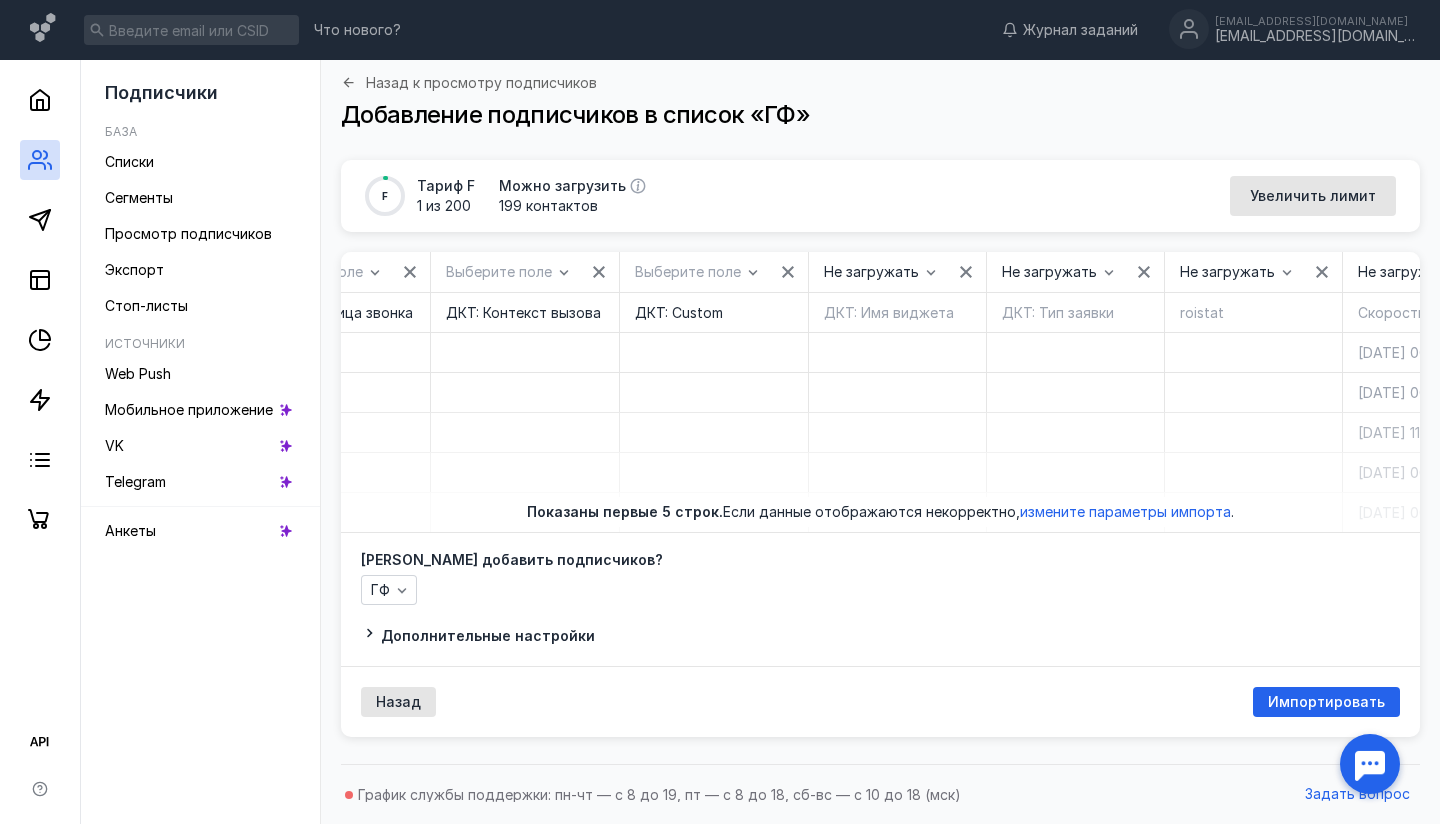scroll, scrollTop: 0, scrollLeft: 18212, axis: horizontal 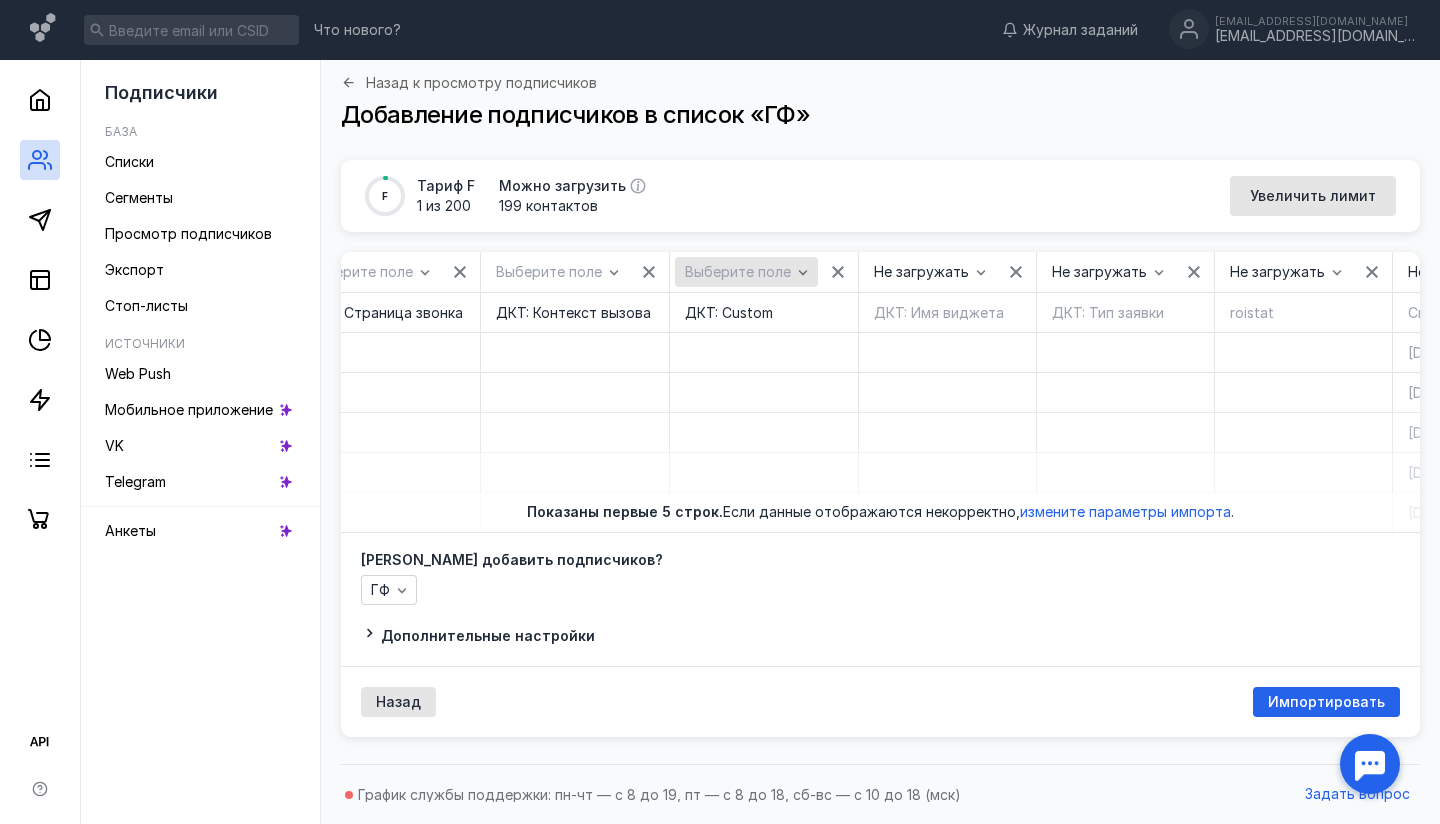 click on "Выберите поле" at bounding box center [738, 272] 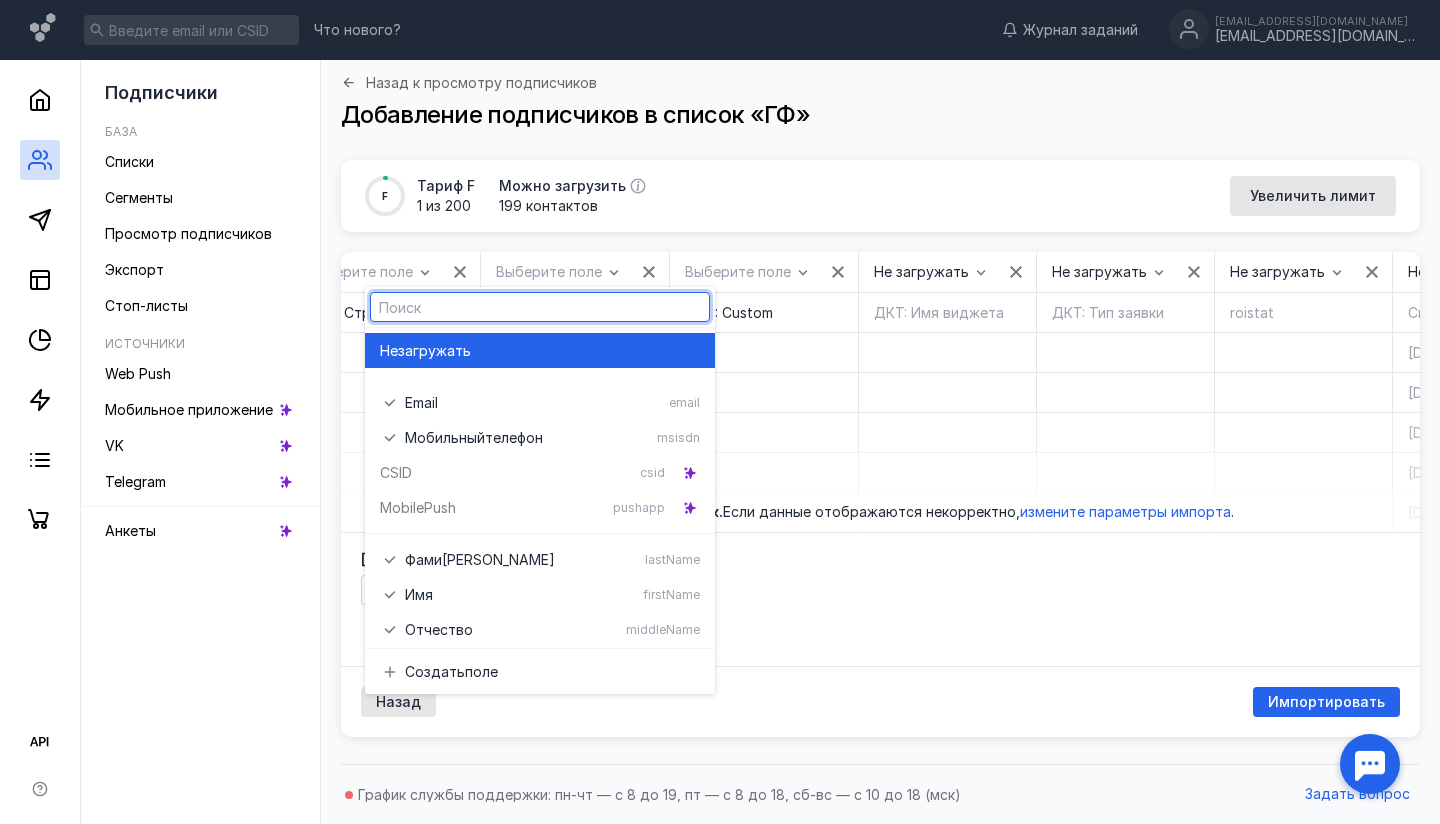 click on "загружать" at bounding box center (434, 351) 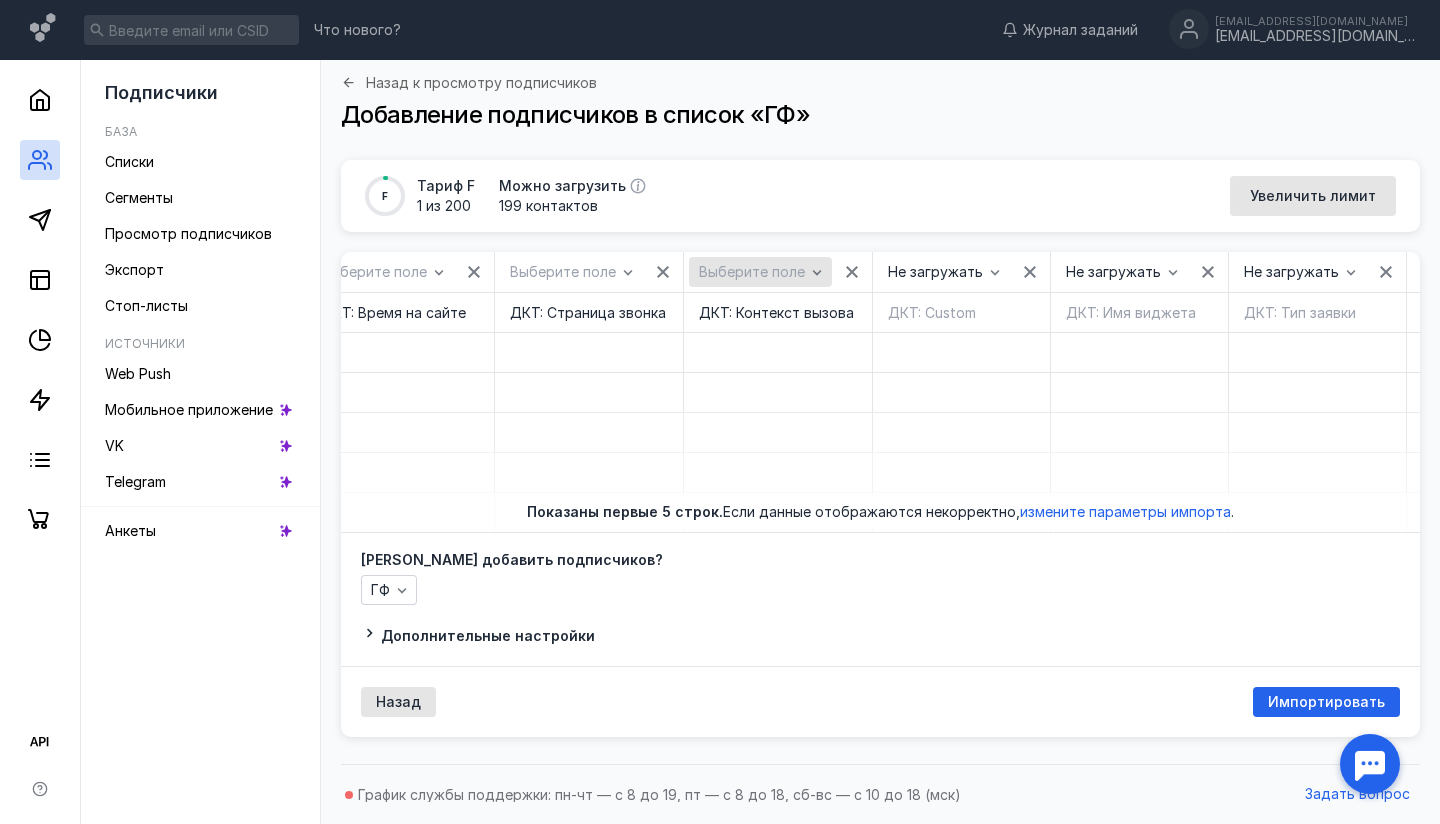 scroll, scrollTop: 0, scrollLeft: 18007, axis: horizontal 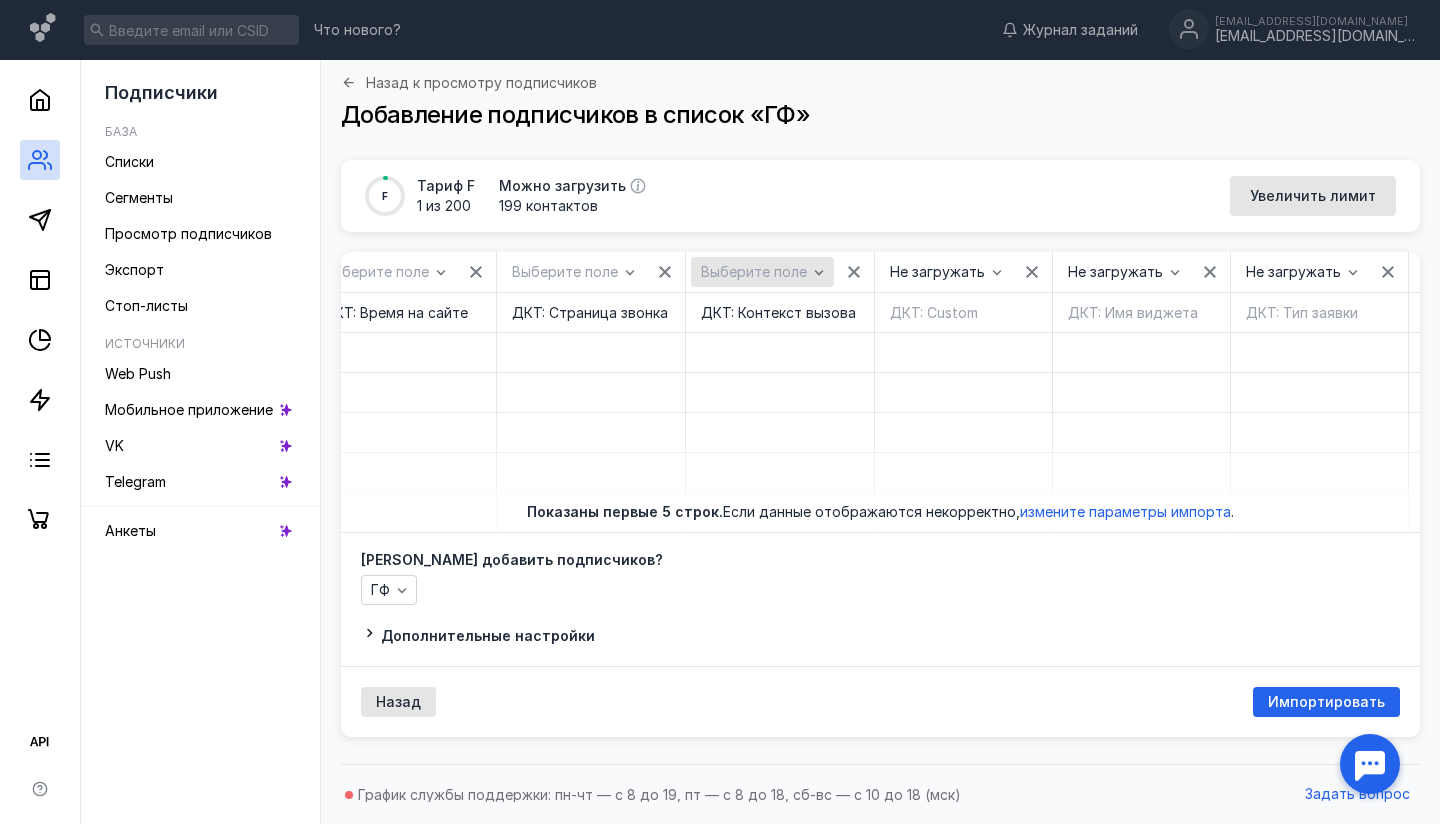 click on "Выберите поле" at bounding box center (754, 272) 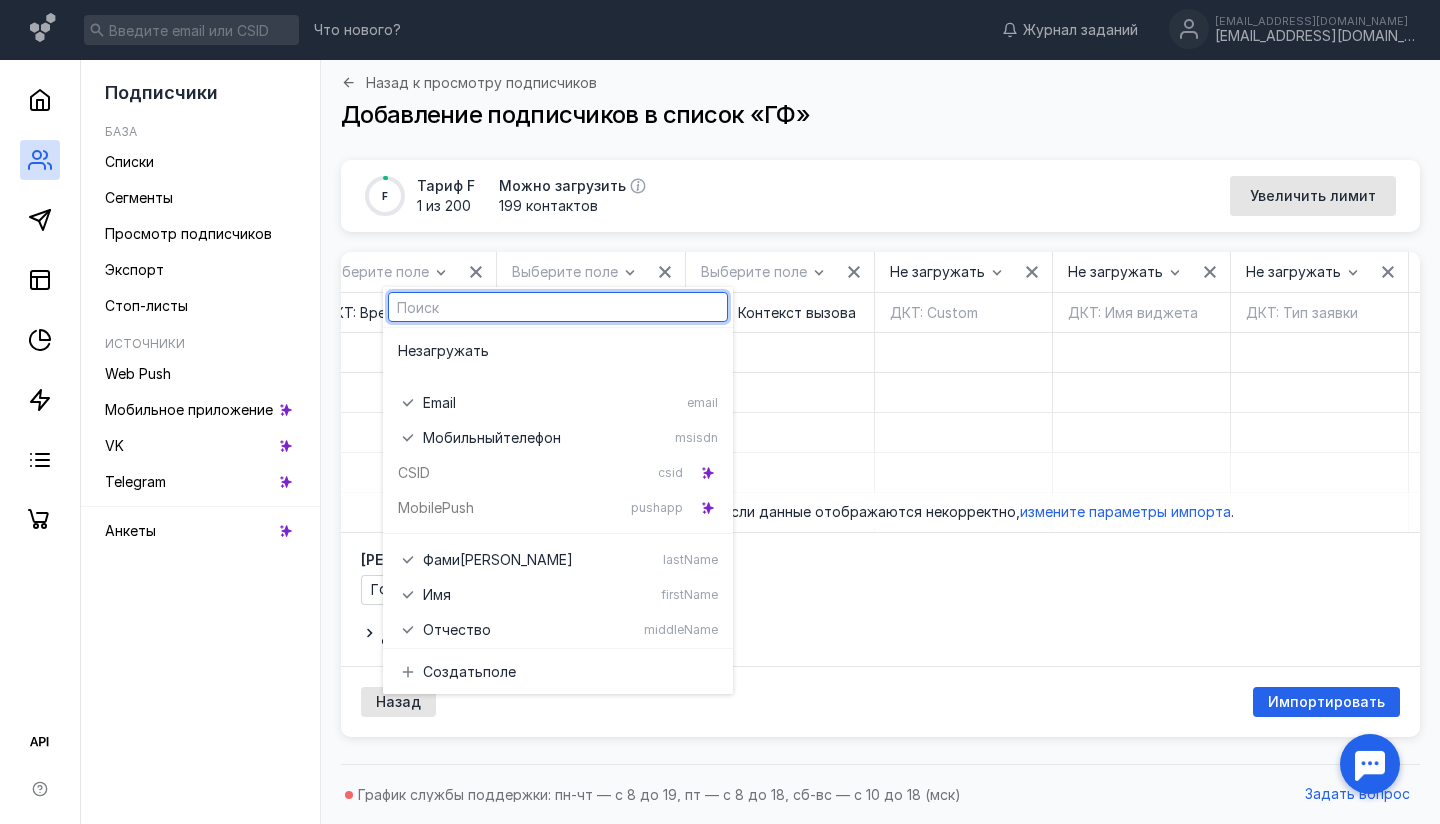 click on "Не  загружать" at bounding box center (558, 350) 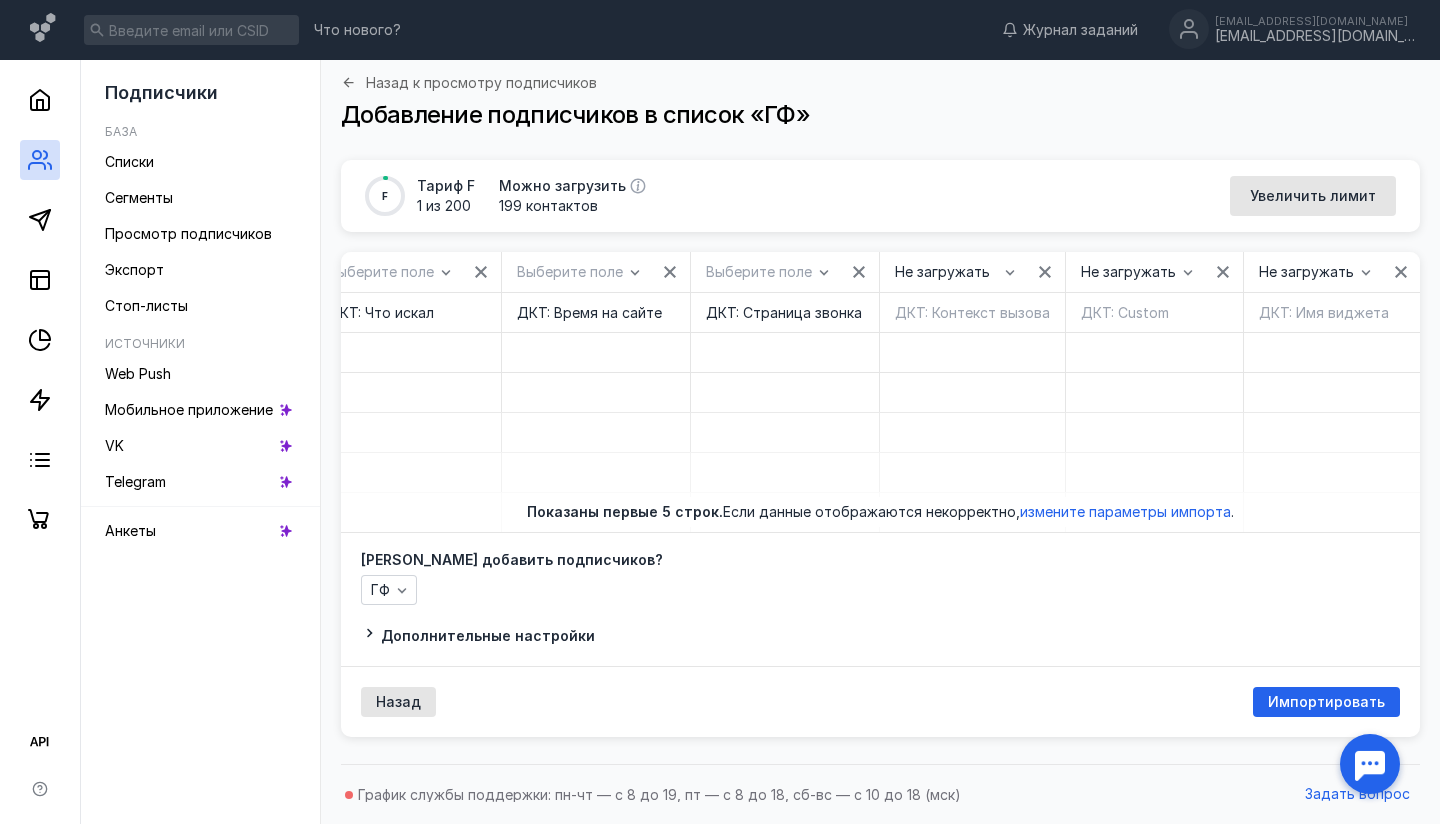 scroll, scrollTop: 0, scrollLeft: 17754, axis: horizontal 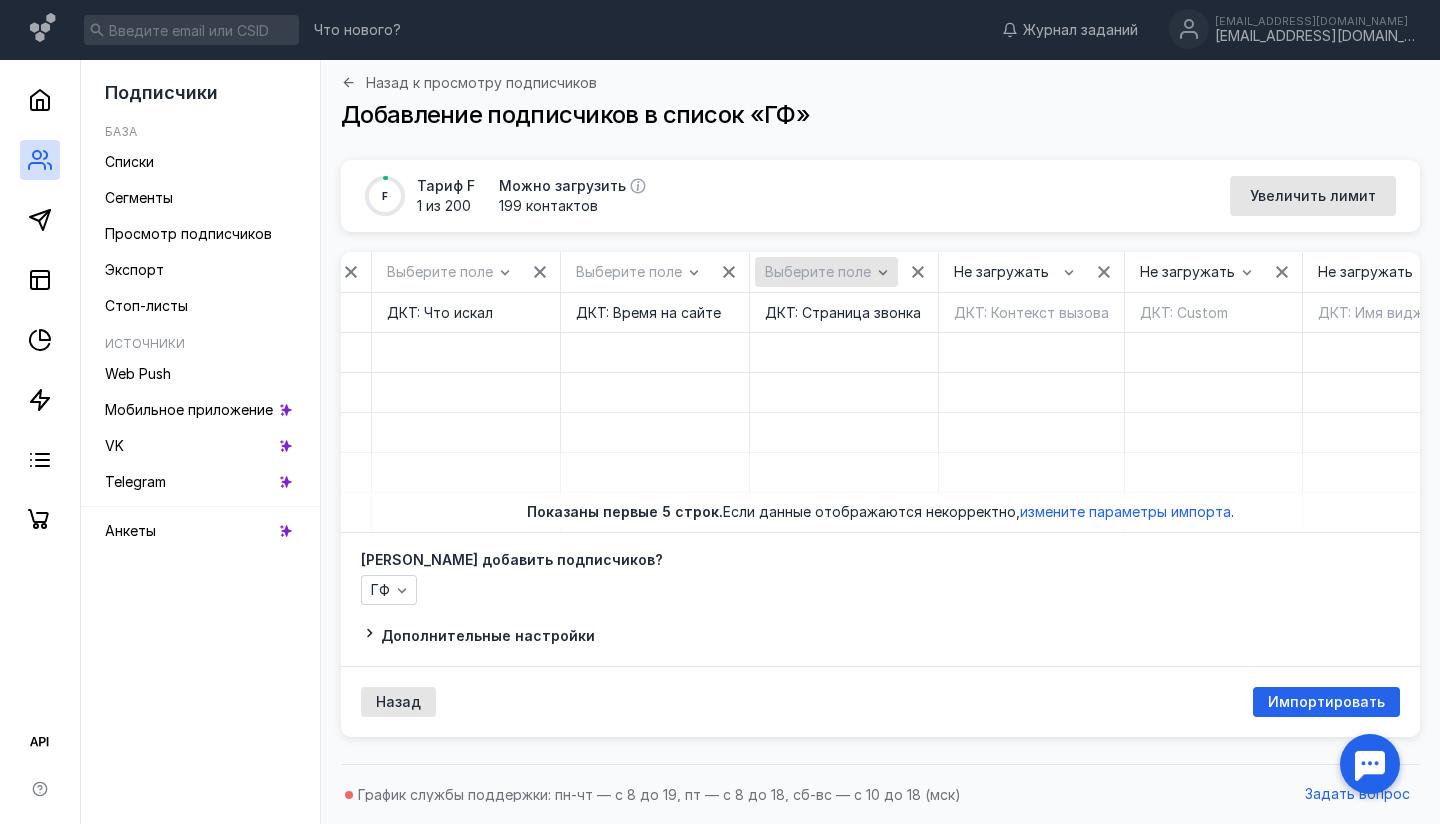 click on "Выберите поле" at bounding box center (818, 272) 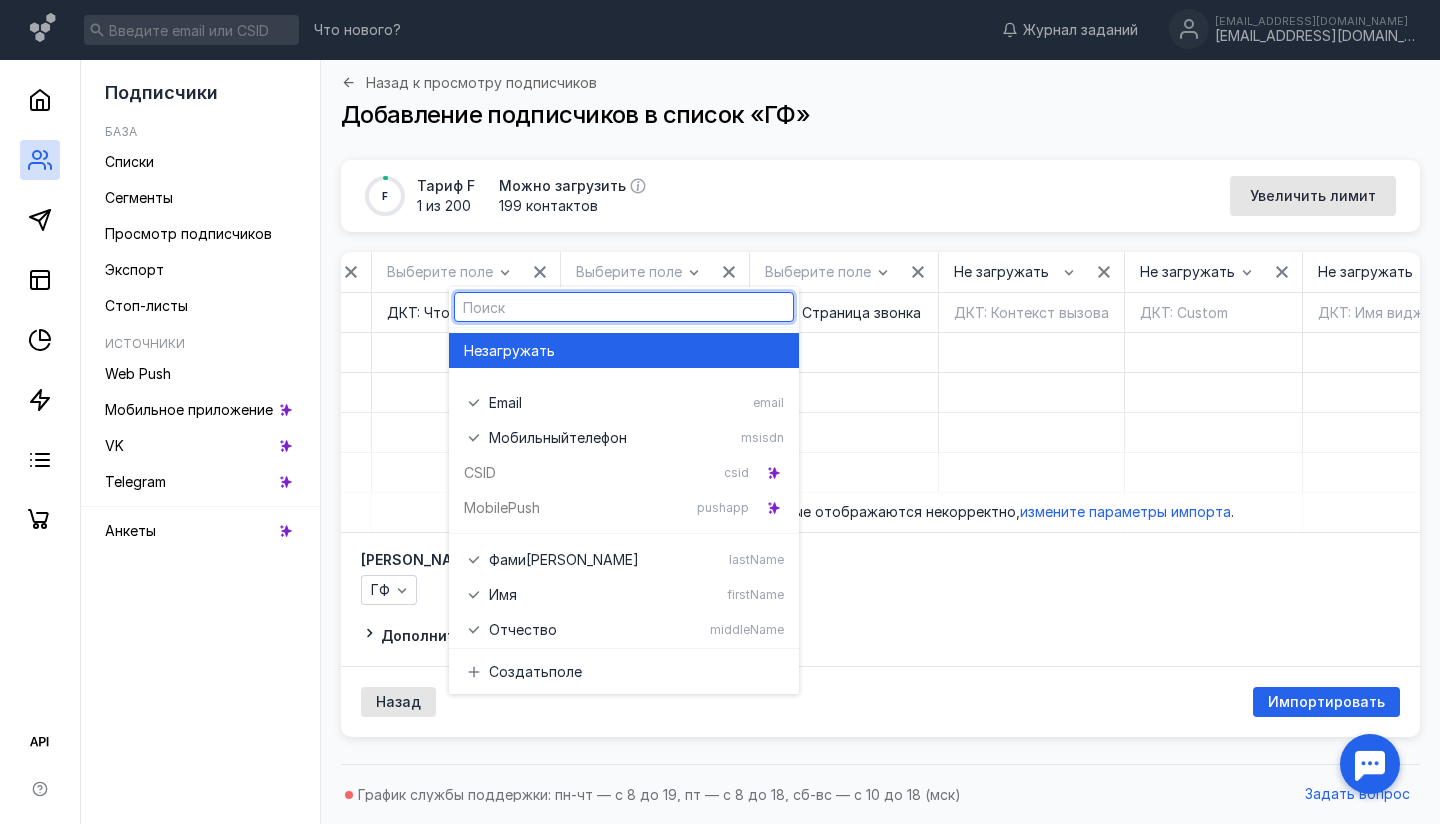 click on "загружать" at bounding box center (518, 351) 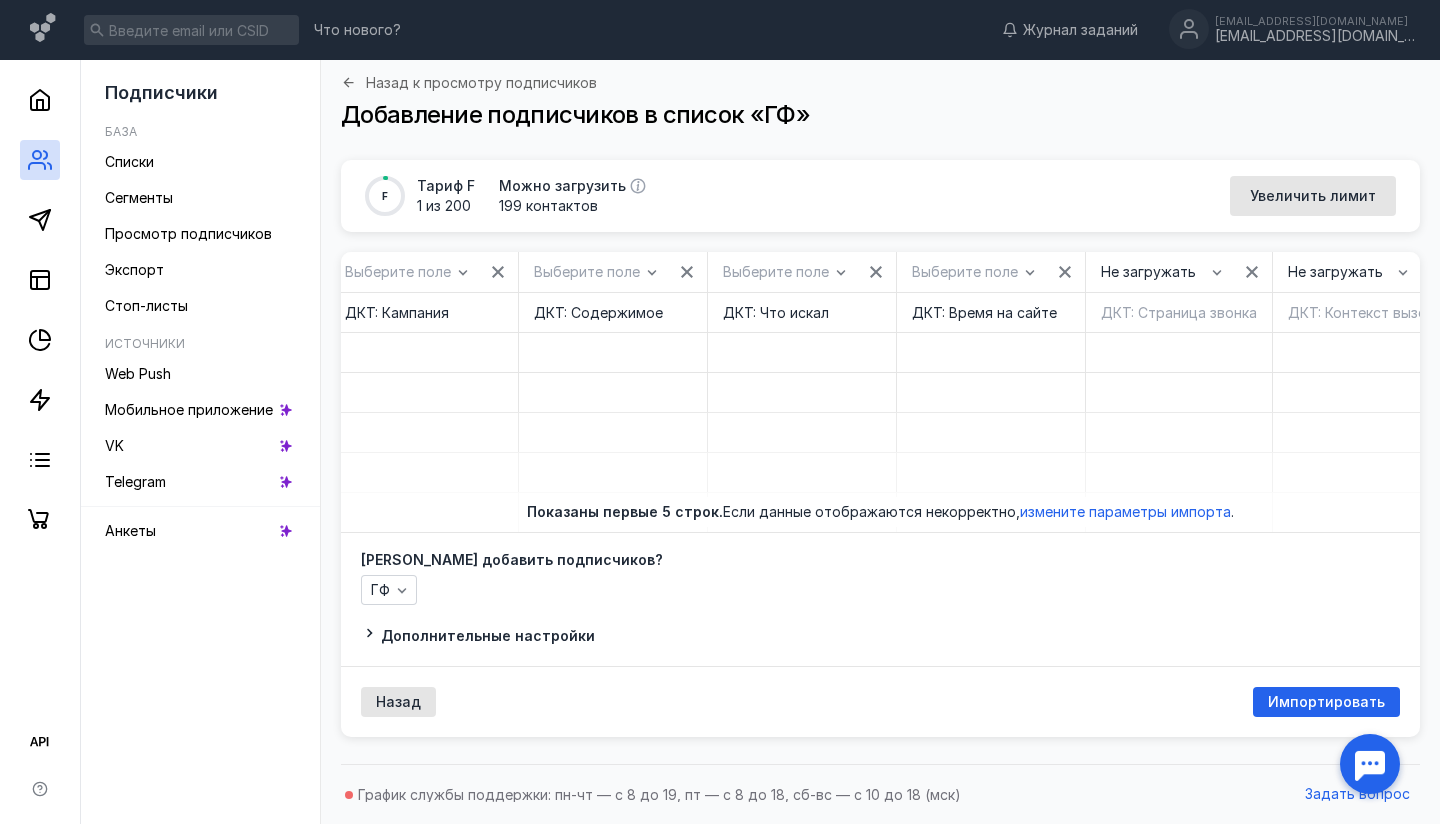 scroll, scrollTop: 0, scrollLeft: 17414, axis: horizontal 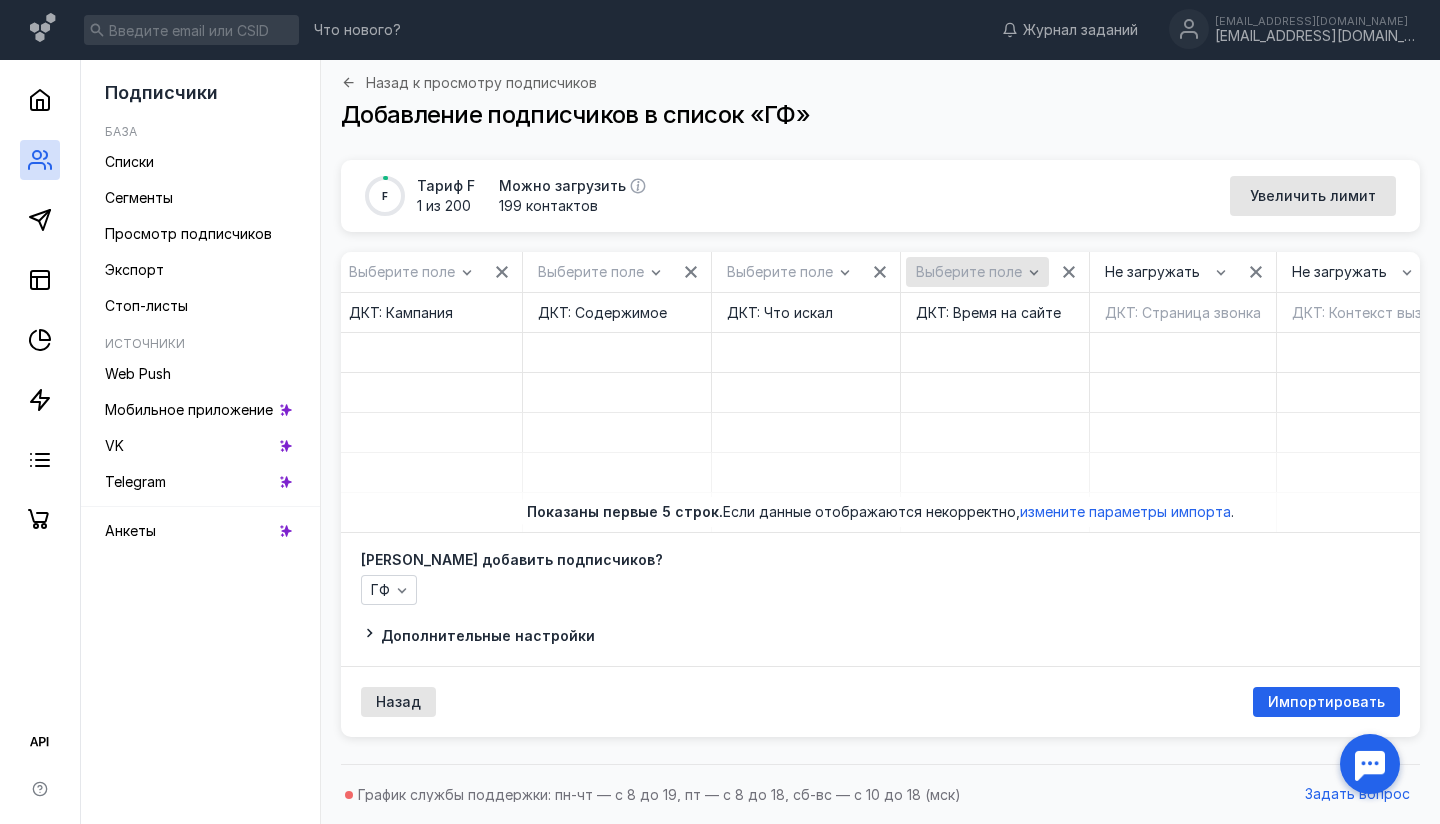 click on "Выберите поле" at bounding box center (977, 272) 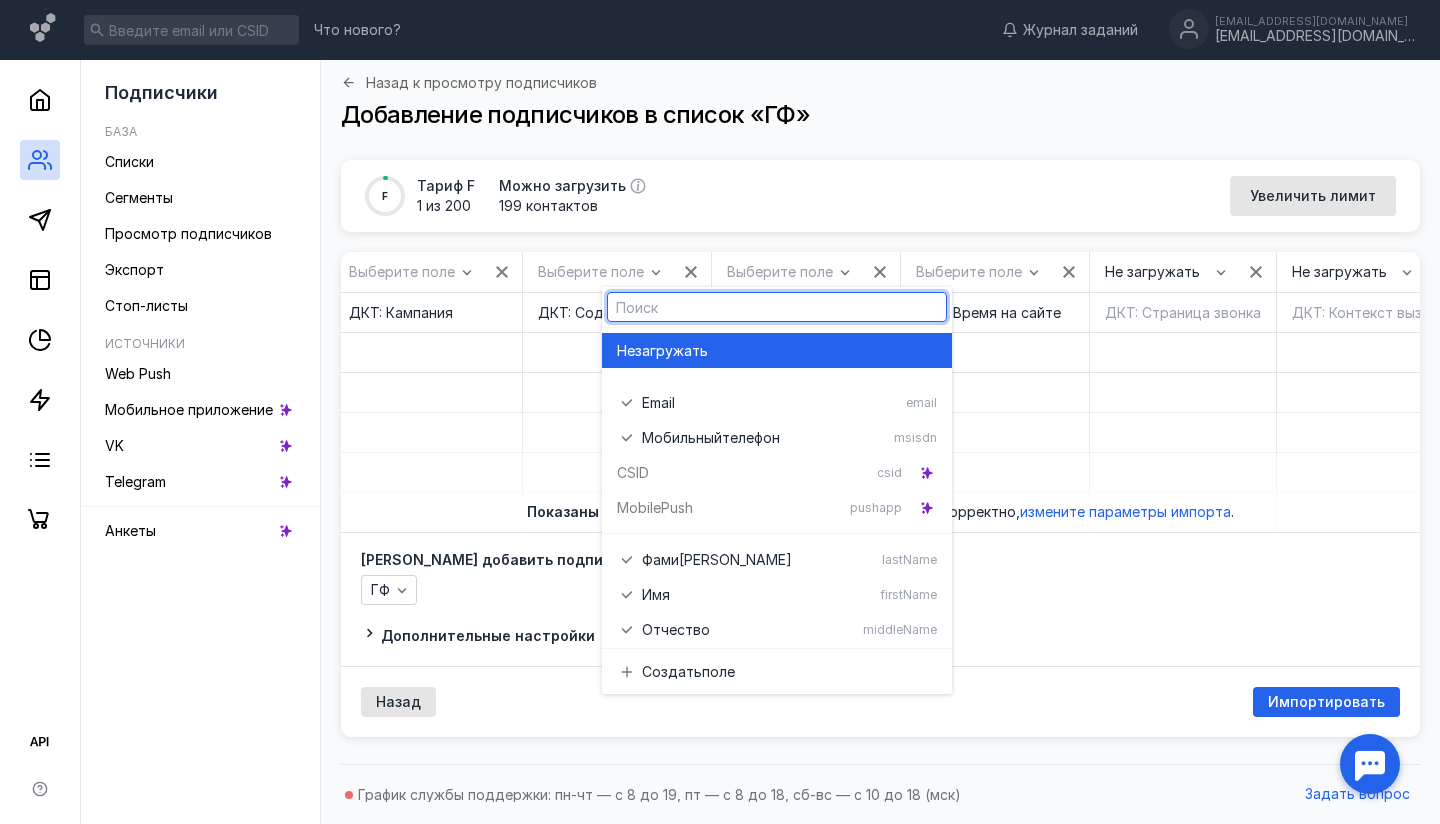 click on "Не  загружать" at bounding box center (777, 350) 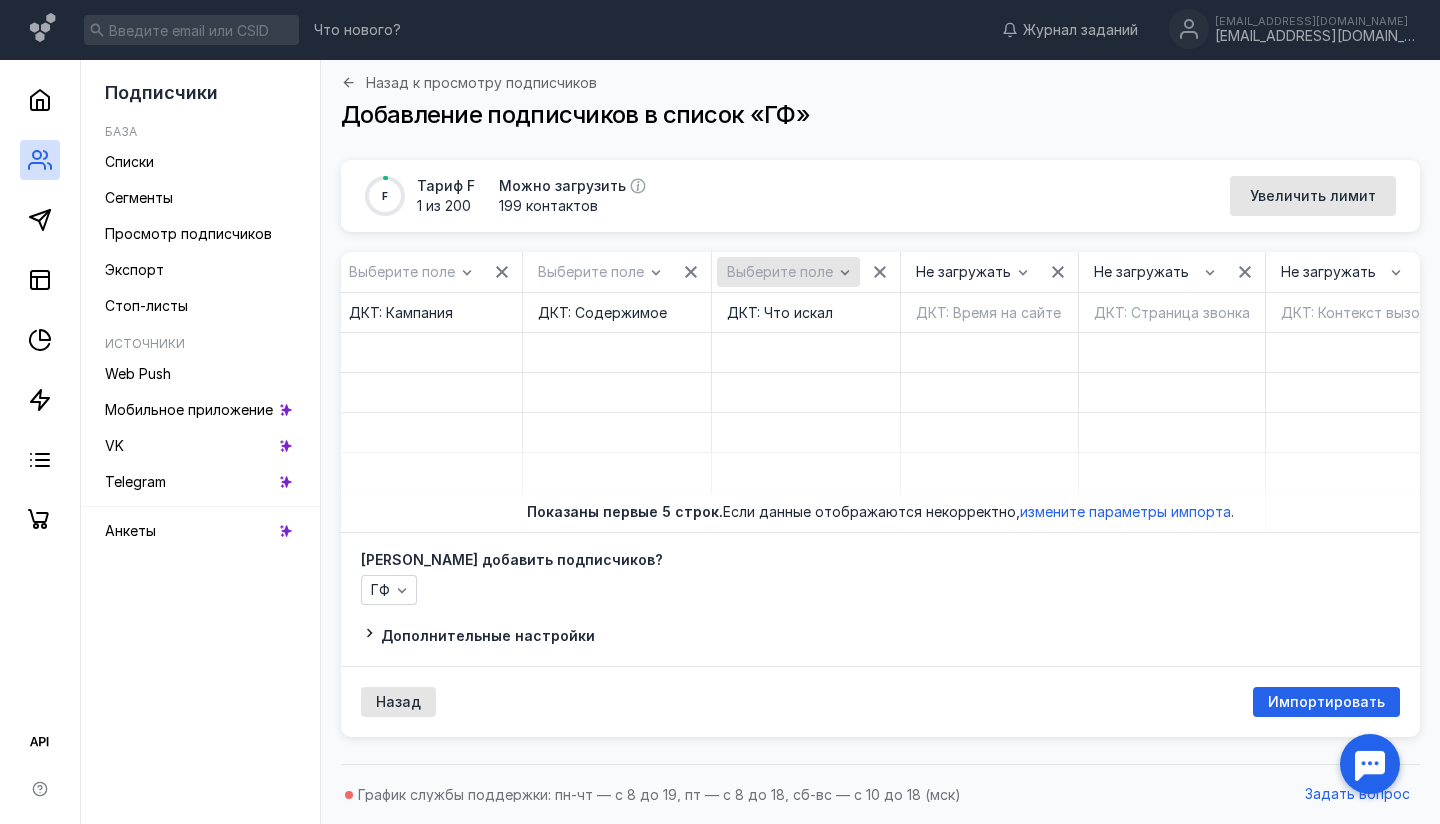 click on "Выберите поле" at bounding box center [780, 272] 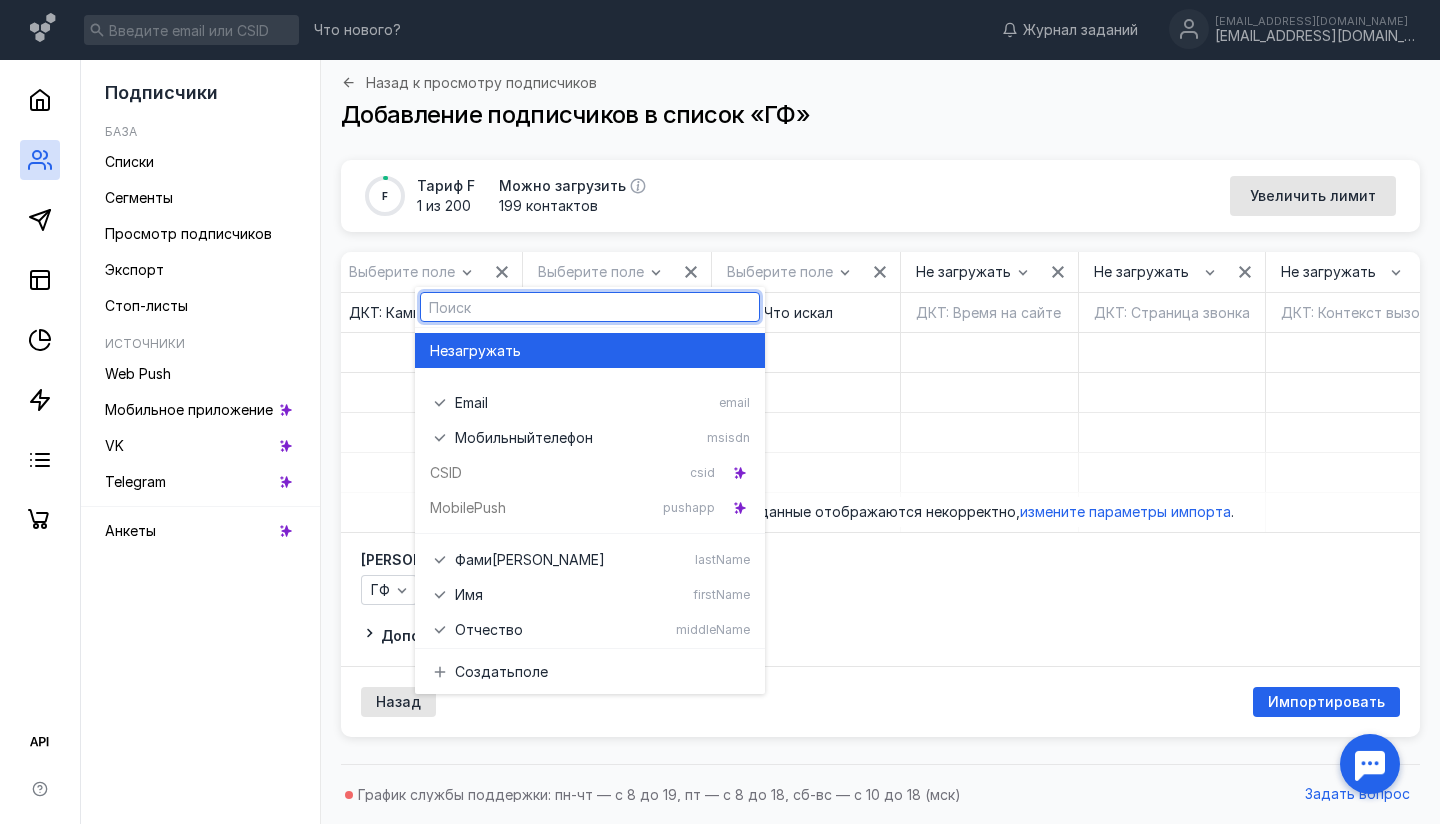 click on "загружать" at bounding box center [484, 351] 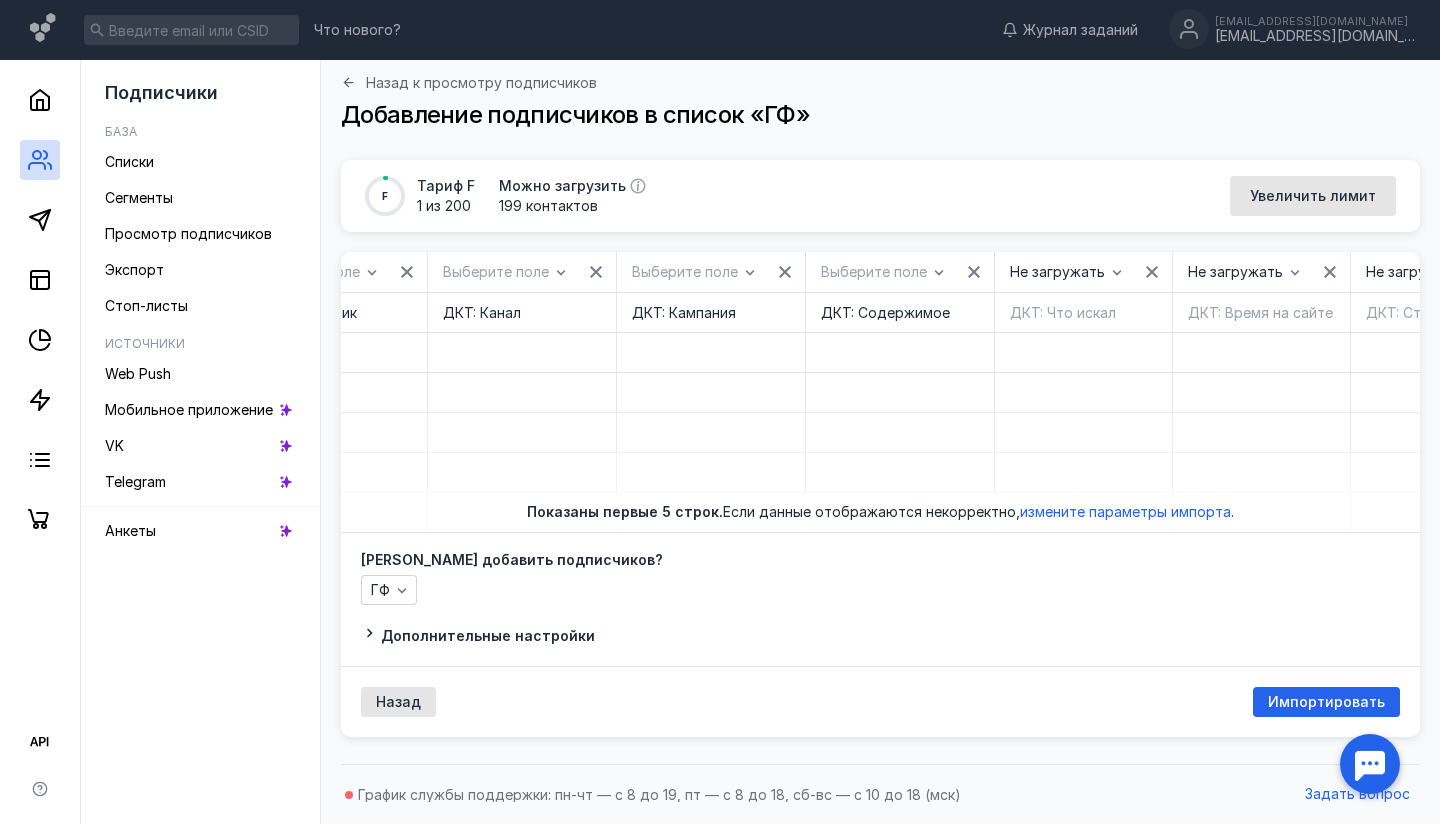 scroll, scrollTop: 0, scrollLeft: 17130, axis: horizontal 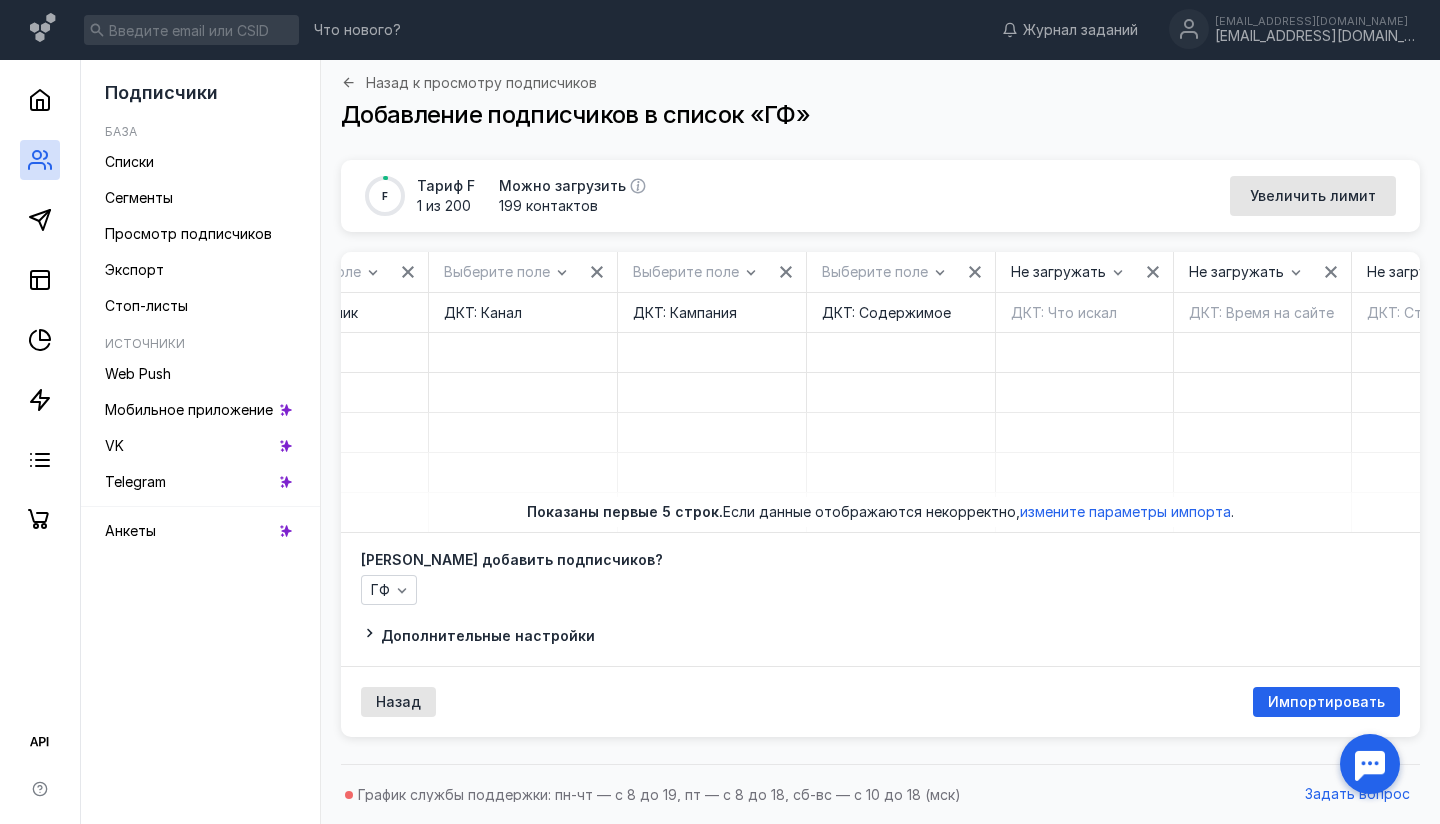 click on "Выберите поле" at bounding box center [900, 272] 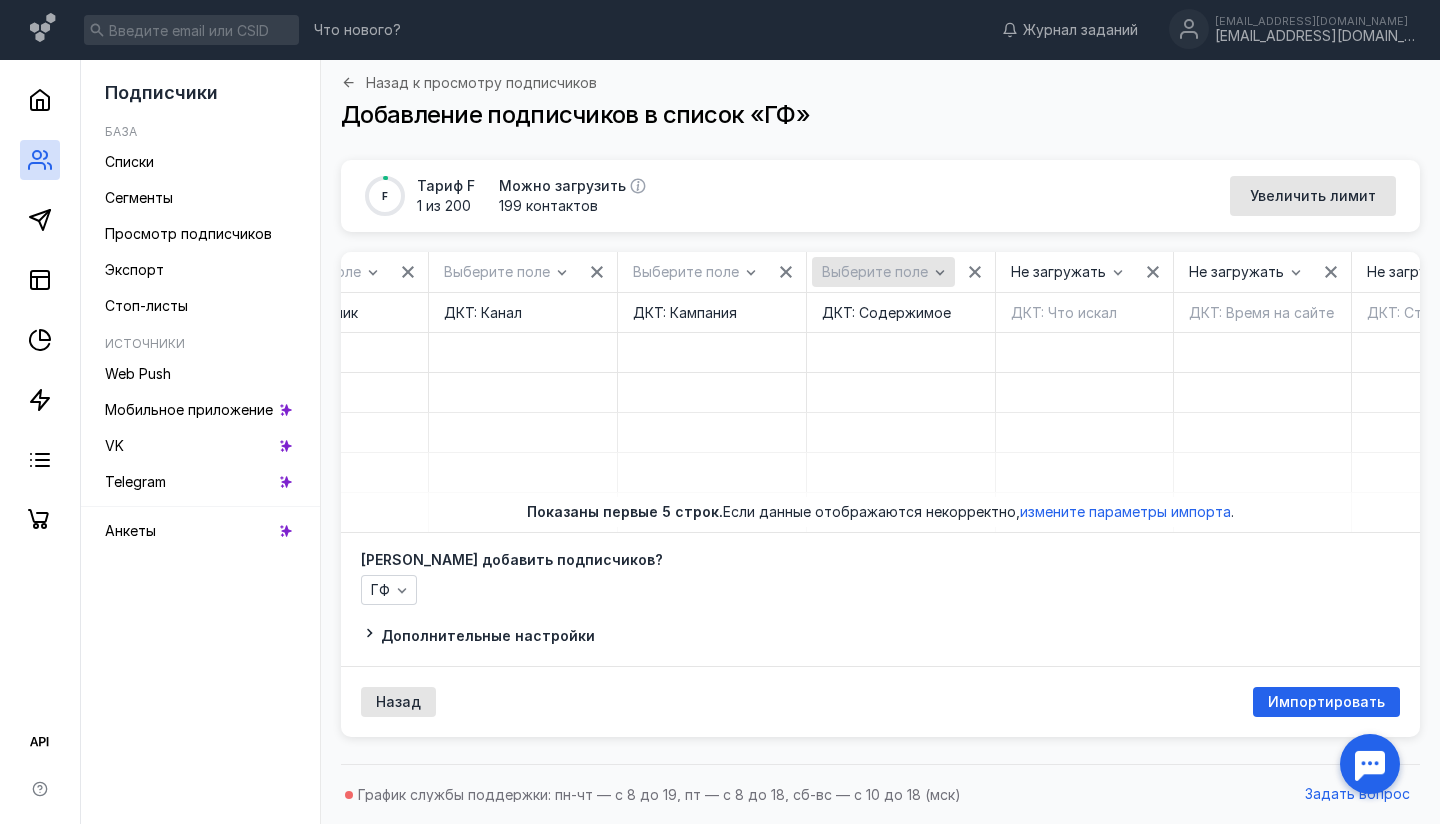 click on "Выберите поле" at bounding box center [883, 272] 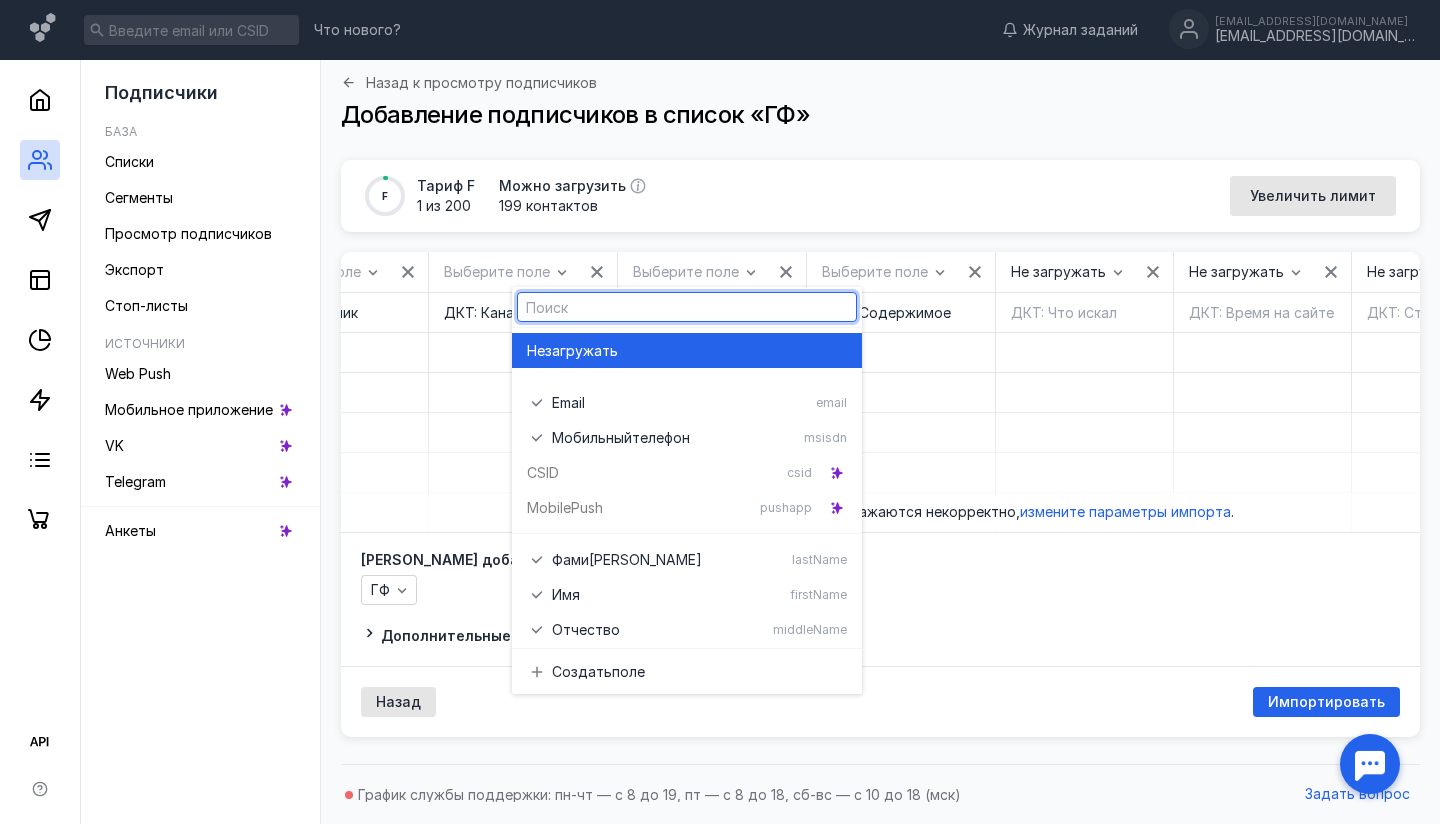 click on "загружать" at bounding box center [581, 351] 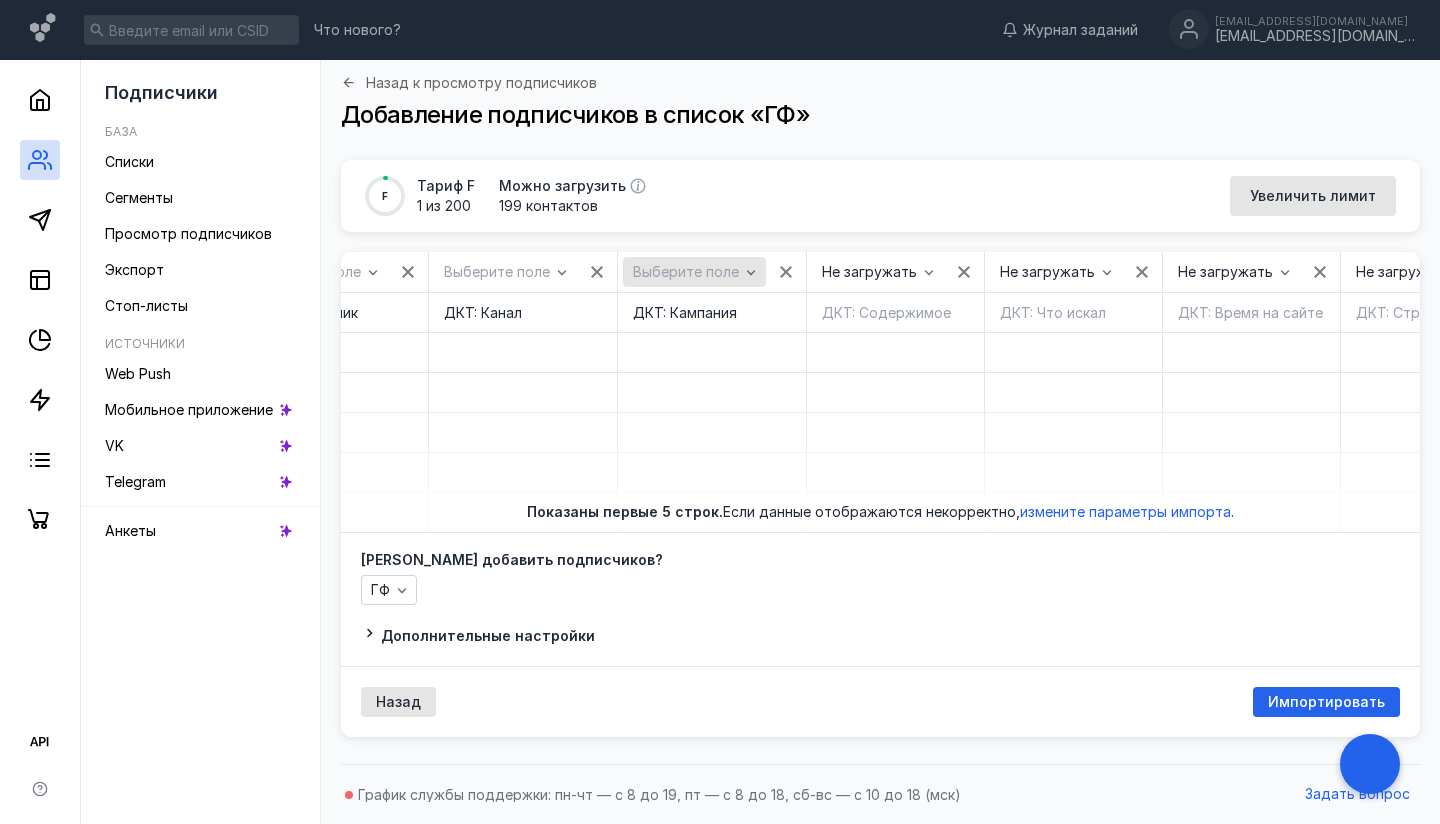 click 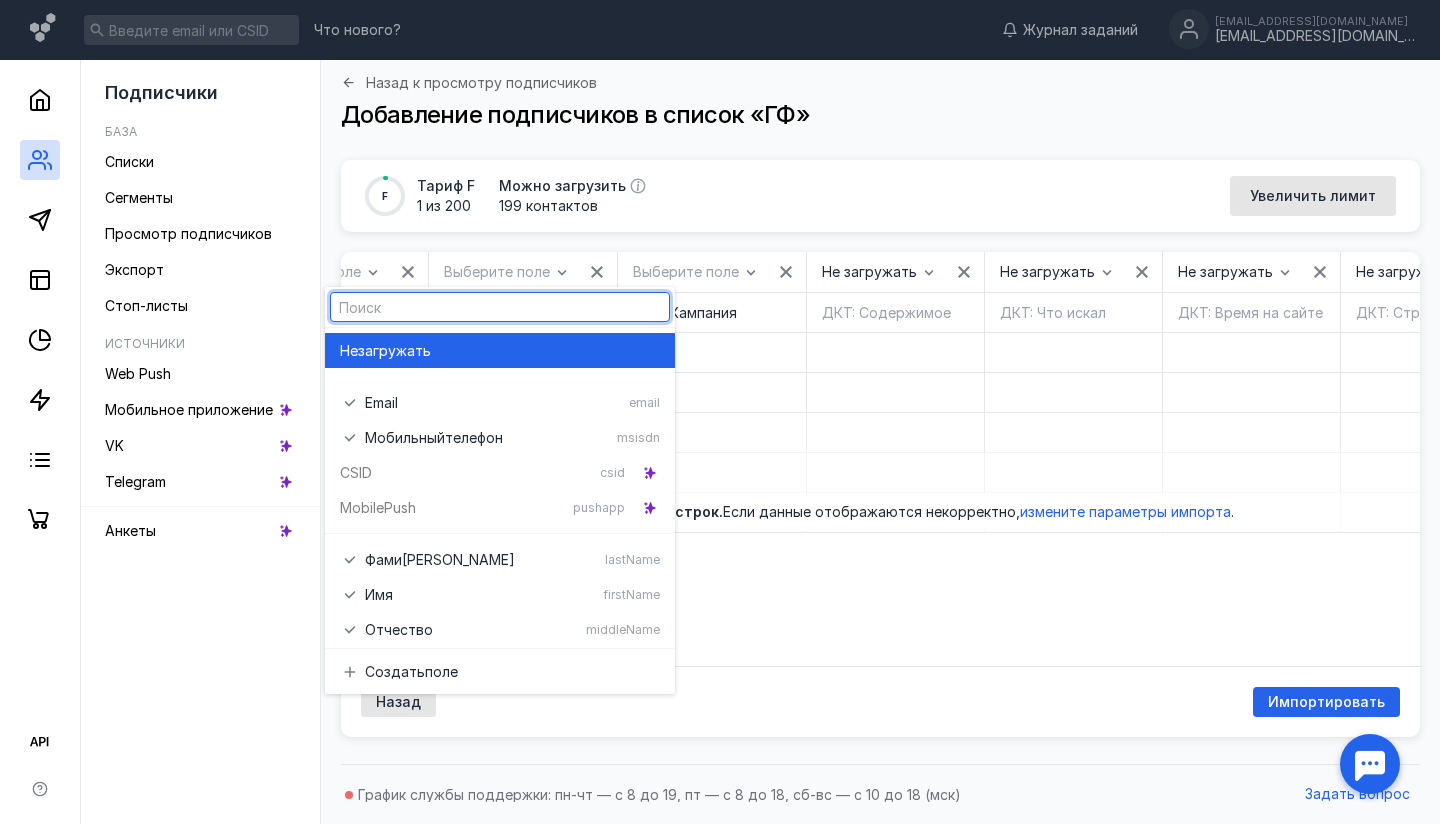 click on "Не  загружать" at bounding box center (500, 351) 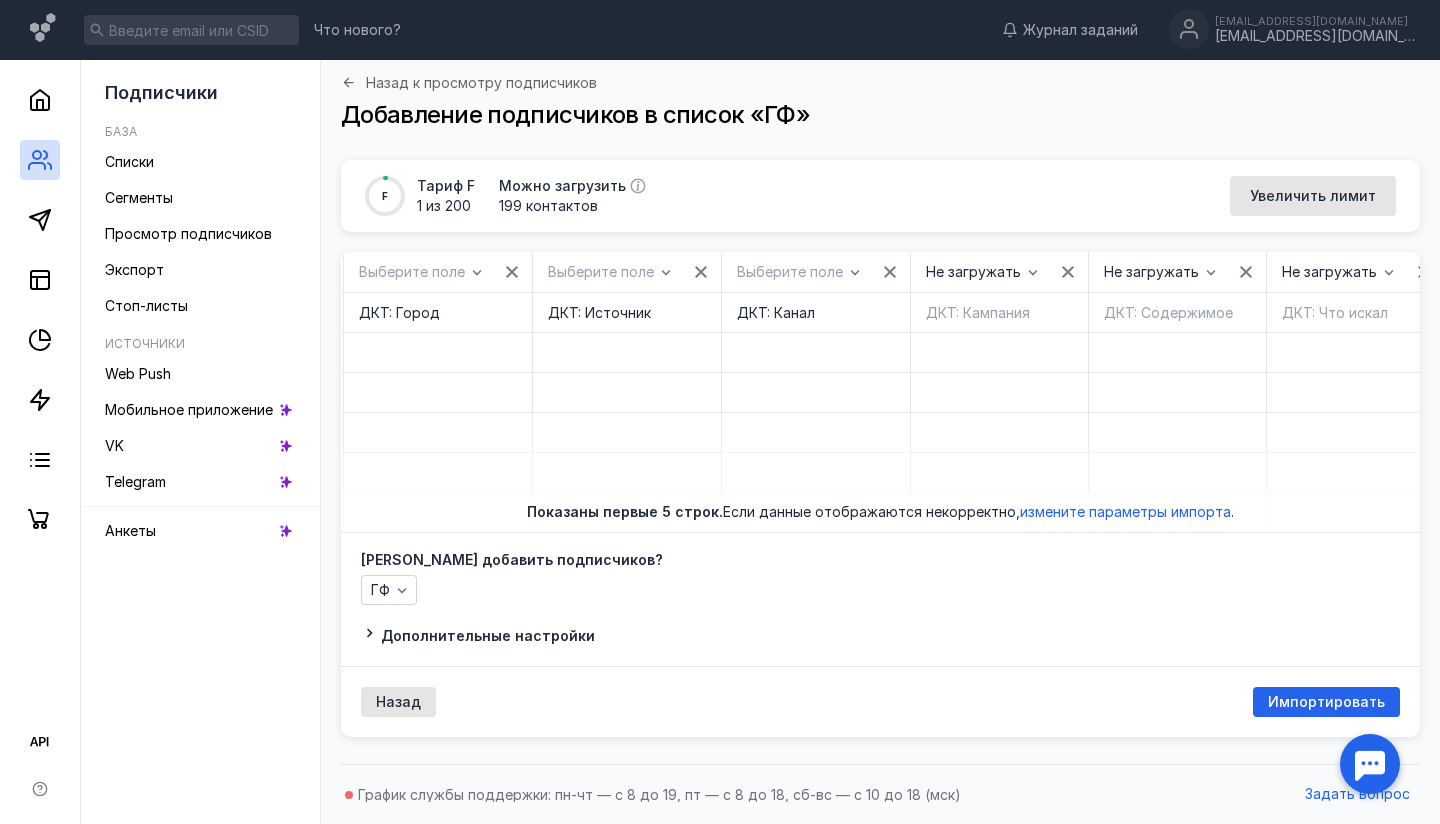 scroll, scrollTop: 0, scrollLeft: 16835, axis: horizontal 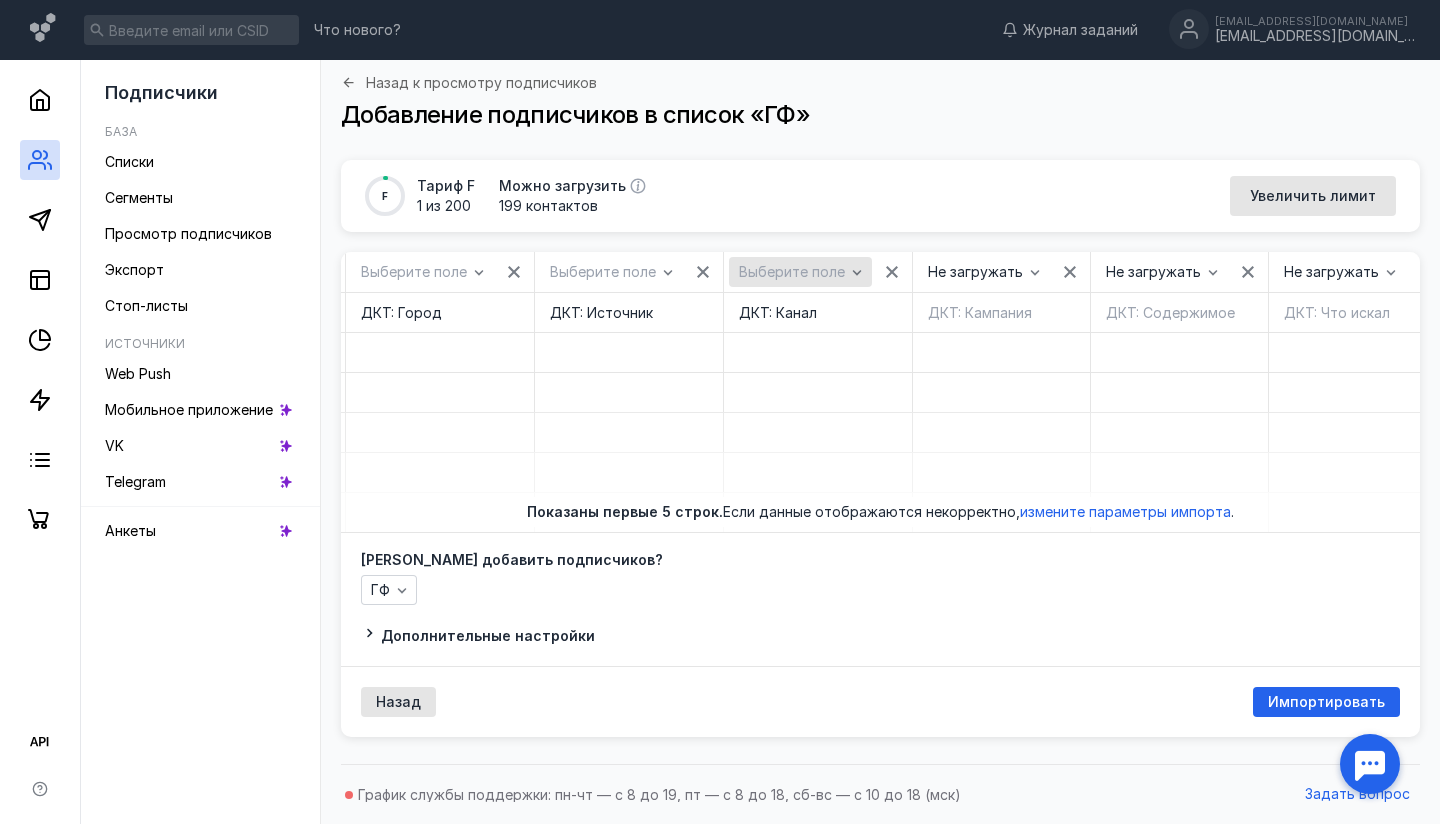 click on "Выберите поле" at bounding box center [800, 272] 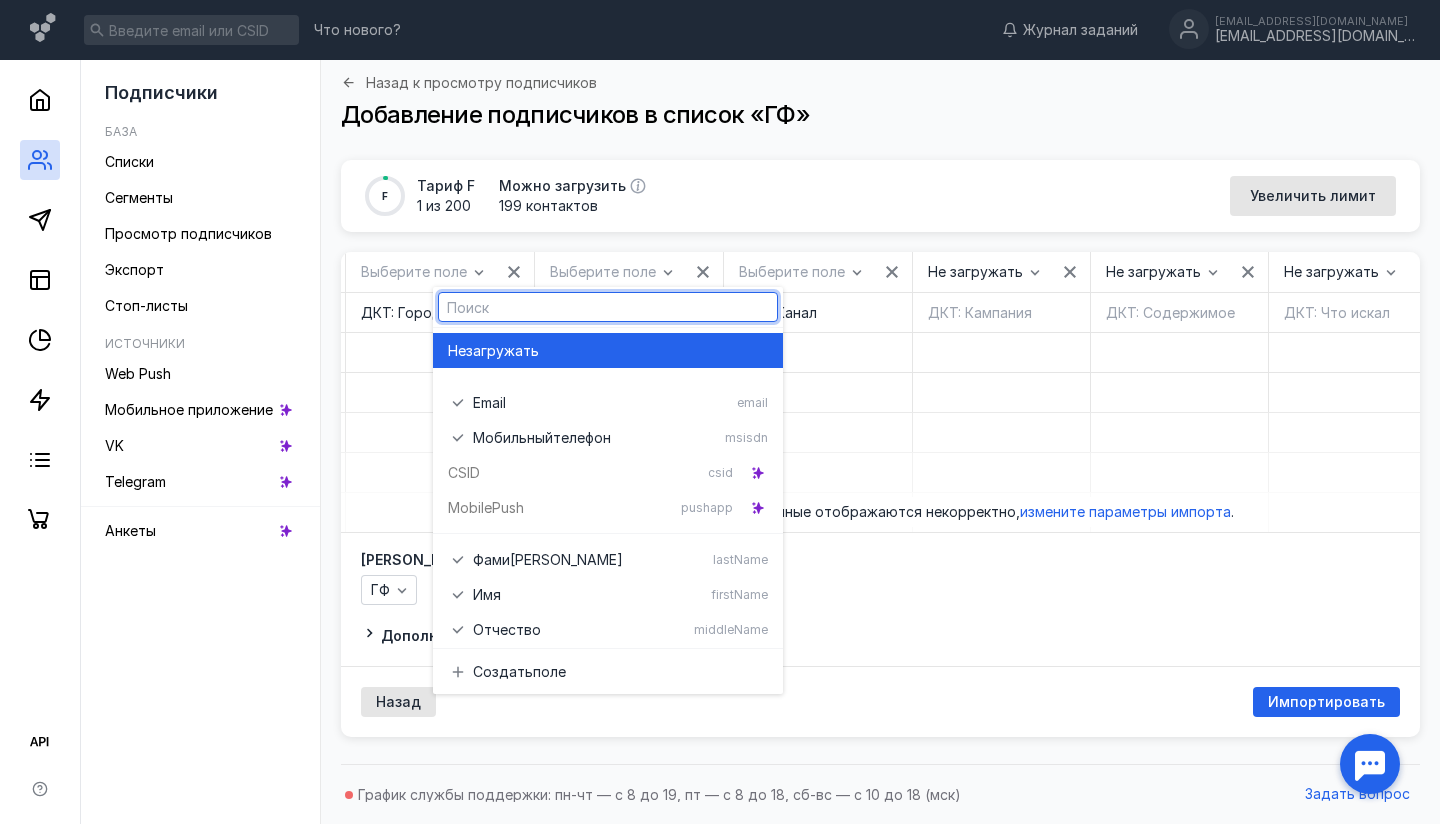 click on "загружать" at bounding box center (502, 351) 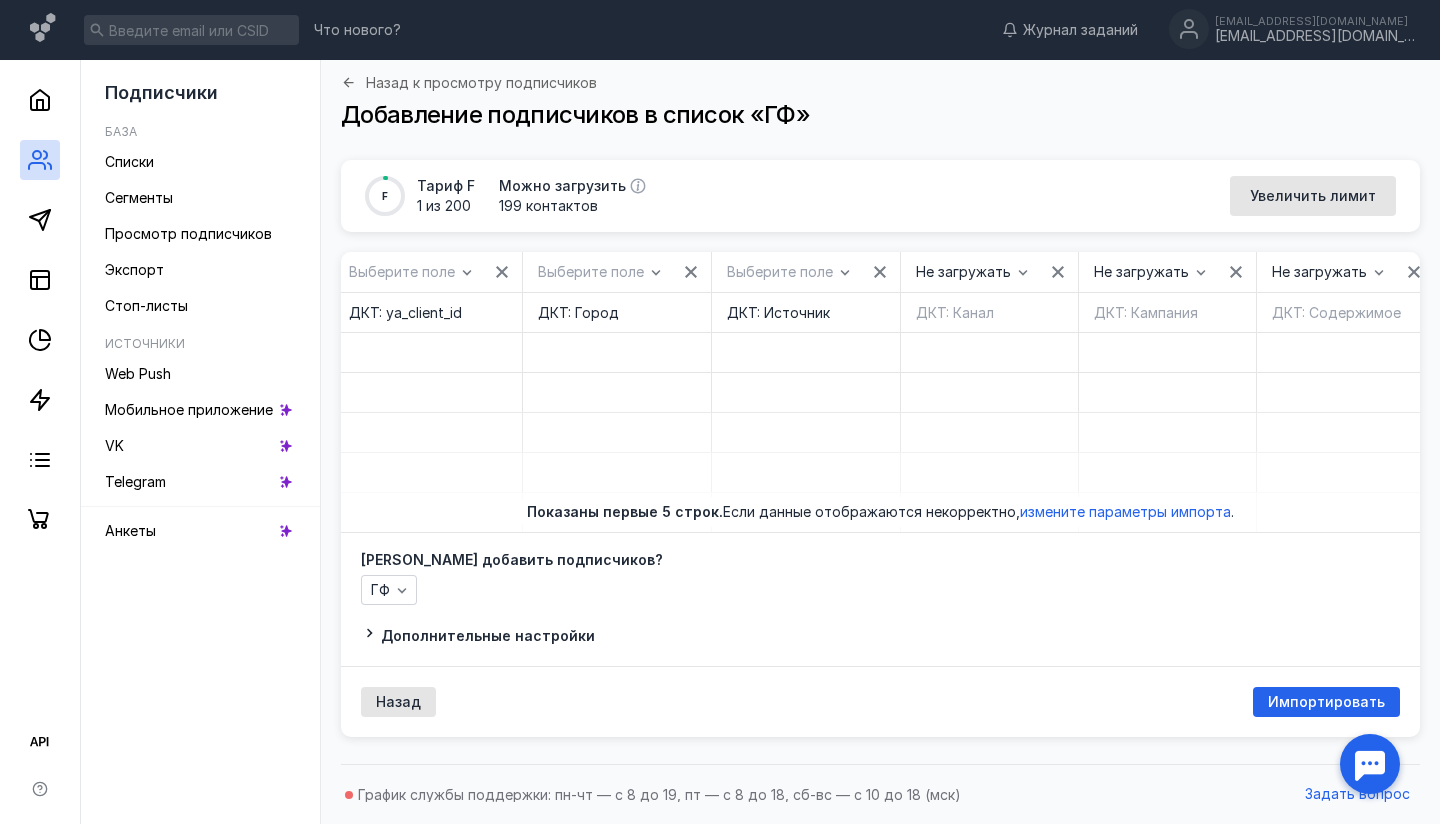 scroll, scrollTop: 0, scrollLeft: 16600, axis: horizontal 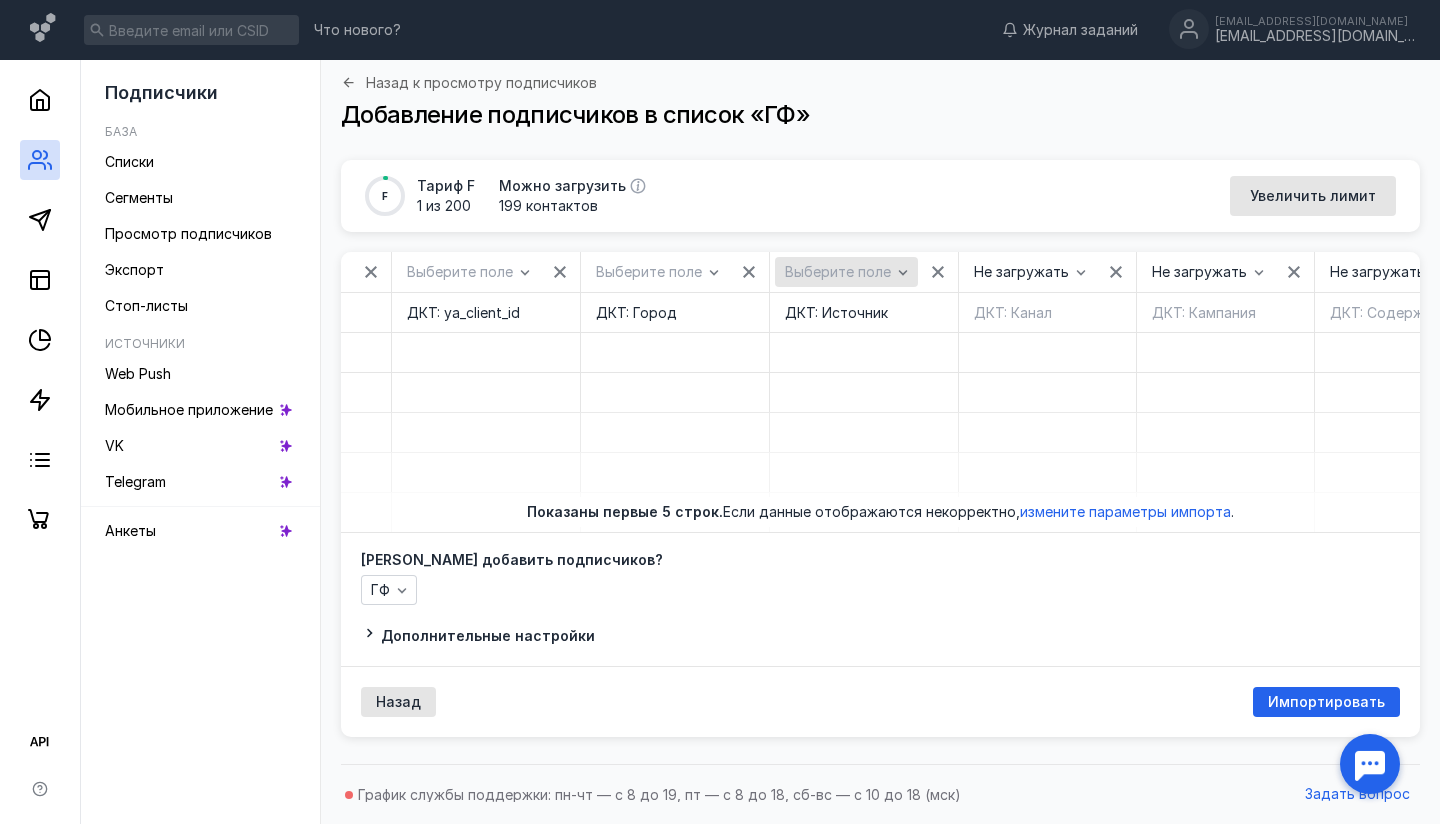 click on "Выберите поле" at bounding box center [846, 272] 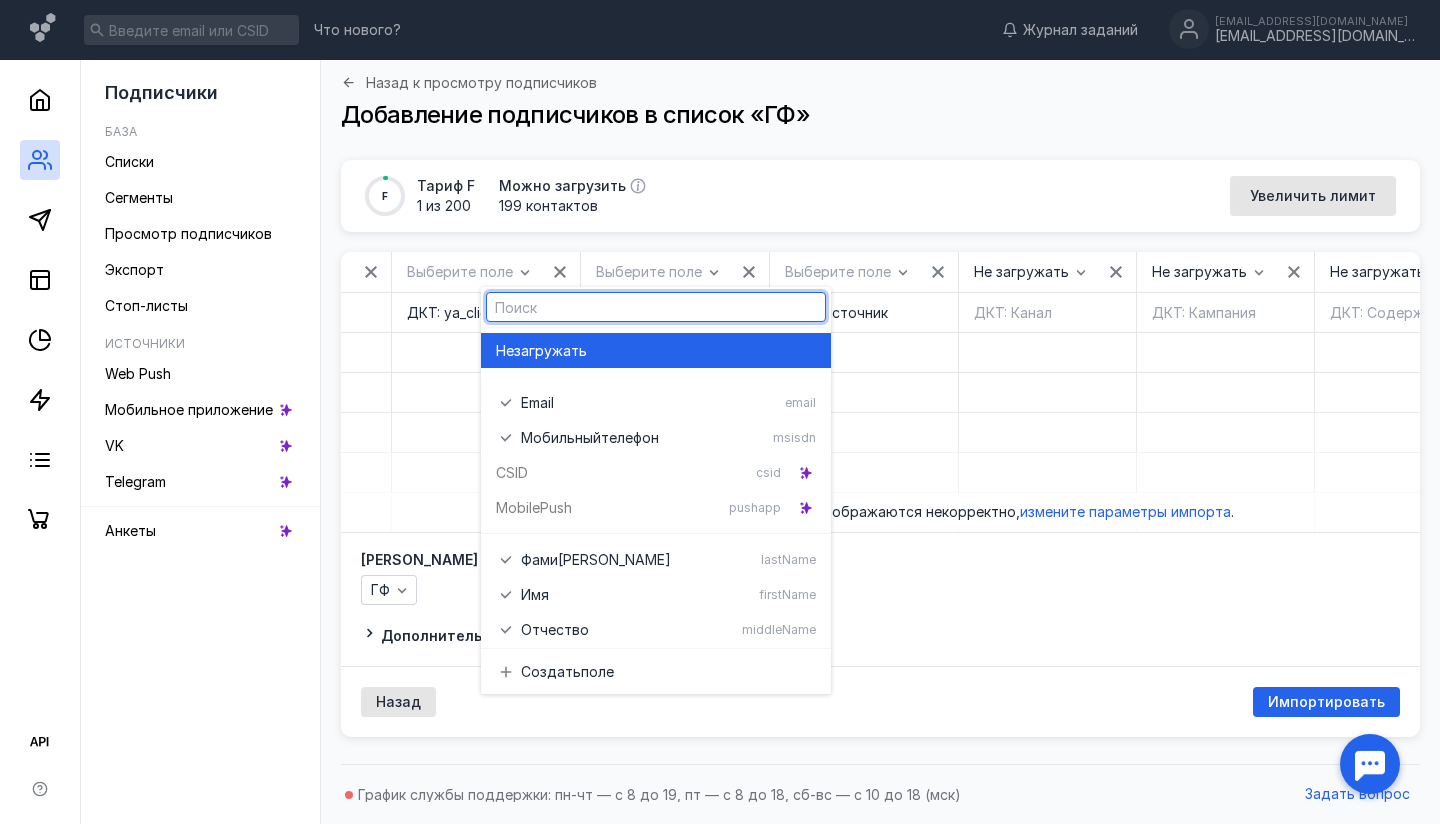 click on "Не  загружать" at bounding box center [656, 350] 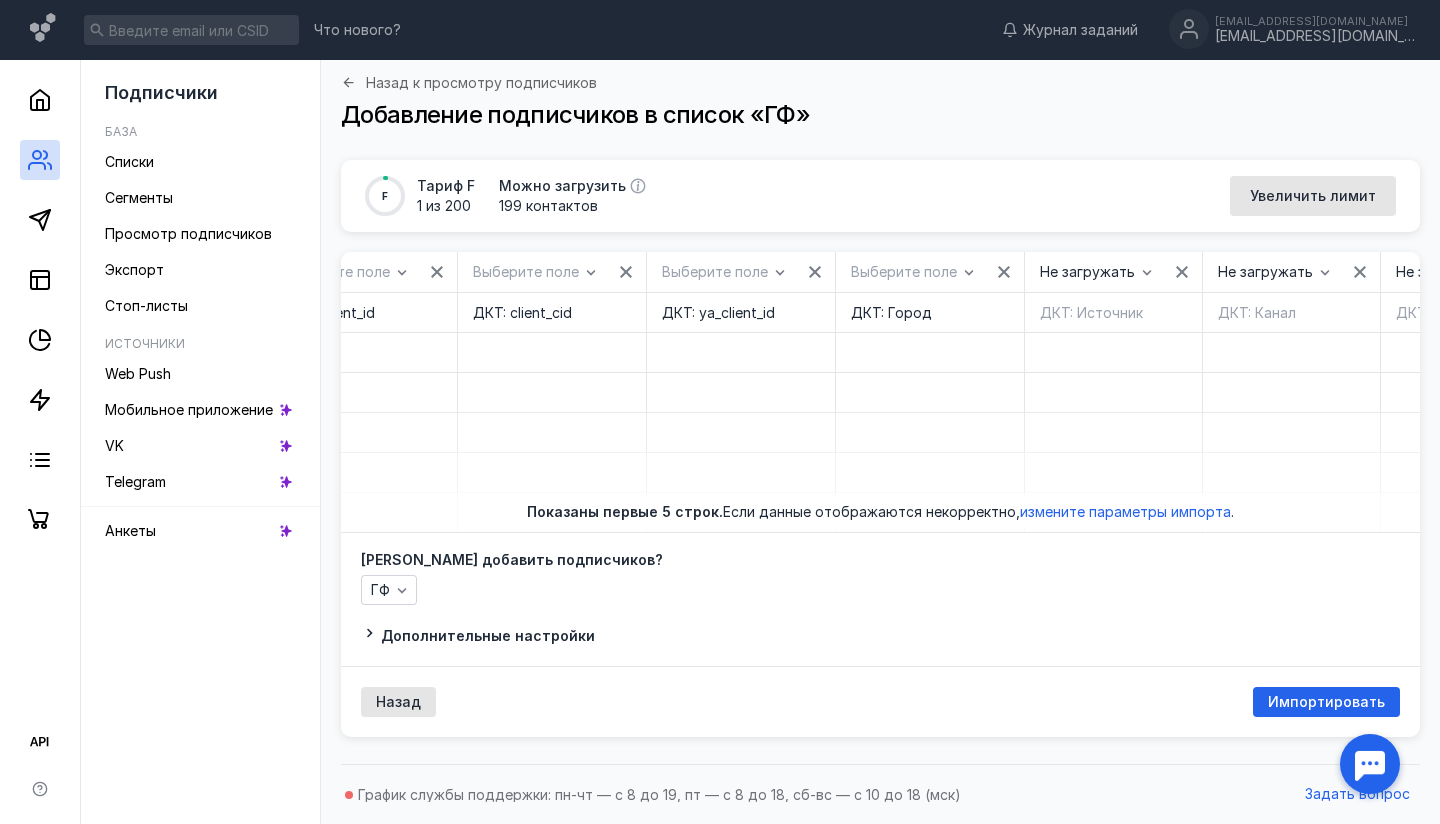 scroll, scrollTop: 0, scrollLeft: 16343, axis: horizontal 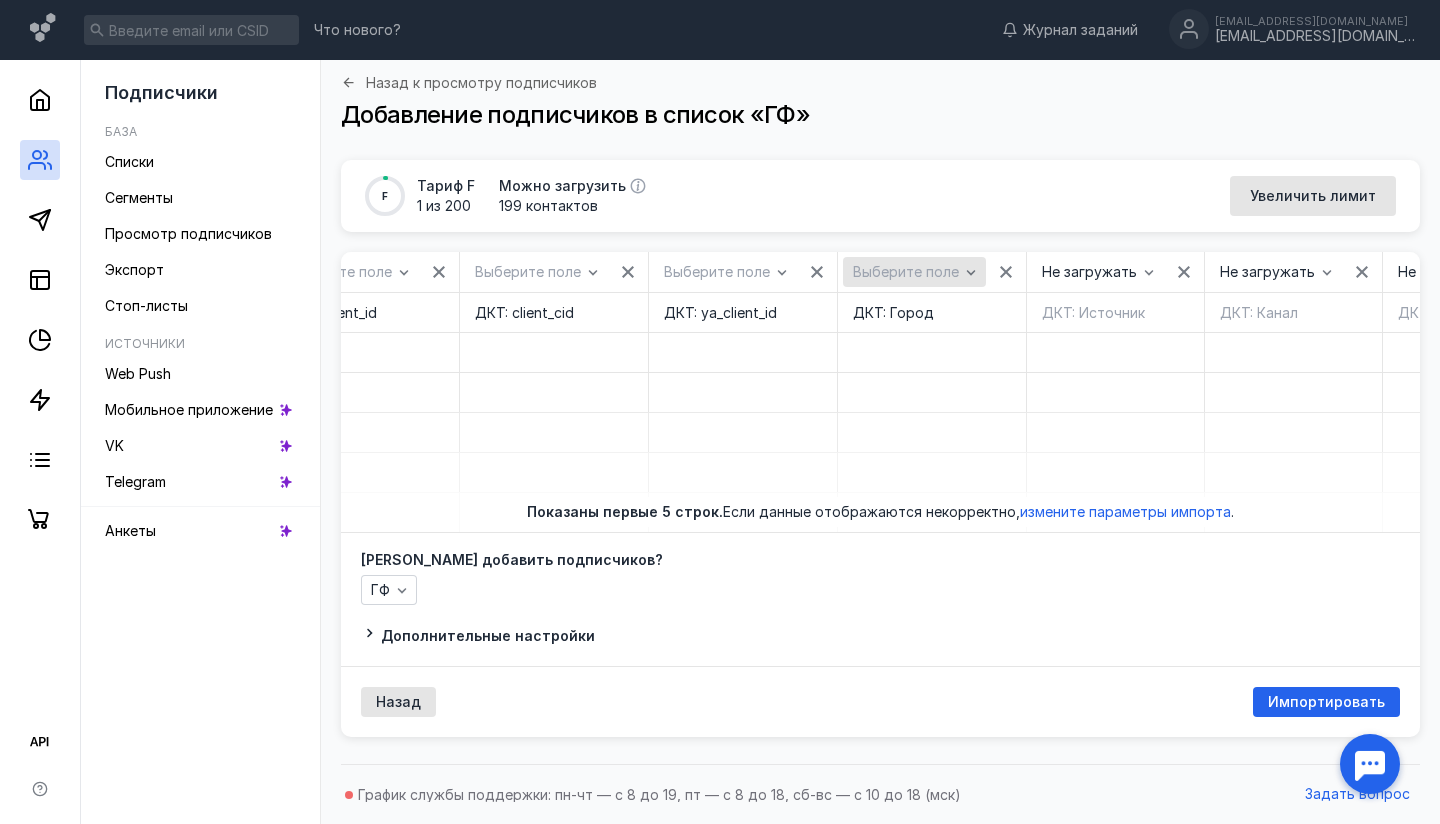 click on "Выберите поле" at bounding box center (914, 272) 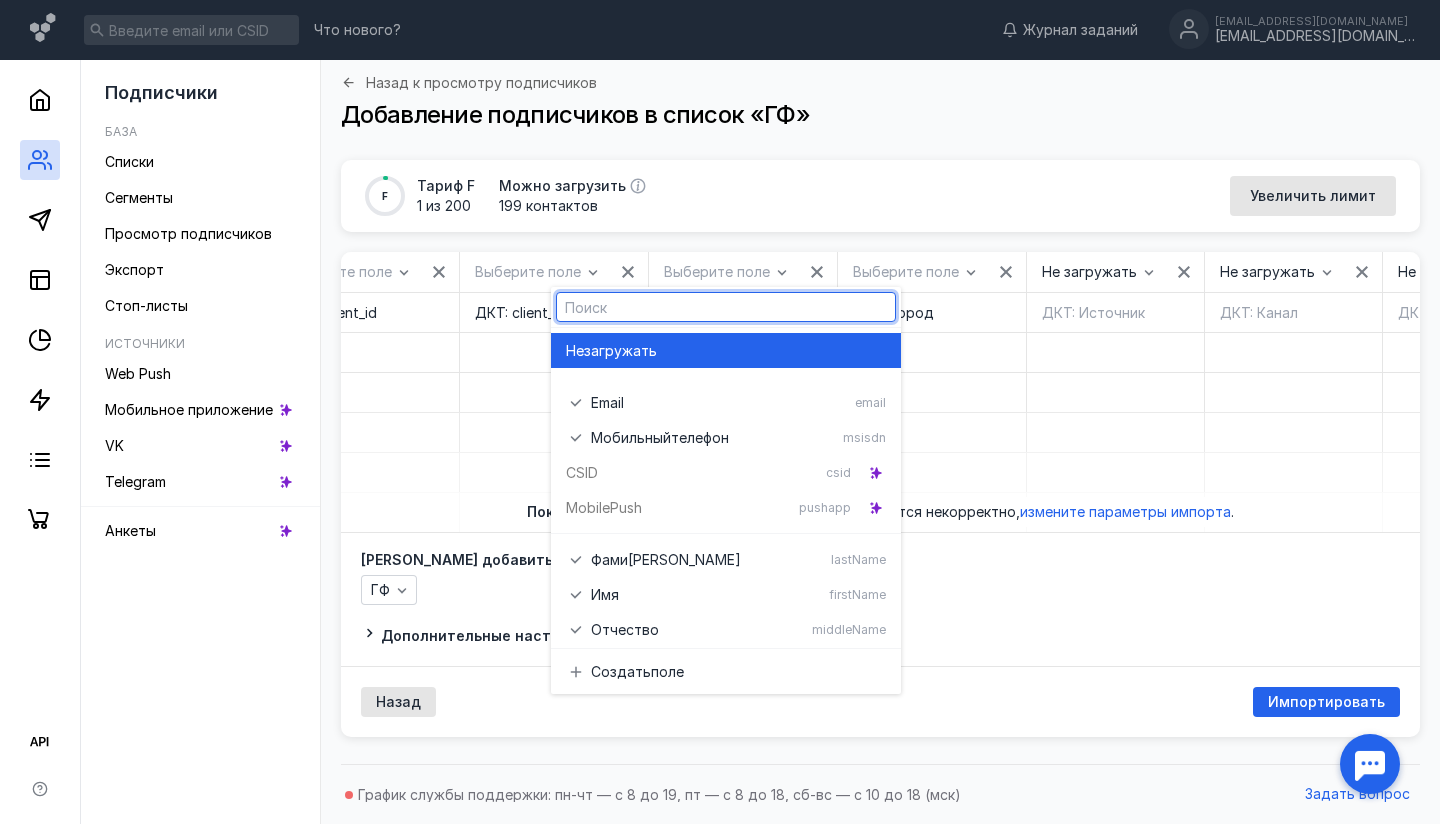 click on "загружать" at bounding box center (620, 351) 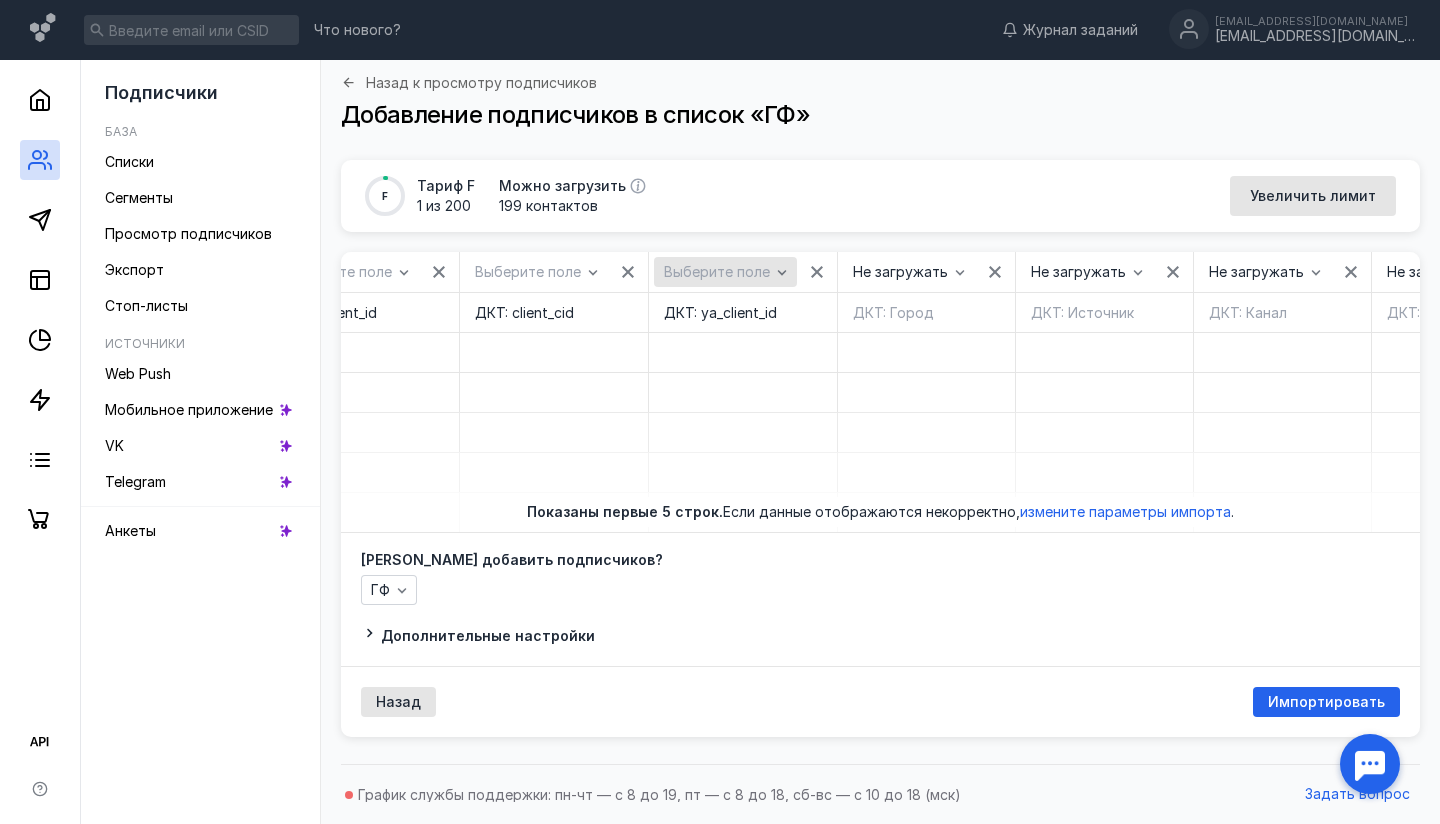 click on "Выберите поле" at bounding box center (717, 272) 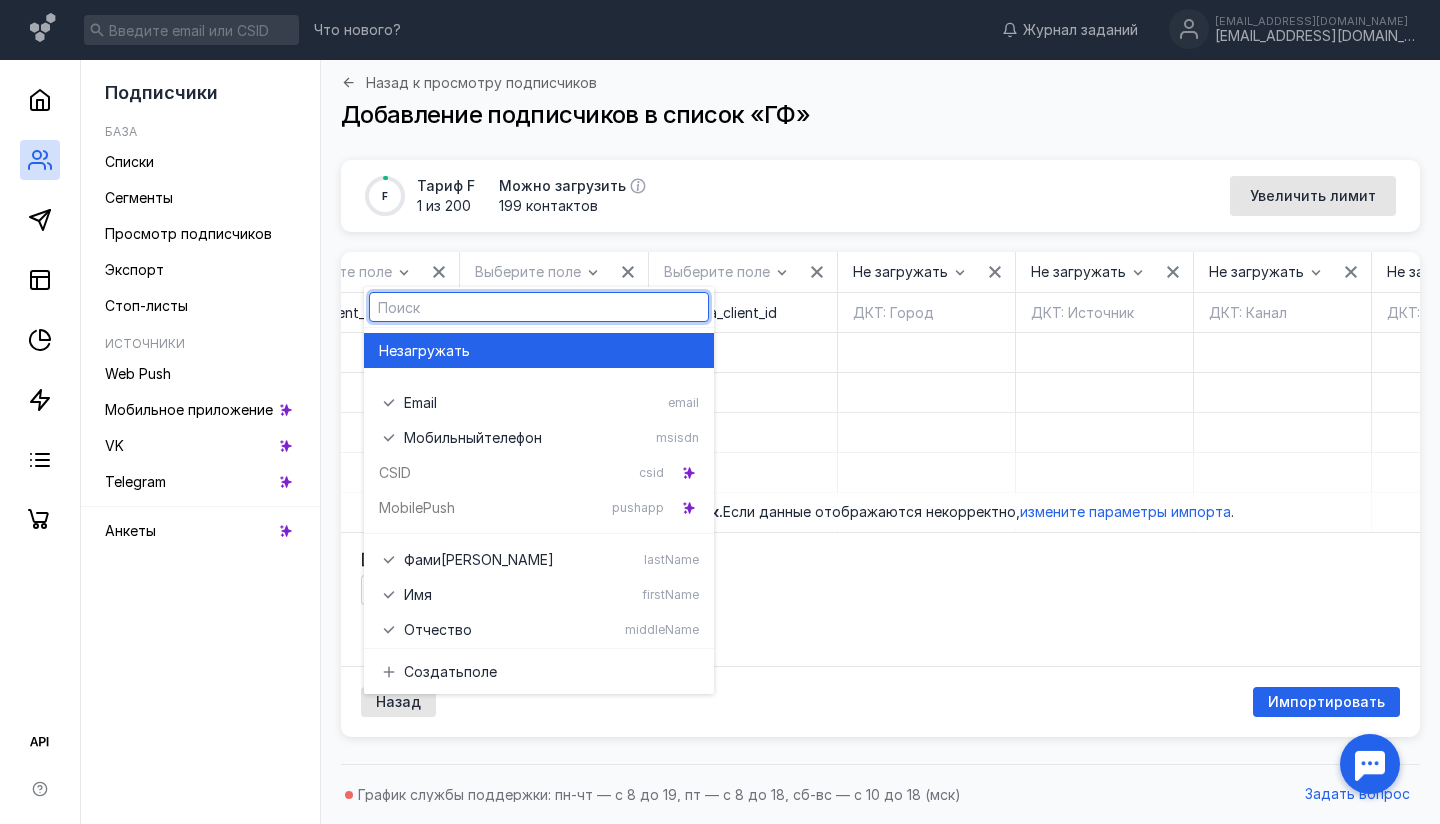 click on "загружать" at bounding box center (433, 351) 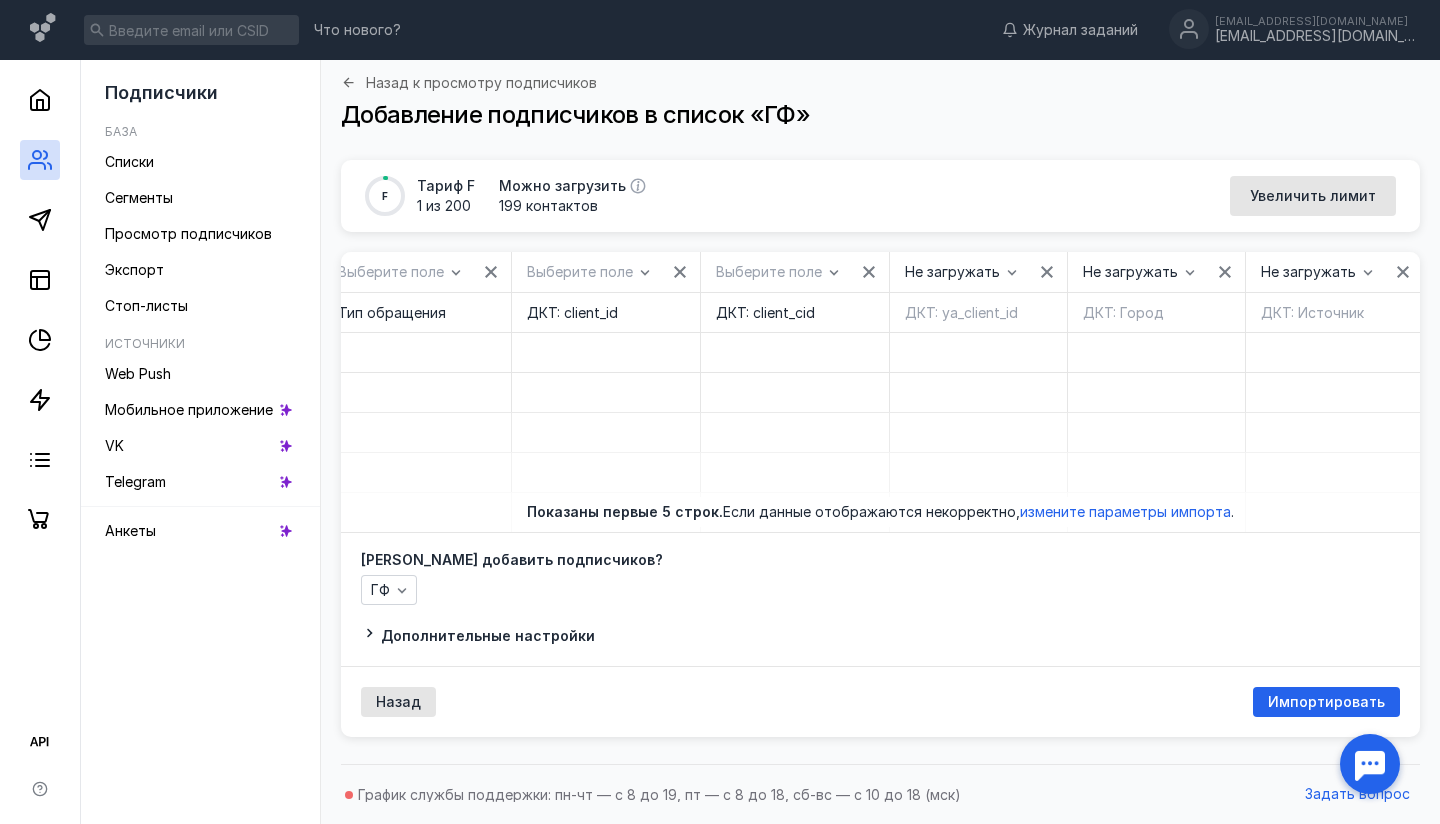scroll, scrollTop: 0, scrollLeft: 16032, axis: horizontal 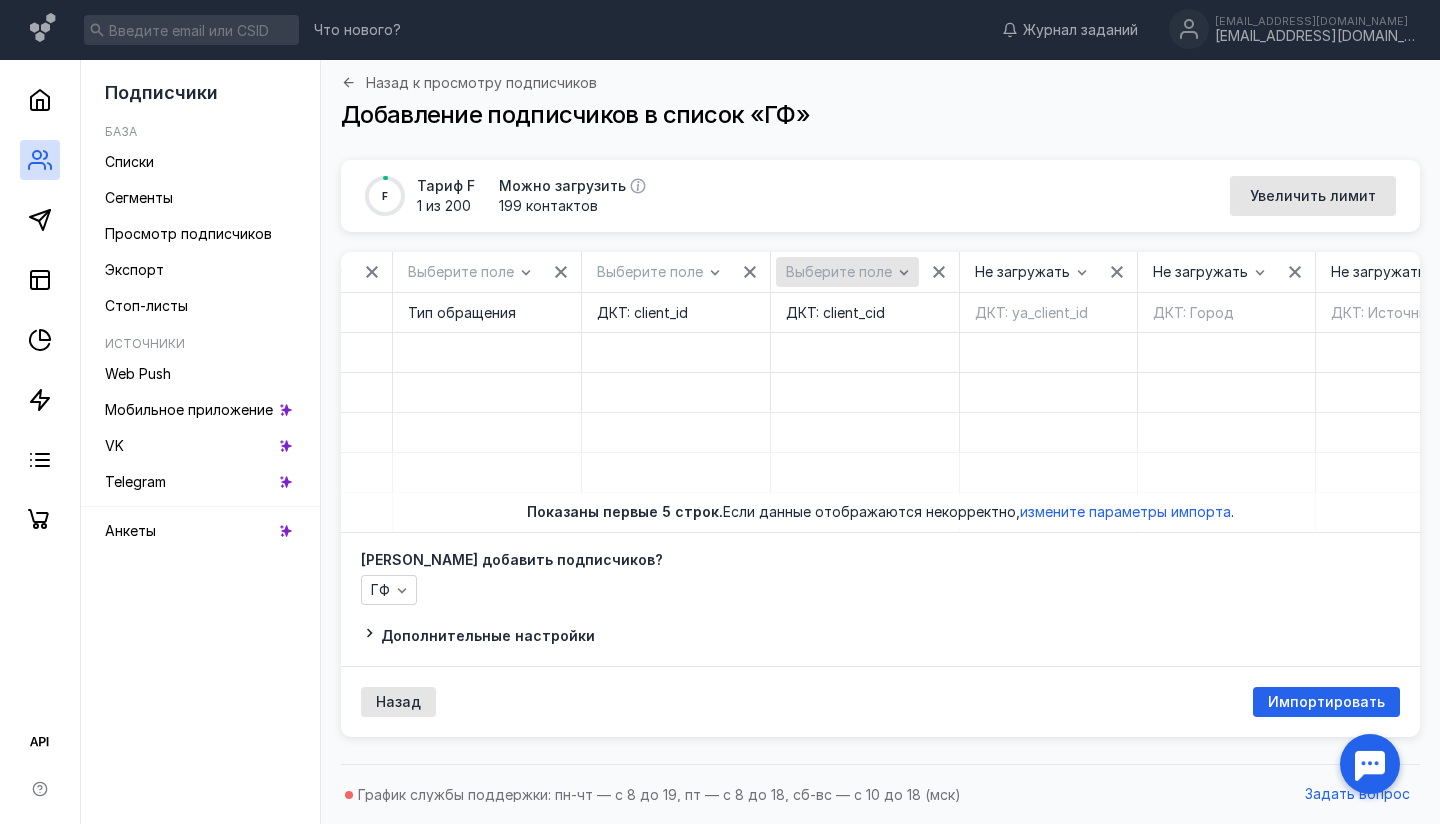 click on "Выберите поле" at bounding box center [839, 272] 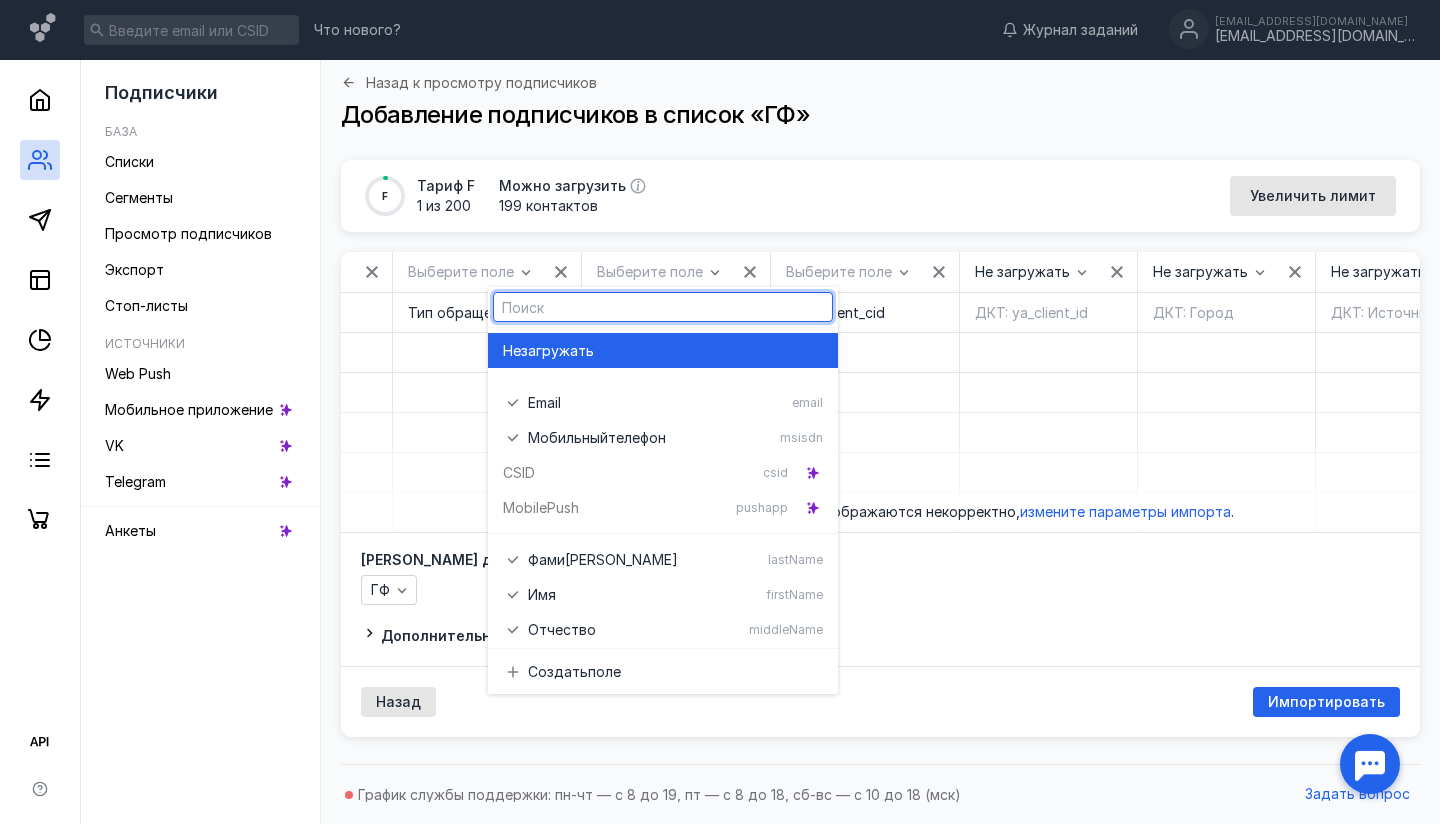 click on "загружать" at bounding box center (557, 351) 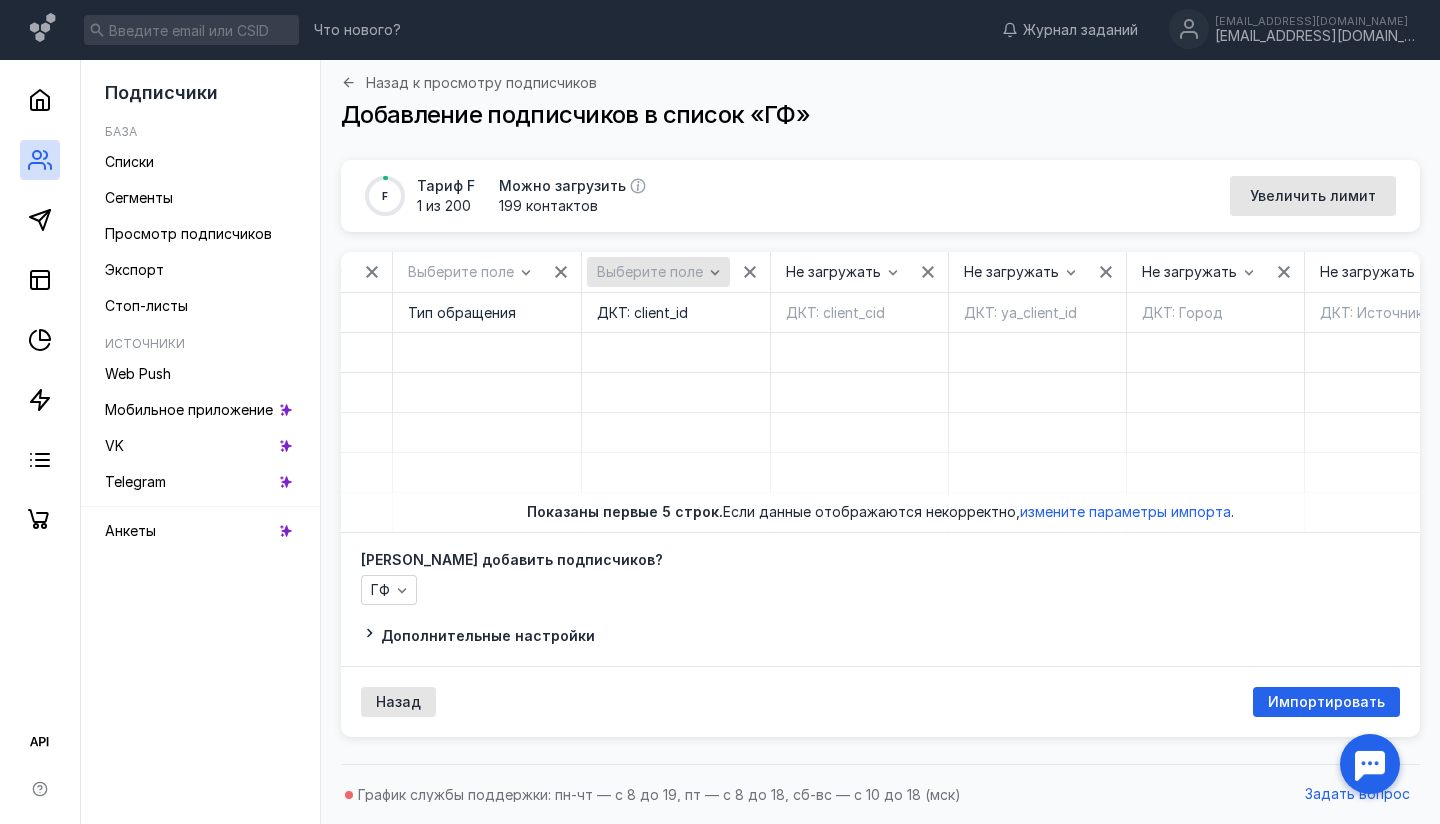 click 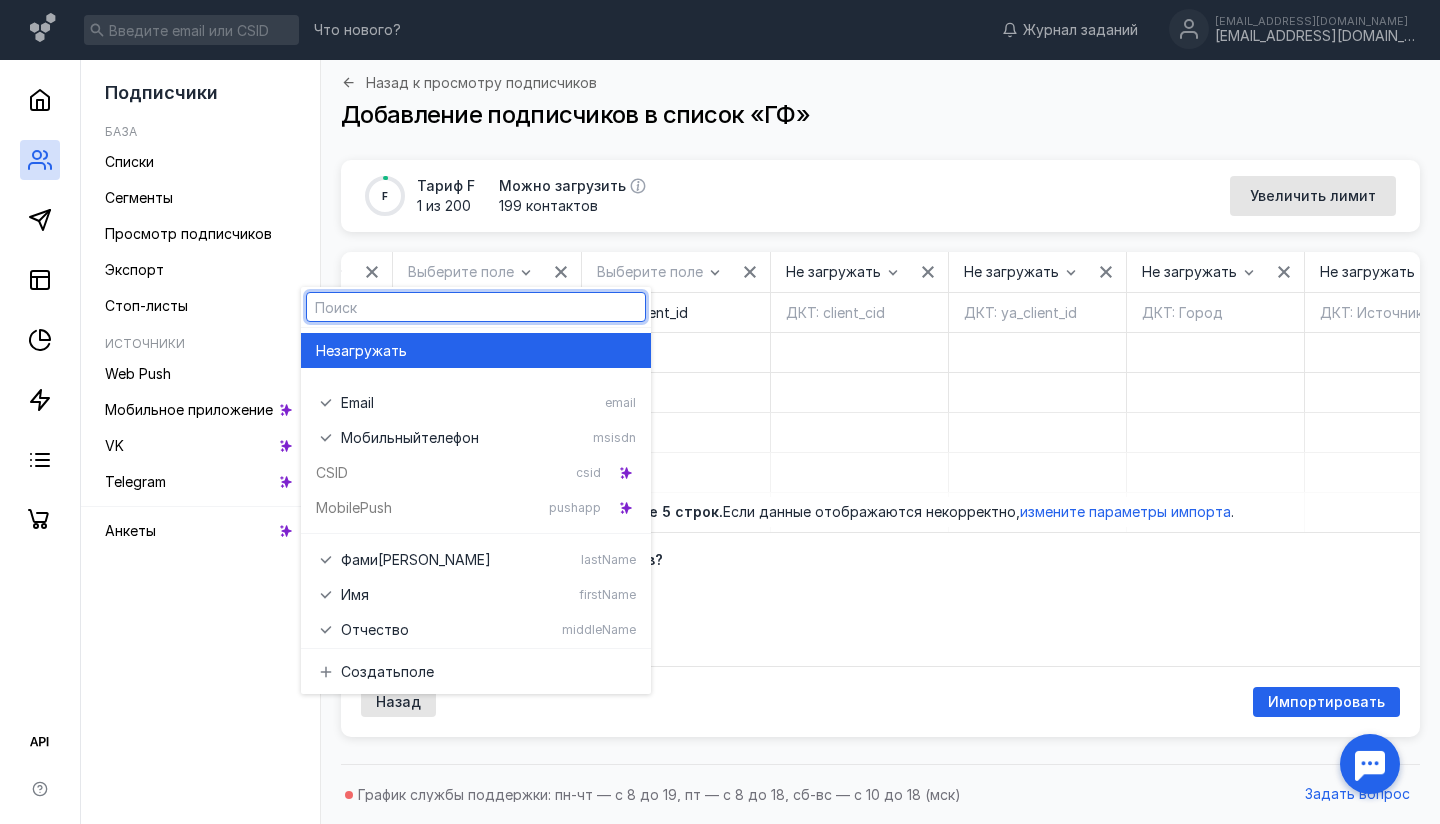 click on "Не  загружать" at bounding box center [476, 351] 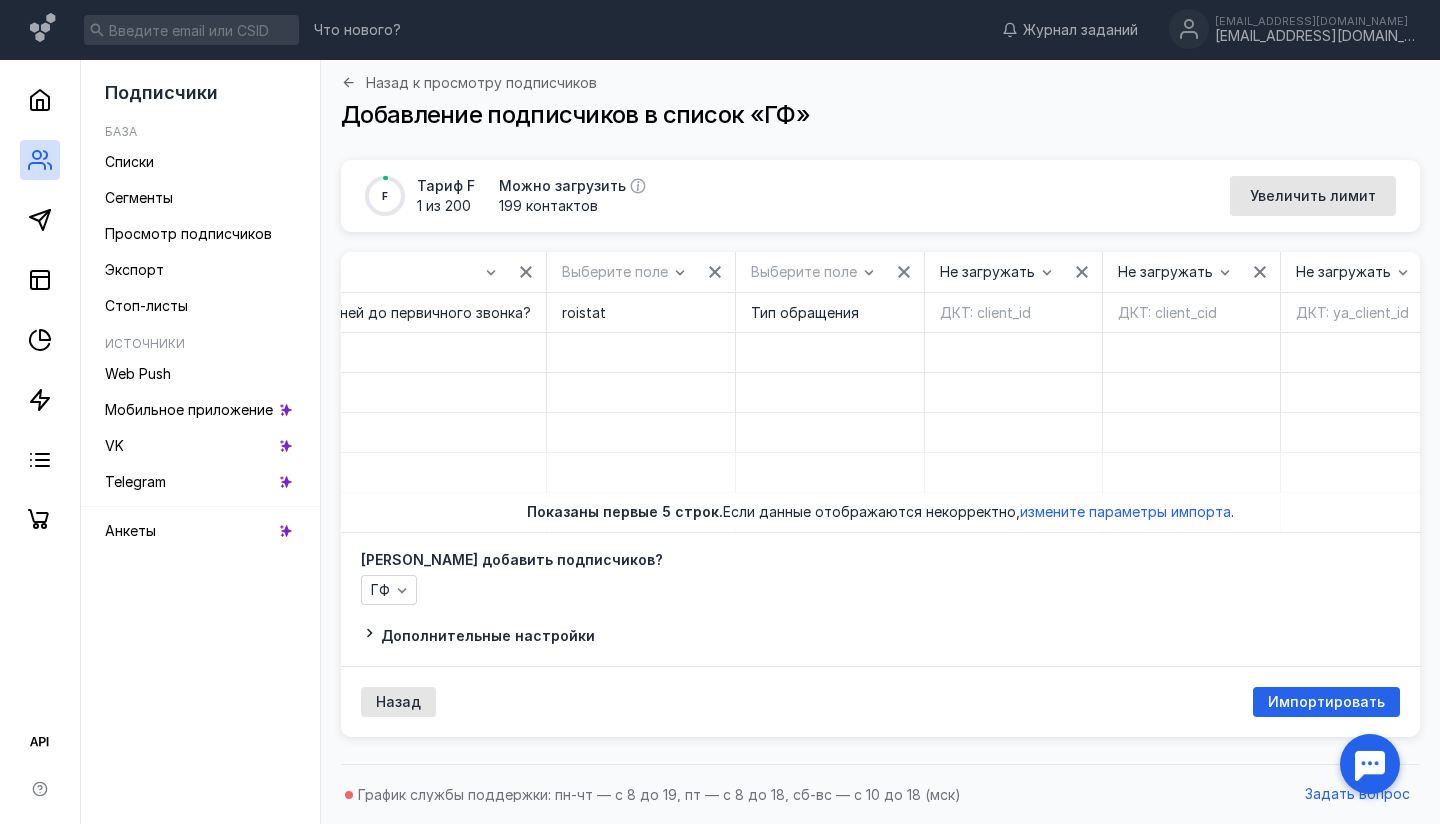 scroll, scrollTop: 0, scrollLeft: 15676, axis: horizontal 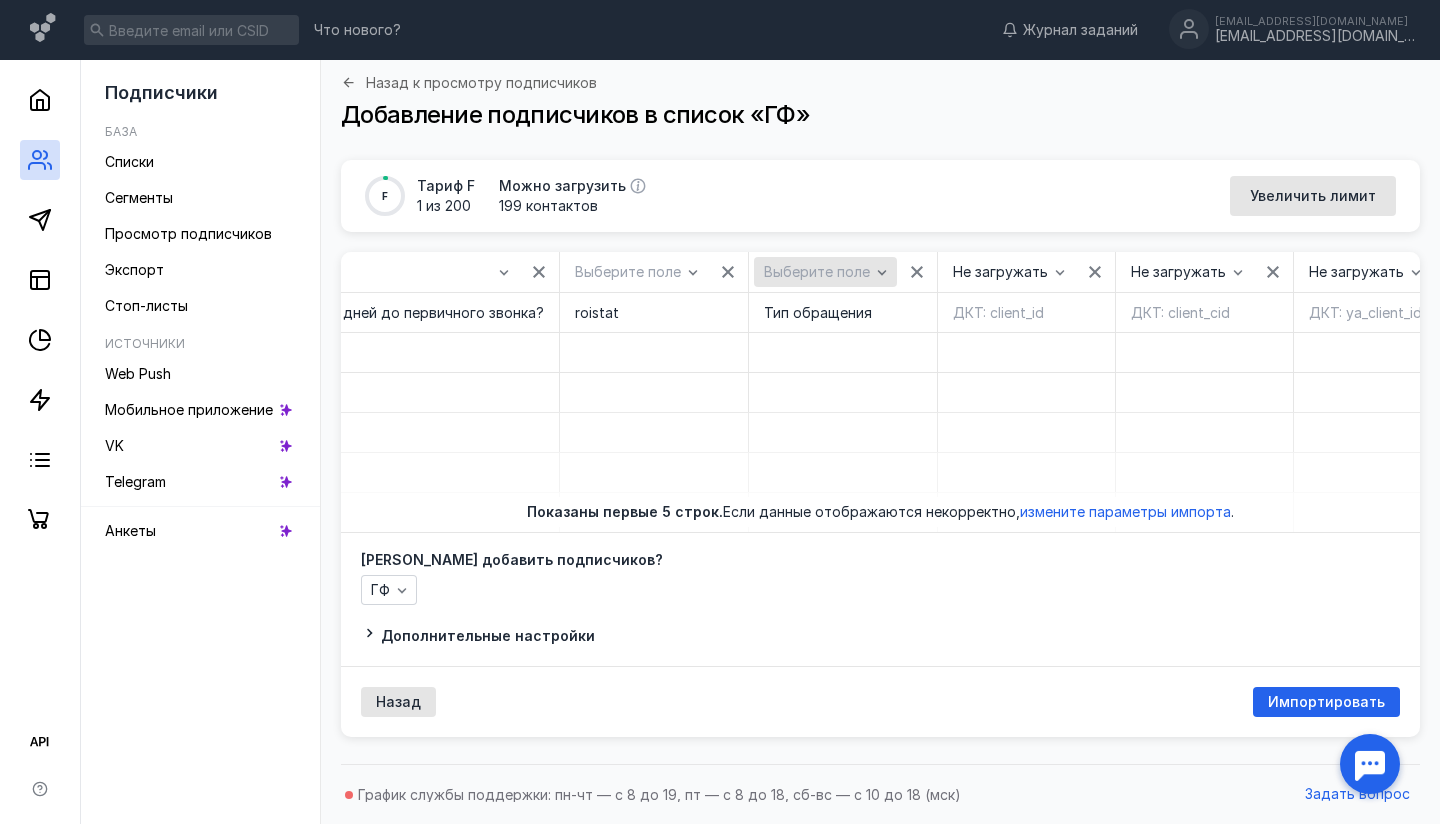 click on "Выберите поле" at bounding box center [817, 272] 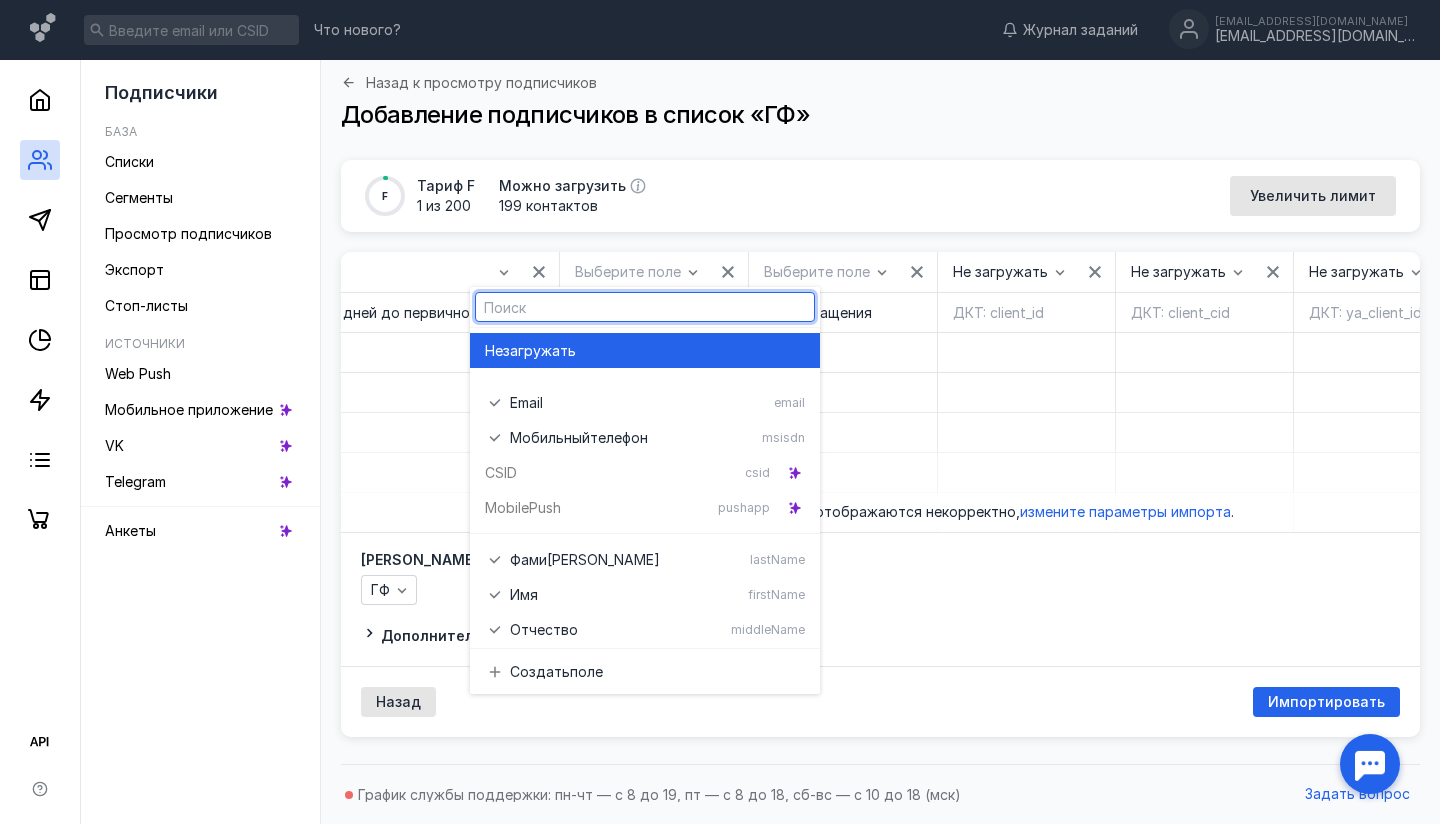click on "загружать" at bounding box center (539, 351) 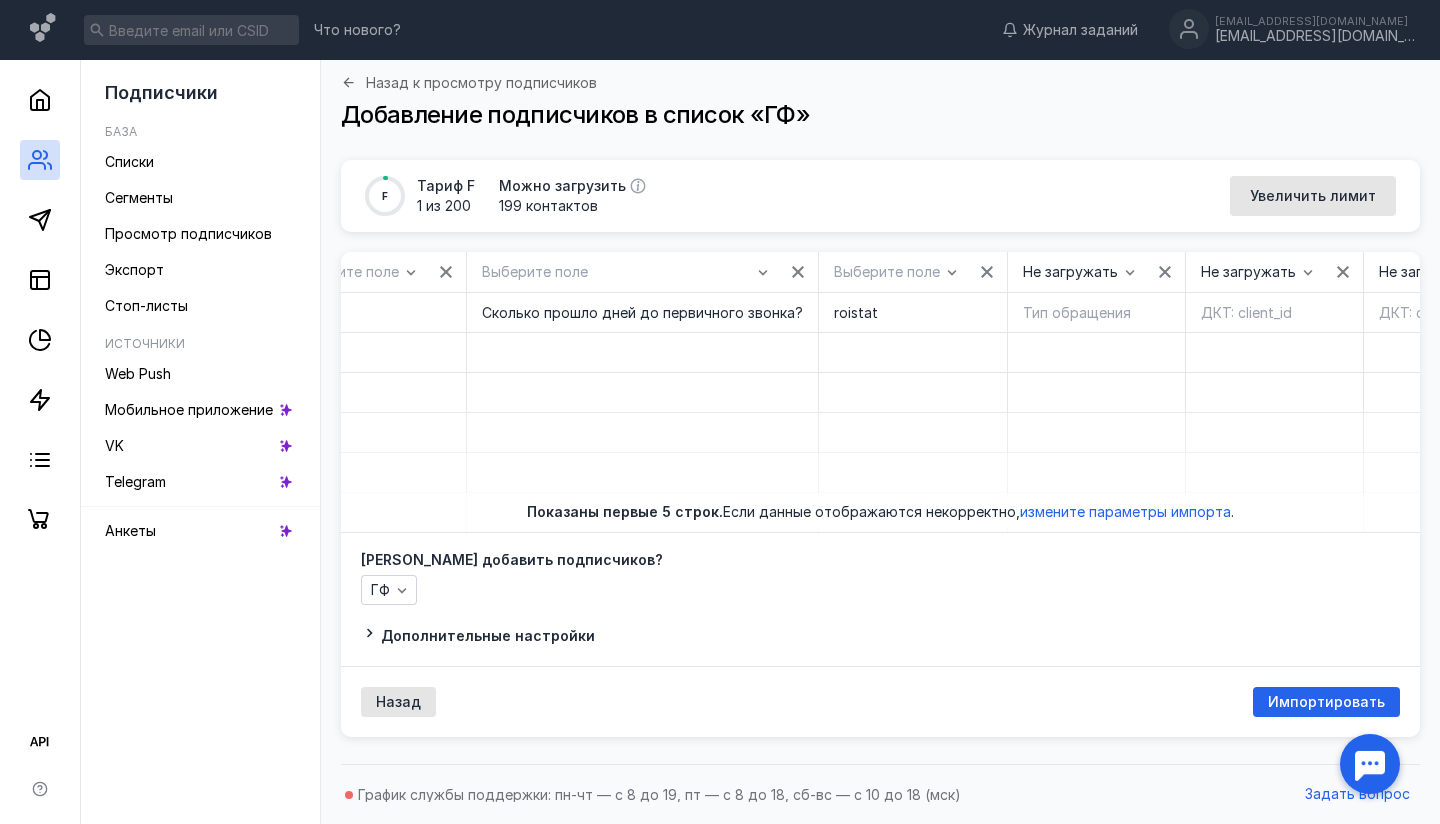 scroll, scrollTop: 0, scrollLeft: 15416, axis: horizontal 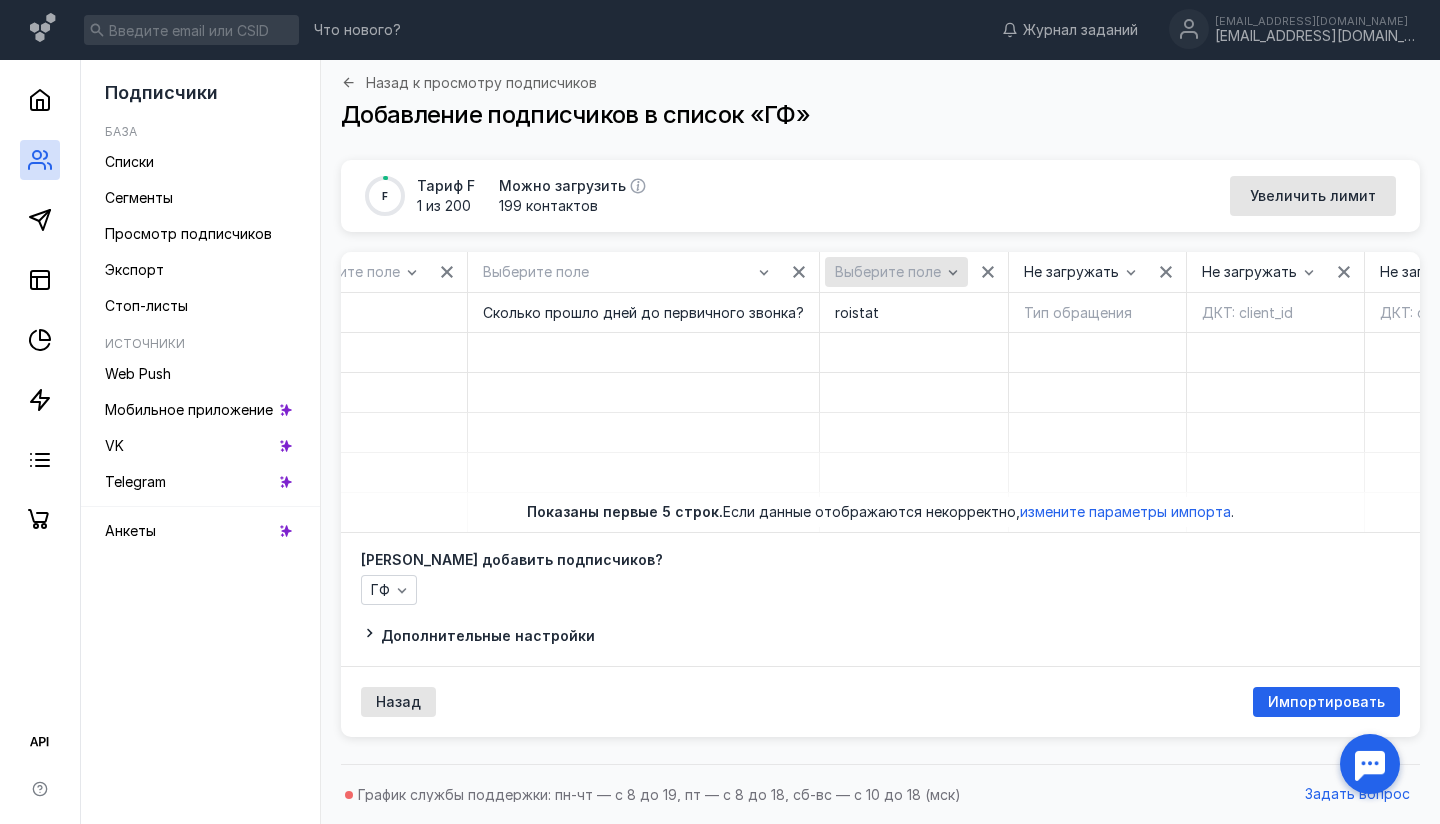 click on "Выберите поле" at bounding box center [896, 272] 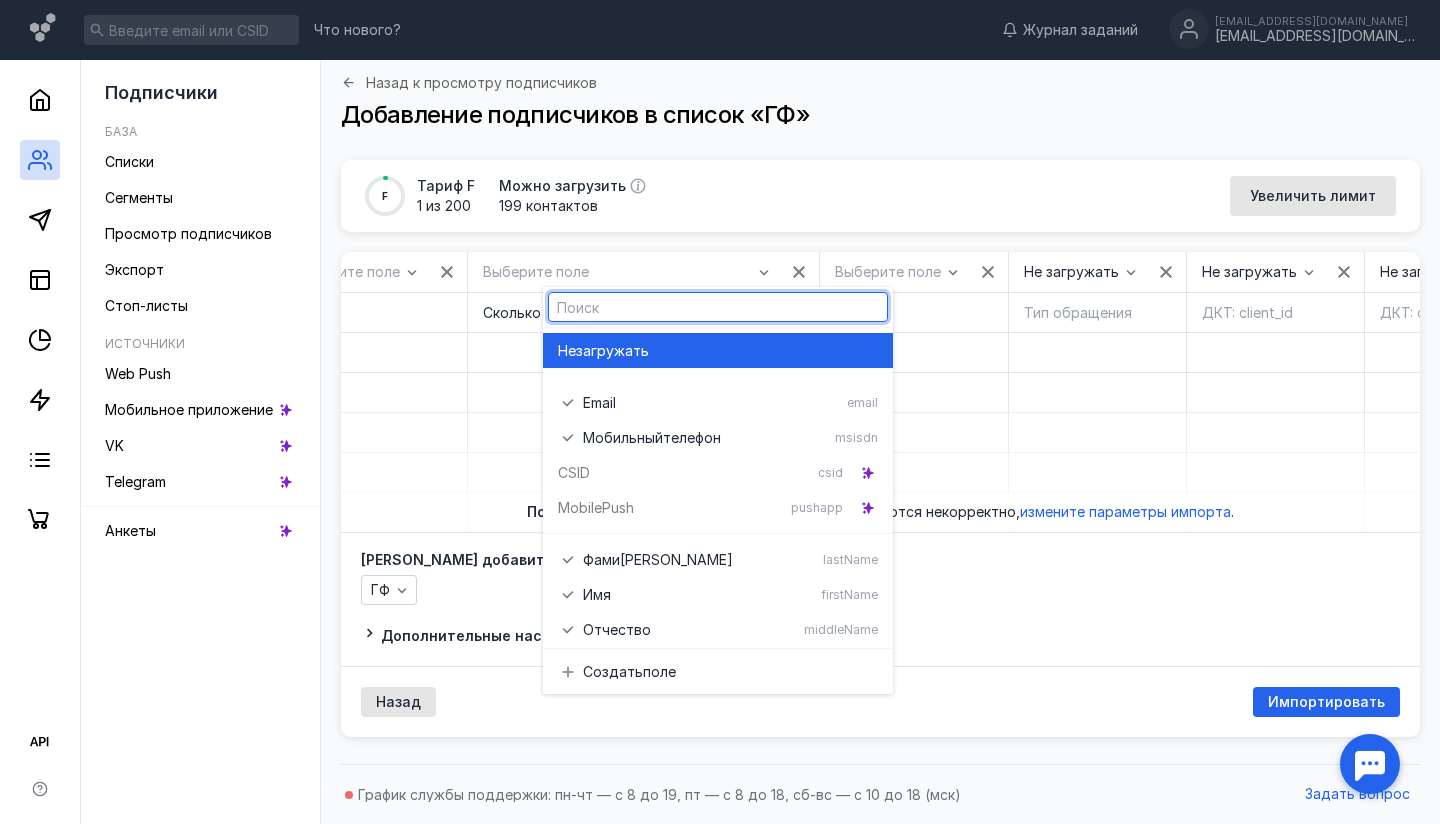 click on "Не  загружать" at bounding box center (718, 350) 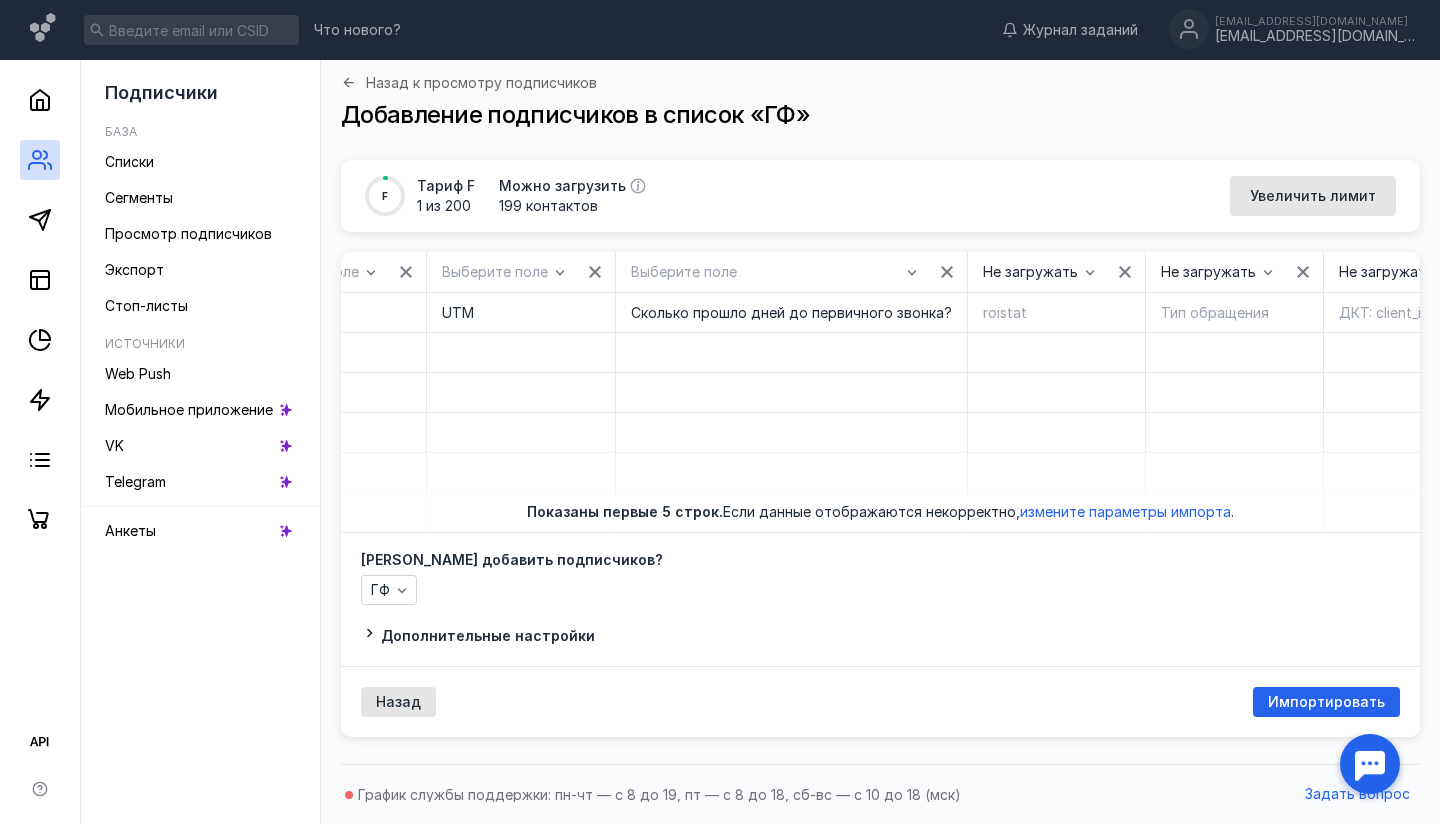 scroll, scrollTop: 0, scrollLeft: 15247, axis: horizontal 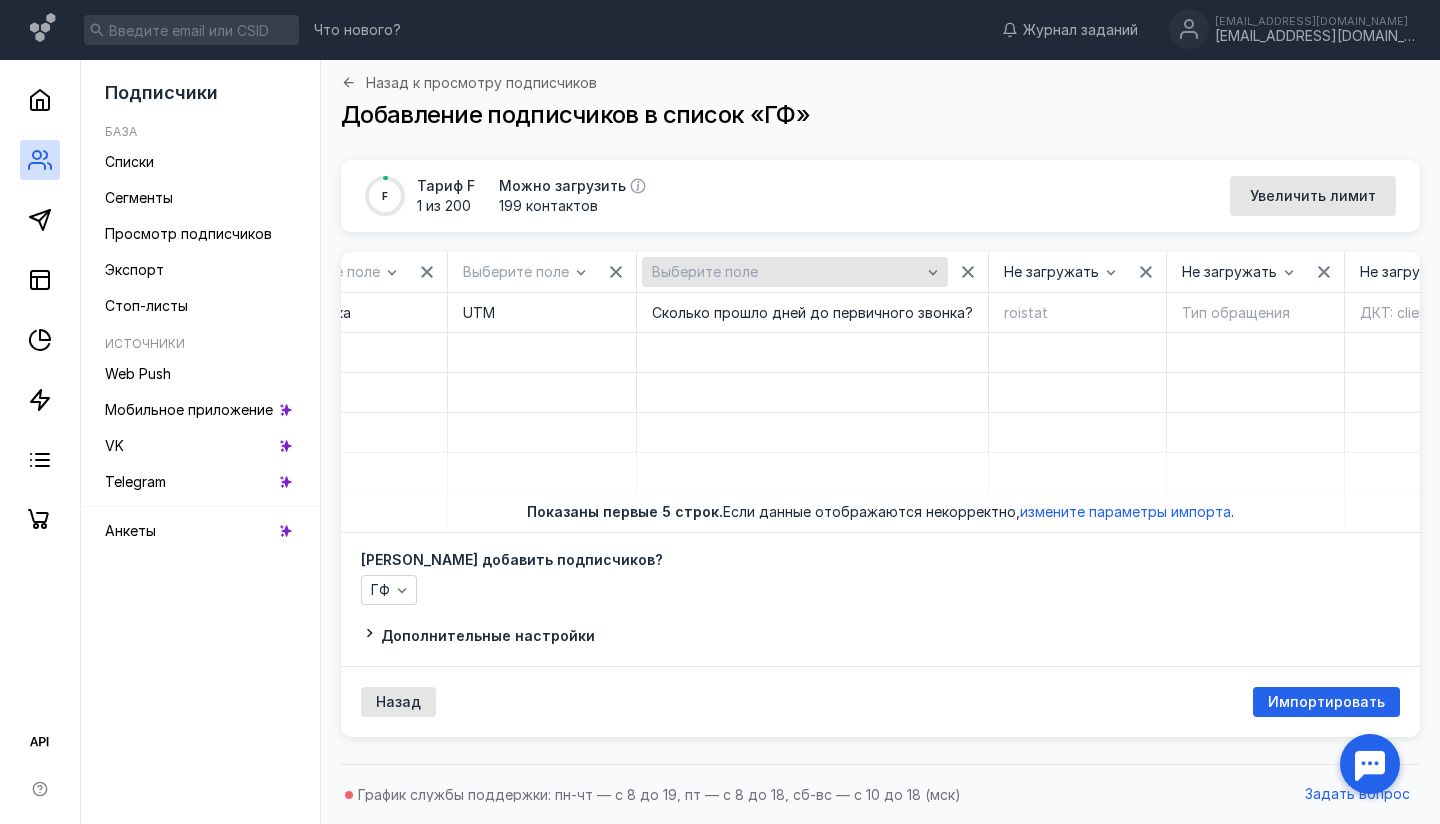 click on "Выберите поле" at bounding box center (786, 272) 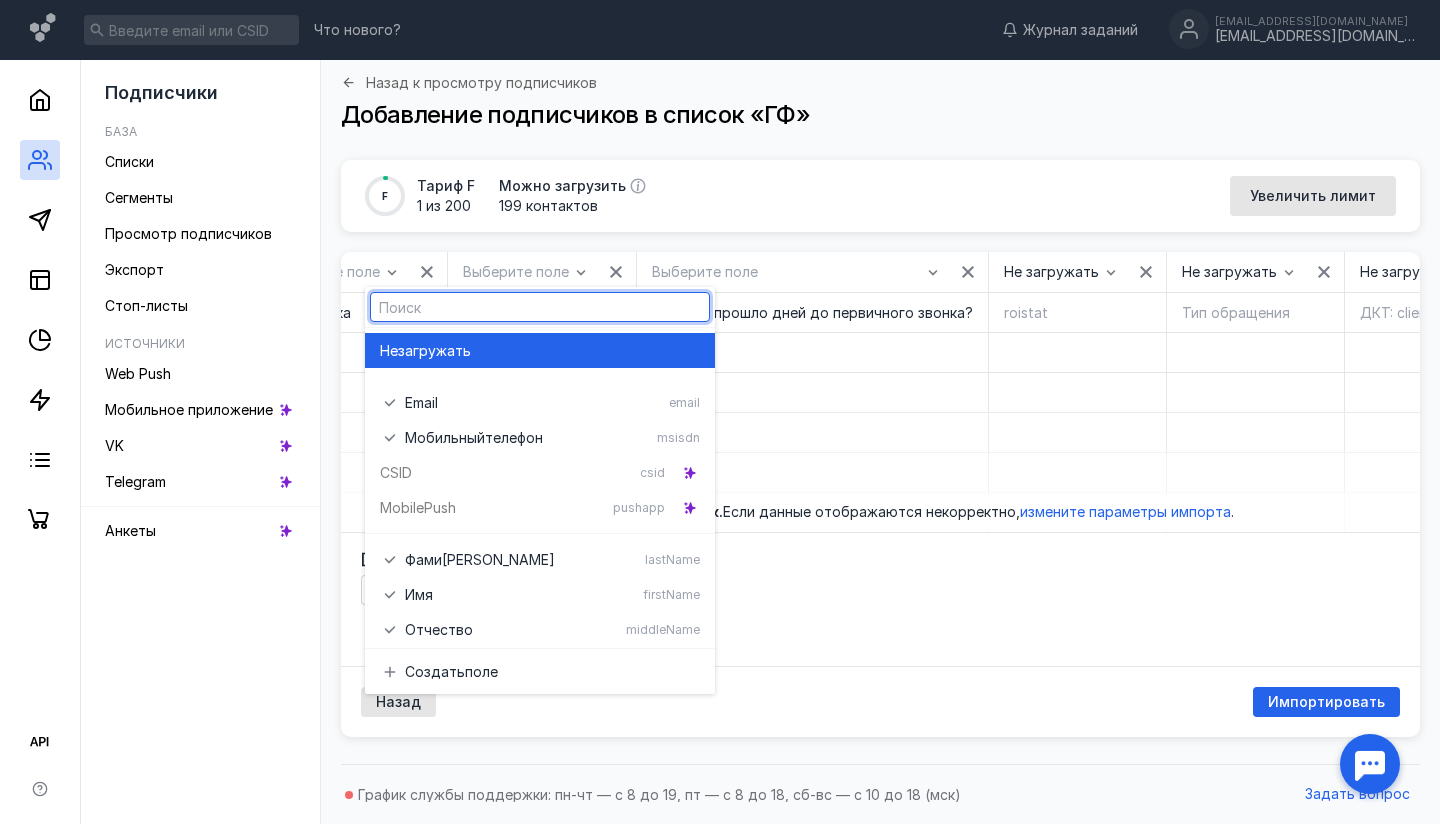 click on "Не  загружать" at bounding box center (540, 350) 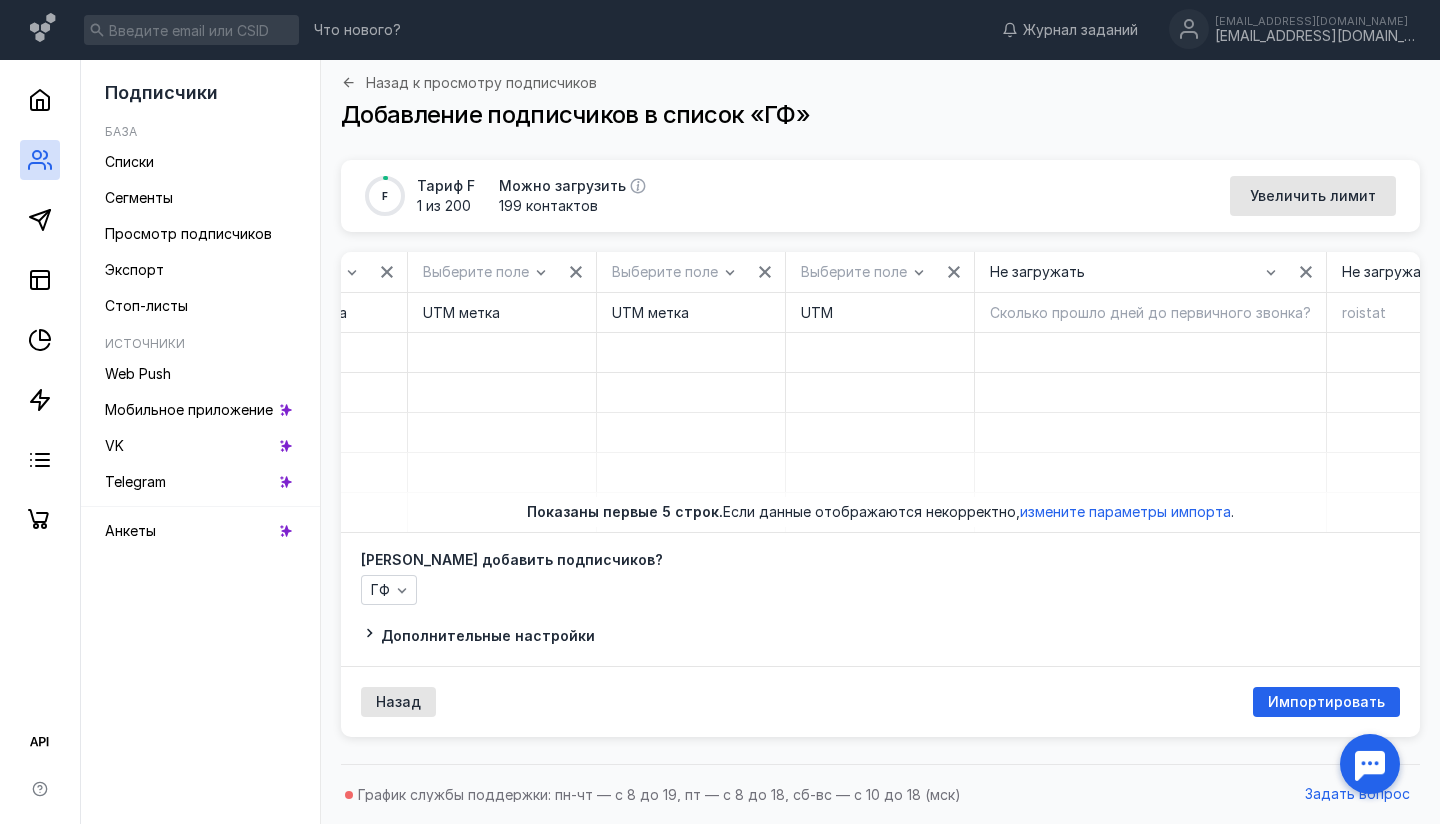 scroll, scrollTop: 0, scrollLeft: 14907, axis: horizontal 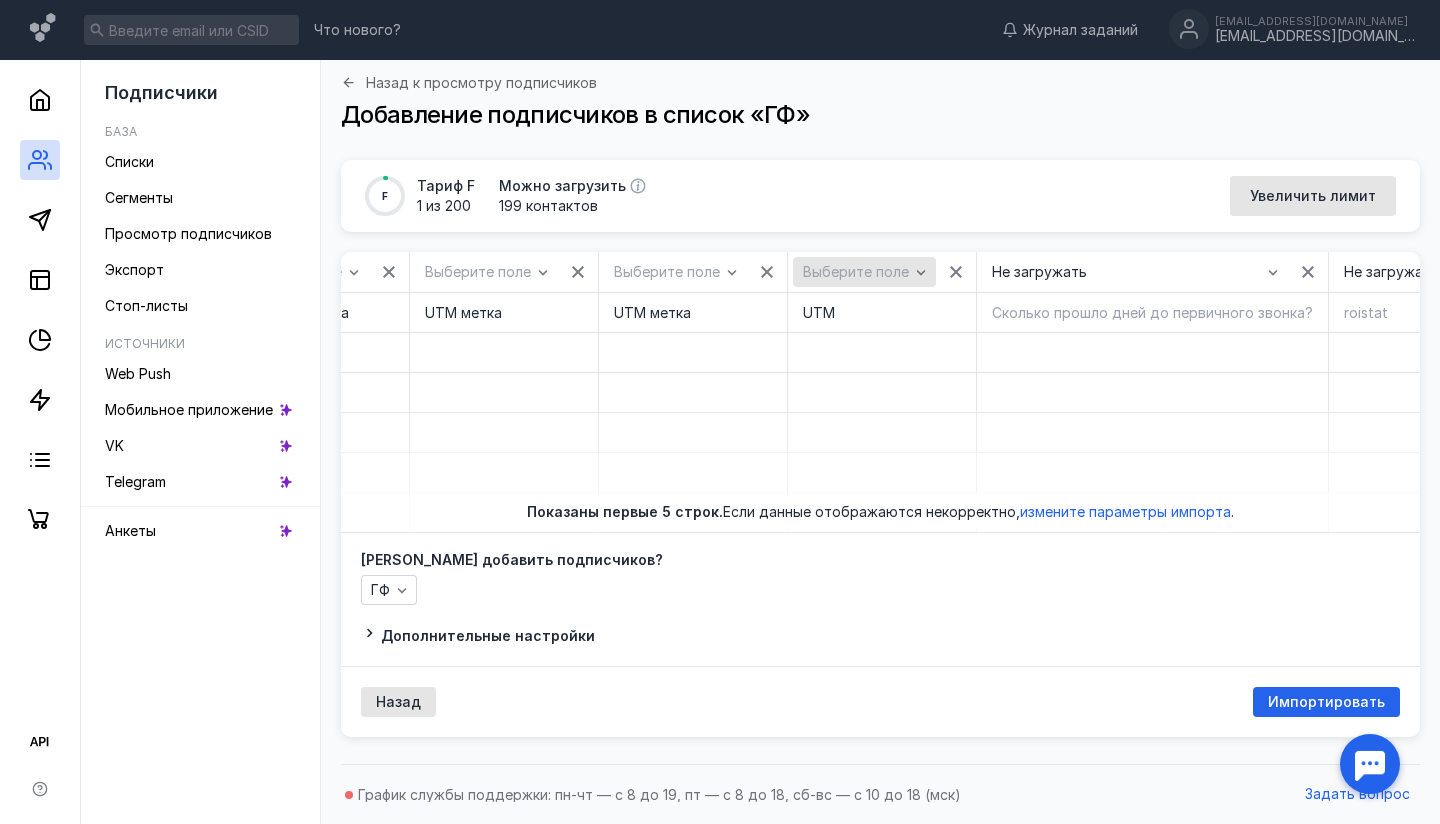 click on "Выберите поле" at bounding box center [856, 272] 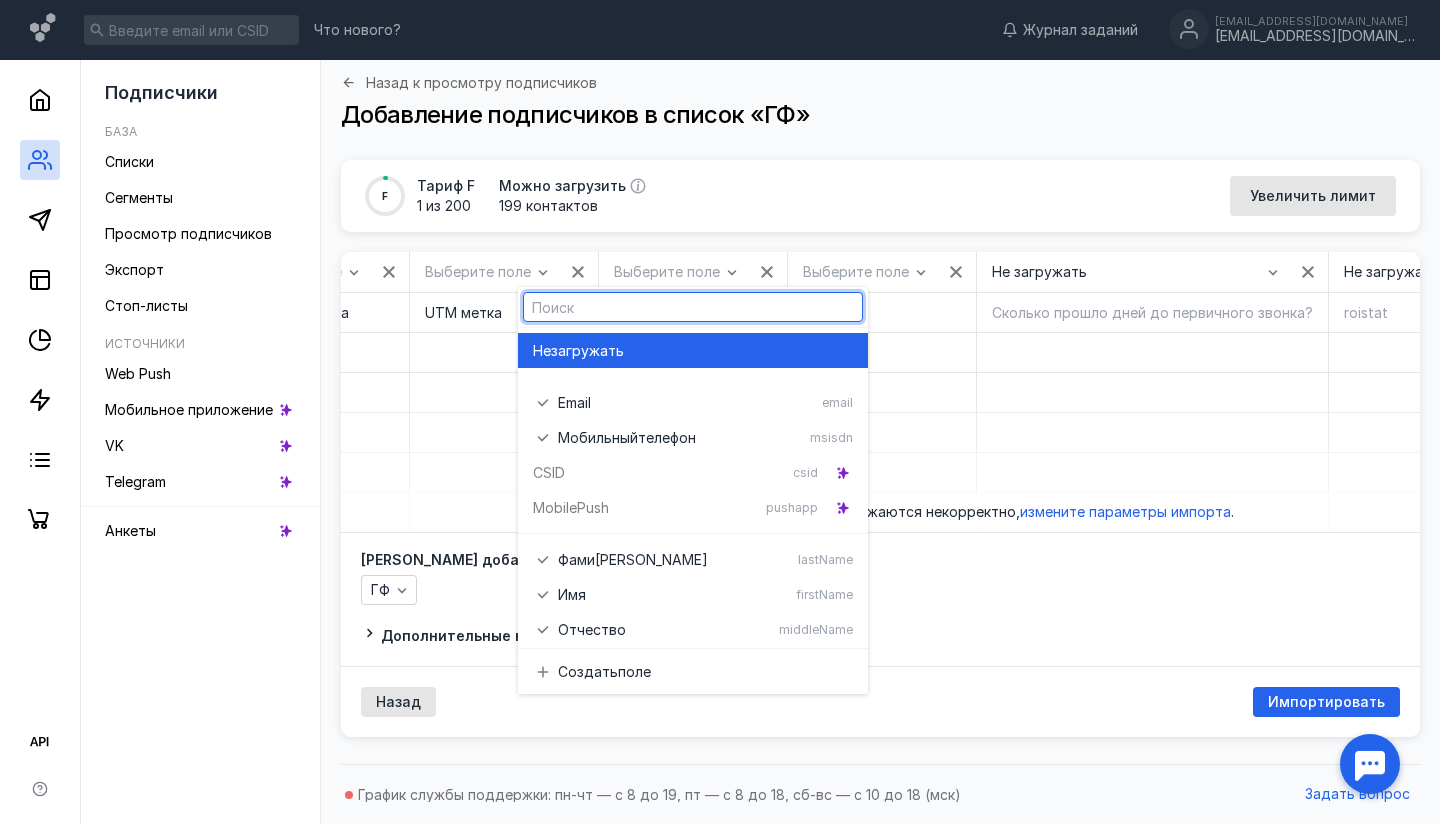 click on "загружать" at bounding box center [587, 351] 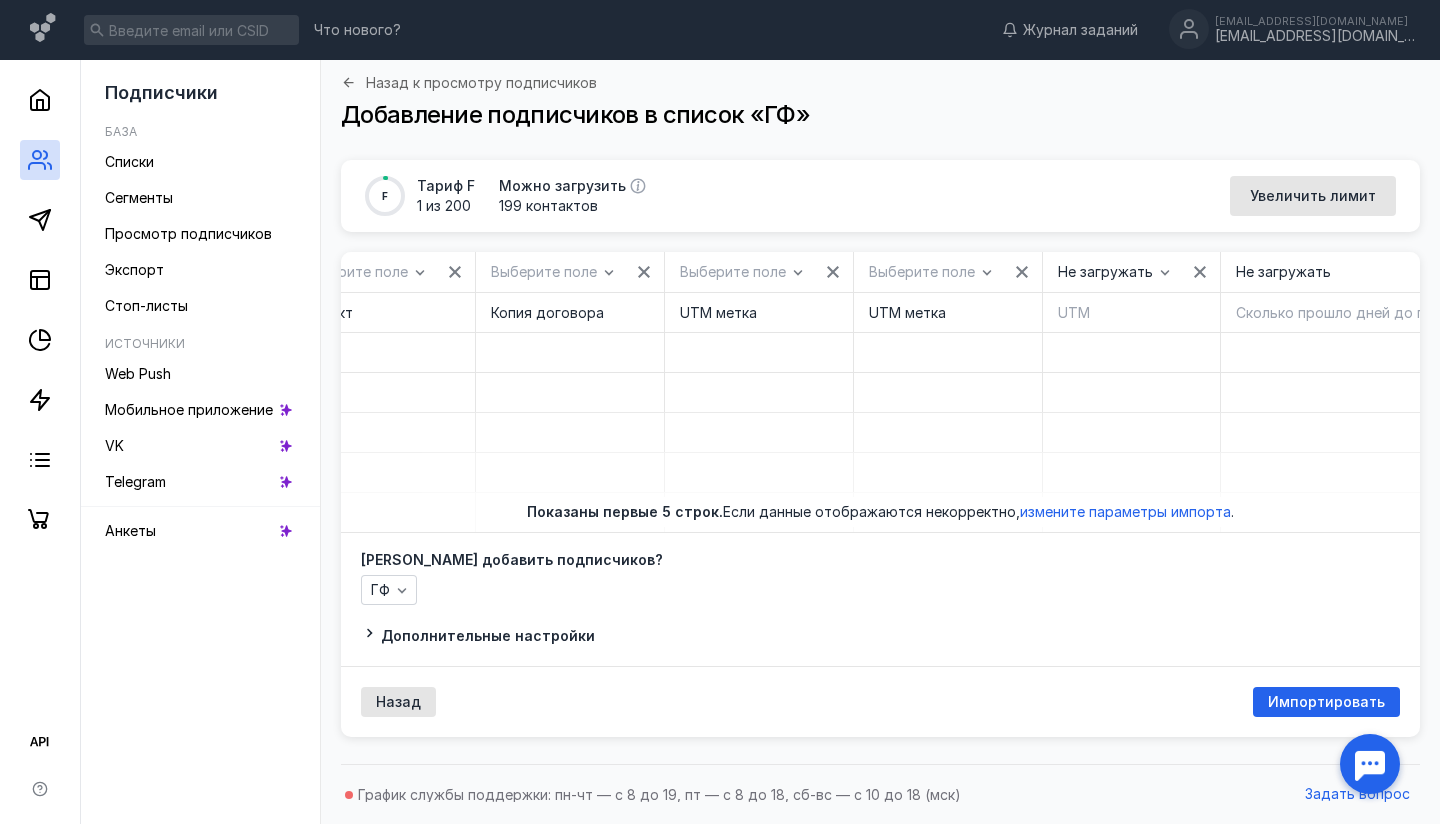 scroll, scrollTop: 0, scrollLeft: 14651, axis: horizontal 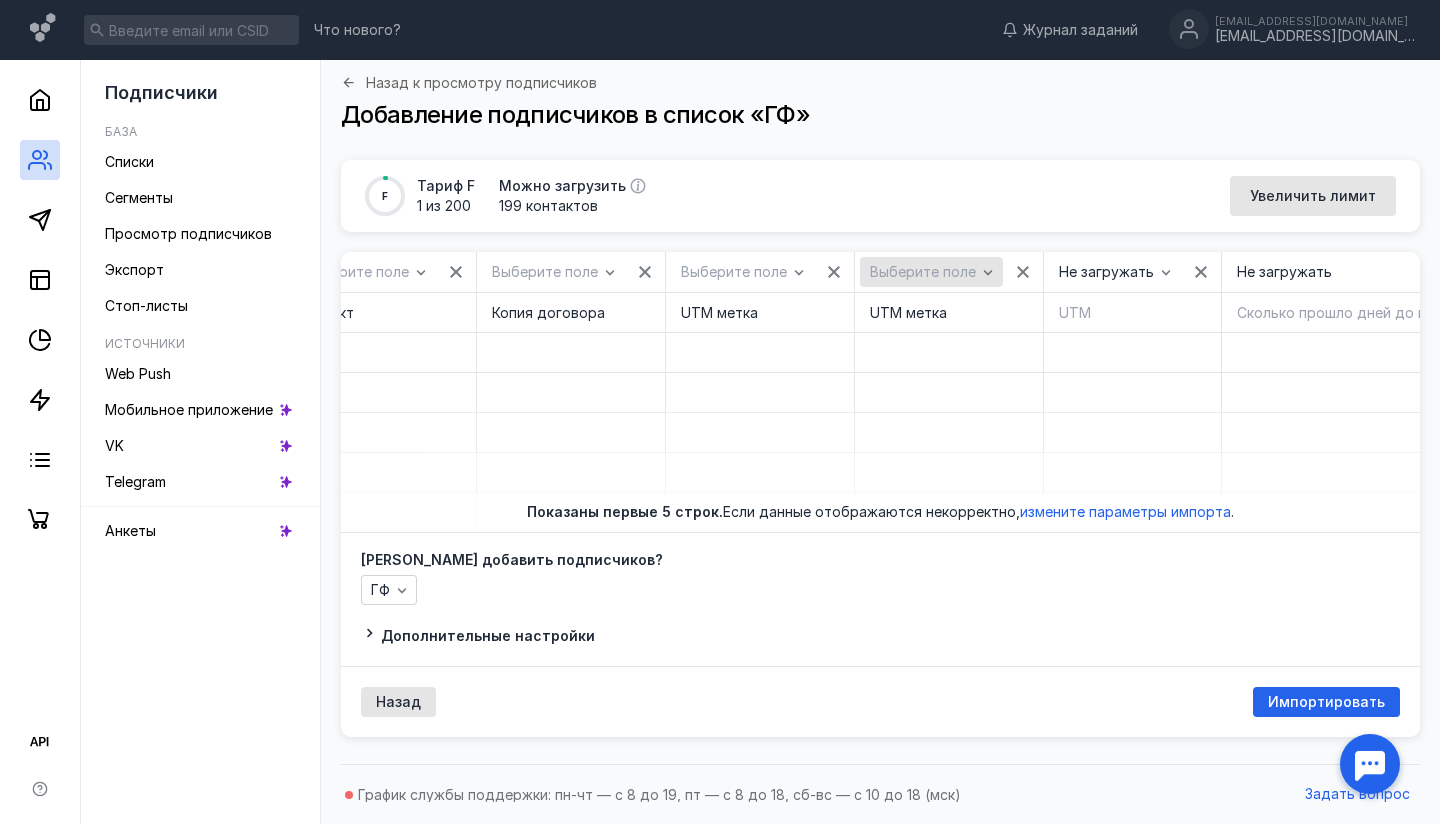 click on "Выберите поле" at bounding box center [931, 272] 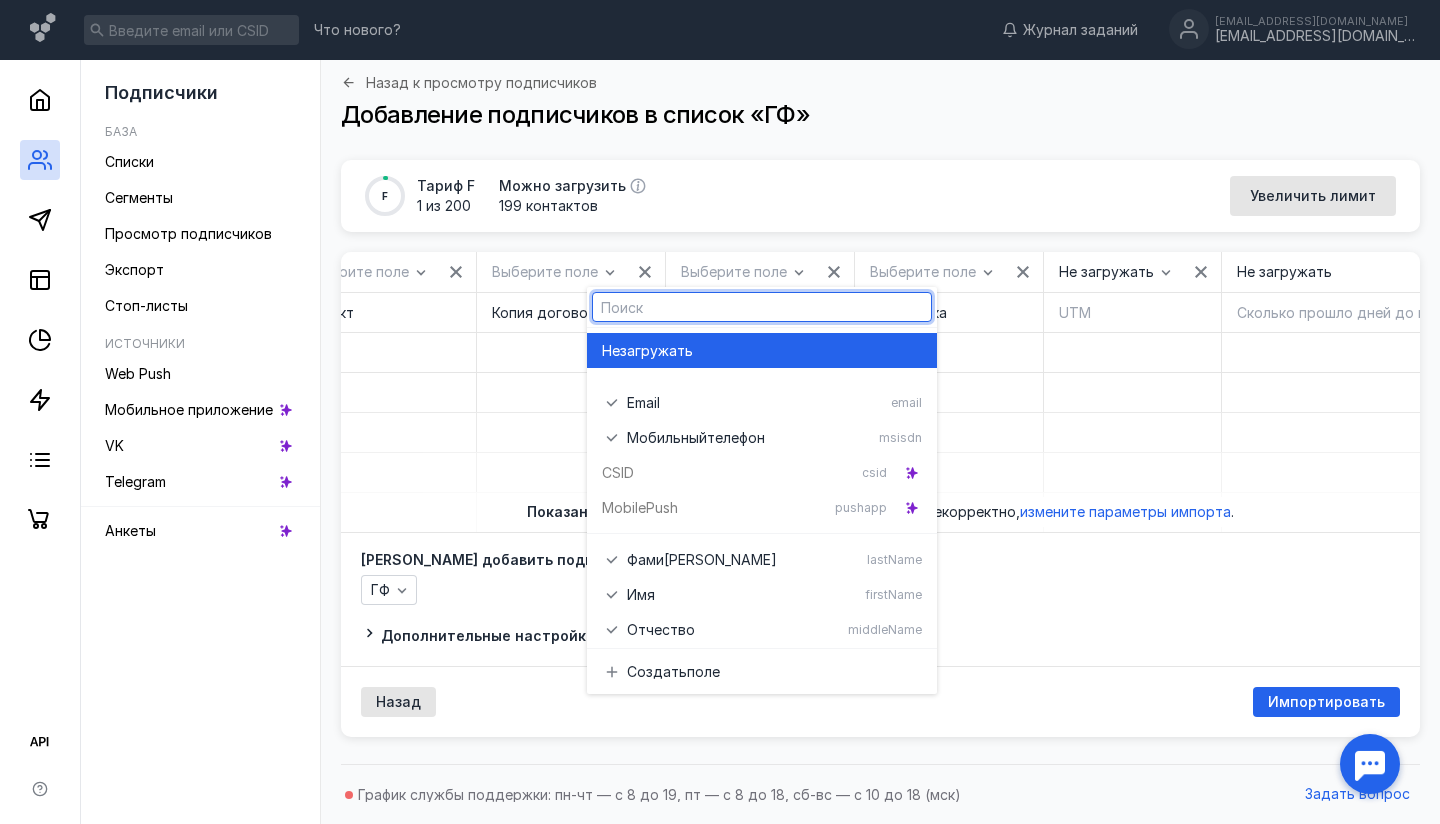 click on "загружать" at bounding box center [656, 351] 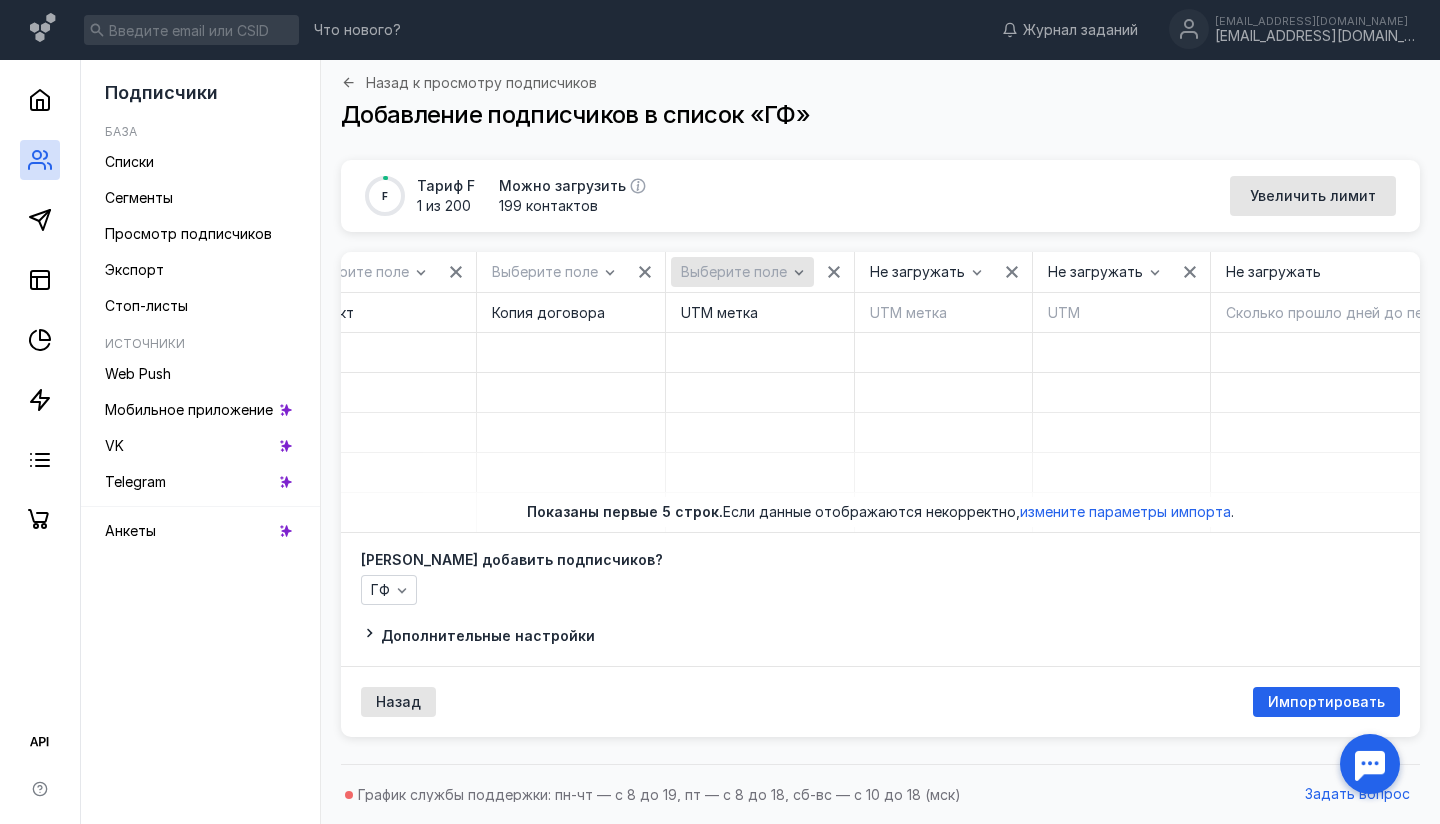 click on "Выберите поле" at bounding box center [734, 272] 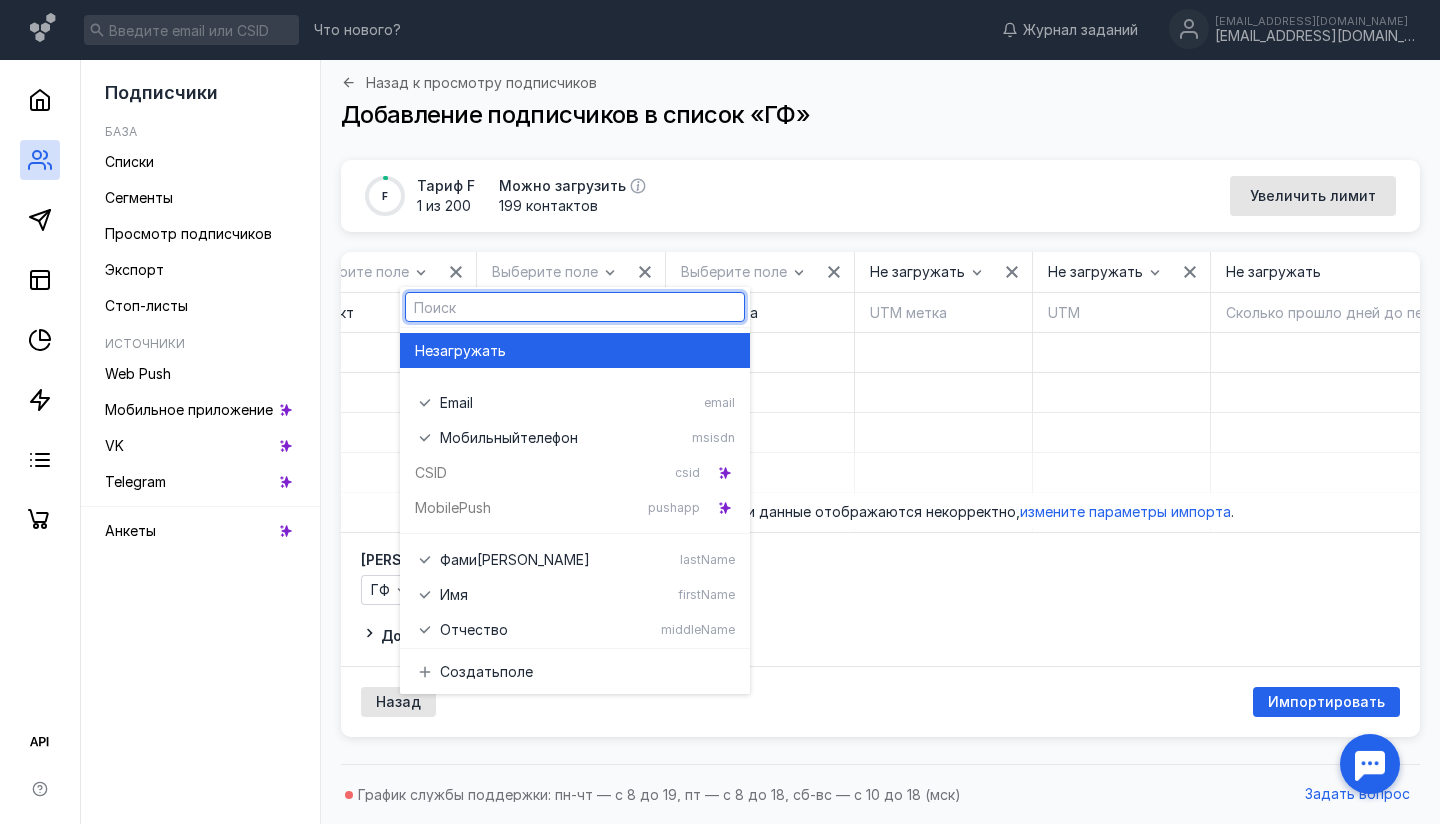 click on "загружать" at bounding box center [469, 351] 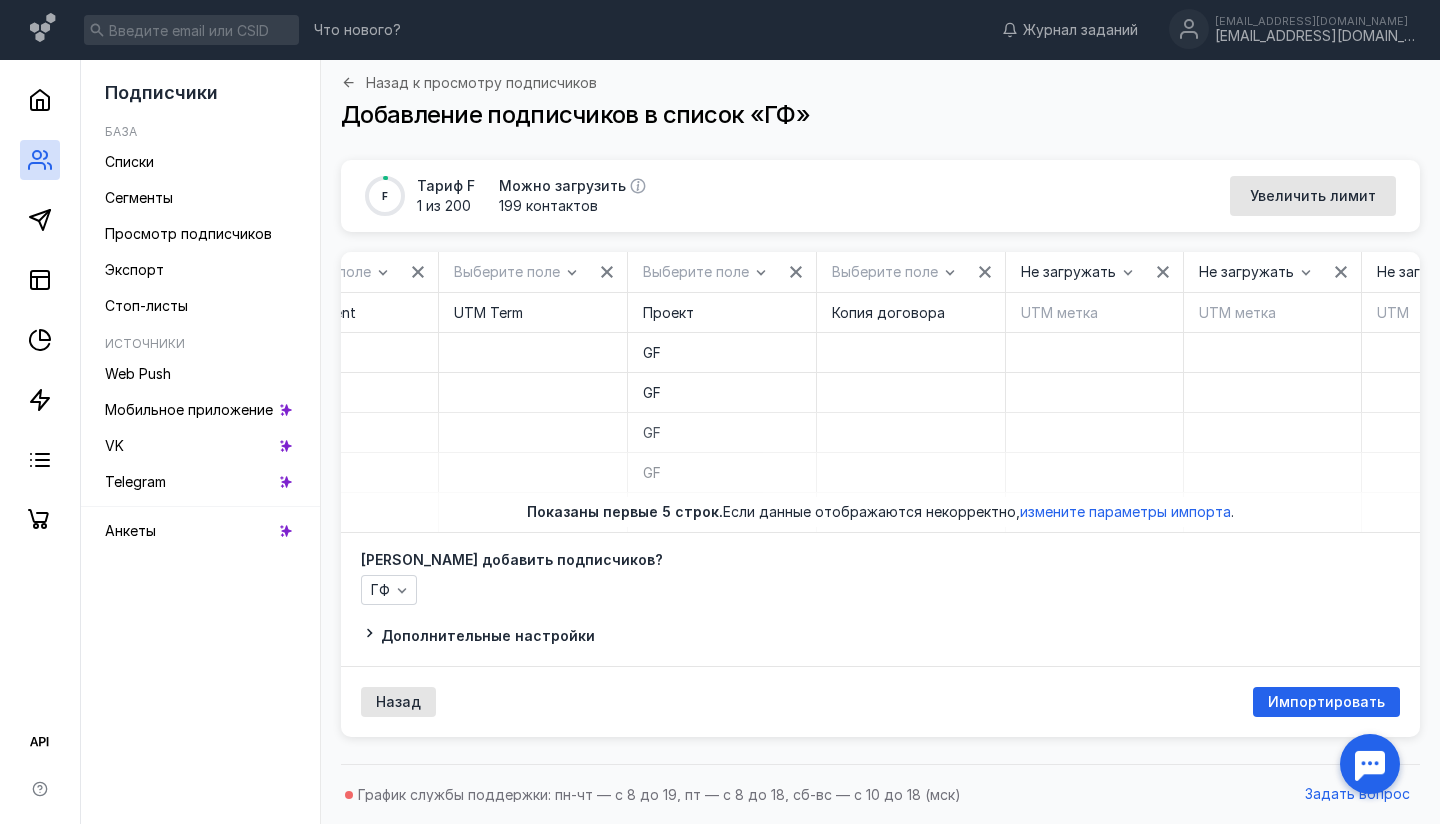 scroll, scrollTop: 0, scrollLeft: 14305, axis: horizontal 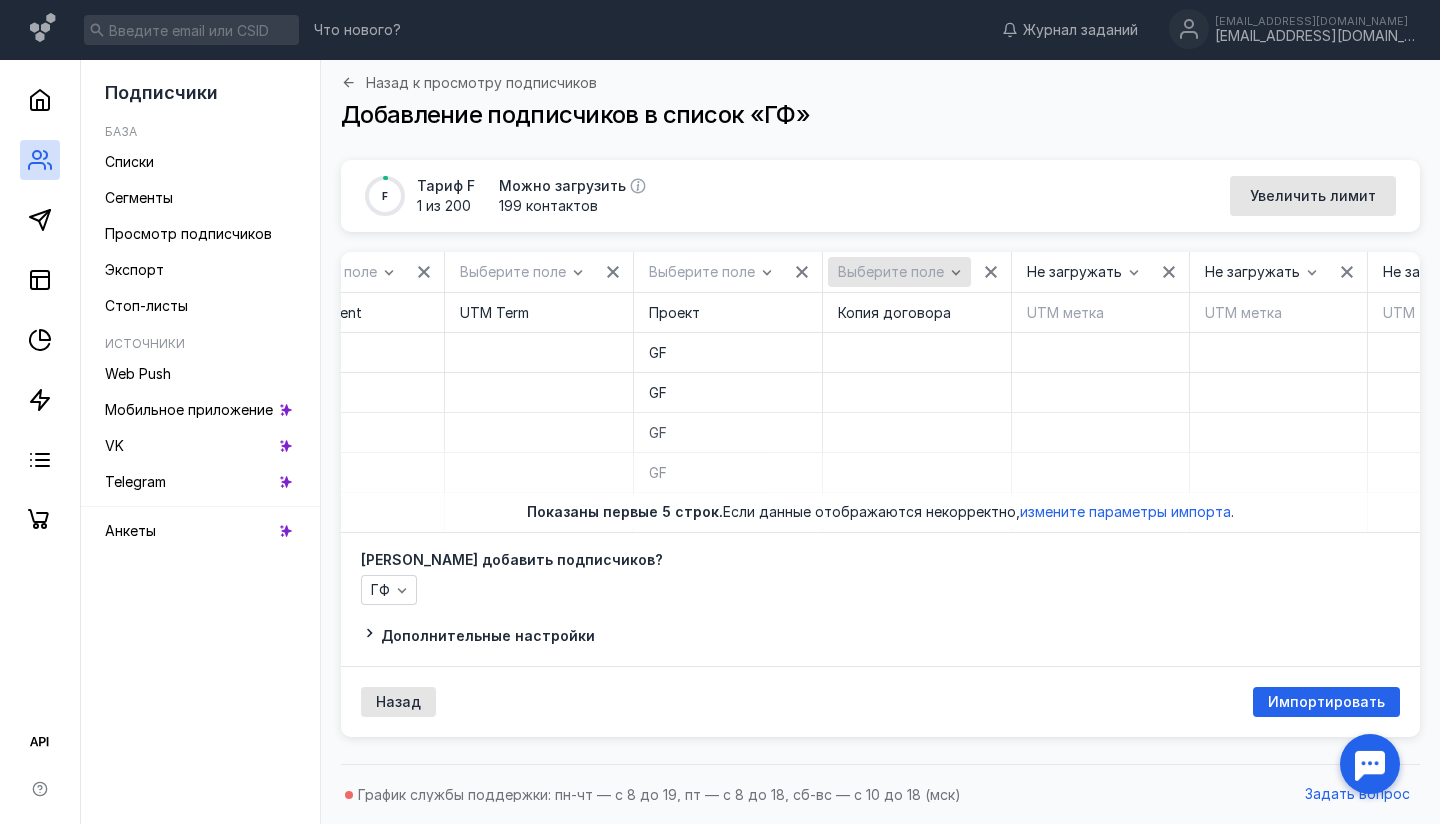 click on "Выберите поле" at bounding box center [891, 272] 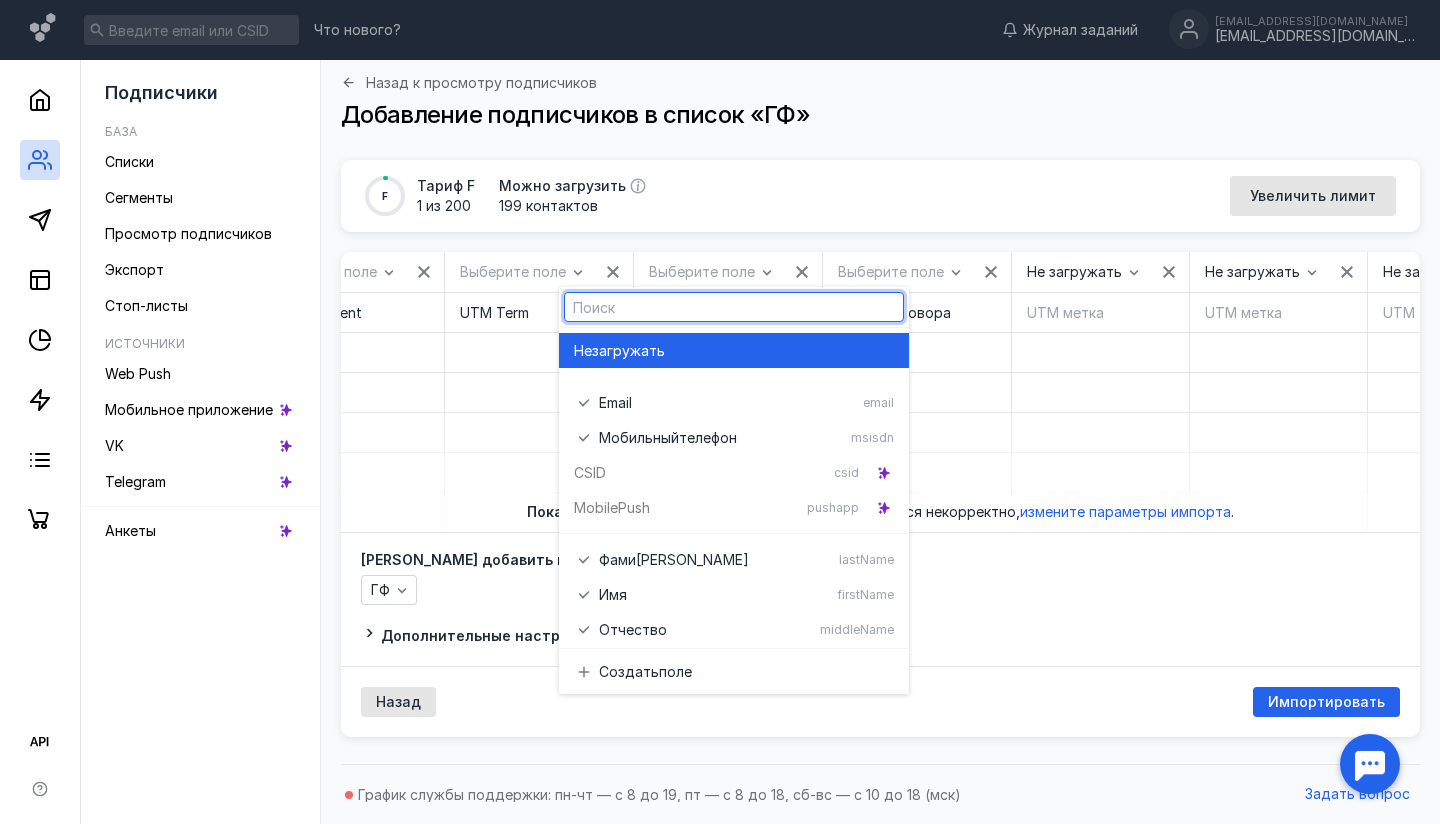 click on "Не" at bounding box center [583, 351] 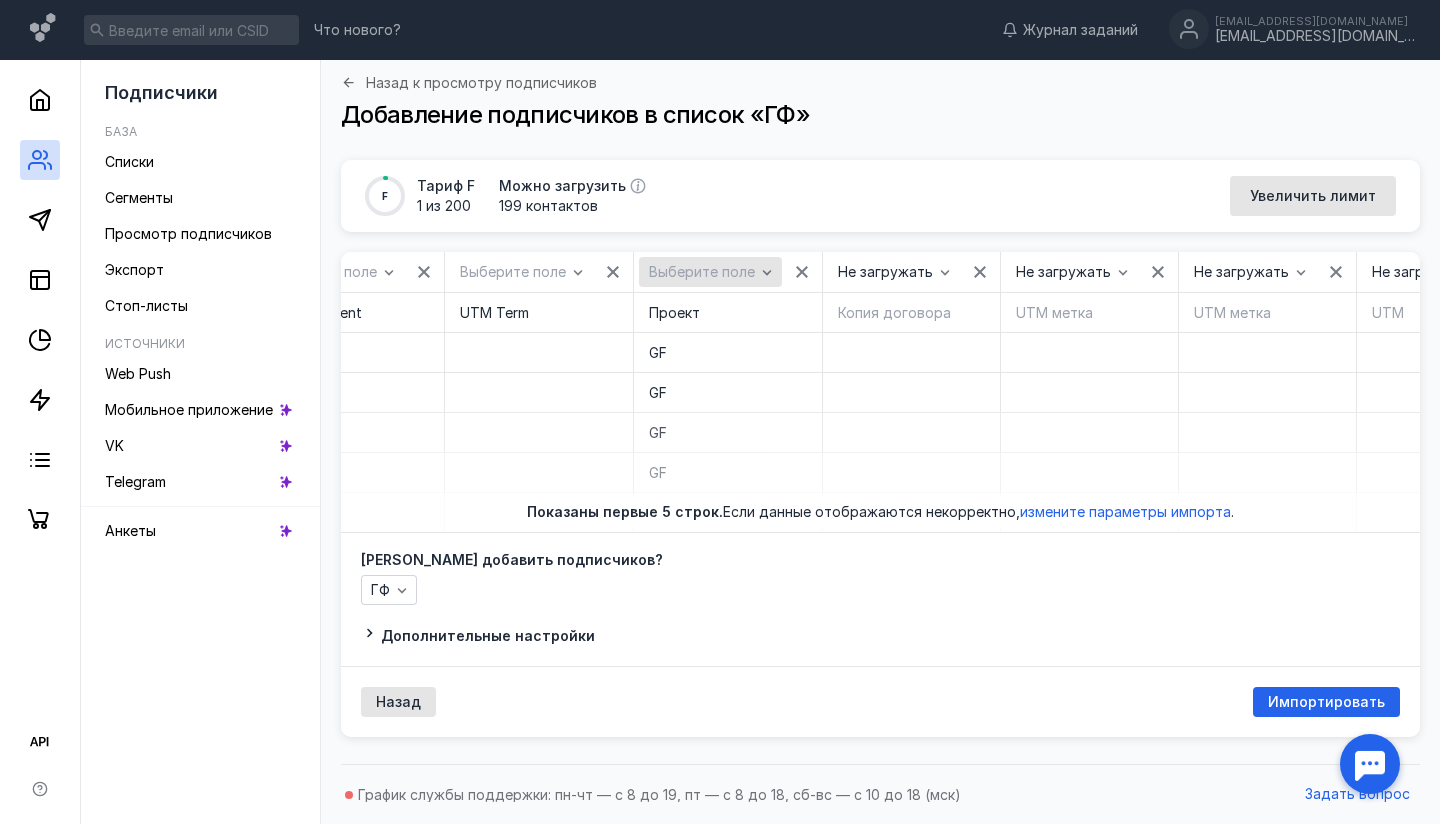 click on "Выберите поле" at bounding box center [710, 272] 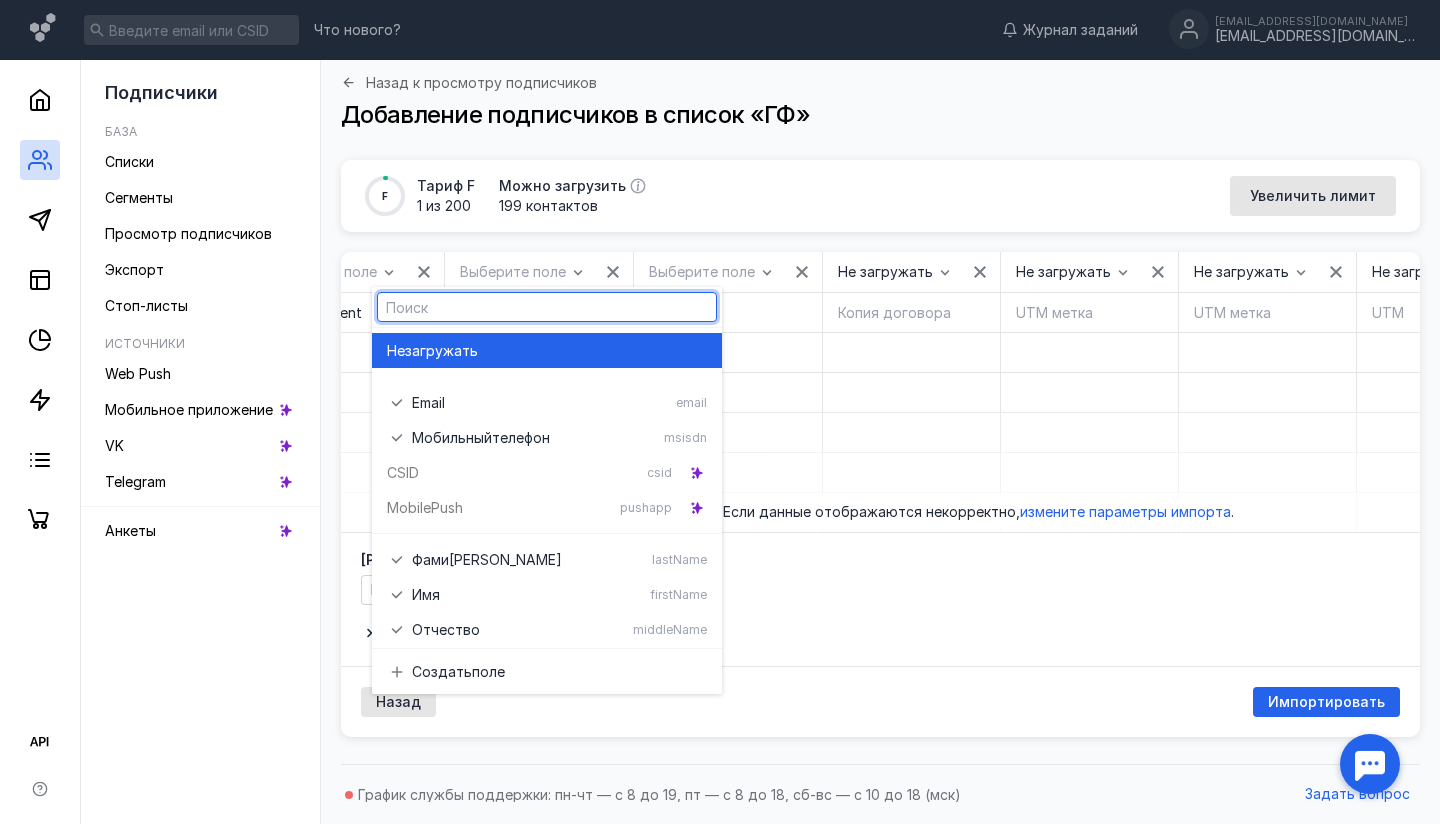 click on "загружать" at bounding box center (441, 351) 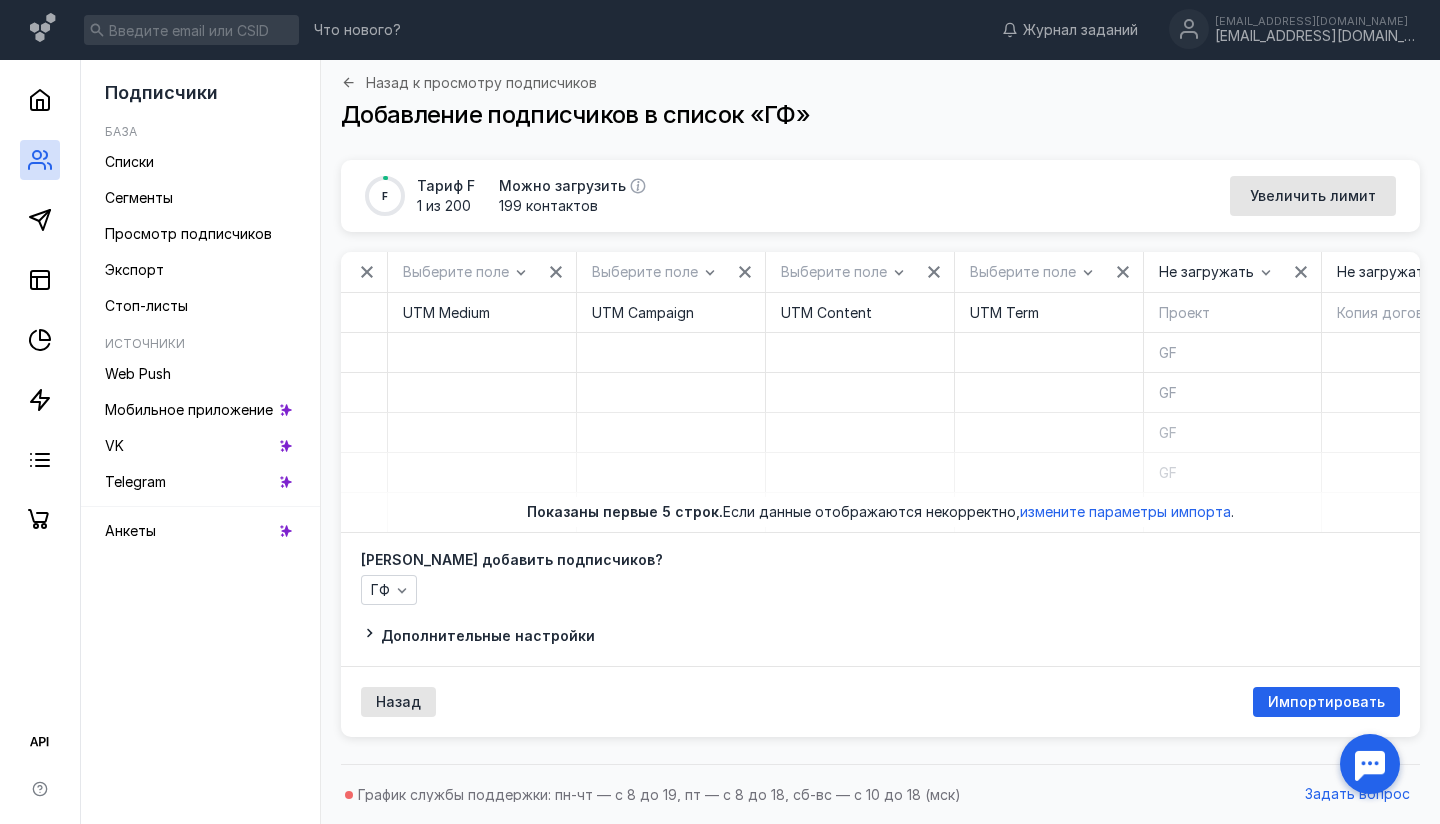 scroll, scrollTop: 0, scrollLeft: 13769, axis: horizontal 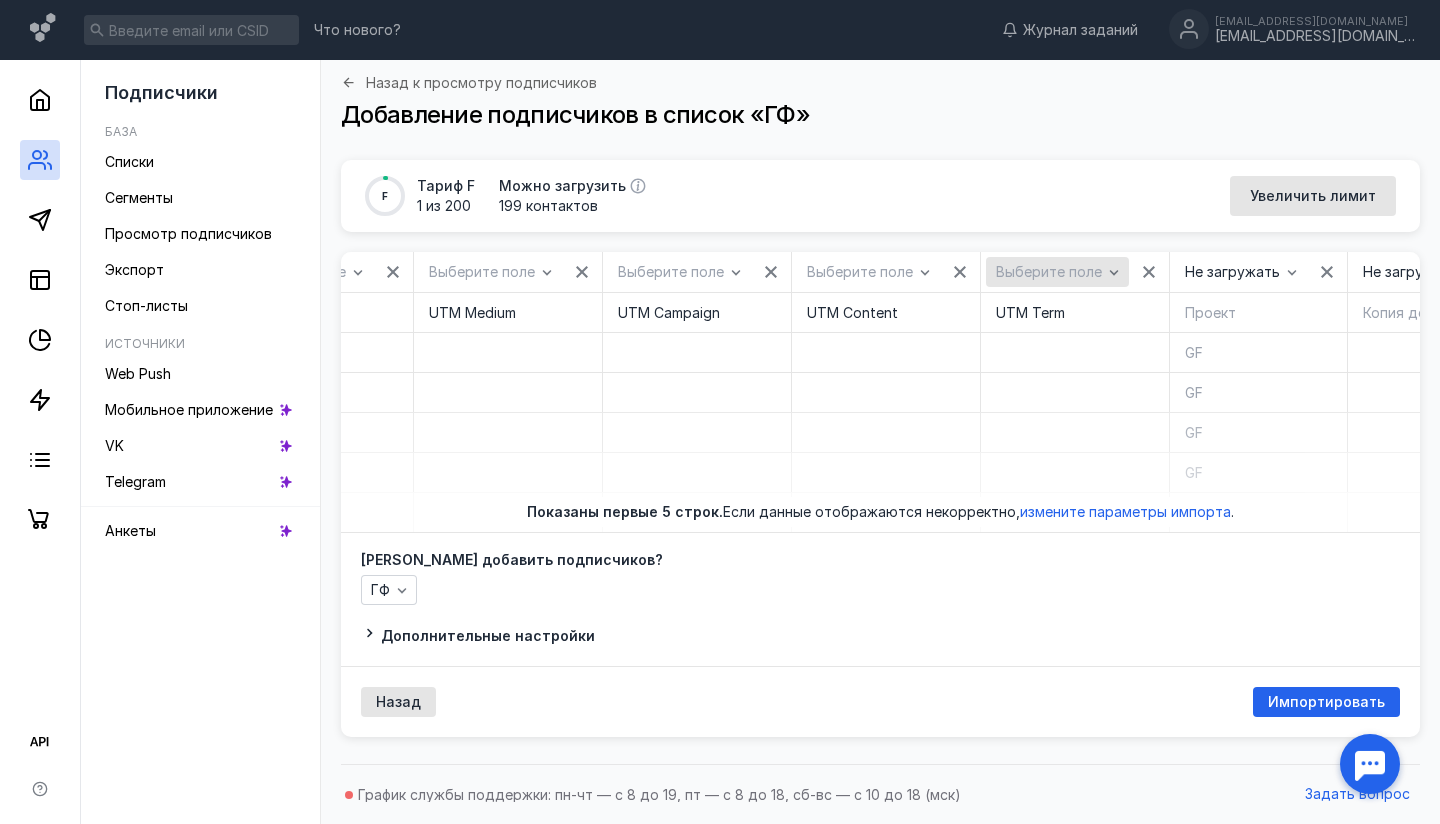 click on "Выберите поле" at bounding box center [1049, 272] 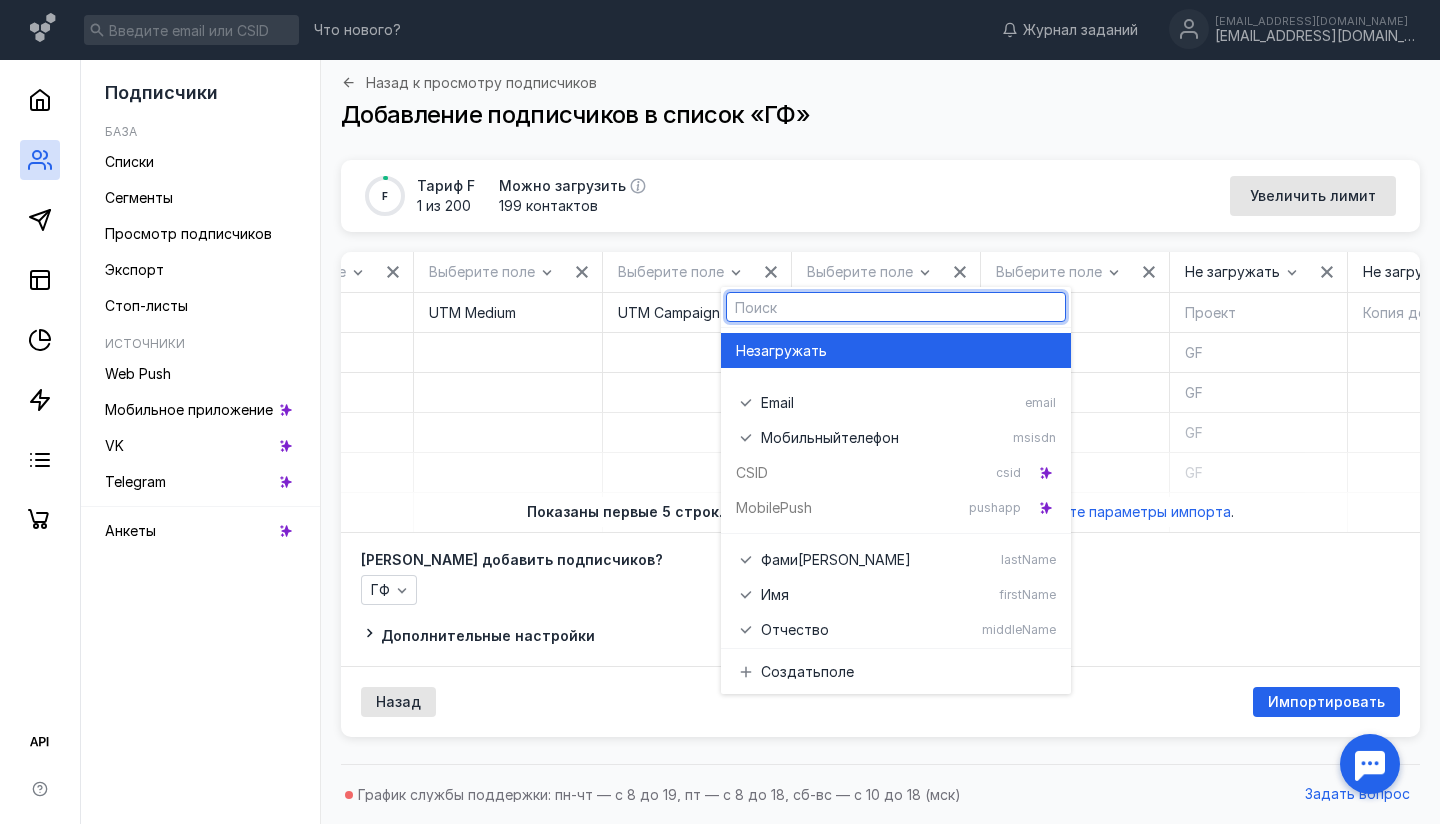 click on "загружать" at bounding box center (790, 351) 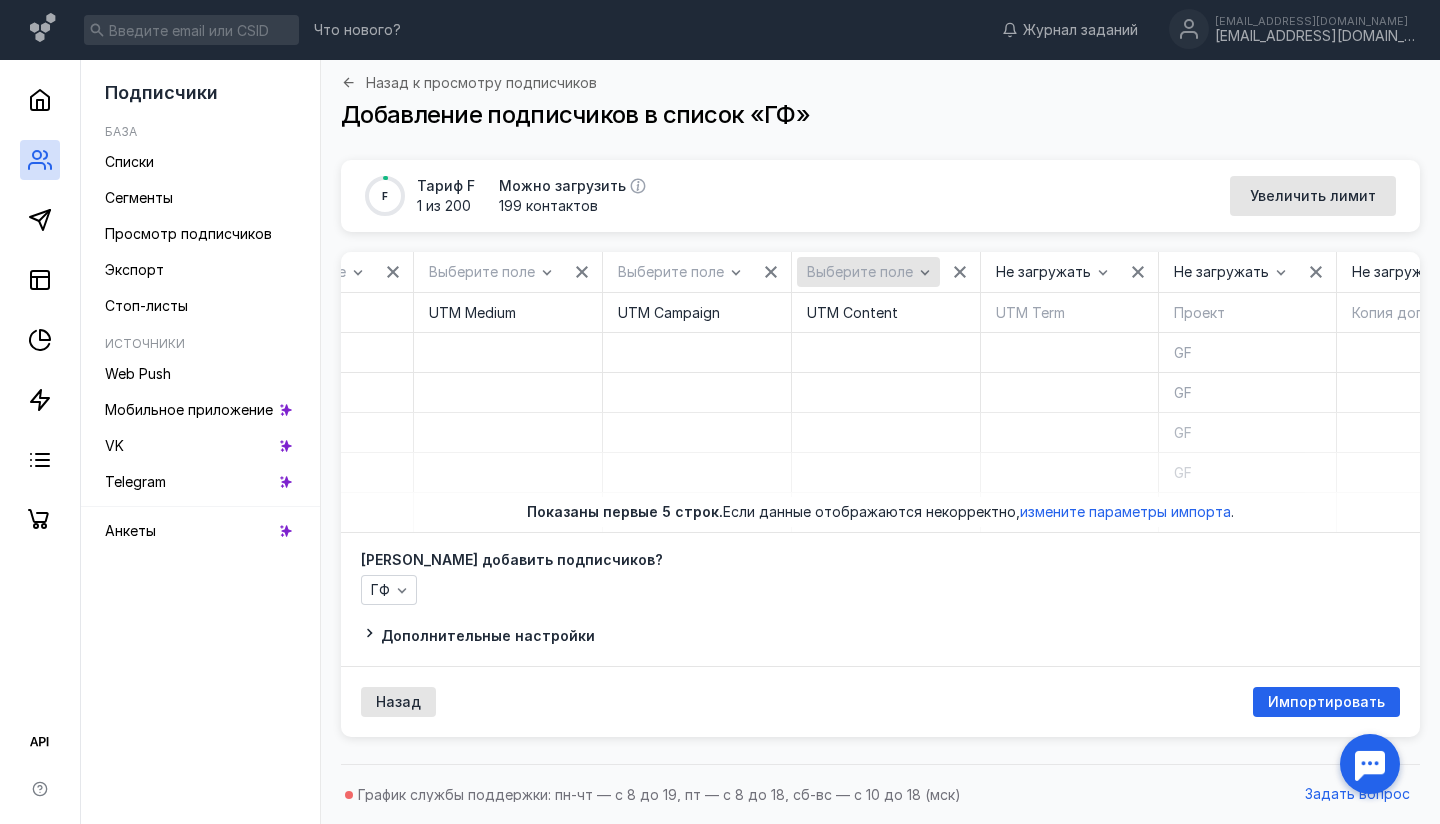 click 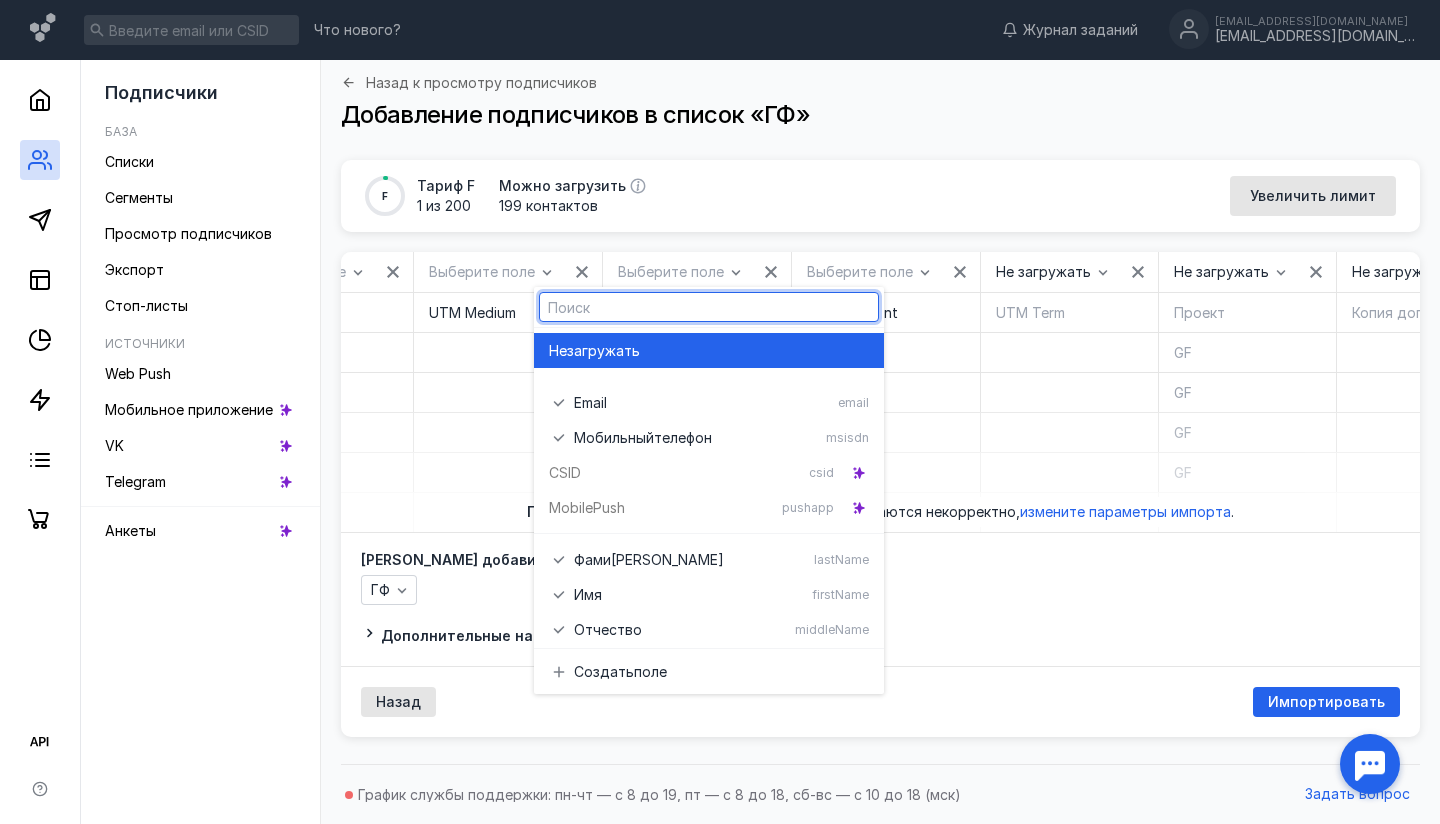 click on "загружать" at bounding box center (603, 351) 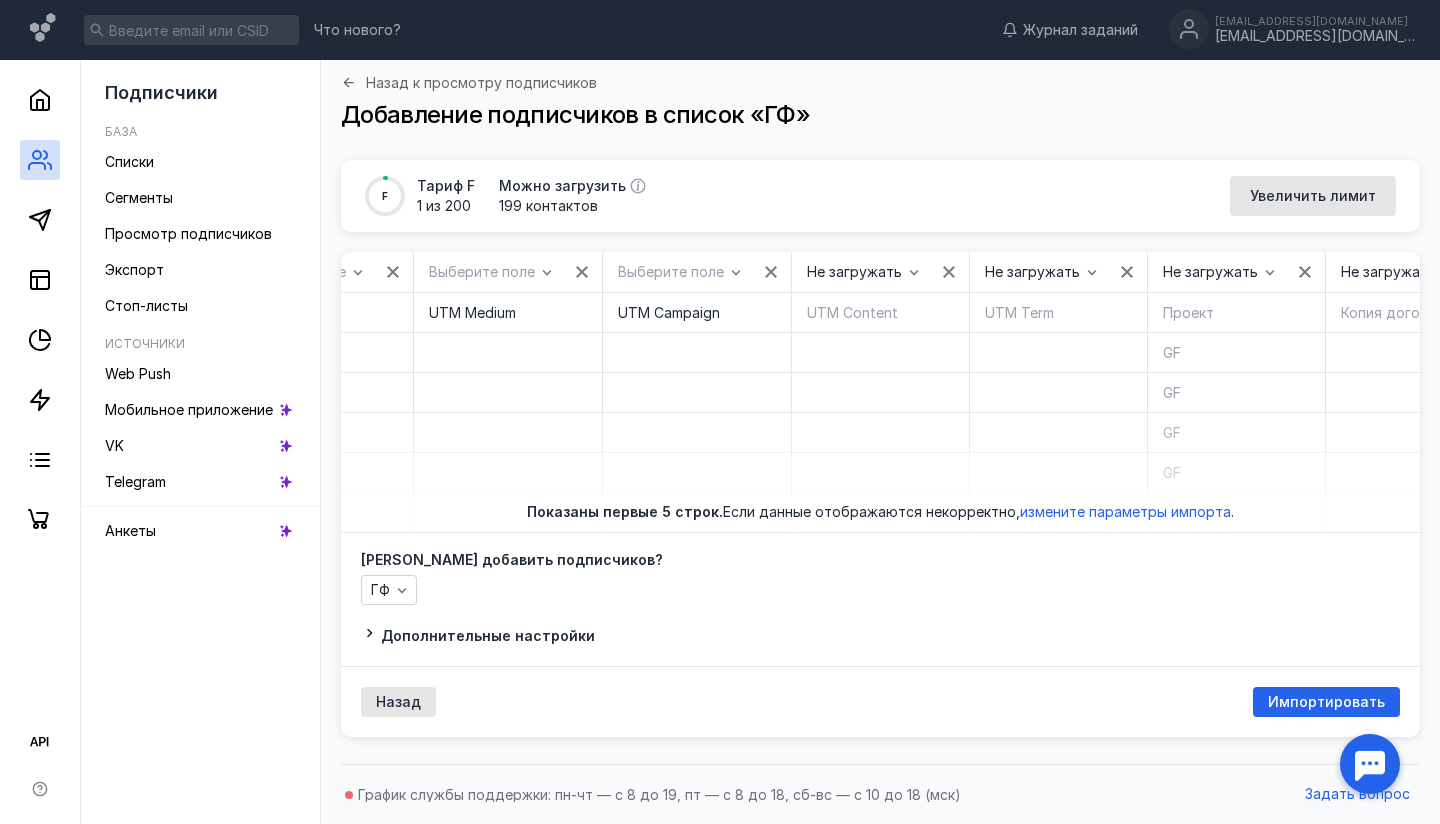 click on "Выберите поле" at bounding box center (696, 272) 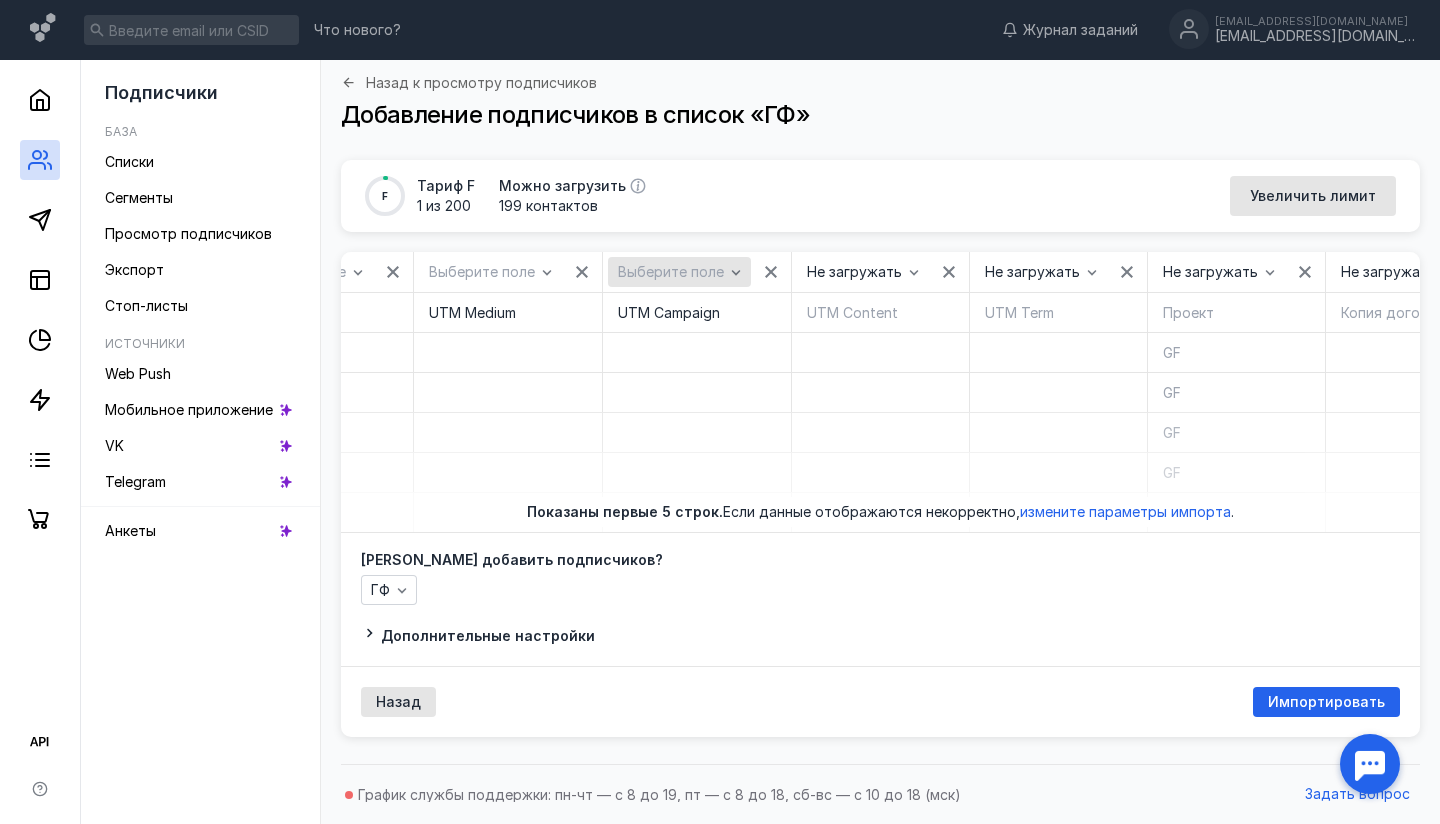 click on "Выберите поле" at bounding box center (671, 272) 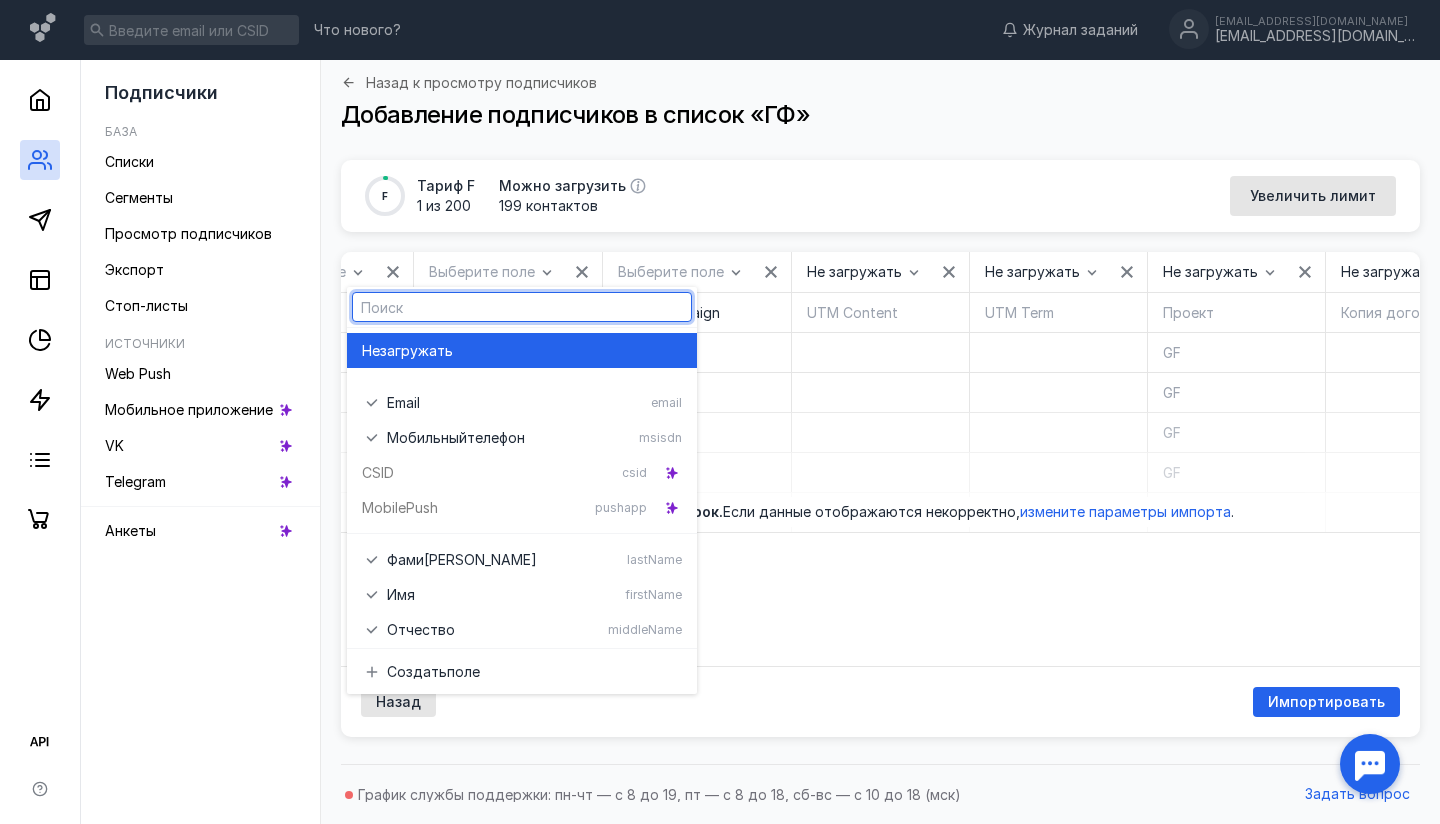 click on "Не  загружать" at bounding box center [522, 351] 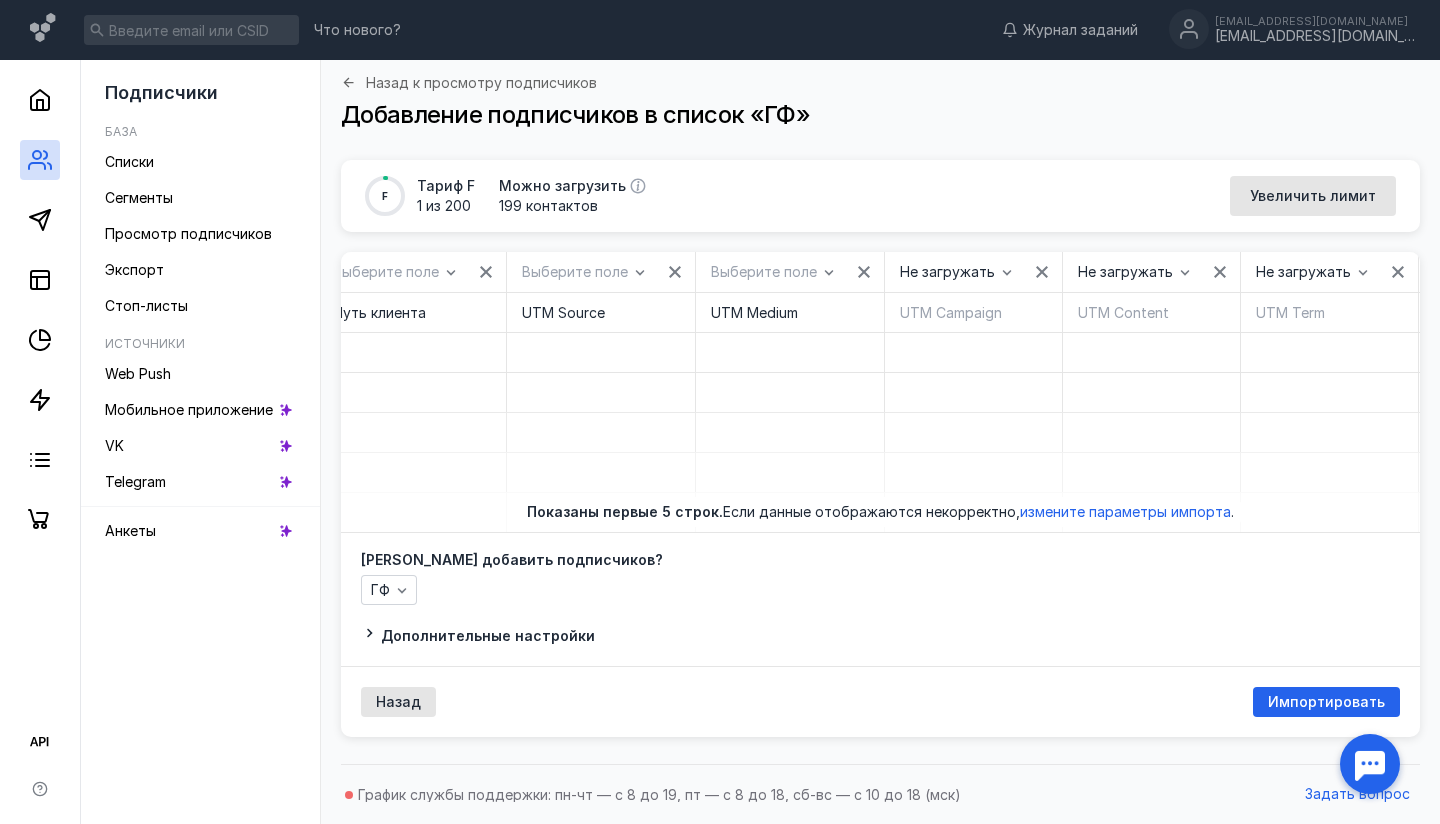 scroll, scrollTop: 0, scrollLeft: 13460, axis: horizontal 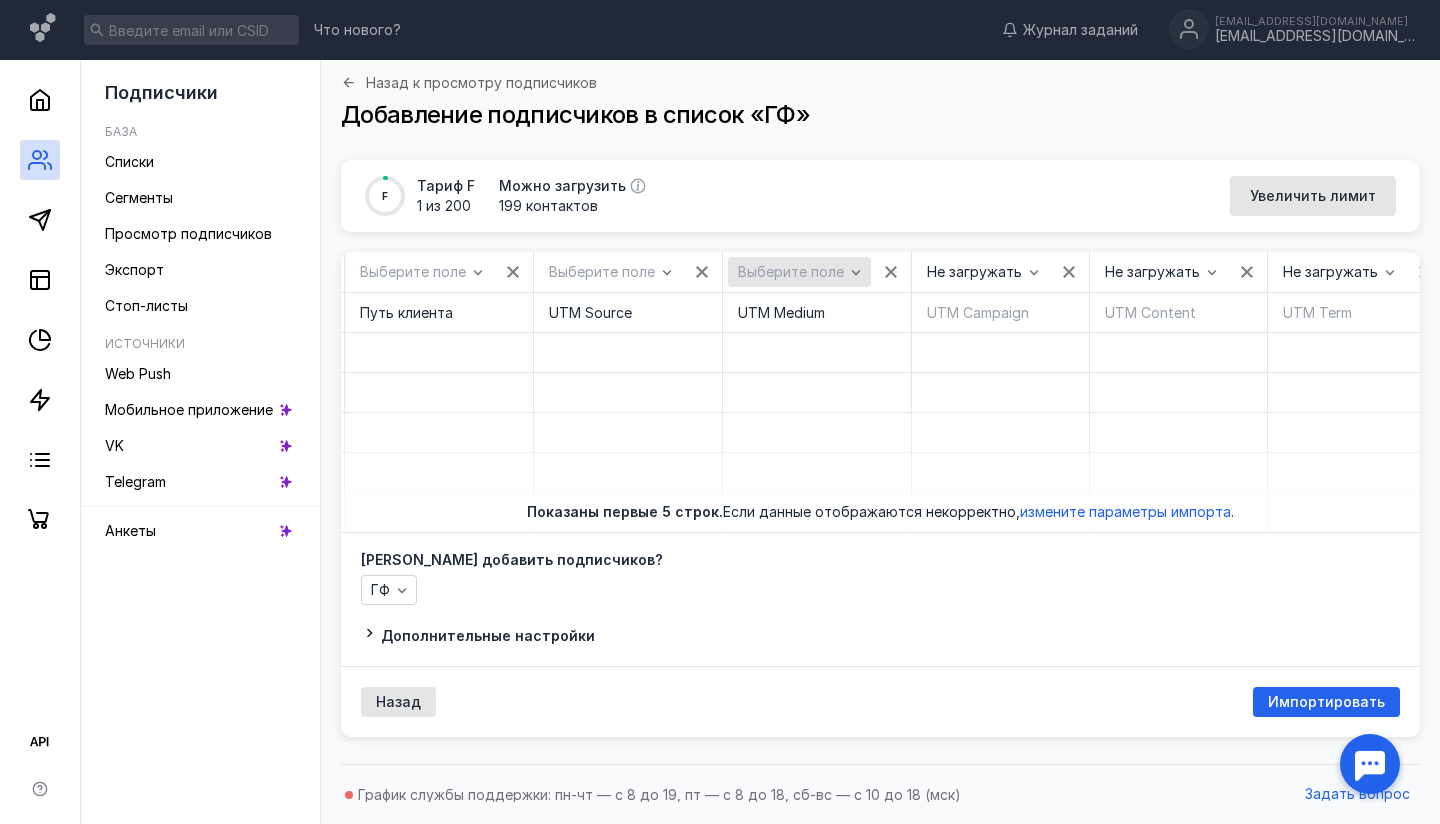 click on "Выберите поле" at bounding box center (791, 272) 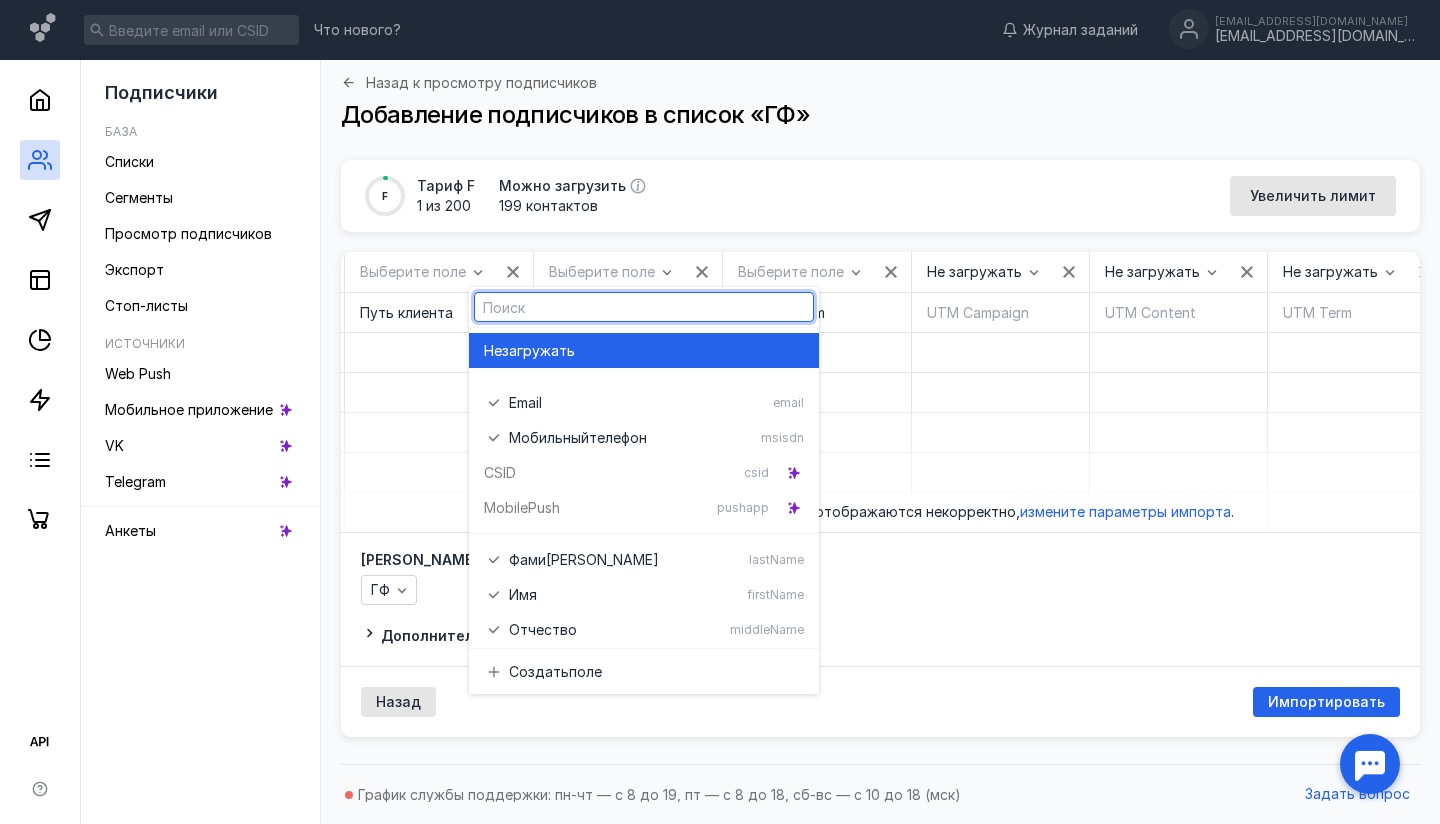 click on "загружать" at bounding box center [538, 351] 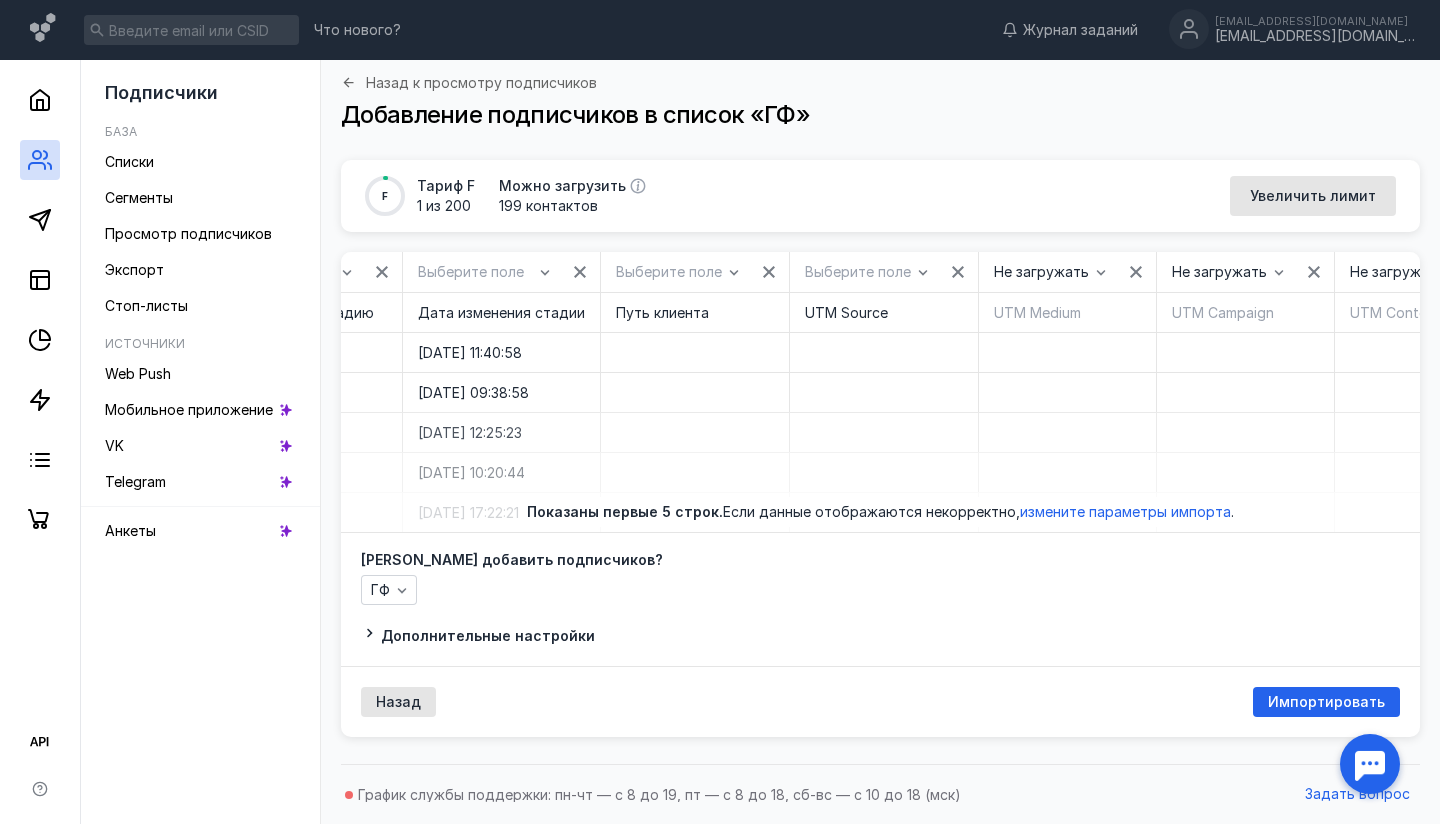 scroll, scrollTop: 0, scrollLeft: 13207, axis: horizontal 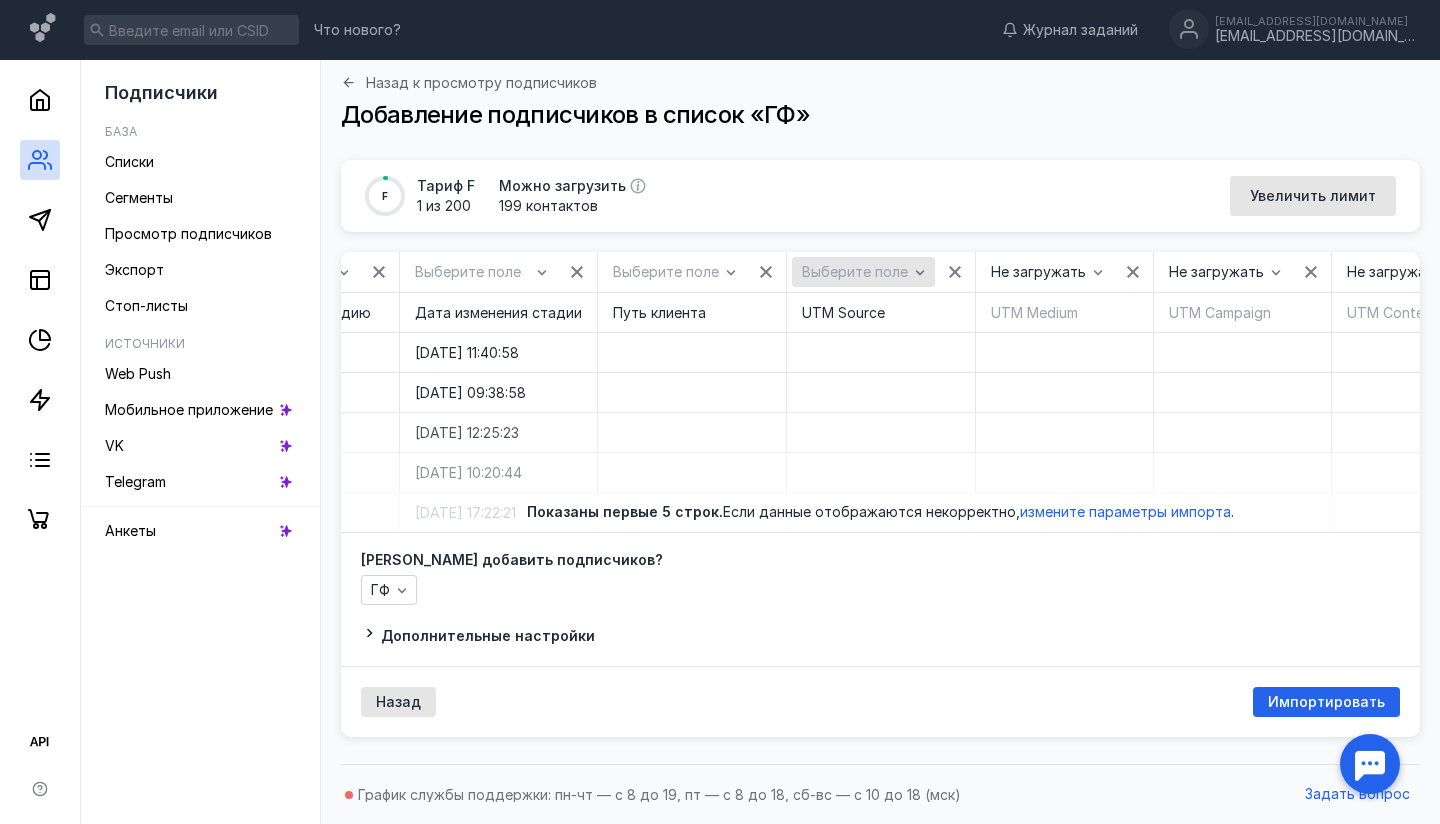 click on "Выберите поле" at bounding box center (855, 272) 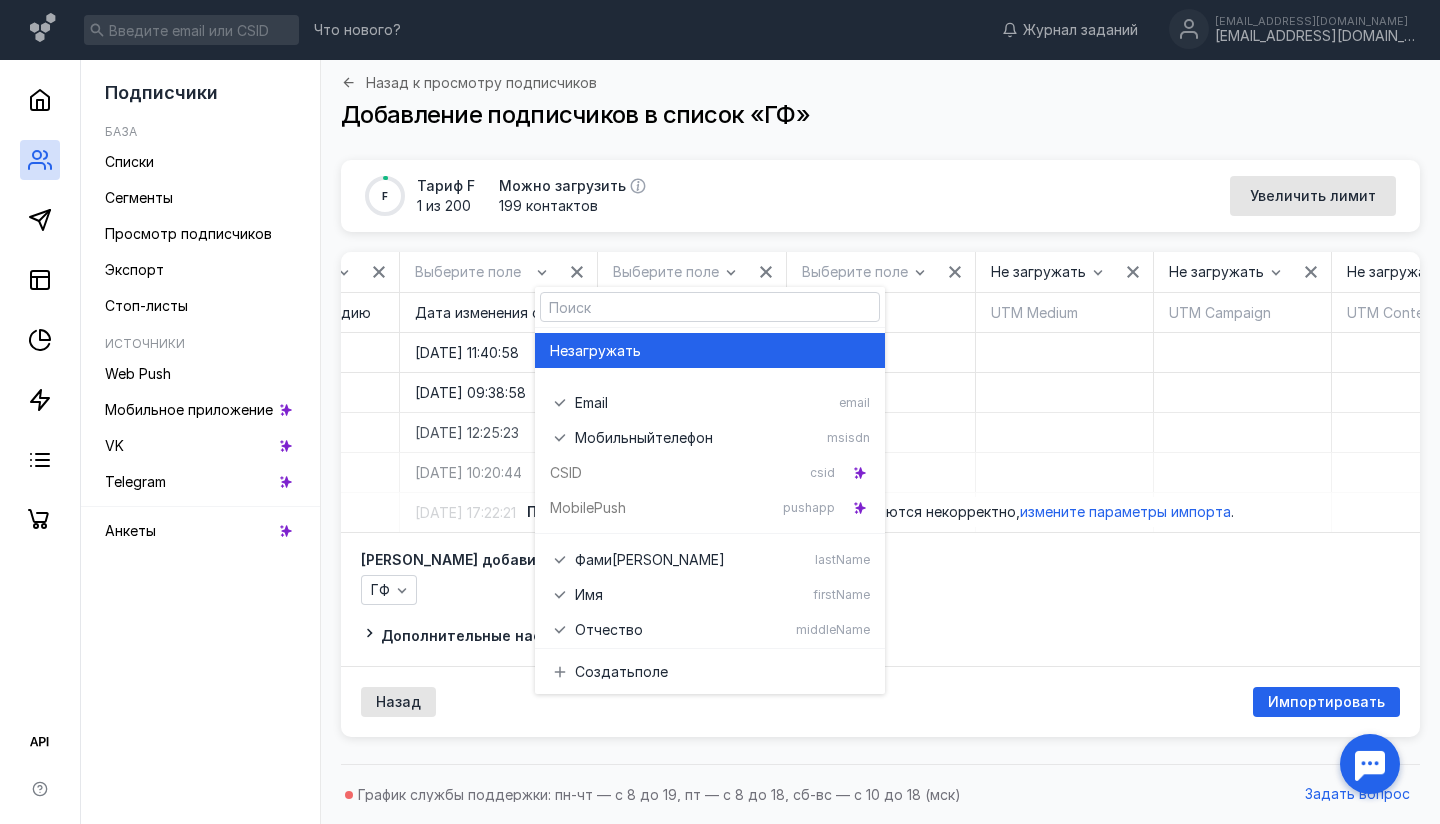 click on "загружать" at bounding box center [604, 351] 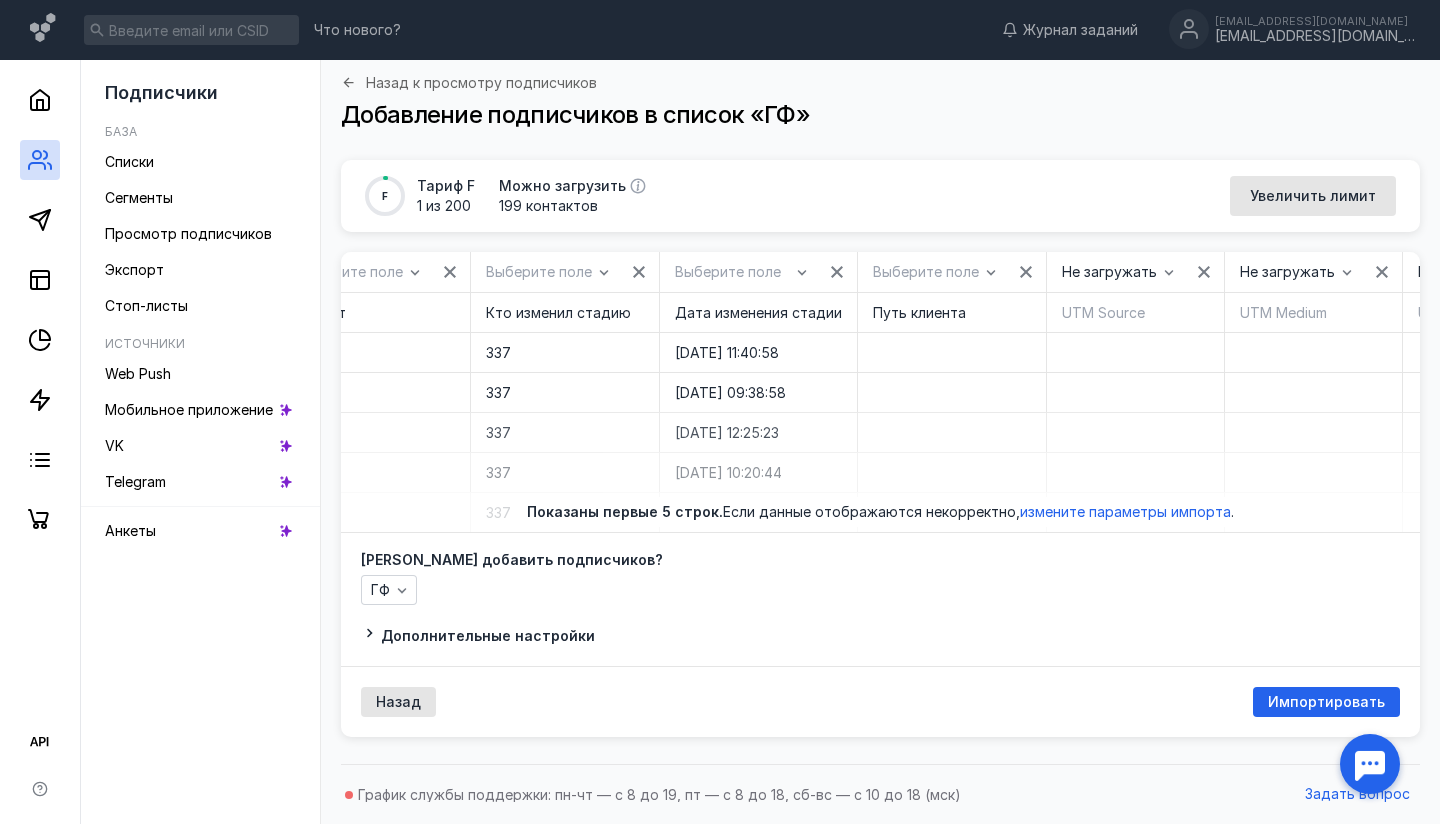 scroll, scrollTop: 0, scrollLeft: 12931, axis: horizontal 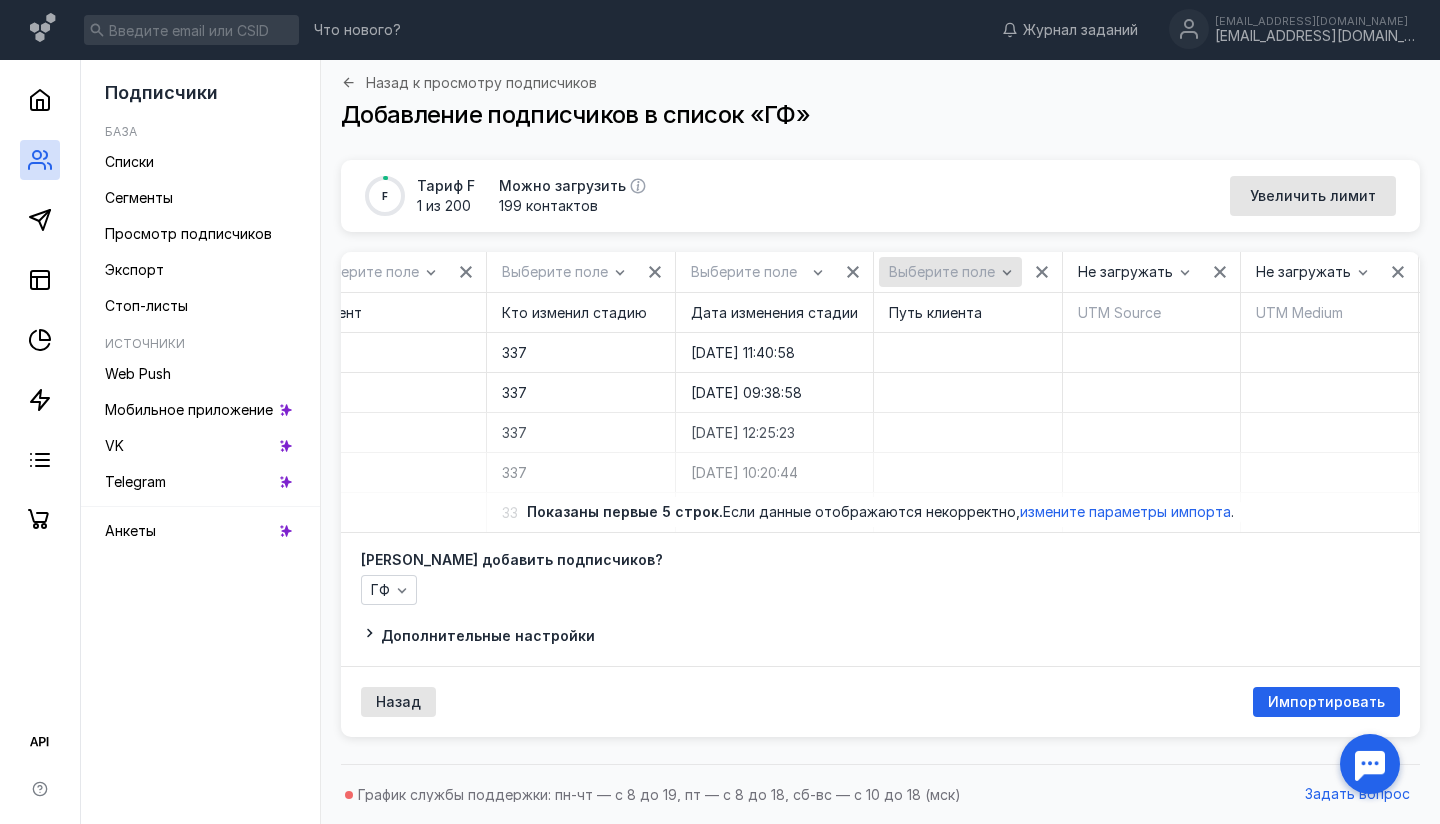 click on "Выберите поле" at bounding box center [942, 272] 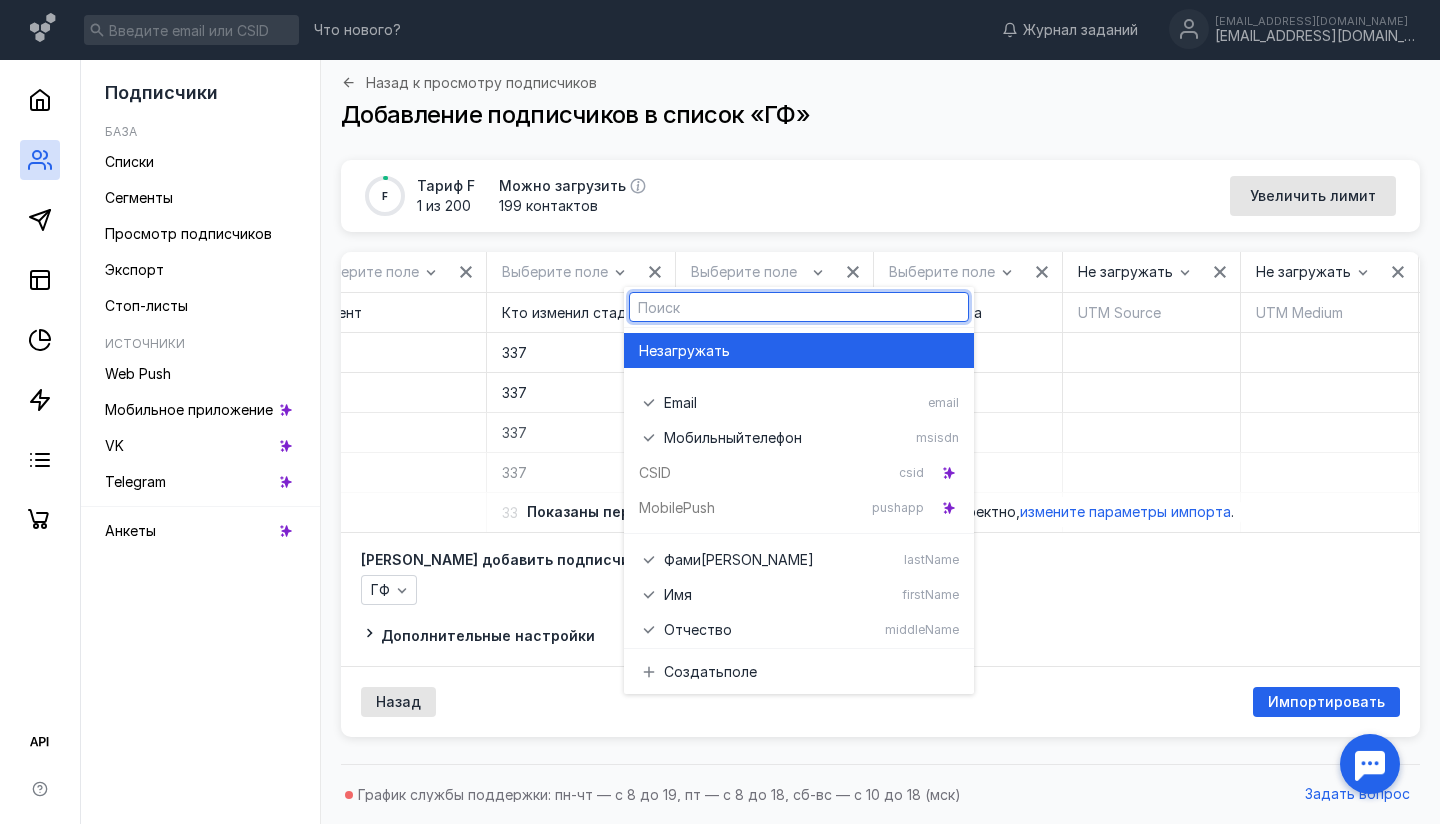 click on "Не  загружать" at bounding box center (799, 350) 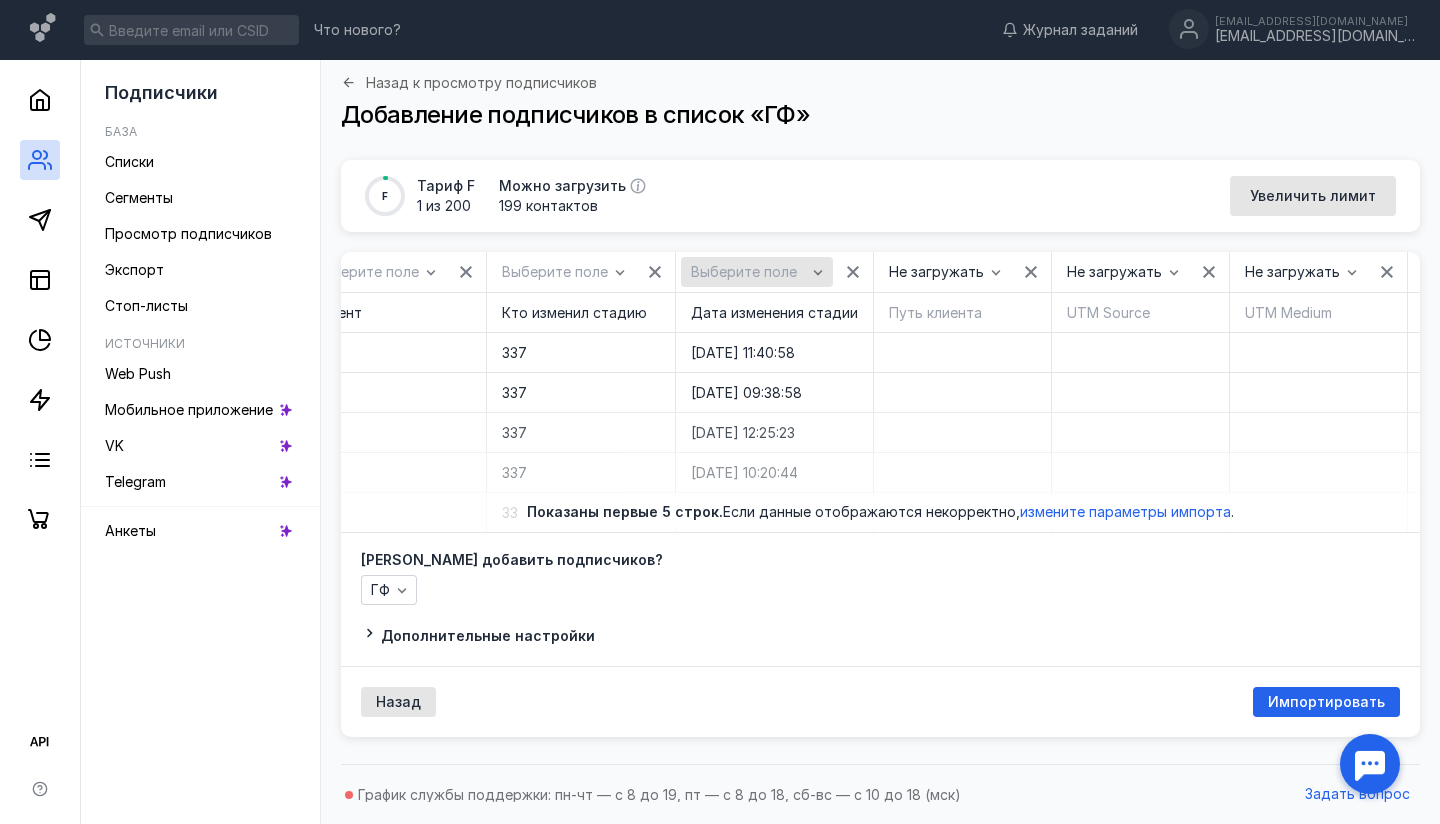 click on "Выберите поле" at bounding box center [744, 272] 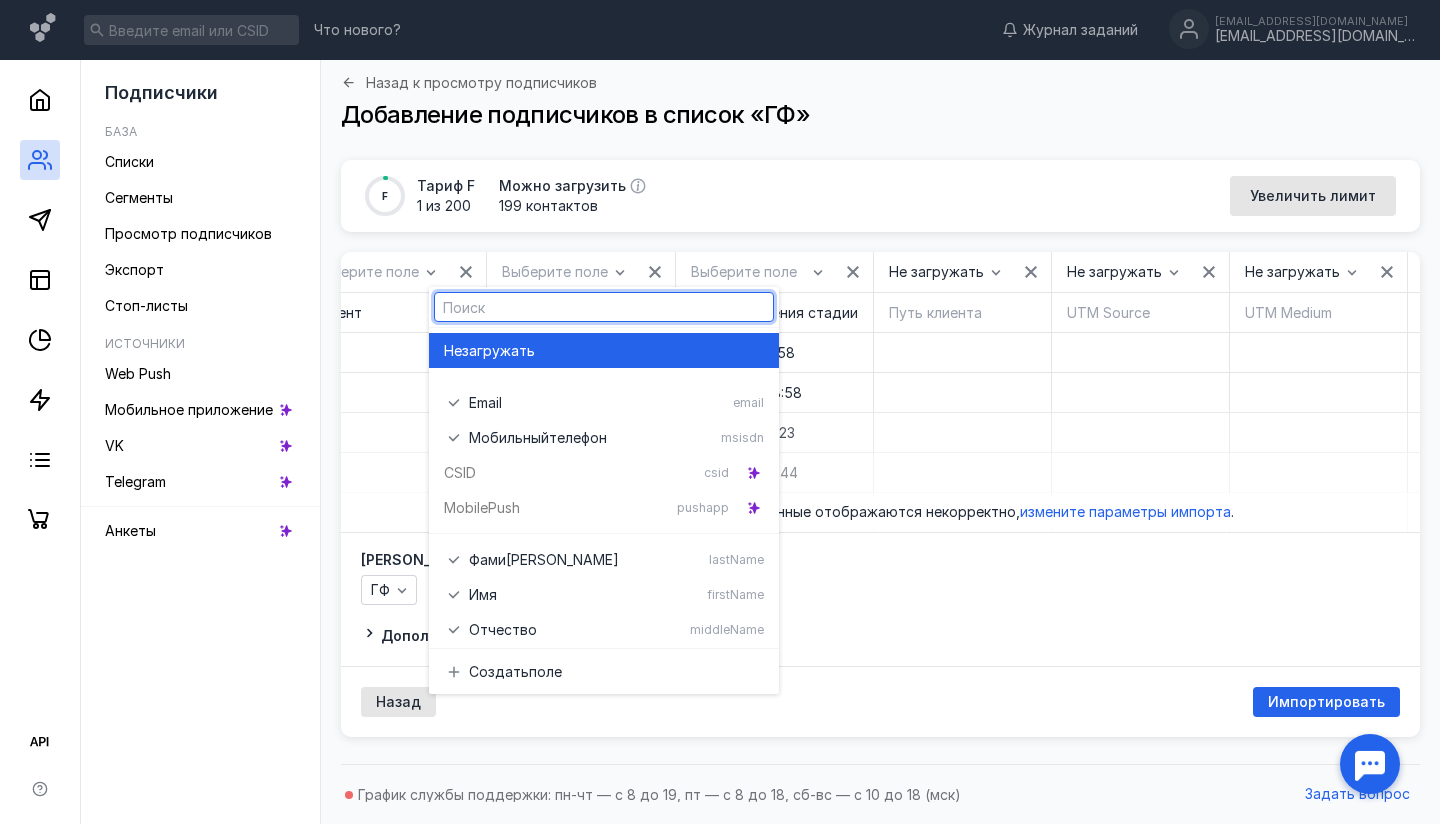 click on "Не  загружать" at bounding box center [604, 350] 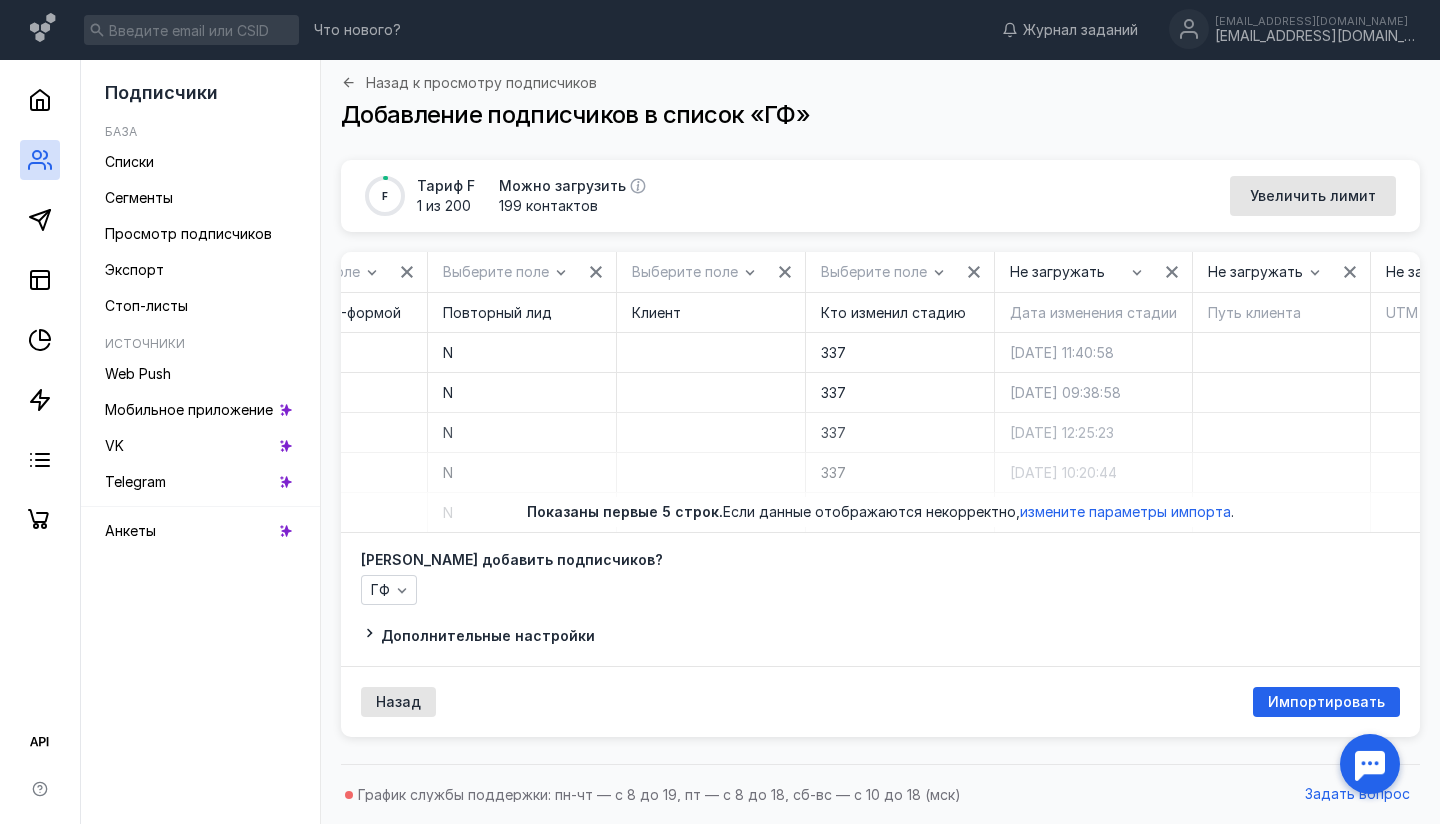 scroll, scrollTop: 0, scrollLeft: 12611, axis: horizontal 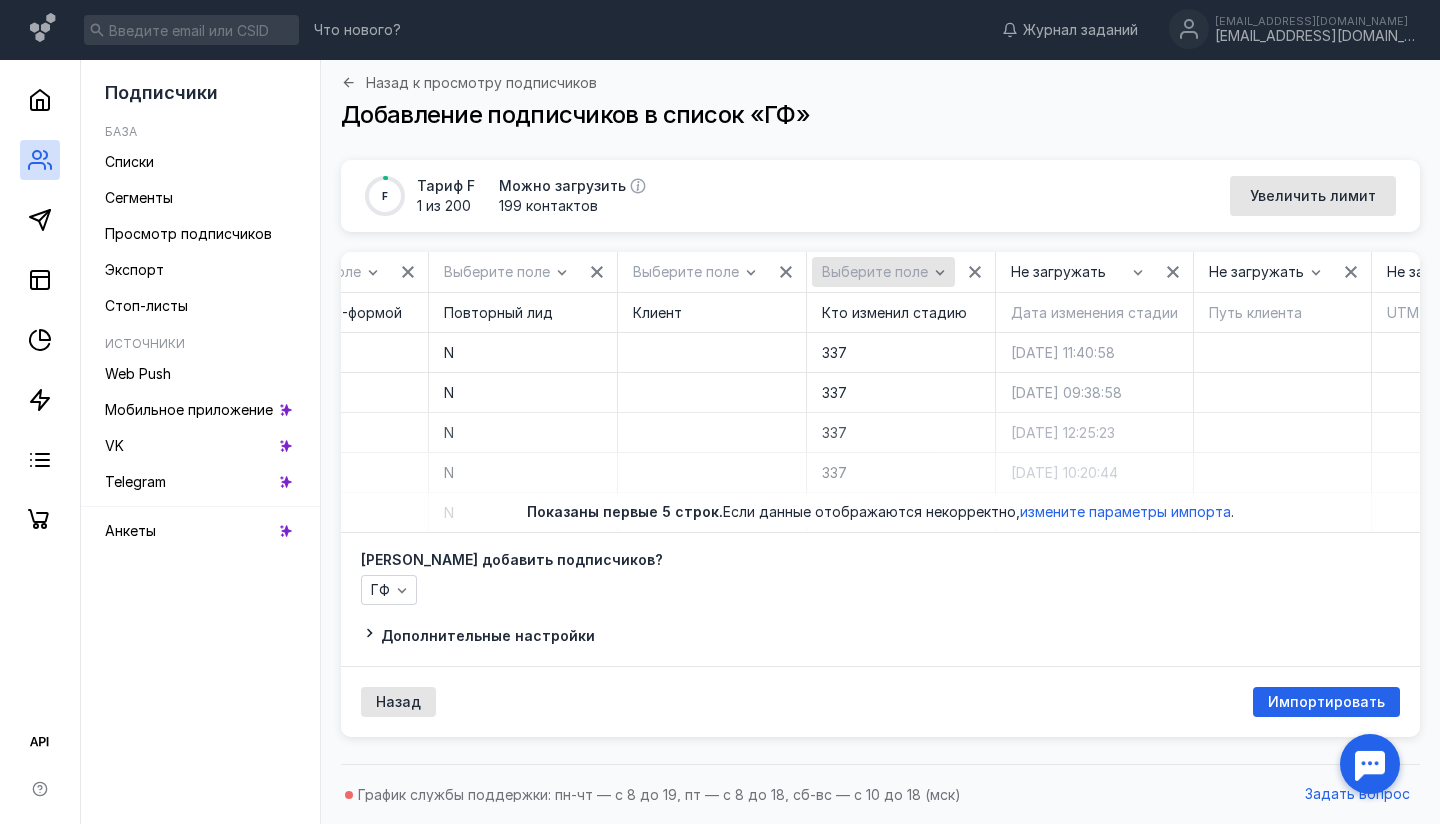 click on "Выберите поле" at bounding box center [875, 272] 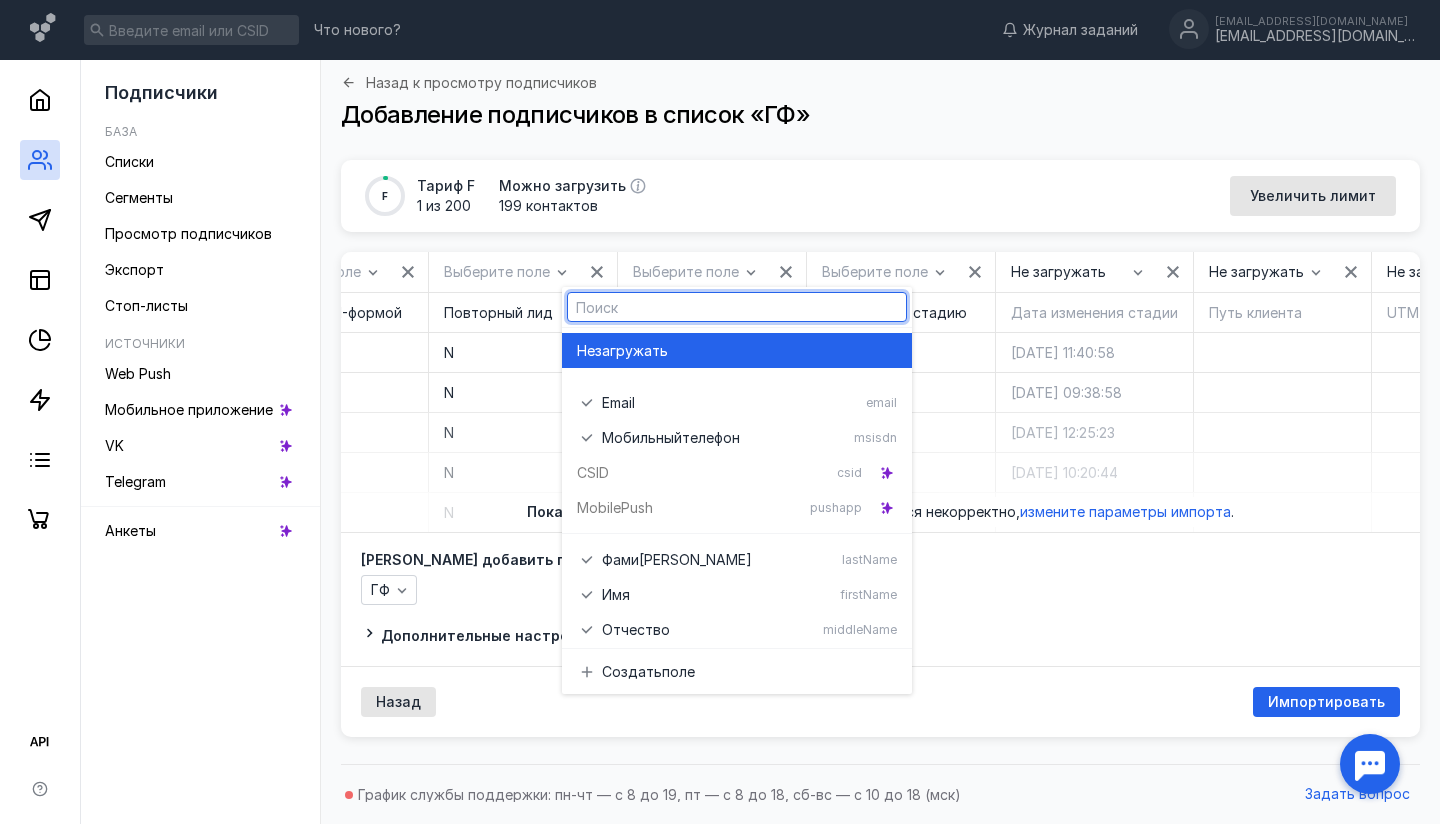 click on "загружать" at bounding box center [631, 351] 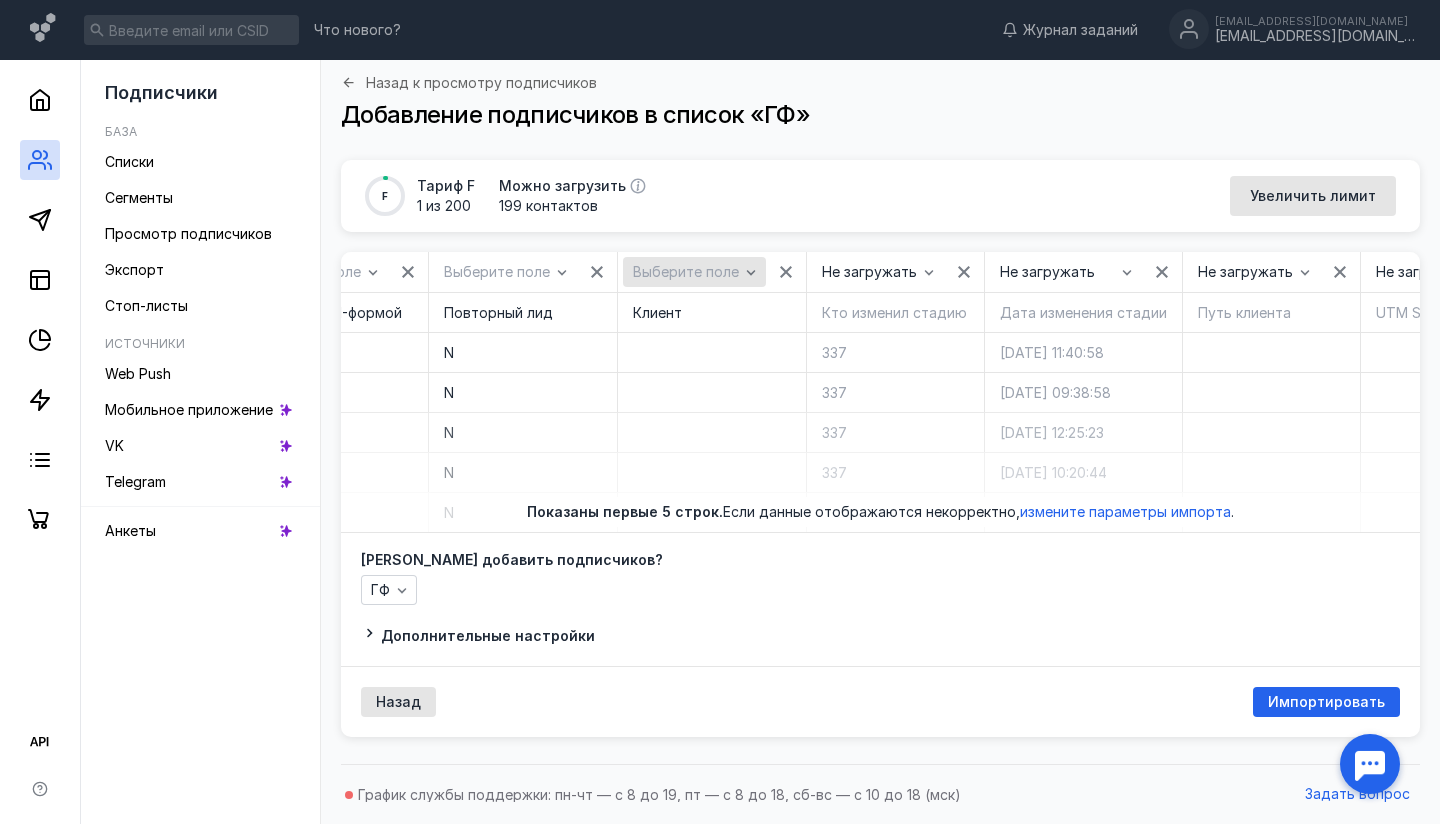 click on "Выберите поле" at bounding box center (686, 272) 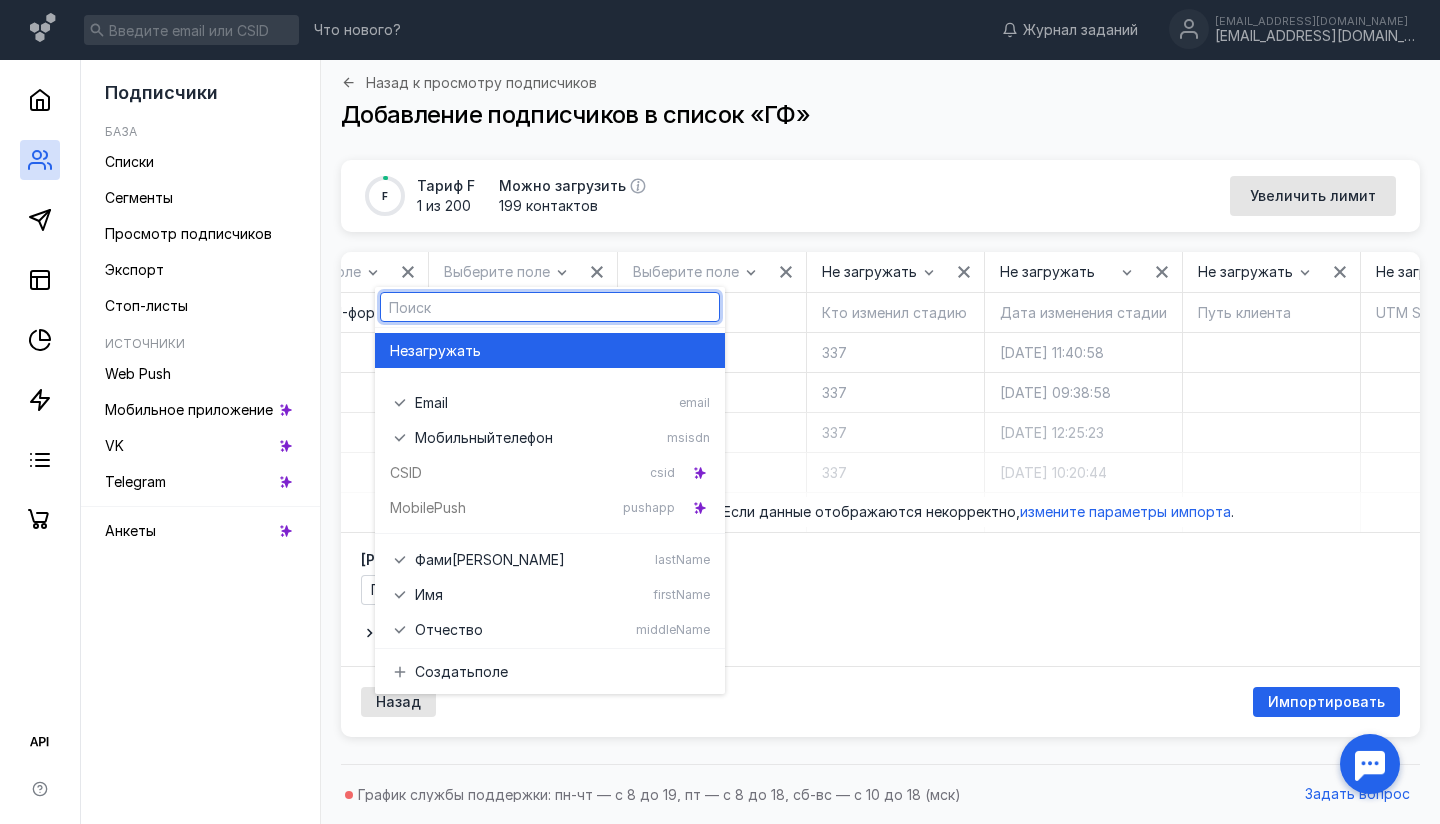 click on "загружать" at bounding box center [444, 351] 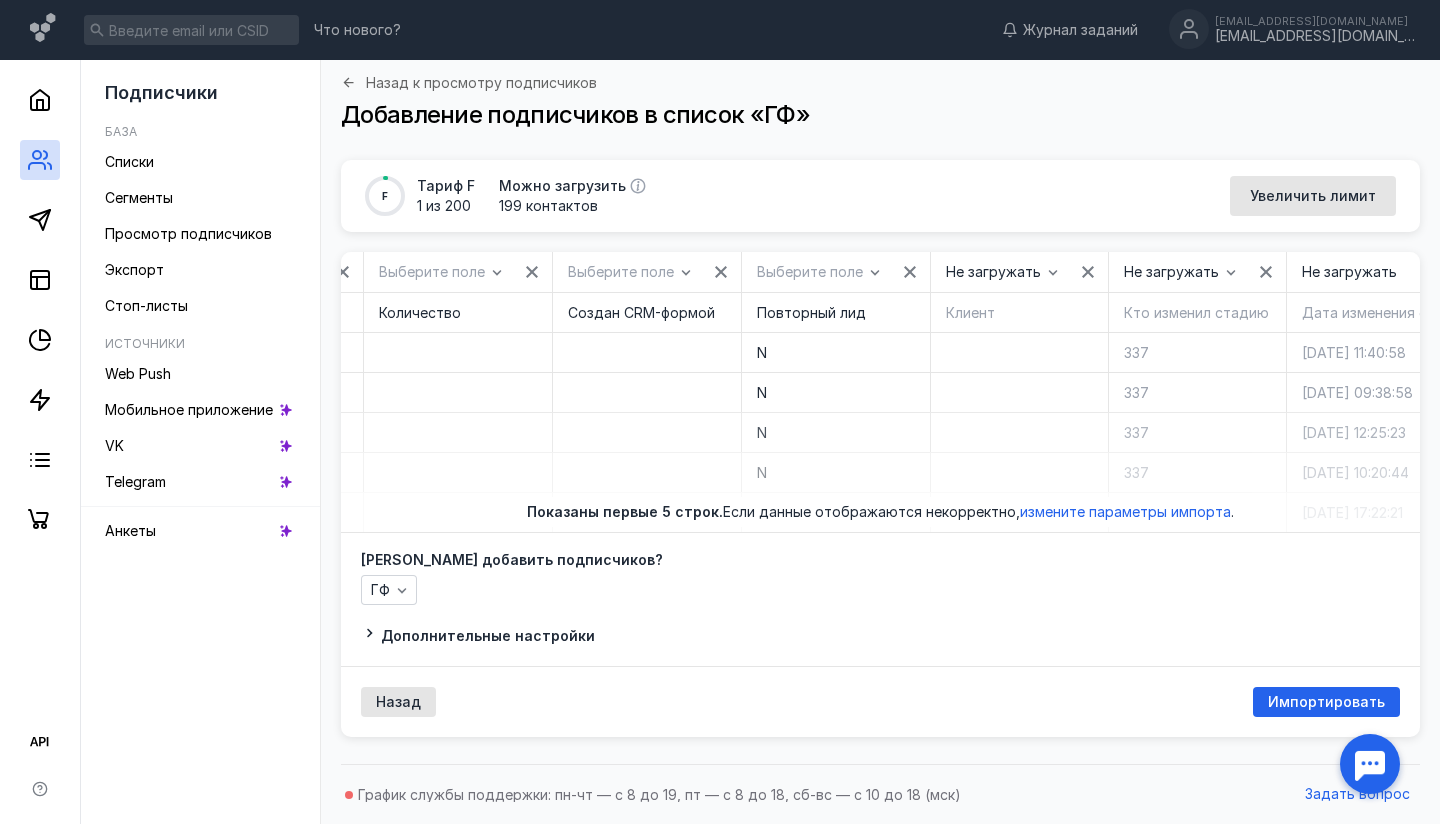 scroll, scrollTop: 0, scrollLeft: 12276, axis: horizontal 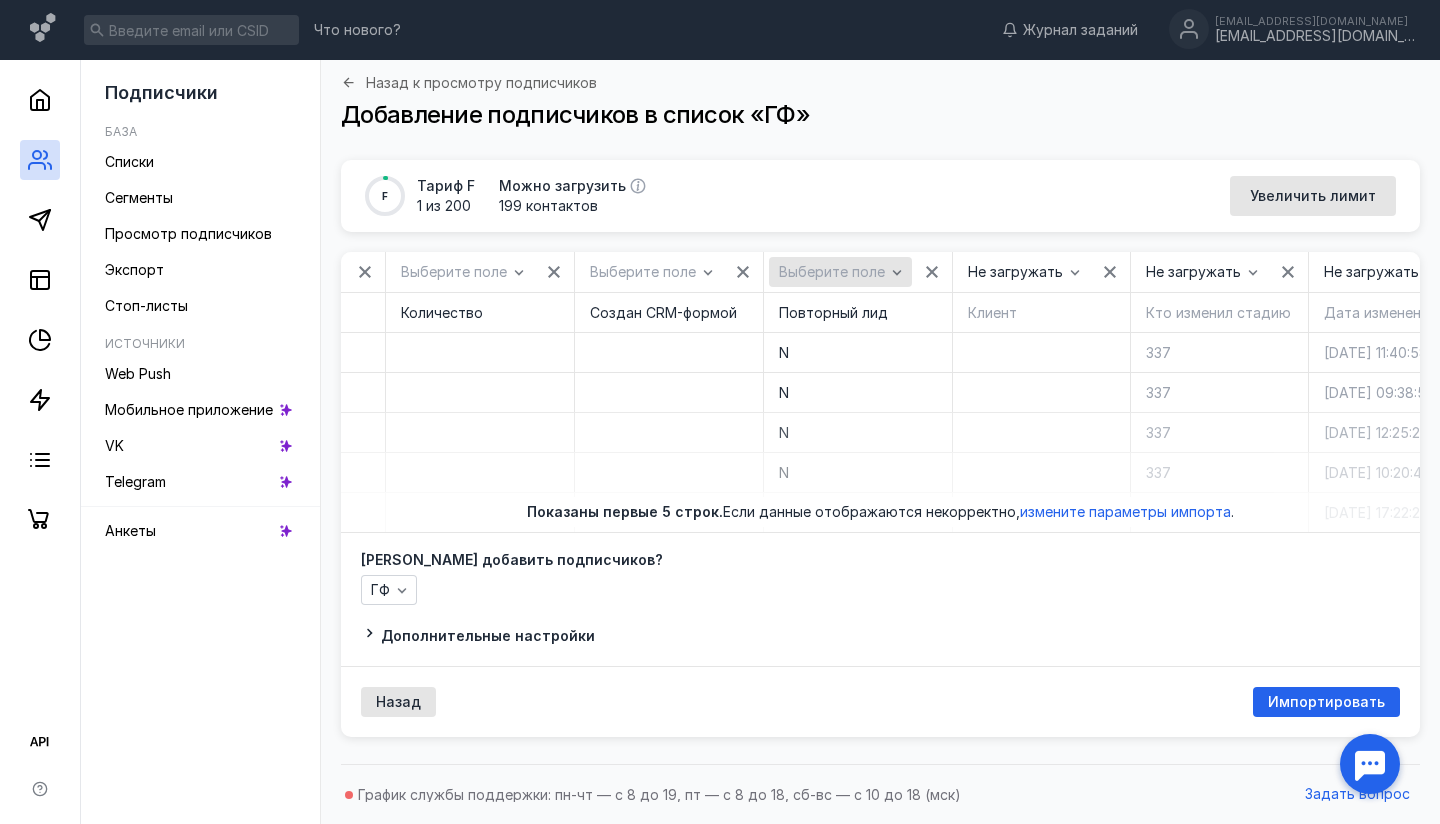click on "Выберите поле" at bounding box center [832, 272] 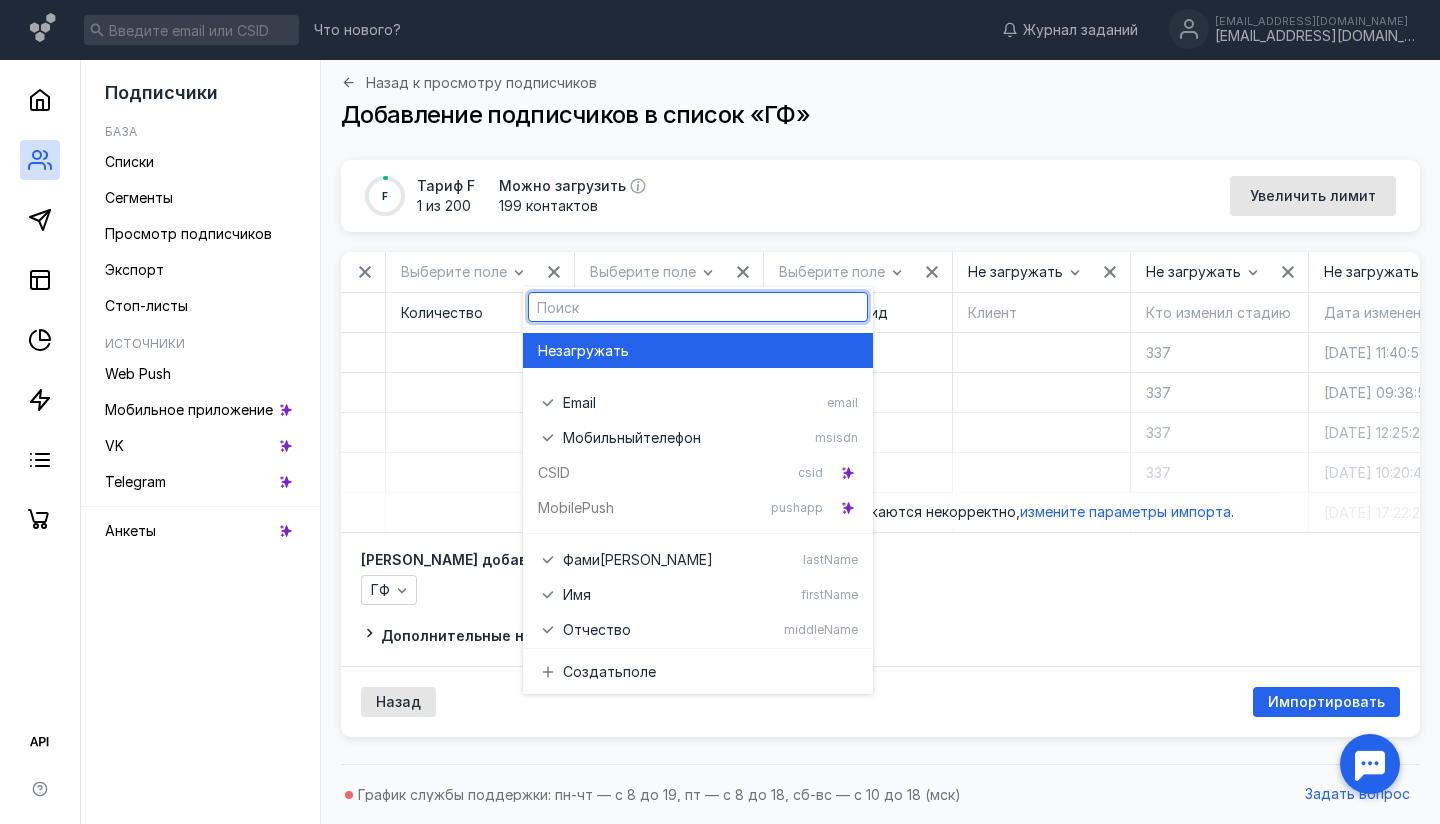 click on "Не  загружать" at bounding box center (698, 350) 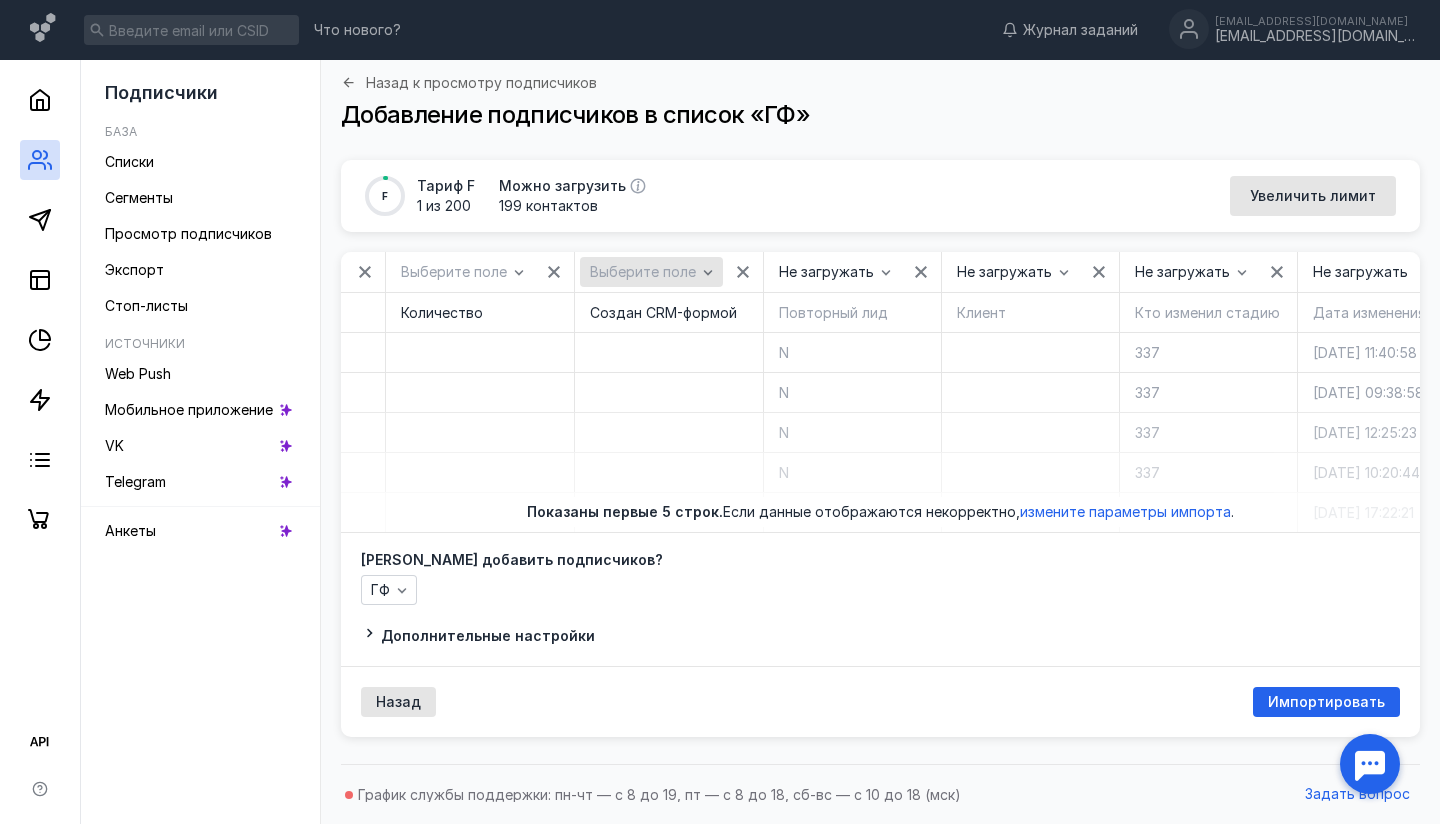 click on "Выберите поле" at bounding box center (643, 272) 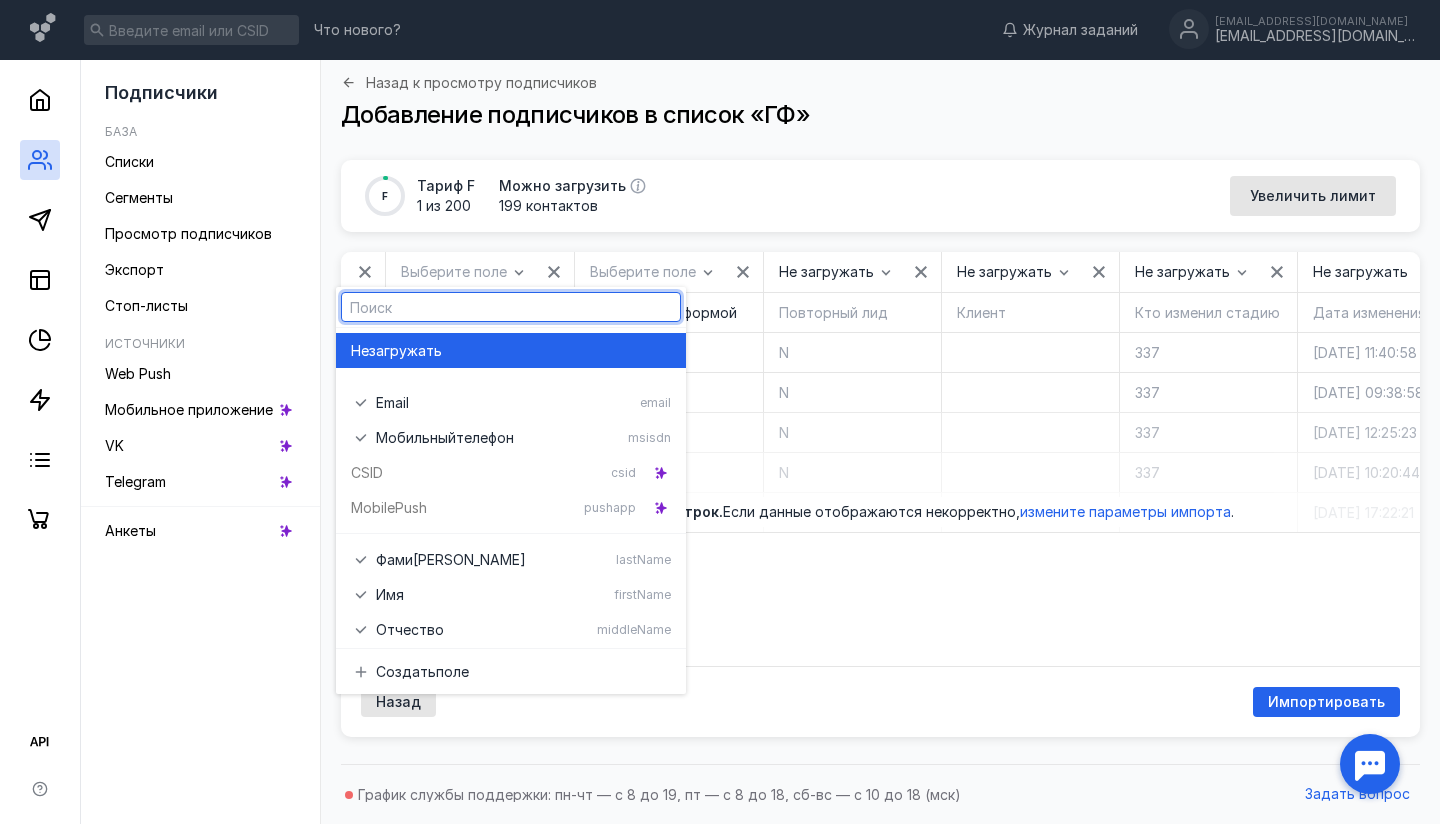 click on "загружать" at bounding box center [405, 351] 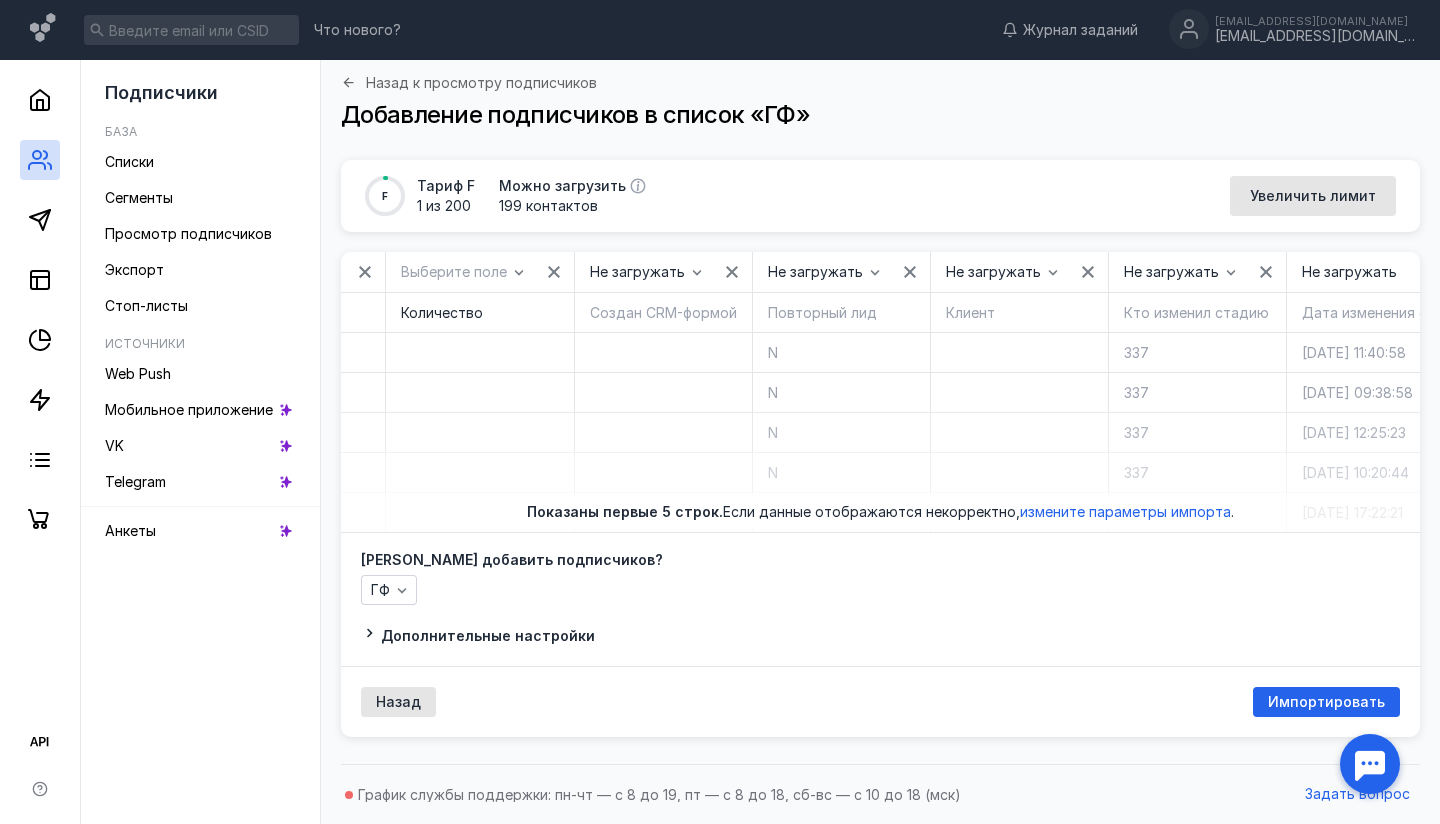 click at bounding box center (663, 352) 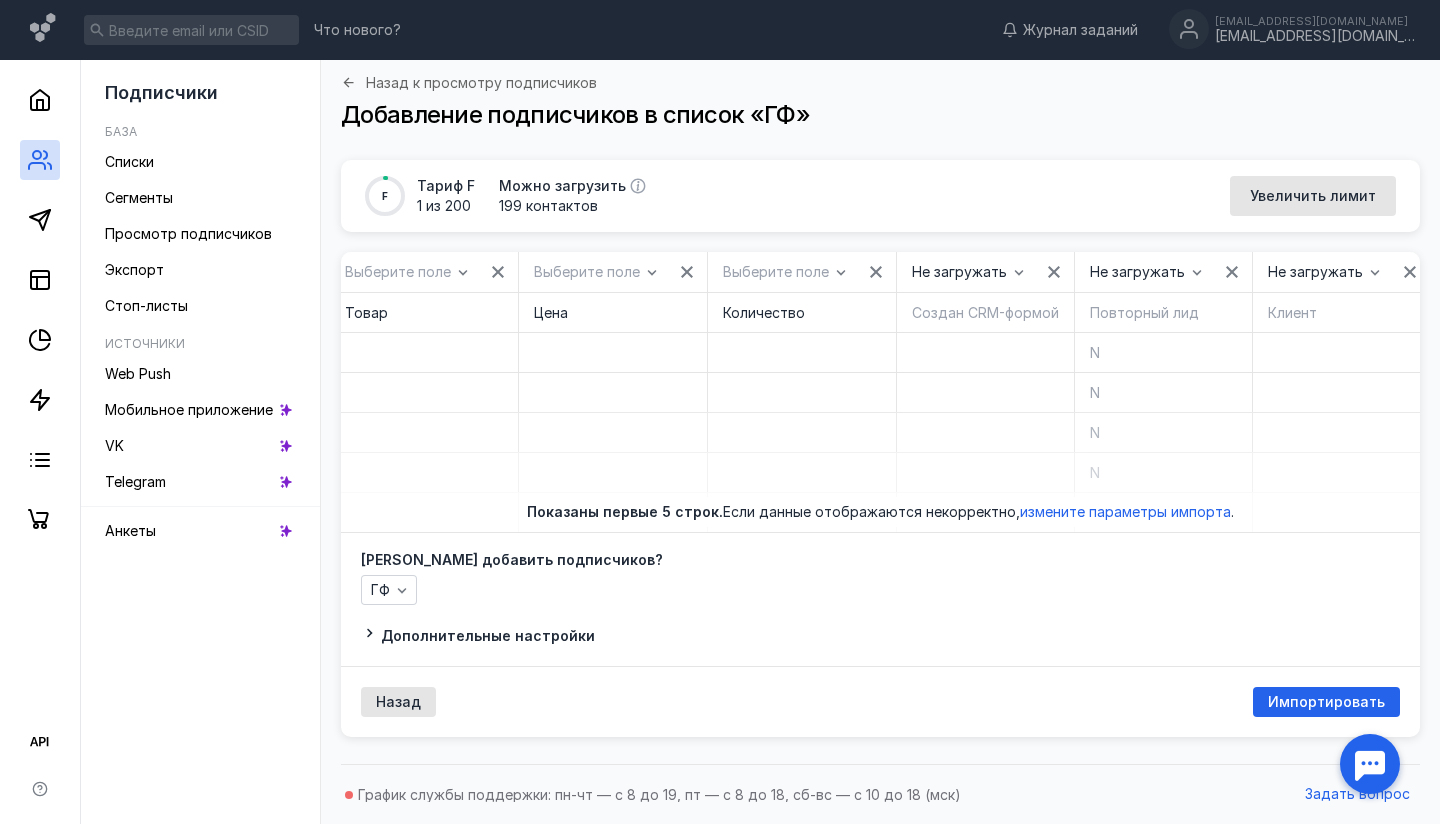 scroll, scrollTop: 0, scrollLeft: 11939, axis: horizontal 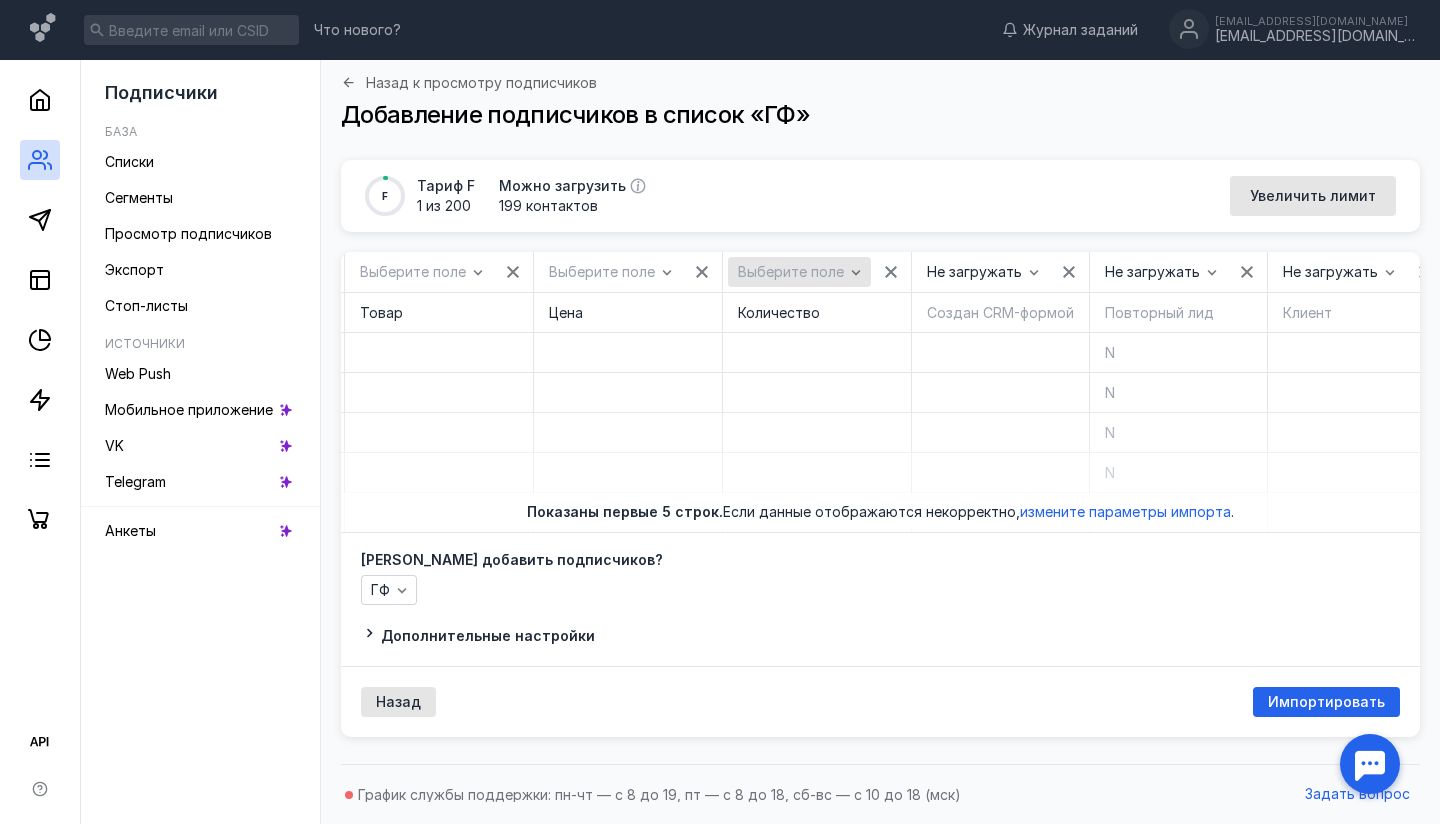 click on "Выберите поле" at bounding box center [791, 272] 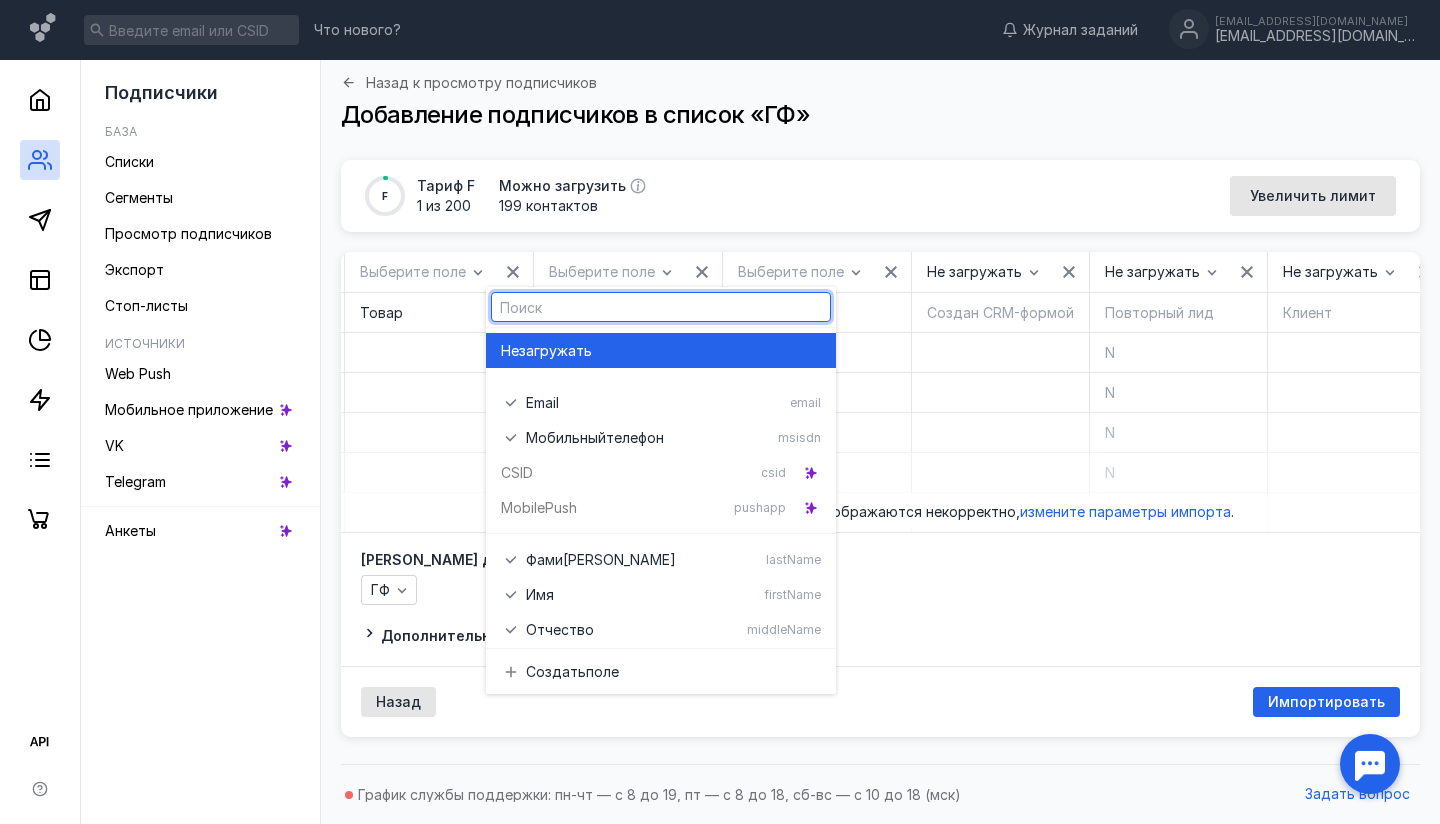 click on "Не  загружать" at bounding box center (661, 350) 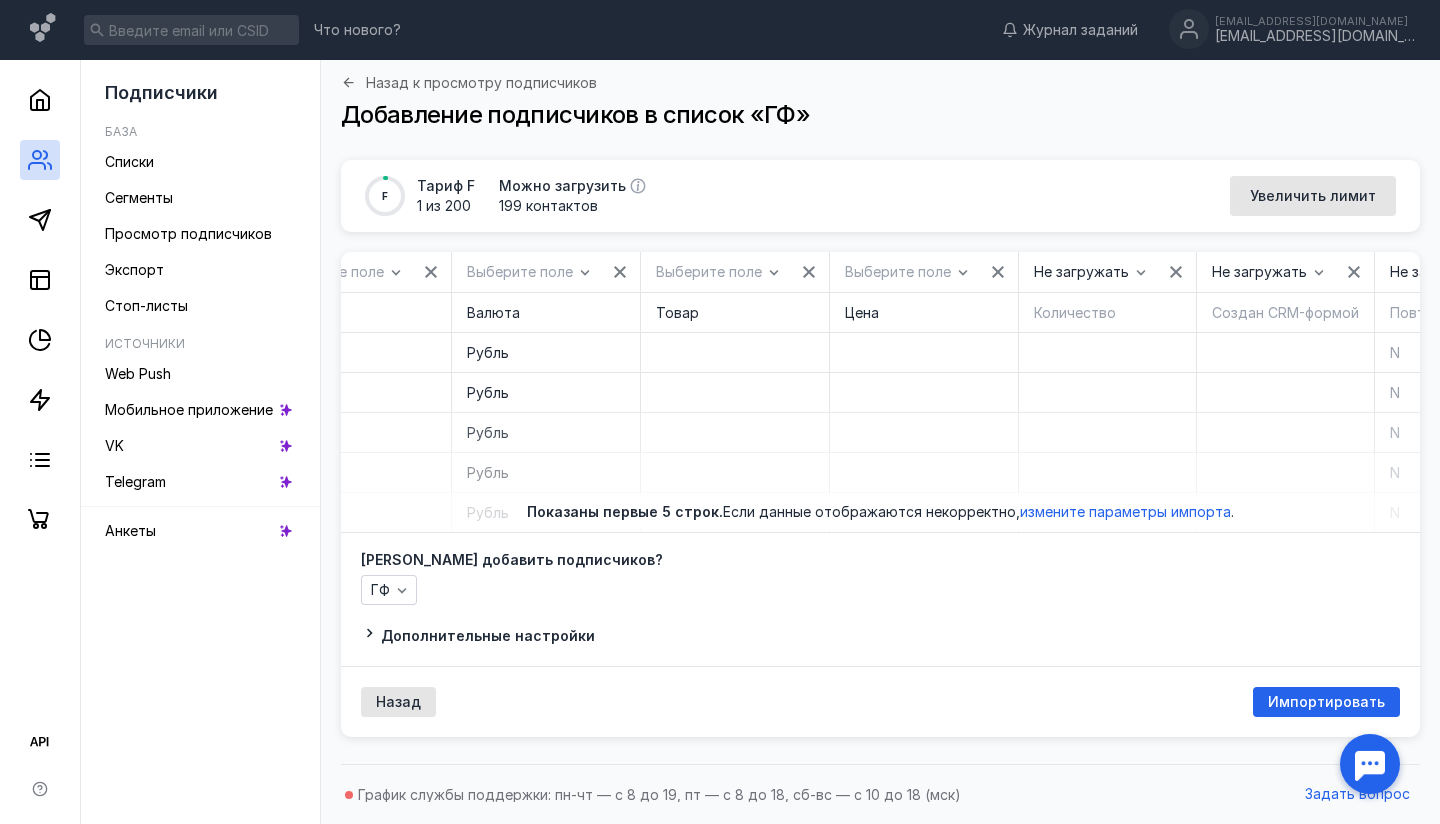 scroll, scrollTop: 0, scrollLeft: 11640, axis: horizontal 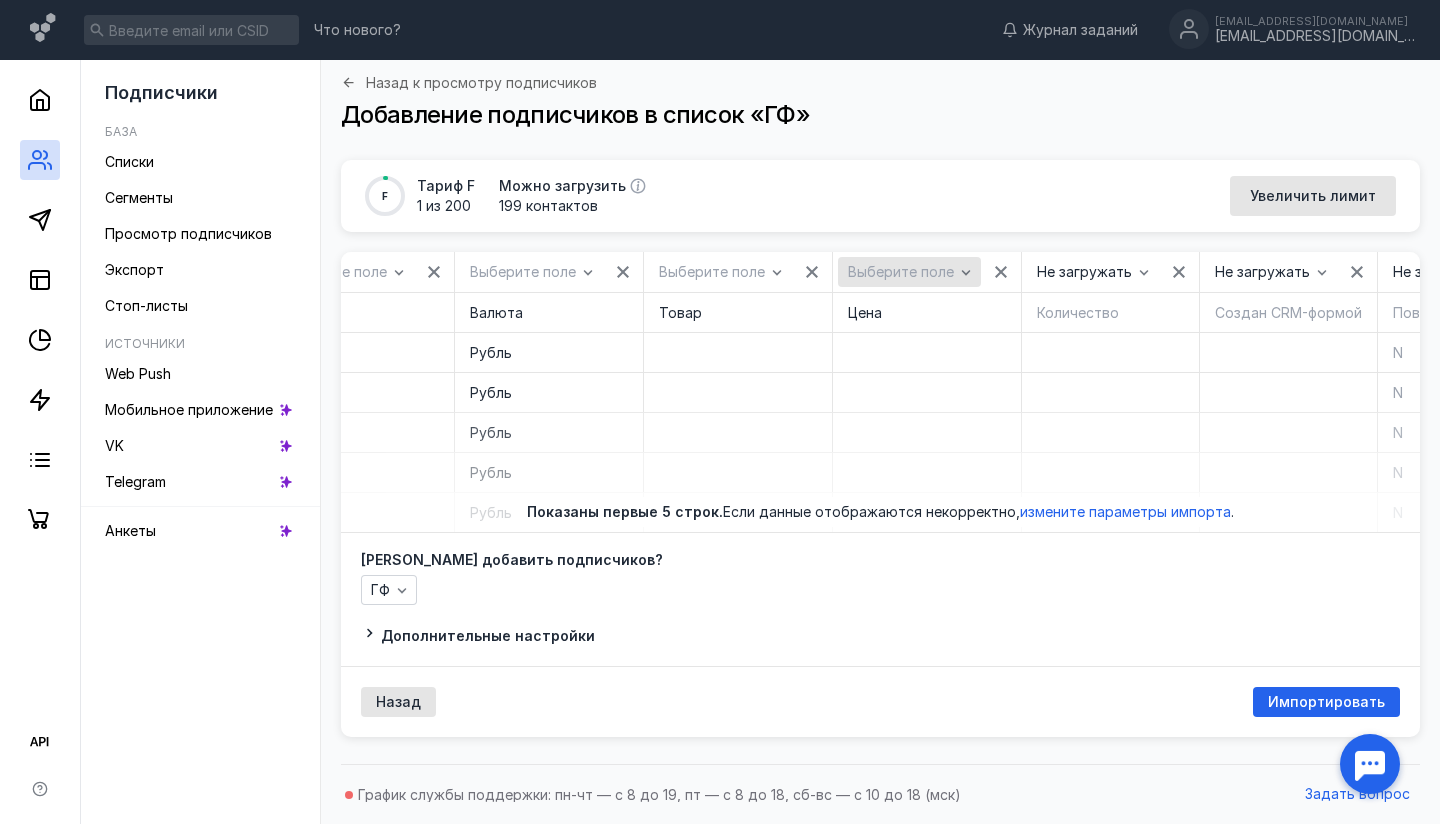 click on "Выберите поле" at bounding box center (901, 272) 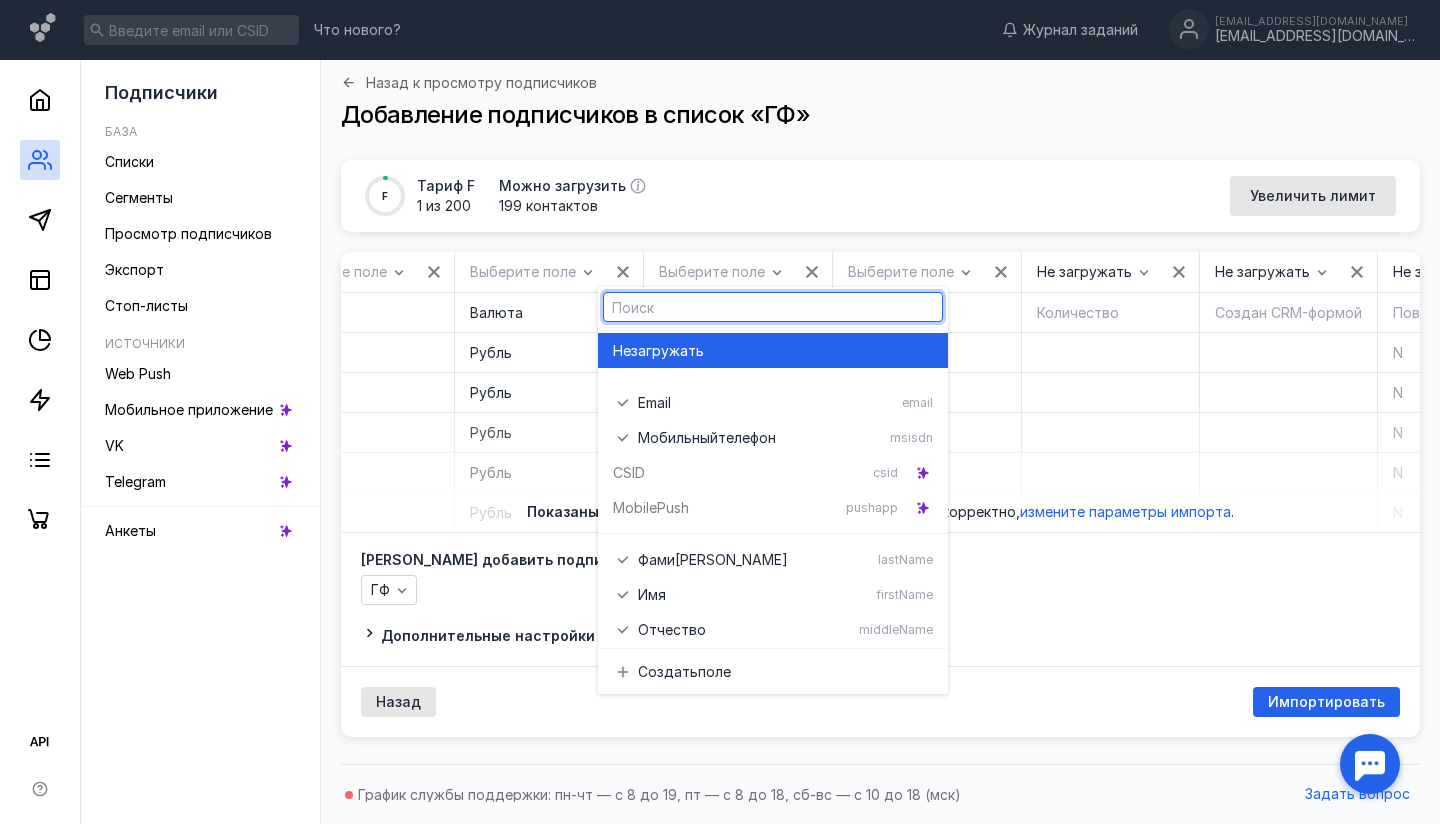 click on "загружать" at bounding box center (667, 351) 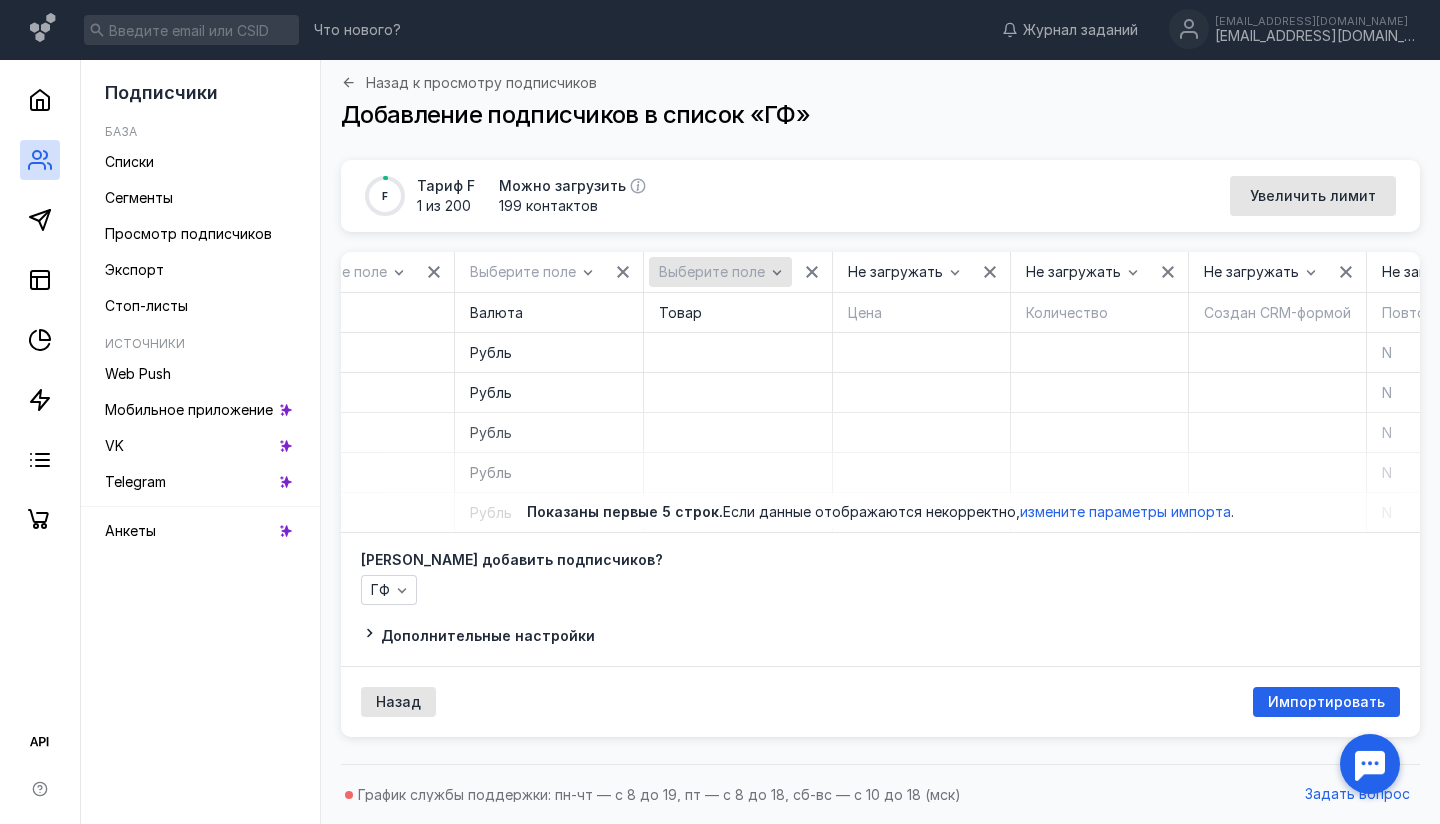 click on "Выберите поле" at bounding box center (712, 272) 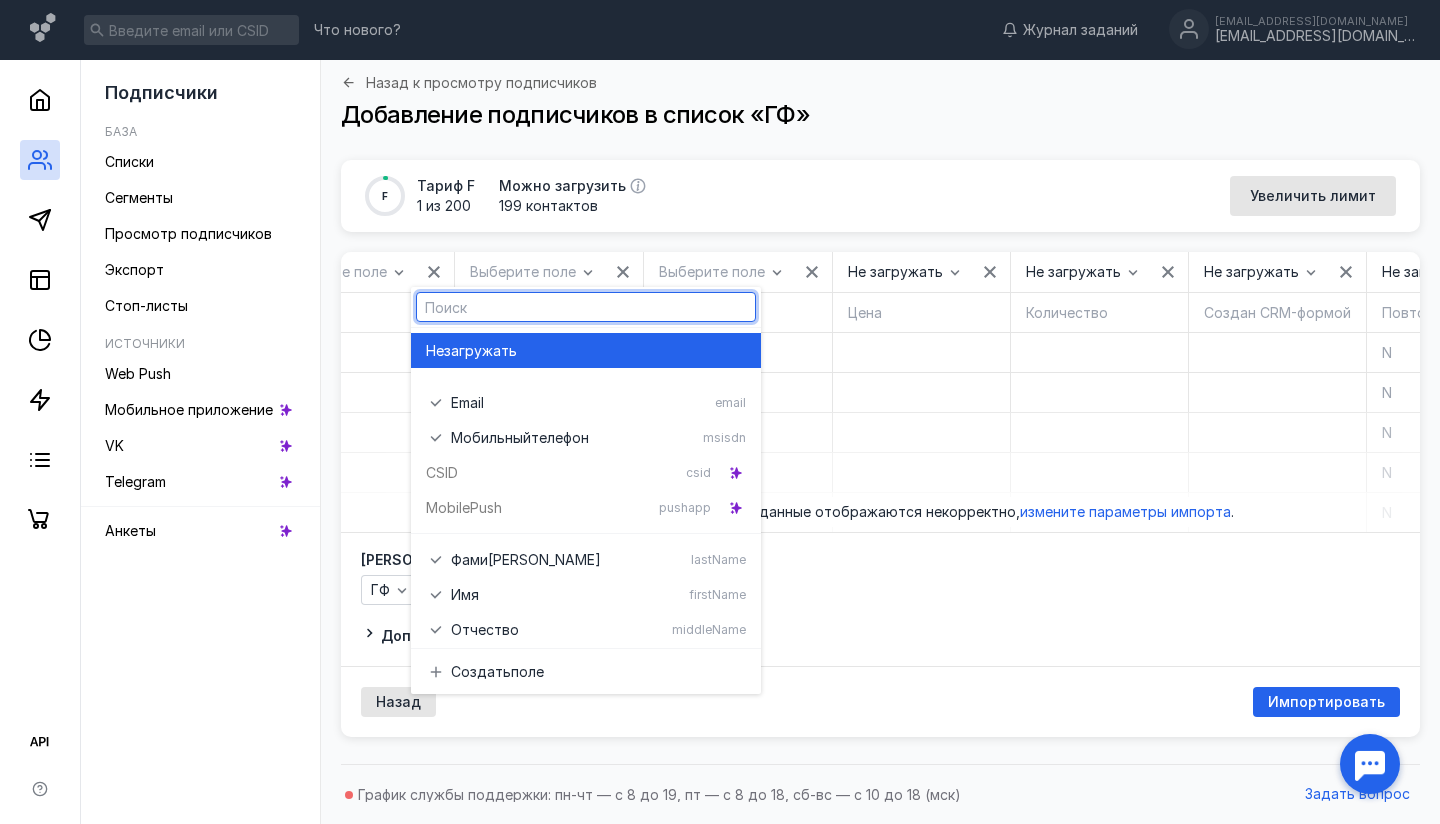 click on "Не  загружать" at bounding box center [586, 350] 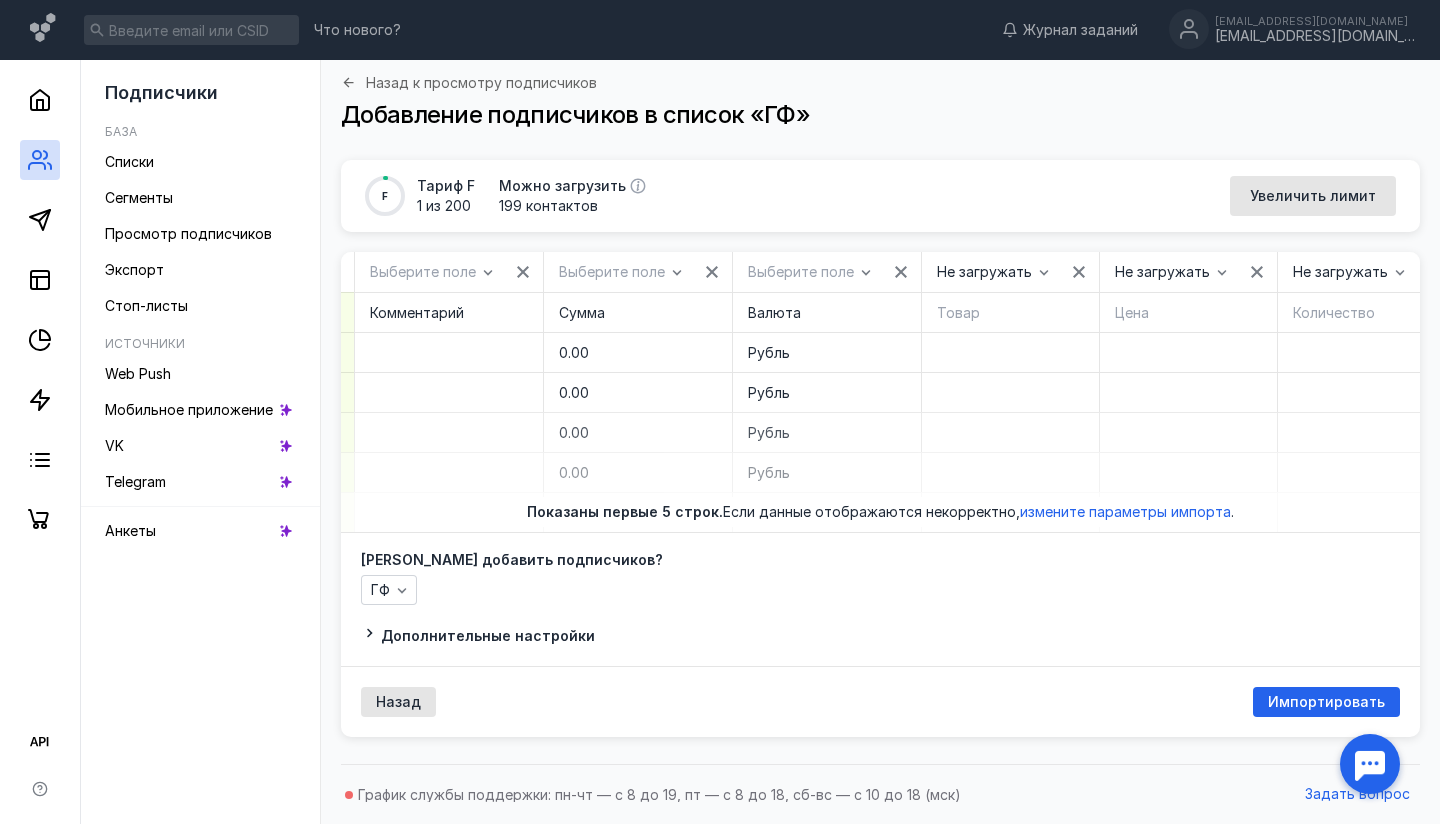 scroll, scrollTop: 0, scrollLeft: 11316, axis: horizontal 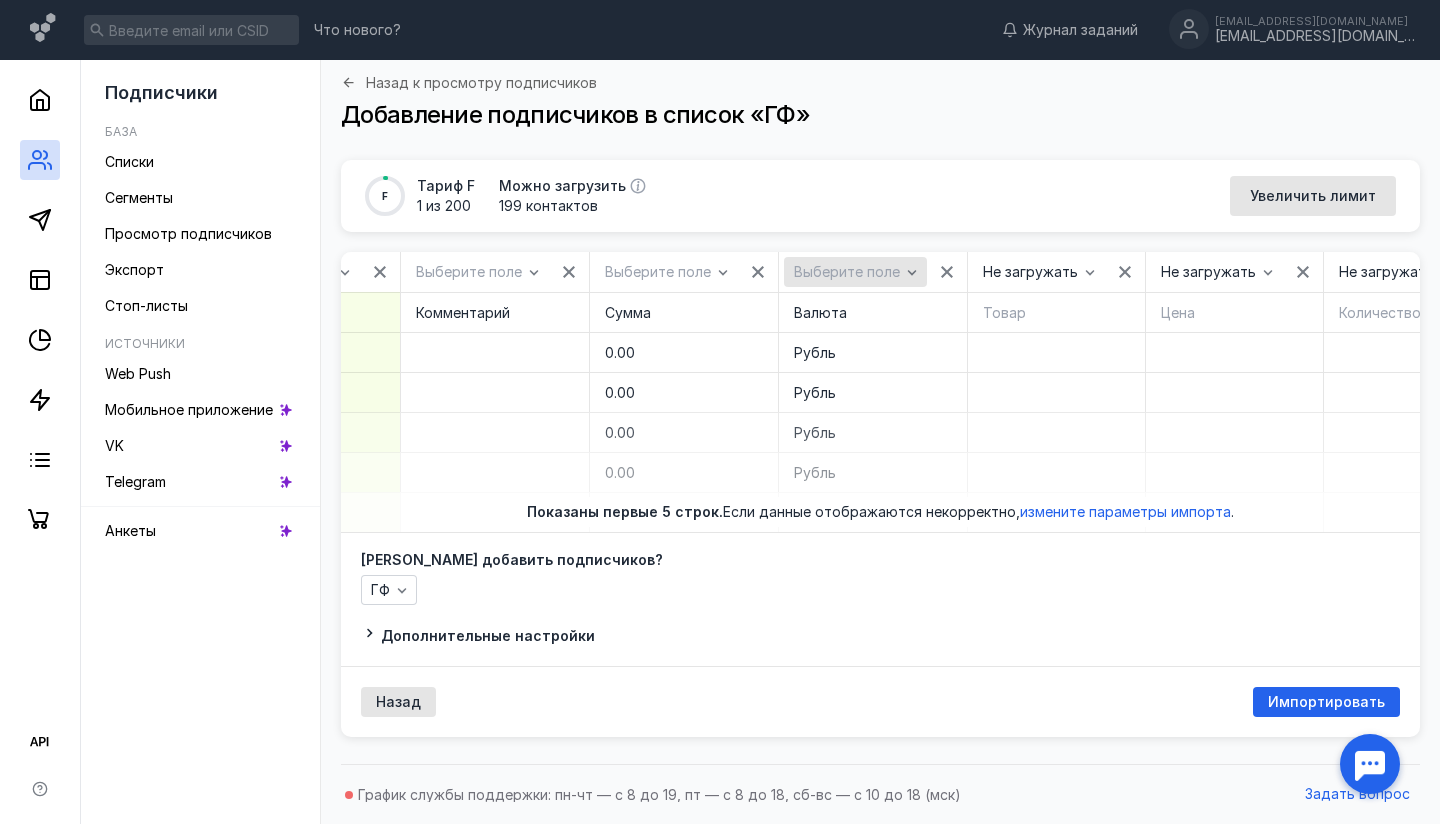 click on "Выберите поле" at bounding box center (847, 272) 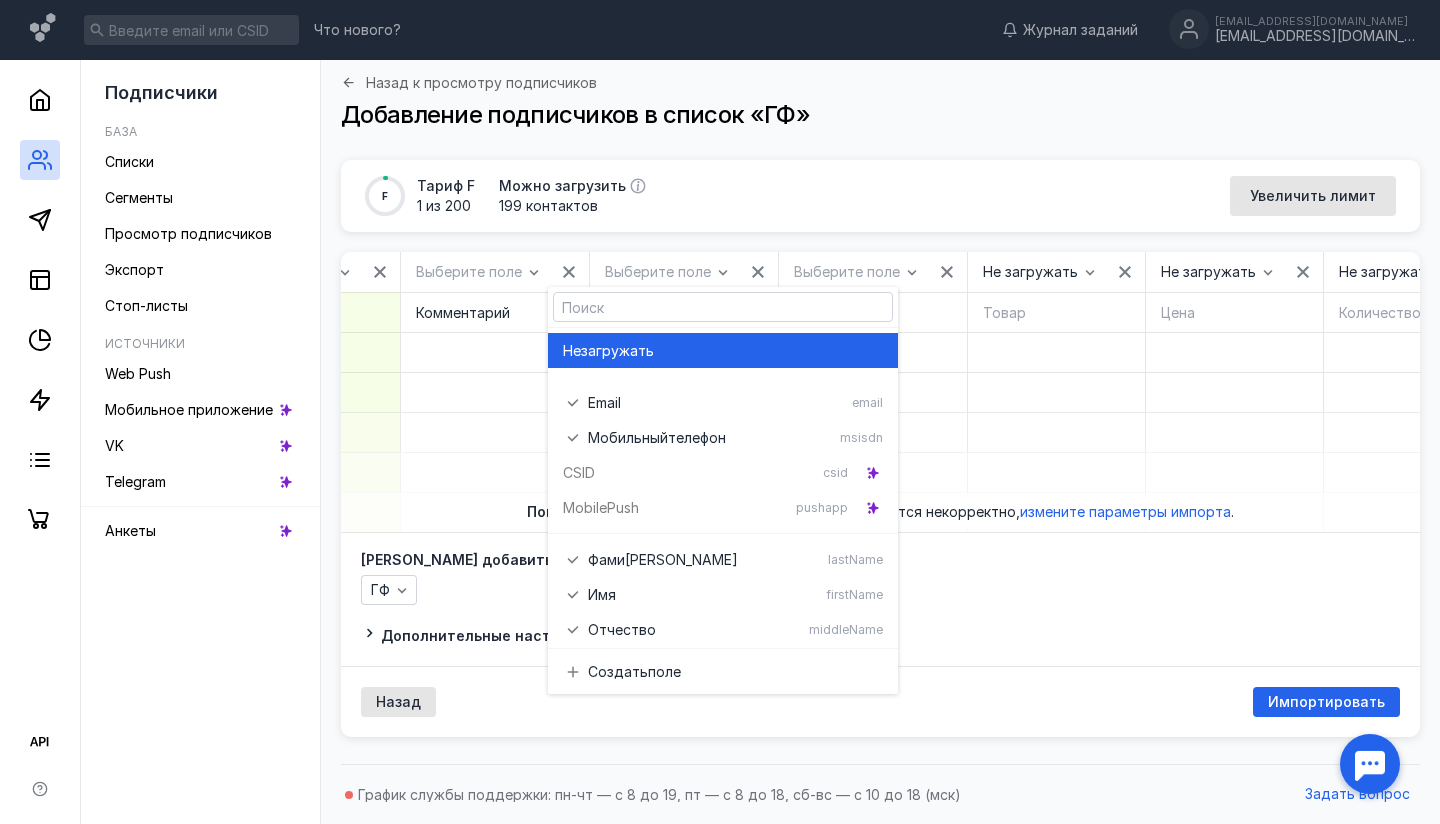 click on "загружать" at bounding box center (617, 351) 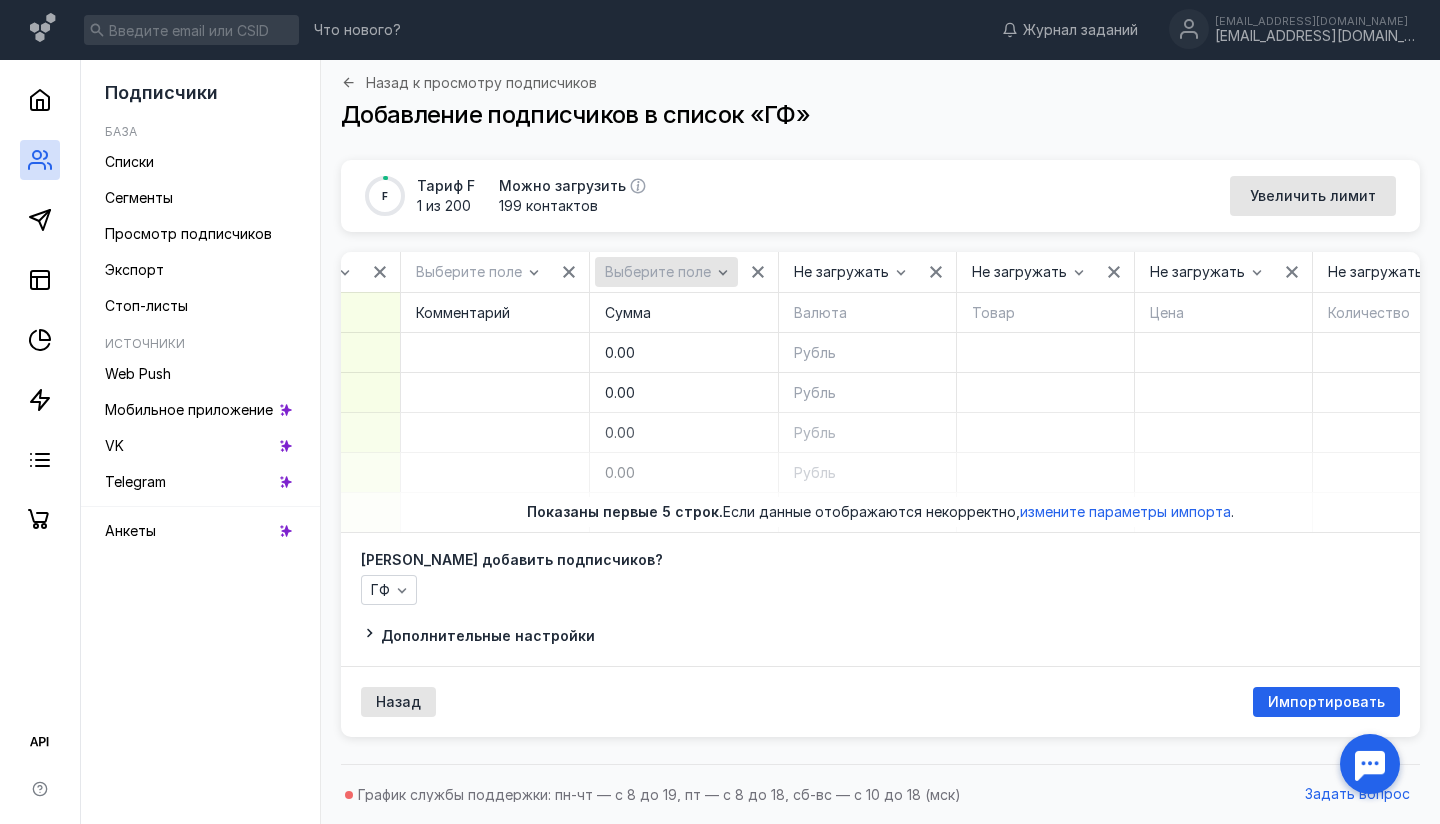click on "Выберите поле" at bounding box center (658, 272) 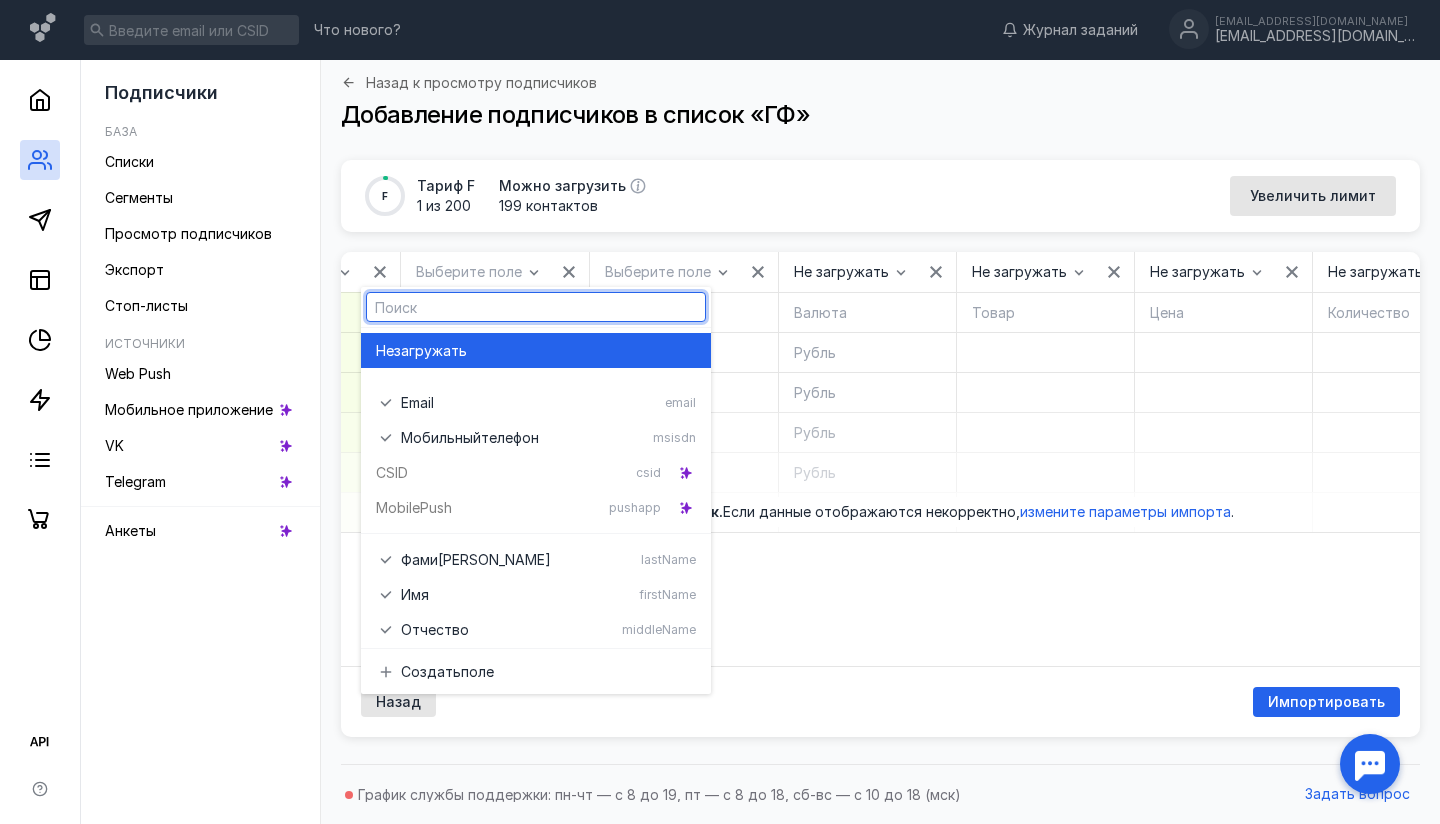 click on "загружать" at bounding box center [430, 351] 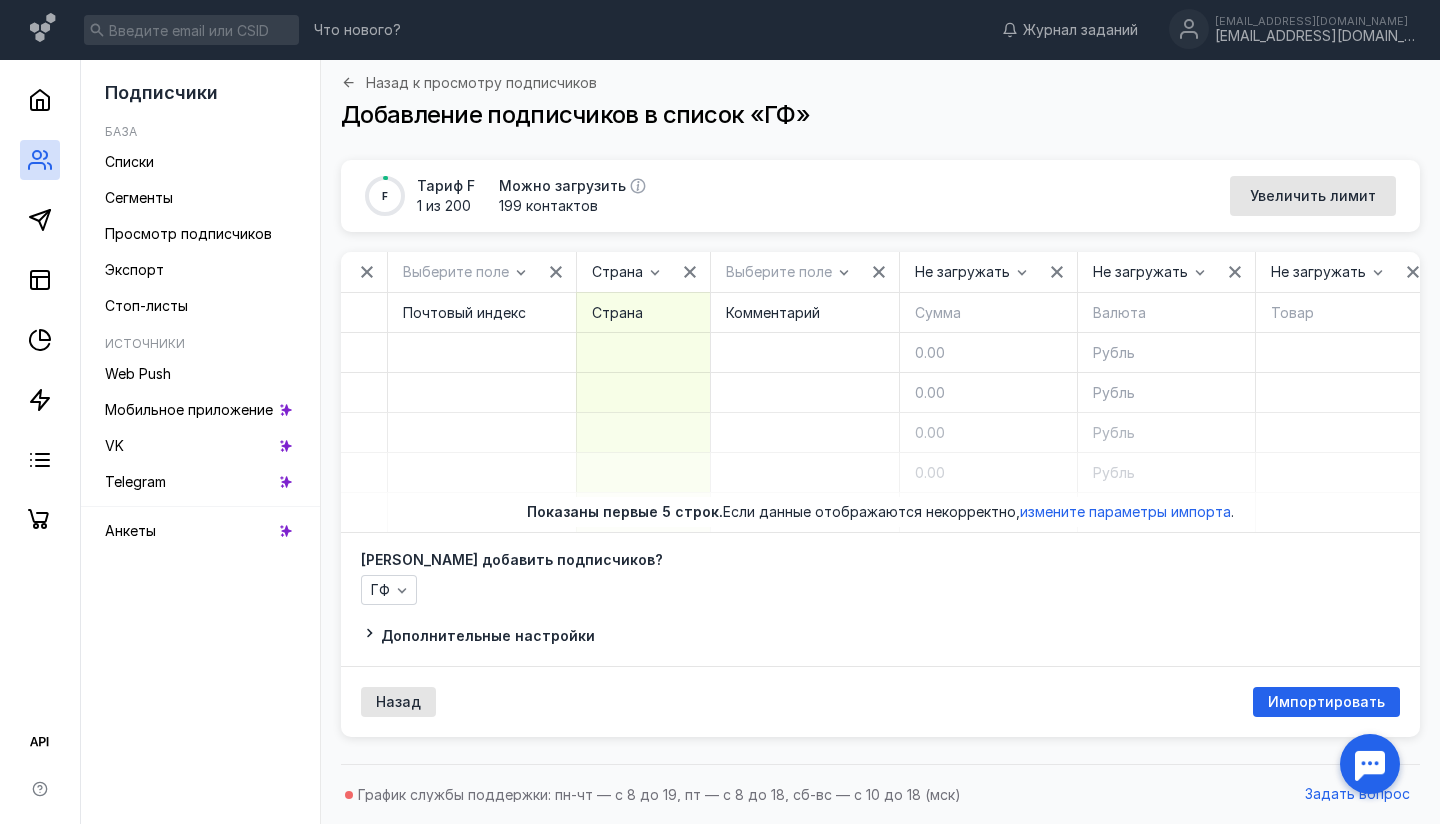 scroll, scrollTop: 0, scrollLeft: 10989, axis: horizontal 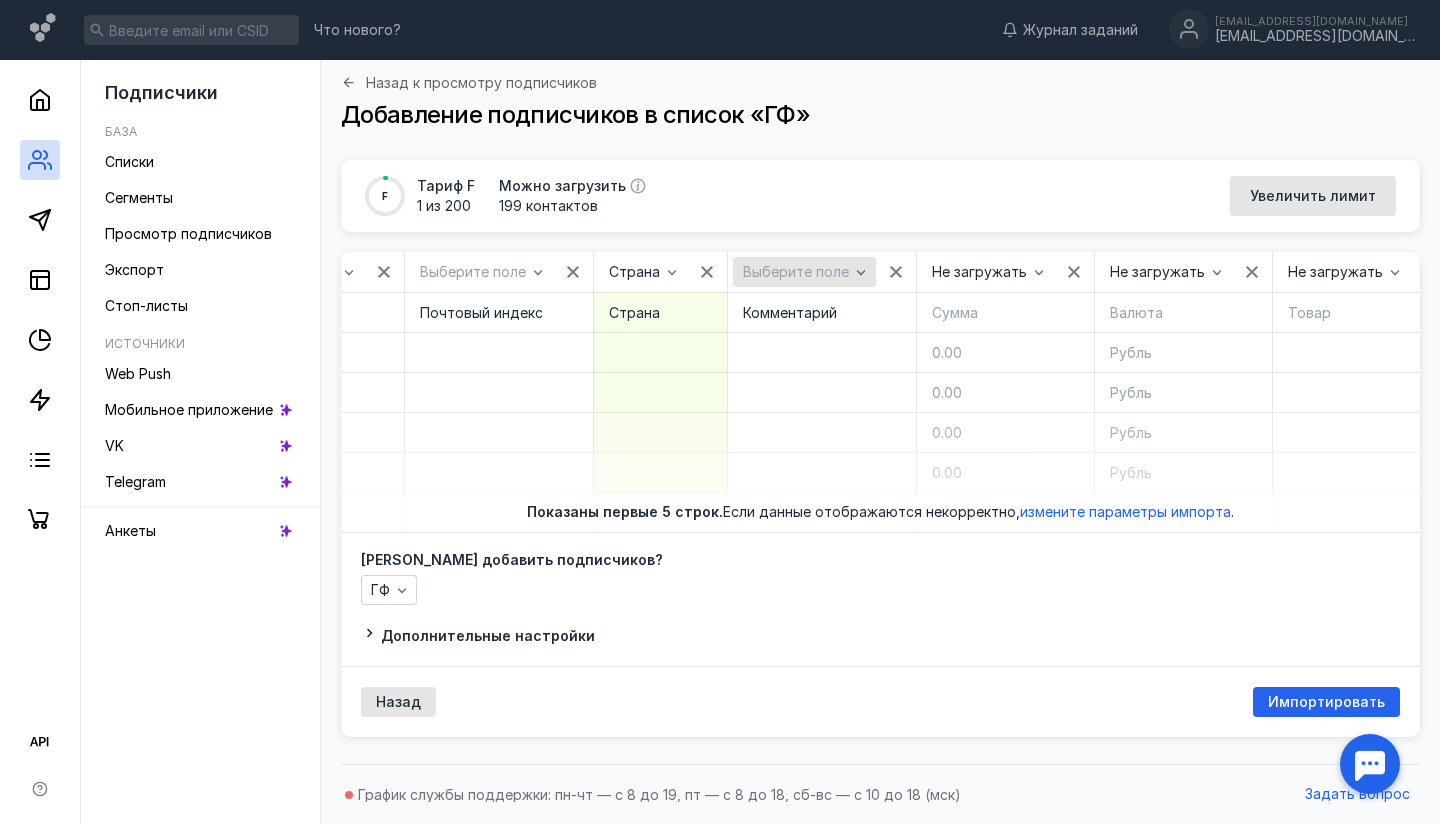 click on "Выберите поле" at bounding box center (796, 272) 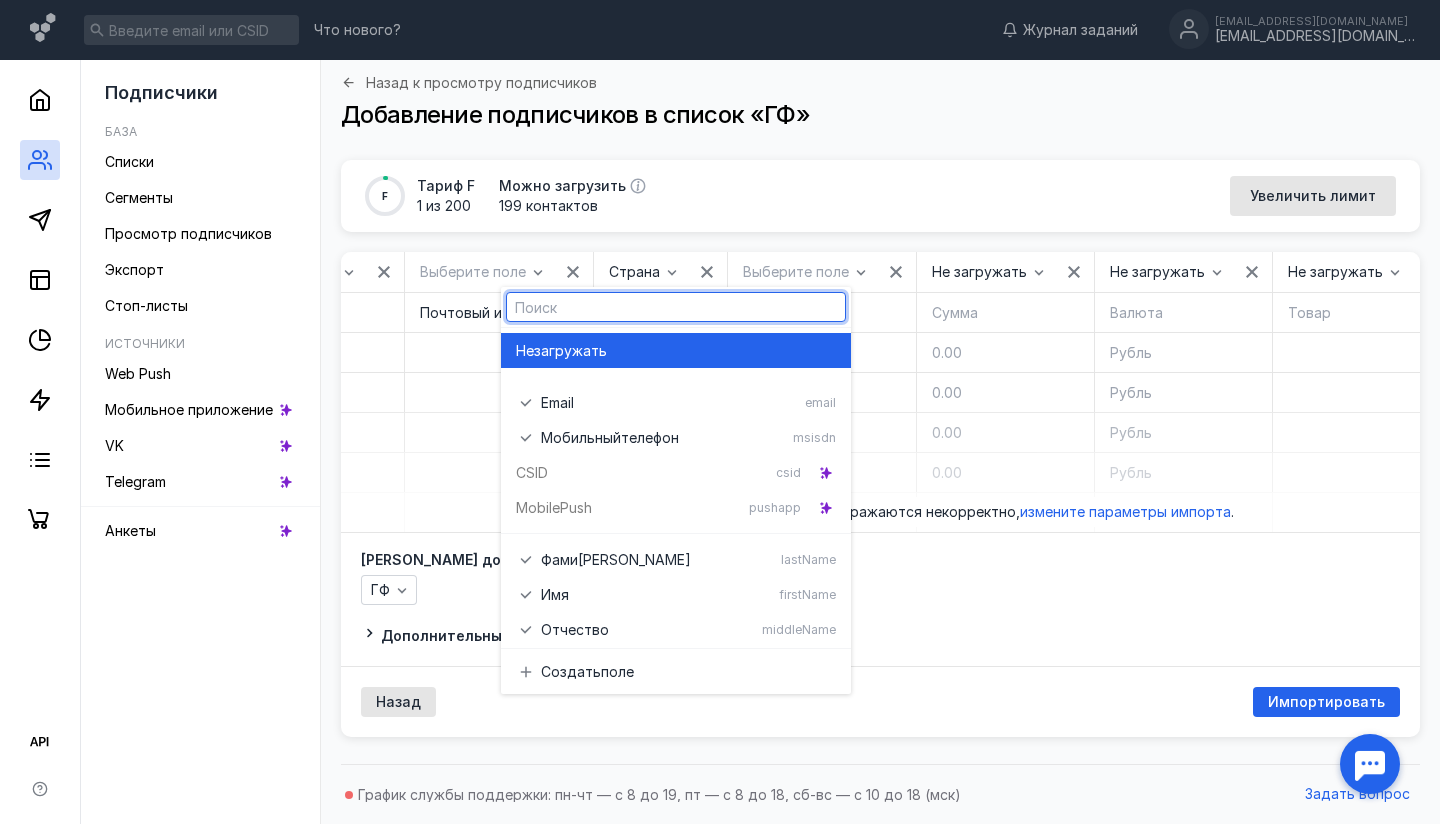 click on "загружать" at bounding box center [570, 351] 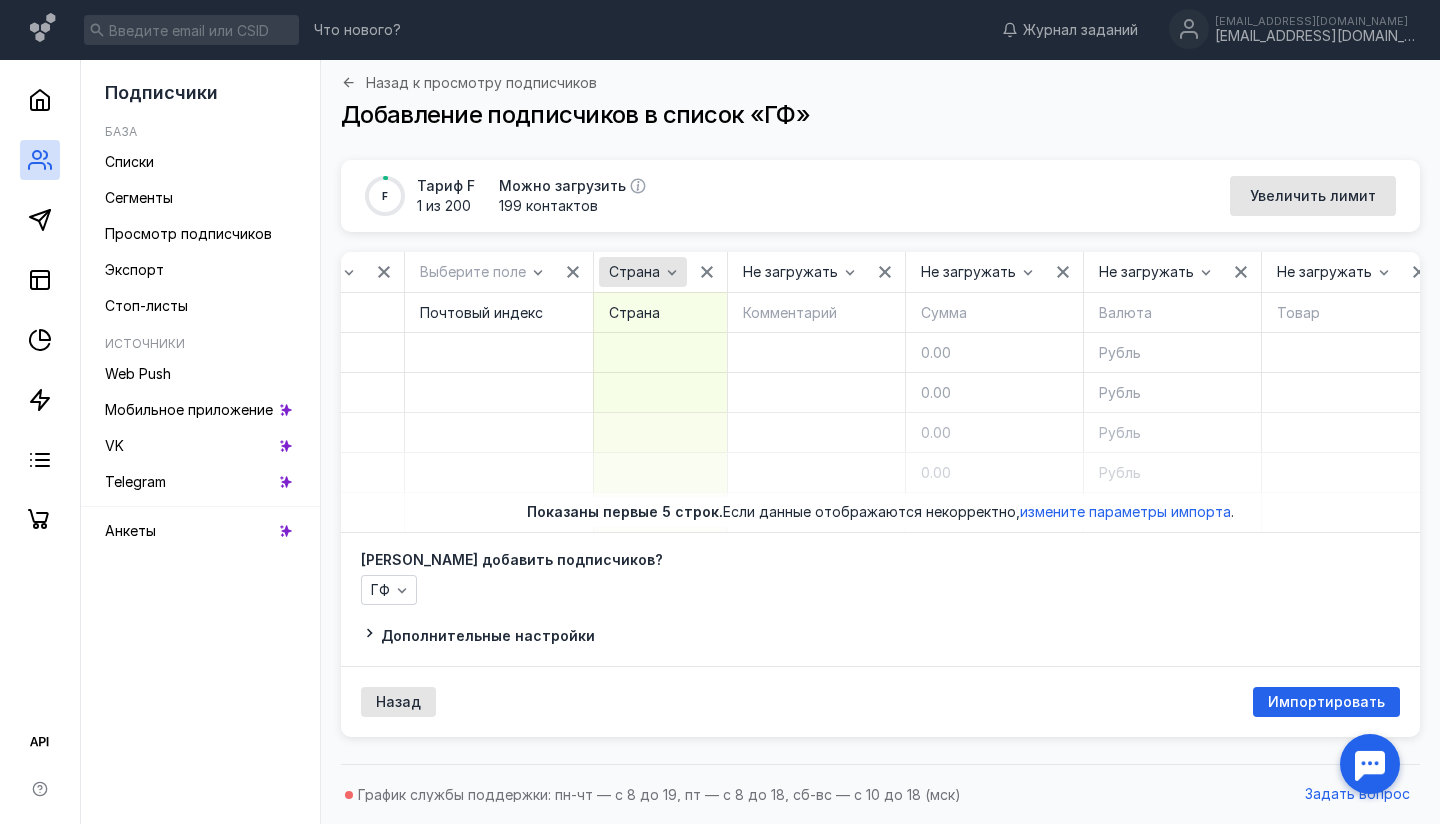 click on "Страна" at bounding box center [643, 272] 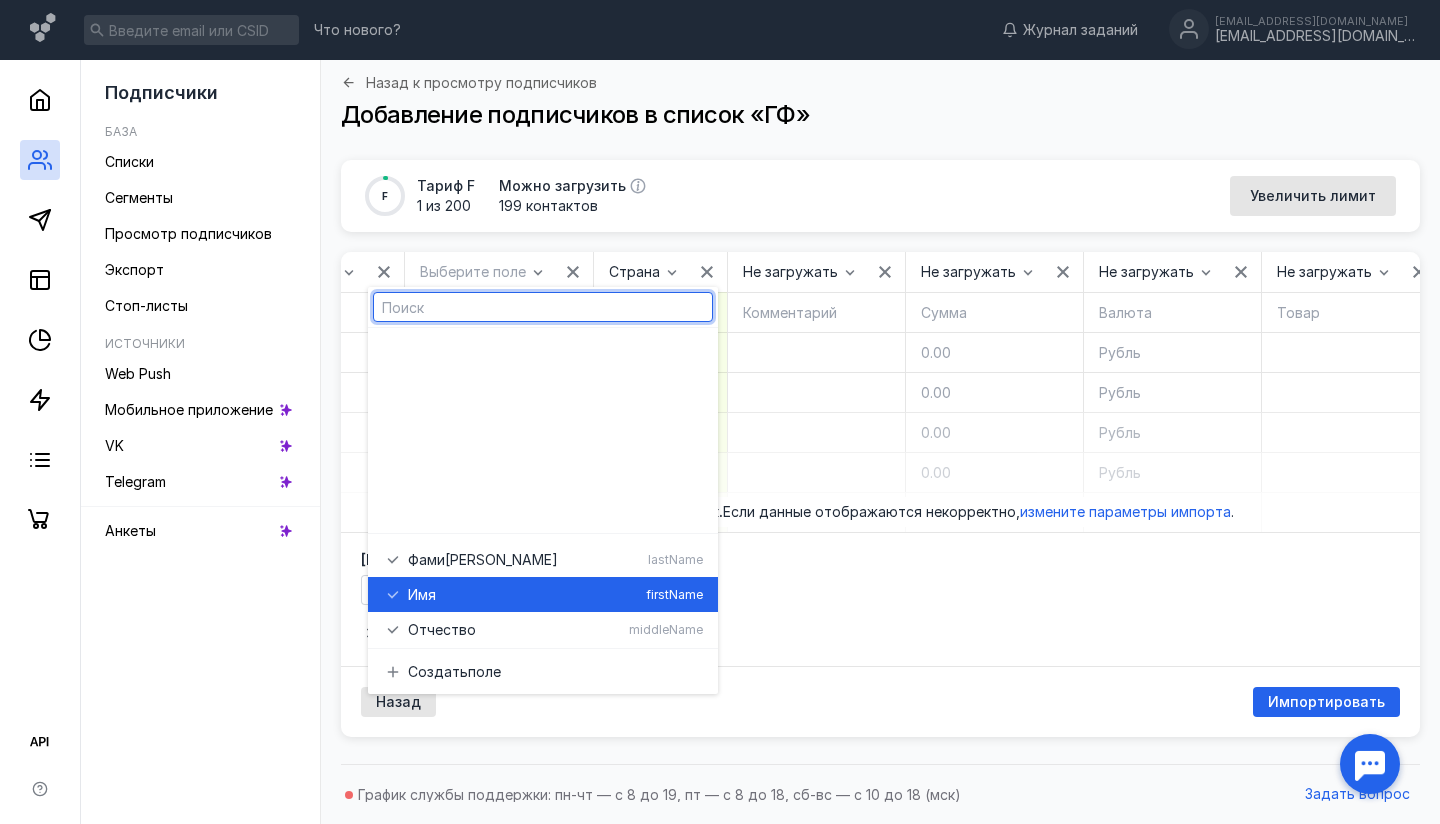 scroll, scrollTop: 249, scrollLeft: 0, axis: vertical 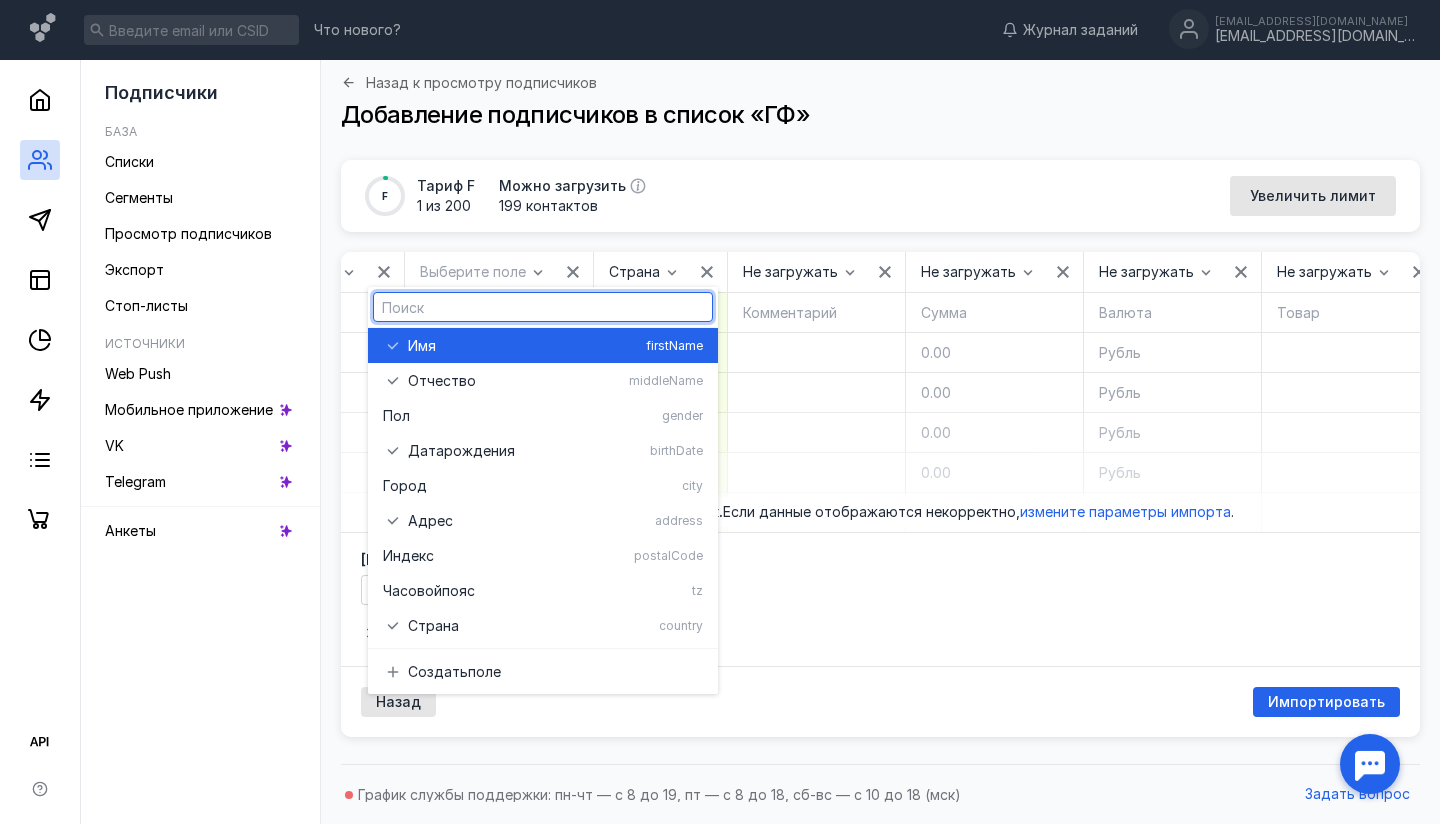 click on "Имя" at bounding box center (422, 346) 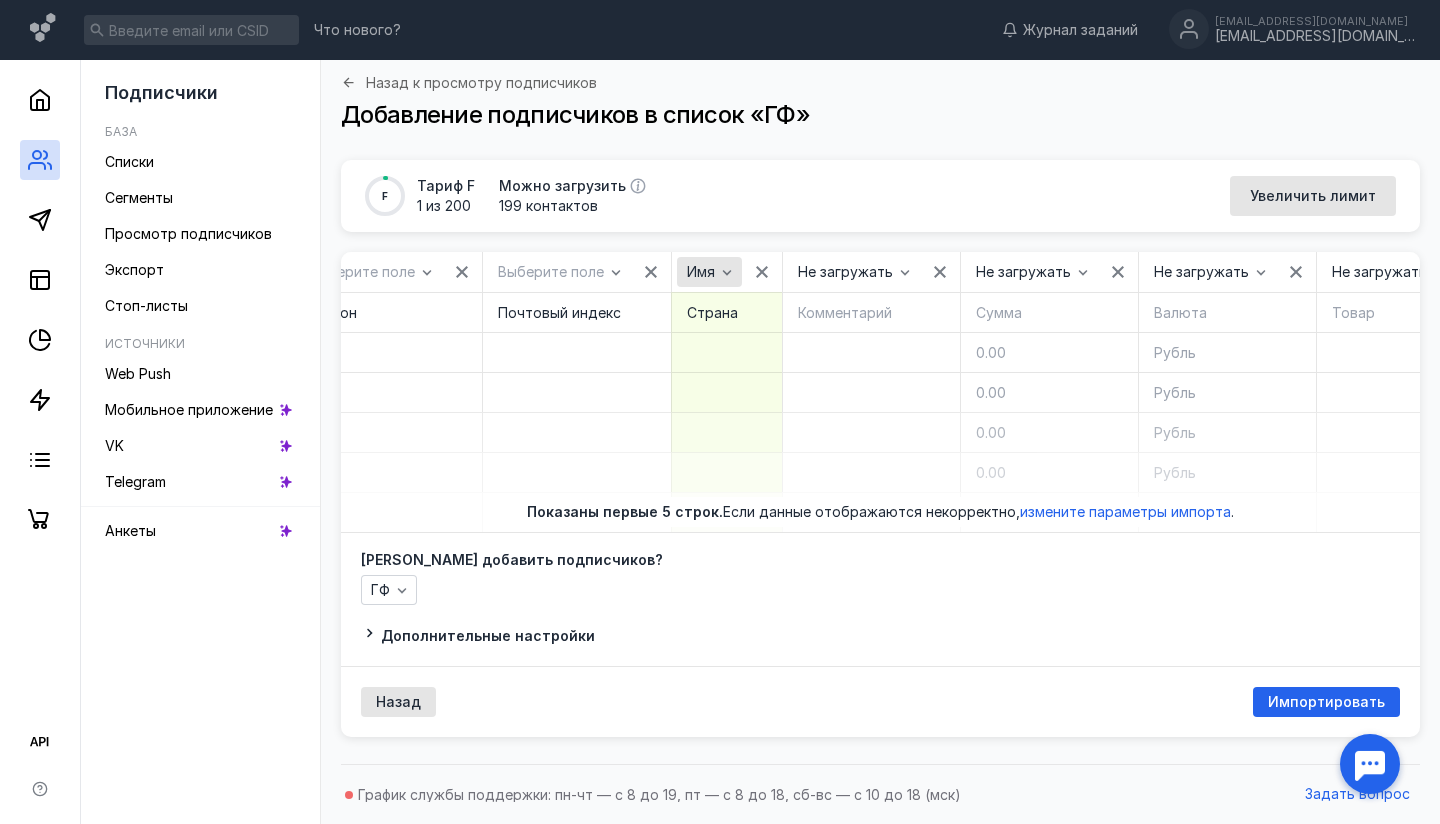 click 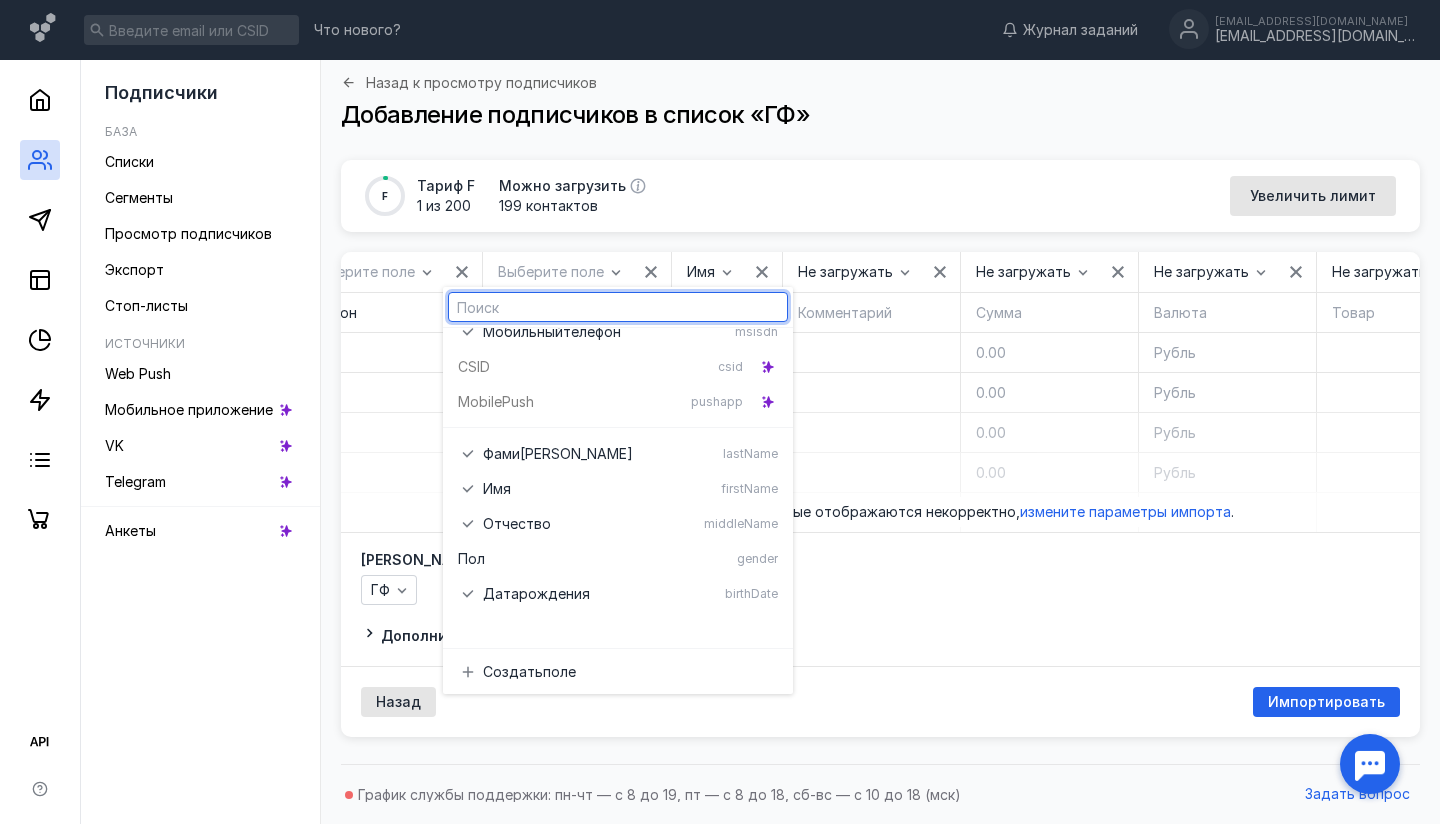 scroll, scrollTop: 0, scrollLeft: 0, axis: both 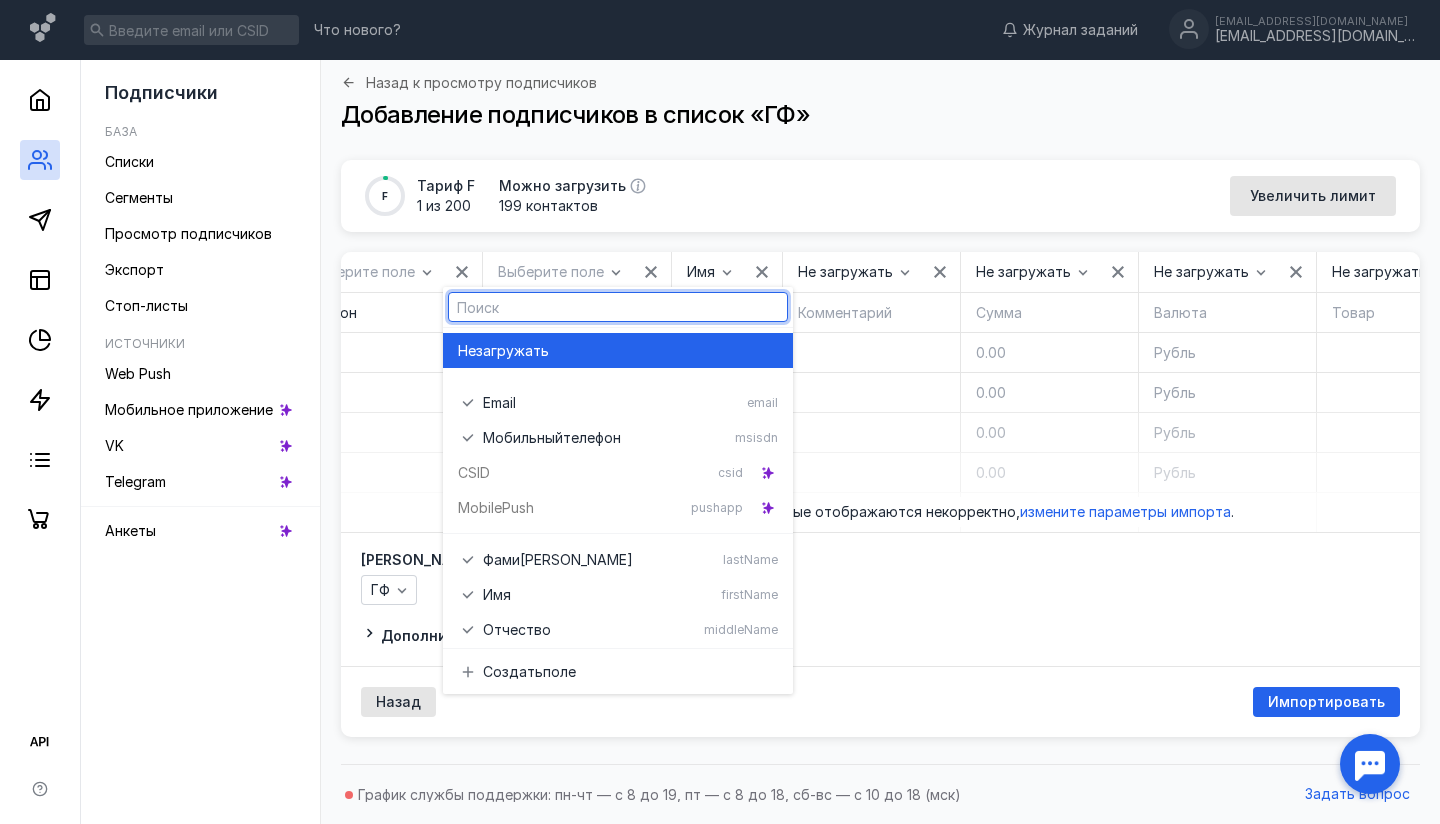 click on "загружать" at bounding box center [512, 351] 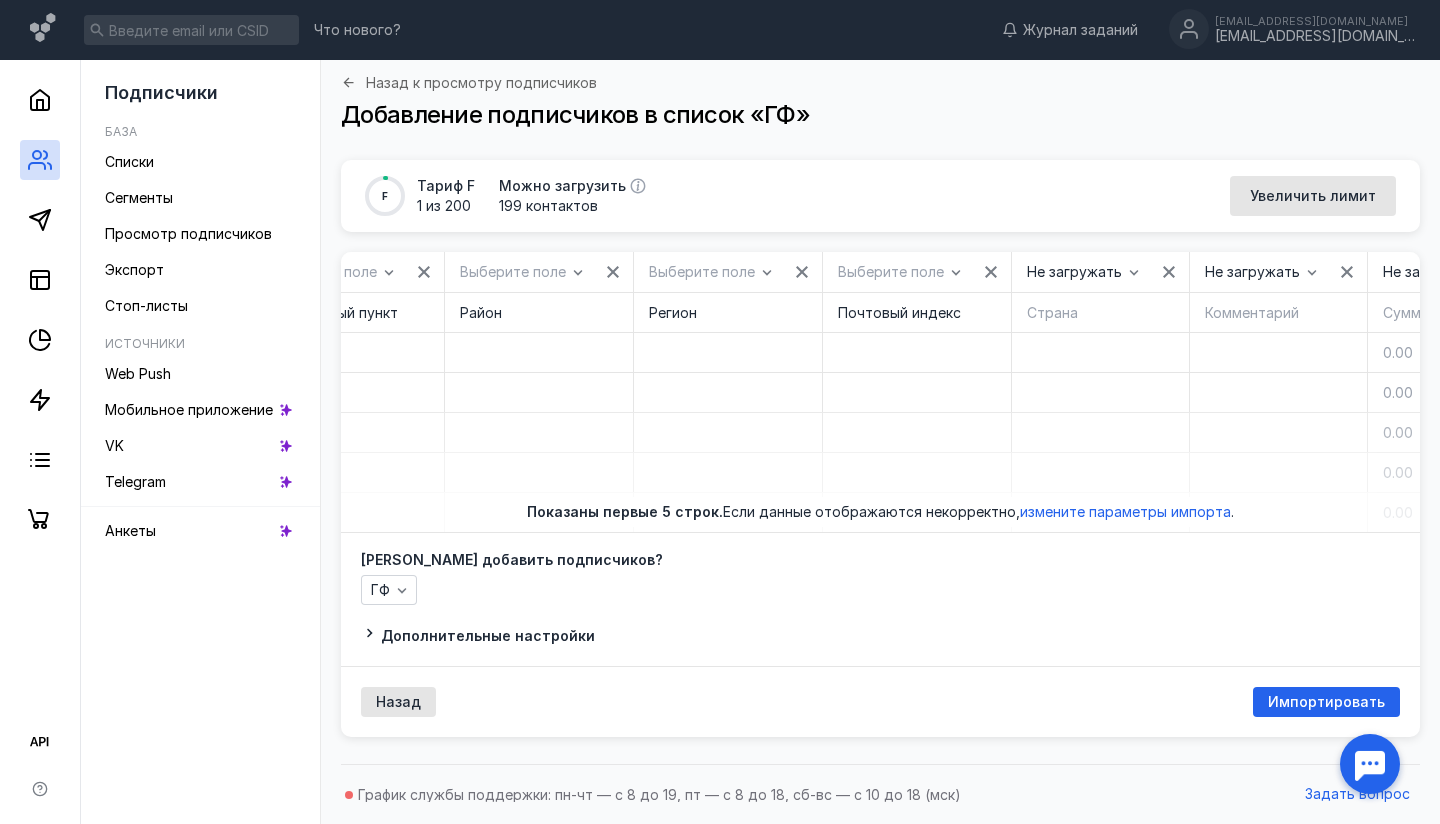scroll, scrollTop: 0, scrollLeft: 10632, axis: horizontal 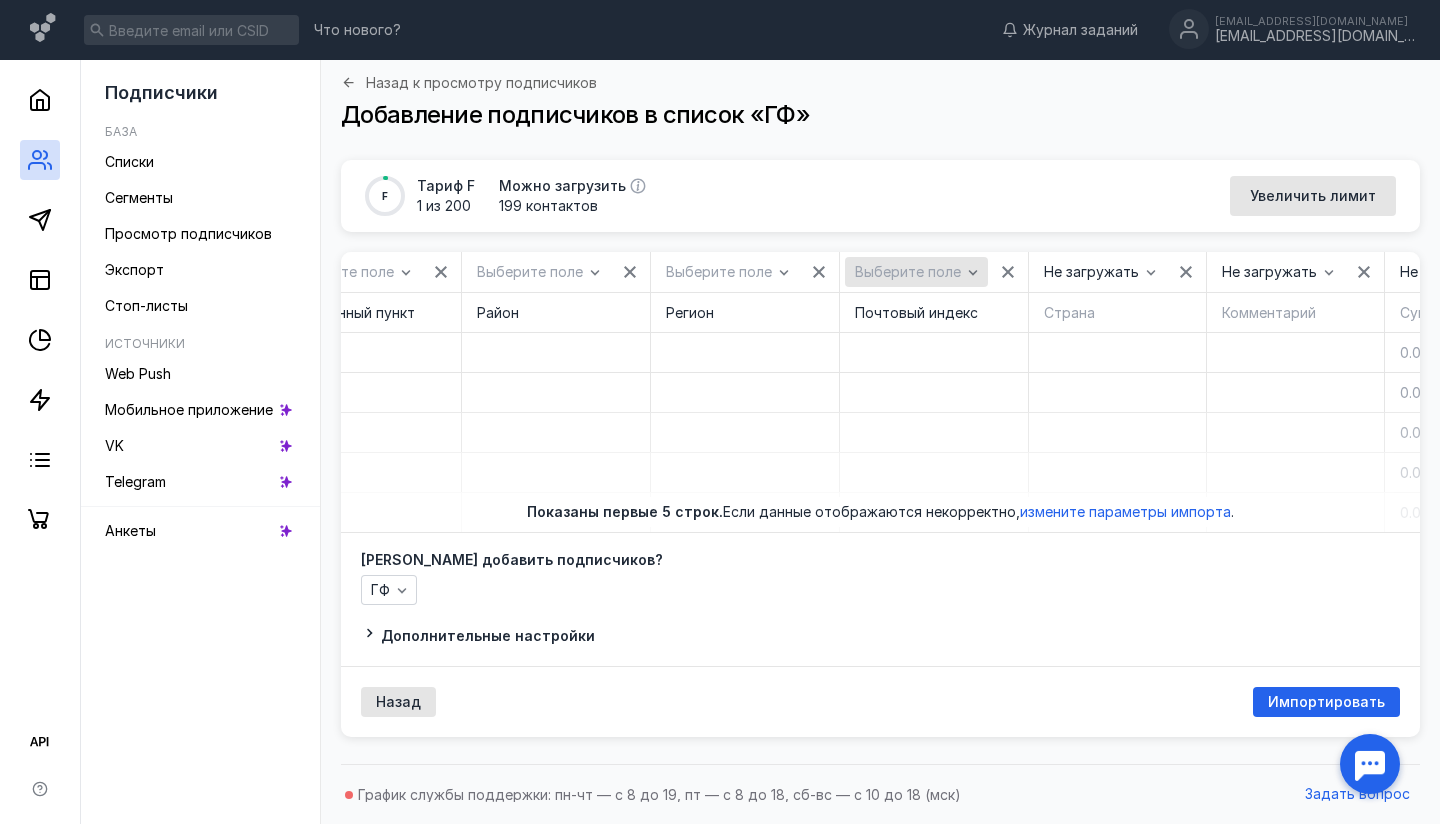 click on "Выберите поле" at bounding box center (916, 272) 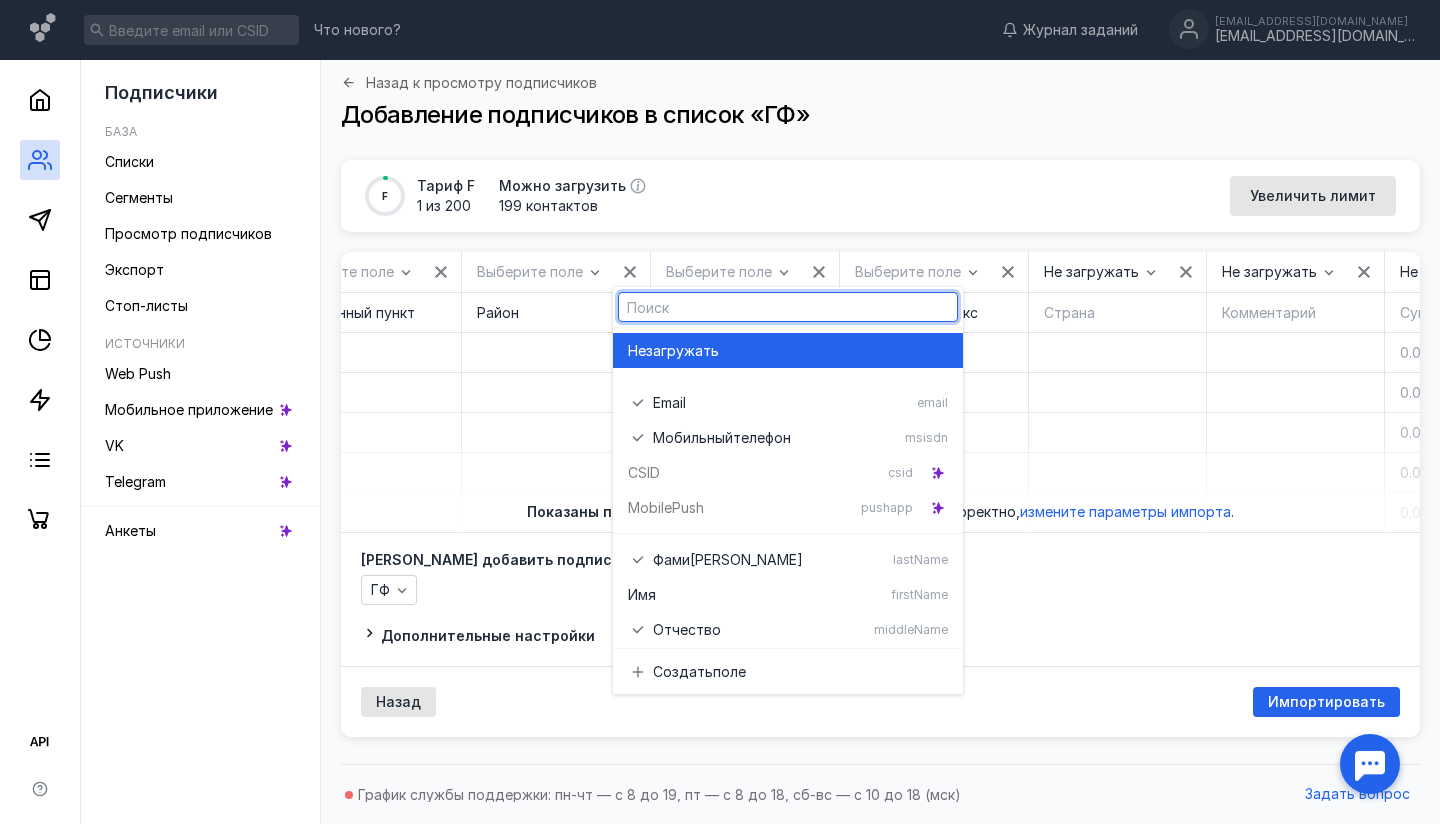click on "загружать" at bounding box center (682, 351) 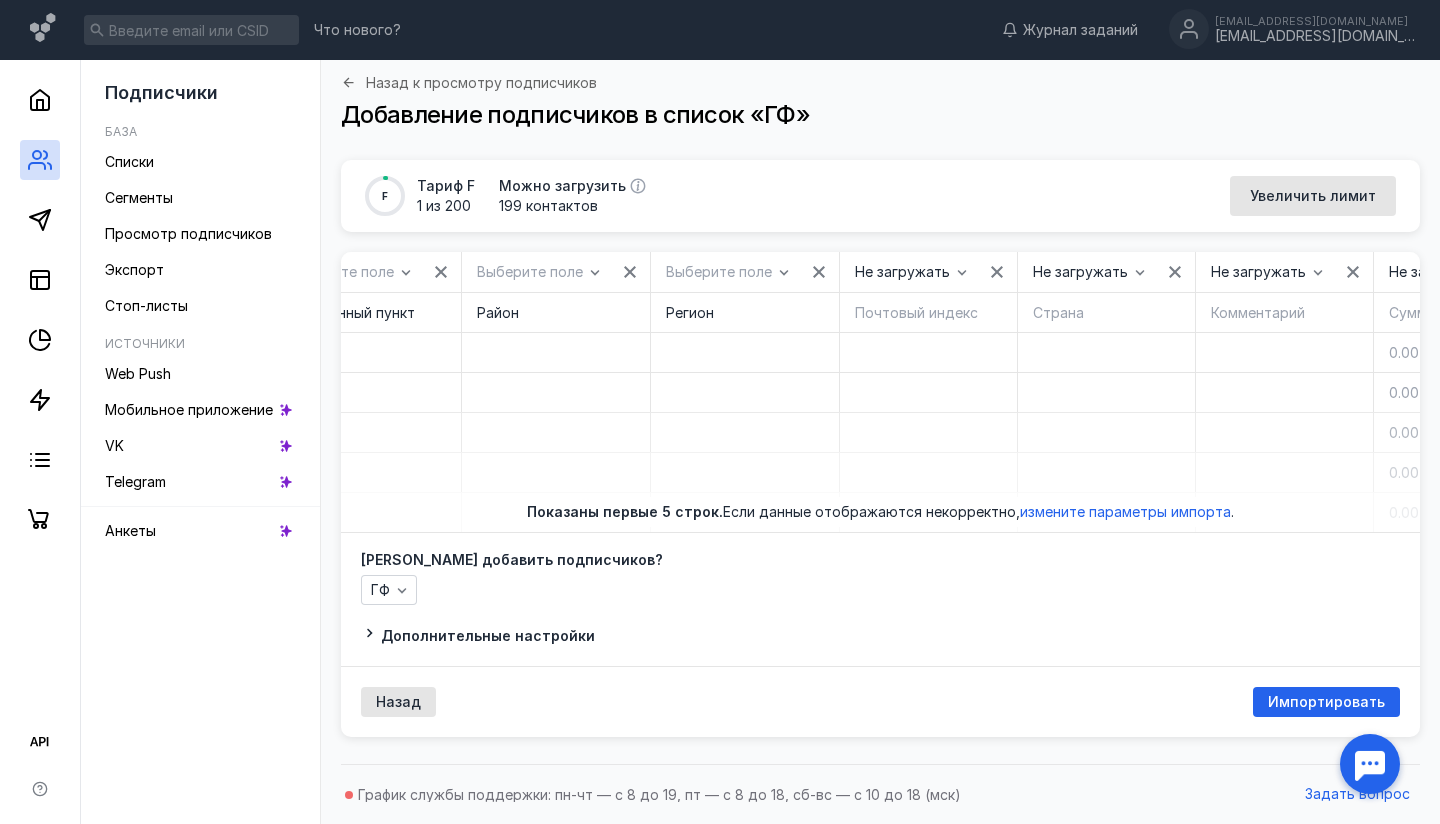 click on "Регион" at bounding box center [744, 312] 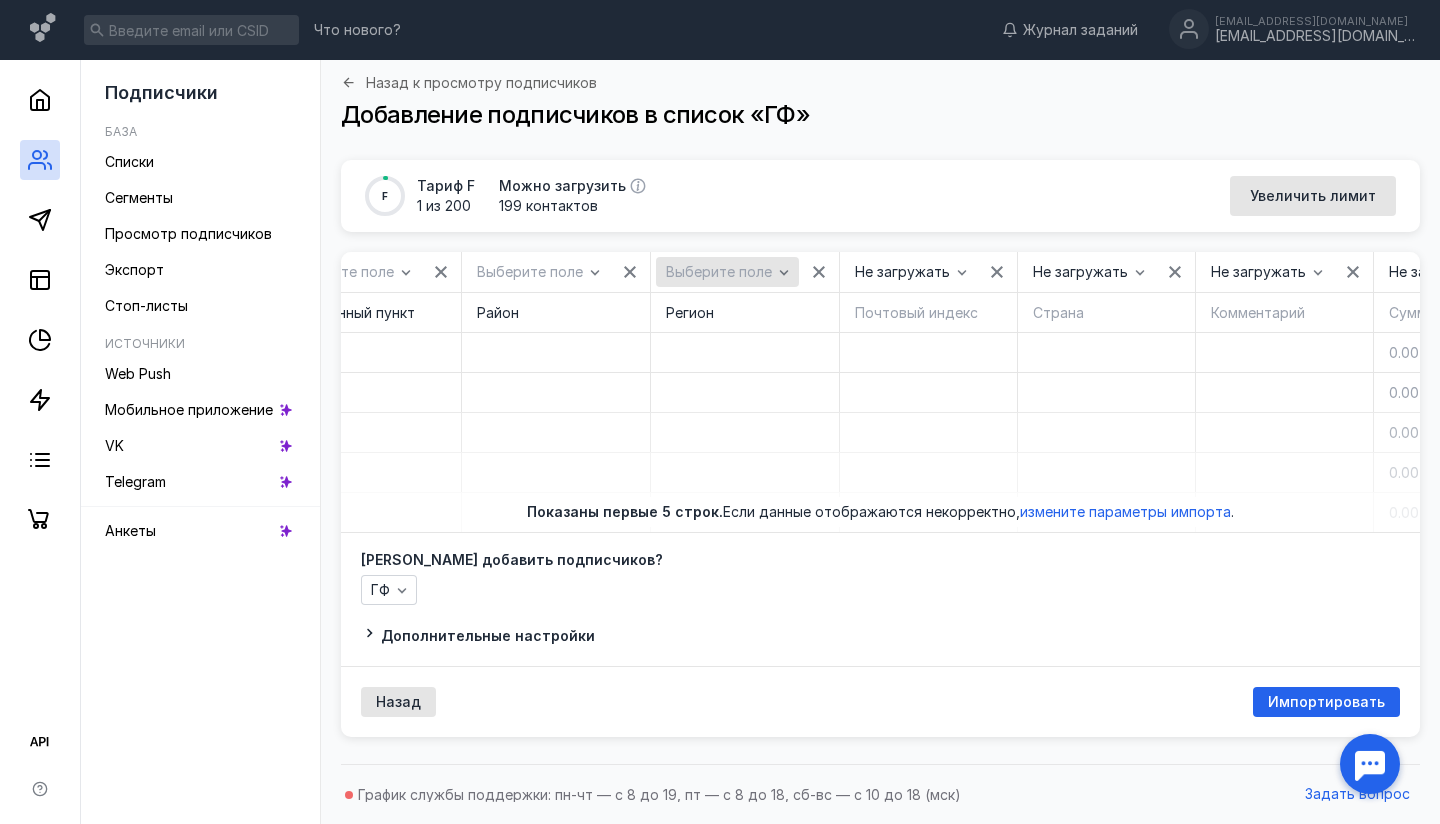 click on "Выберите поле" at bounding box center (727, 272) 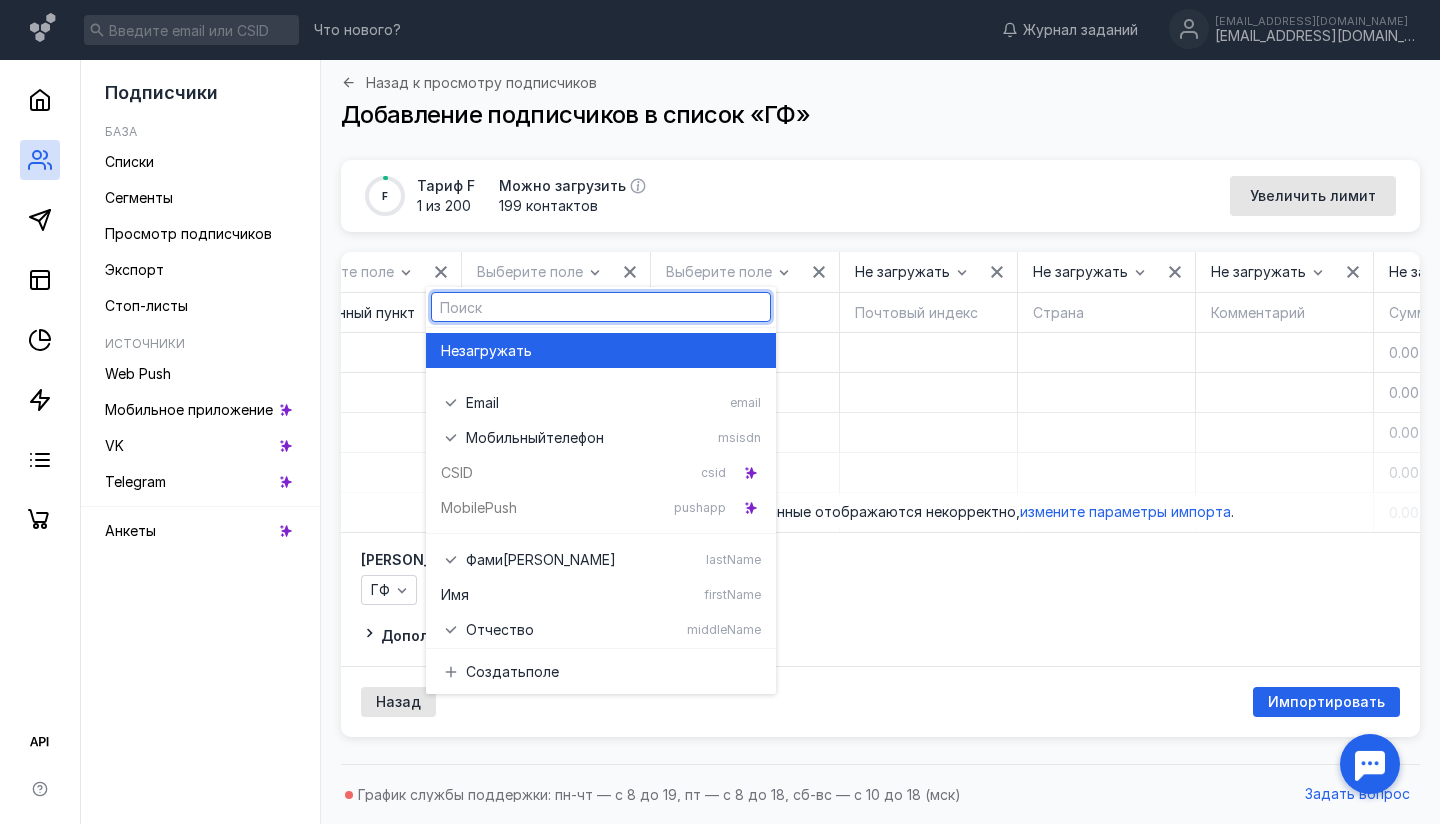 click on "Не  загружать" at bounding box center [601, 350] 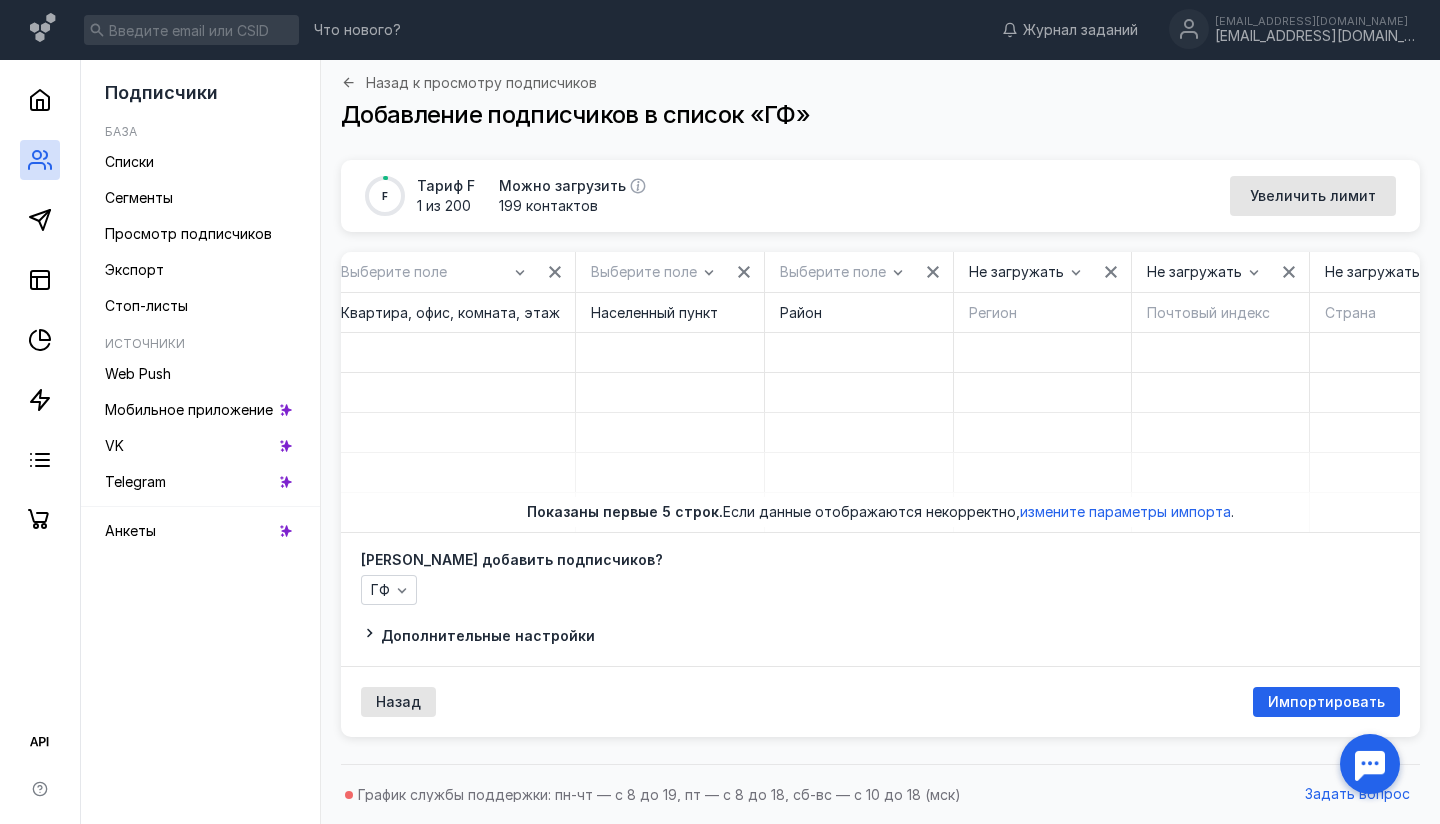 scroll, scrollTop: 0, scrollLeft: 10328, axis: horizontal 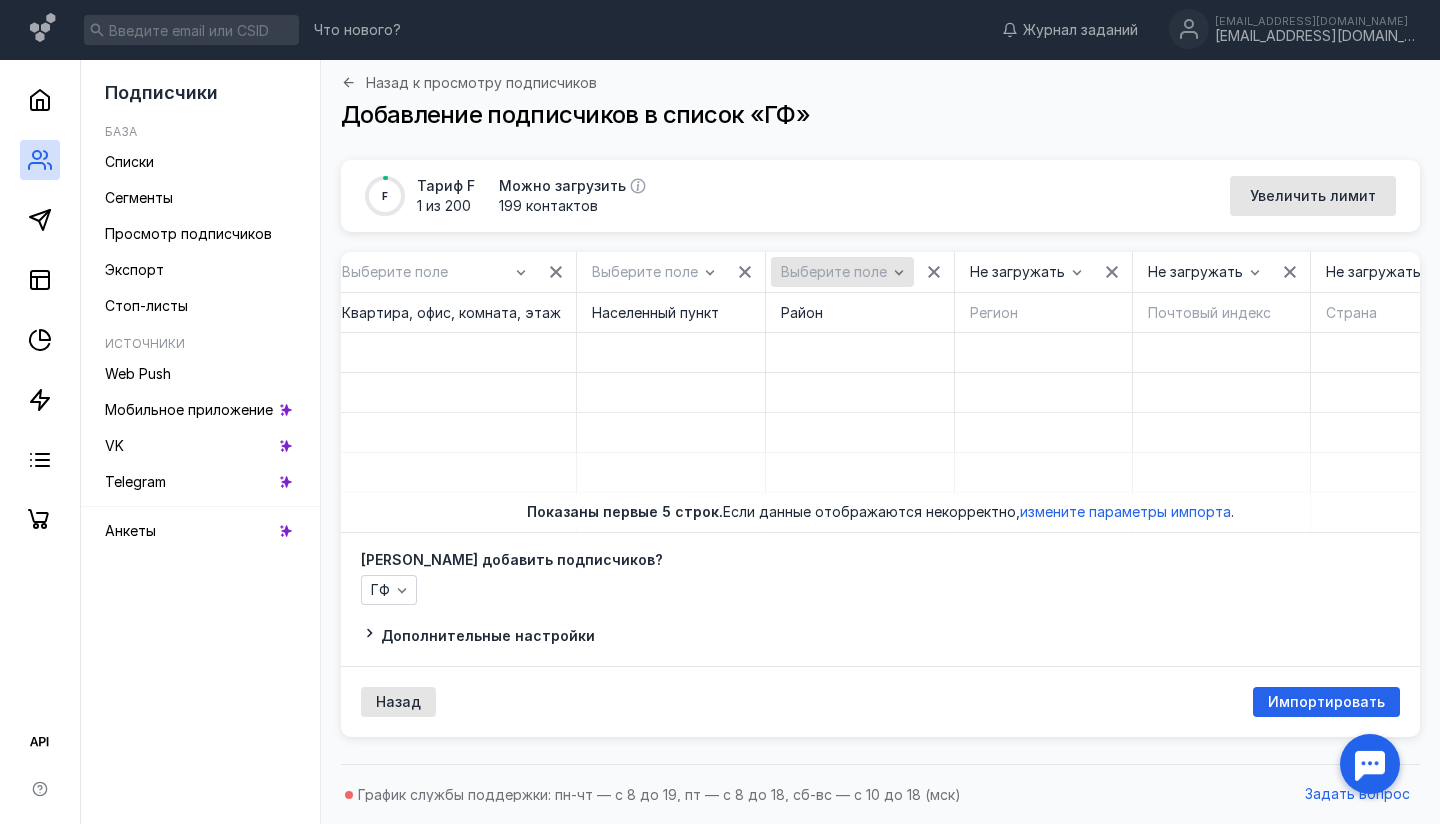 click at bounding box center (899, 272) 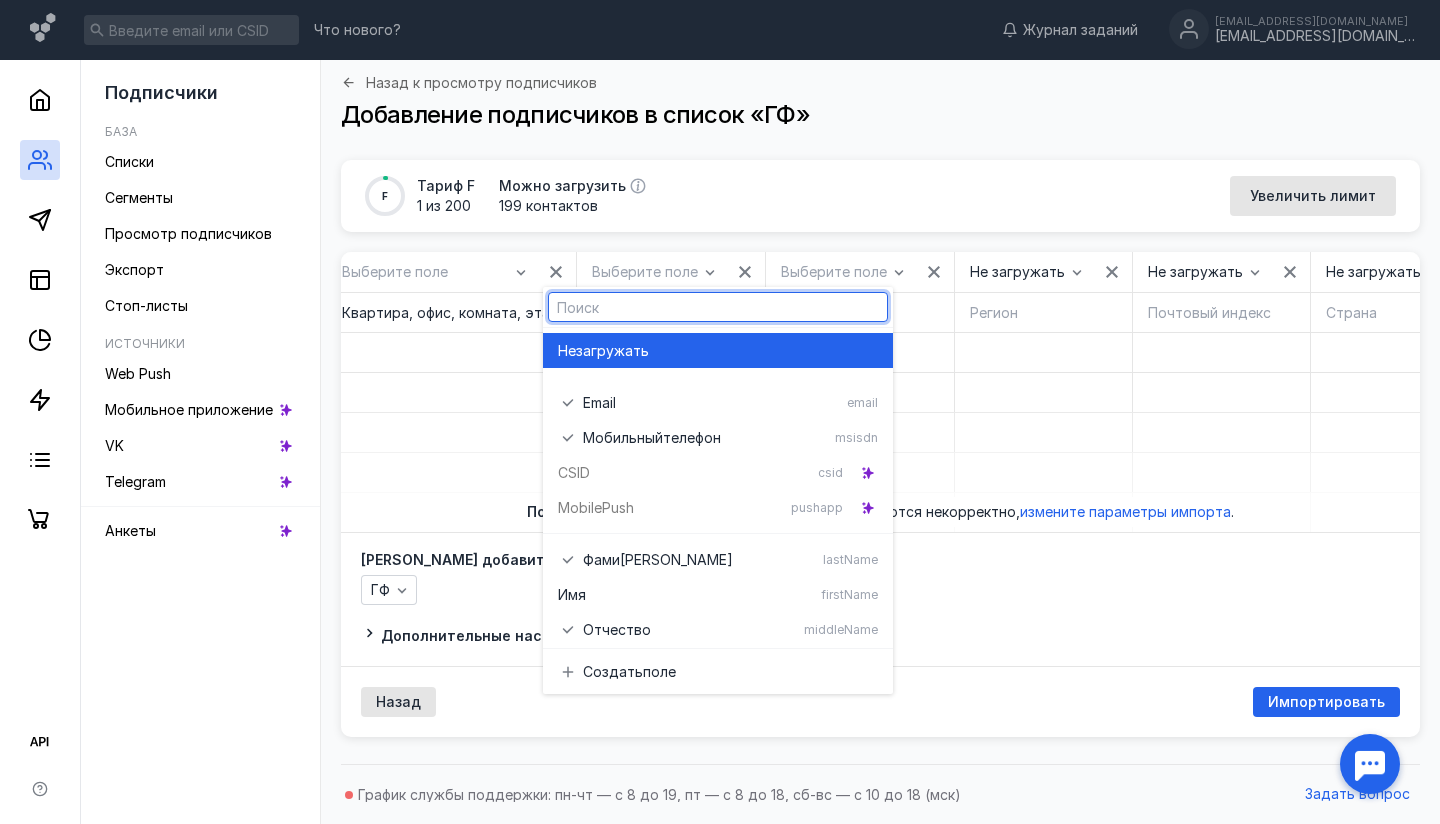click on "Не  загружать" at bounding box center (718, 351) 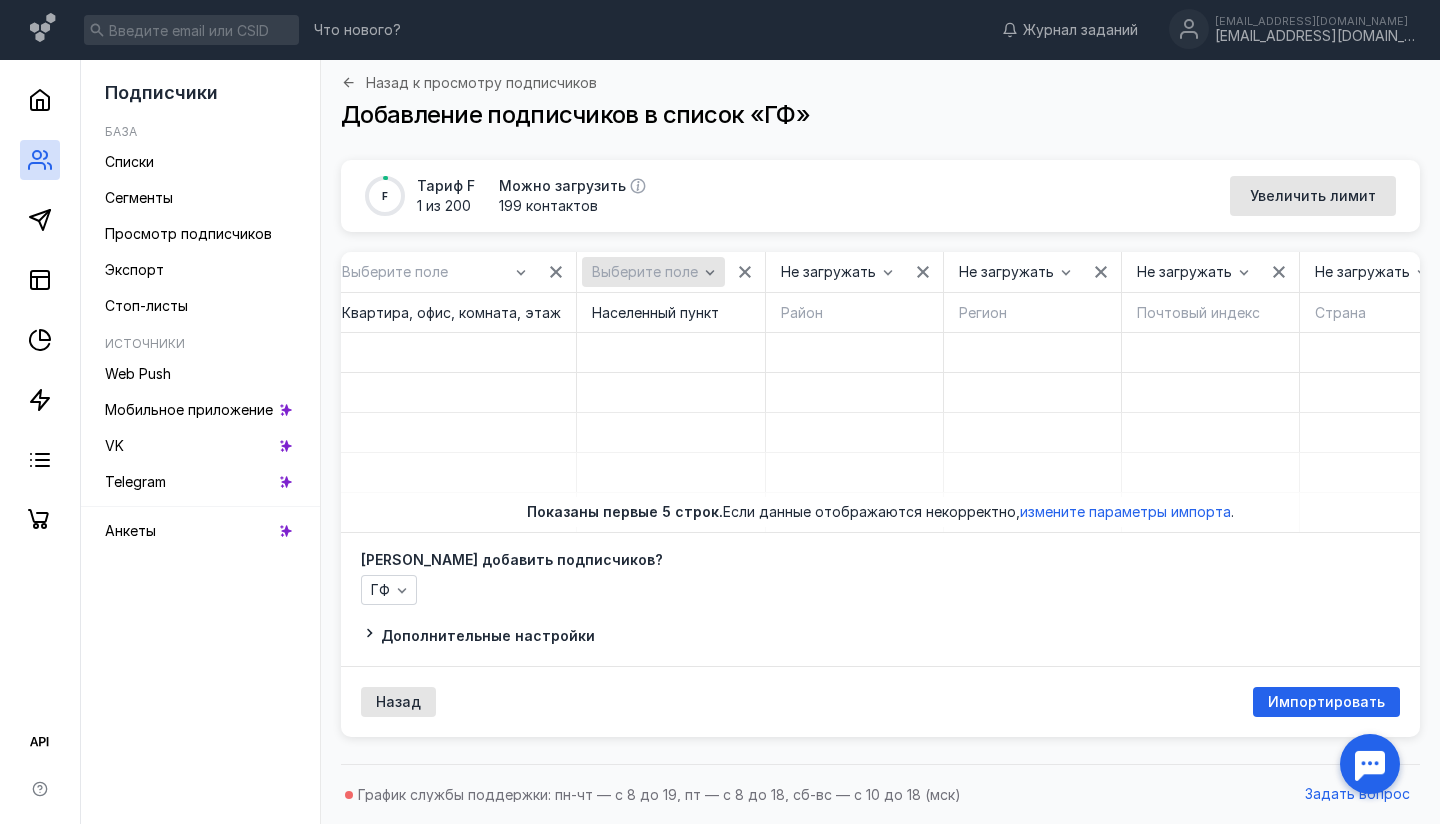 click on "Выберите поле" at bounding box center [645, 272] 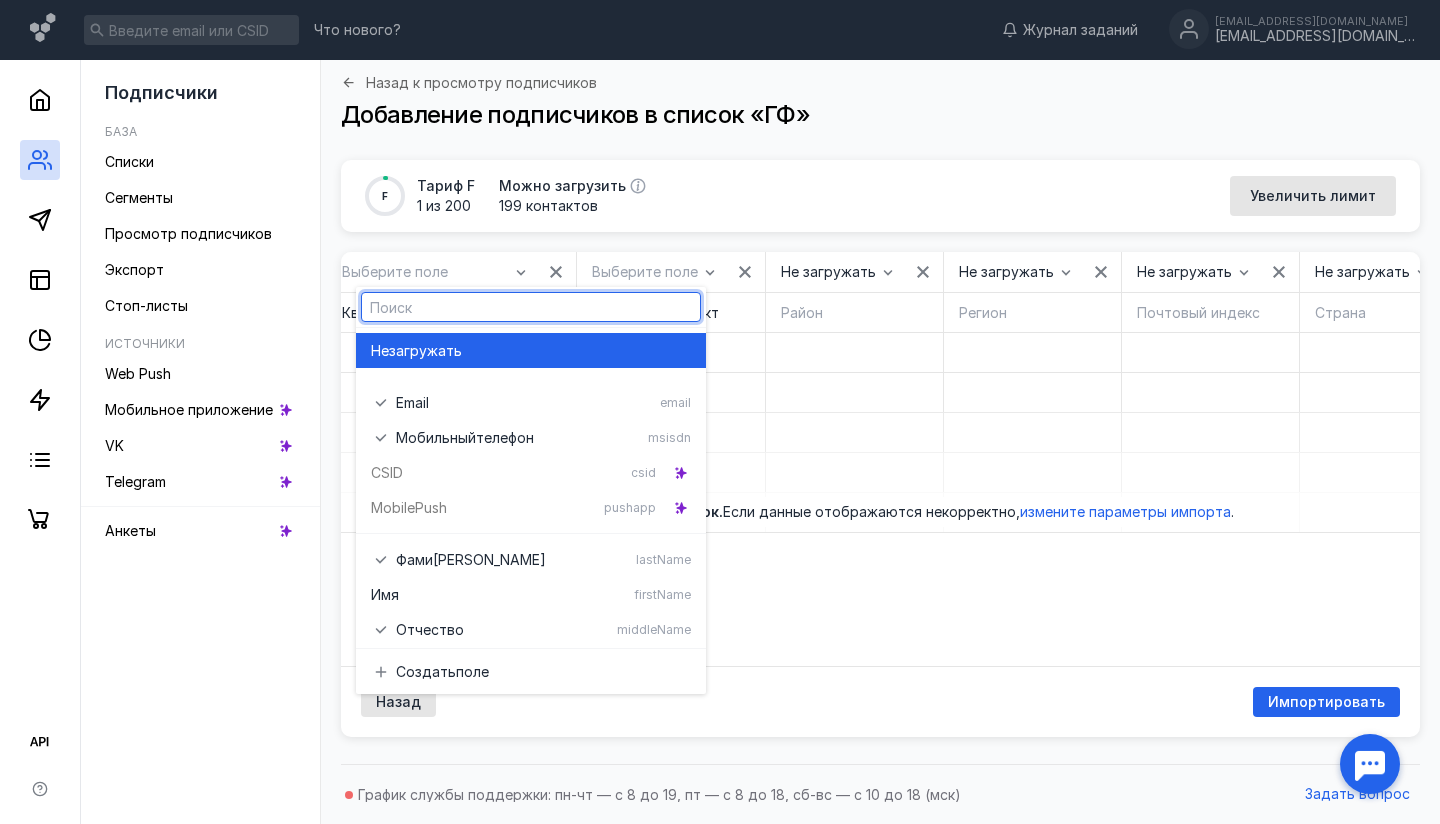 click on "загружать" at bounding box center [425, 351] 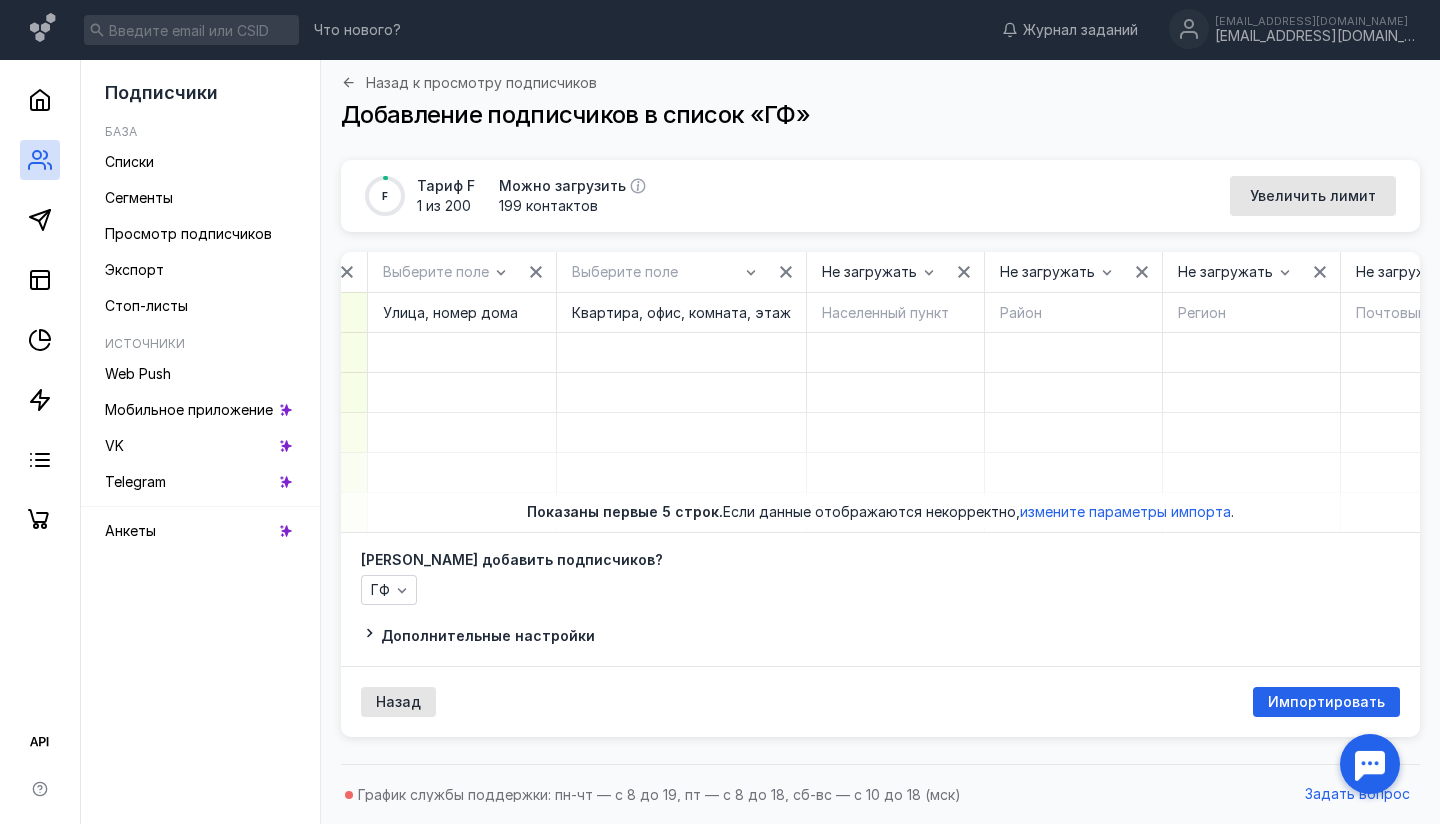 scroll, scrollTop: 0, scrollLeft: 10093, axis: horizontal 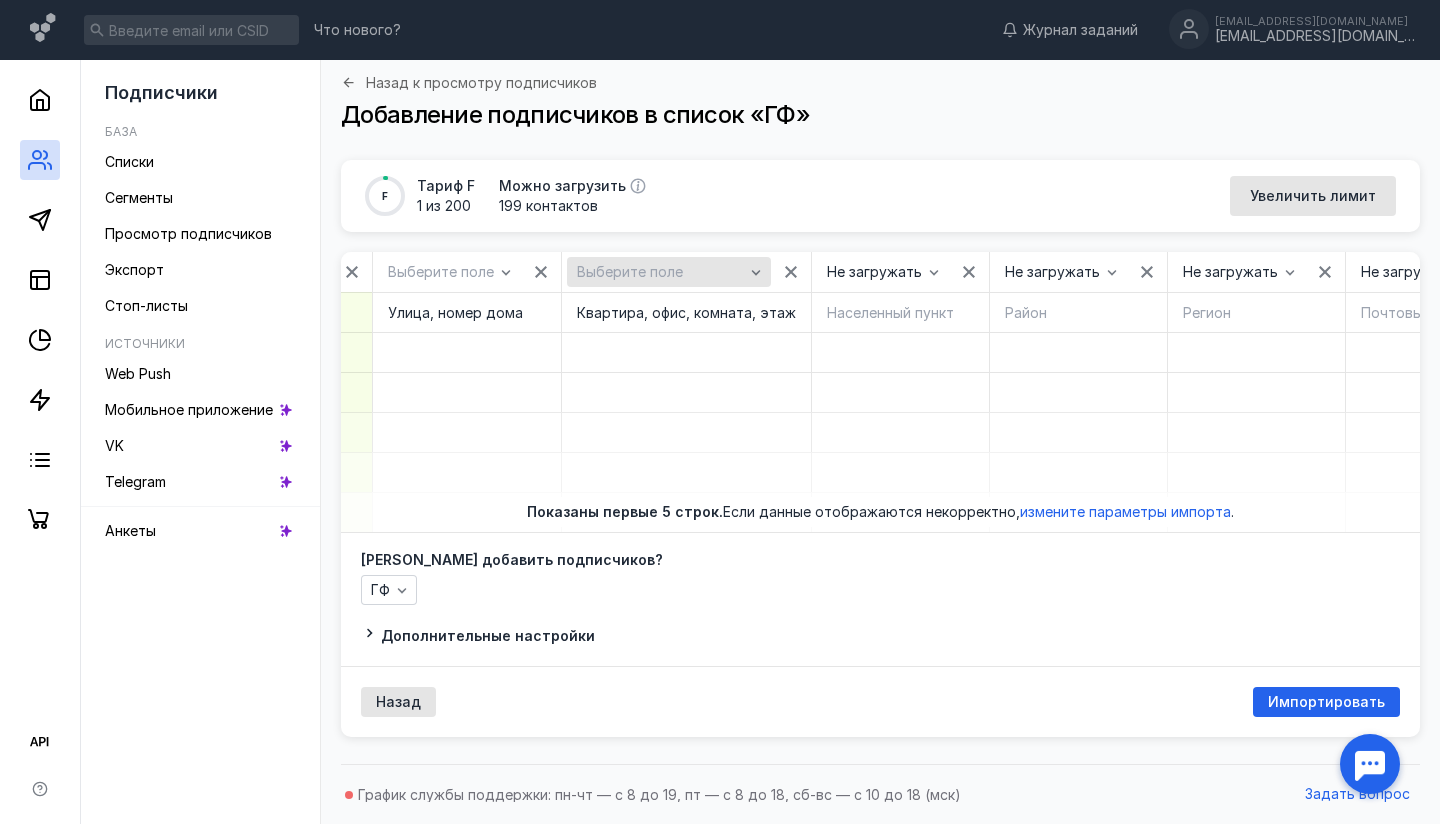click on "Выберите поле" at bounding box center [669, 272] 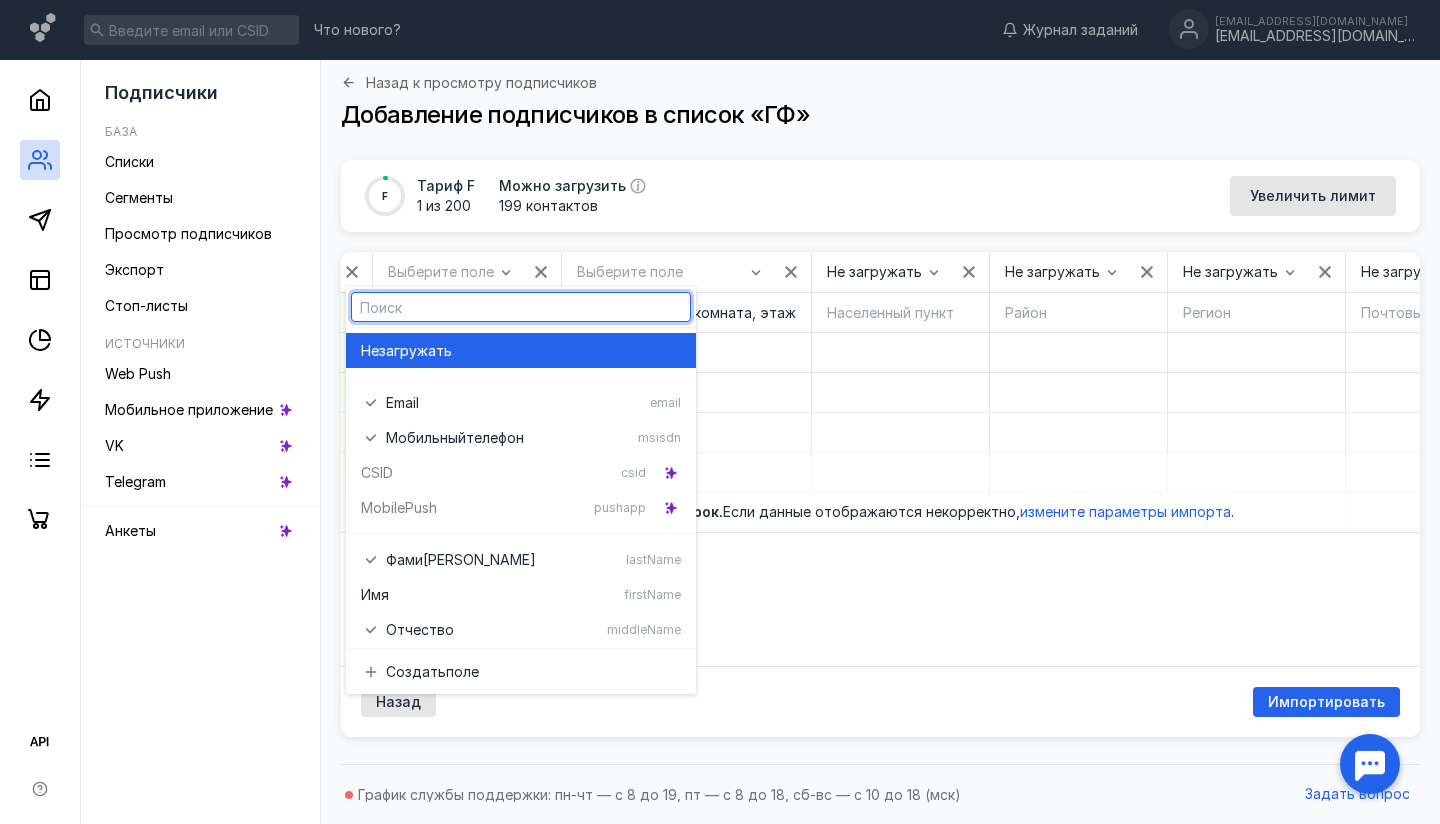 click on "Не  загружать" at bounding box center (521, 350) 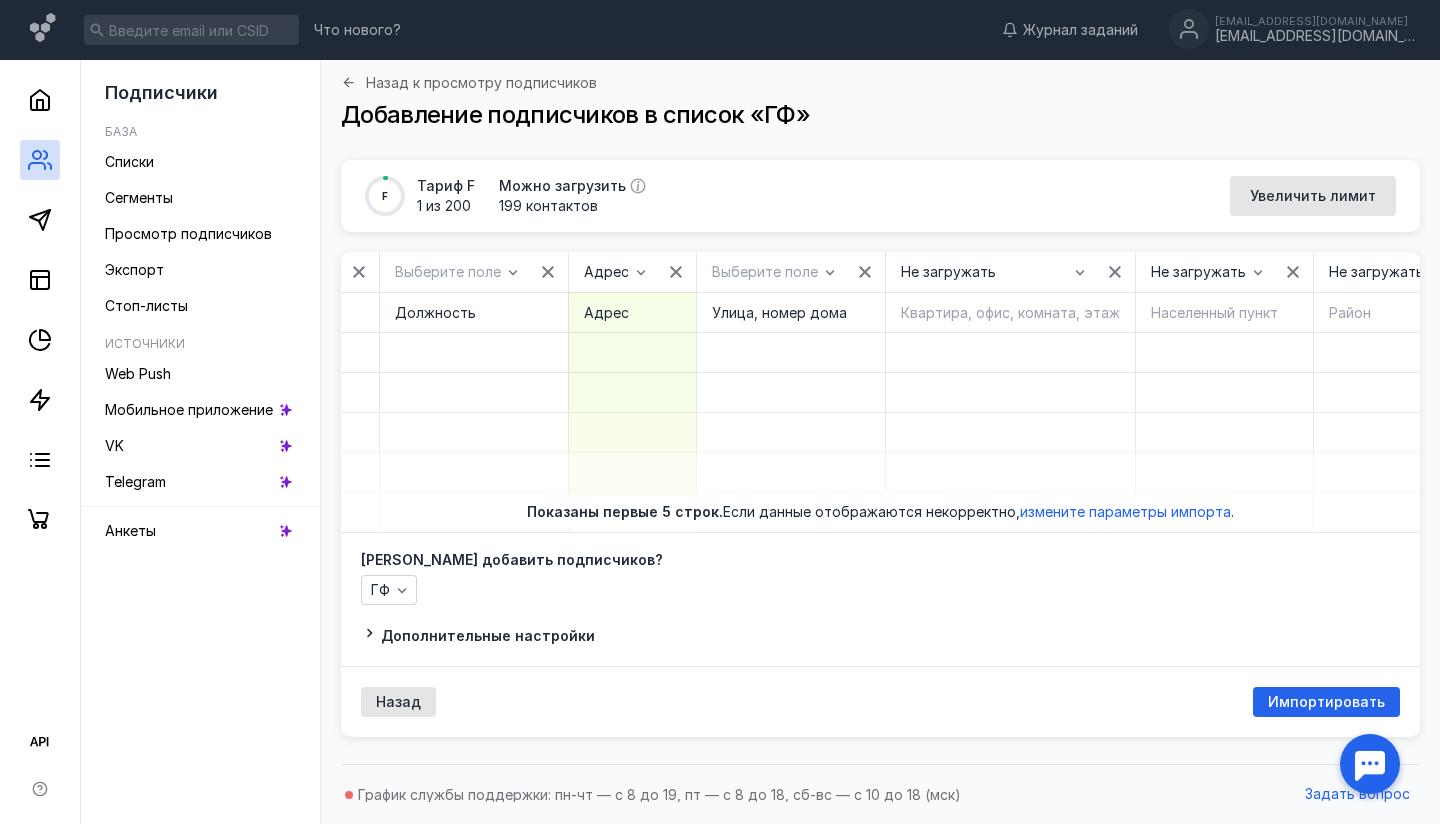 scroll, scrollTop: 0, scrollLeft: 9767, axis: horizontal 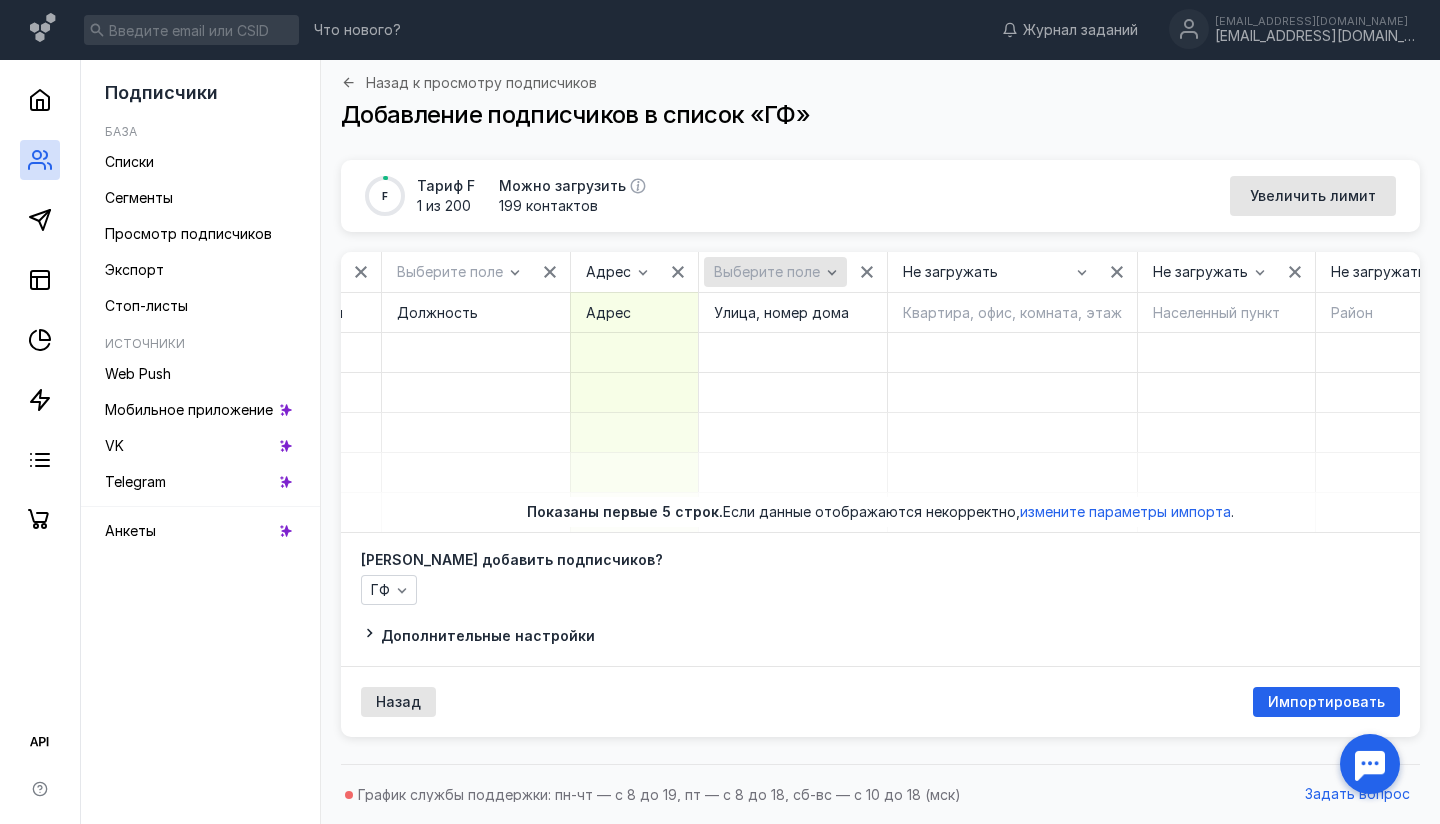 click on "Выберите поле" at bounding box center [767, 272] 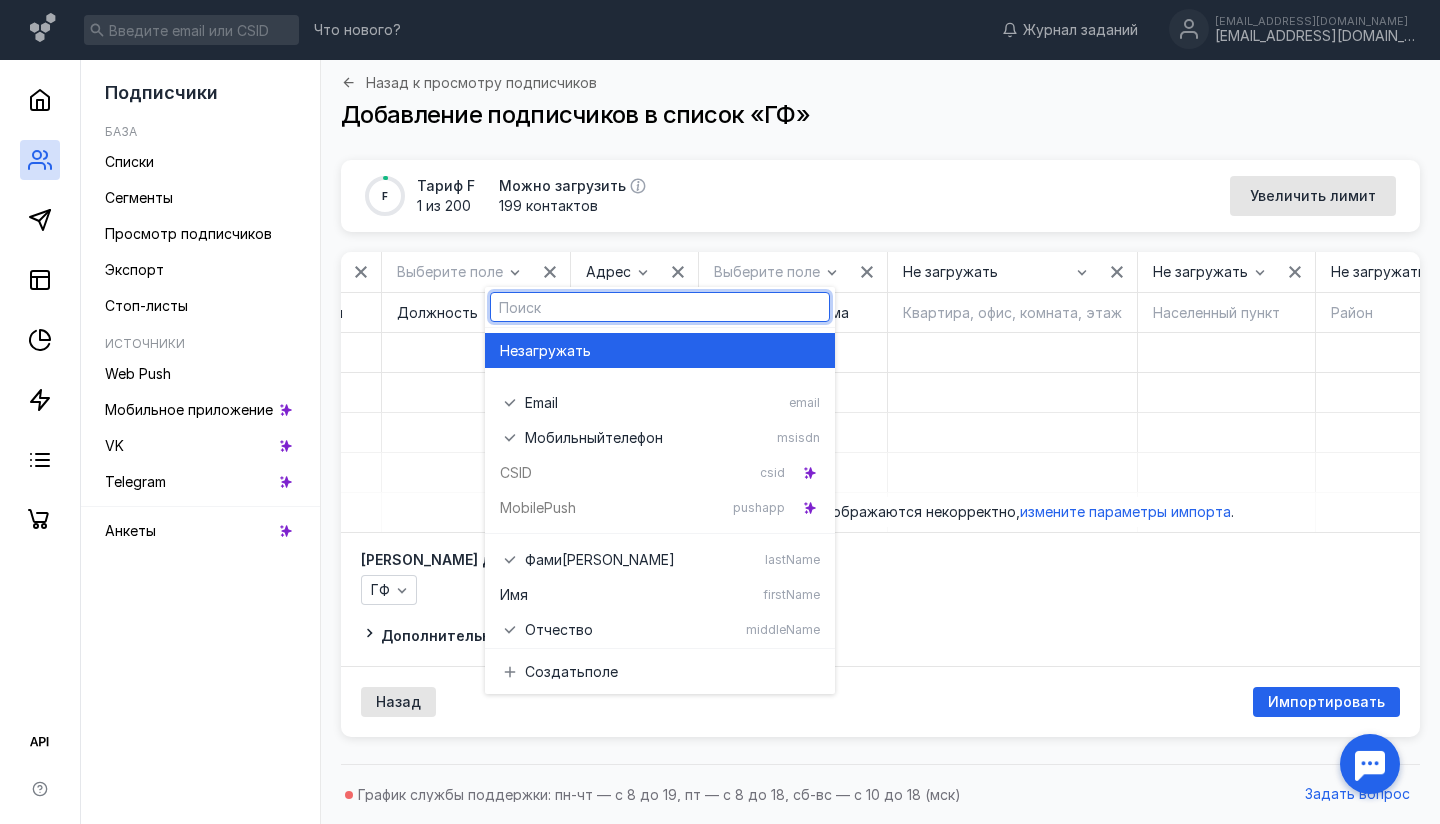 click on "загружать" at bounding box center (554, 351) 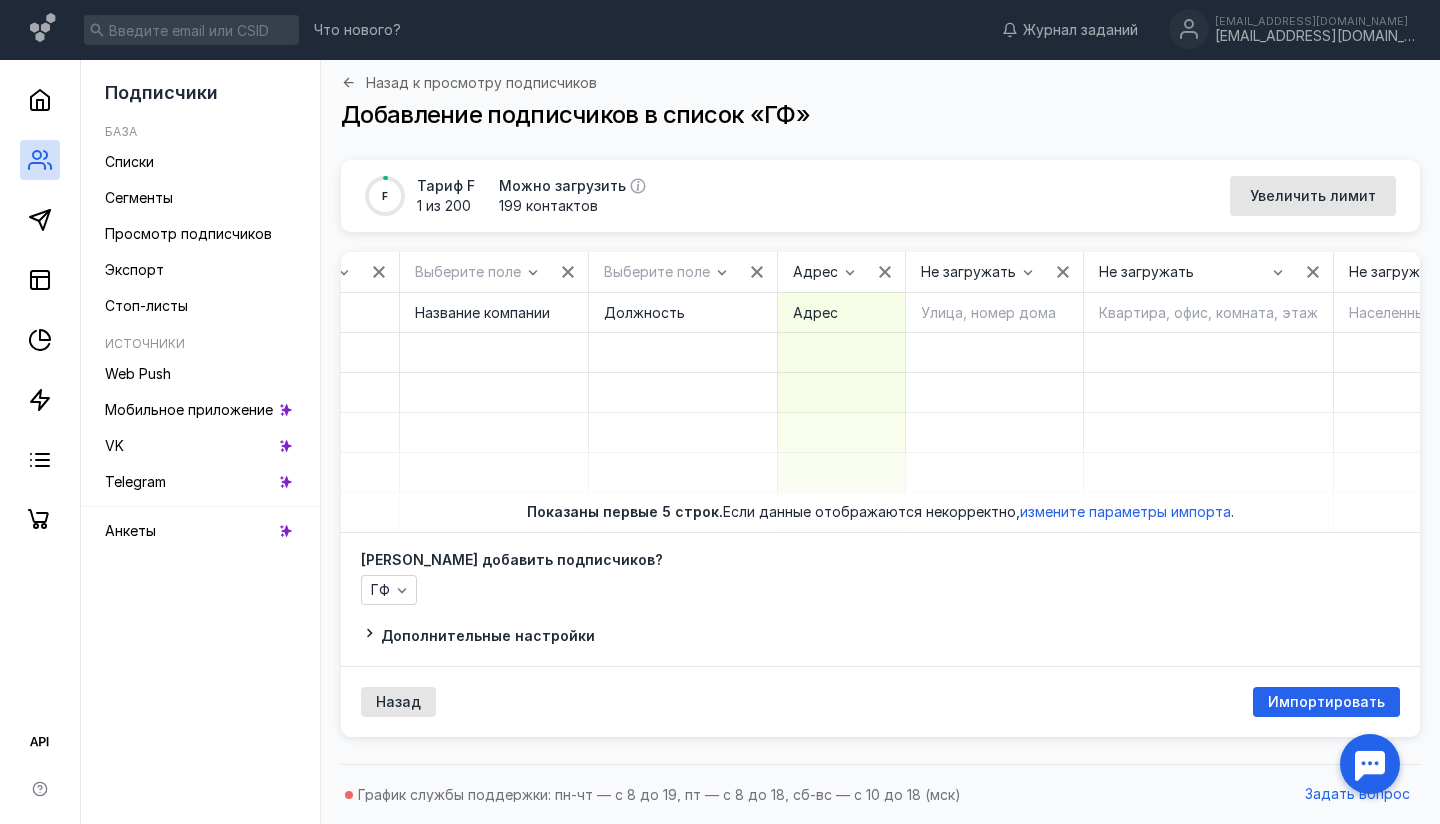 scroll, scrollTop: 0, scrollLeft: 9494, axis: horizontal 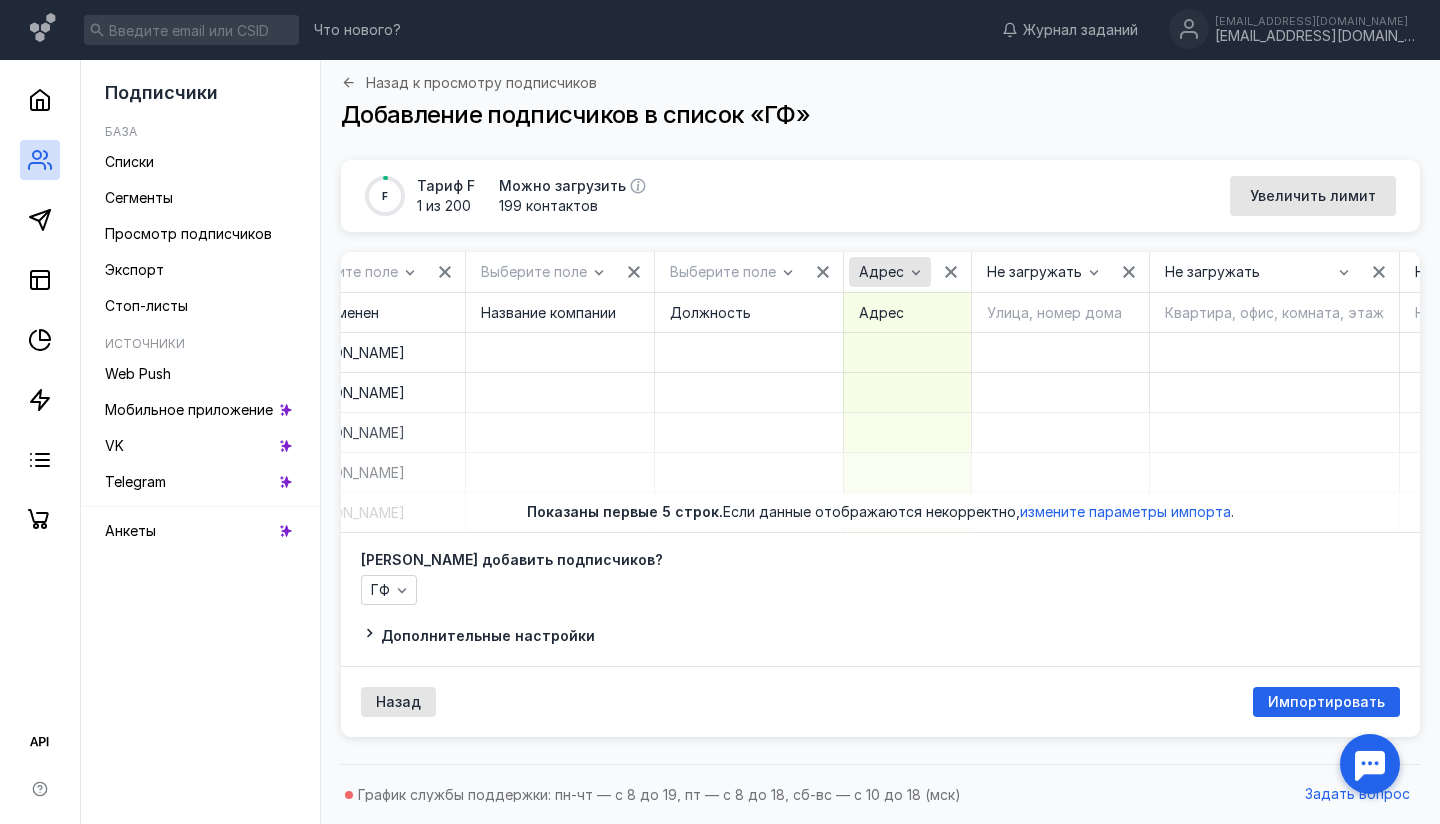 click 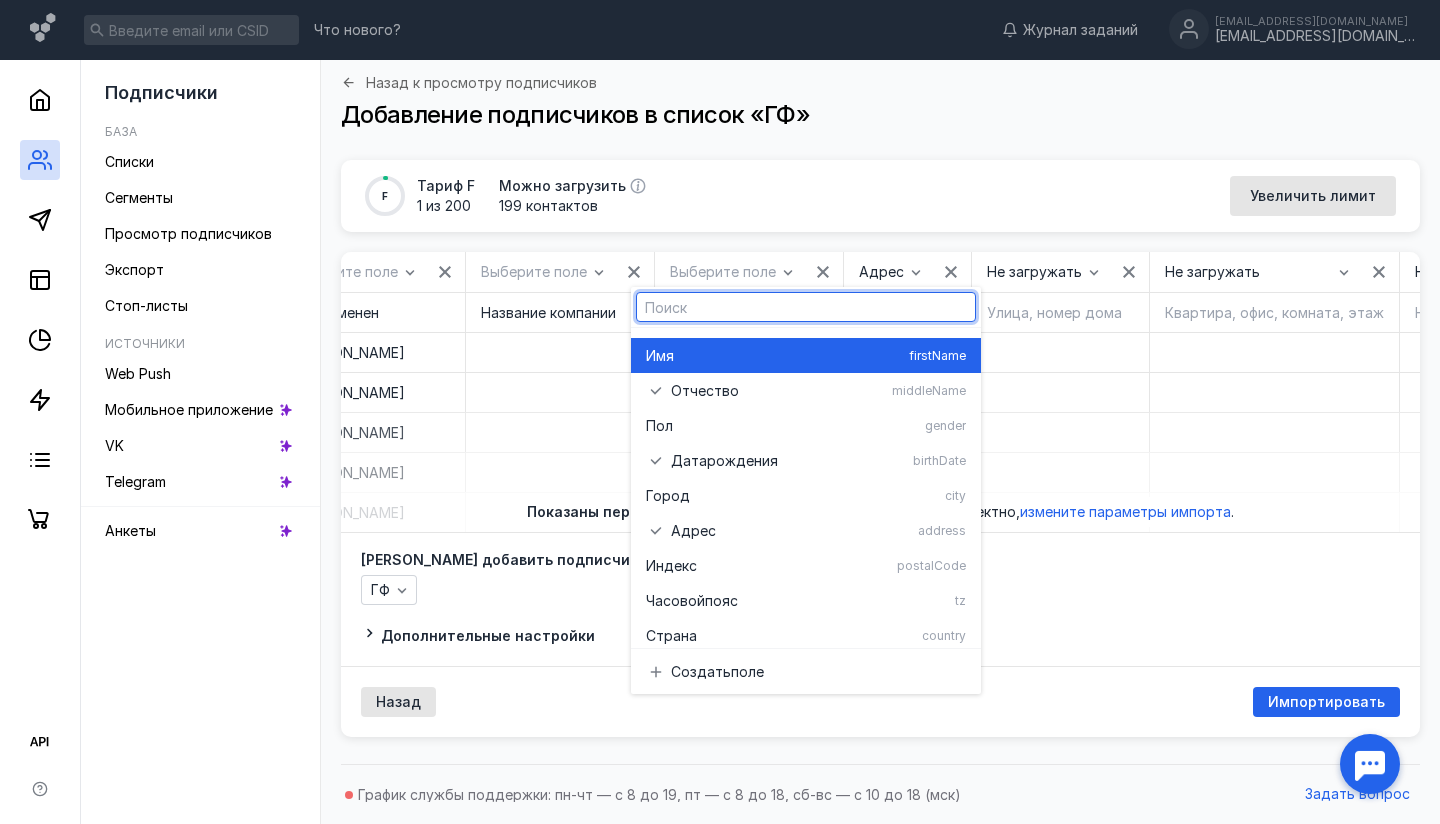scroll, scrollTop: 0, scrollLeft: 0, axis: both 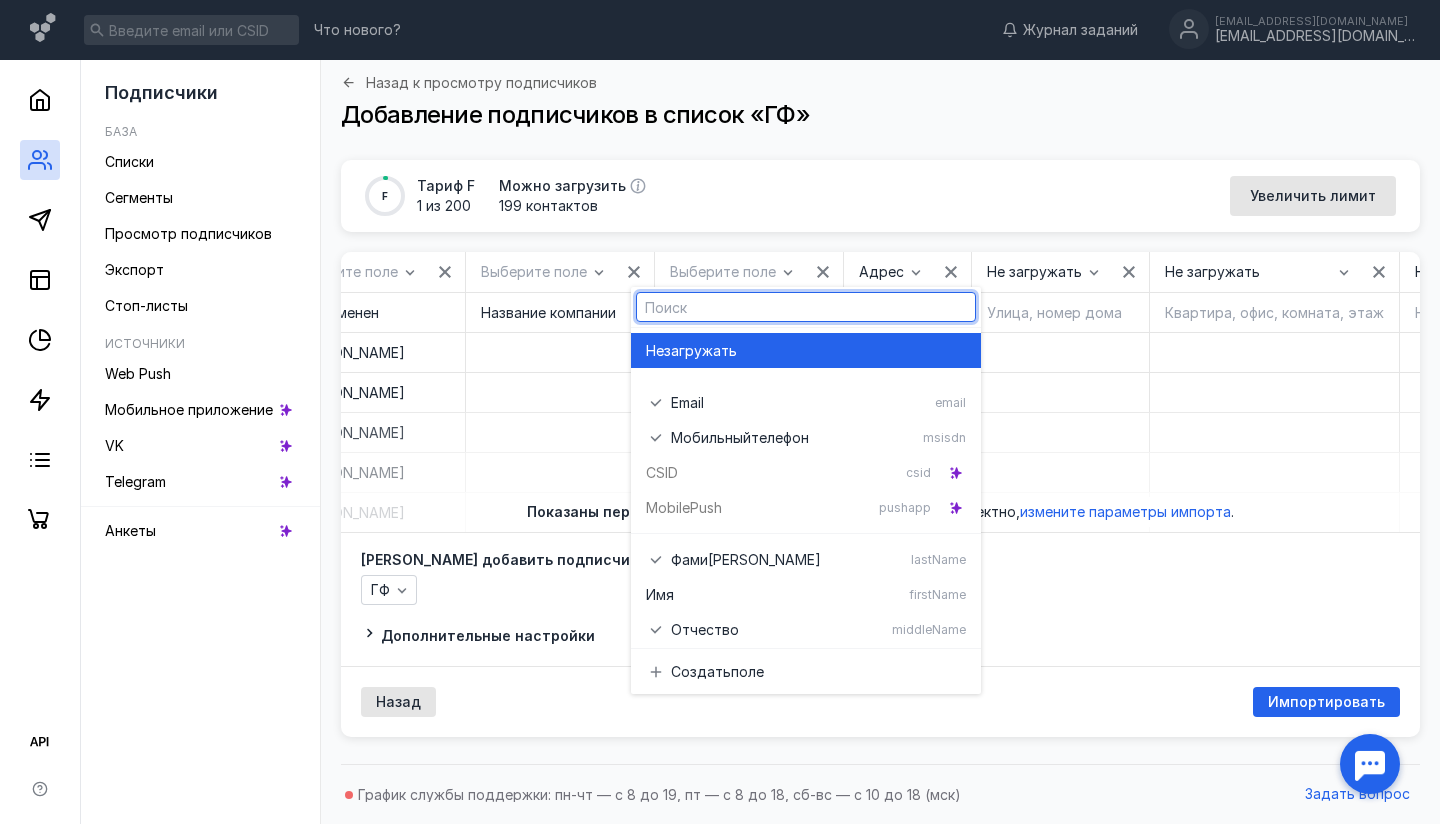 click on "загружать" at bounding box center [700, 351] 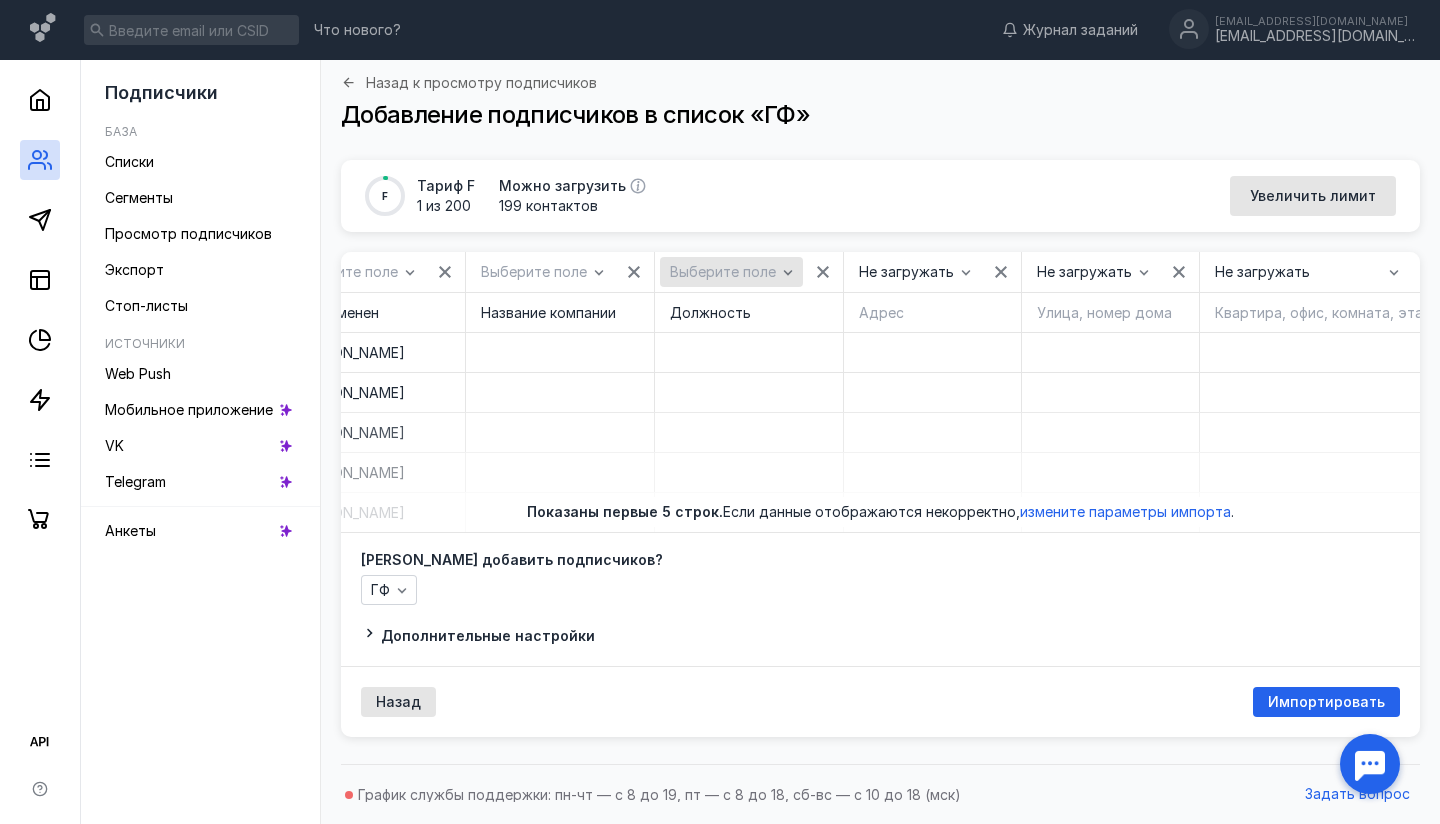 click on "Выберите поле" at bounding box center [723, 272] 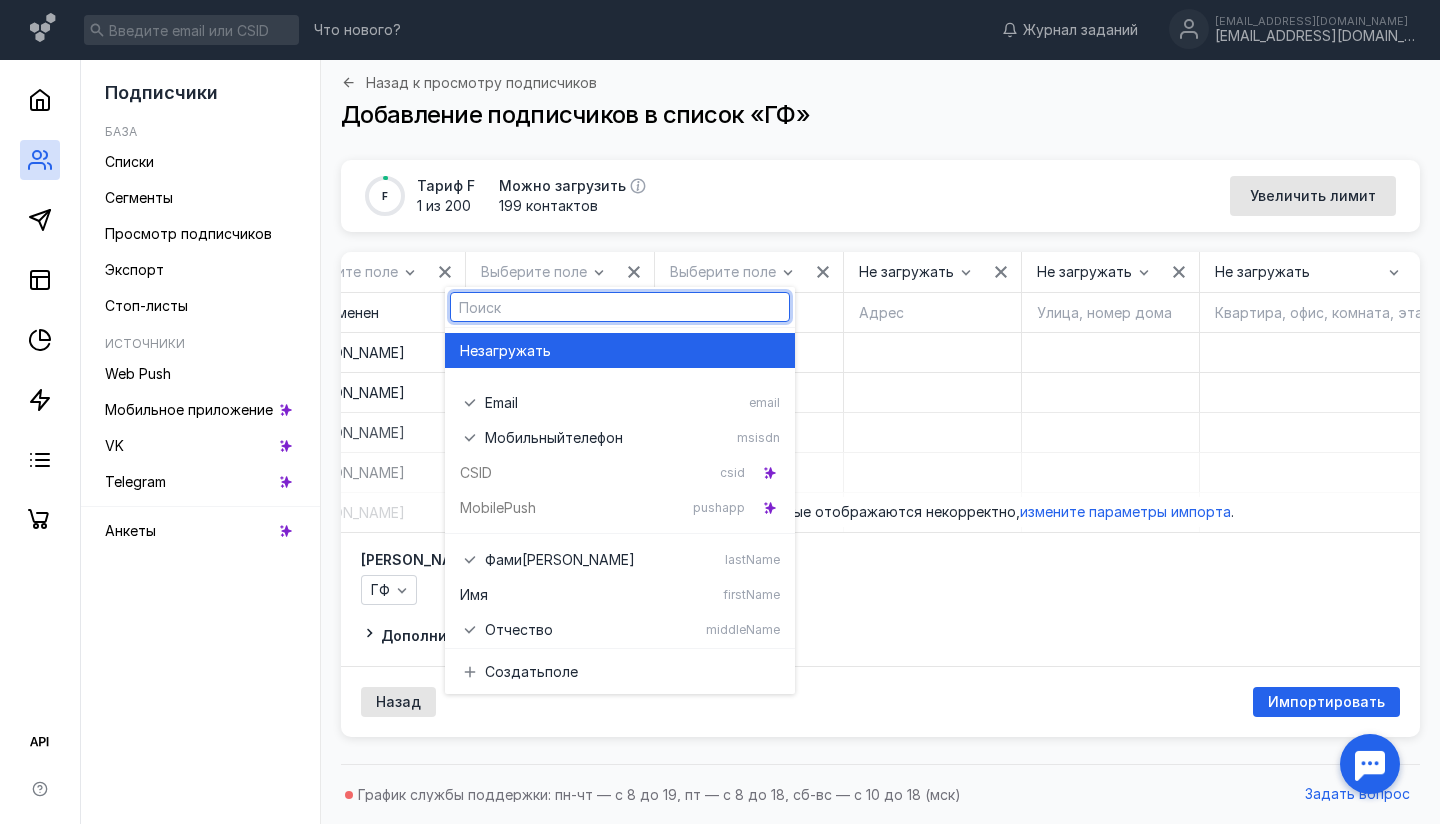 click on "загружать" at bounding box center [514, 351] 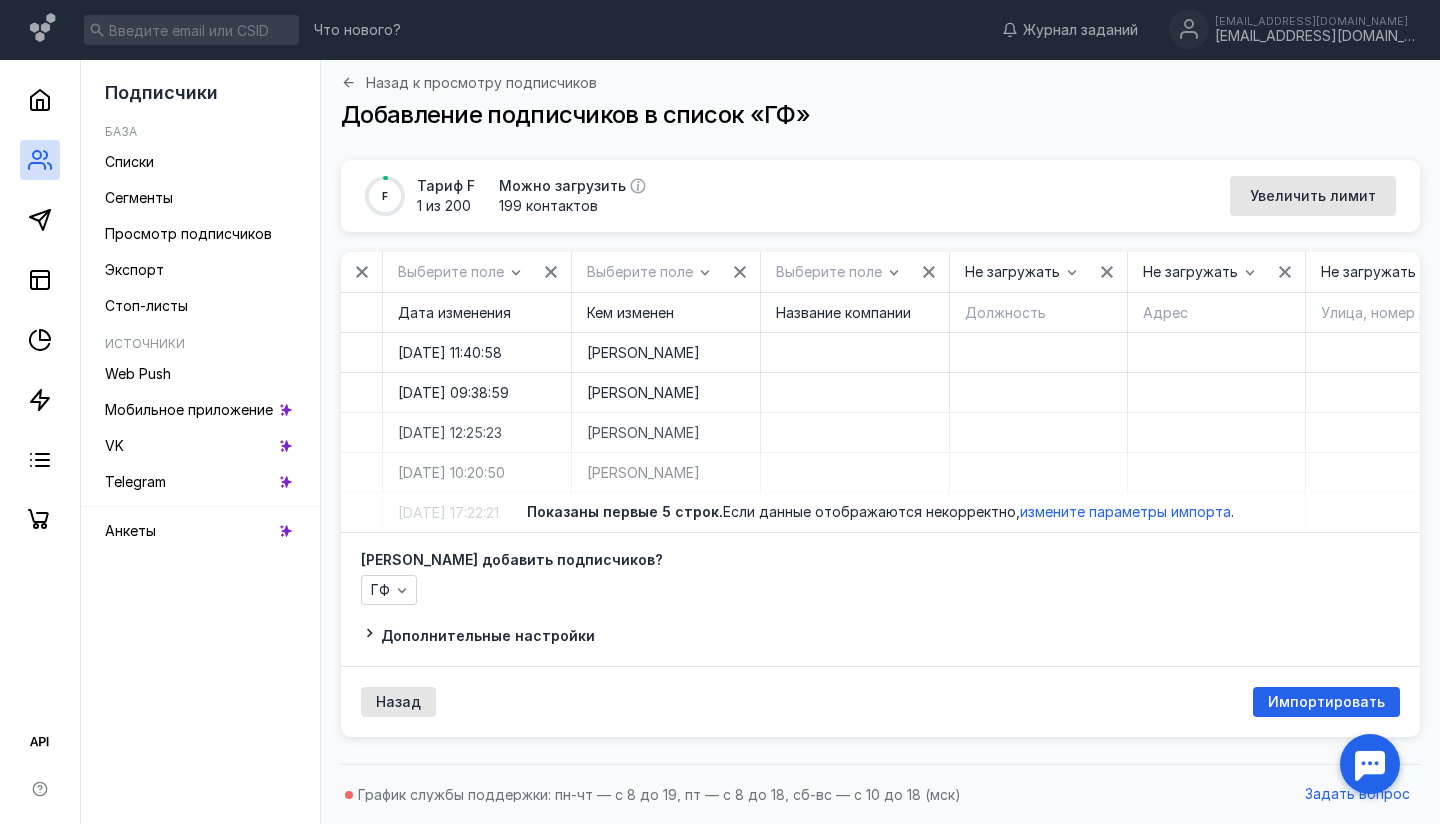 scroll, scrollTop: 0, scrollLeft: 9198, axis: horizontal 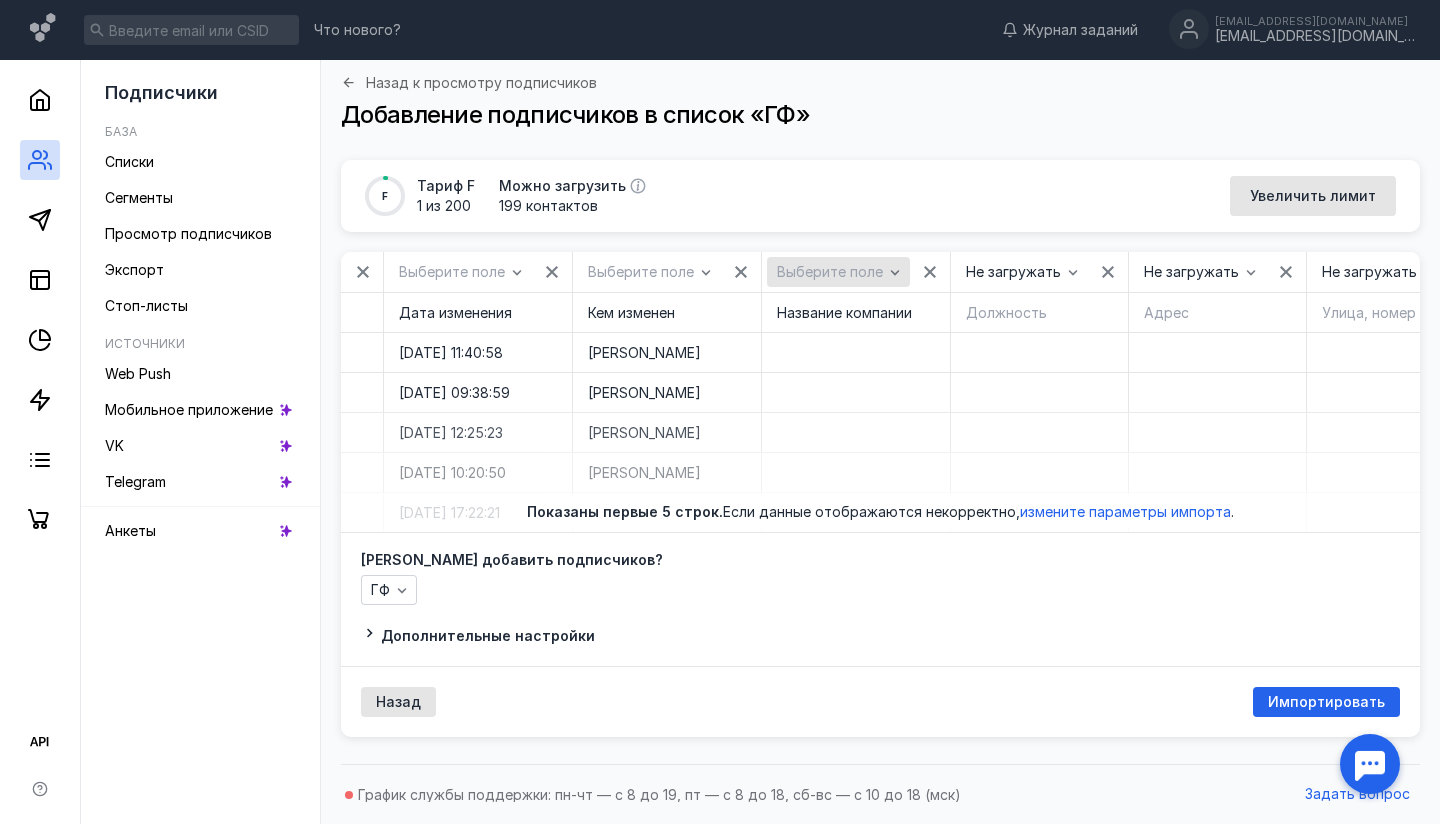 click on "Выберите поле" at bounding box center [830, 272] 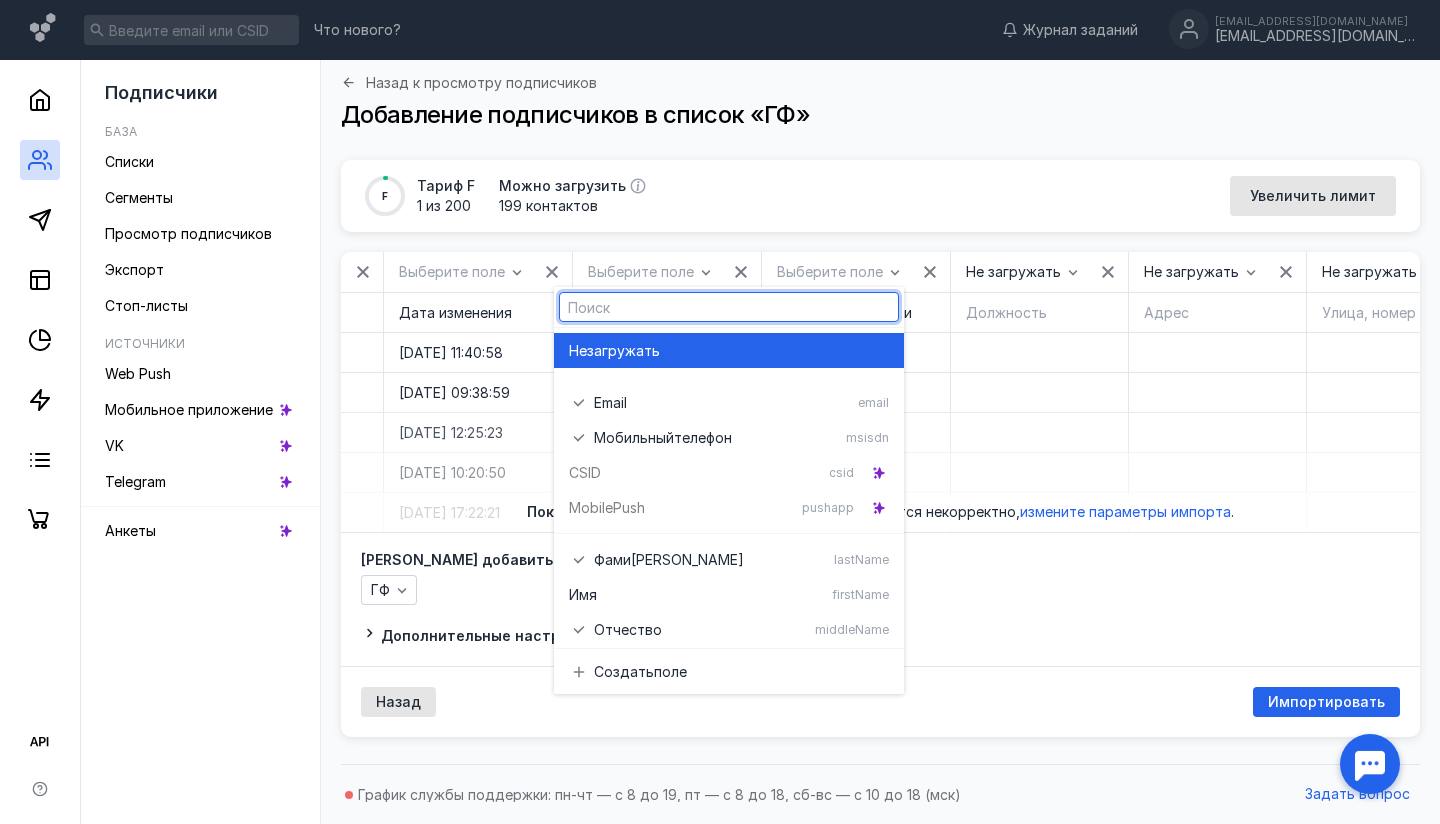click on "Не  загружать" at bounding box center (729, 350) 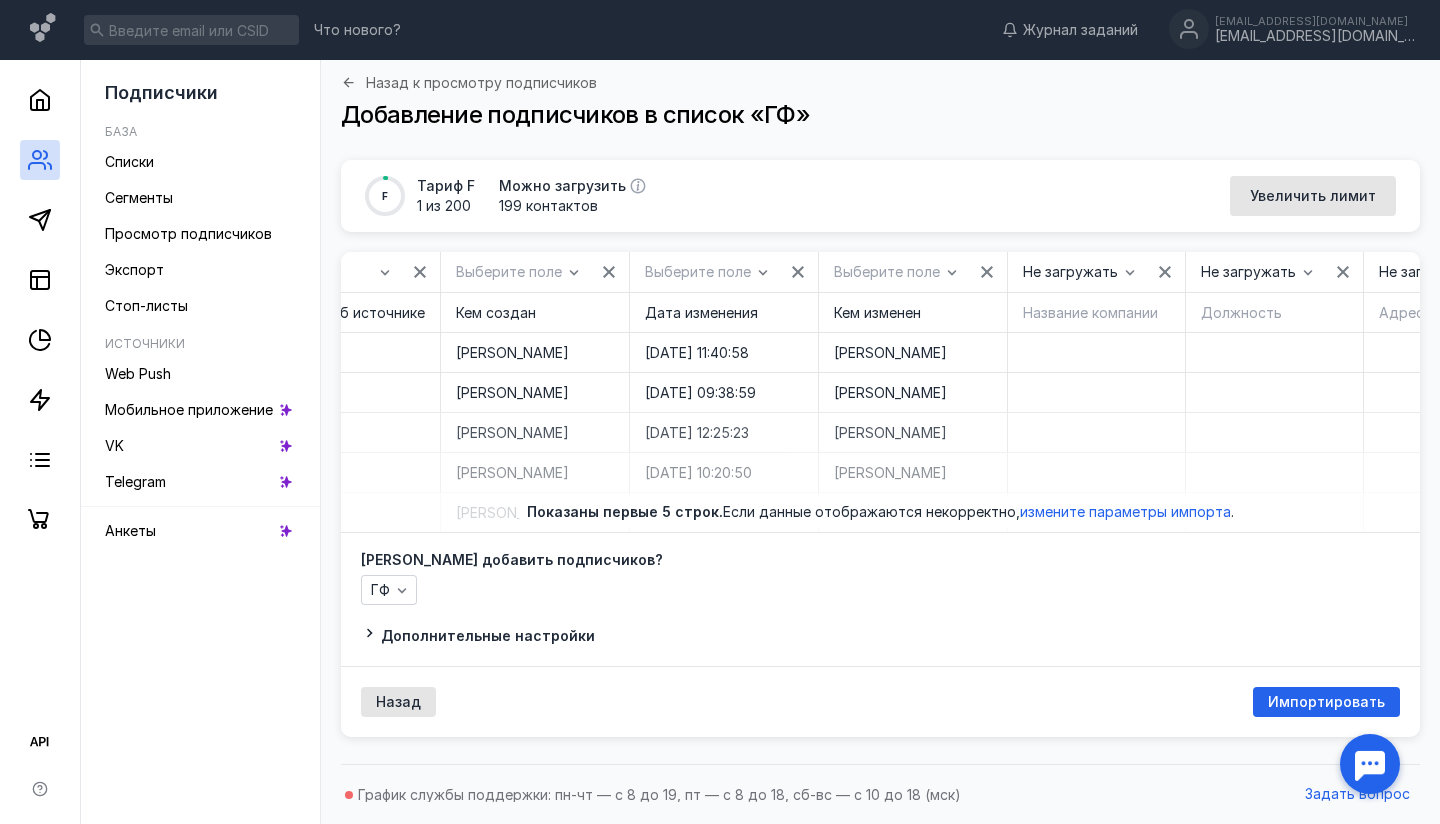 scroll, scrollTop: 0, scrollLeft: 8916, axis: horizontal 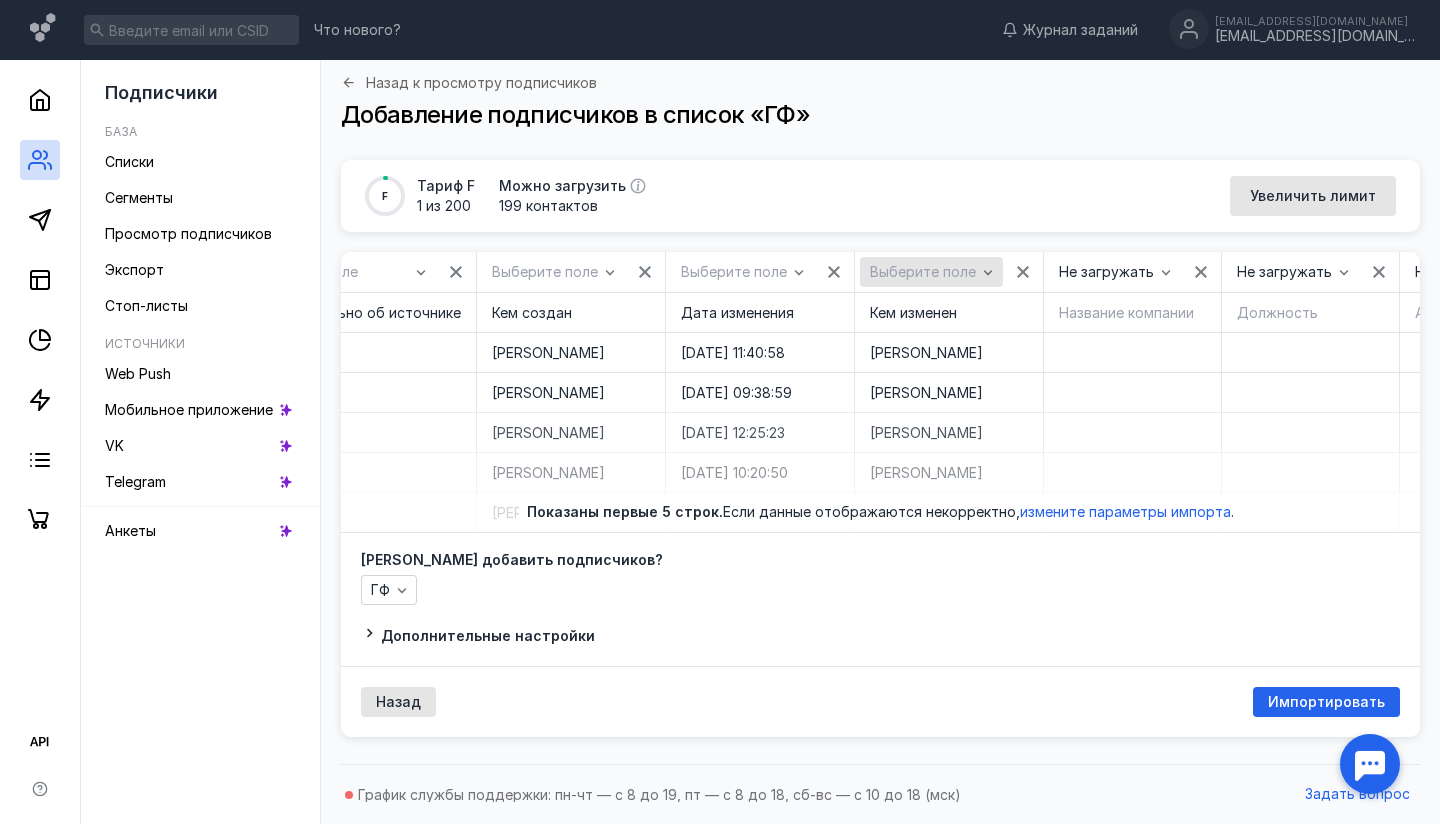 click on "Выберите поле" at bounding box center (923, 272) 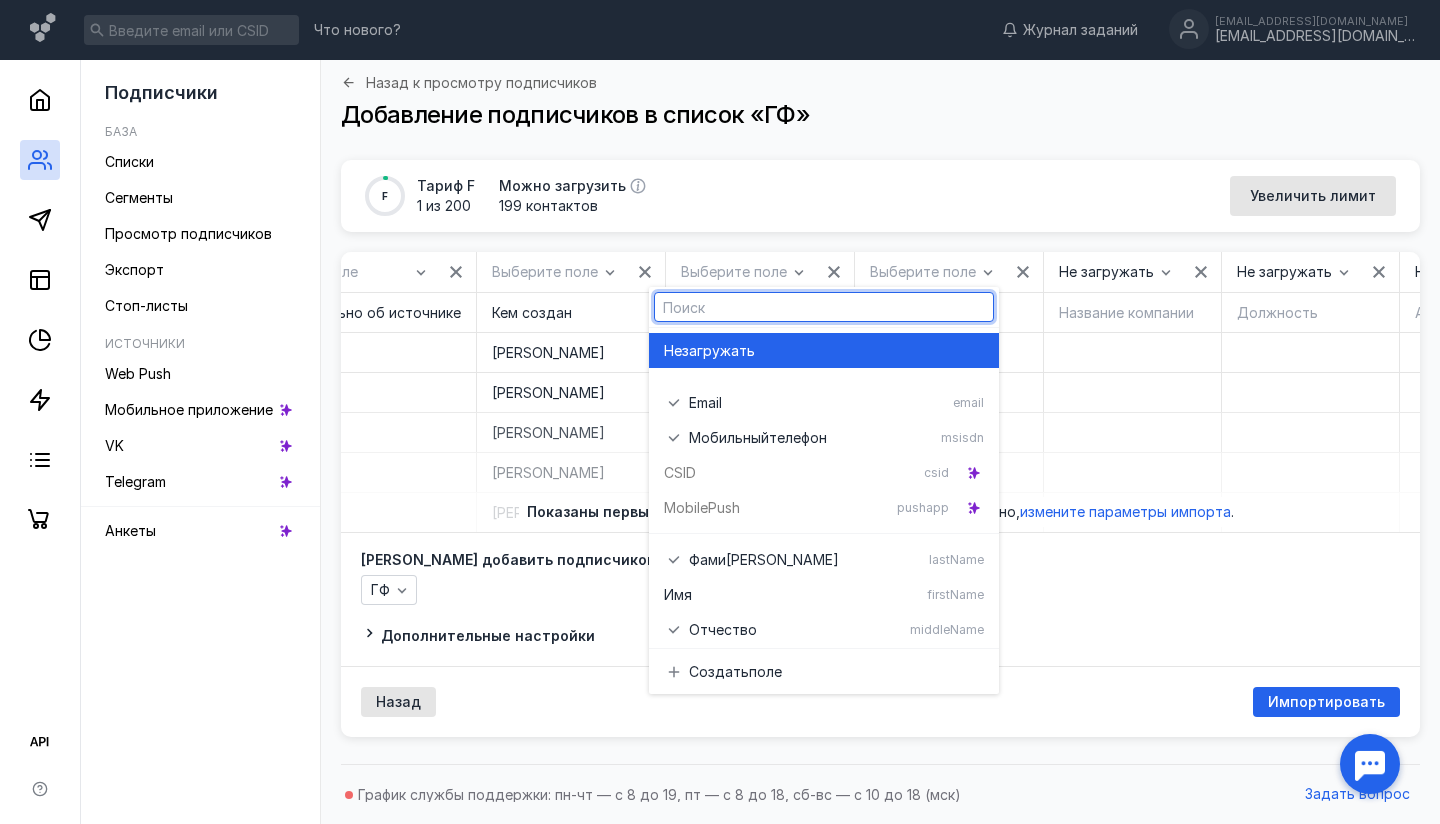 click on "загружать" at bounding box center [718, 351] 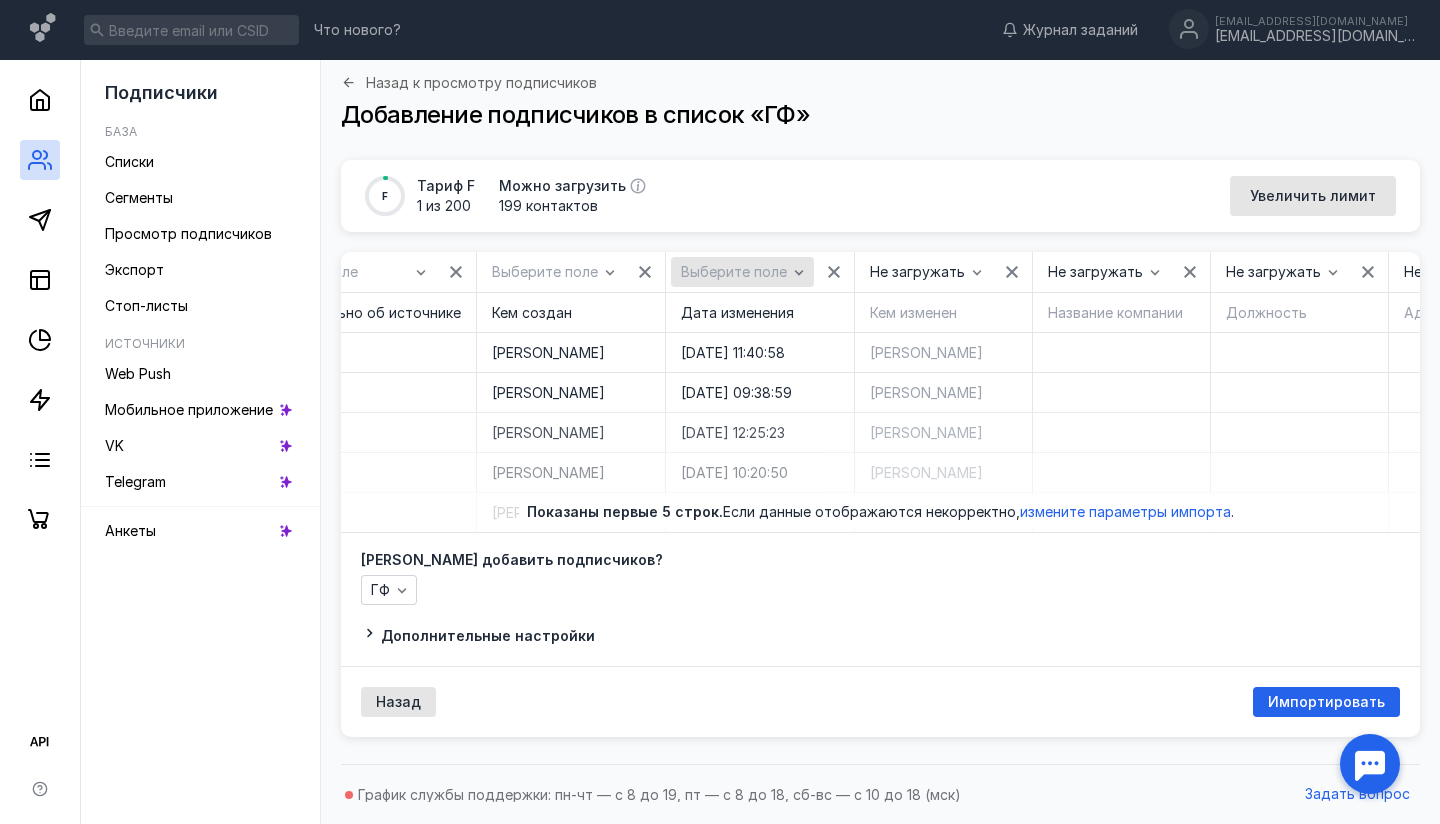 click on "Выберите поле" at bounding box center (734, 272) 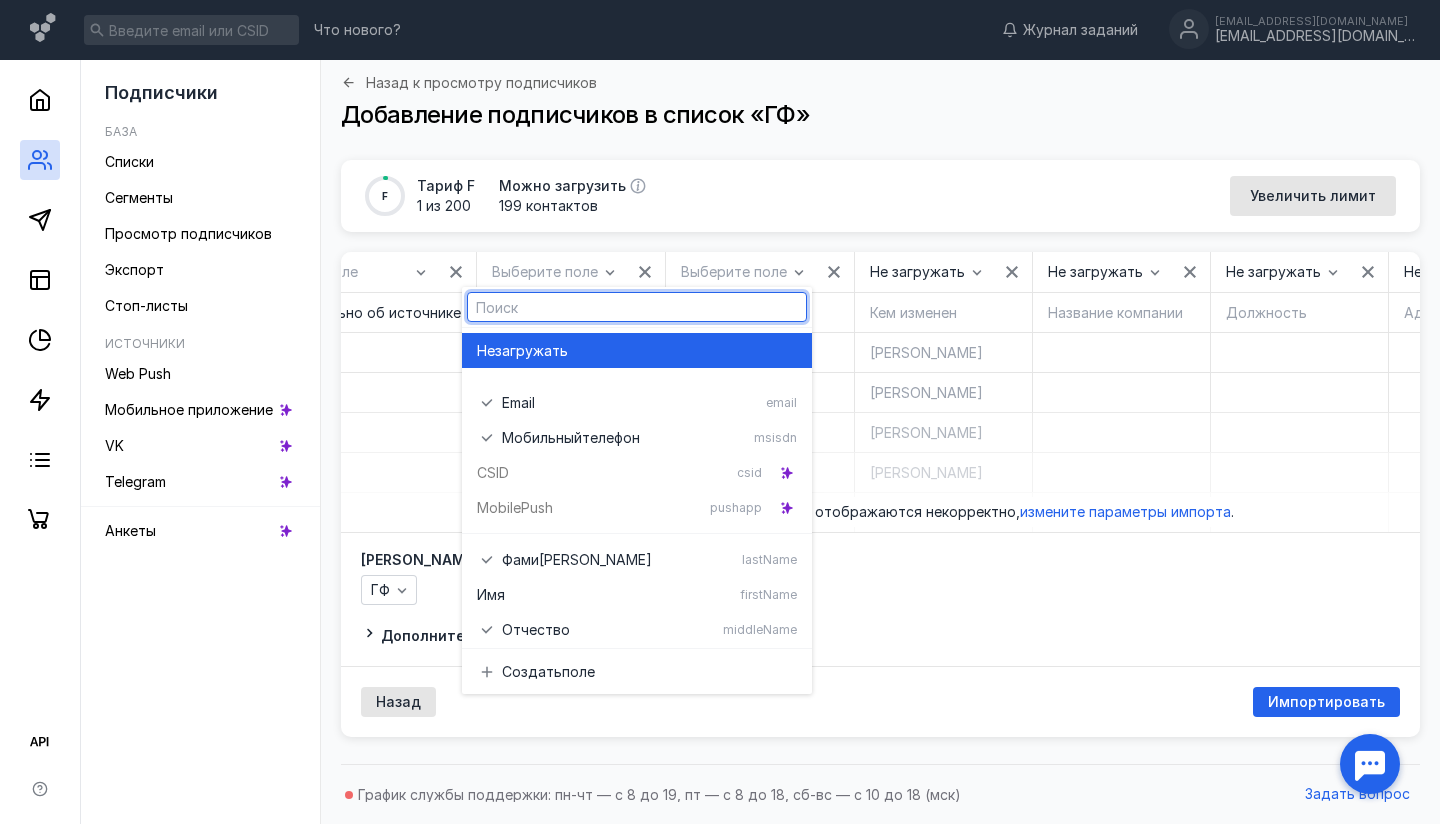 click on "загружать" at bounding box center [531, 351] 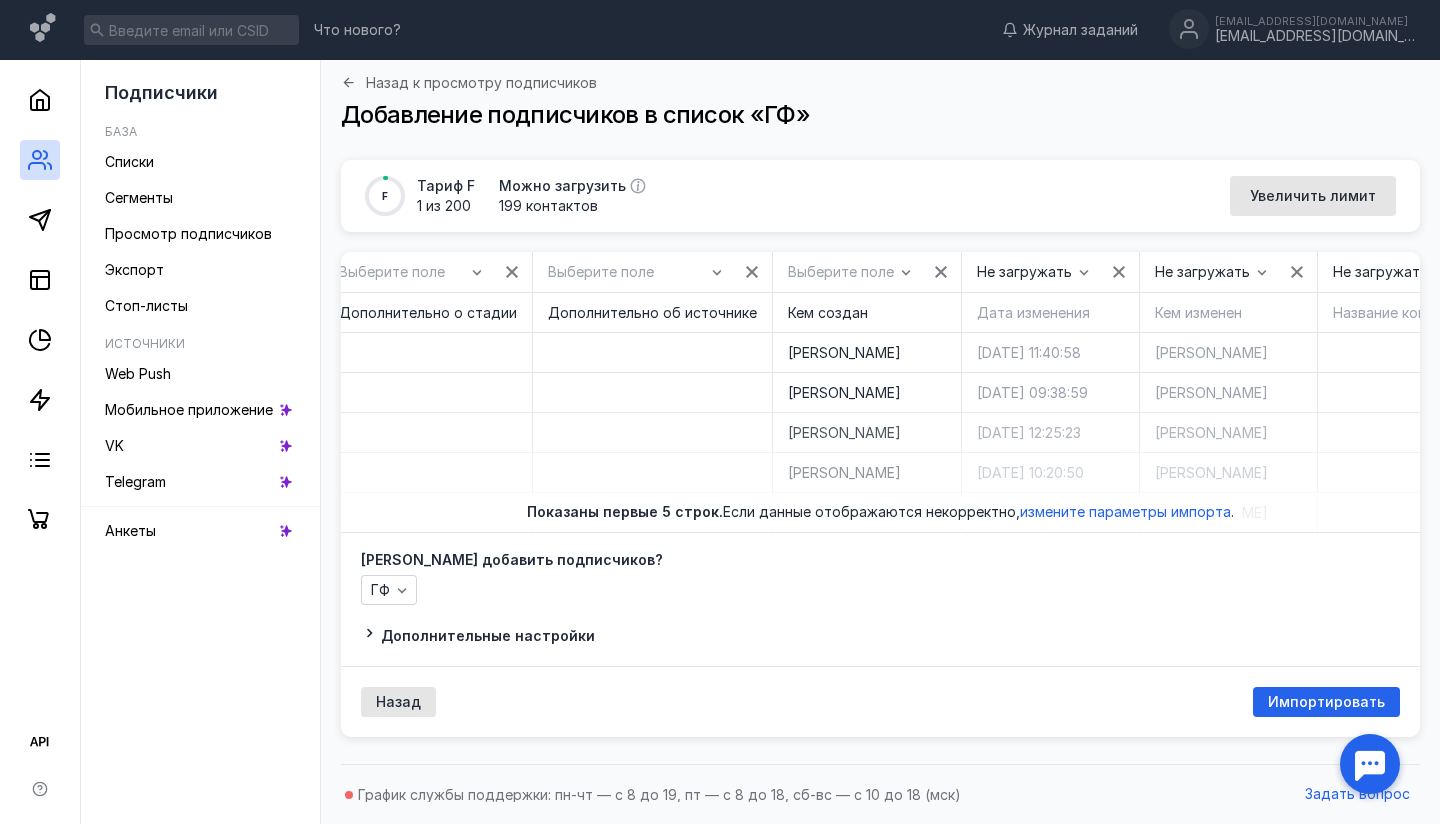 scroll, scrollTop: 0, scrollLeft: 8619, axis: horizontal 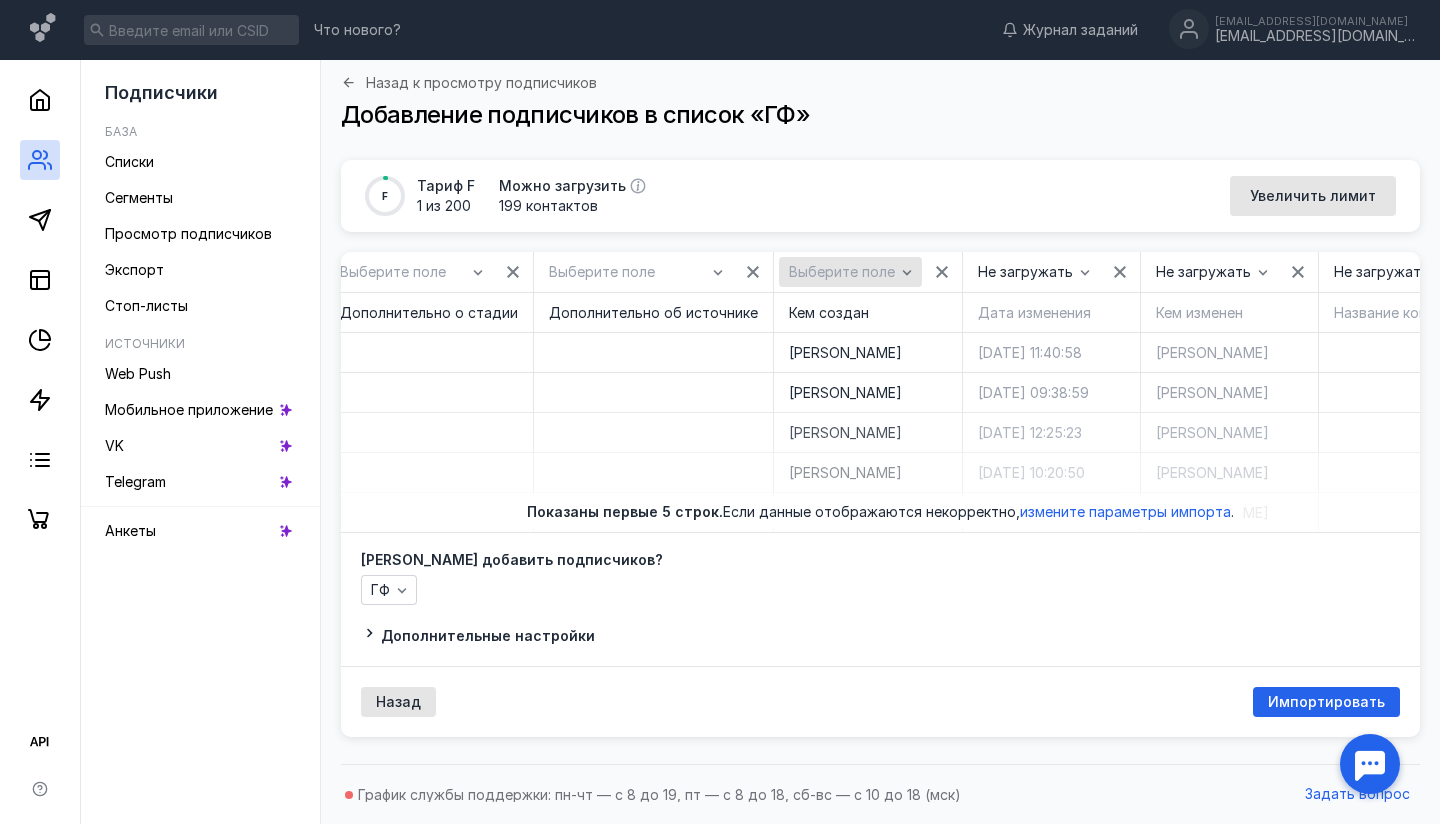 click on "Выберите поле" at bounding box center (842, 272) 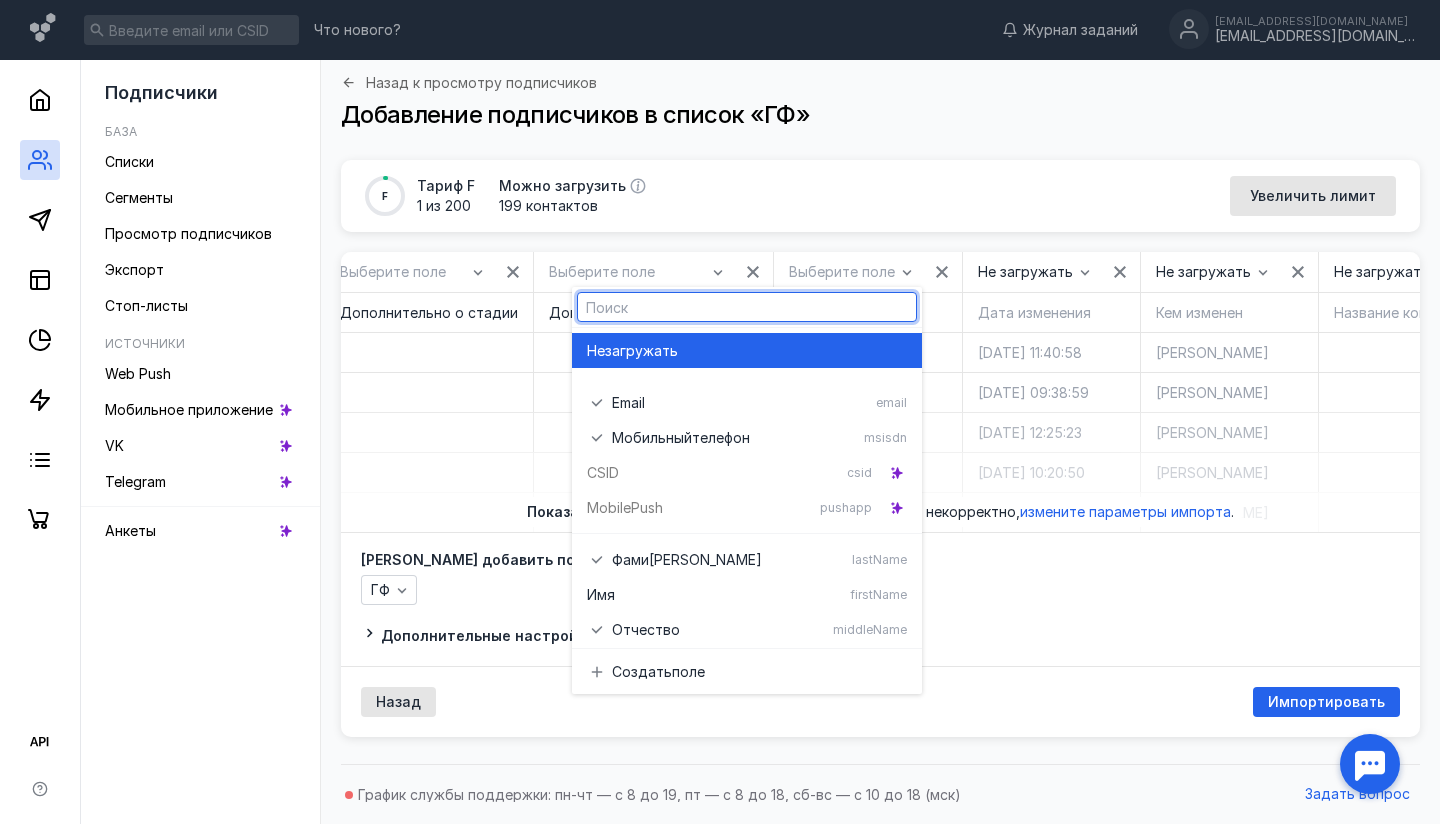 click on "загружать" at bounding box center [641, 351] 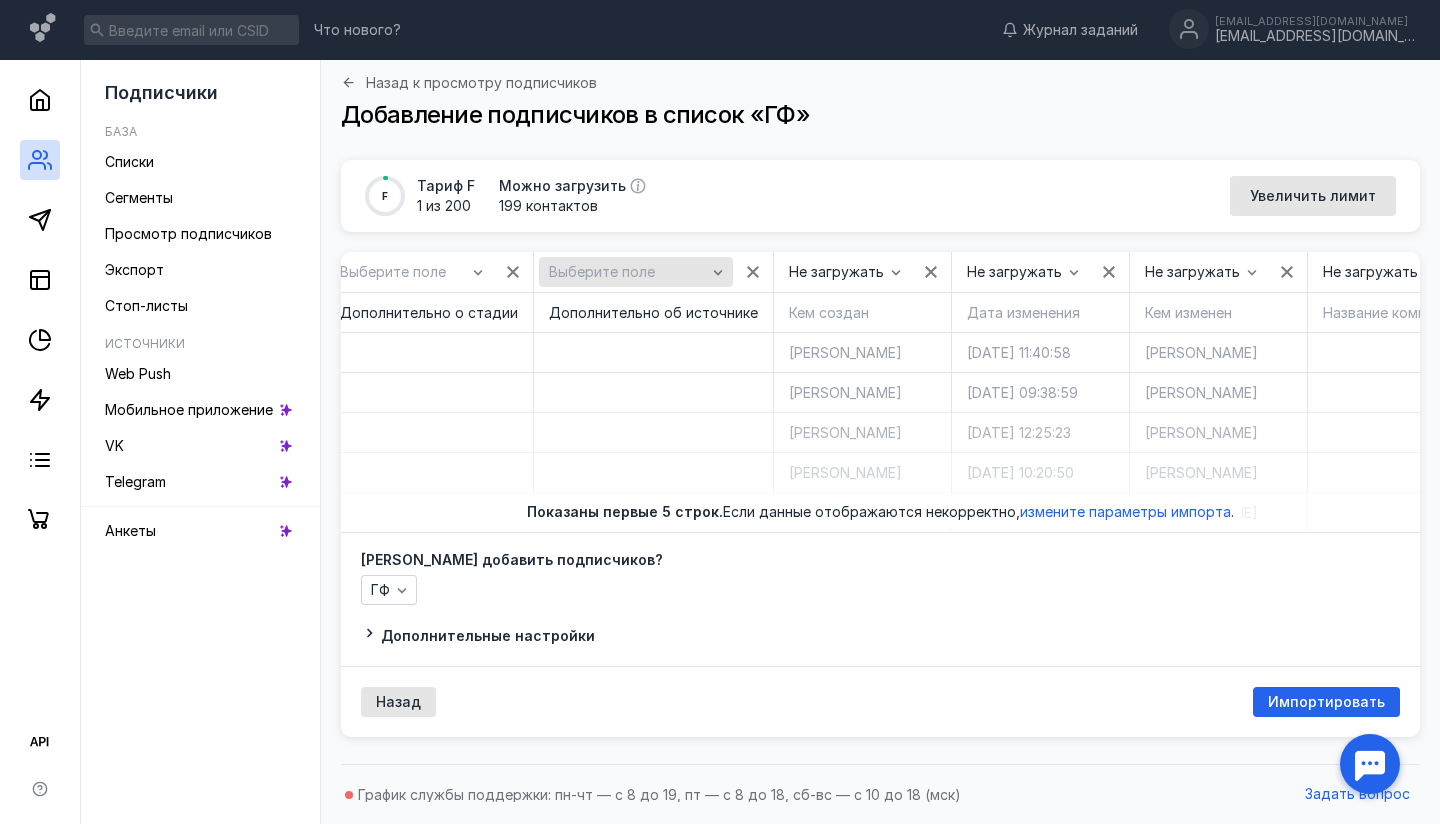 click on "Выберите поле" at bounding box center [627, 272] 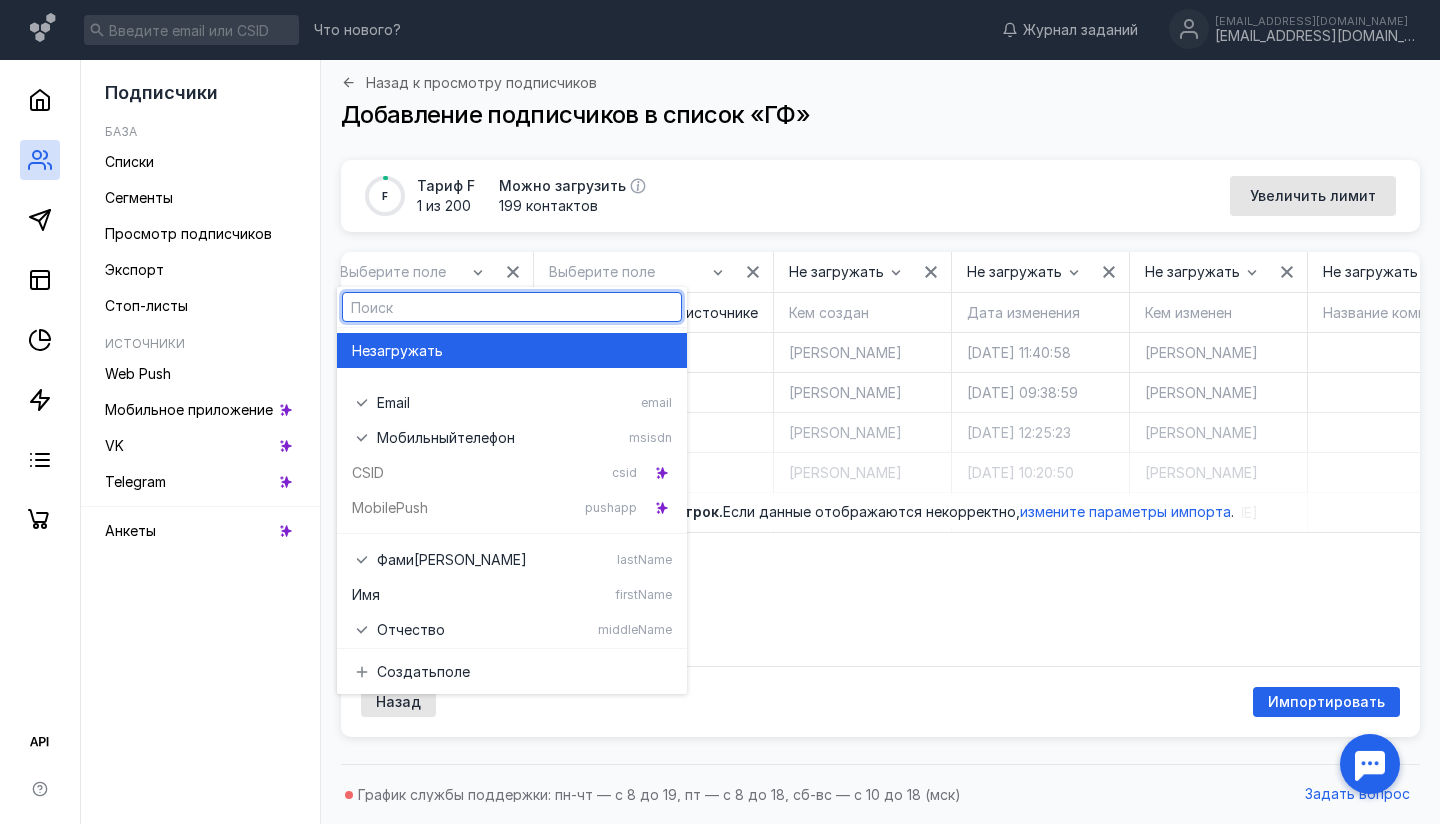 click on "Не  загружать" at bounding box center [512, 351] 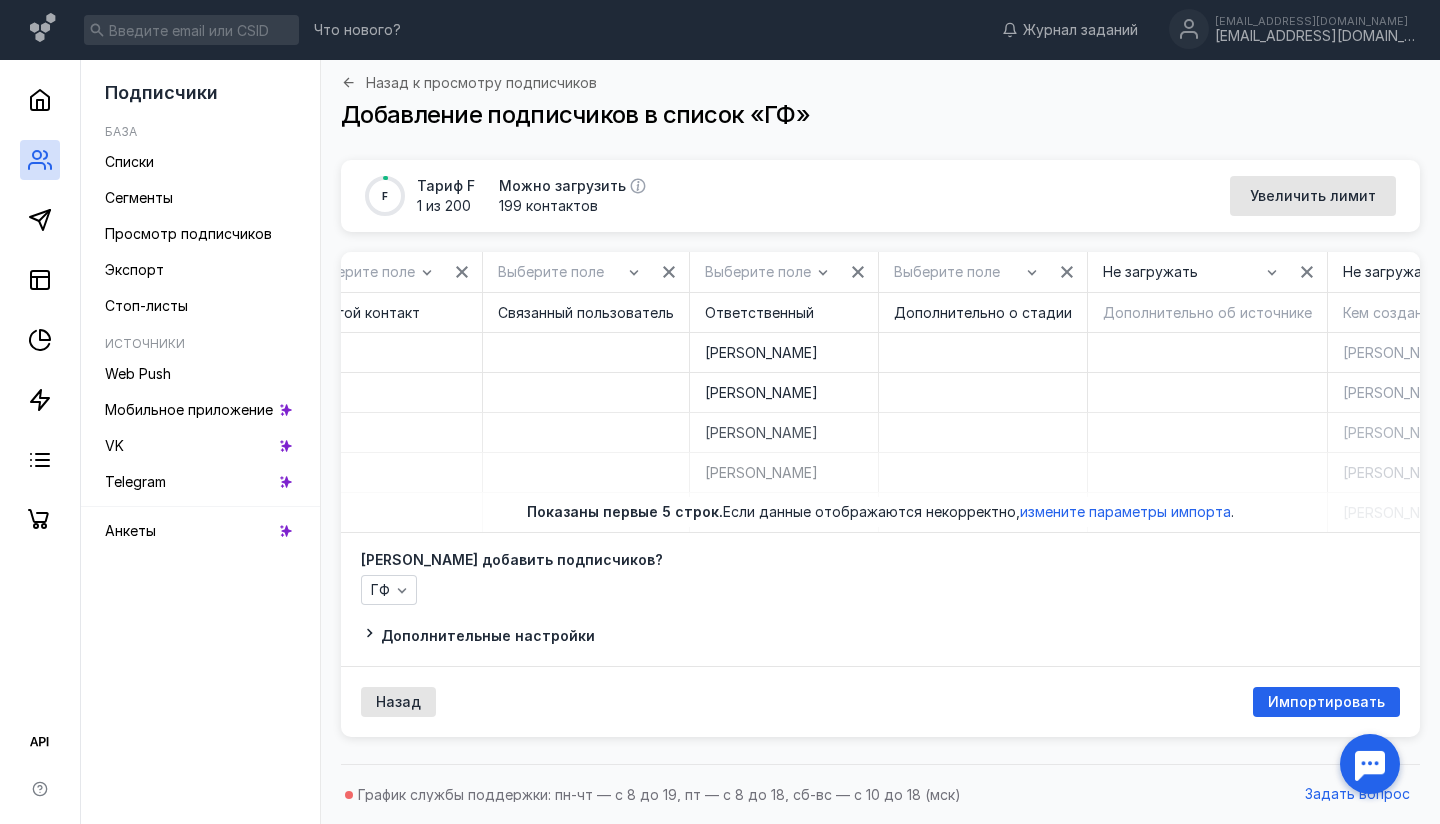 scroll, scrollTop: 0, scrollLeft: 8046, axis: horizontal 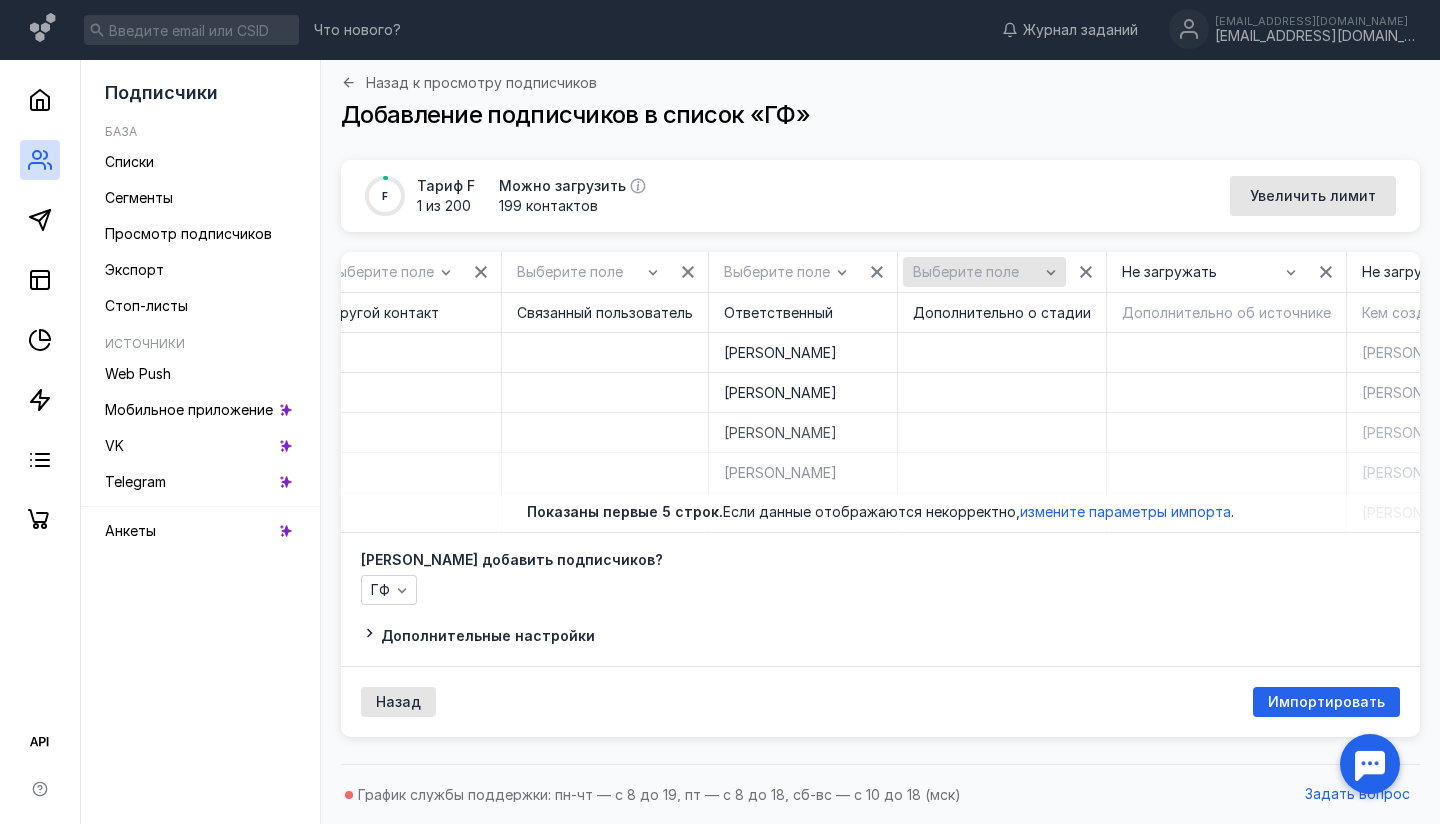 click on "Выберите поле" at bounding box center (984, 272) 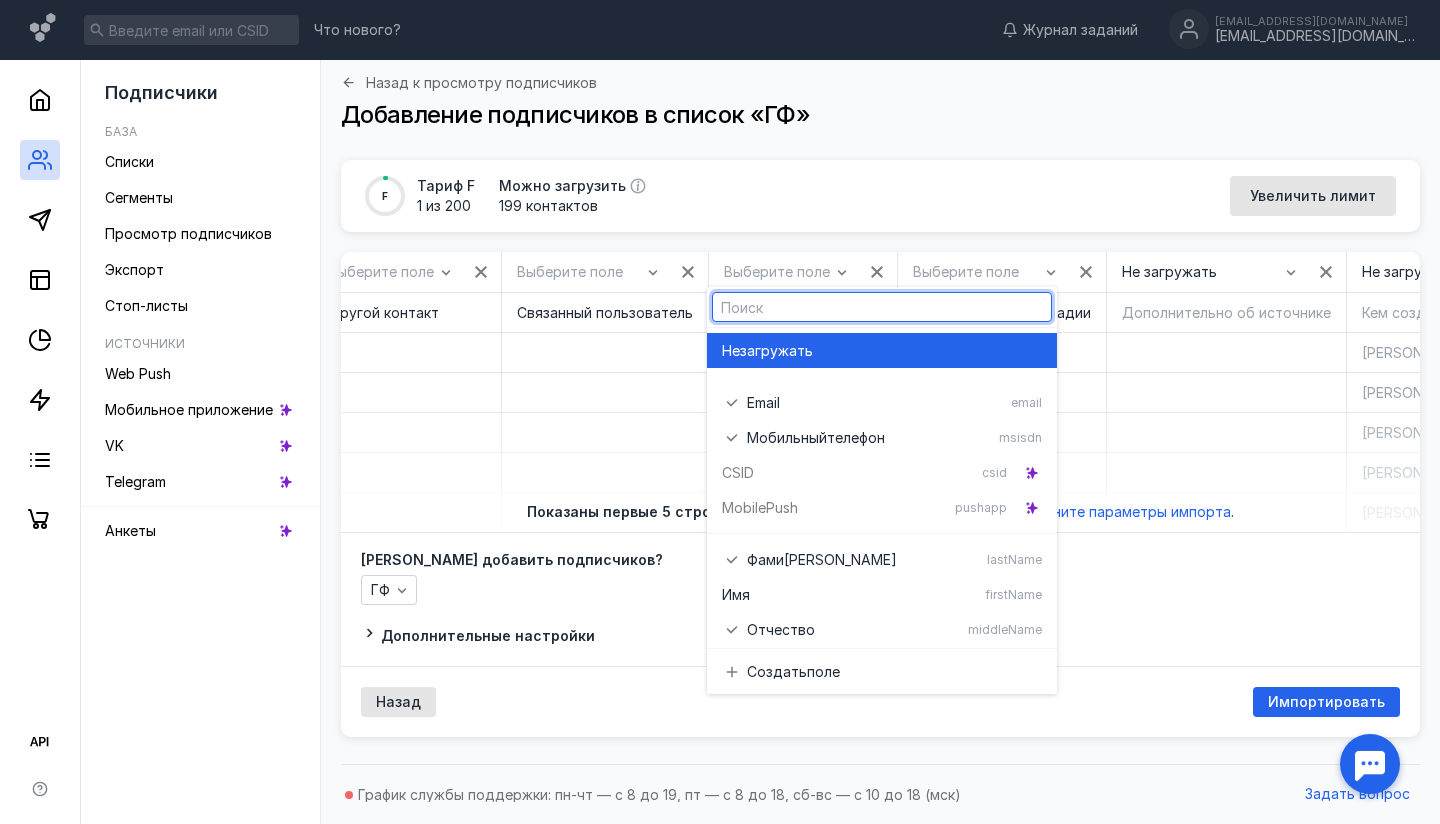 click on "загружать" at bounding box center (776, 351) 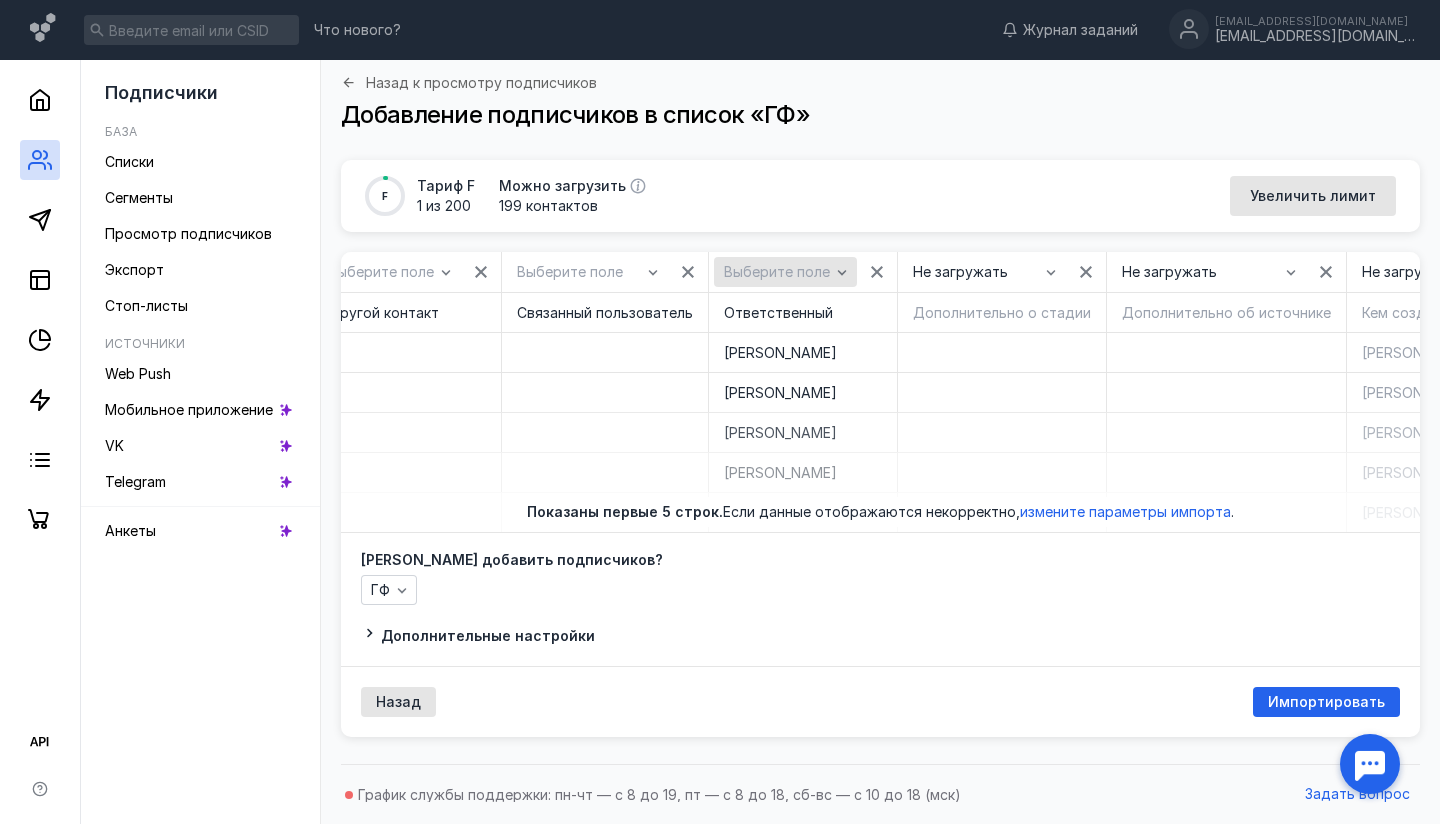 click on "Выберите поле" at bounding box center (777, 272) 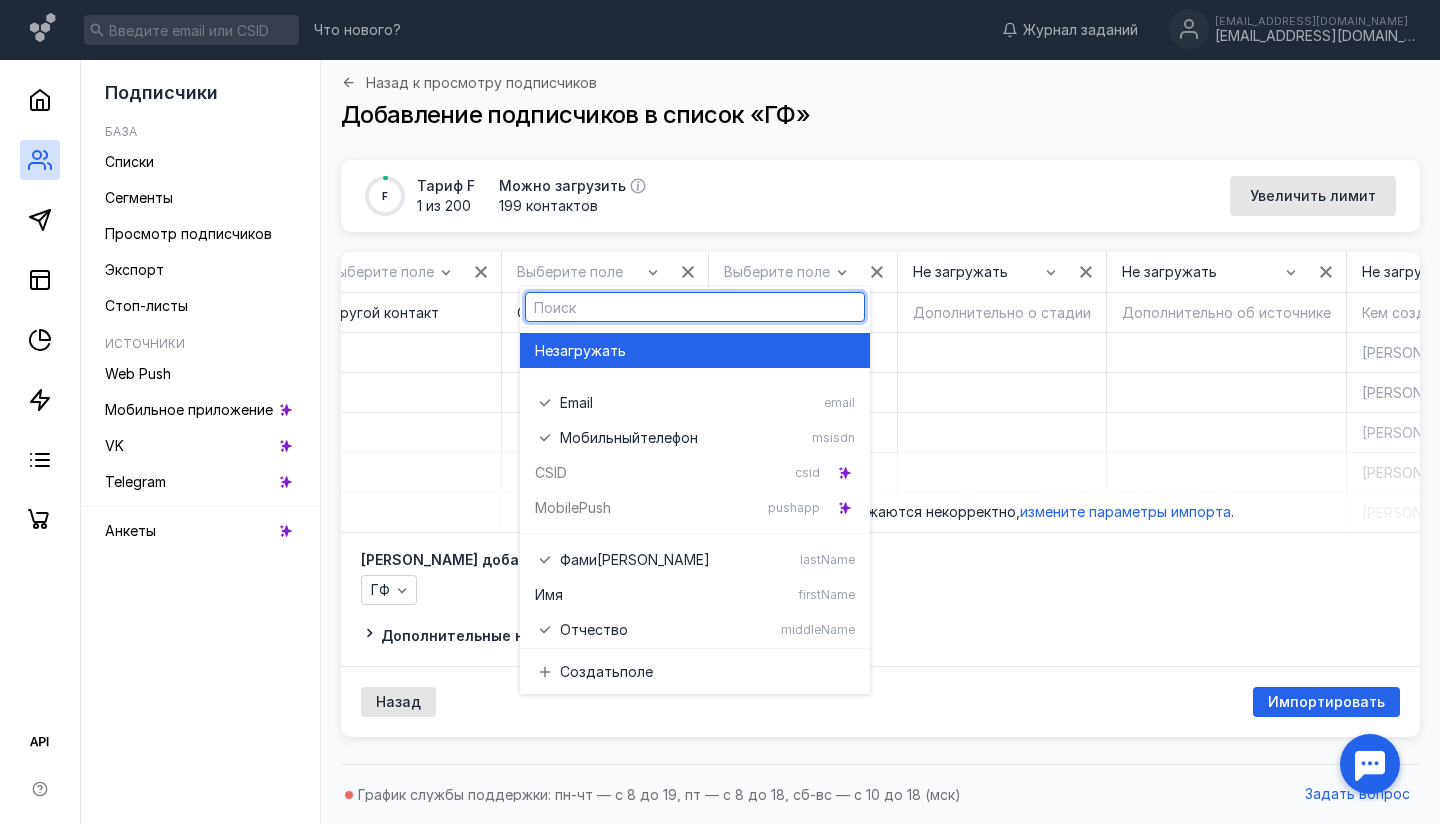 click on "загружать" at bounding box center (589, 351) 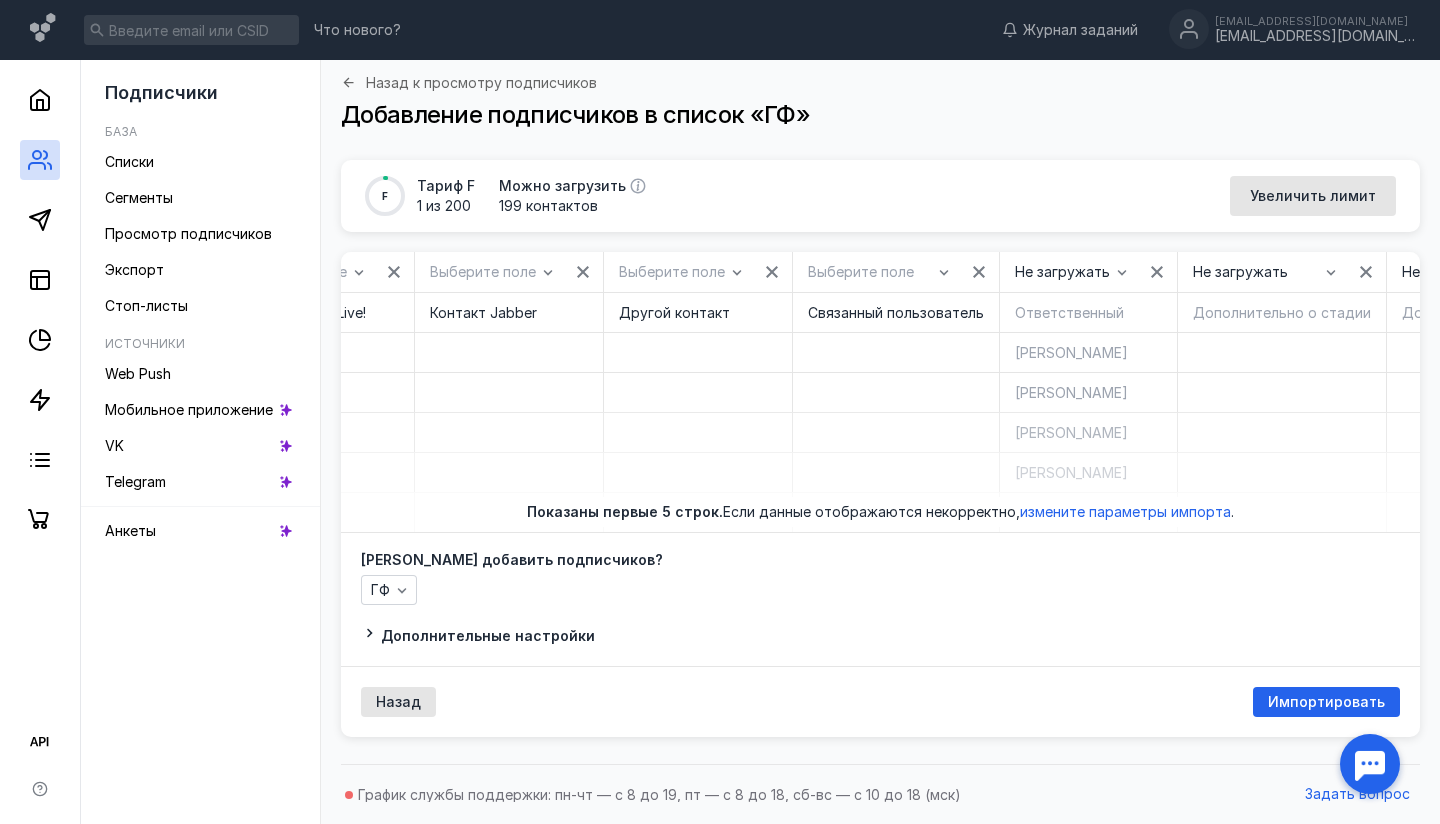 scroll, scrollTop: 0, scrollLeft: 7745, axis: horizontal 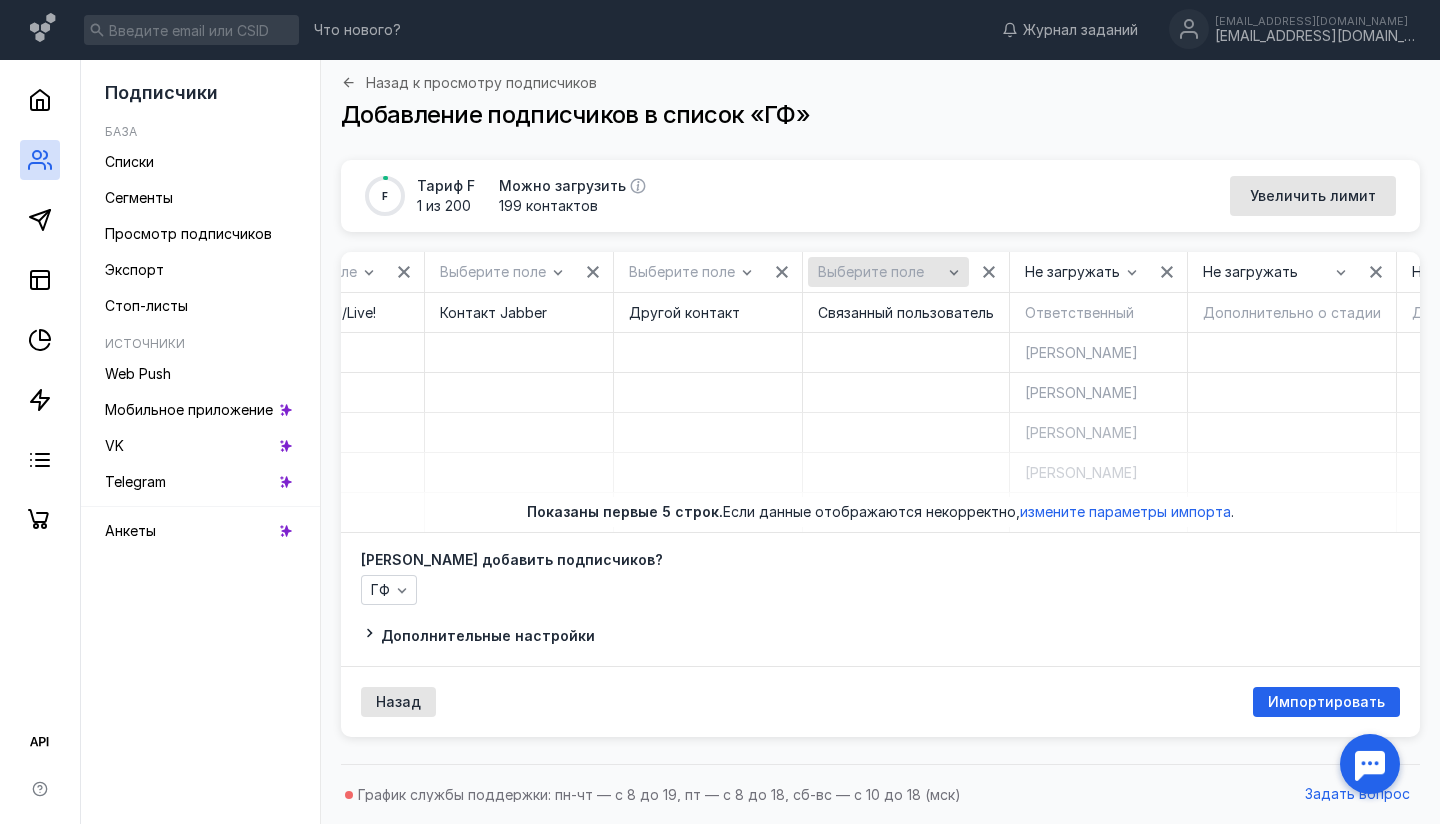 click on "Выберите поле" at bounding box center [871, 272] 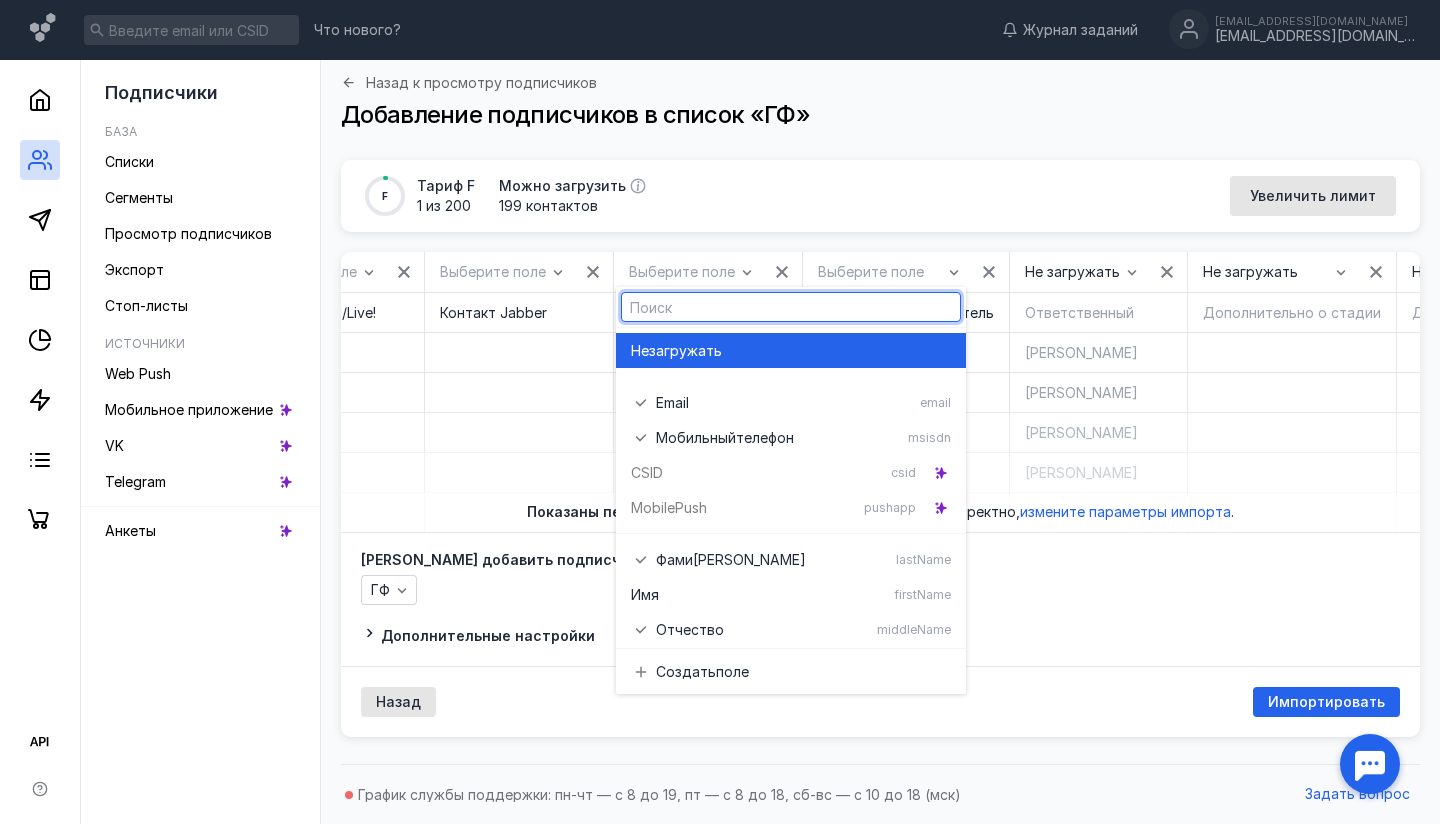 click on "Не  загружать" at bounding box center [791, 350] 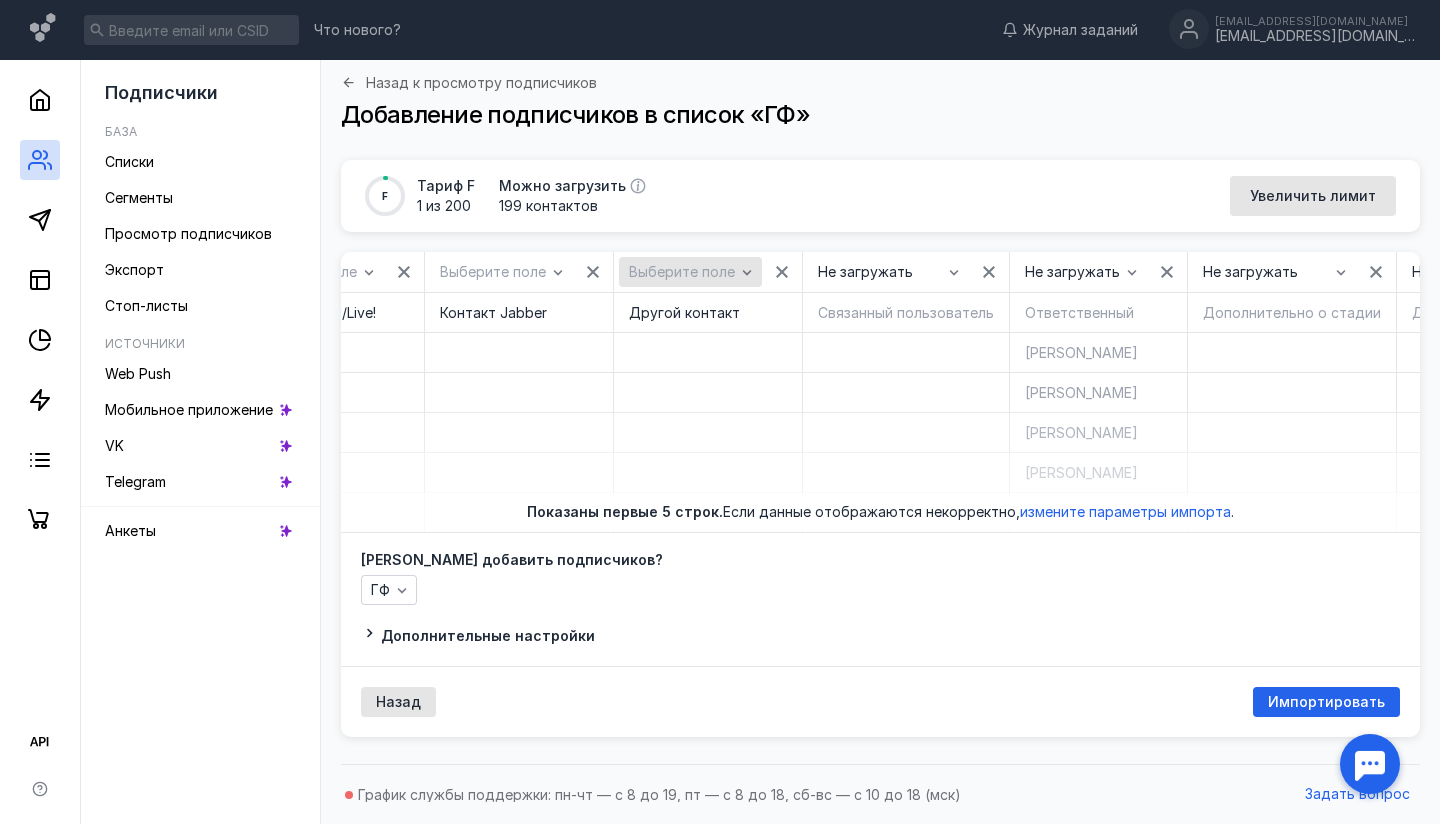 click 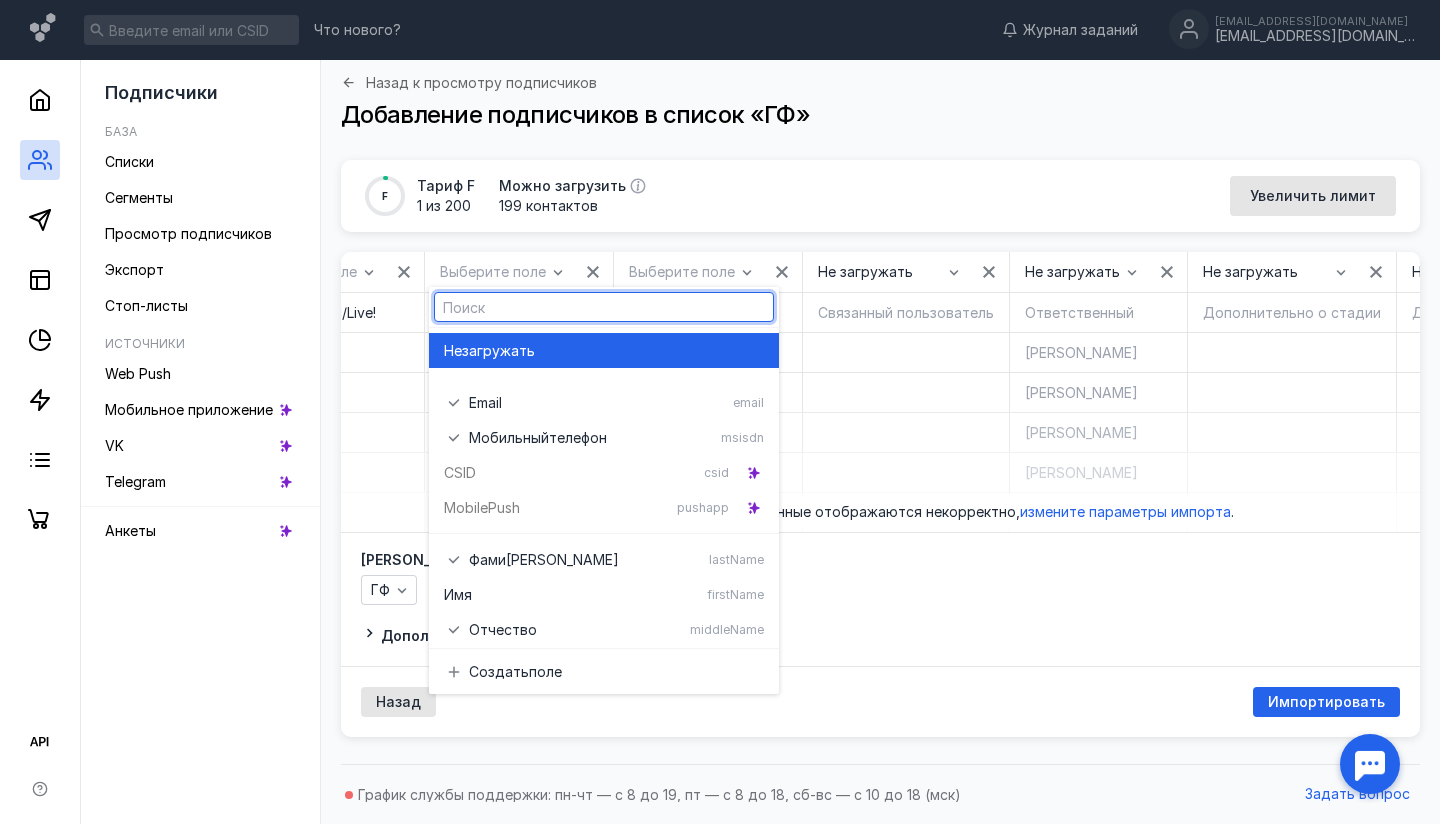 click on "Не  загружать" at bounding box center (604, 351) 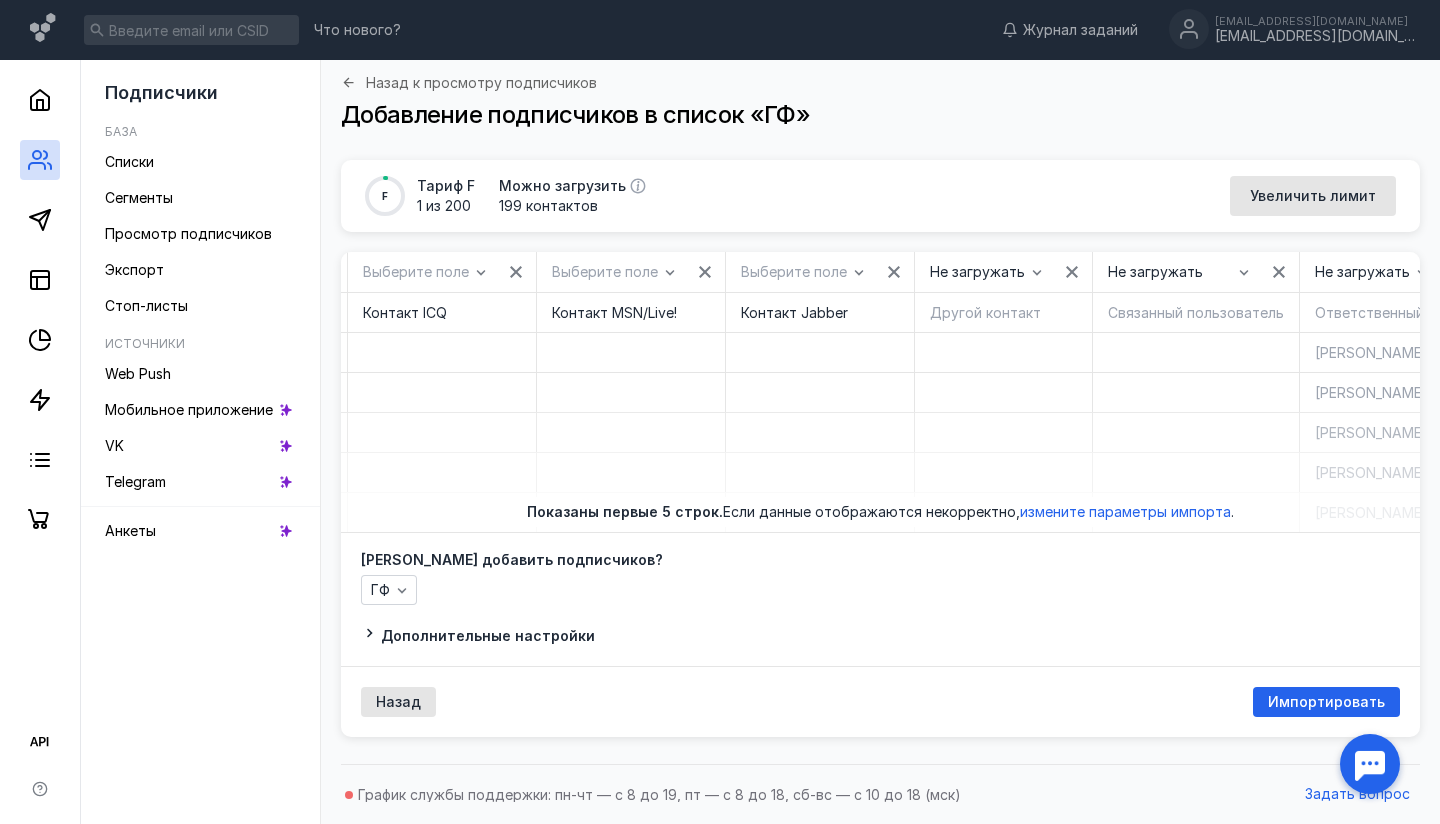 scroll, scrollTop: 0, scrollLeft: 7420, axis: horizontal 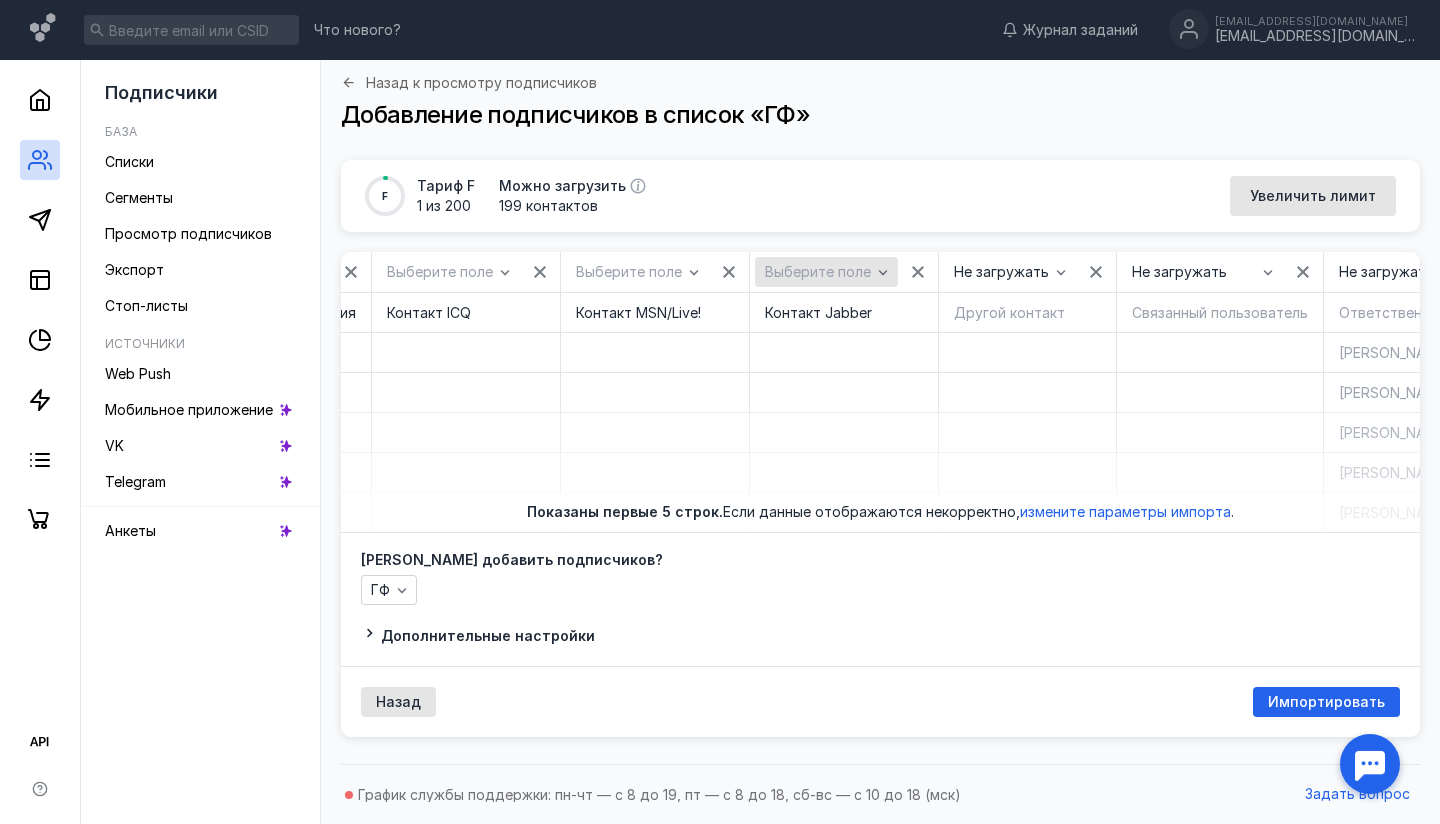click on "Выберите поле" at bounding box center [818, 272] 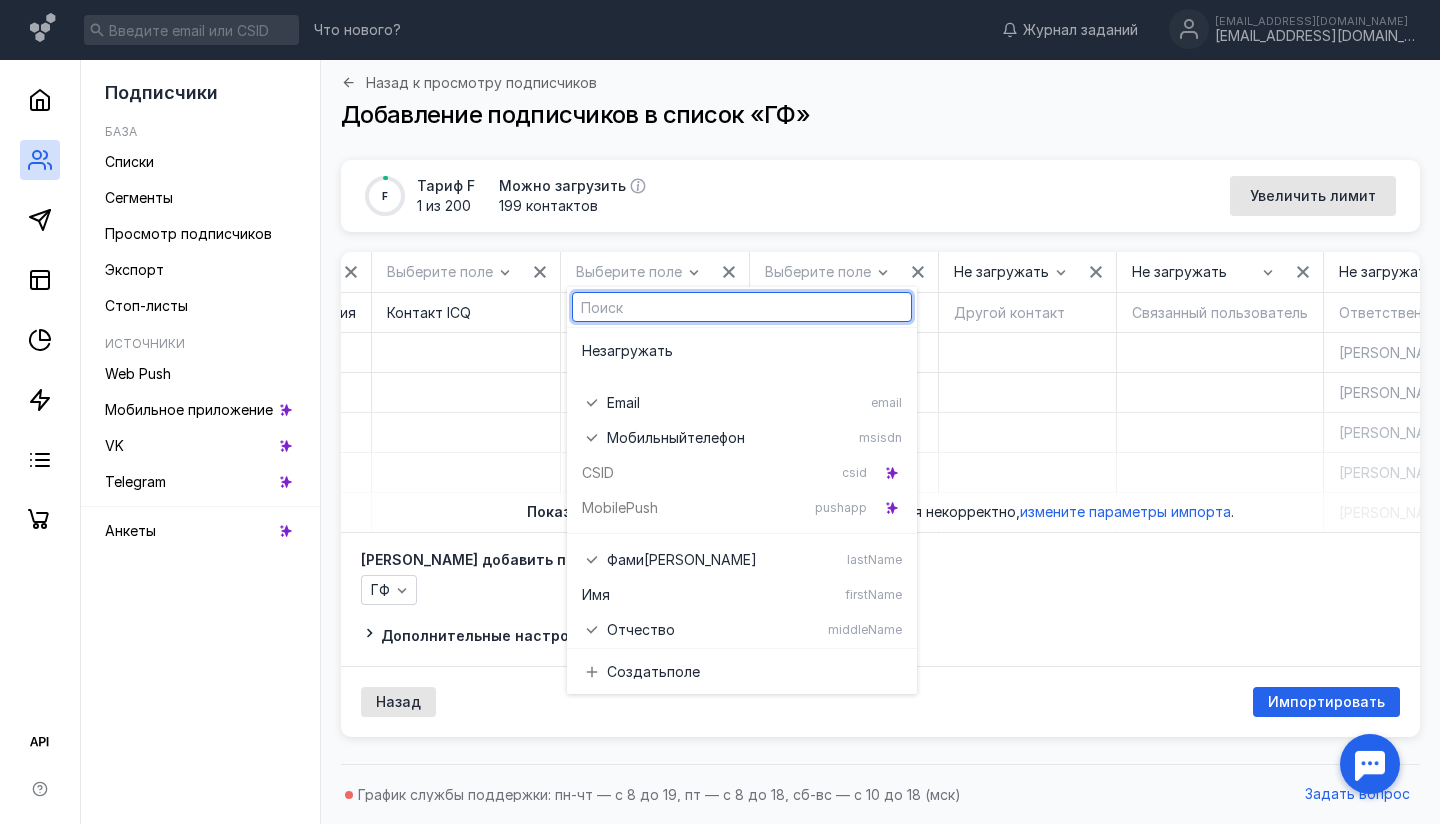 click on "Не  загружать" at bounding box center [742, 356] 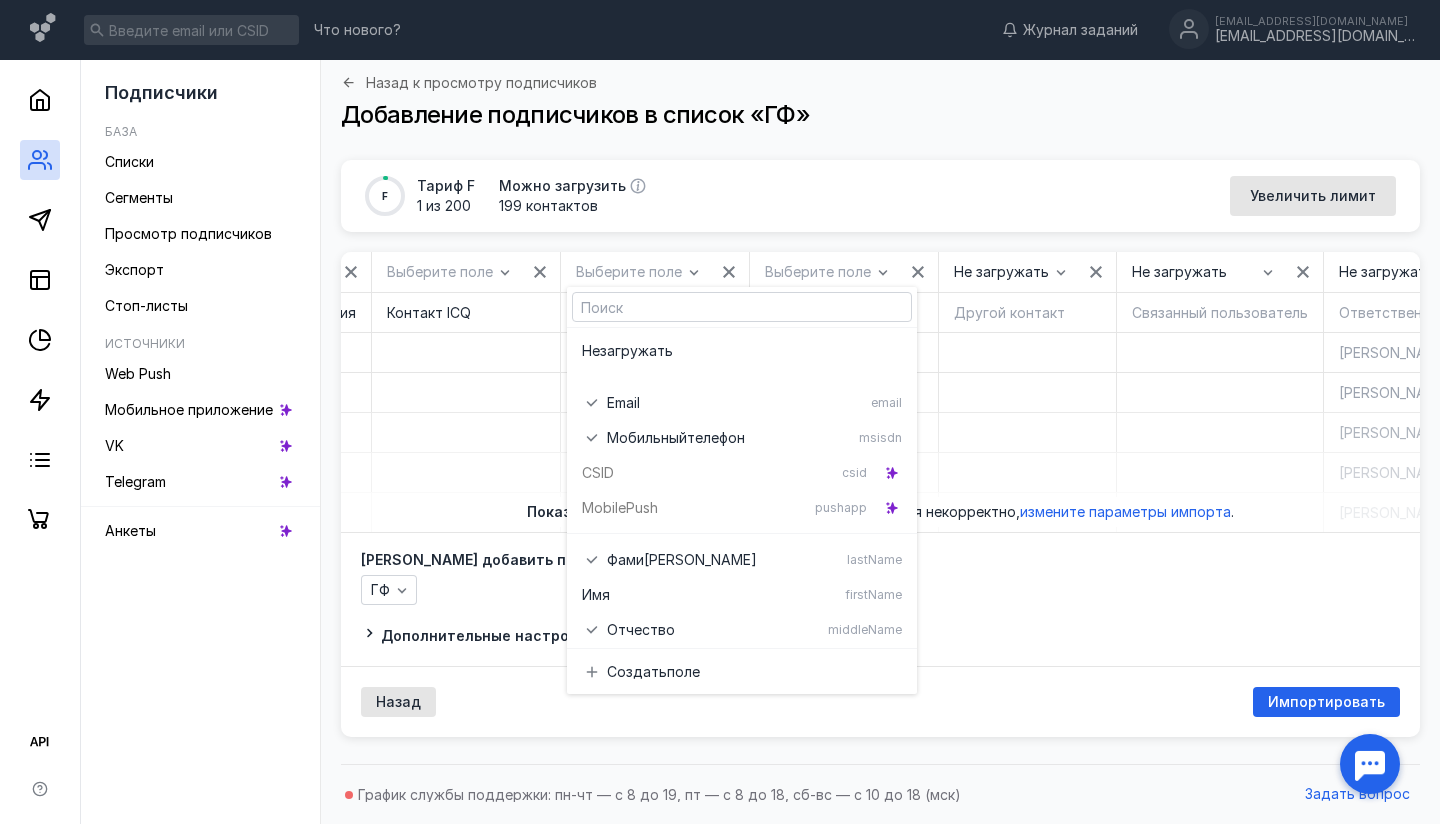 click on "Не  загружать" at bounding box center [742, 356] 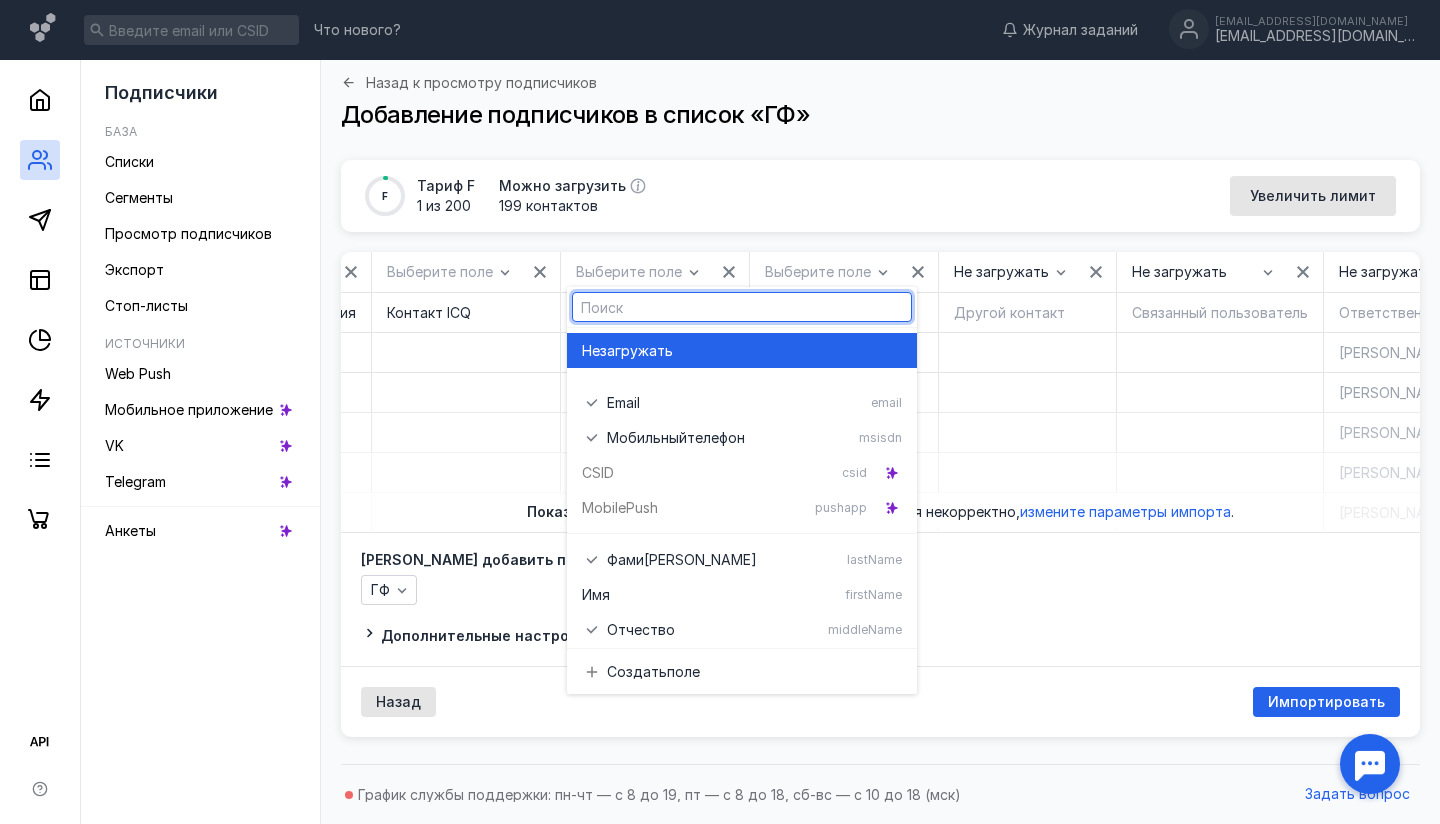 click on "загружать" at bounding box center (636, 351) 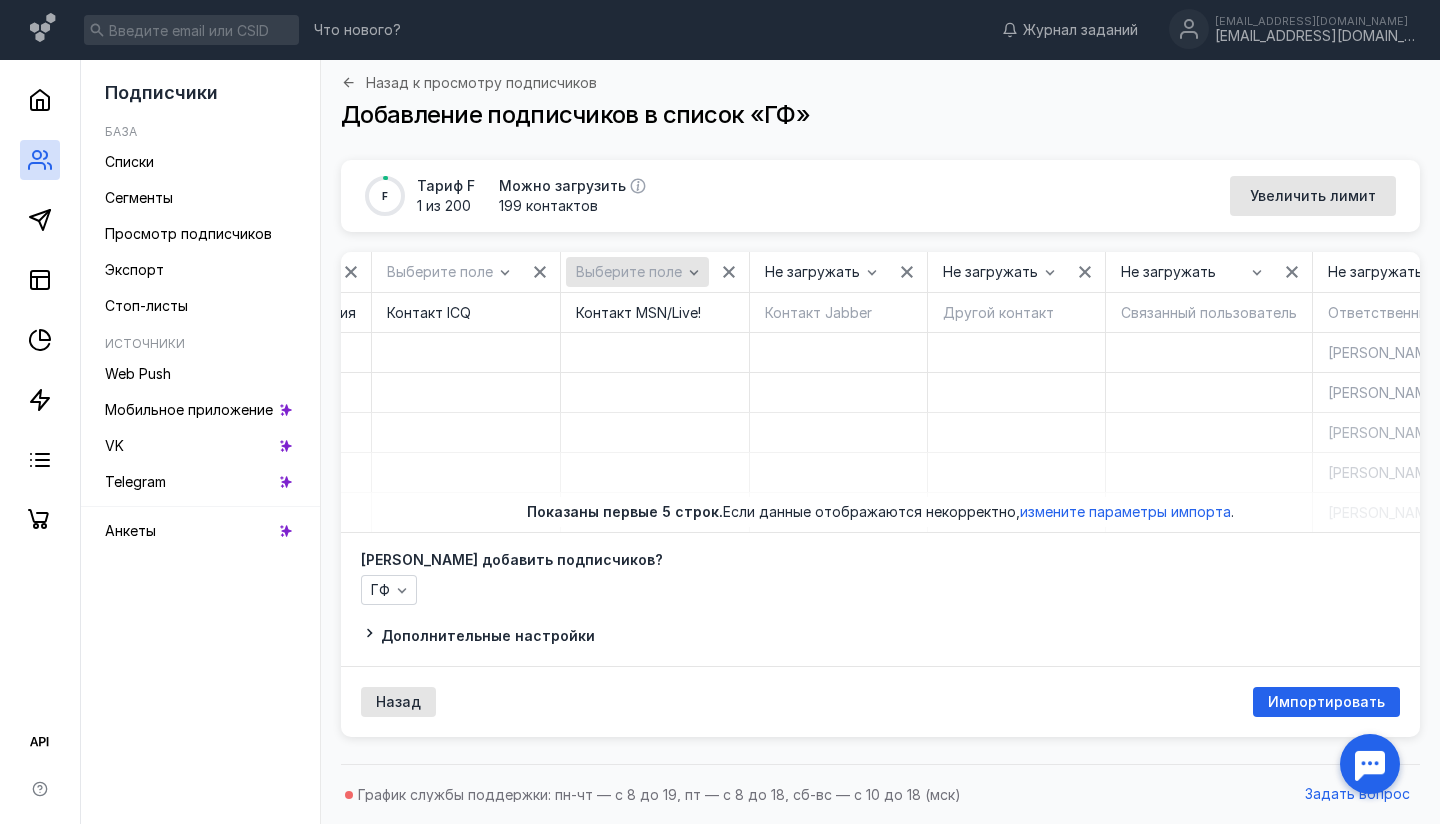 click on "Выберите поле" at bounding box center (637, 272) 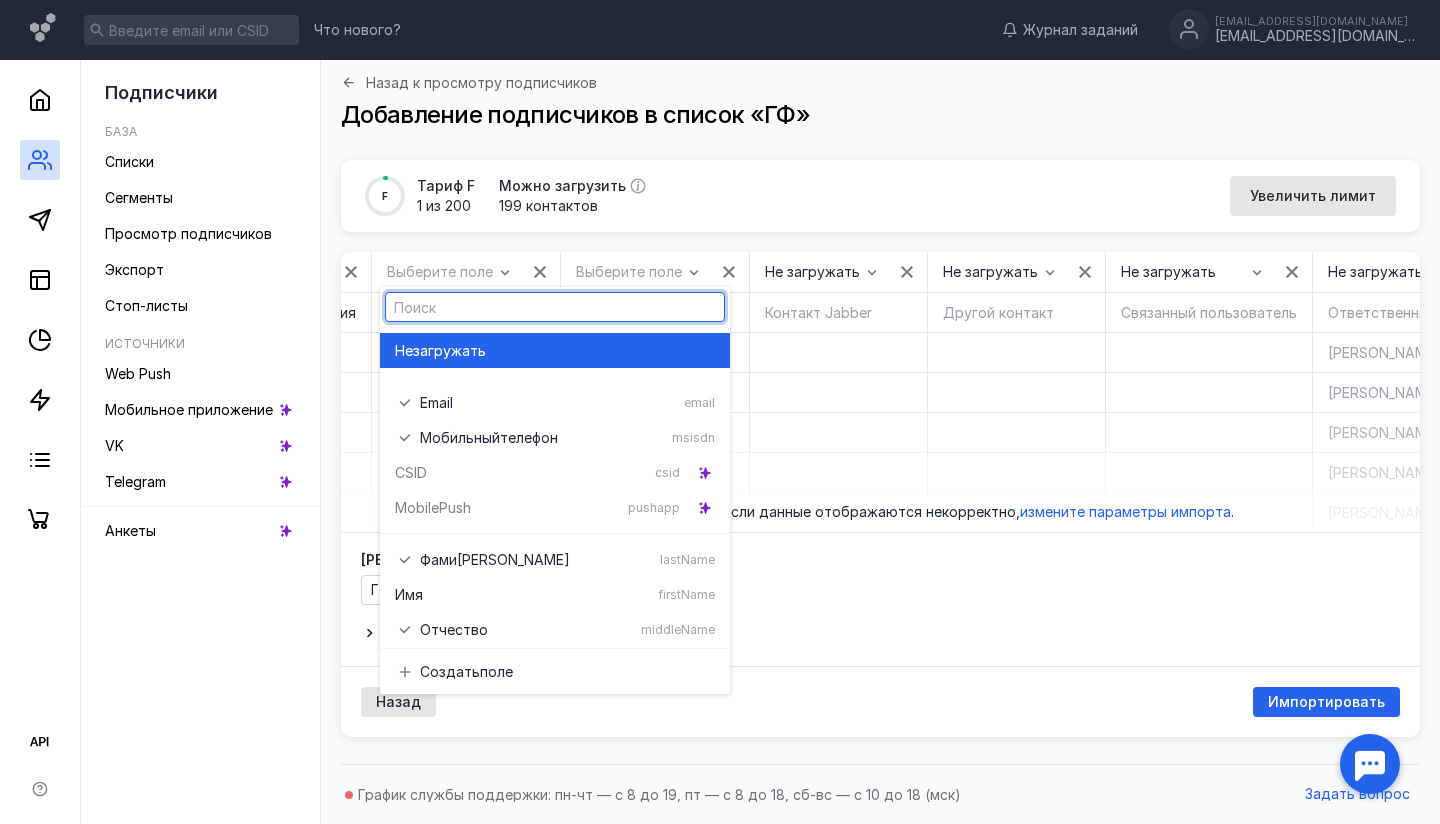 click on "загружать" at bounding box center [449, 351] 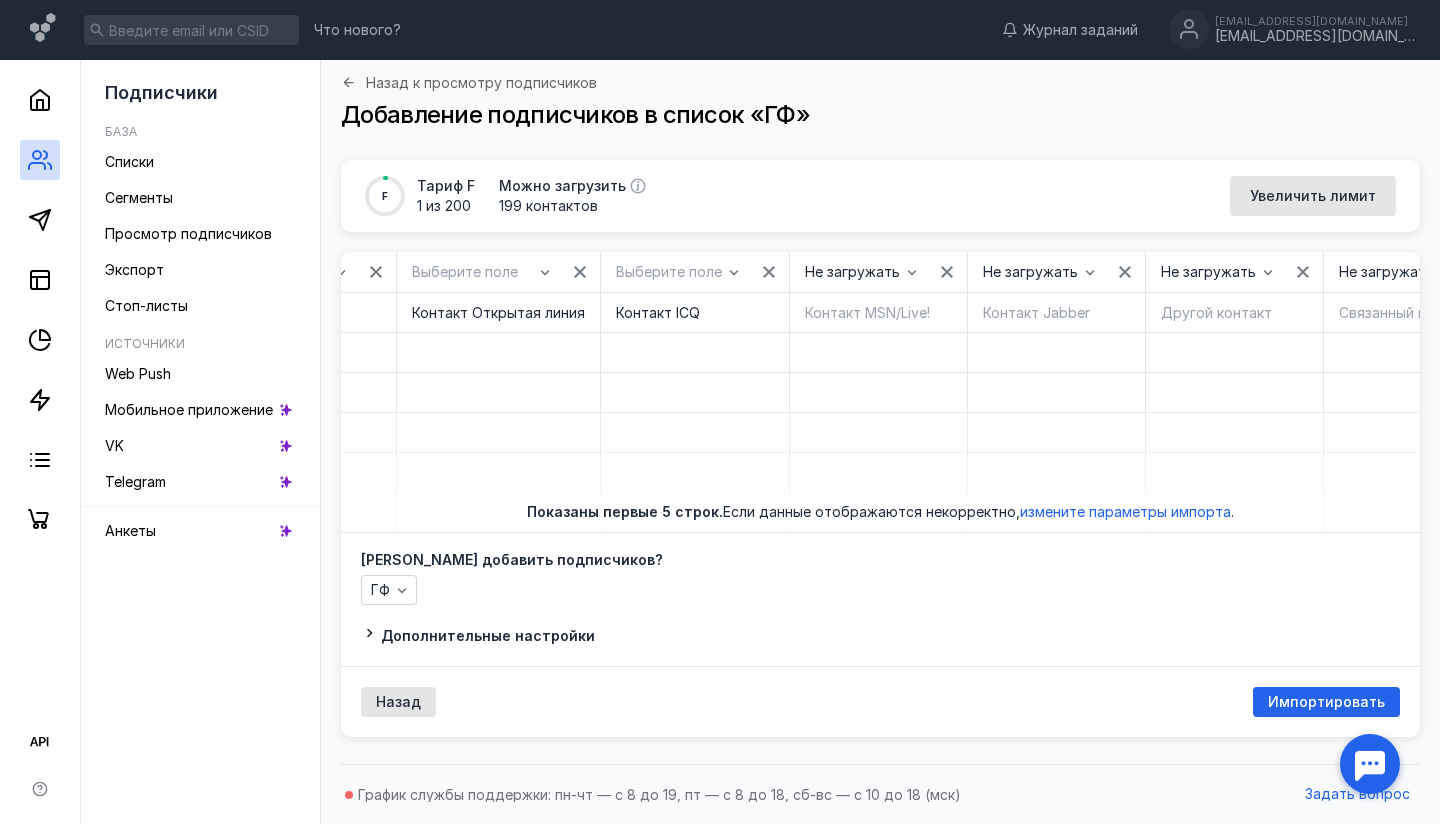 scroll, scrollTop: 0, scrollLeft: 7124, axis: horizontal 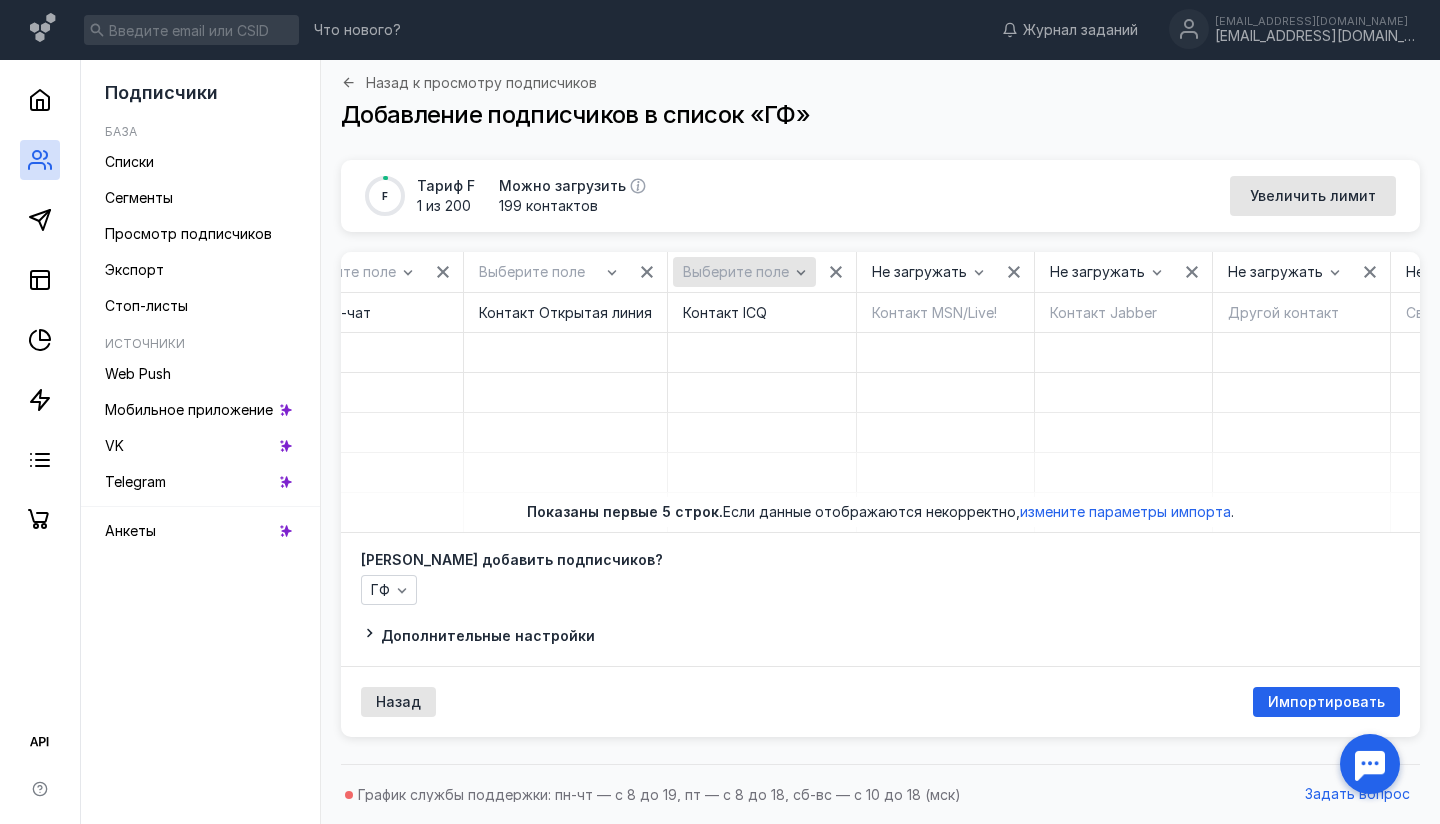 click 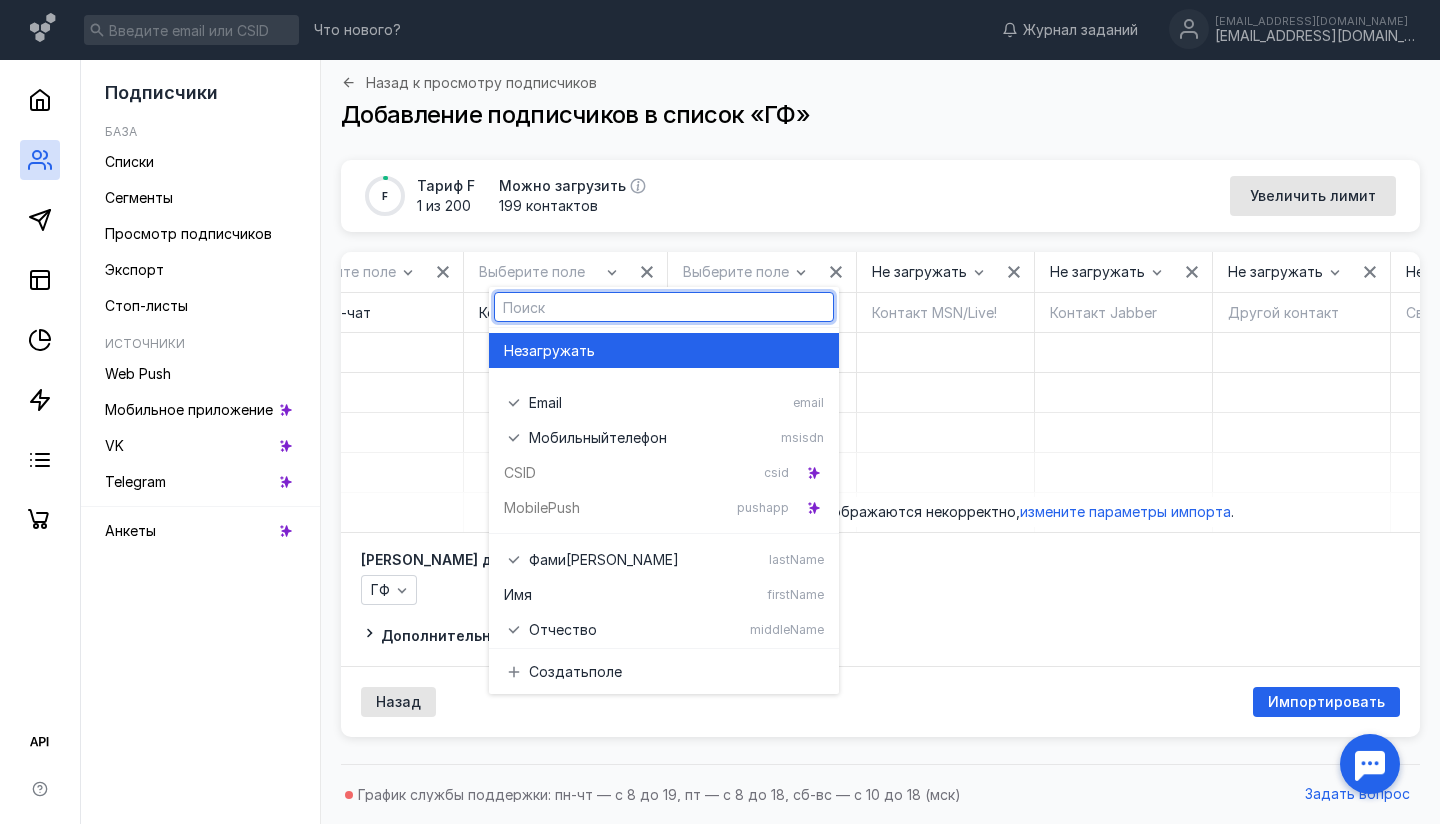 click on "Не  загружать" at bounding box center (664, 351) 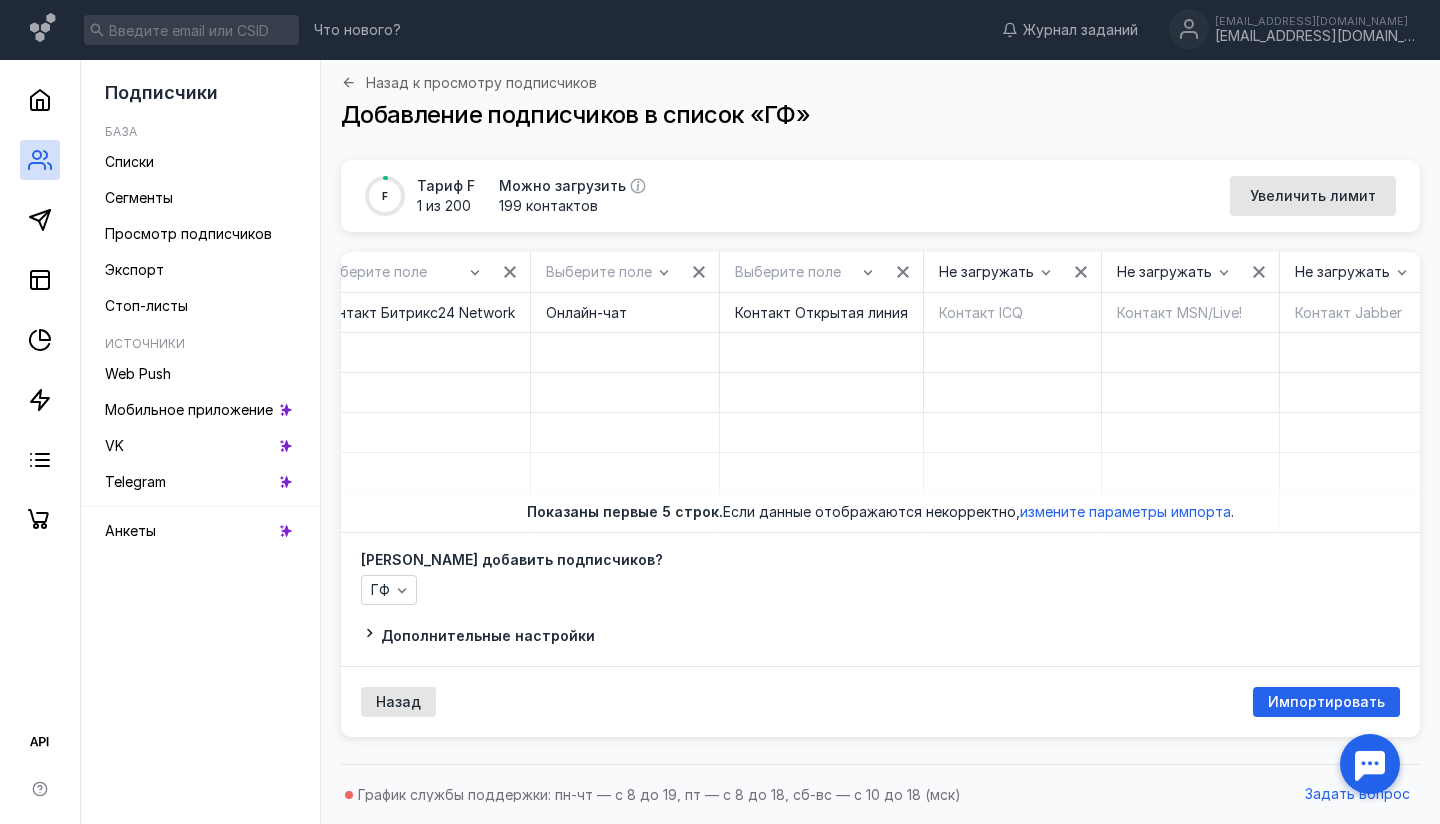 scroll, scrollTop: 0, scrollLeft: 6865, axis: horizontal 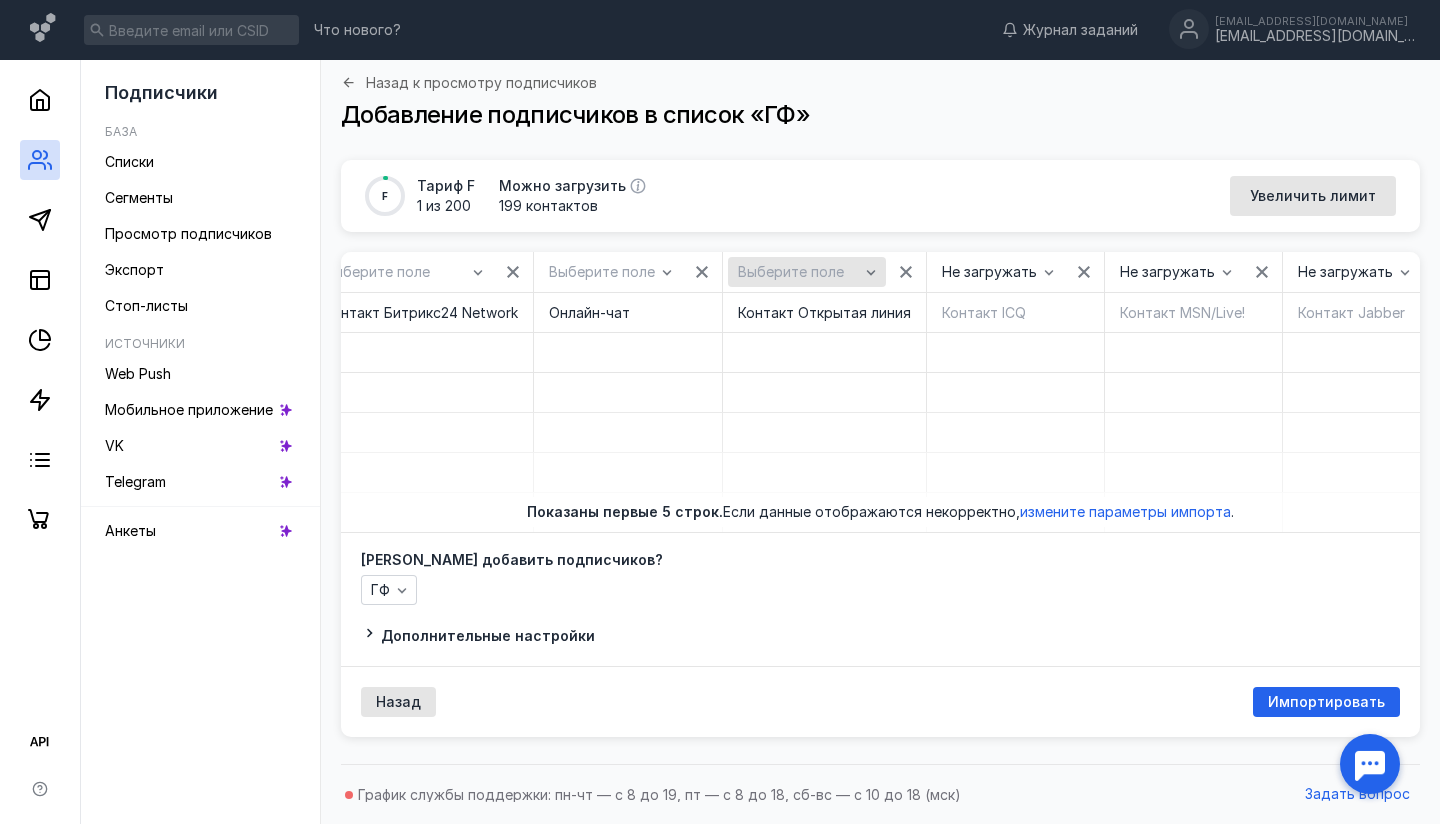 click on "Выберите поле" at bounding box center (791, 272) 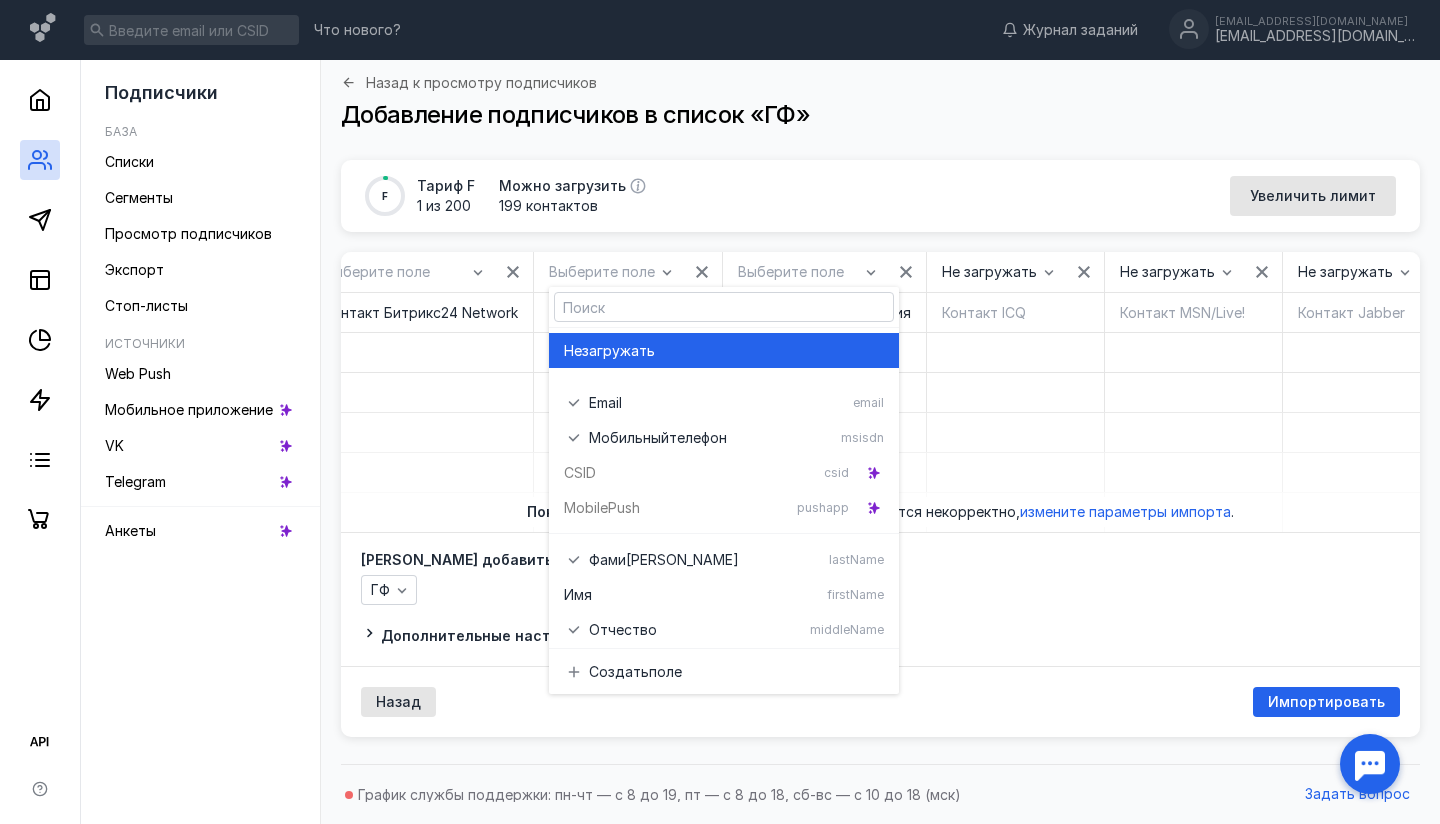 click on "Не  загружать" at bounding box center (724, 351) 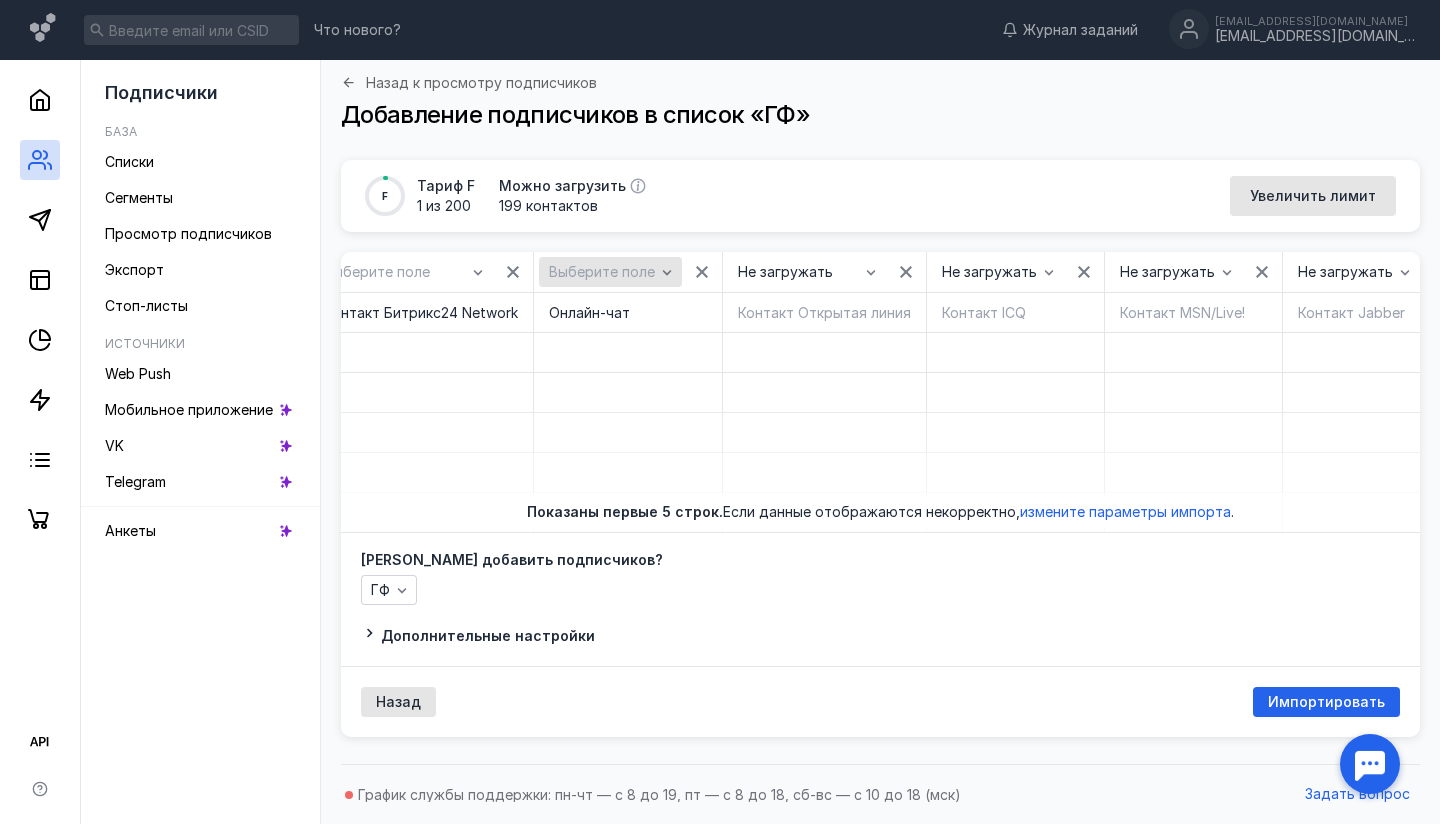 click on "Выберите поле" at bounding box center [602, 272] 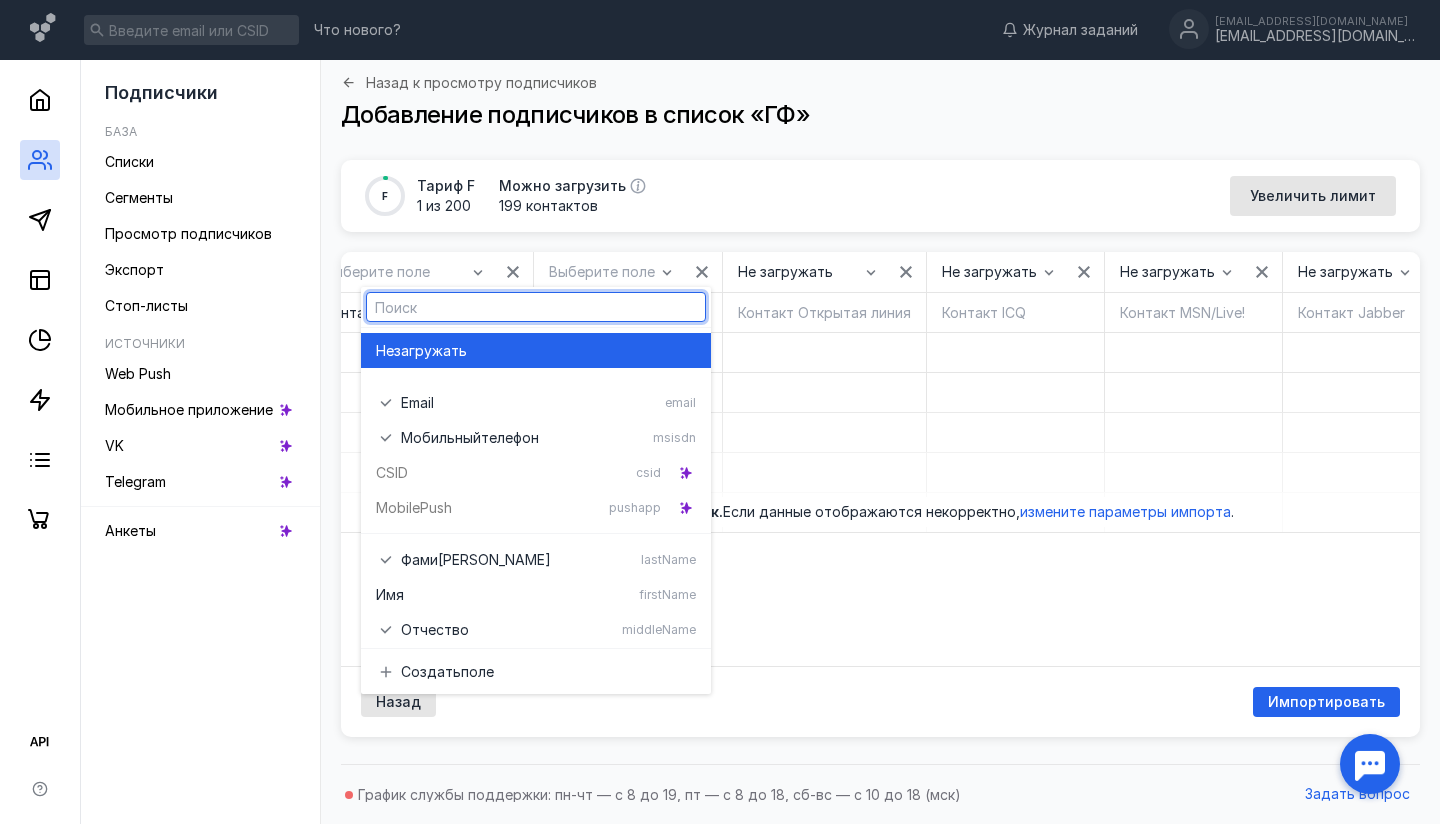 click on "загружать" at bounding box center (430, 351) 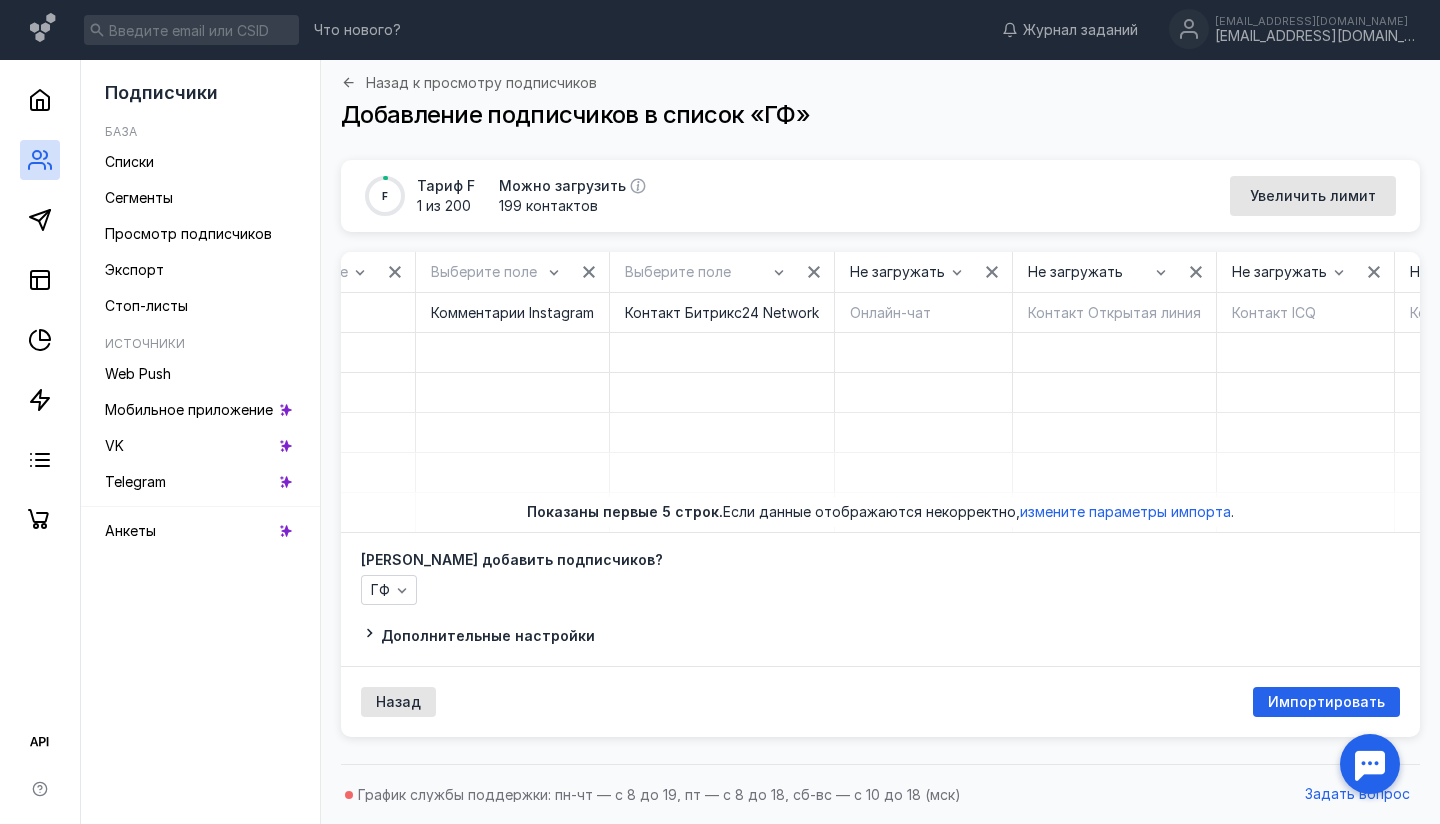 scroll, scrollTop: 0, scrollLeft: 6547, axis: horizontal 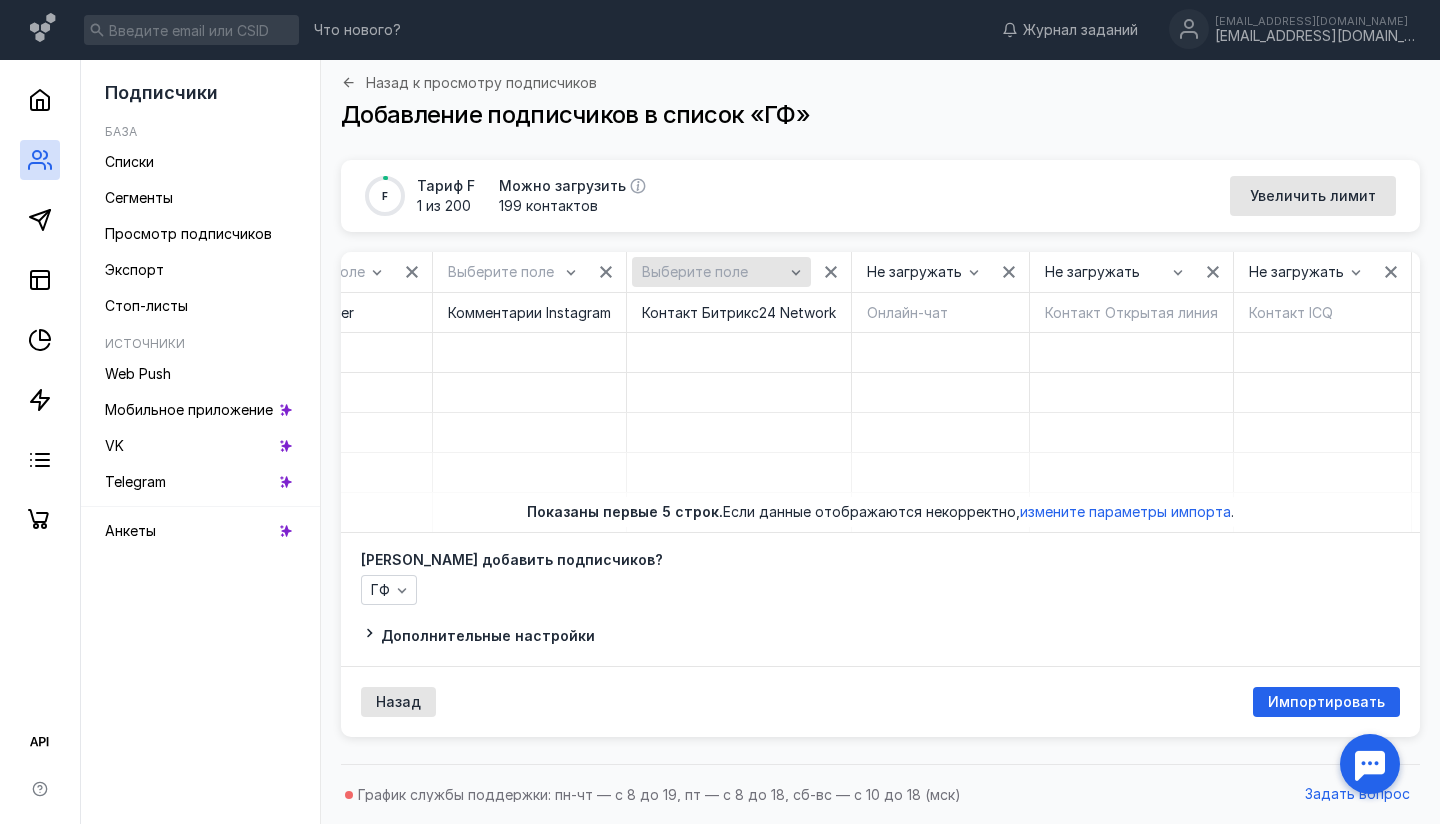 click on "Выберите поле" at bounding box center (695, 272) 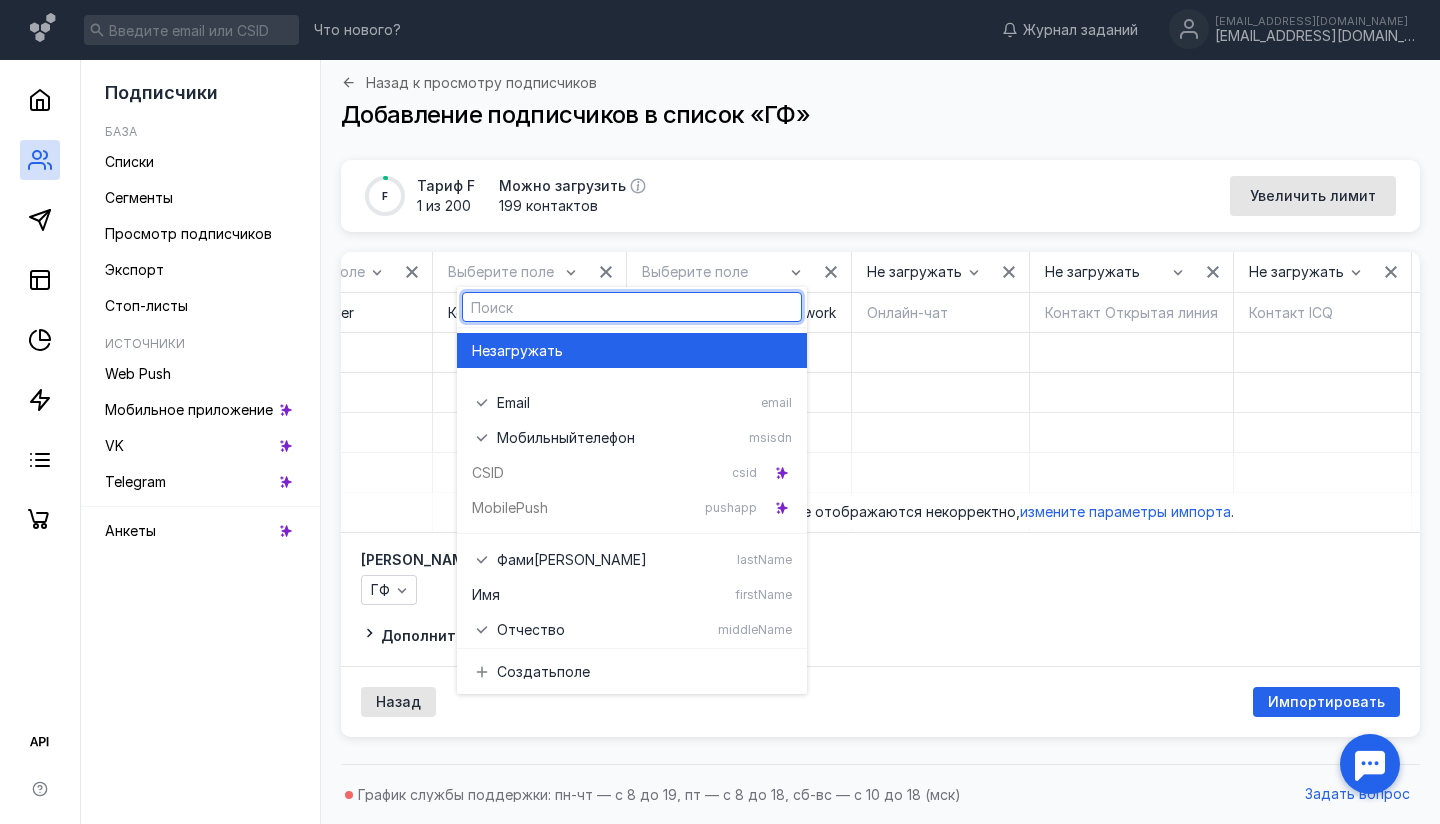 click on "Не  загружать" at bounding box center [632, 350] 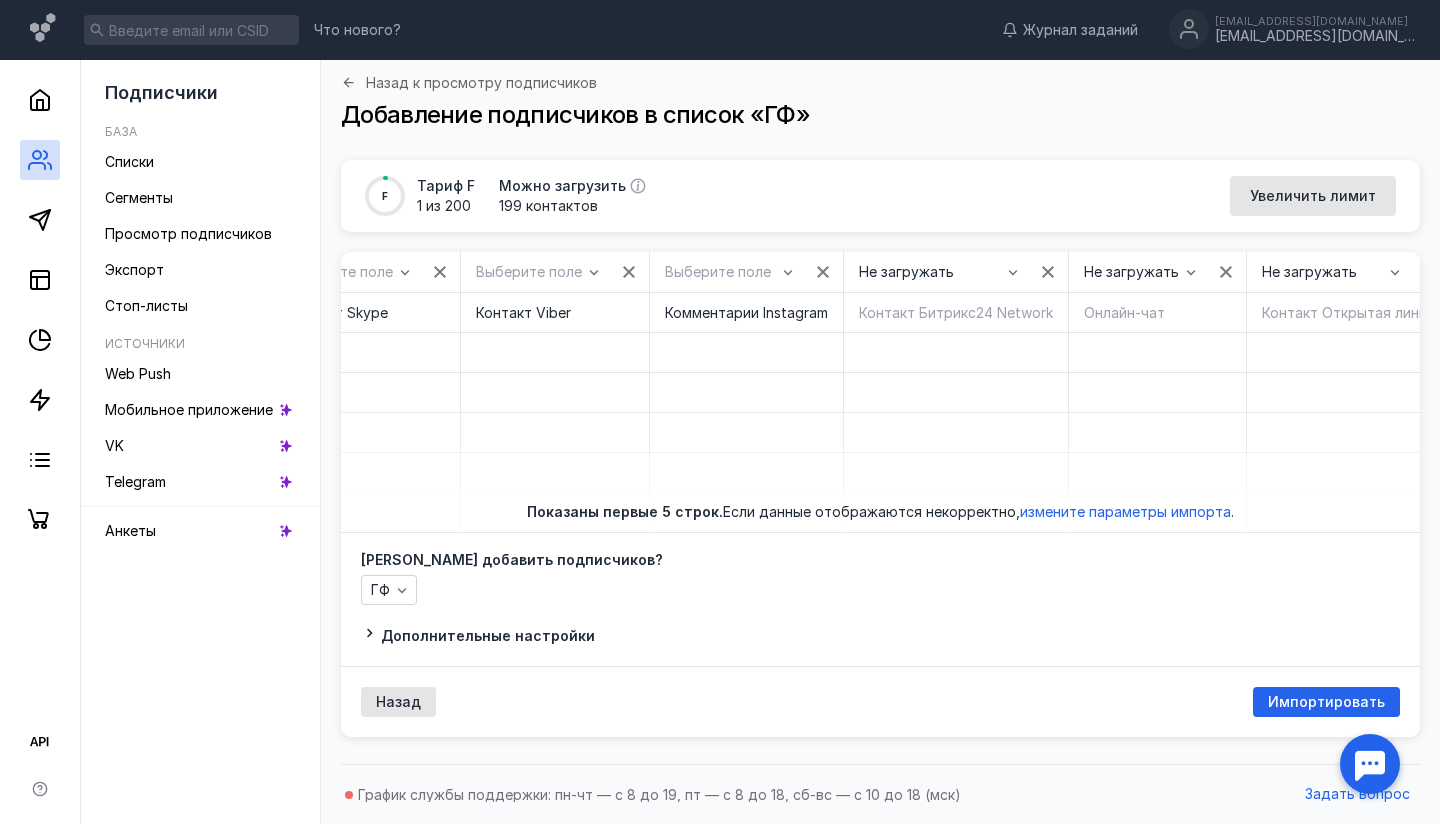 scroll, scrollTop: 0, scrollLeft: 6291, axis: horizontal 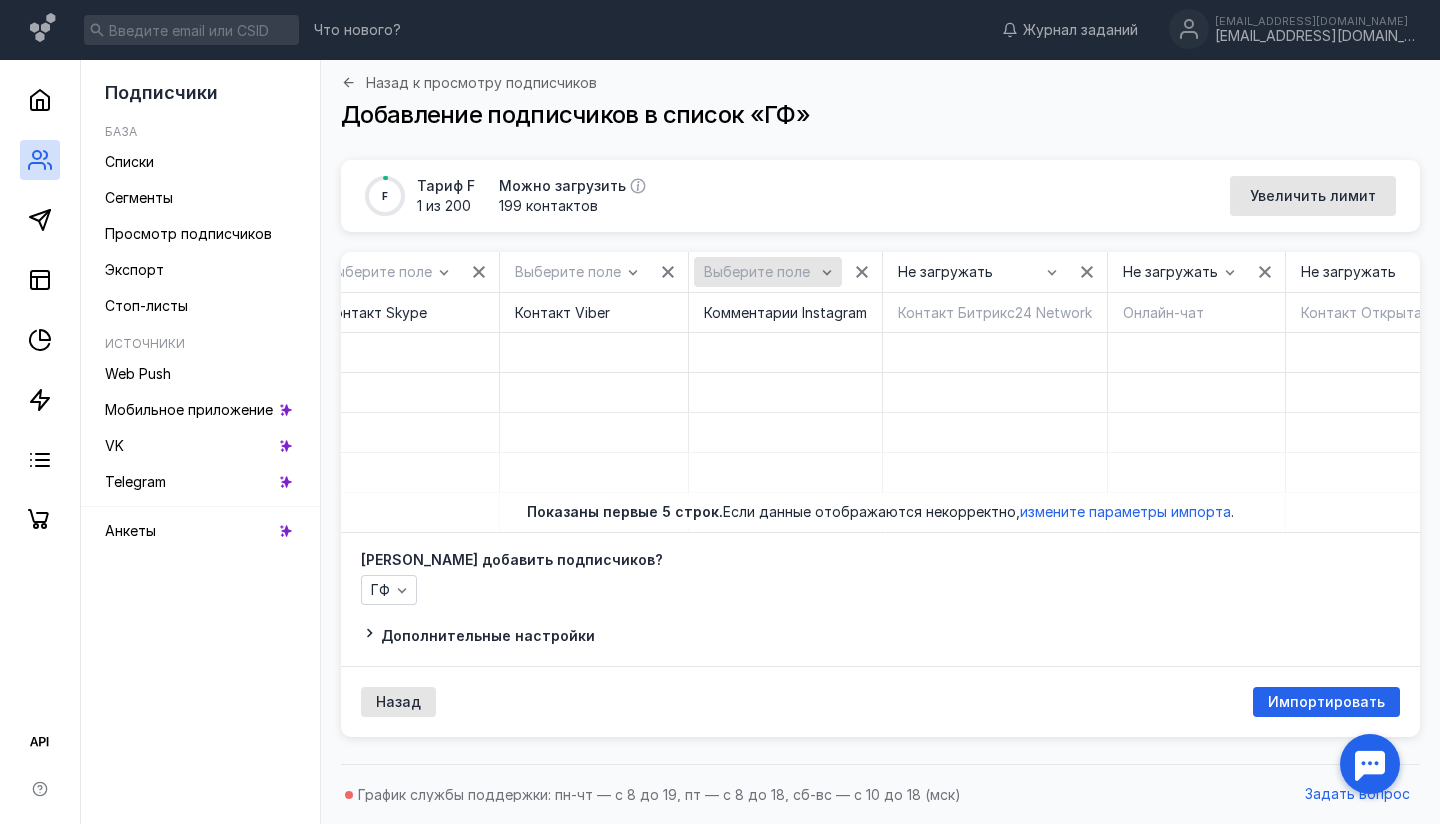click on "Выберите поле" at bounding box center [757, 272] 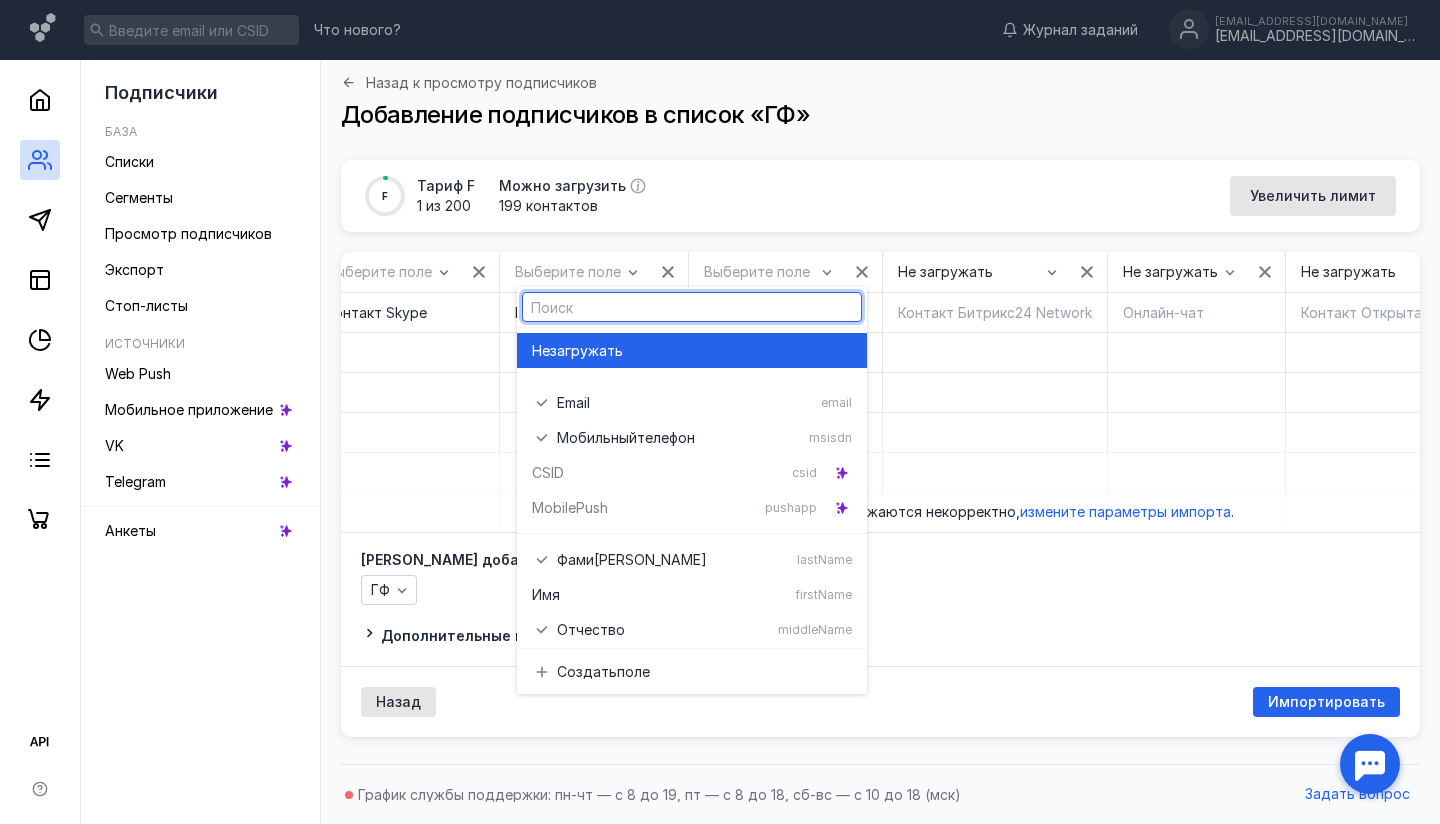 click on "загружать" at bounding box center (586, 351) 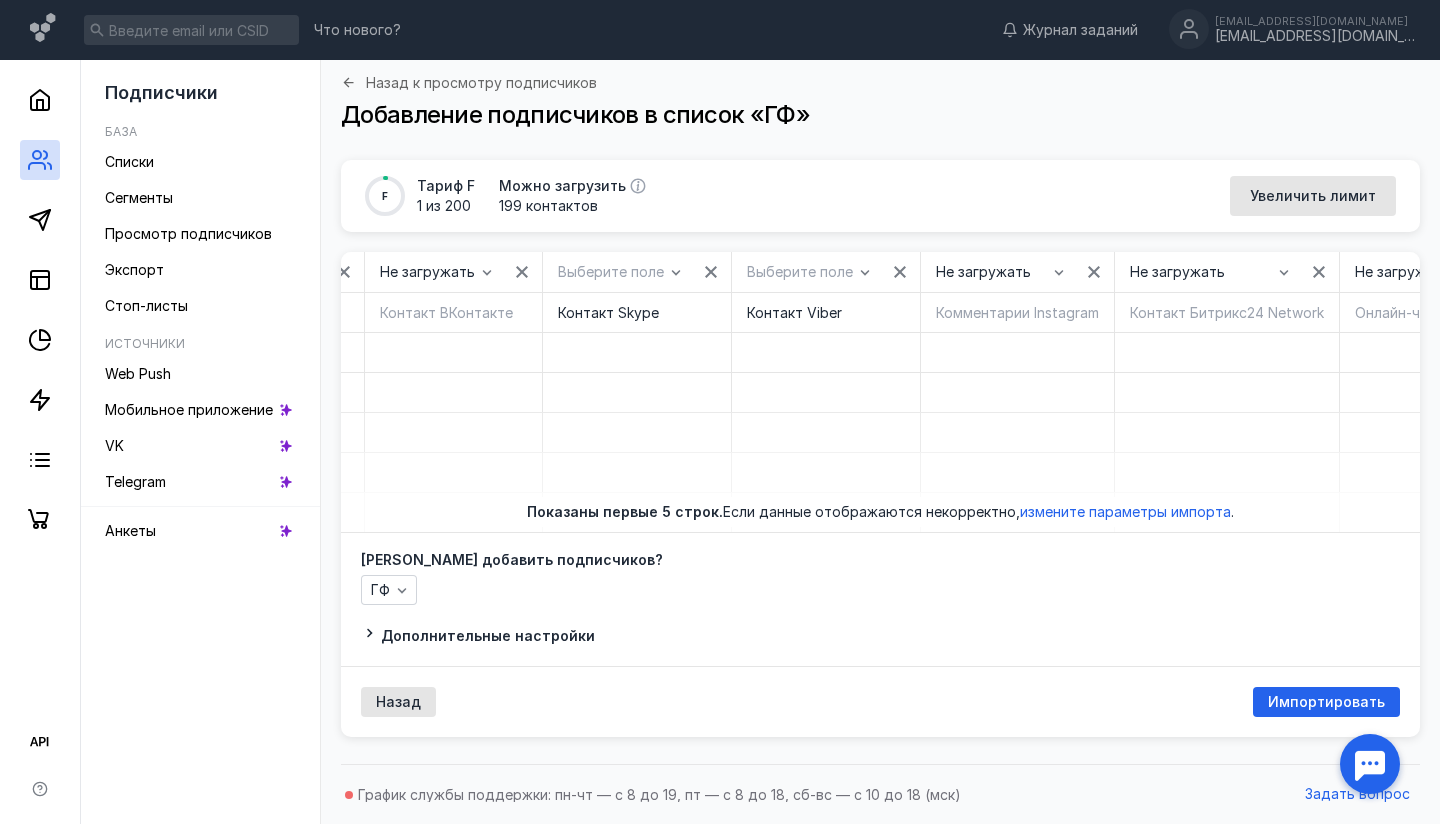 scroll, scrollTop: 0, scrollLeft: 6051, axis: horizontal 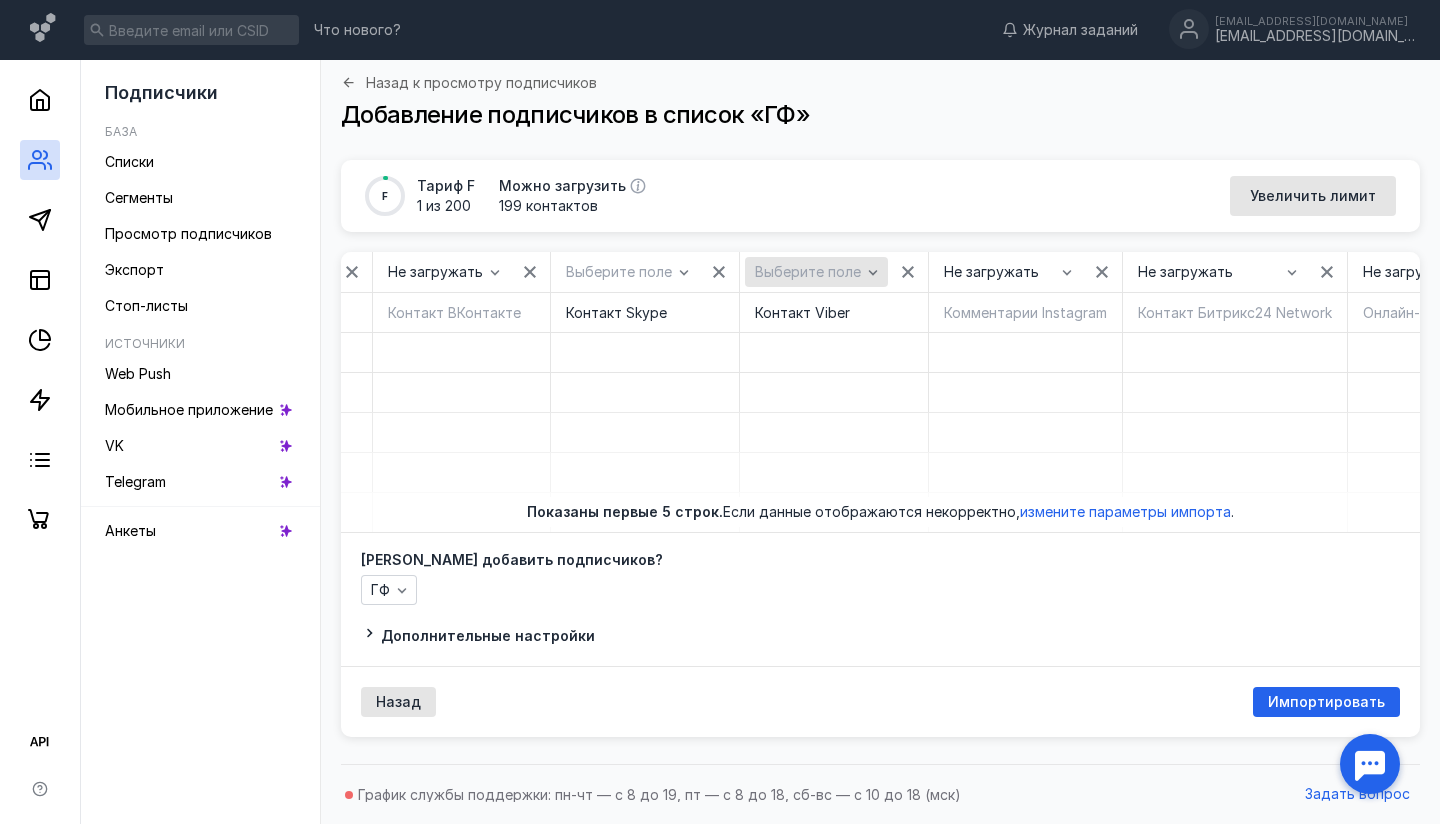 click on "Выберите поле" at bounding box center (808, 272) 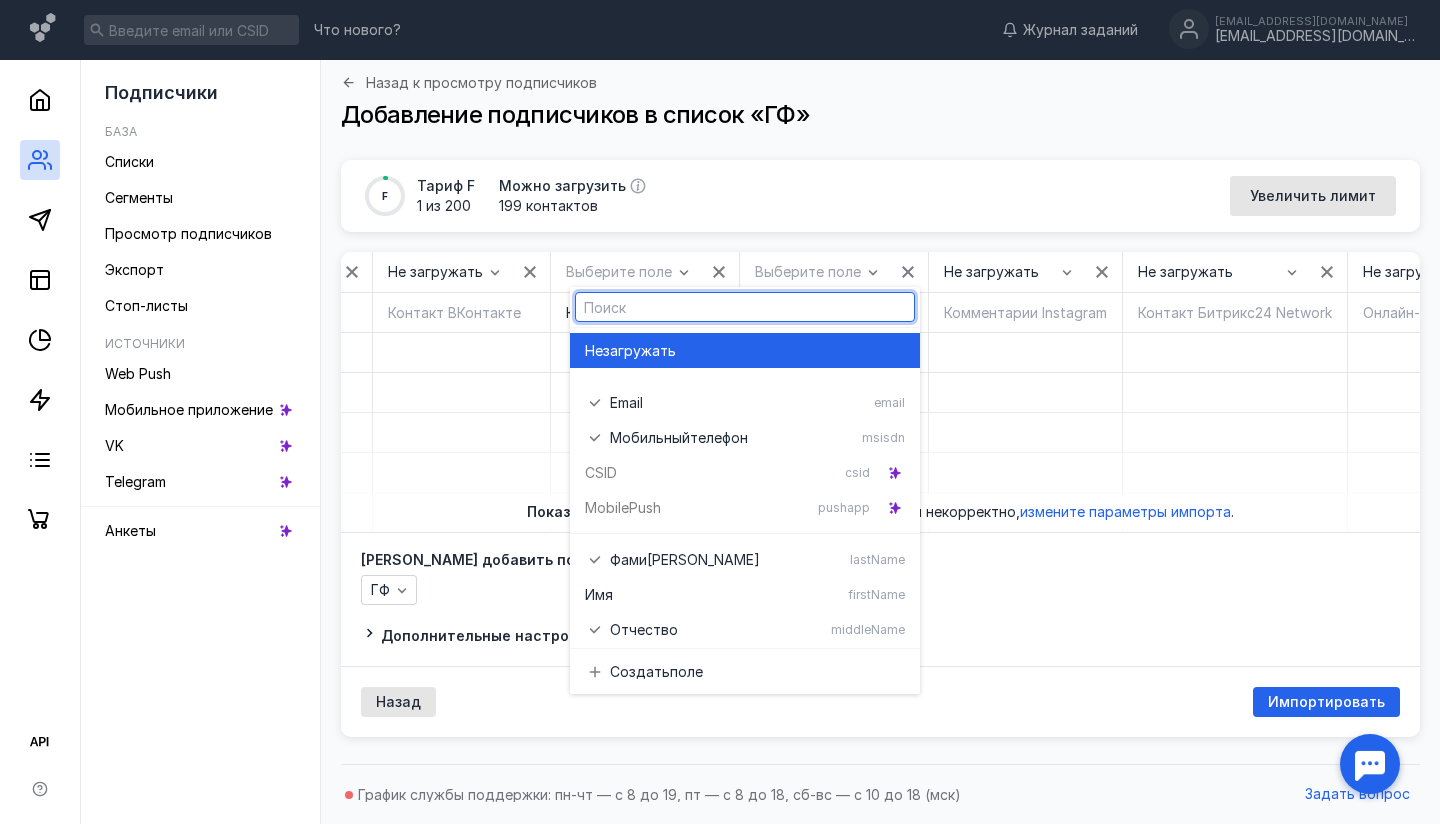 click on "загружать" at bounding box center (639, 351) 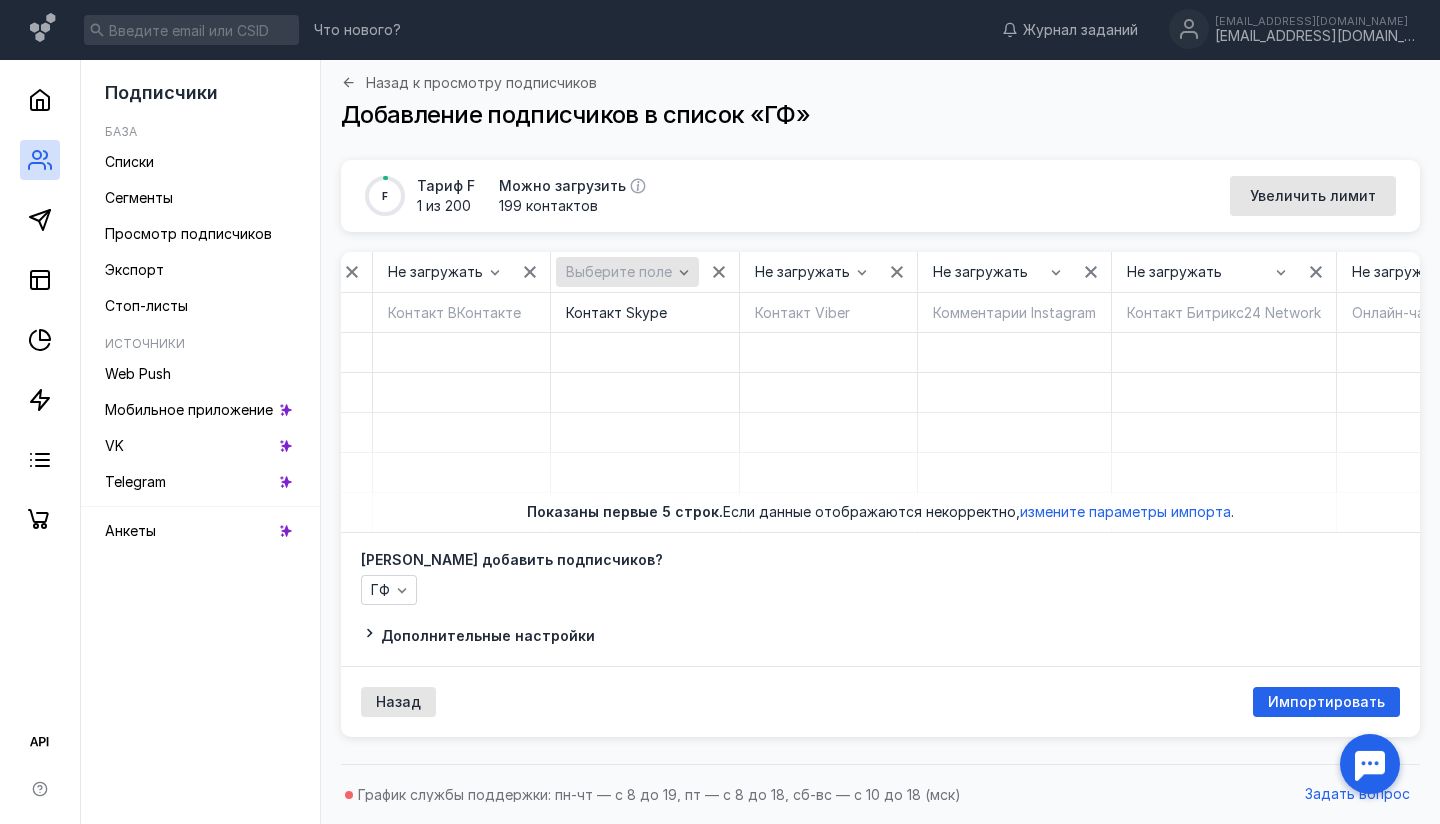 click on "Выберите поле" at bounding box center [619, 272] 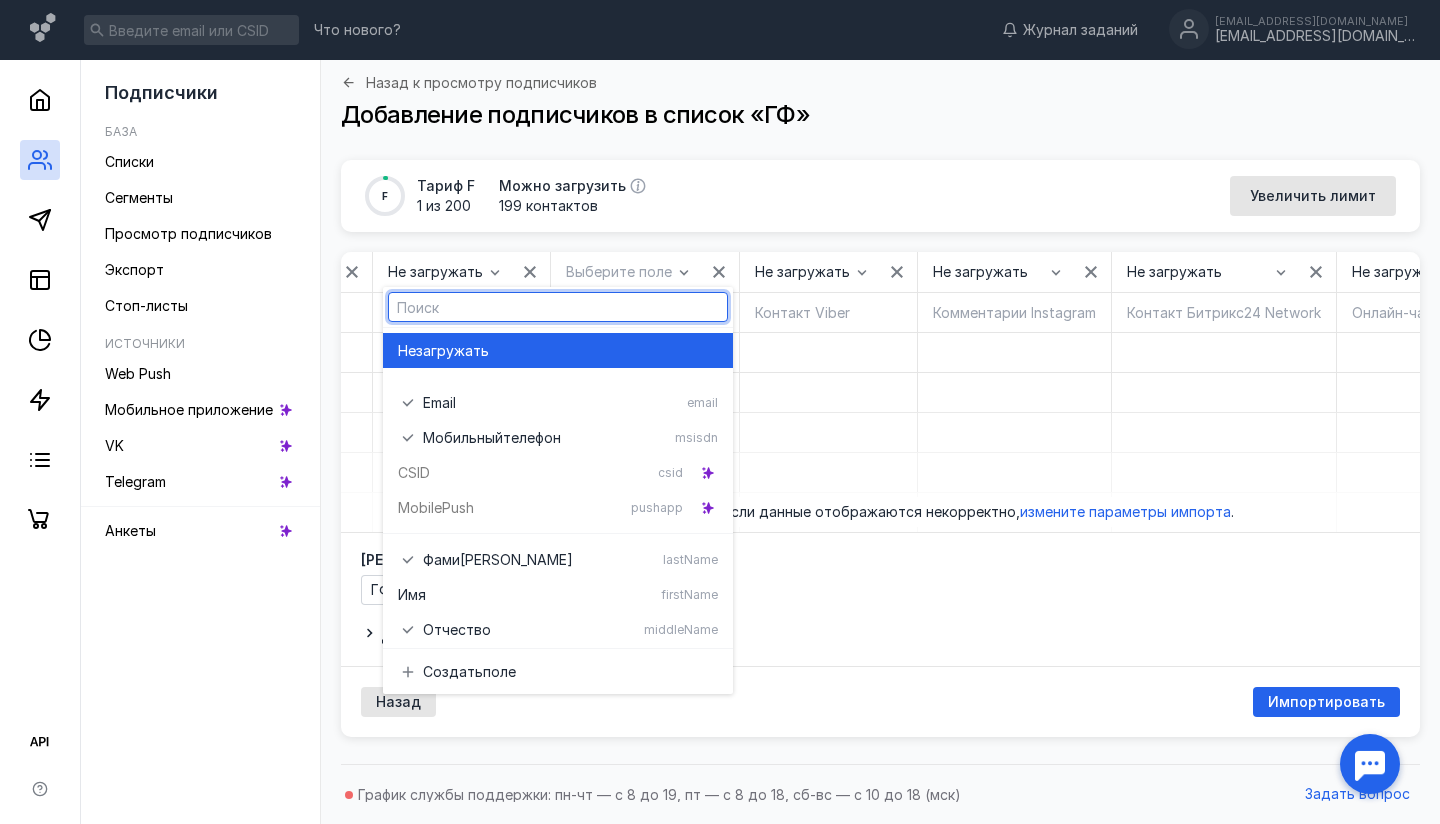 click on "Не  загружать" at bounding box center [558, 351] 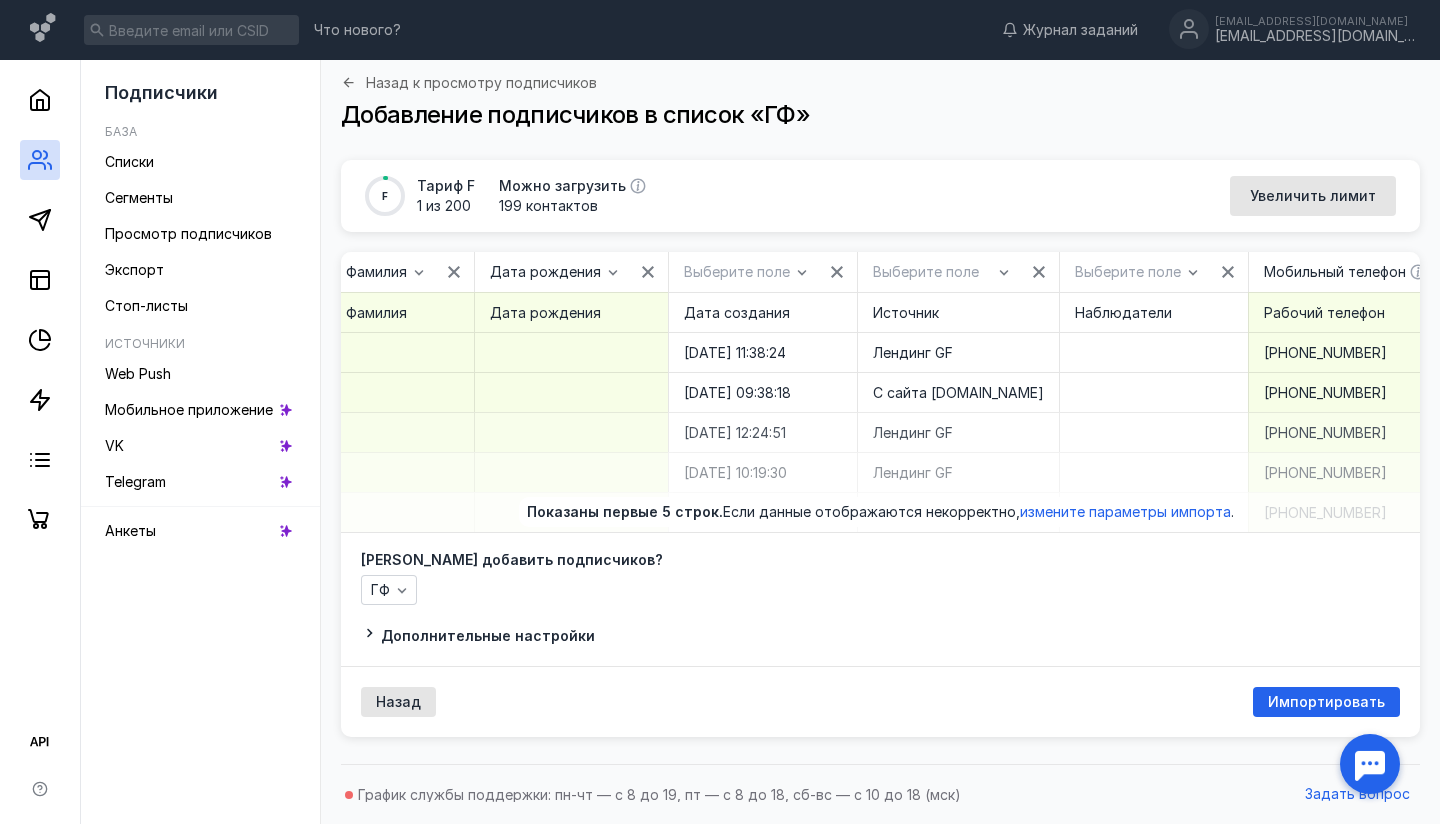scroll, scrollTop: 0, scrollLeft: 1449, axis: horizontal 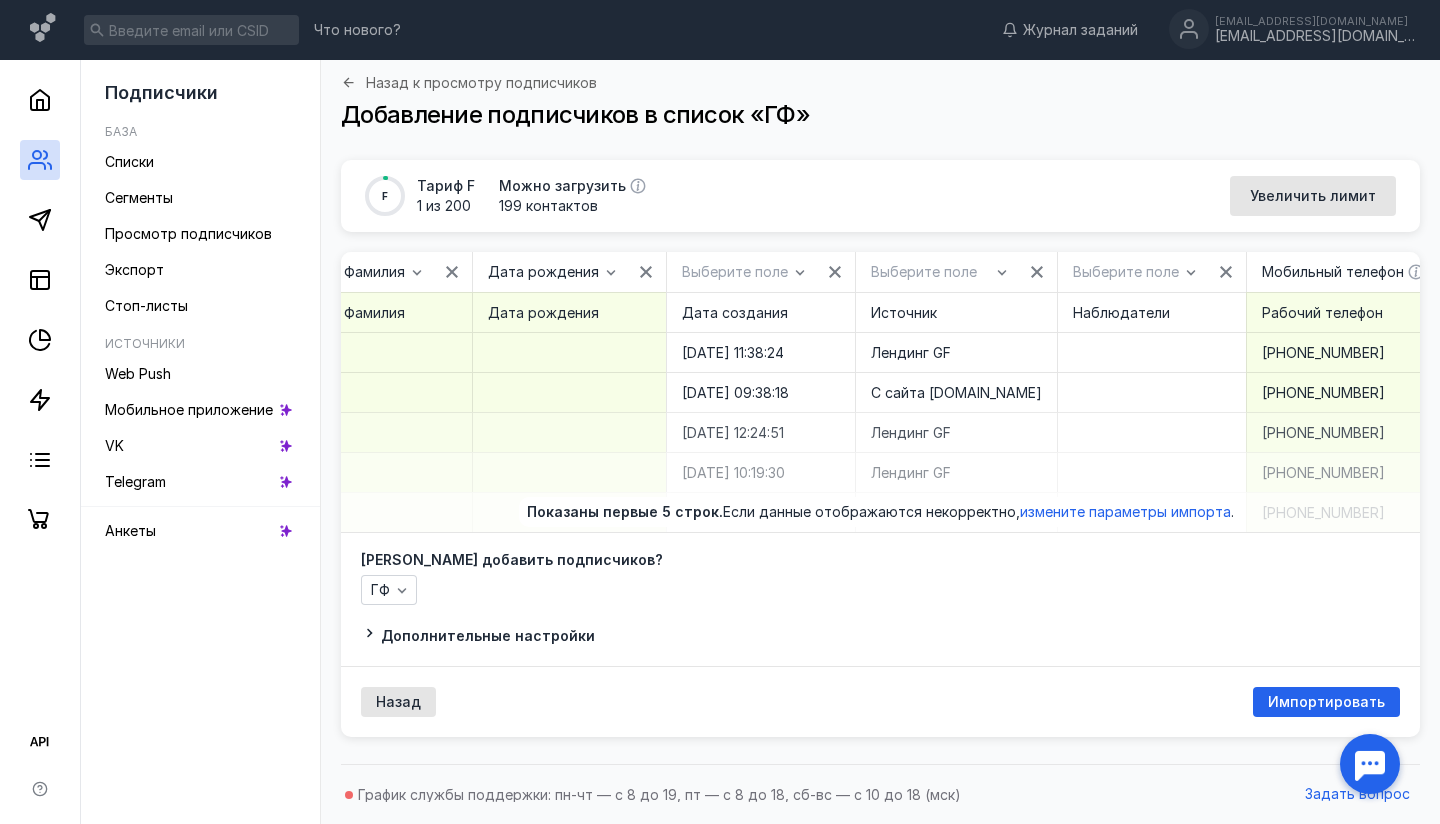 click at bounding box center [1226, 272] 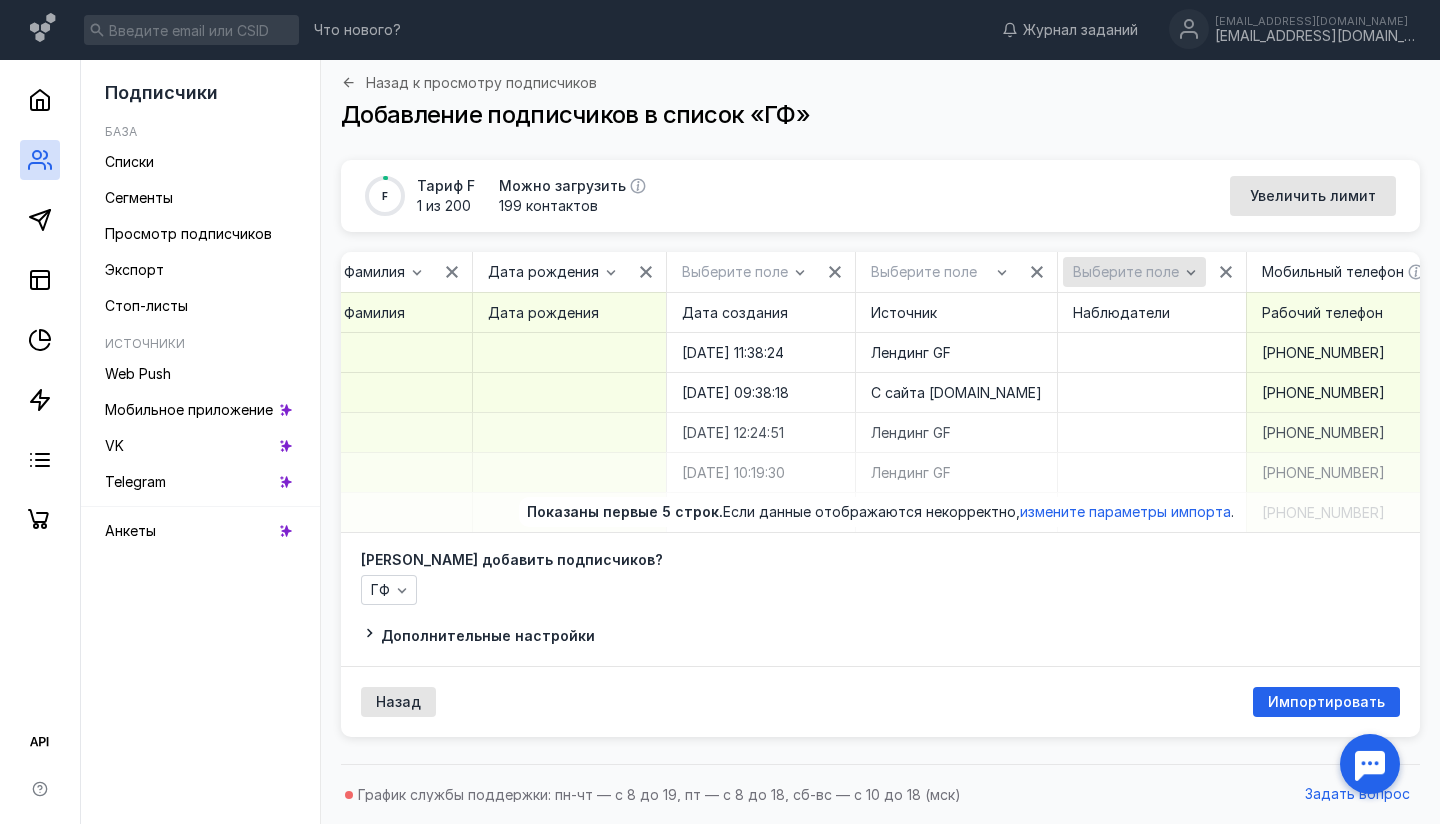 click on "Выберите поле" at bounding box center (1126, 272) 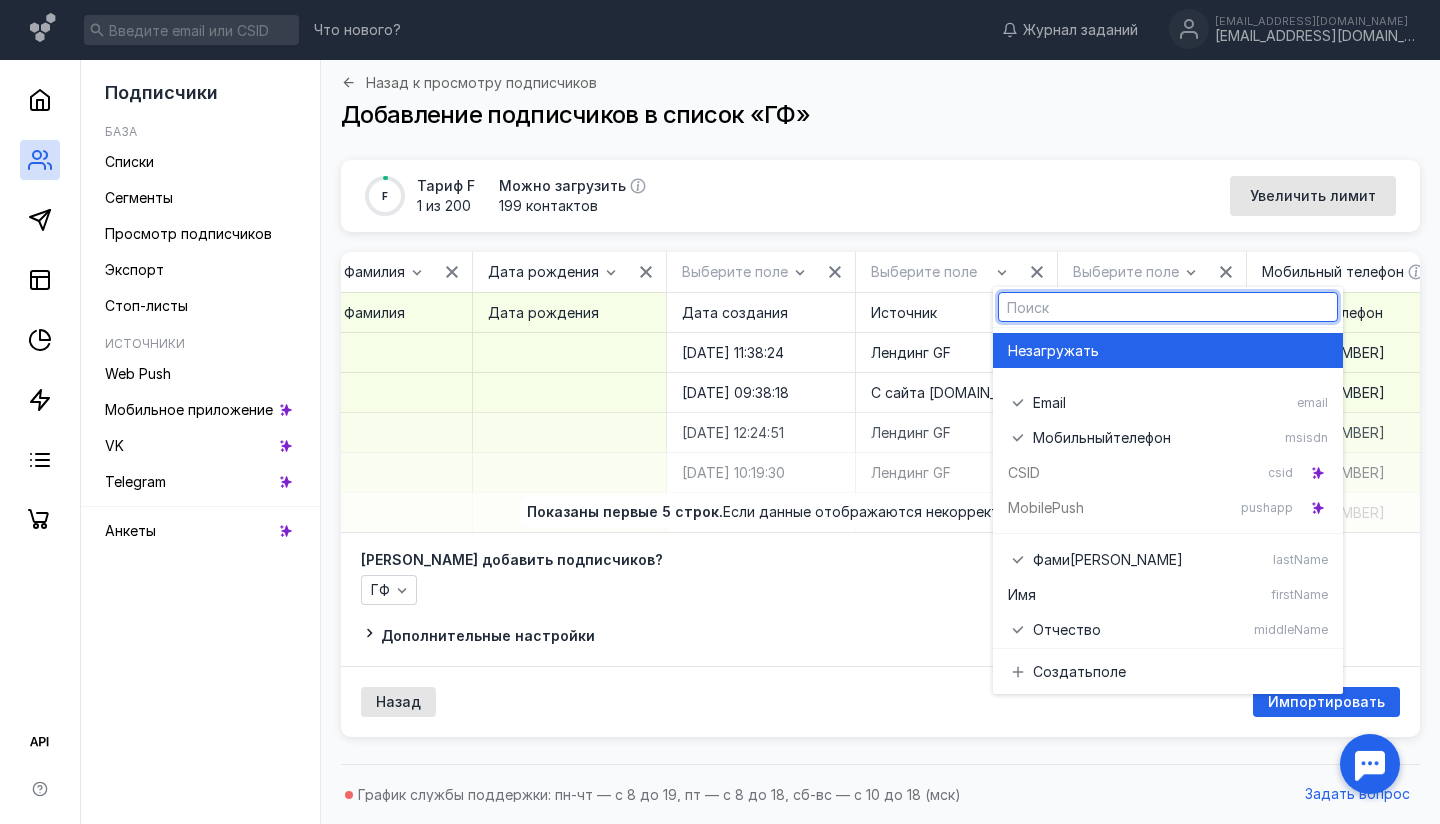 click on "загружать" at bounding box center (1062, 351) 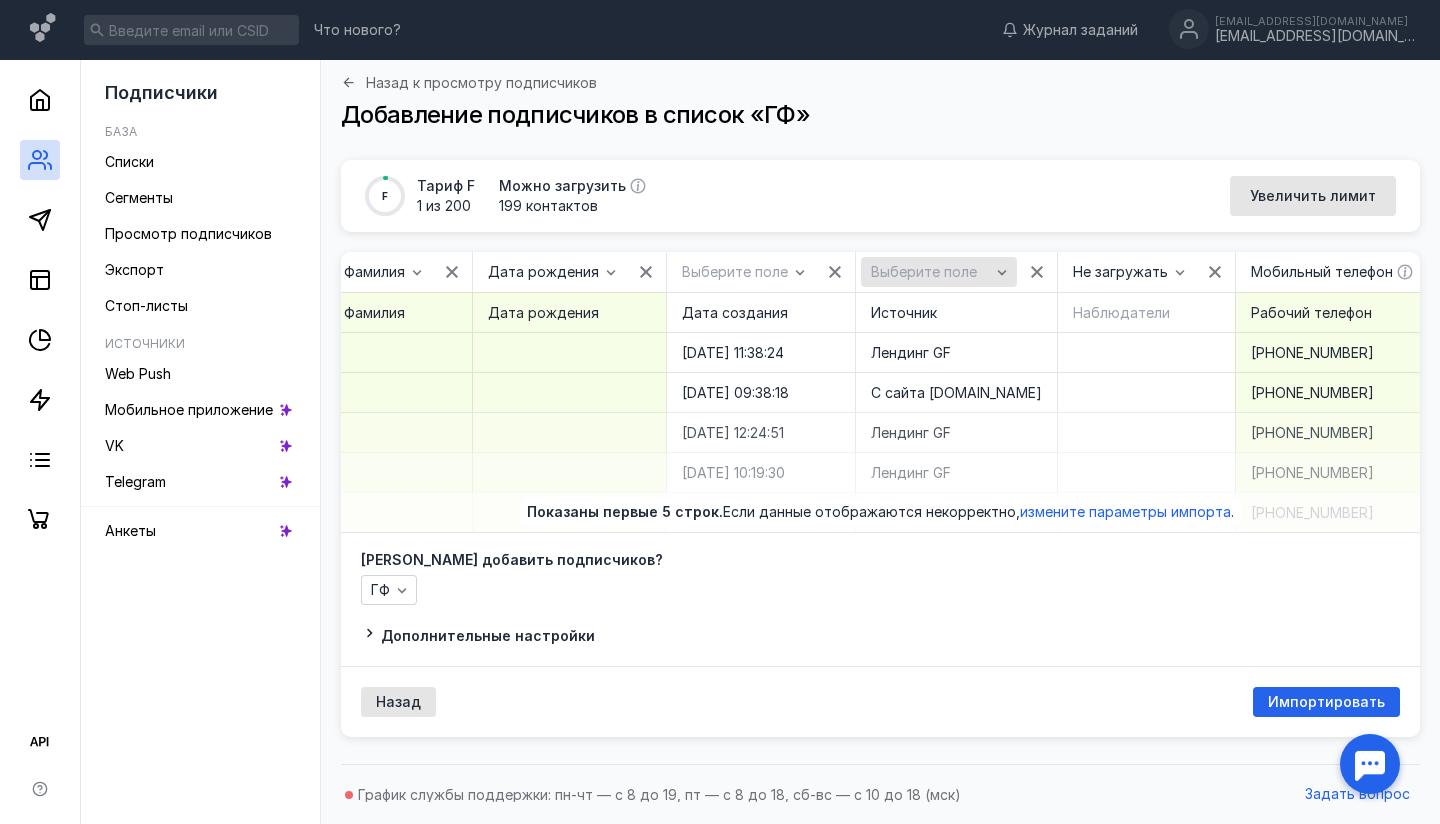 click on "Выберите поле" at bounding box center (939, 272) 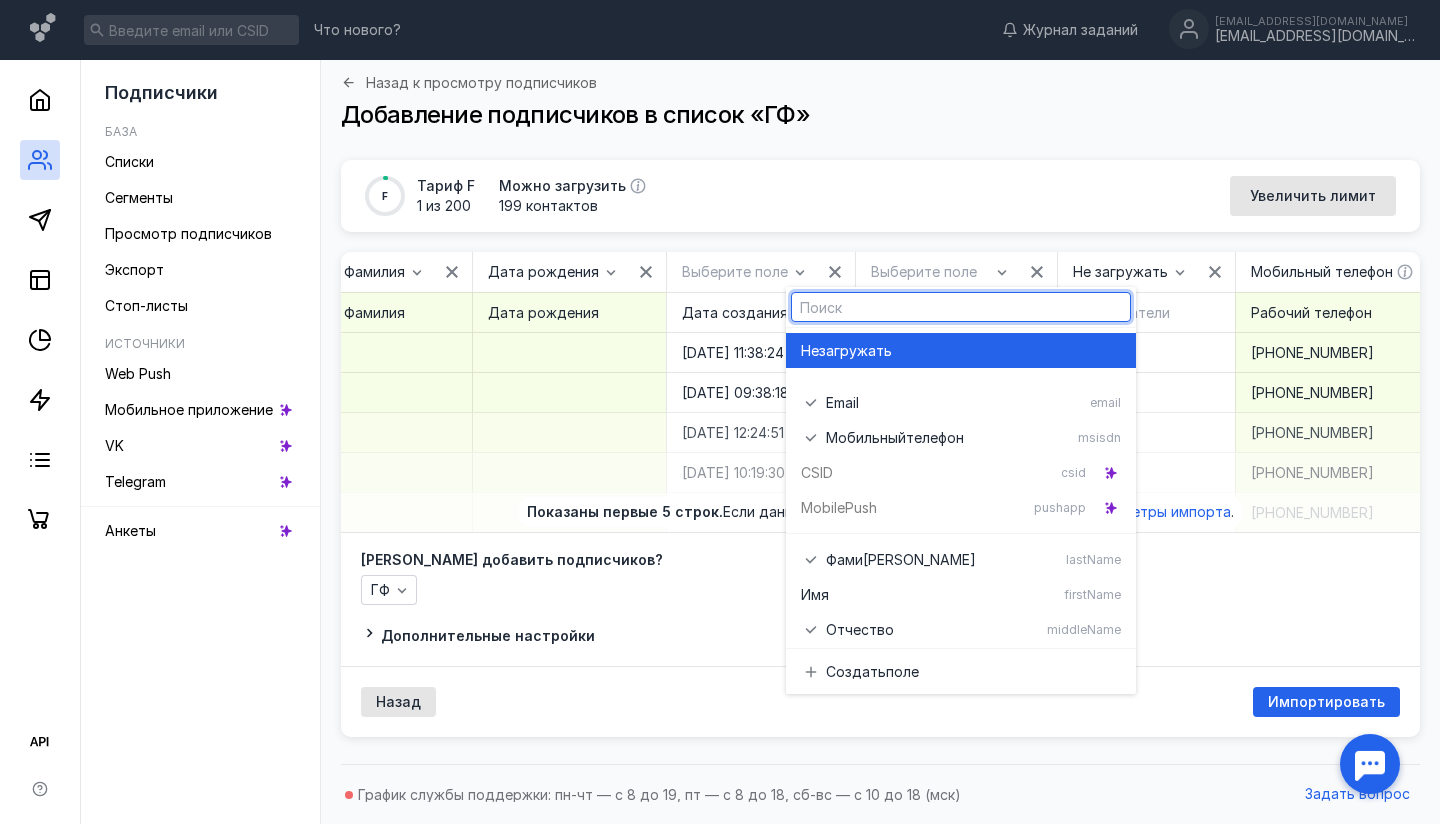 click on "Не  загружать" at bounding box center [961, 351] 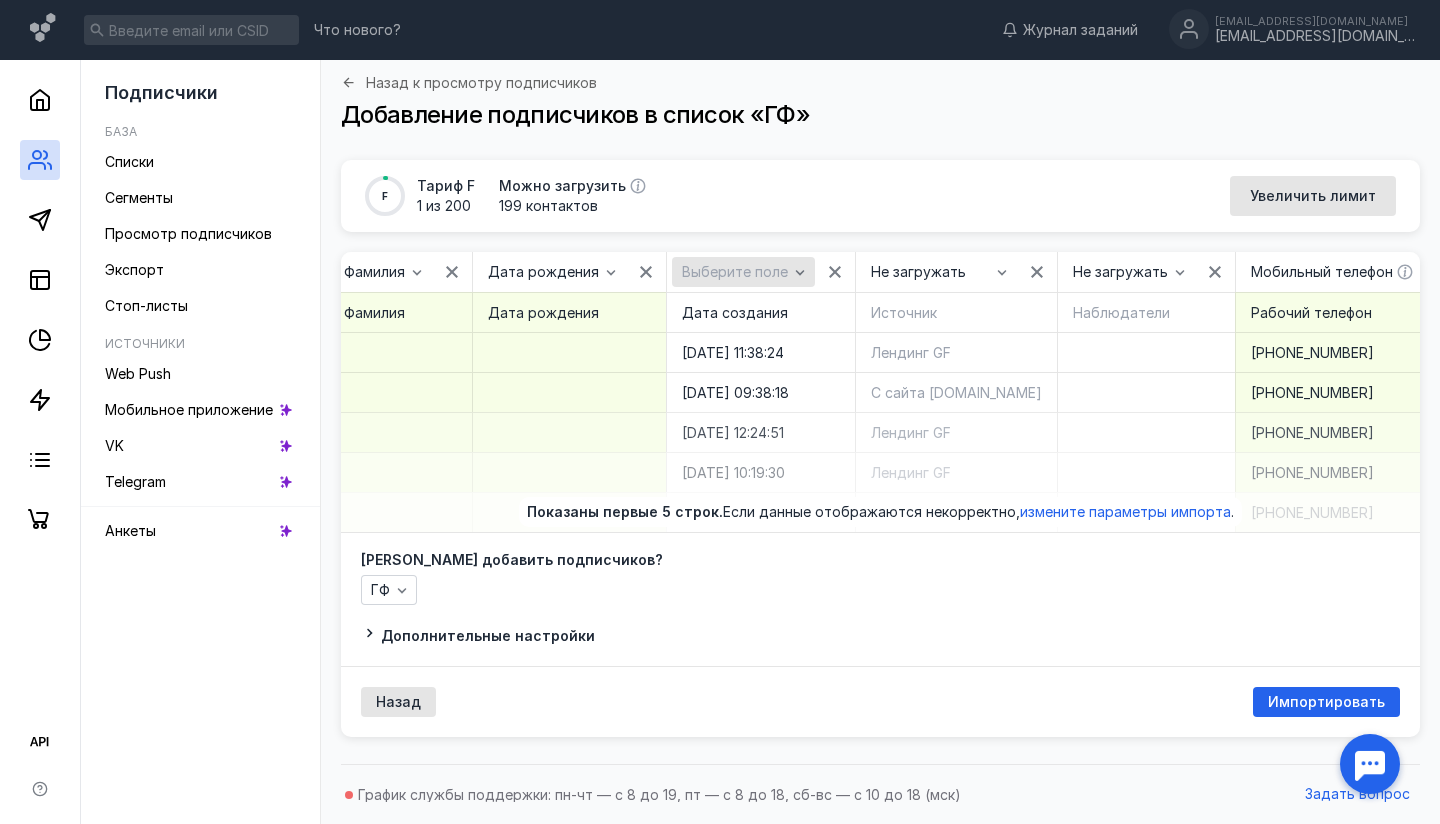 click 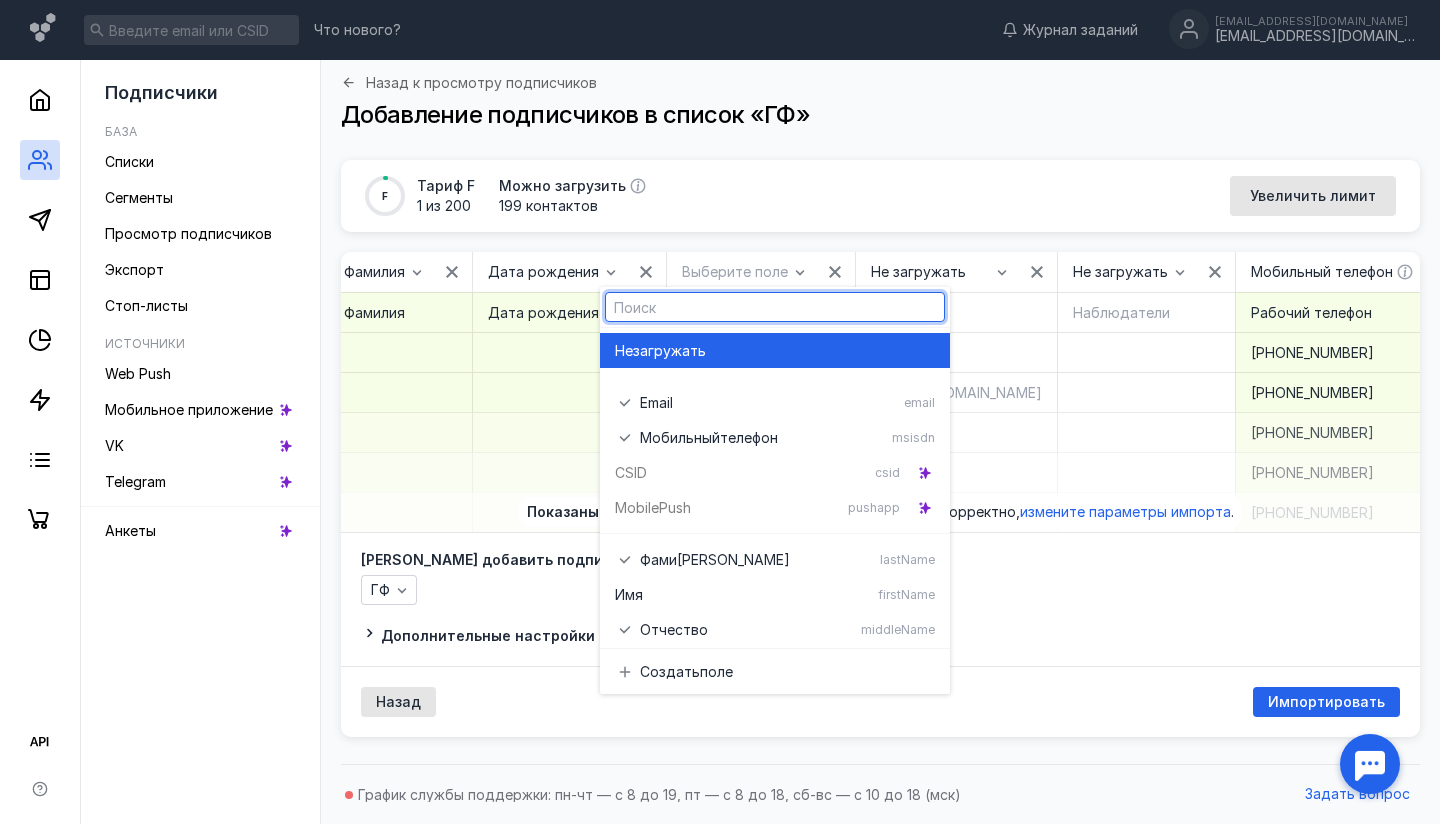 click on "Не  загружать" at bounding box center [775, 351] 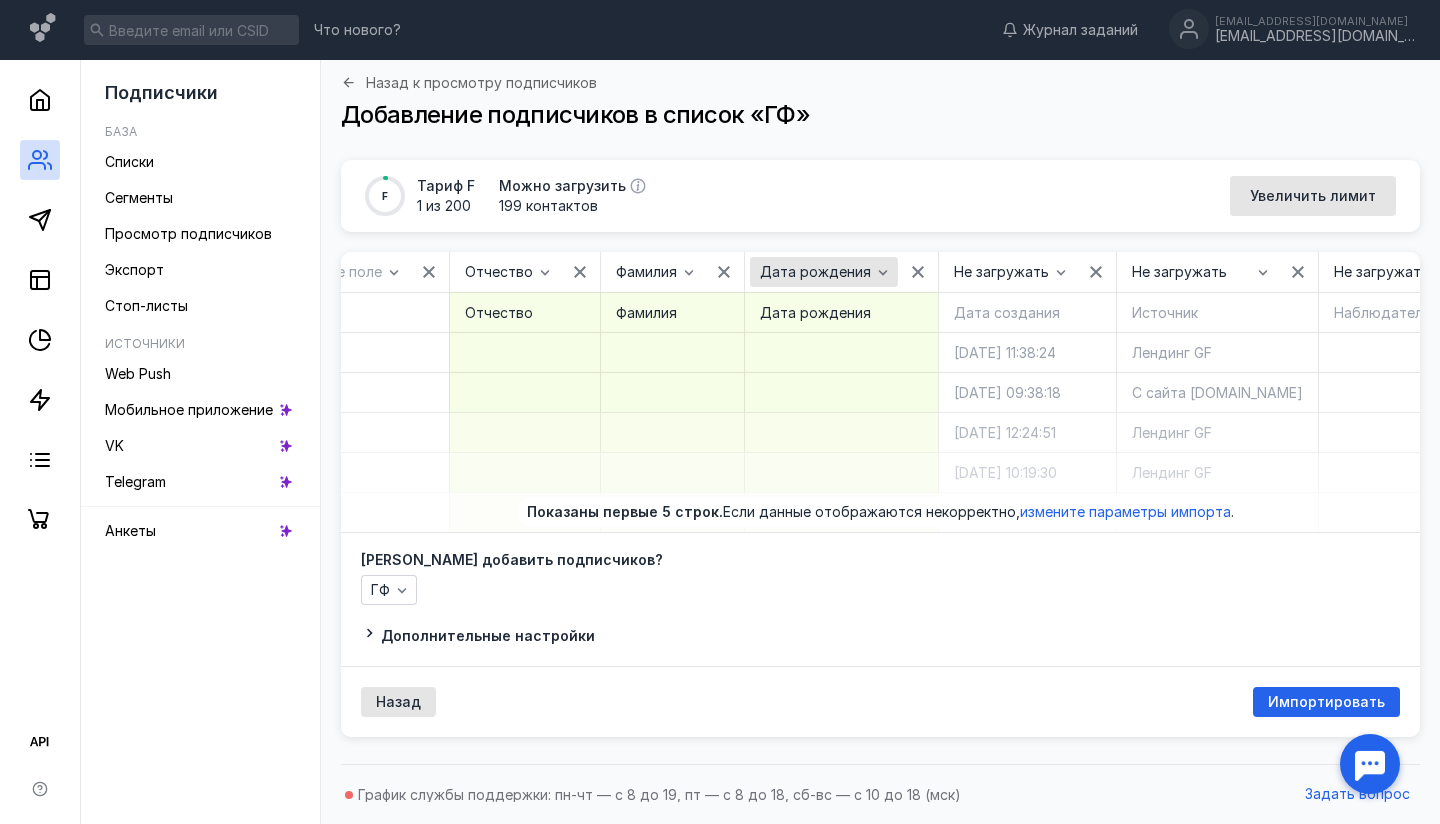 scroll, scrollTop: 0, scrollLeft: 1172, axis: horizontal 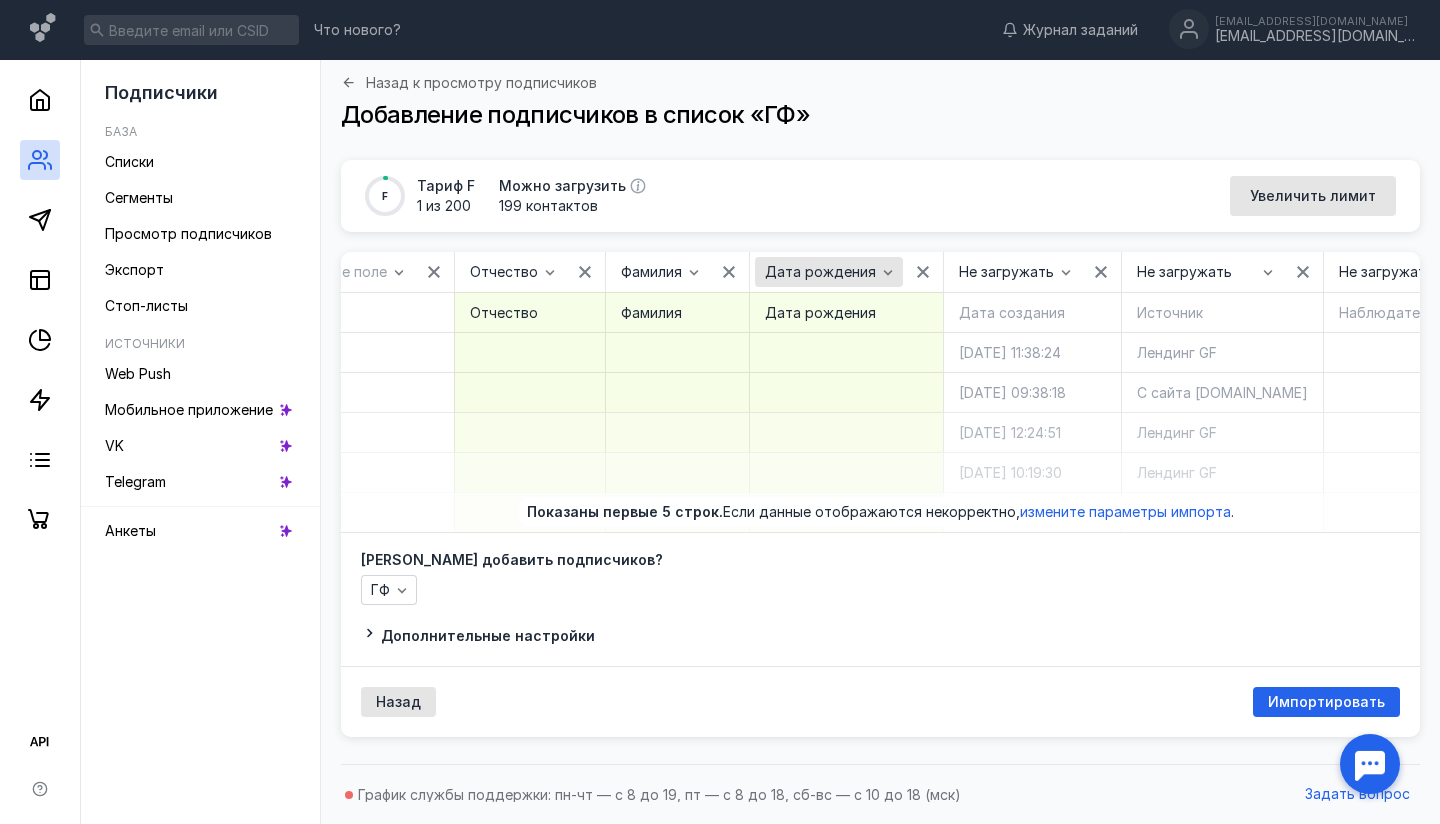 click on "Дата рождения" at bounding box center [820, 272] 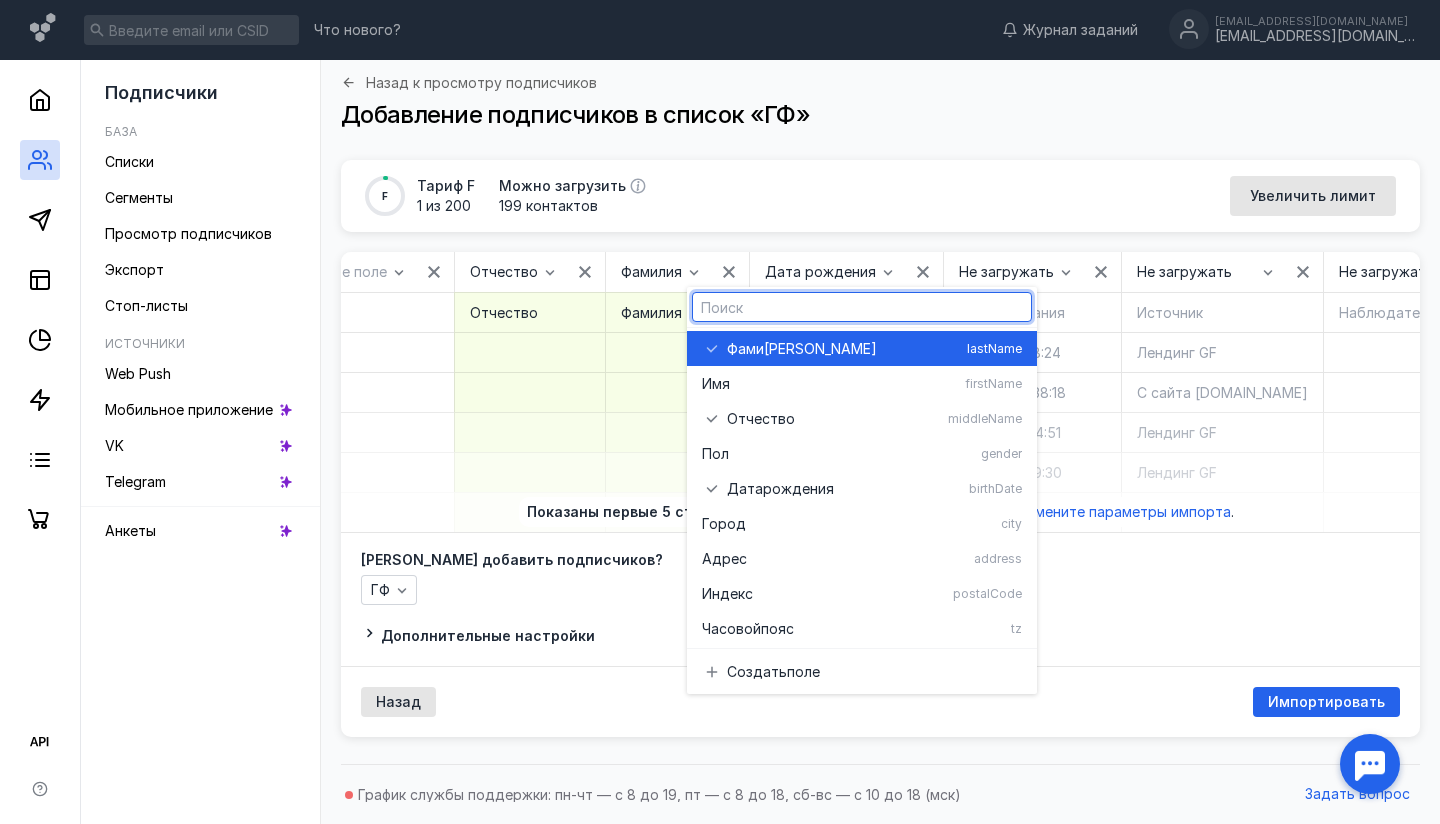 scroll, scrollTop: 0, scrollLeft: 0, axis: both 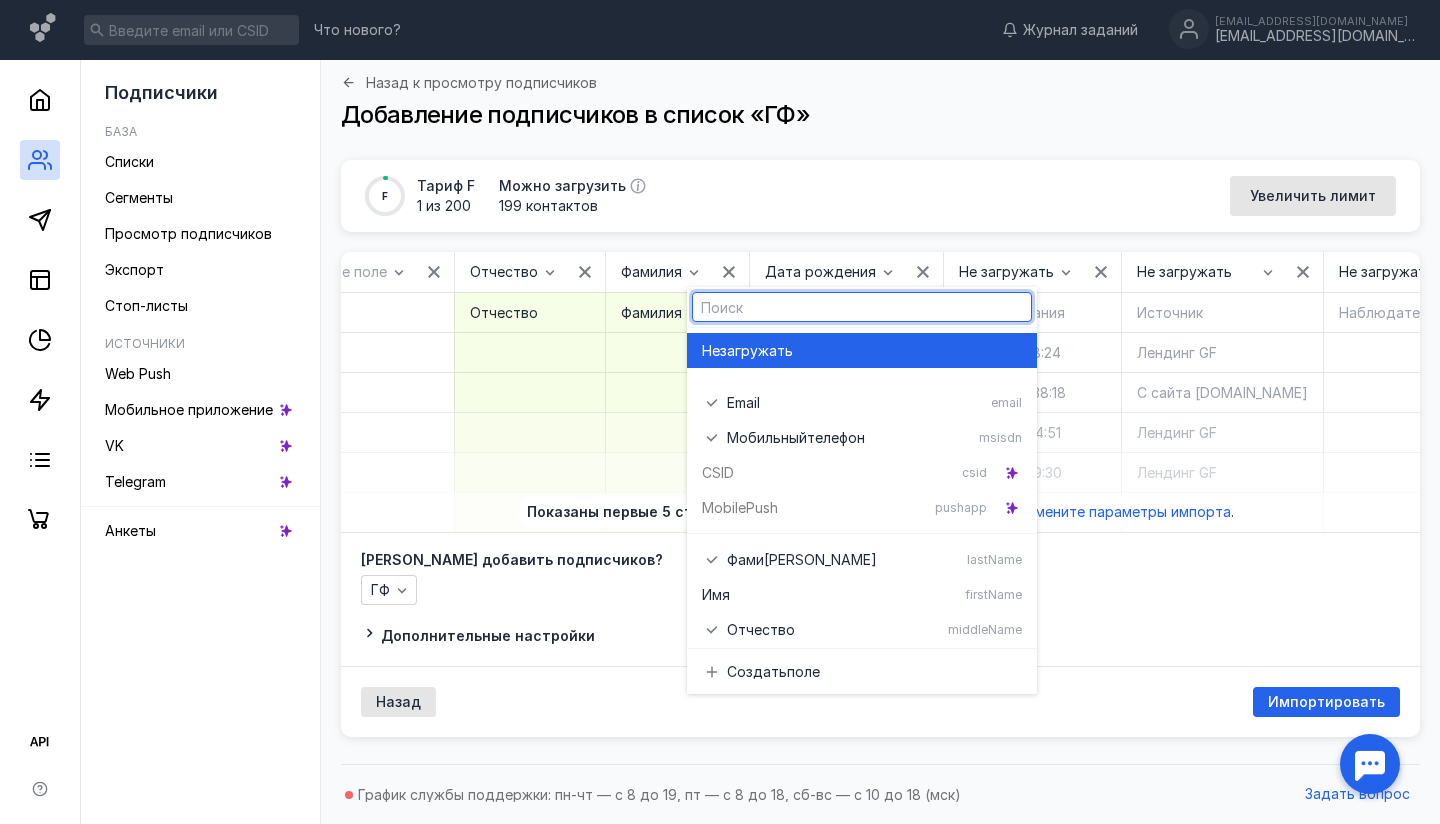click on "загружать" at bounding box center [756, 351] 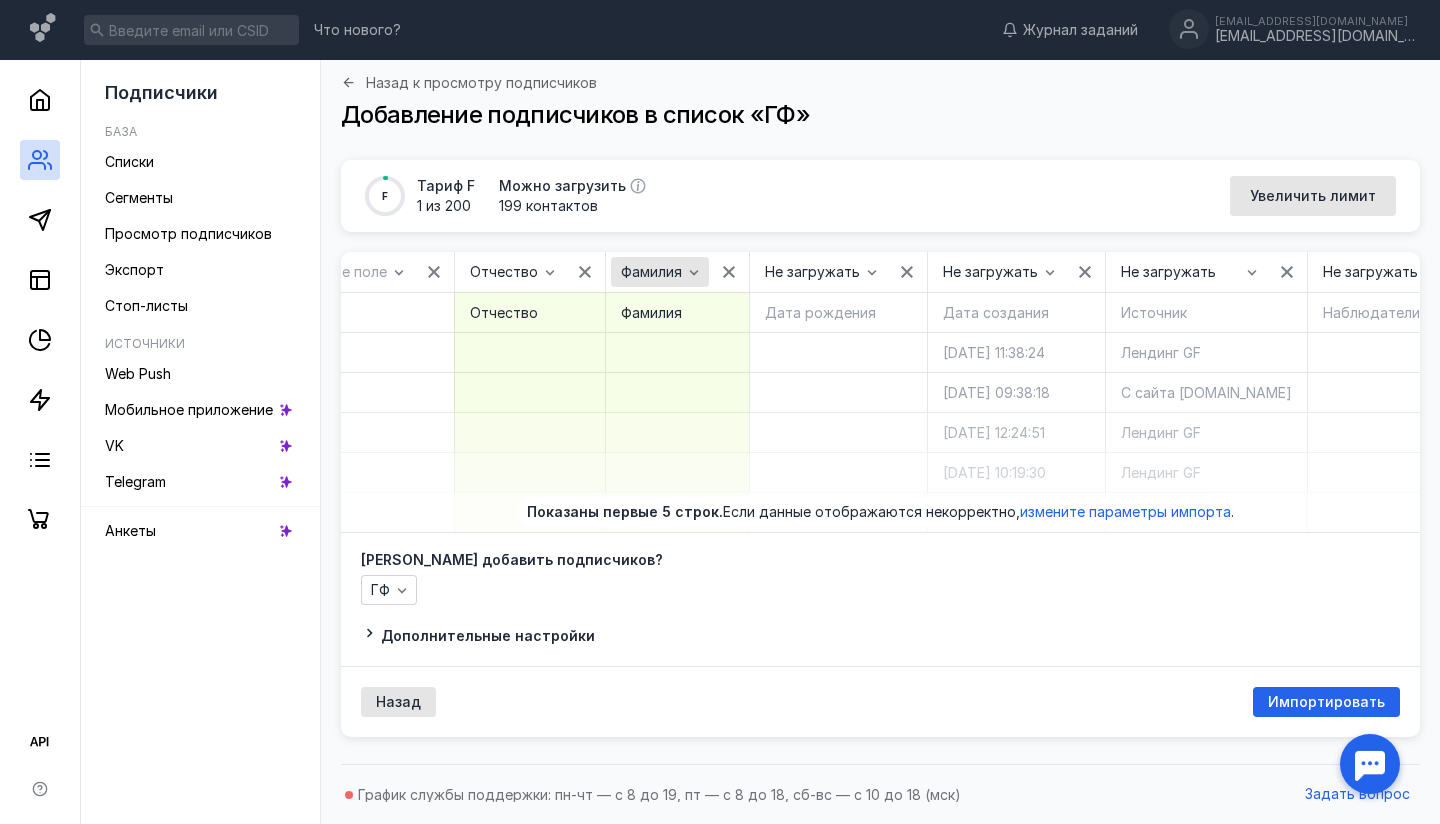 click 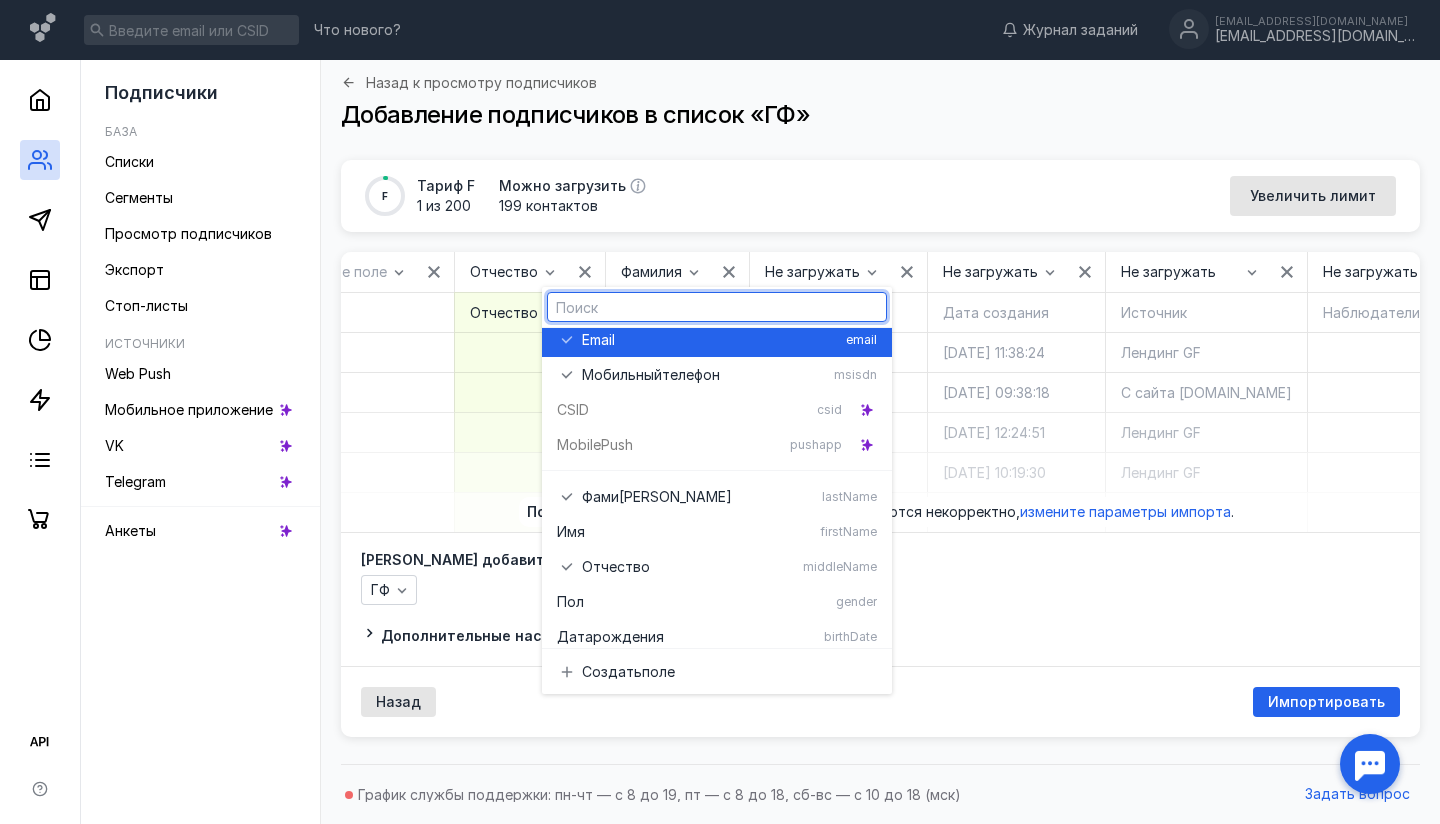 scroll, scrollTop: 0, scrollLeft: 0, axis: both 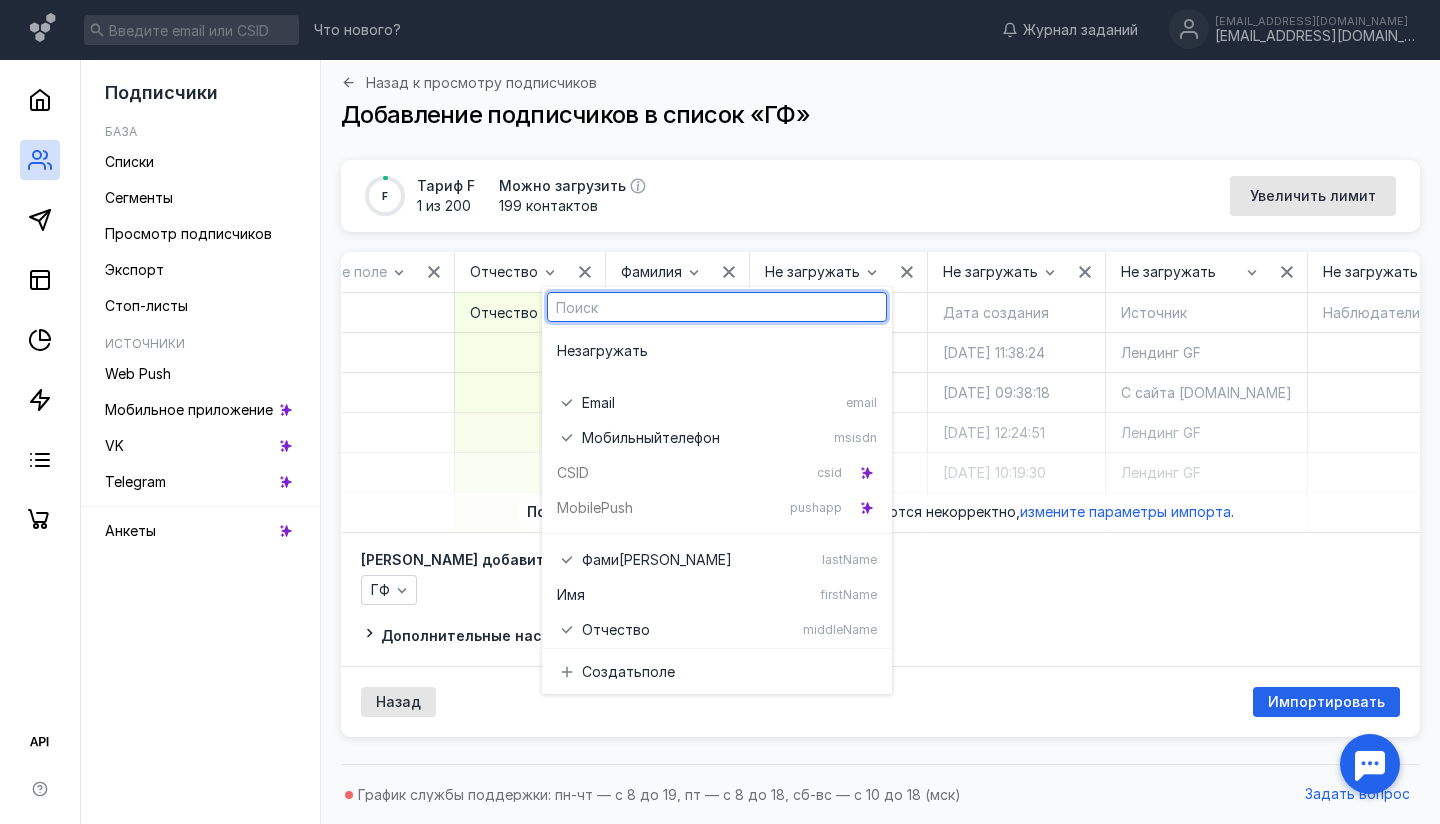 click on "загружать" at bounding box center [611, 351] 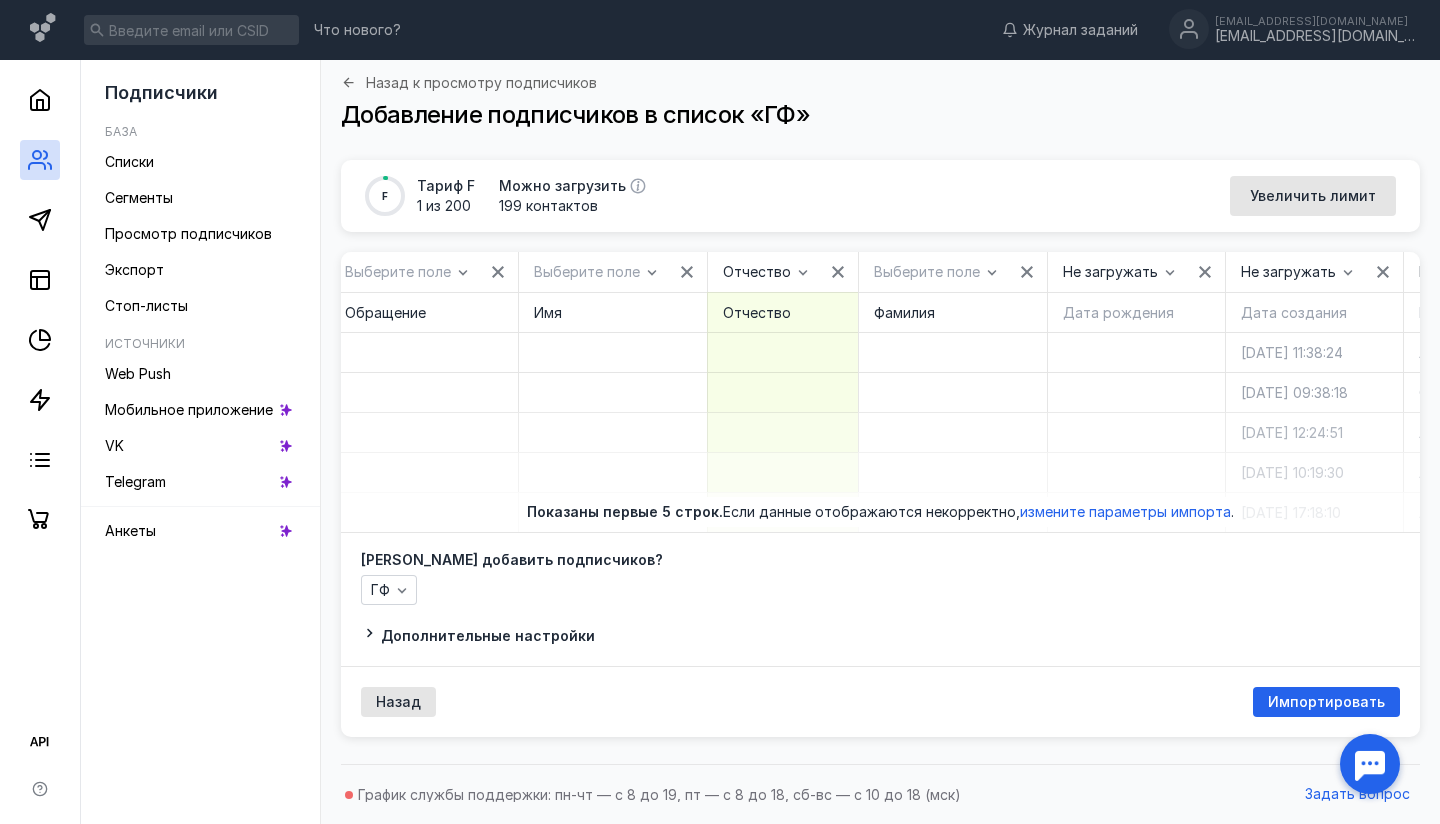 scroll, scrollTop: 0, scrollLeft: 916, axis: horizontal 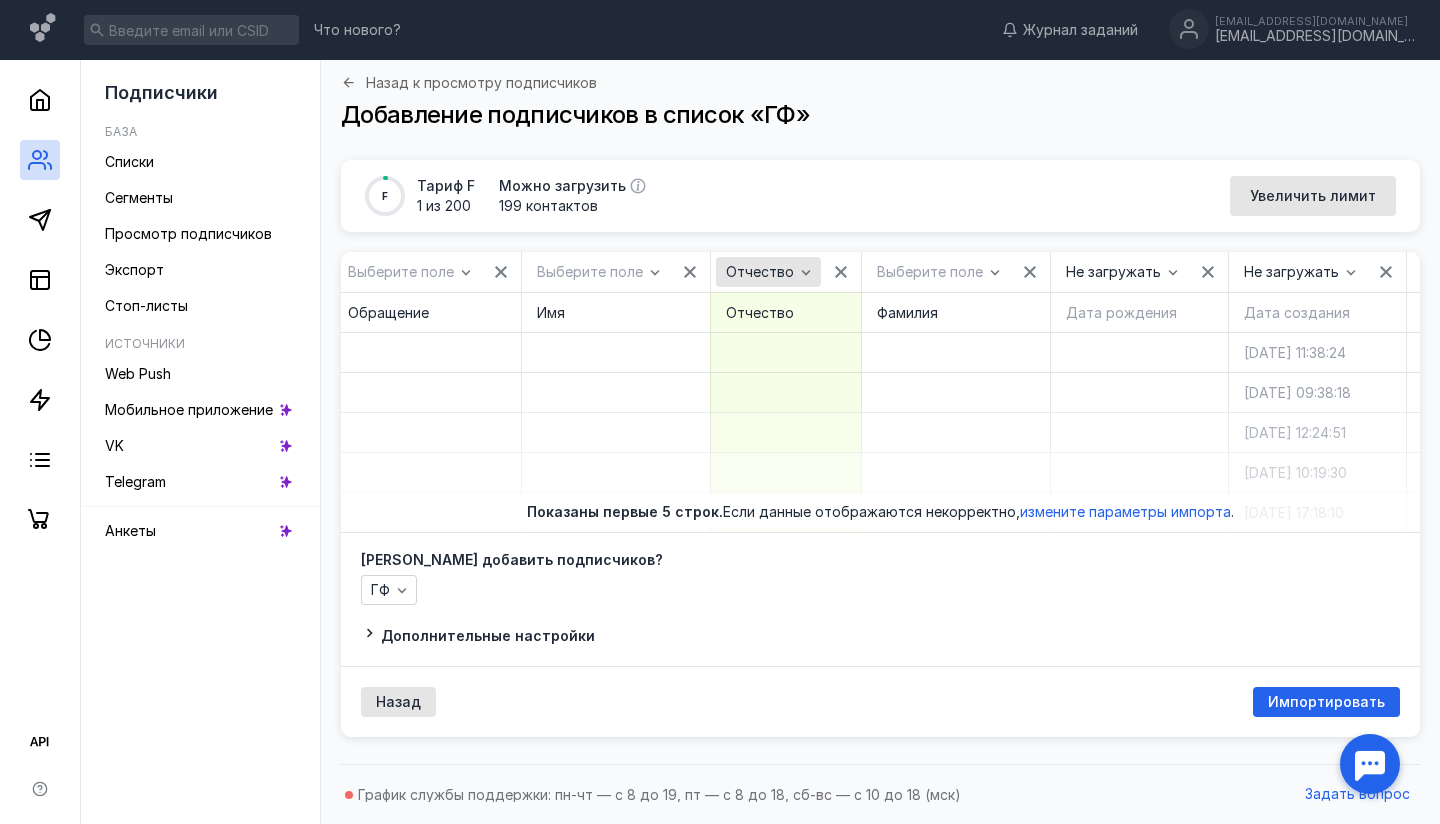 click on "Отчество" at bounding box center [760, 272] 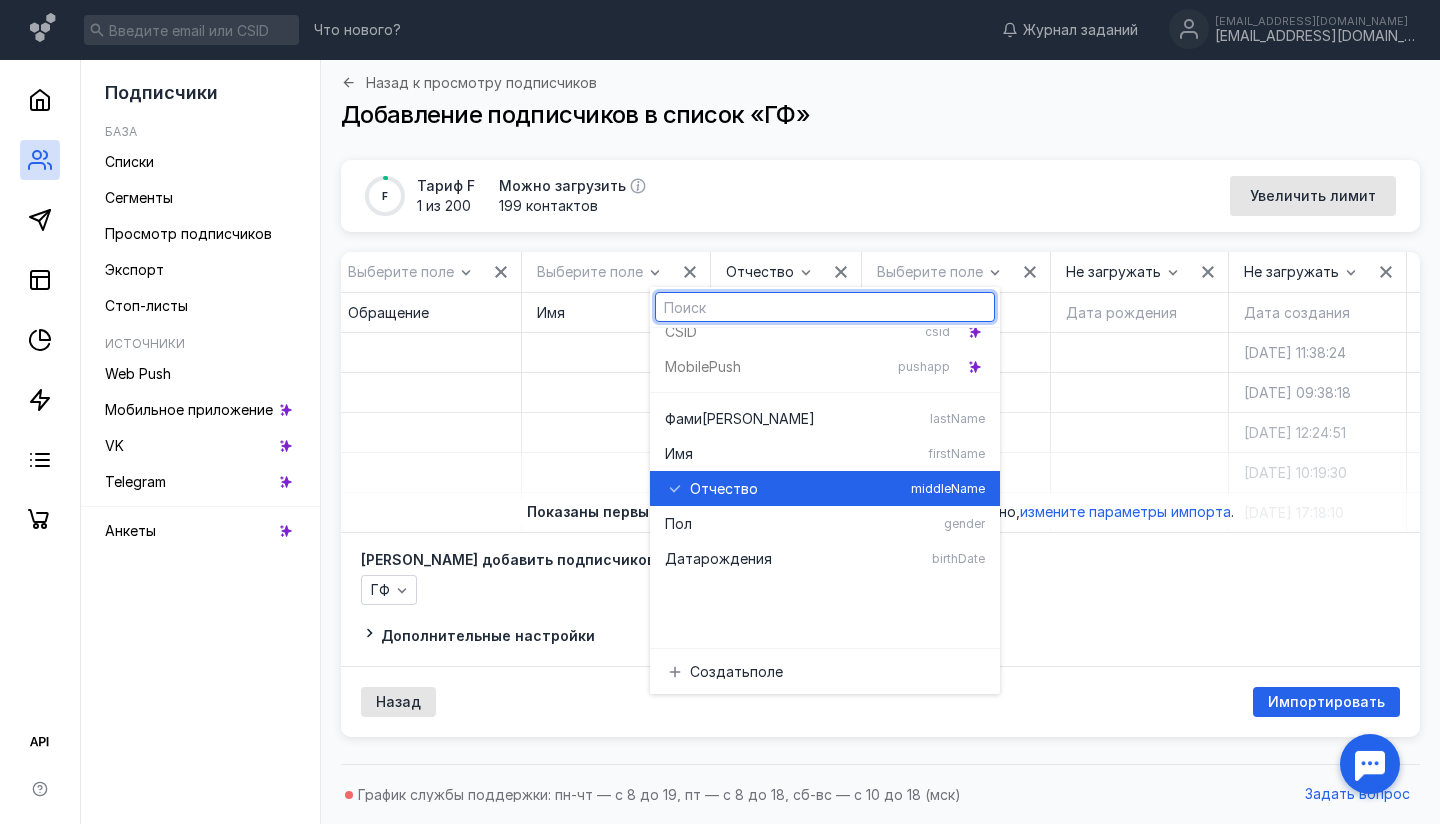 scroll, scrollTop: 0, scrollLeft: 0, axis: both 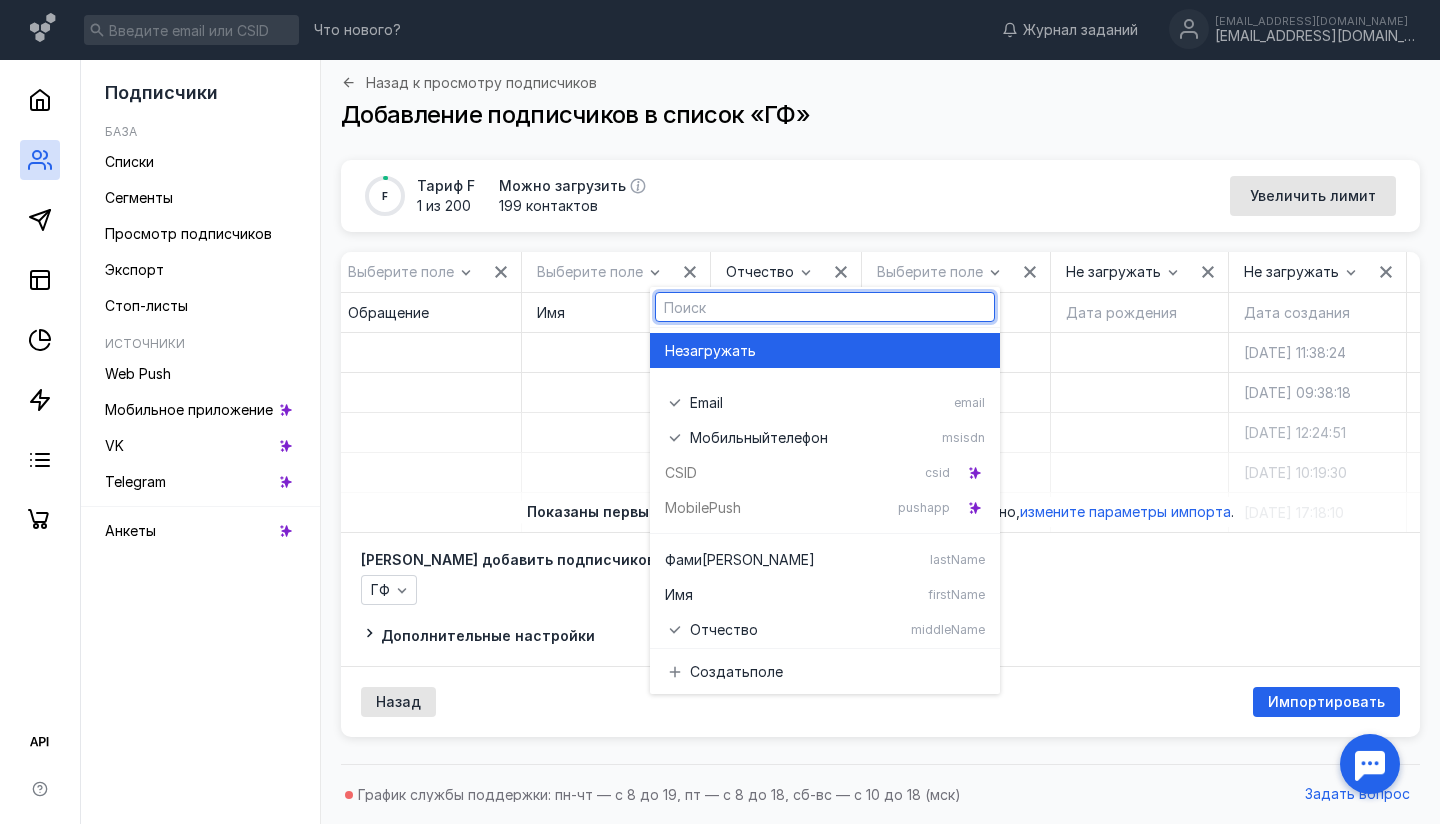 click on "загружать" at bounding box center (719, 351) 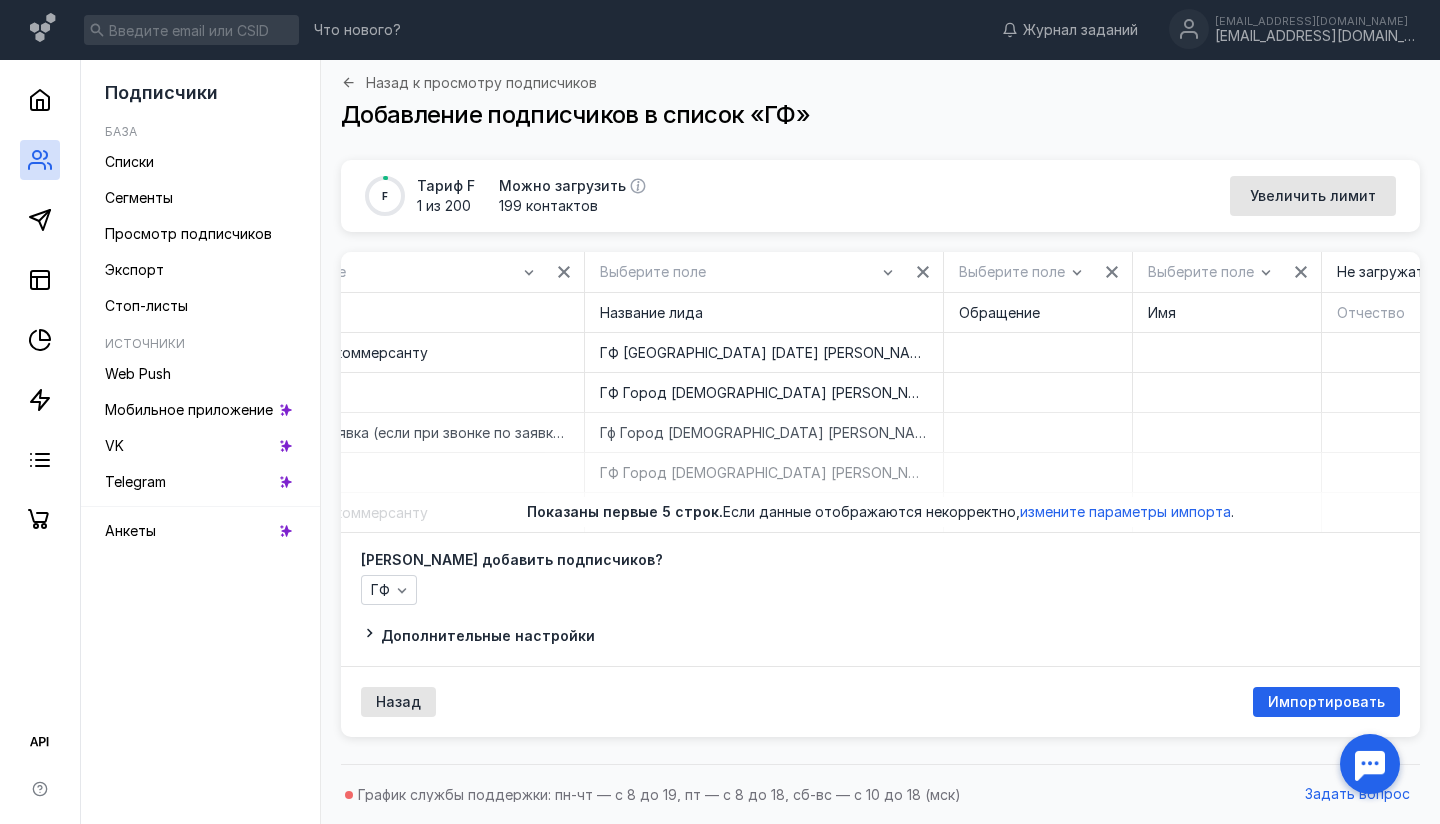 scroll, scrollTop: 0, scrollLeft: 302, axis: horizontal 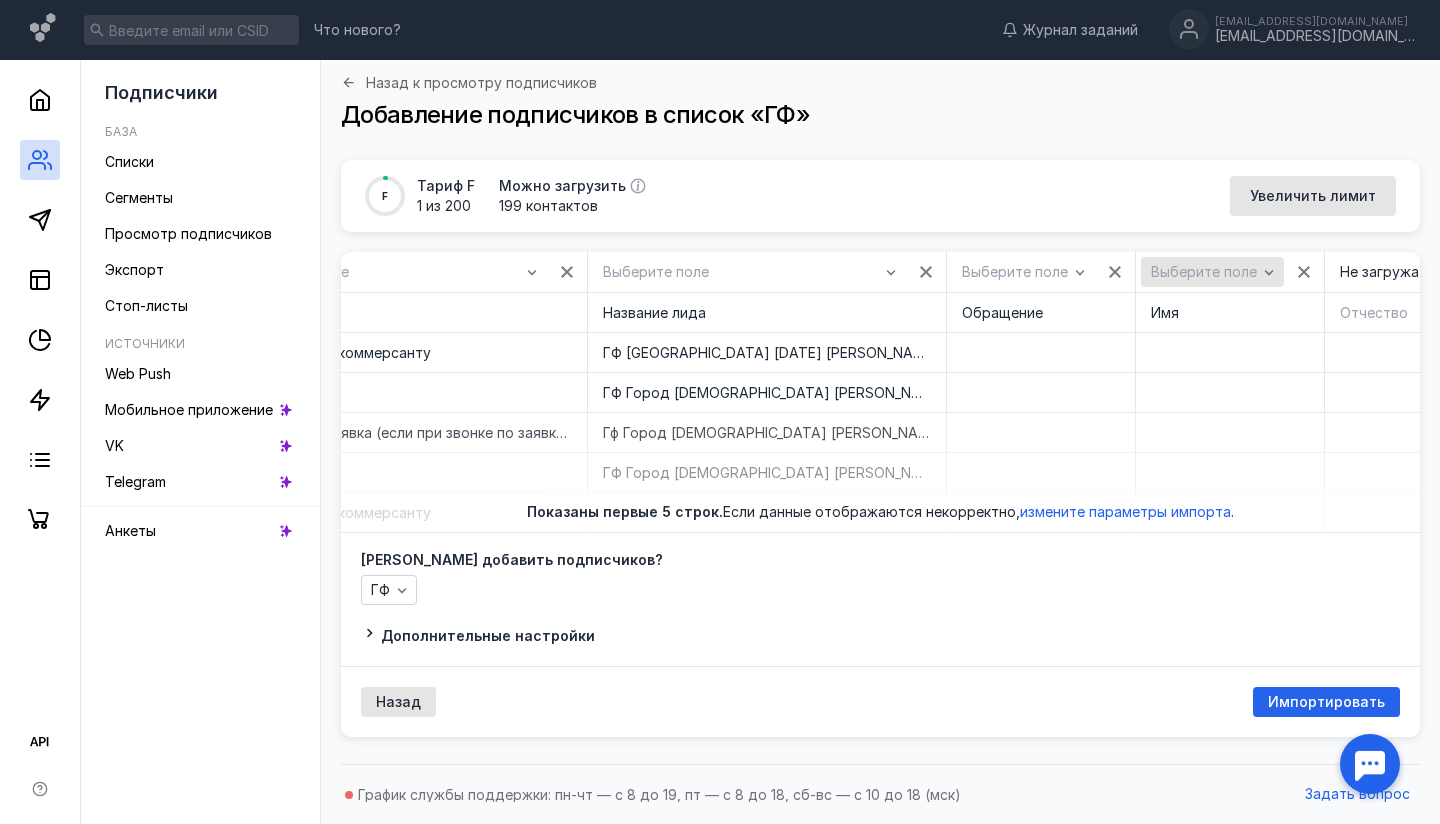 click on "Выберите поле" at bounding box center [1212, 272] 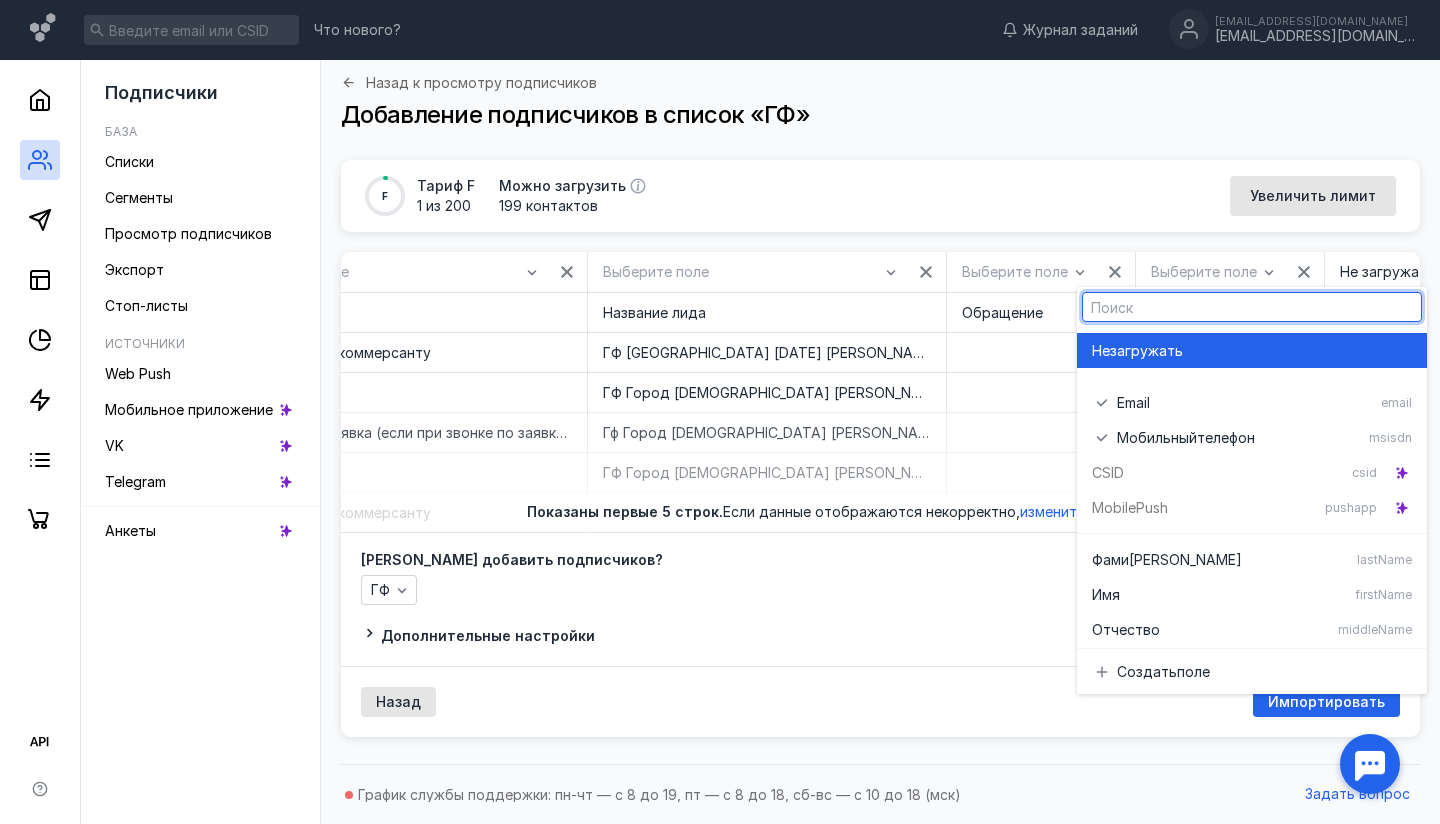click on "загружать" at bounding box center [1146, 351] 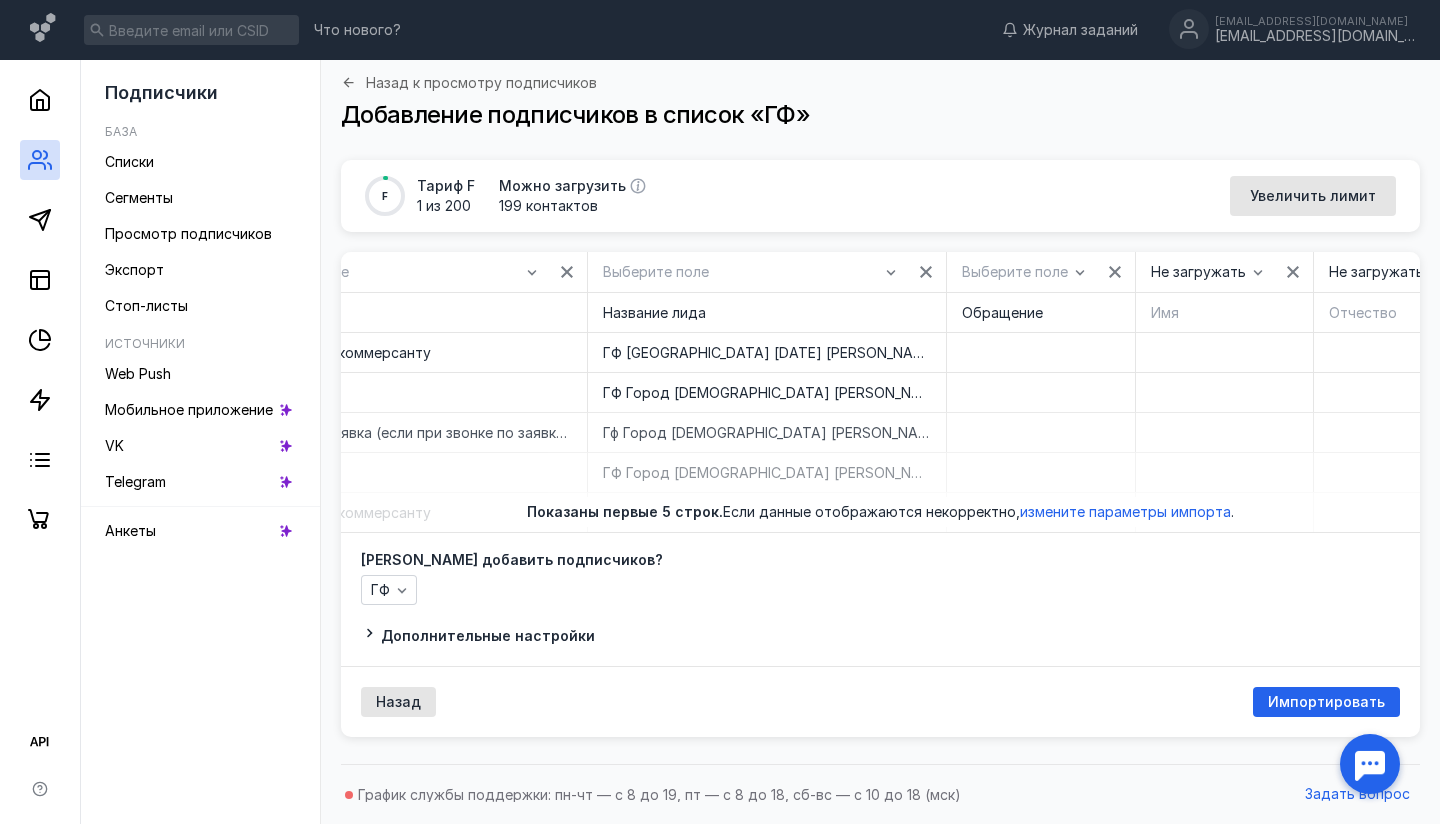 click at bounding box center (1115, 272) 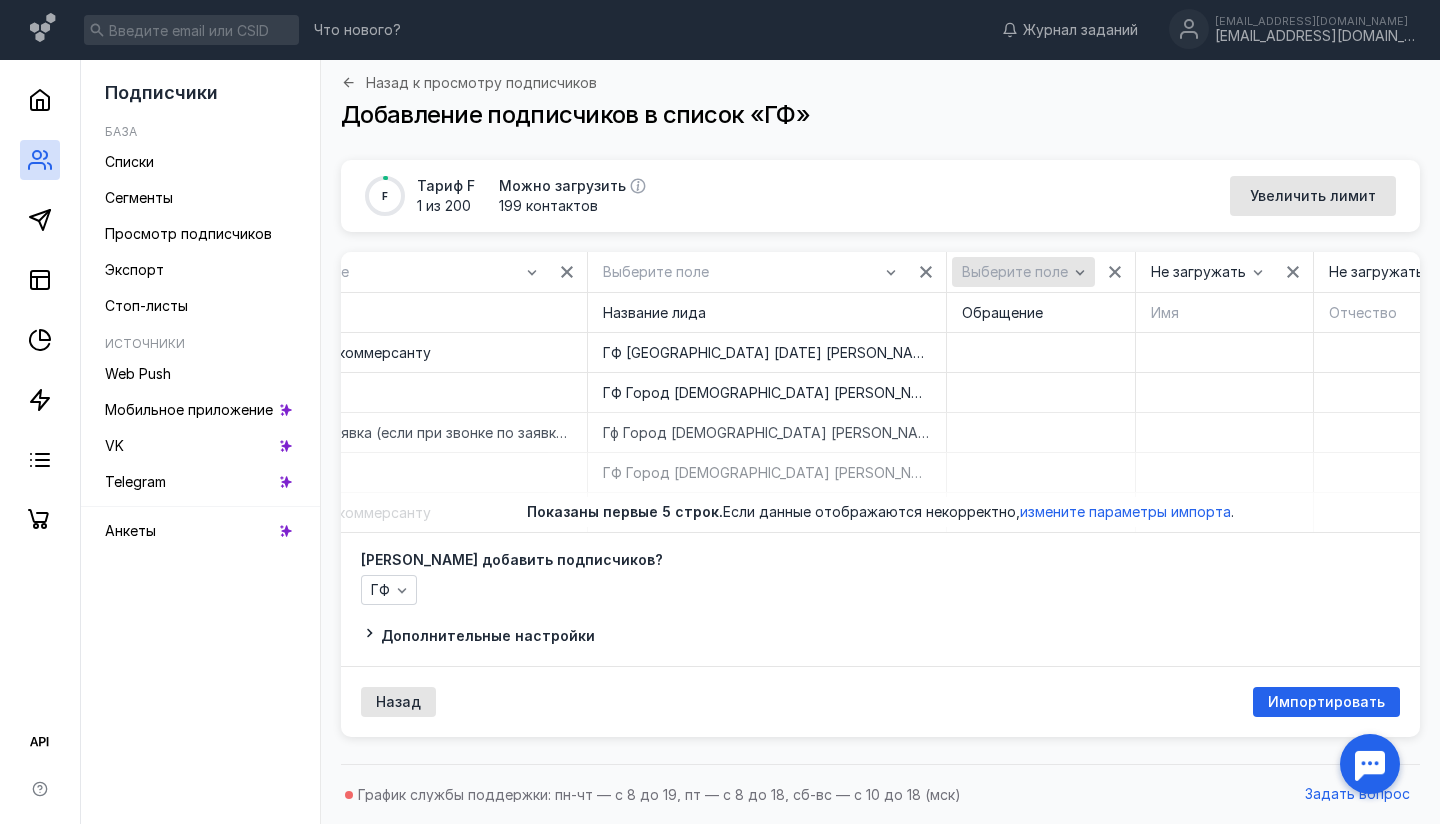 click on "Выберите поле" at bounding box center [1023, 272] 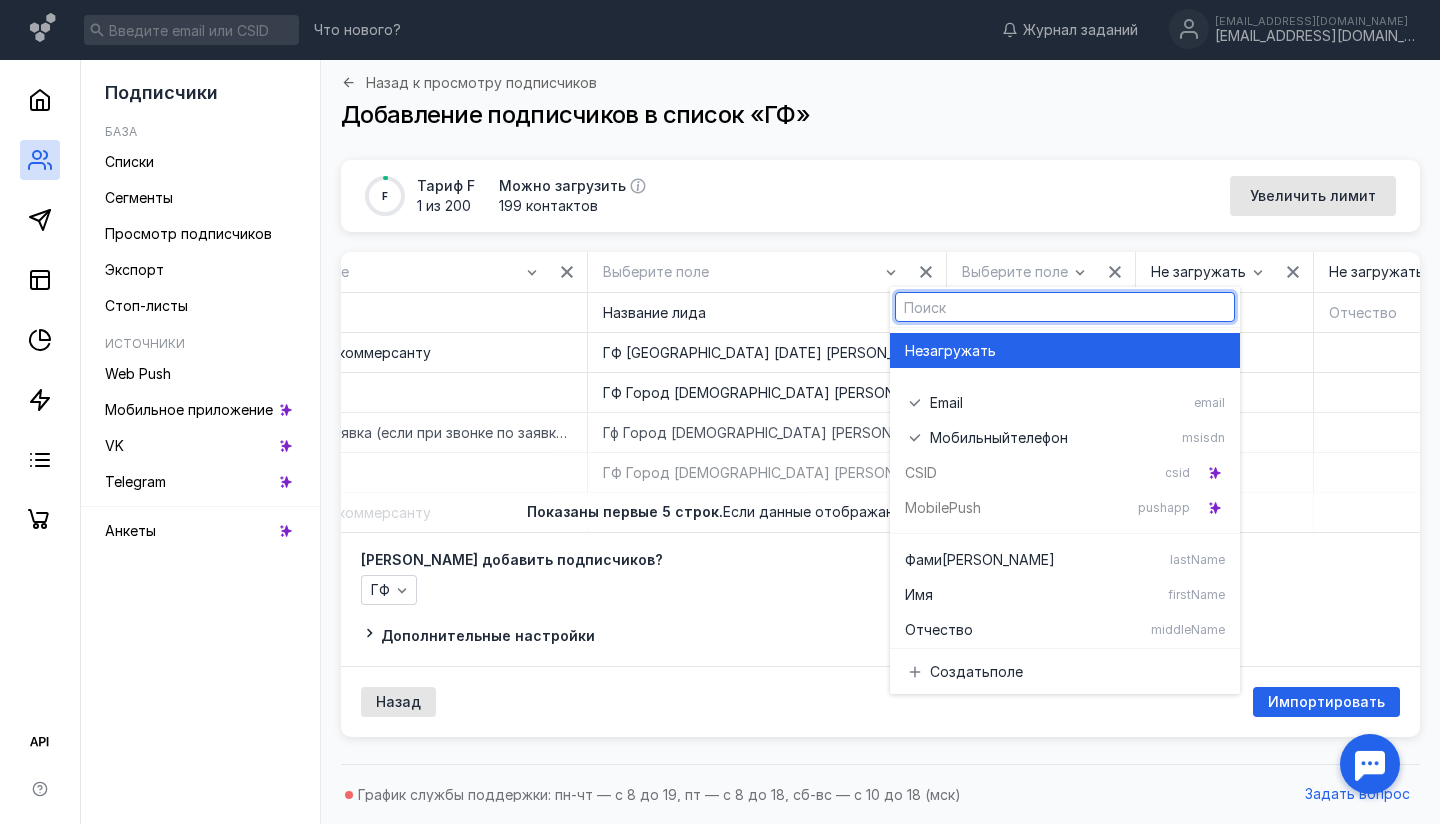 click on "загружать" at bounding box center (959, 351) 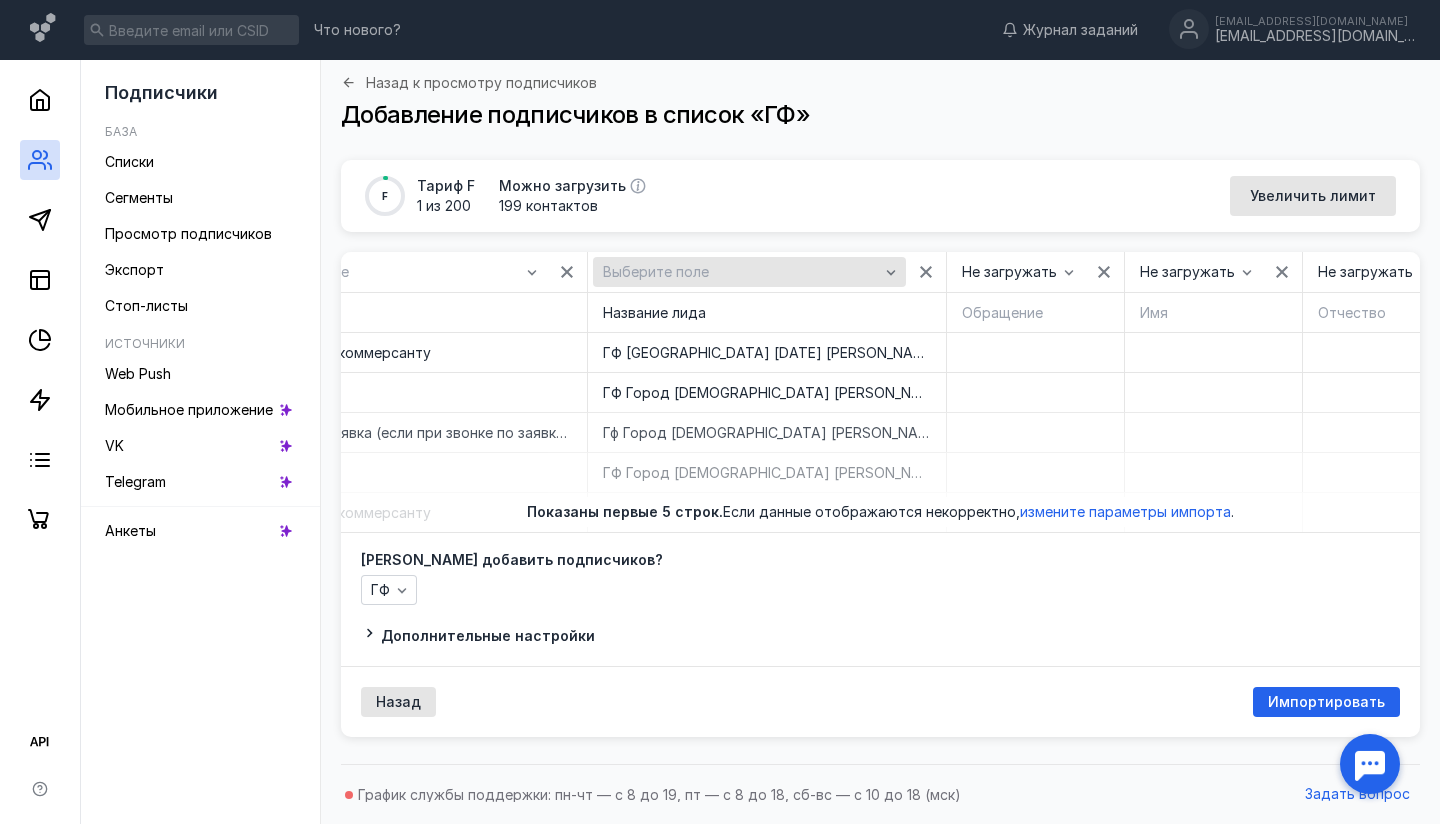 click on "Выберите поле" at bounding box center (741, 272) 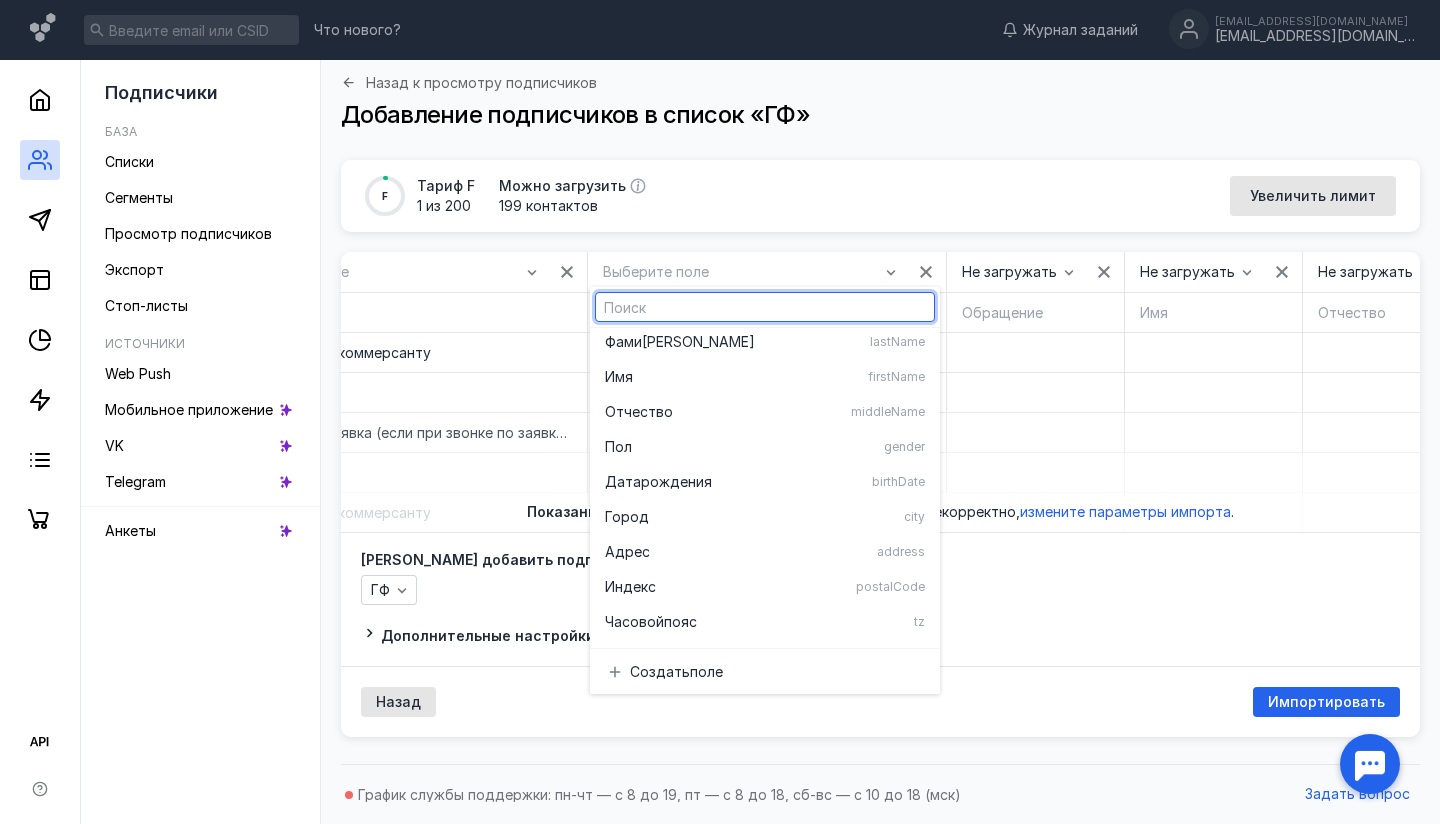 scroll, scrollTop: 249, scrollLeft: 0, axis: vertical 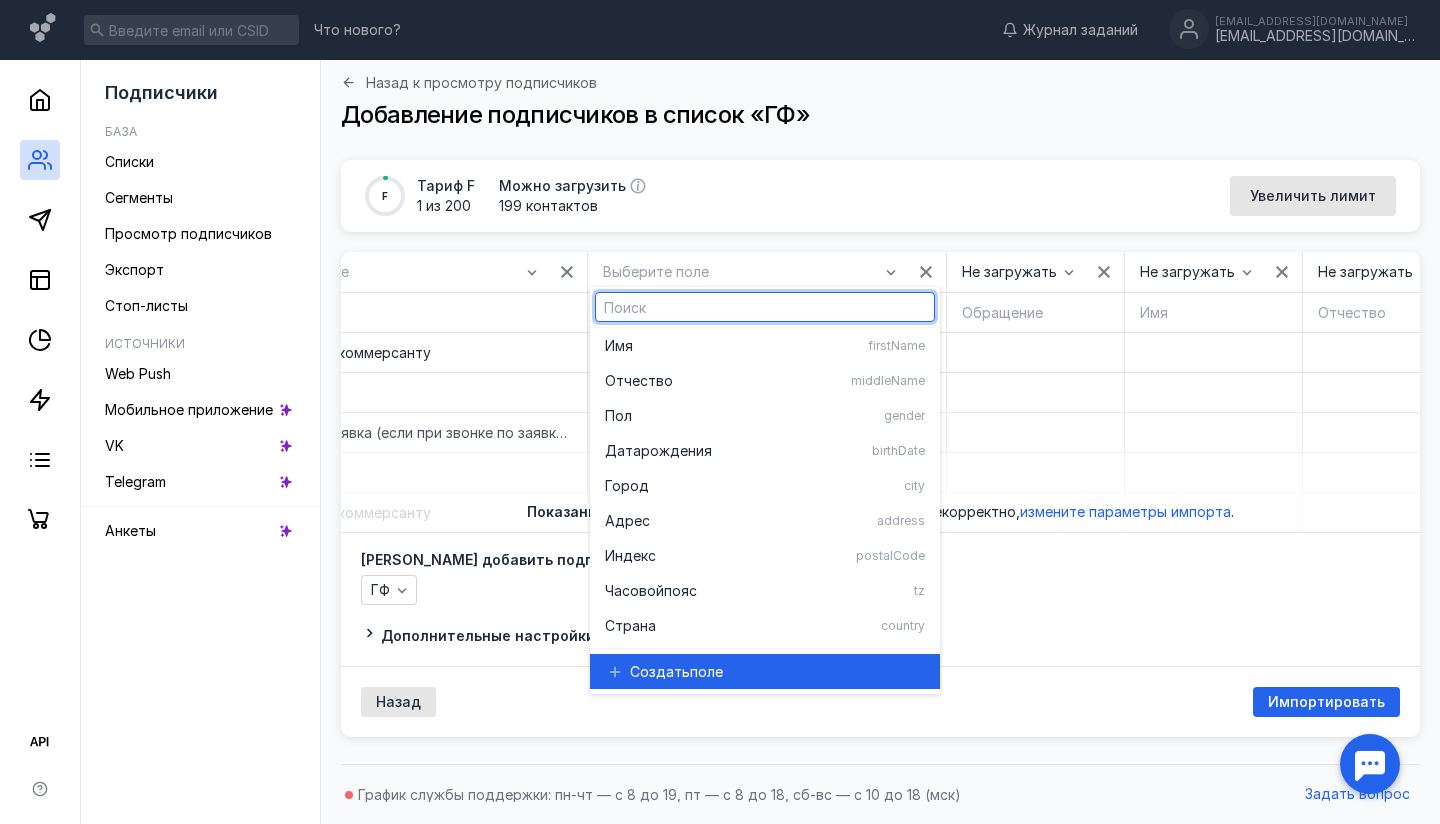 click on "Назад Импортировать" at bounding box center (880, 701) 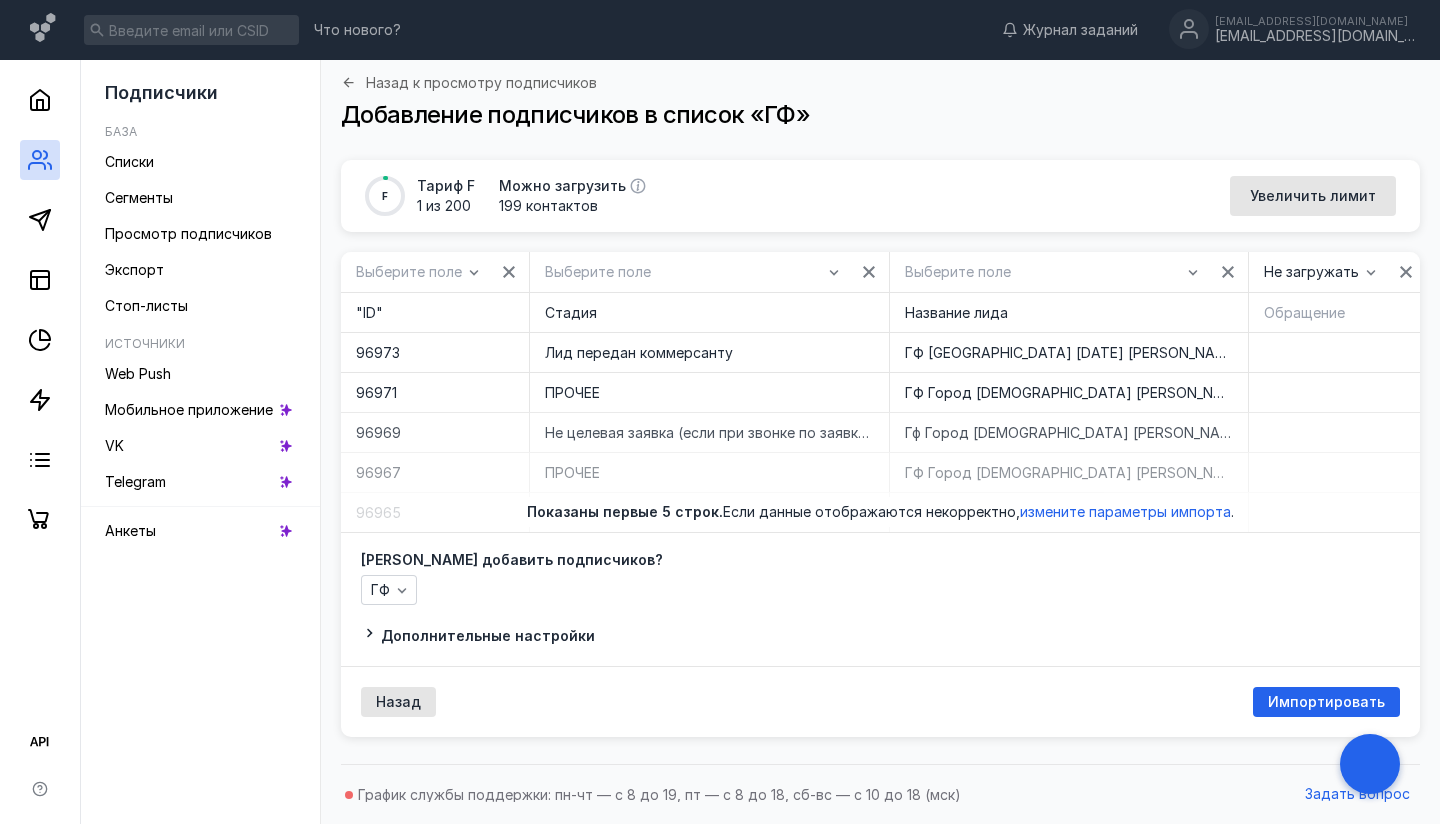scroll, scrollTop: 0, scrollLeft: 1, axis: horizontal 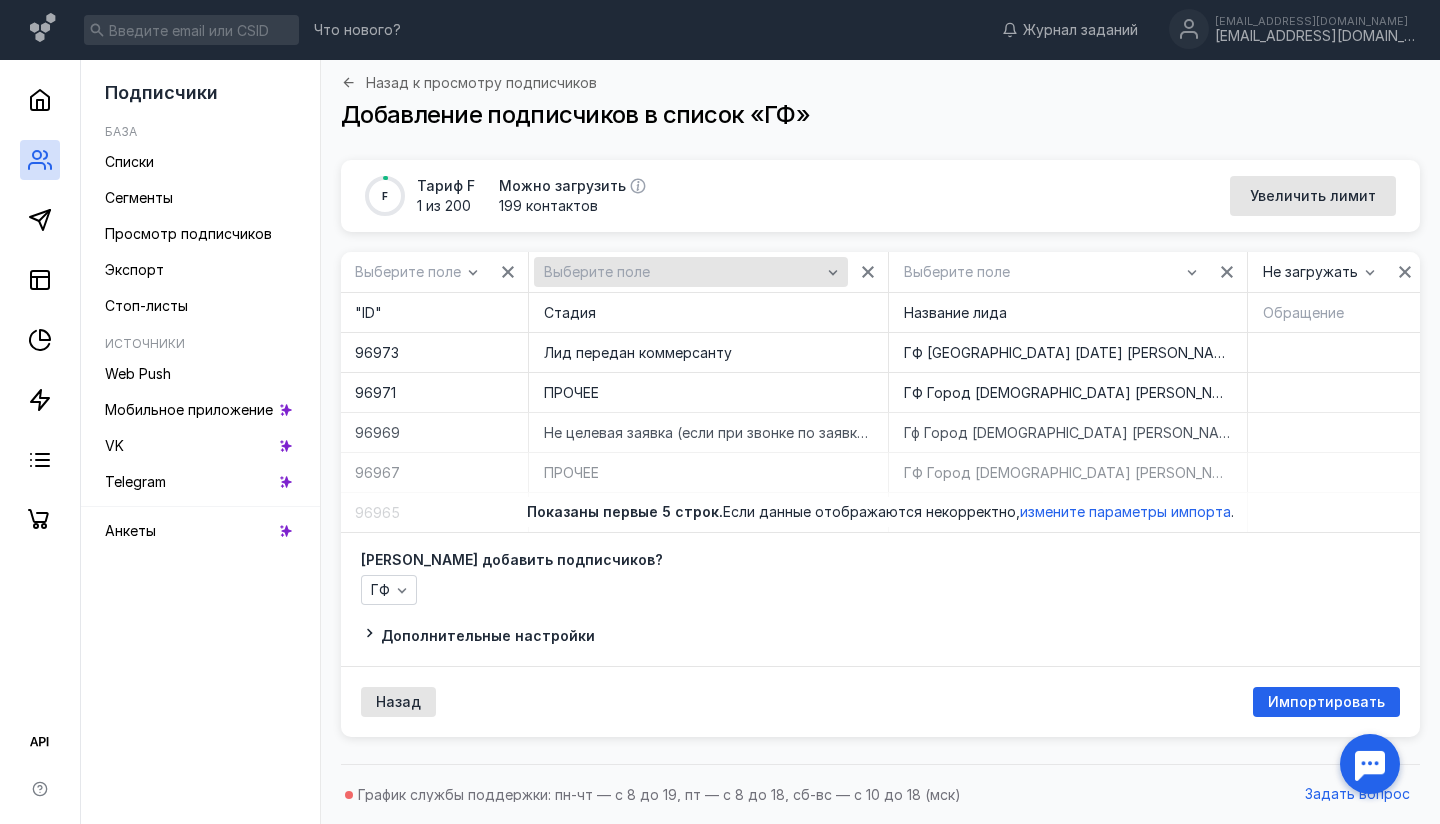 click 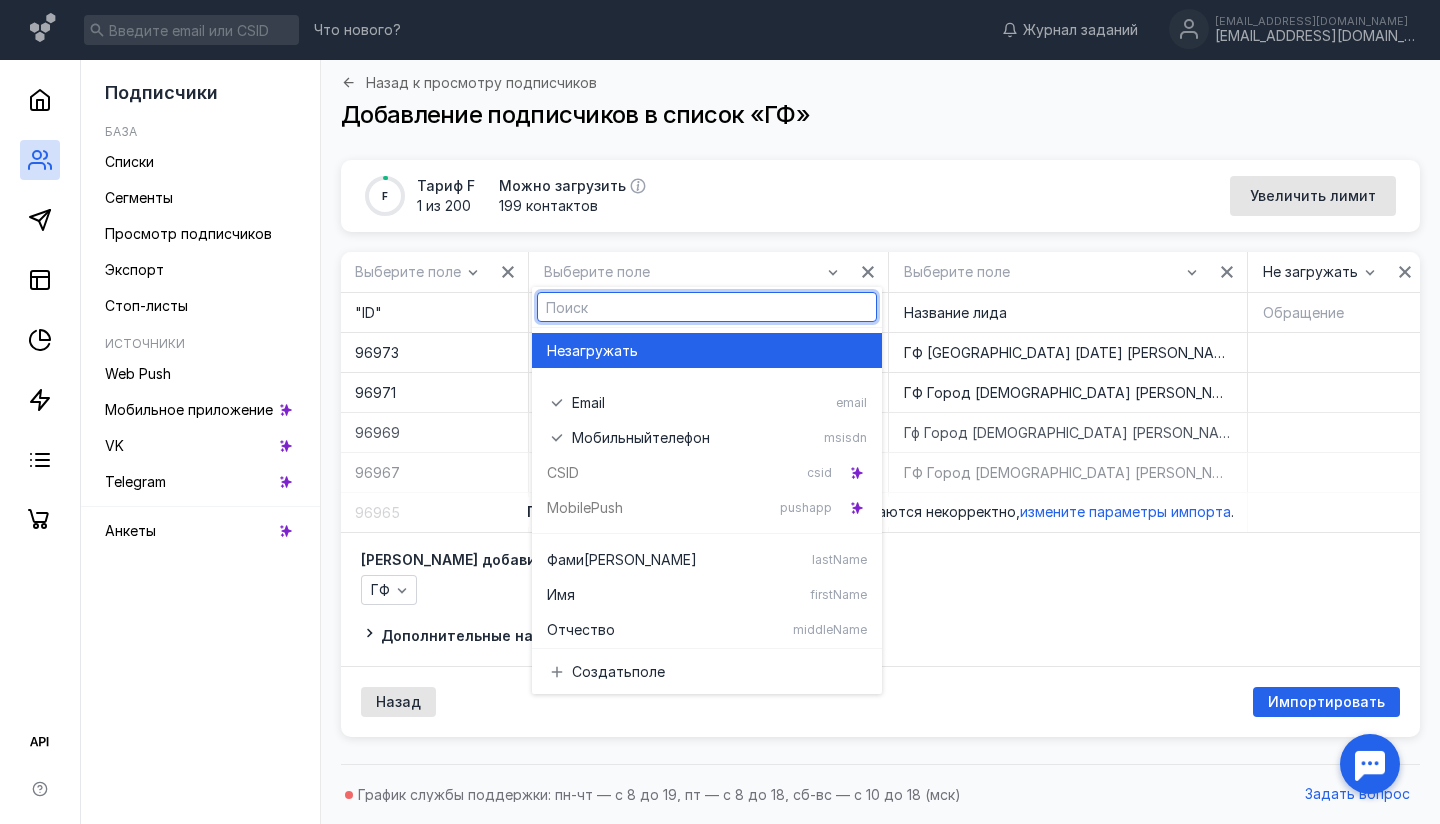 click on "Не  загружать" at bounding box center [707, 351] 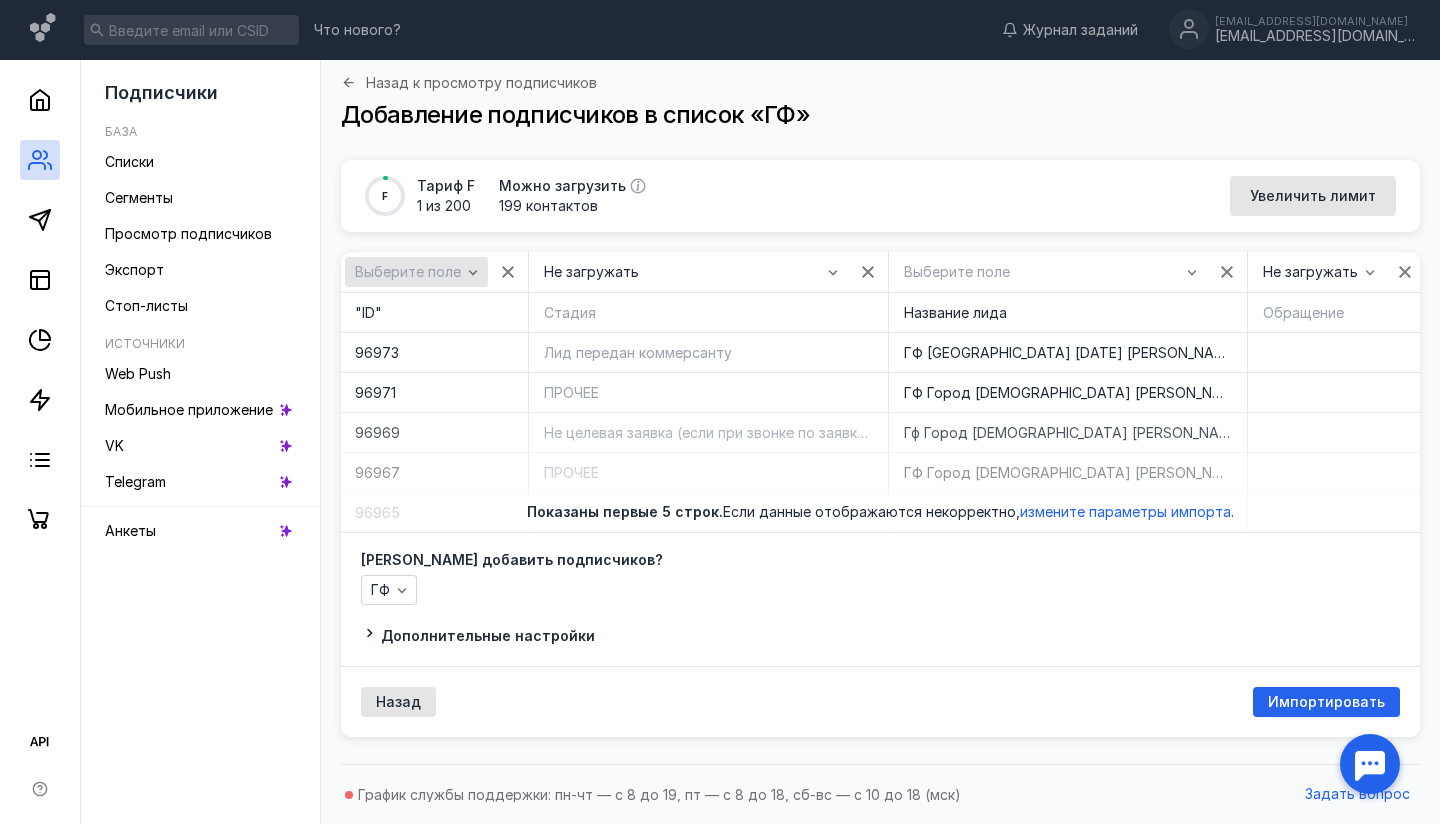 click on "Выберите поле" at bounding box center [416, 272] 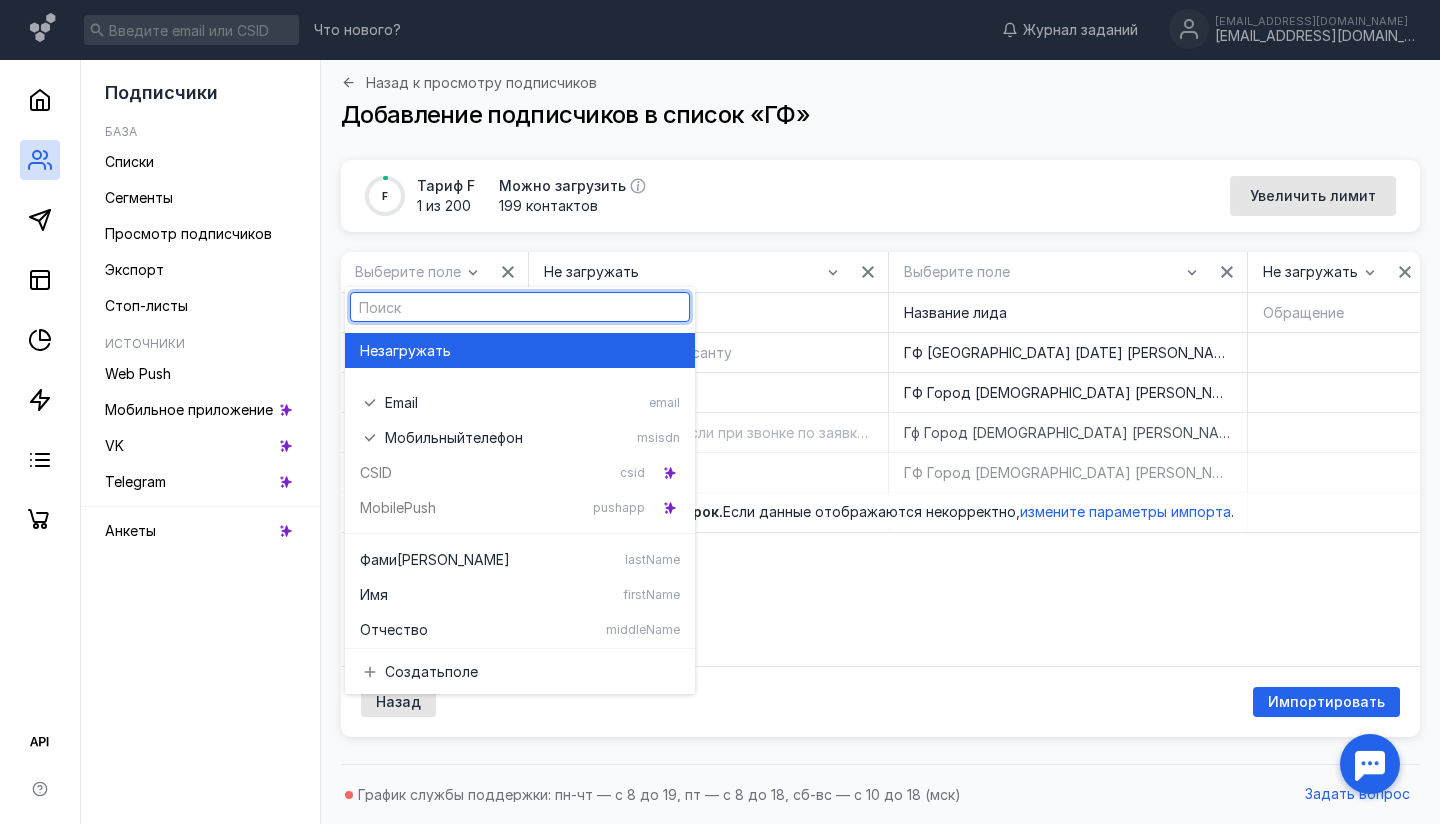 click on "Не  загружать" at bounding box center (520, 351) 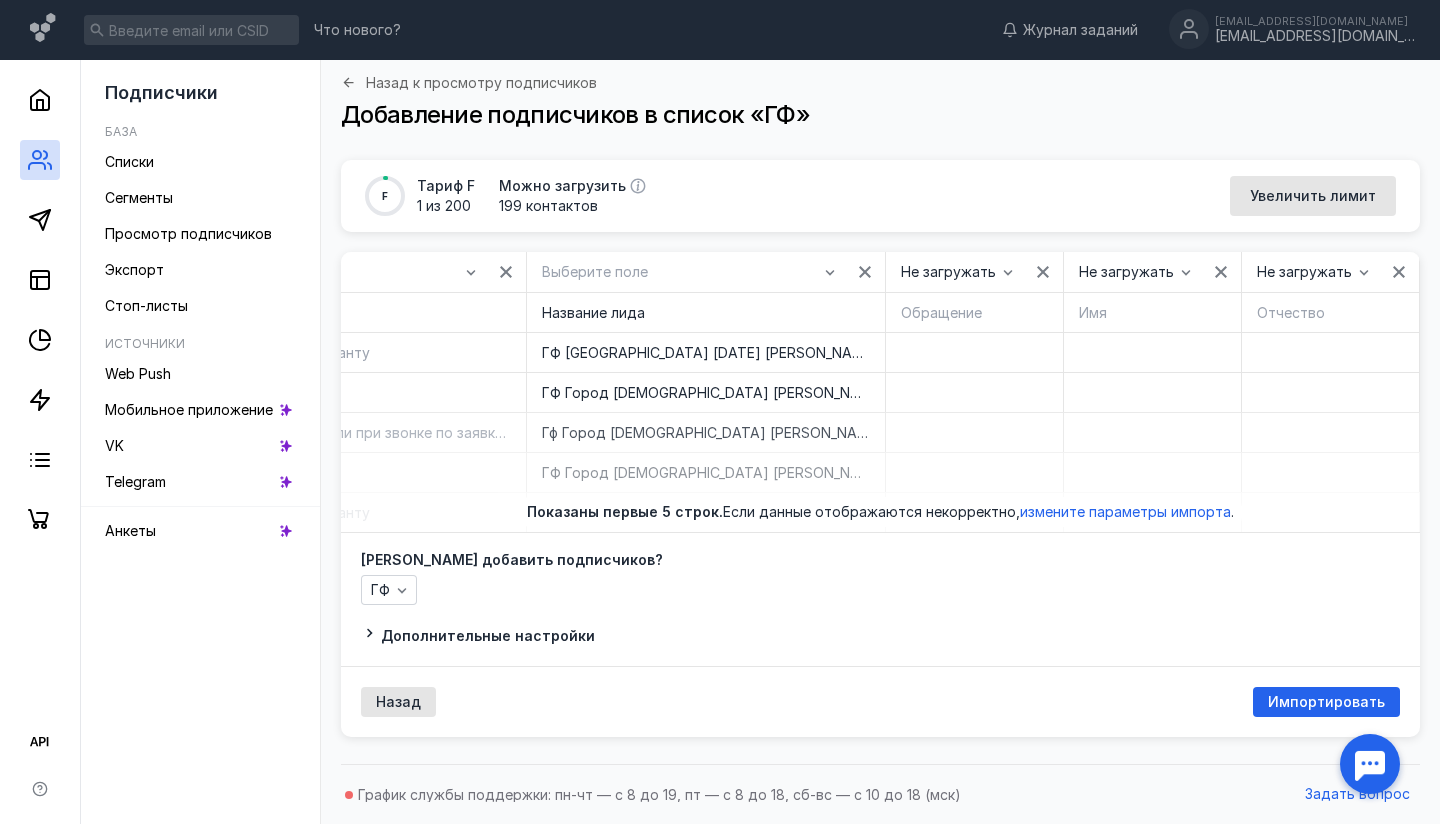 scroll, scrollTop: 0, scrollLeft: 417, axis: horizontal 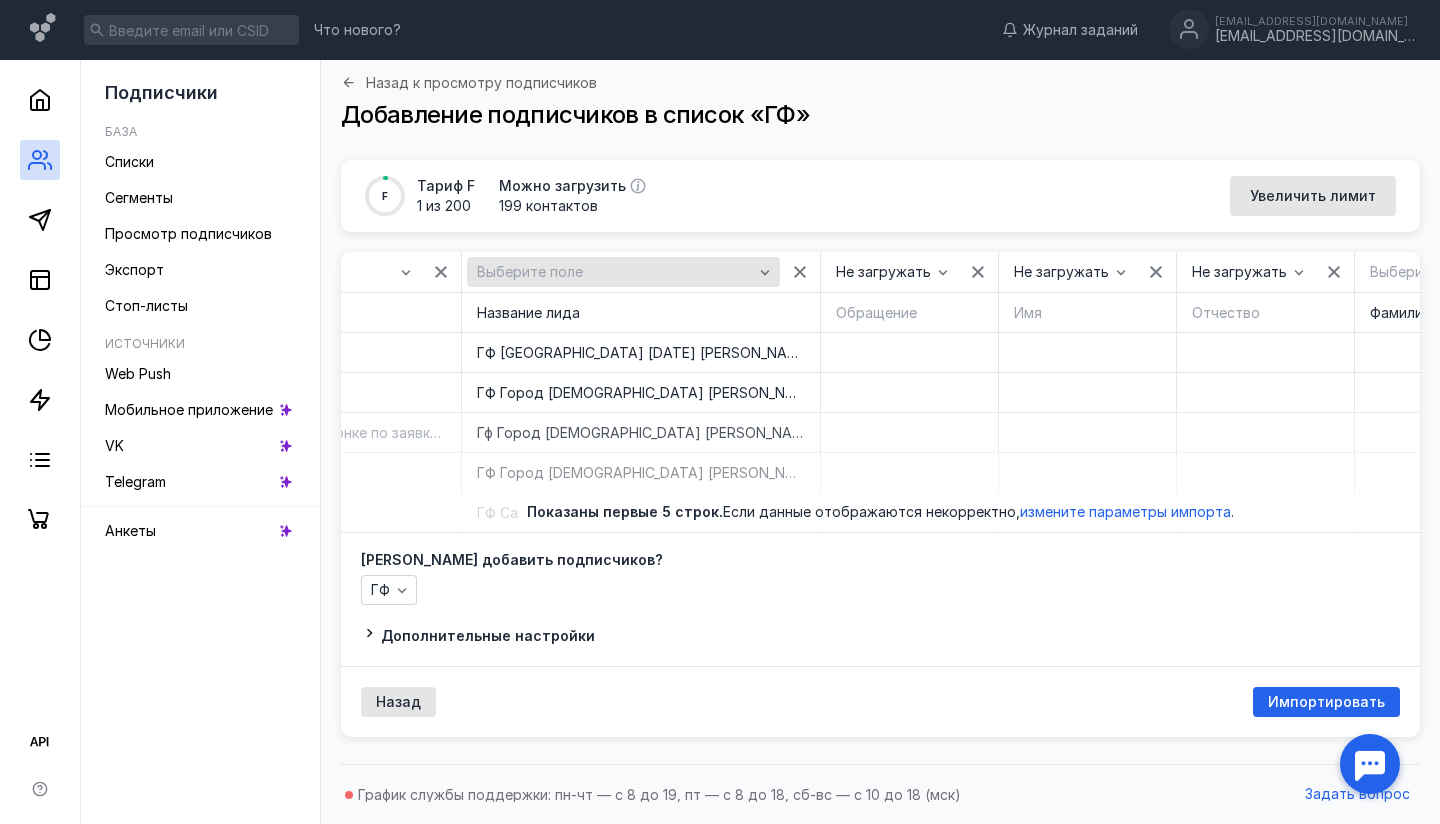 click on "Выберите поле" at bounding box center [615, 272] 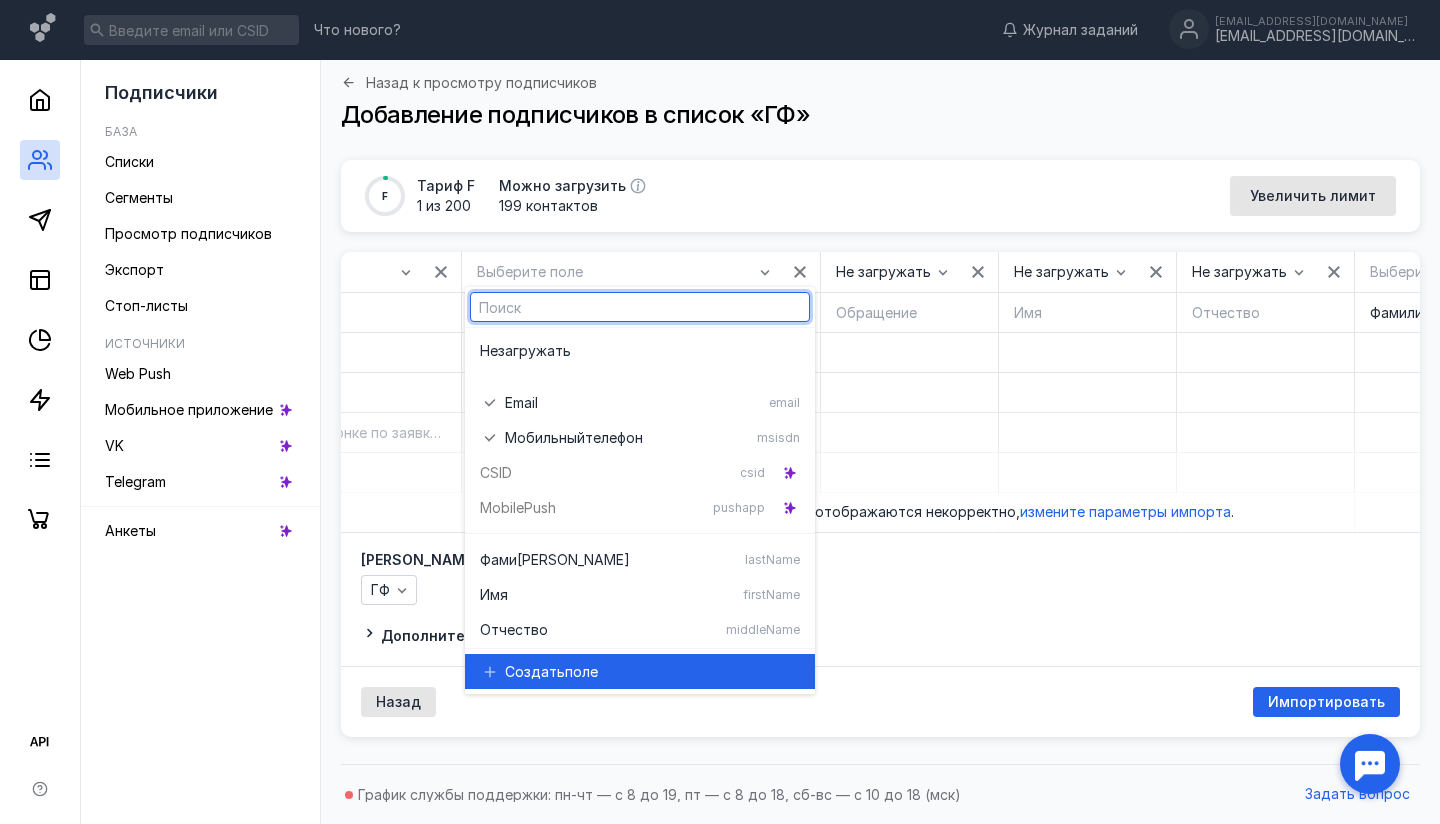 click on "Создать  поле" at bounding box center [652, 672] 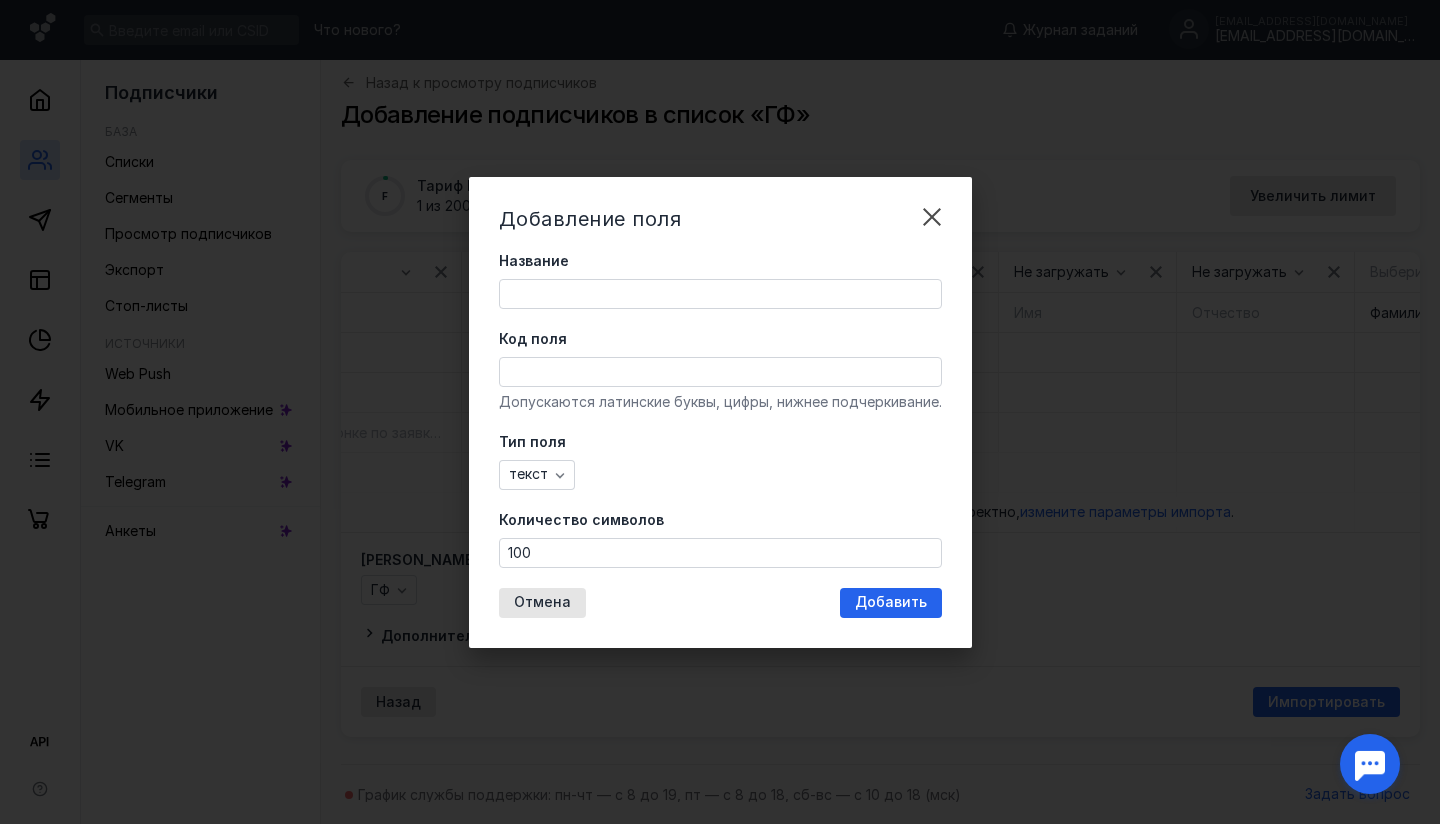 click on "Название" at bounding box center (720, 294) 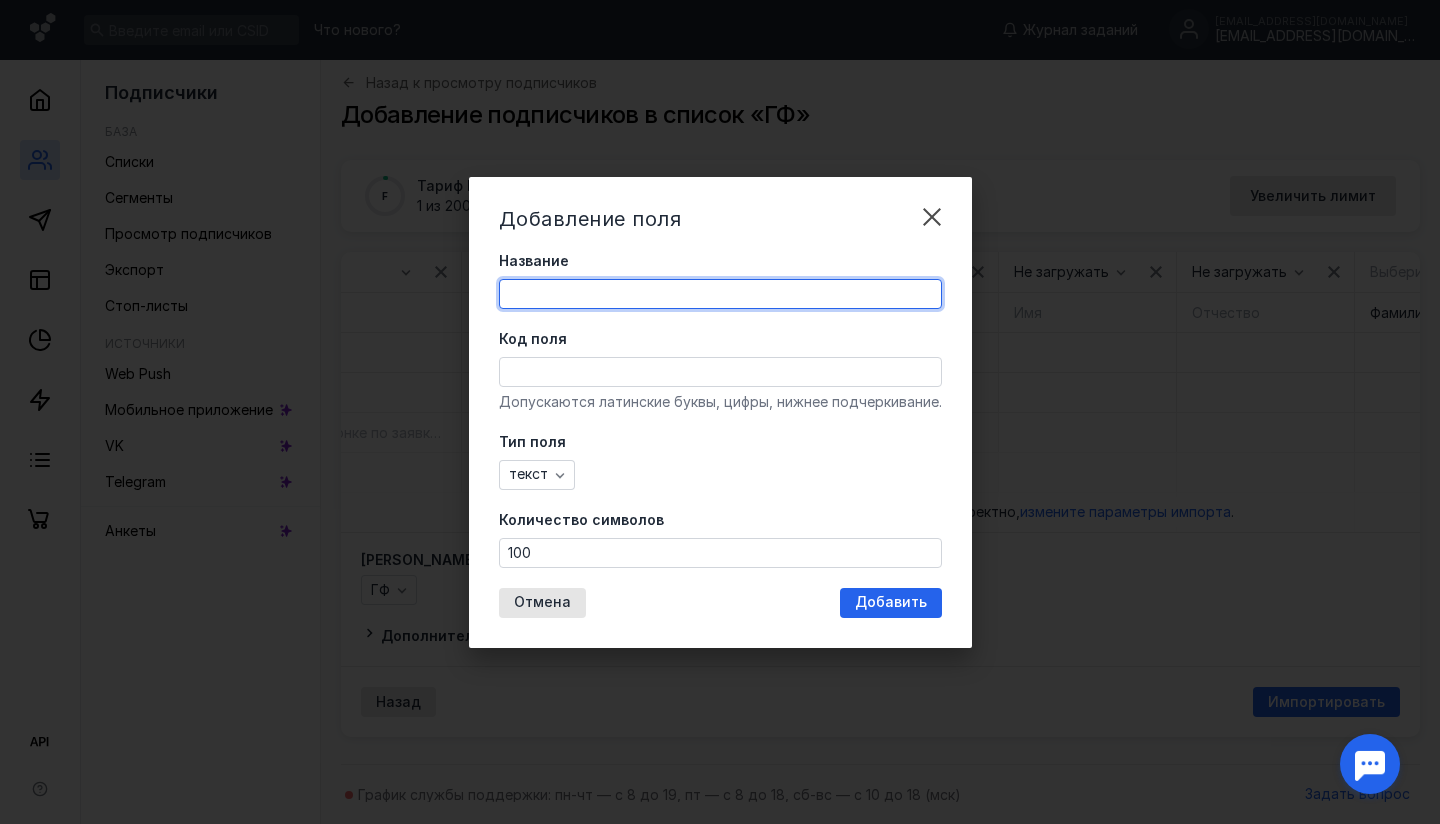type on "ГФ" 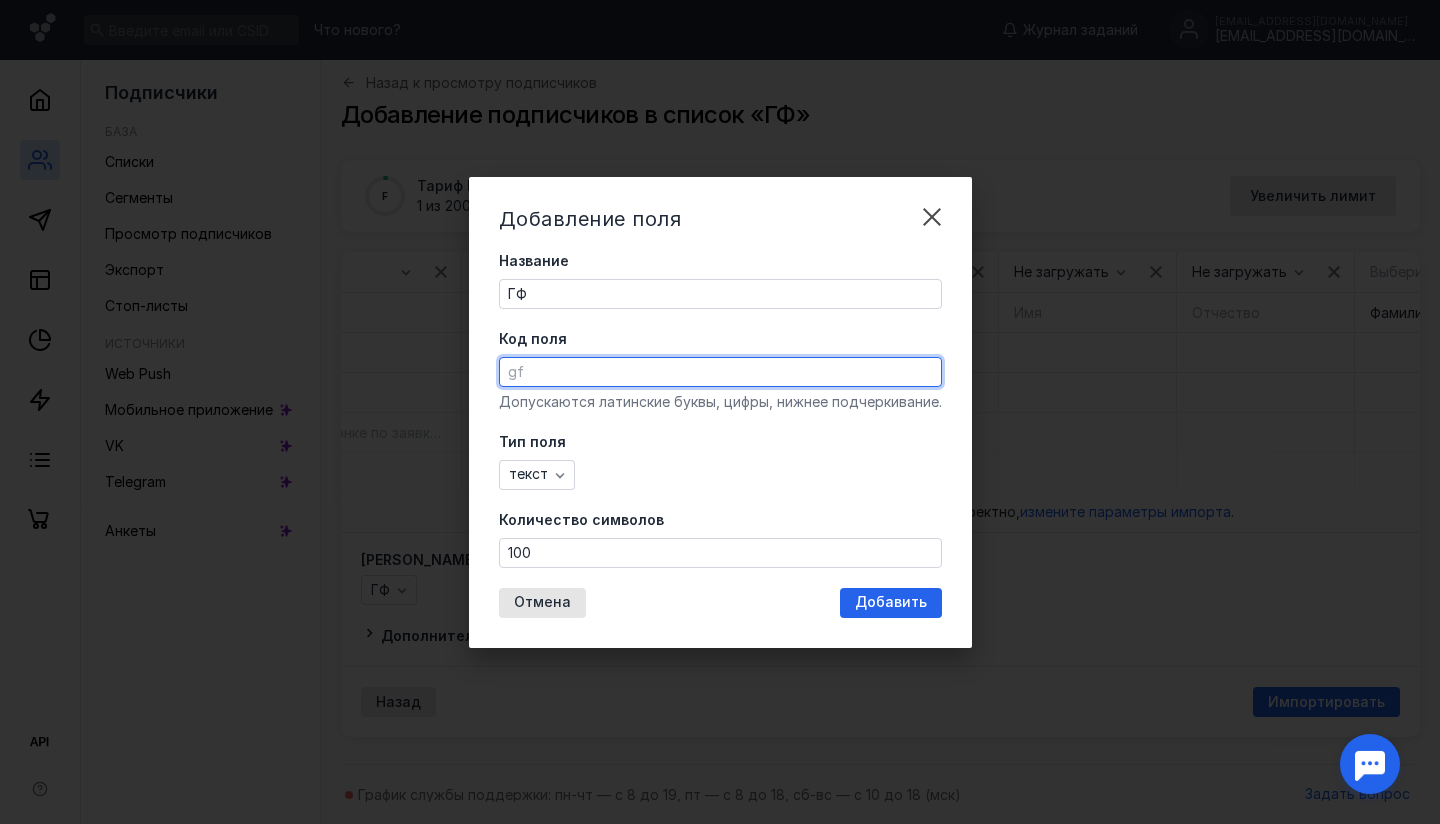 click on "Код поля" at bounding box center [720, 372] 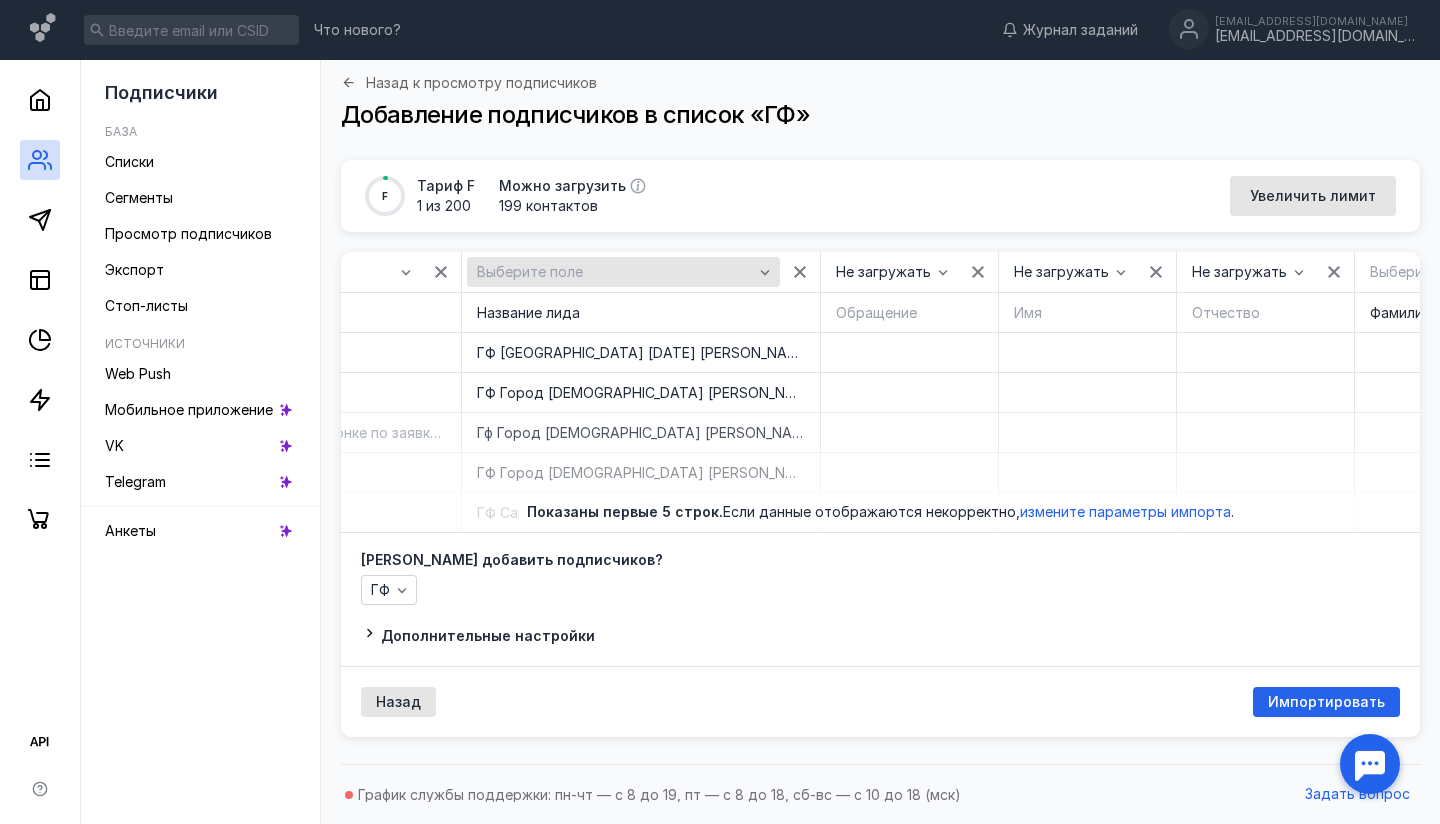 click on "Выберите поле" at bounding box center (615, 272) 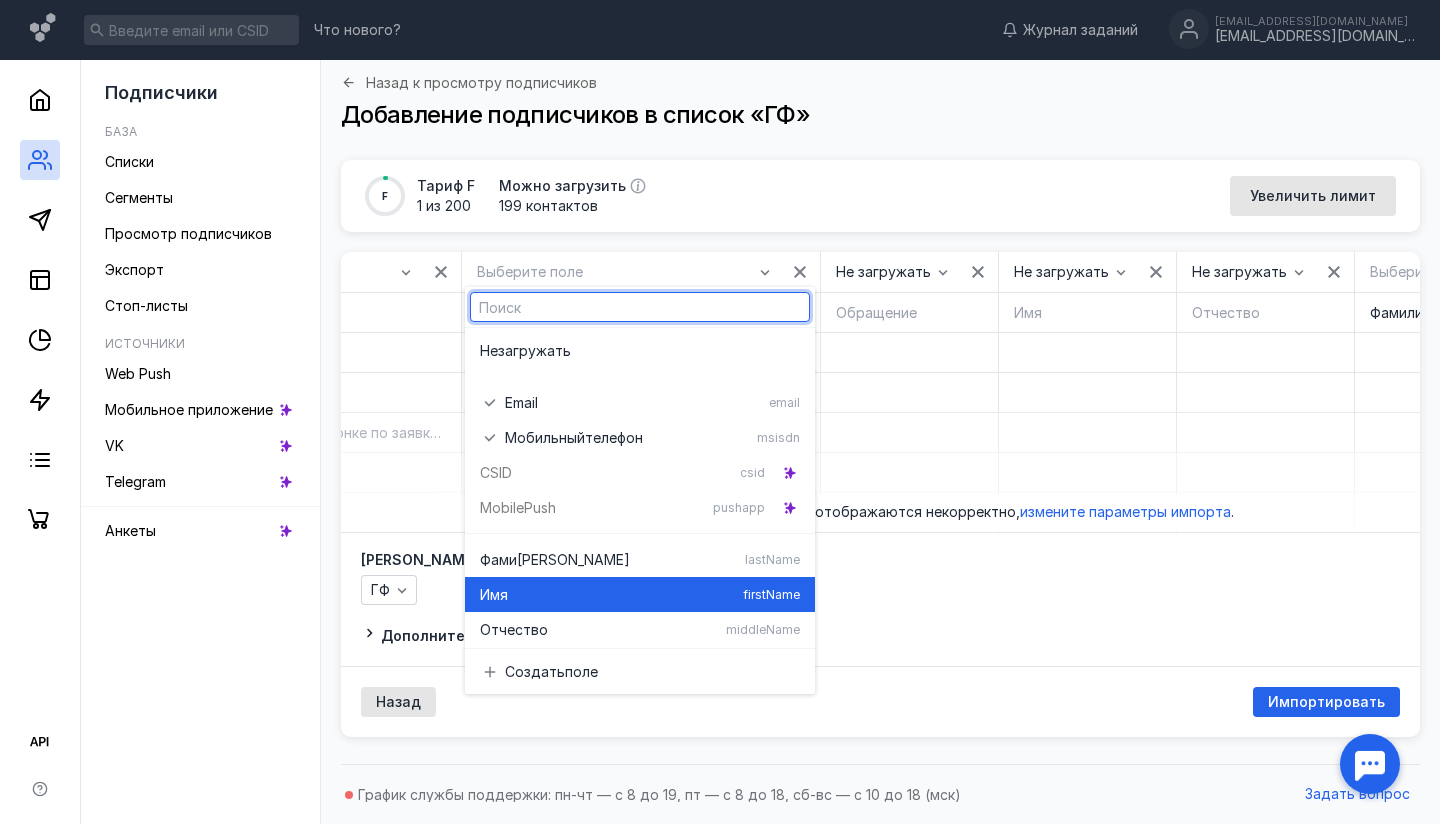 click on "Имя firstName" at bounding box center (640, 594) 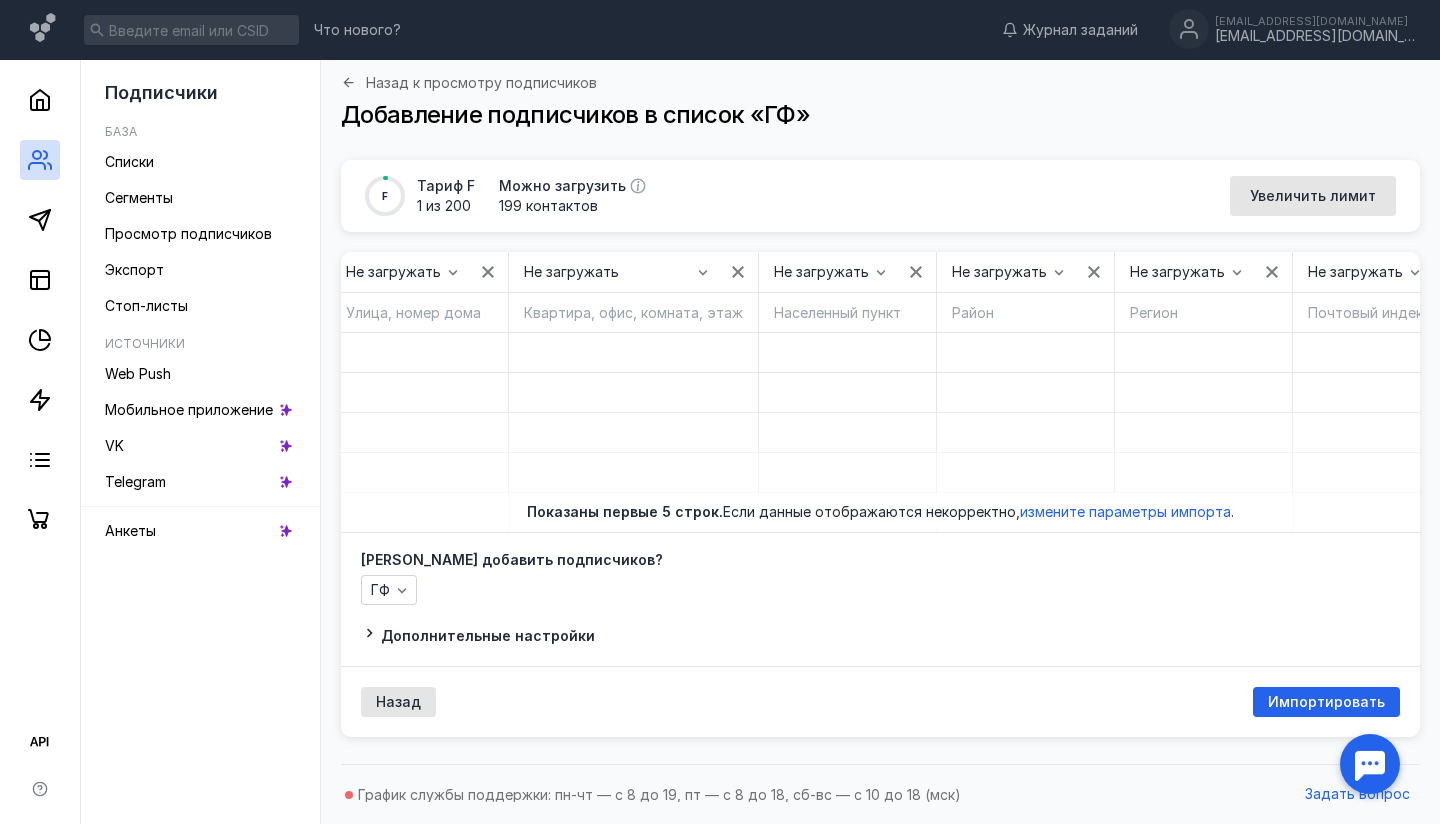 scroll, scrollTop: 0, scrollLeft: 10068, axis: horizontal 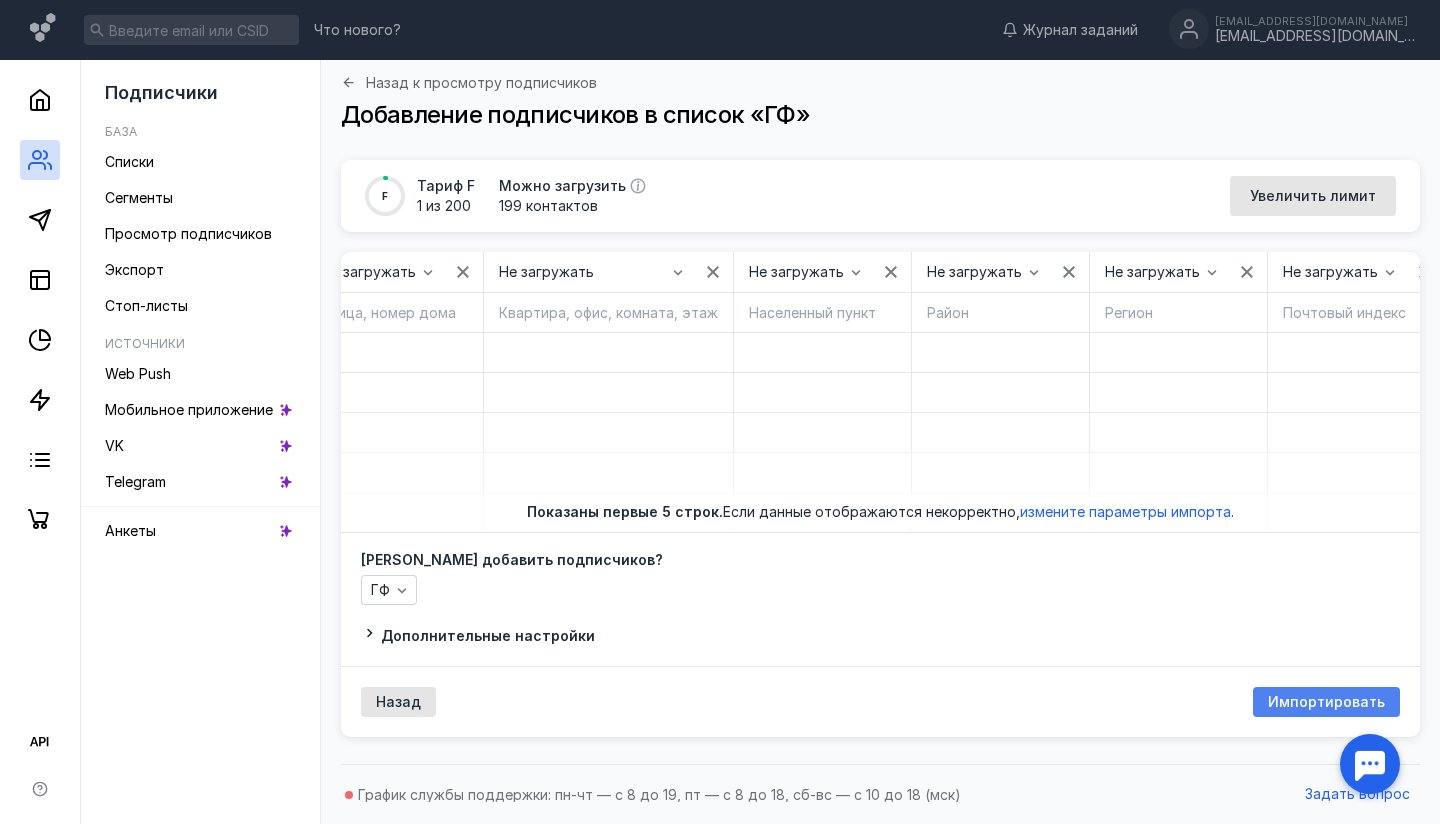 click on "Импортировать" at bounding box center [1326, 702] 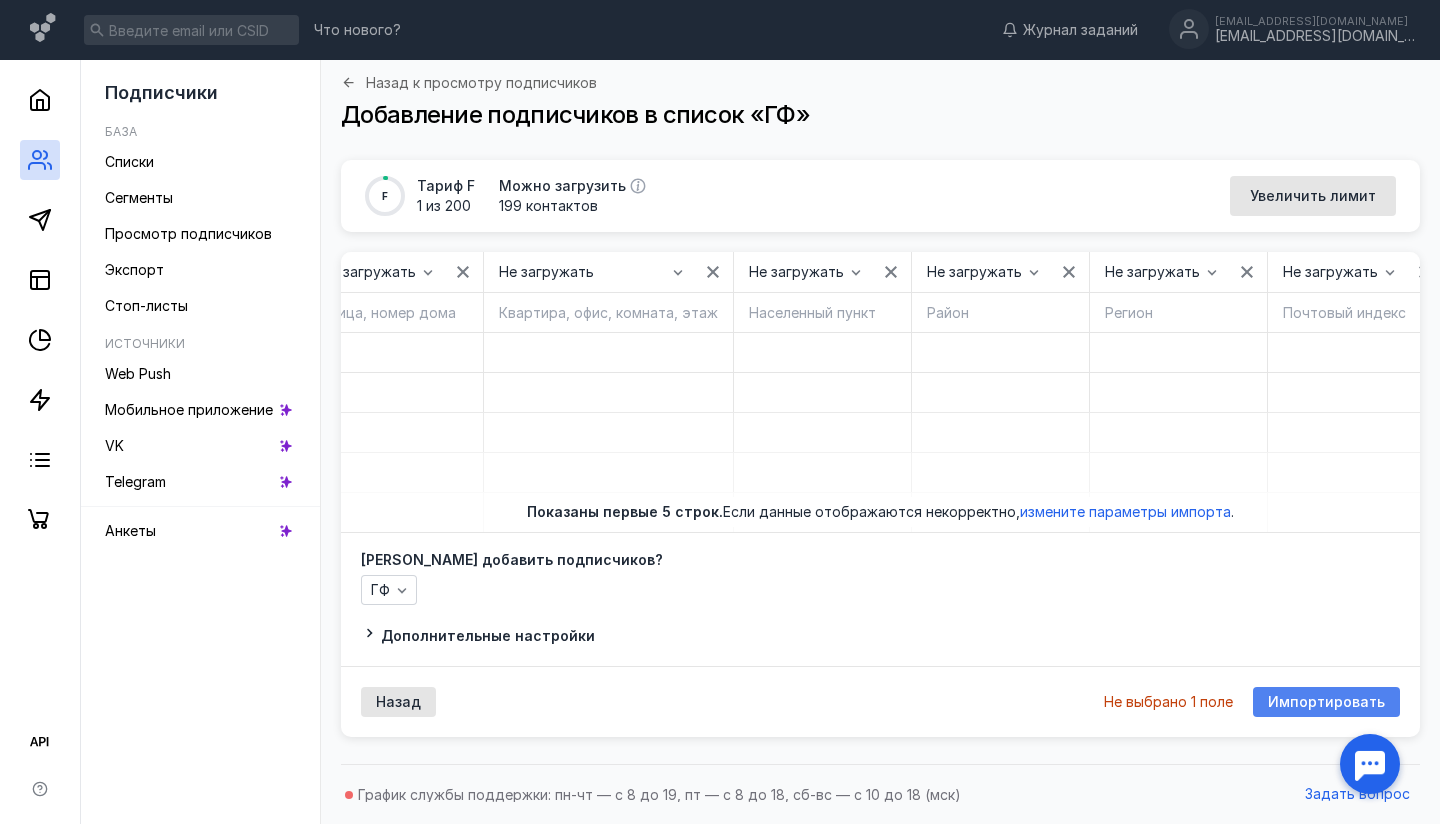 click on "Импортировать" at bounding box center [1326, 702] 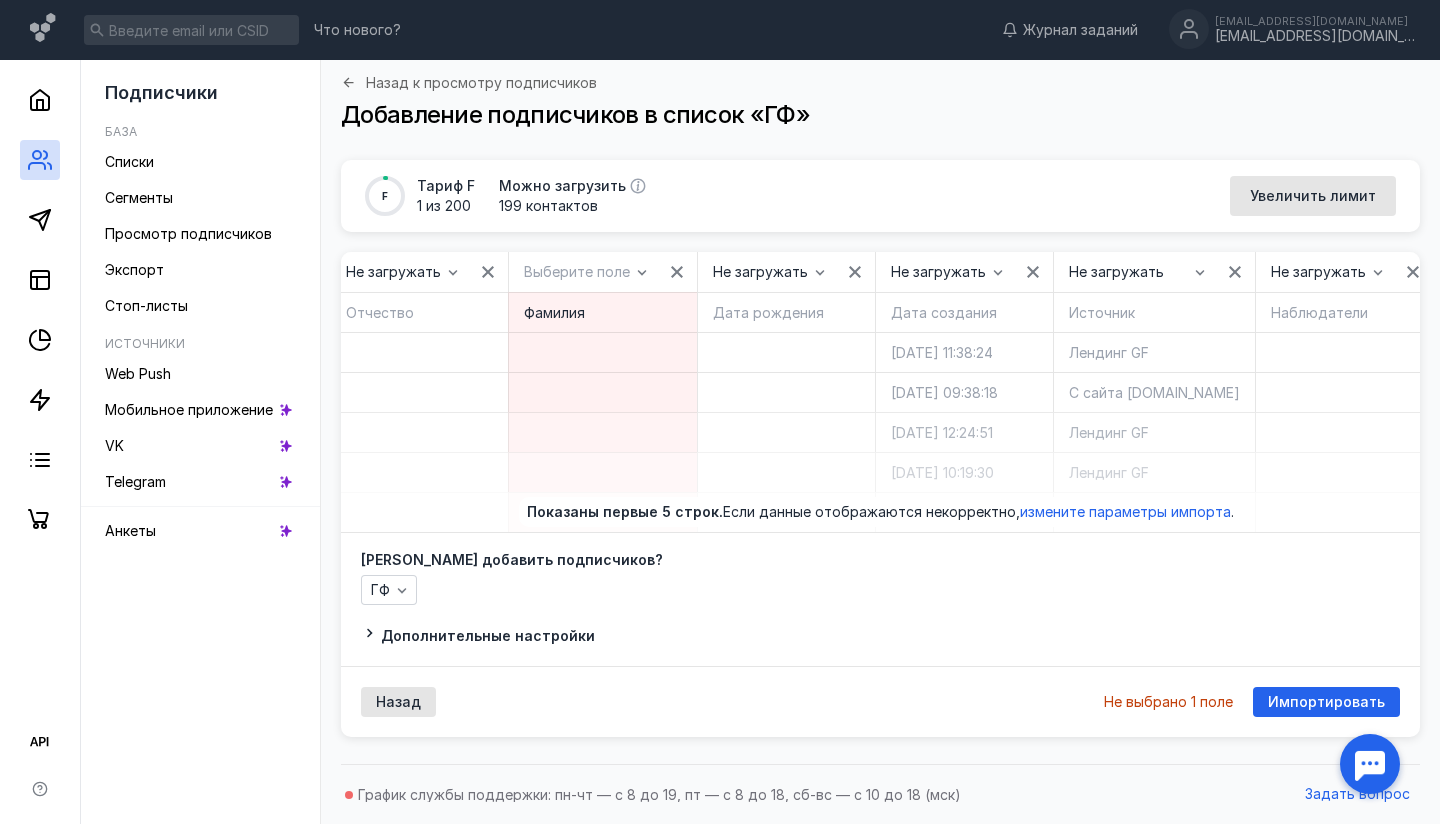 scroll, scrollTop: 0, scrollLeft: 1235, axis: horizontal 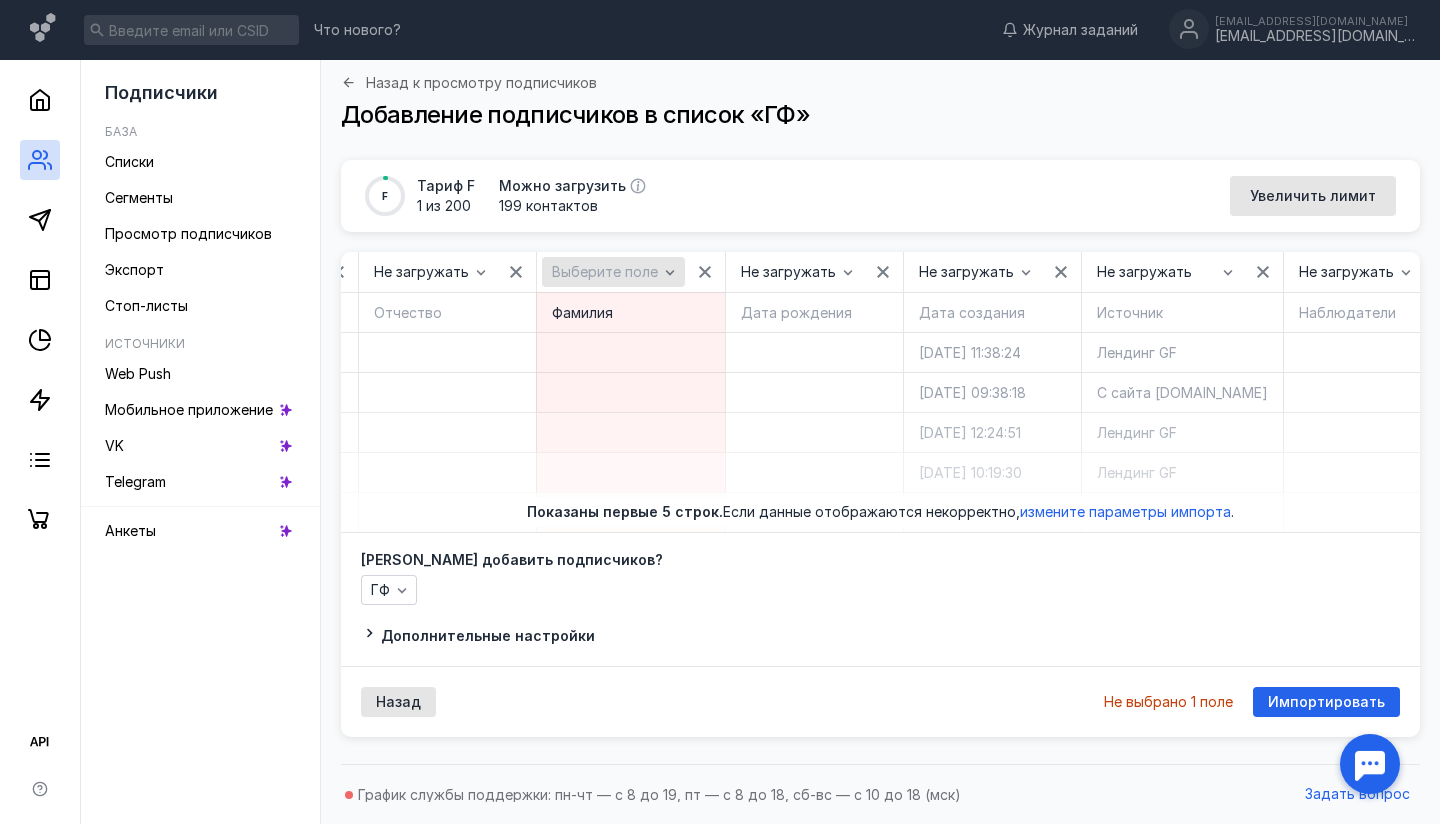 click on "Выберите поле" at bounding box center [613, 272] 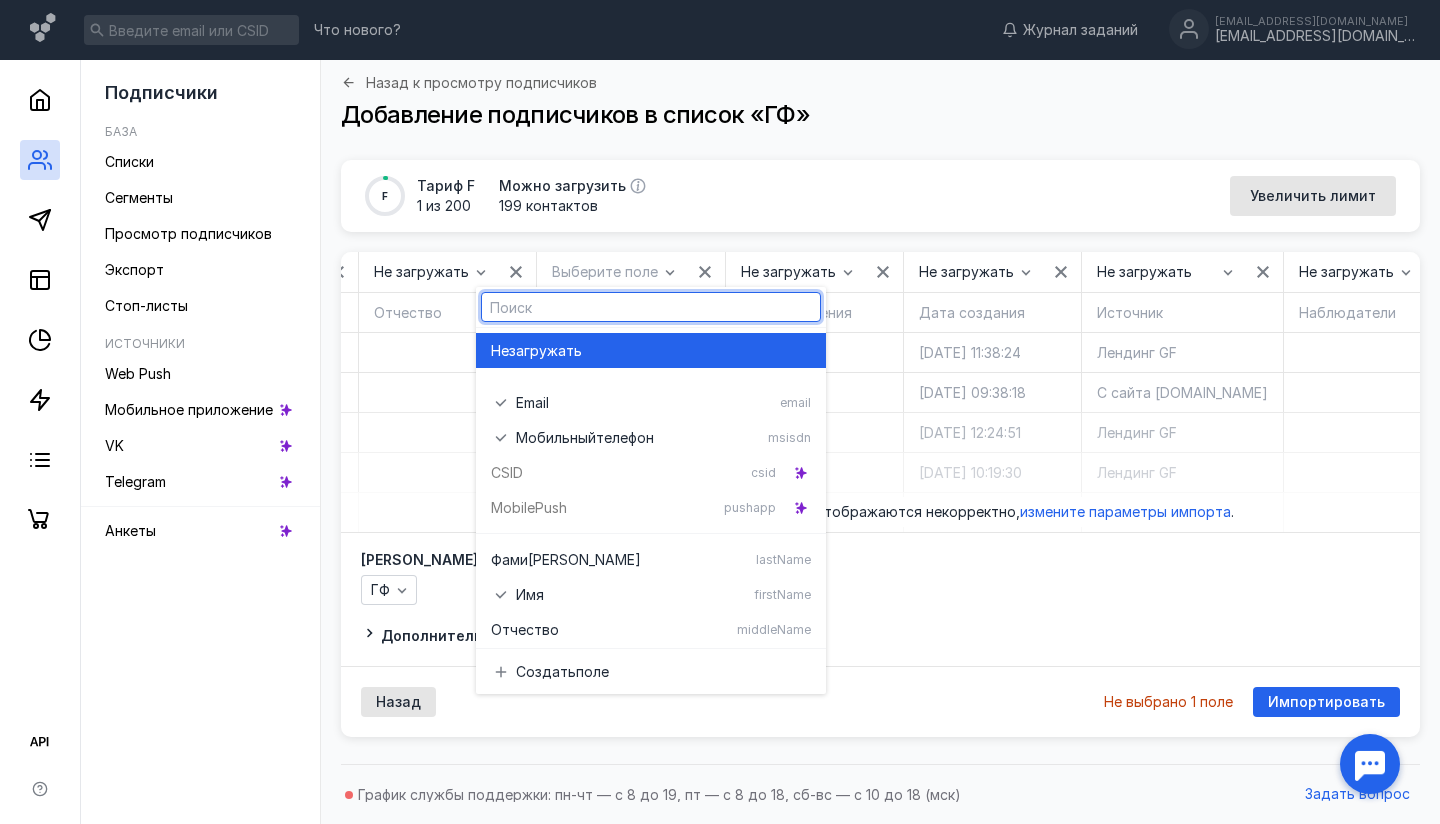 click on "Не  загружать" at bounding box center (651, 350) 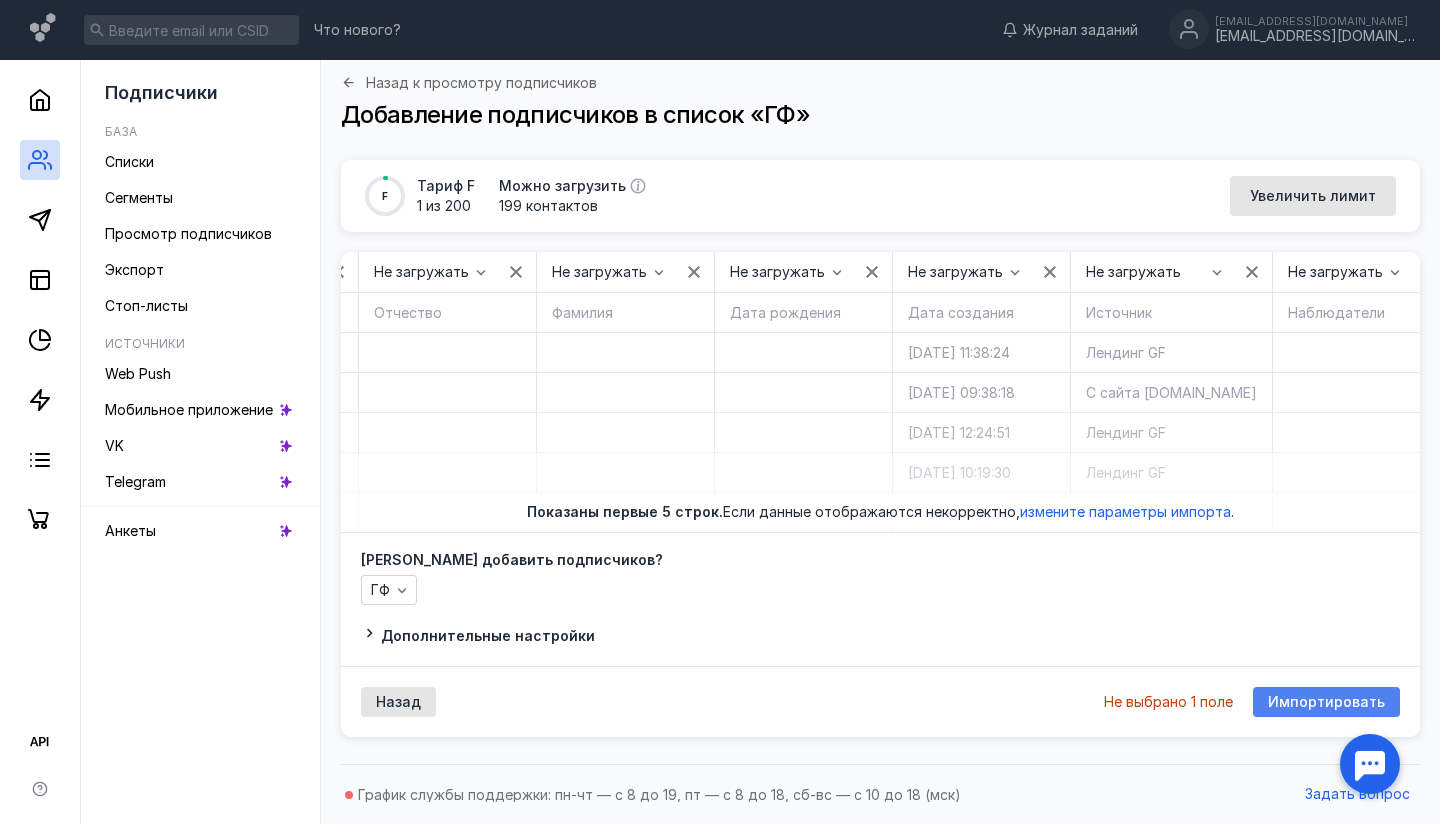 click on "Импортировать" at bounding box center [1326, 702] 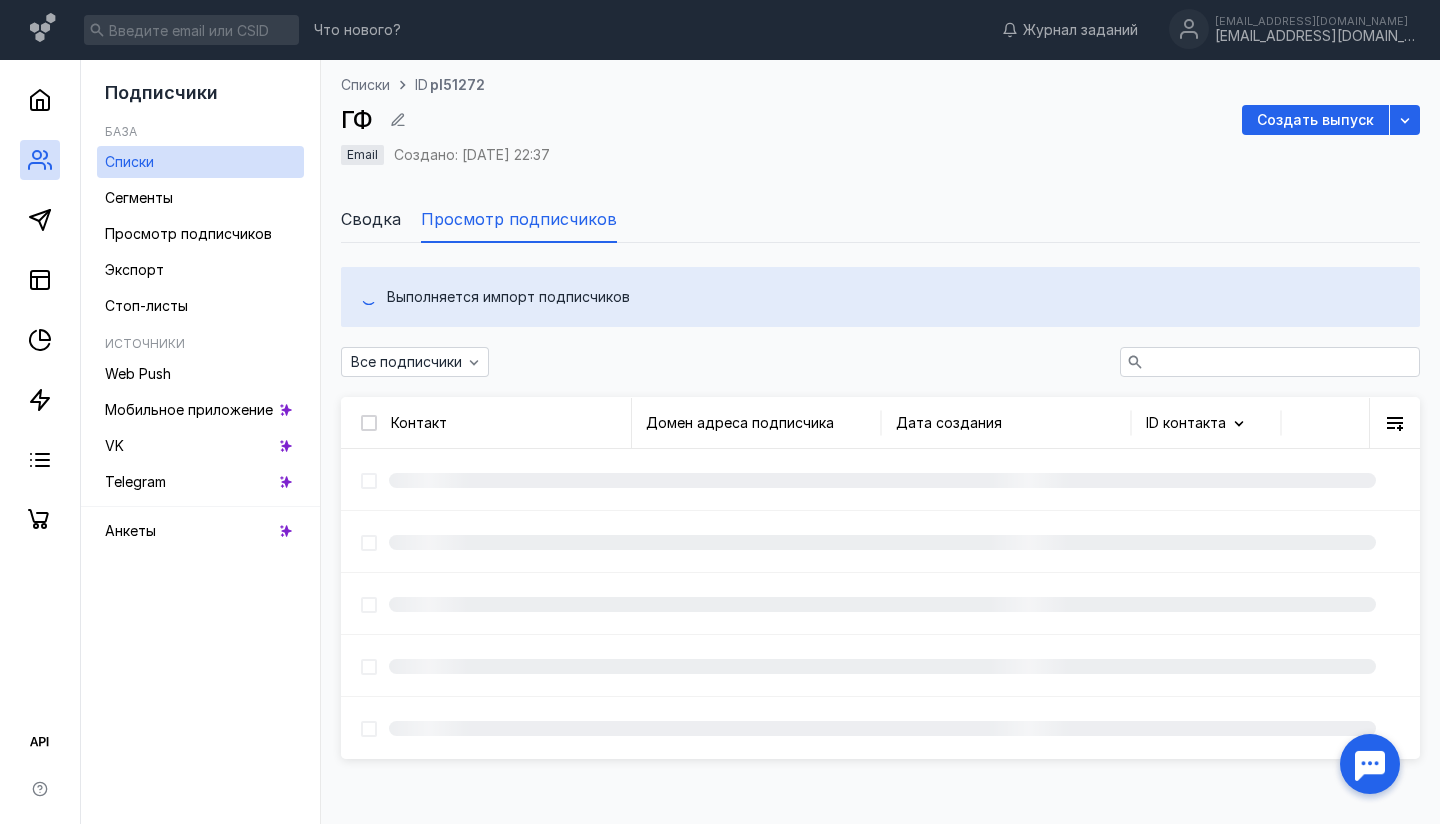 scroll, scrollTop: 27, scrollLeft: 0, axis: vertical 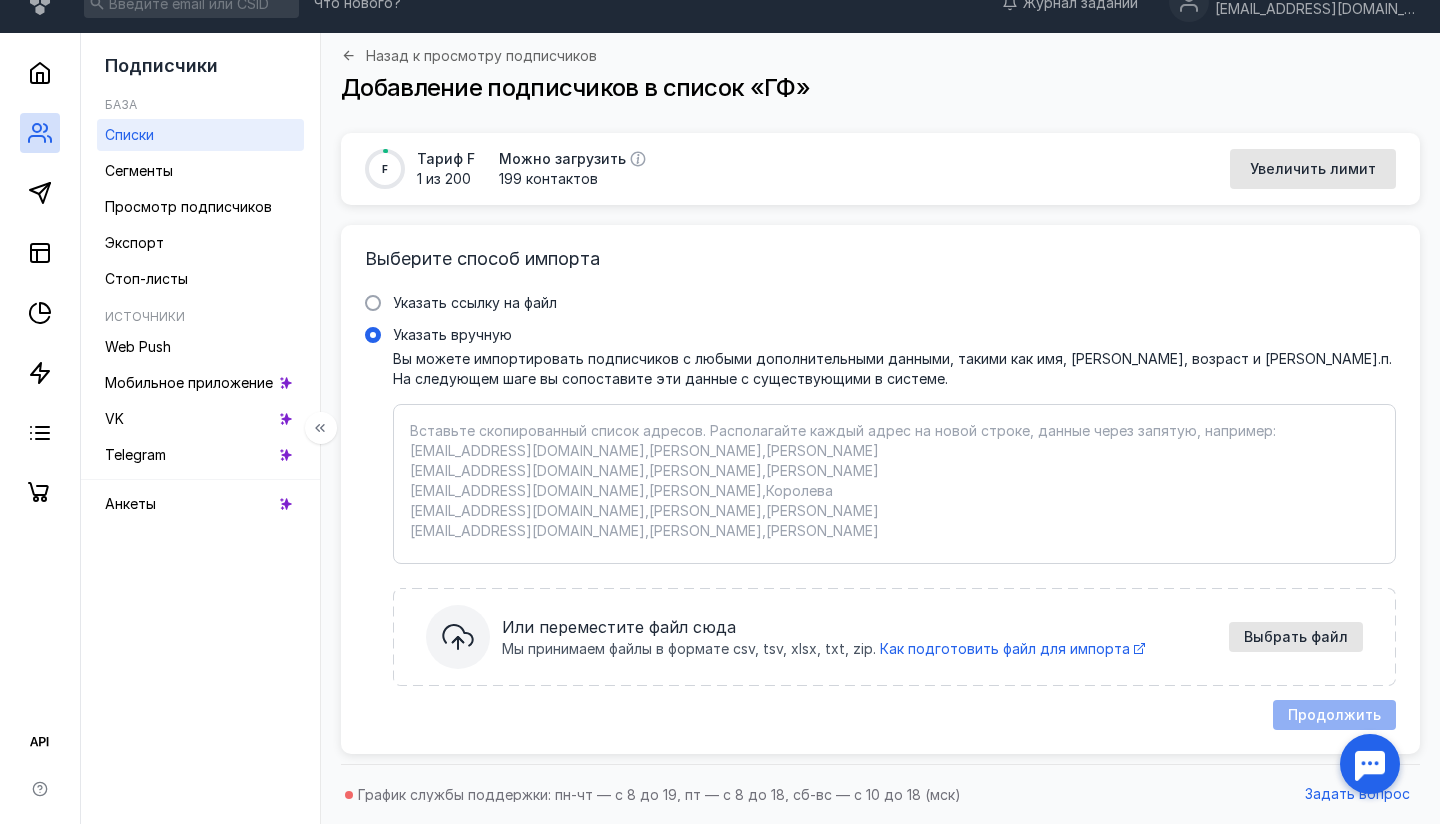 click on "Списки" at bounding box center (200, 135) 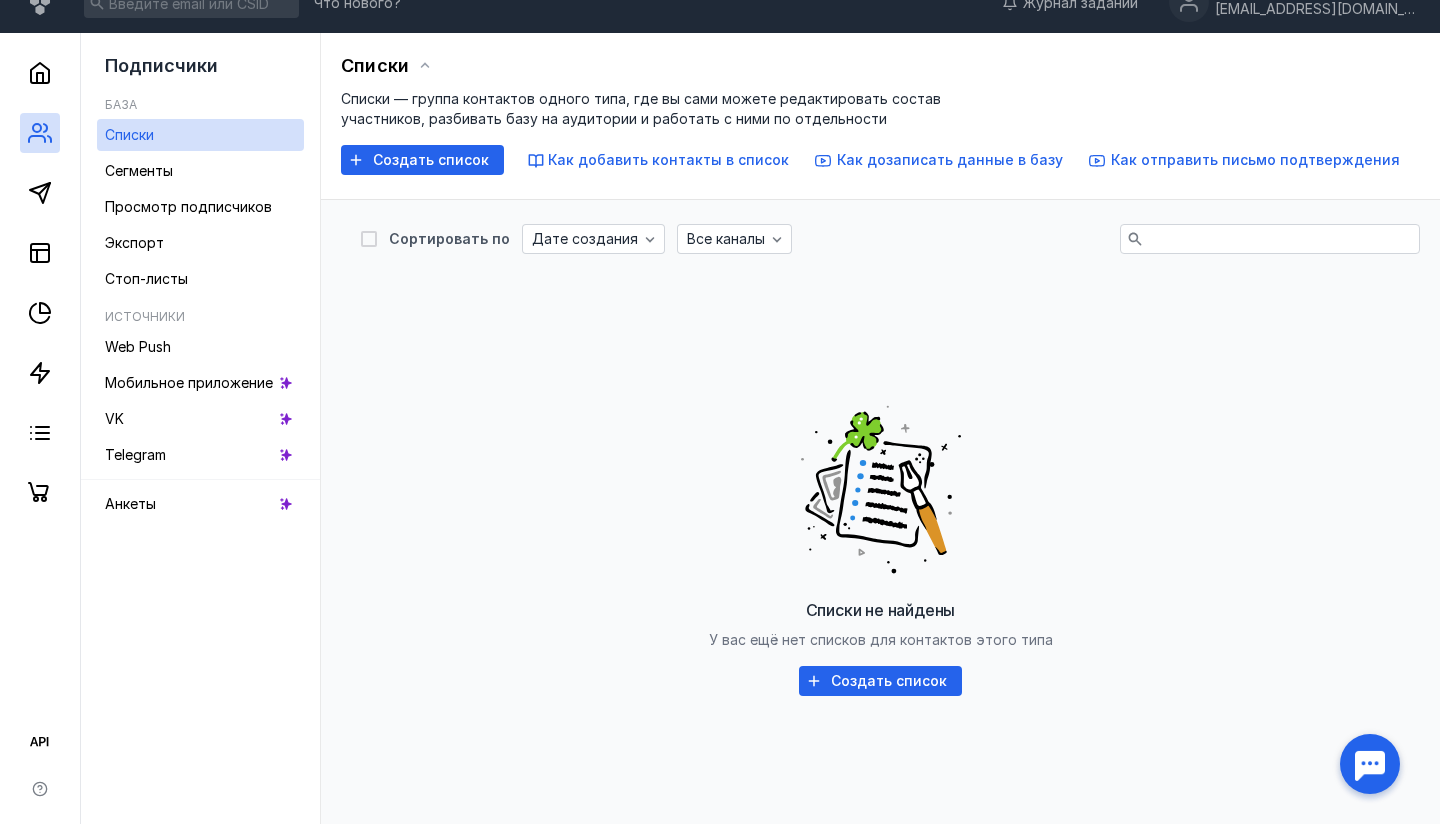 click on "Сортировать по Дате создания Все каналы Списки не найдены У вас ещё нет списков для контактов этого типа Создать список Перенос базы подписчиков от  3 000  ₽ Подробности у менеджера по продажам Если у вас есть база подписчиков в Excel или в другом сервисе, но вы не знаете, как подступиться к этой задаче, — мы сделаем это за вас. Перенесем базу подписчиков, настроим сегменты и списки, поможем быстрее начать отправлять рассылки. Пообщаться с менеджером" at bounding box center (880, 694) 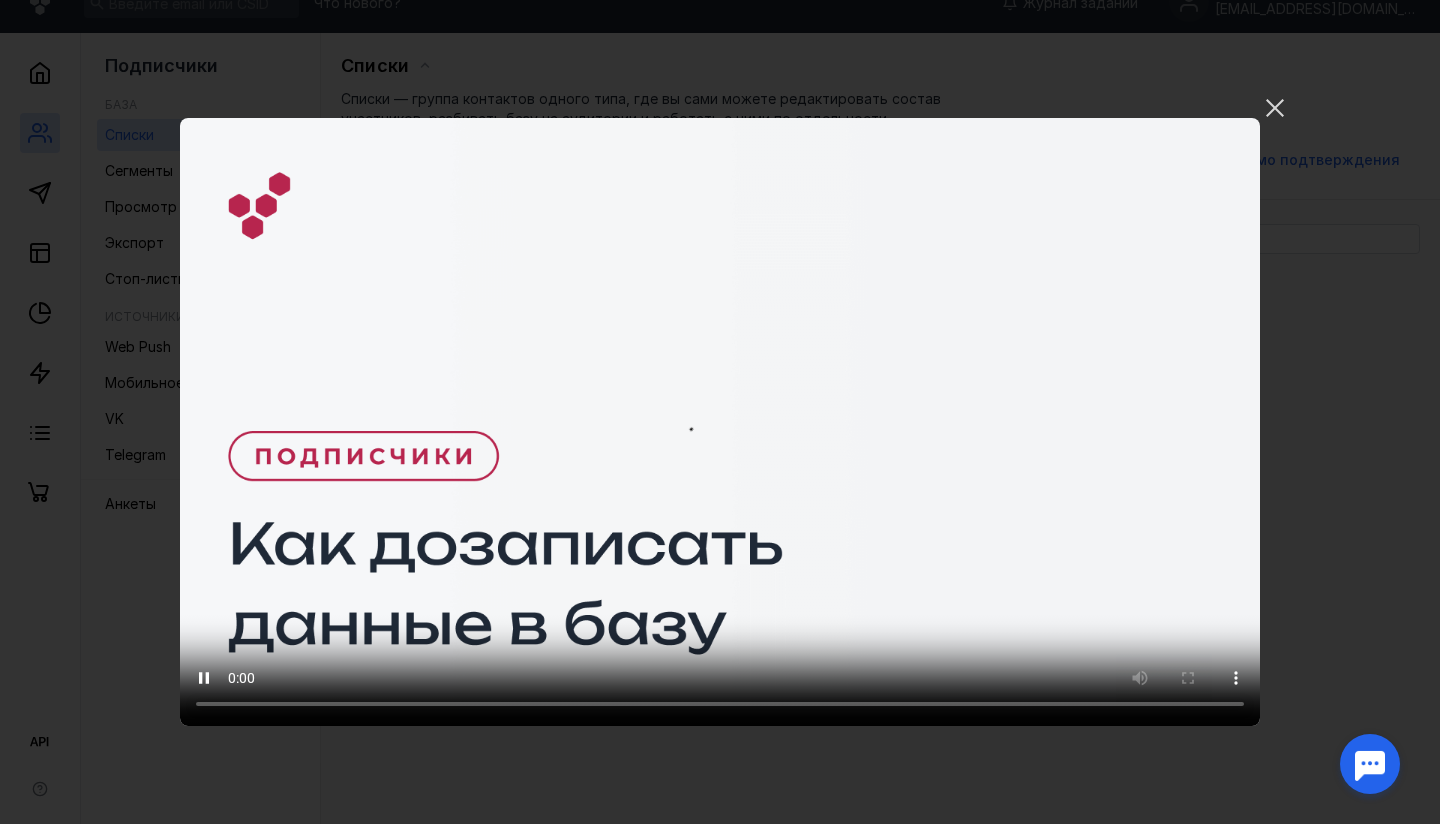 click on "Ваш браузер не поддерживает воспроизведение видео. Пожалуйста, обновите ваш браузер" at bounding box center [720, 422] 